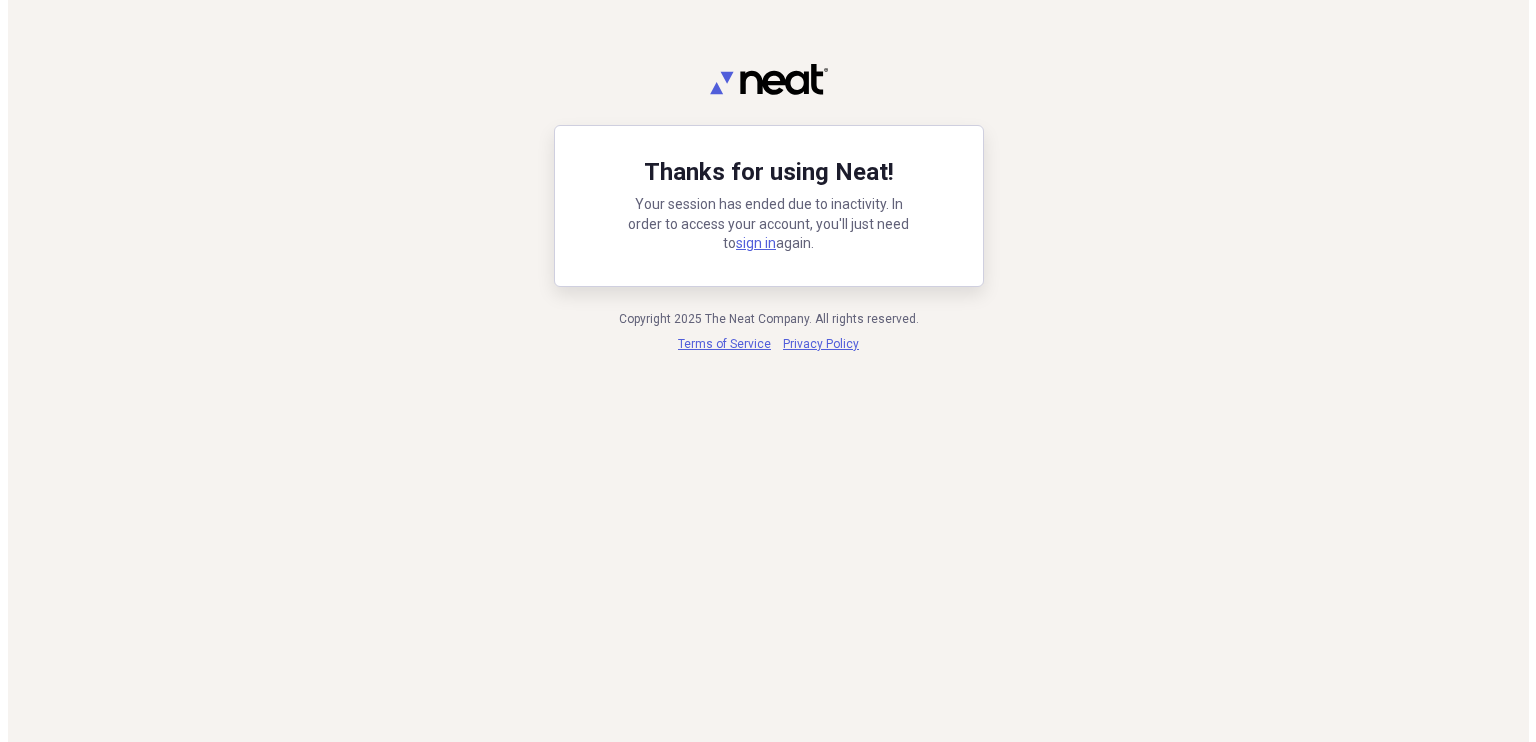scroll, scrollTop: 0, scrollLeft: 0, axis: both 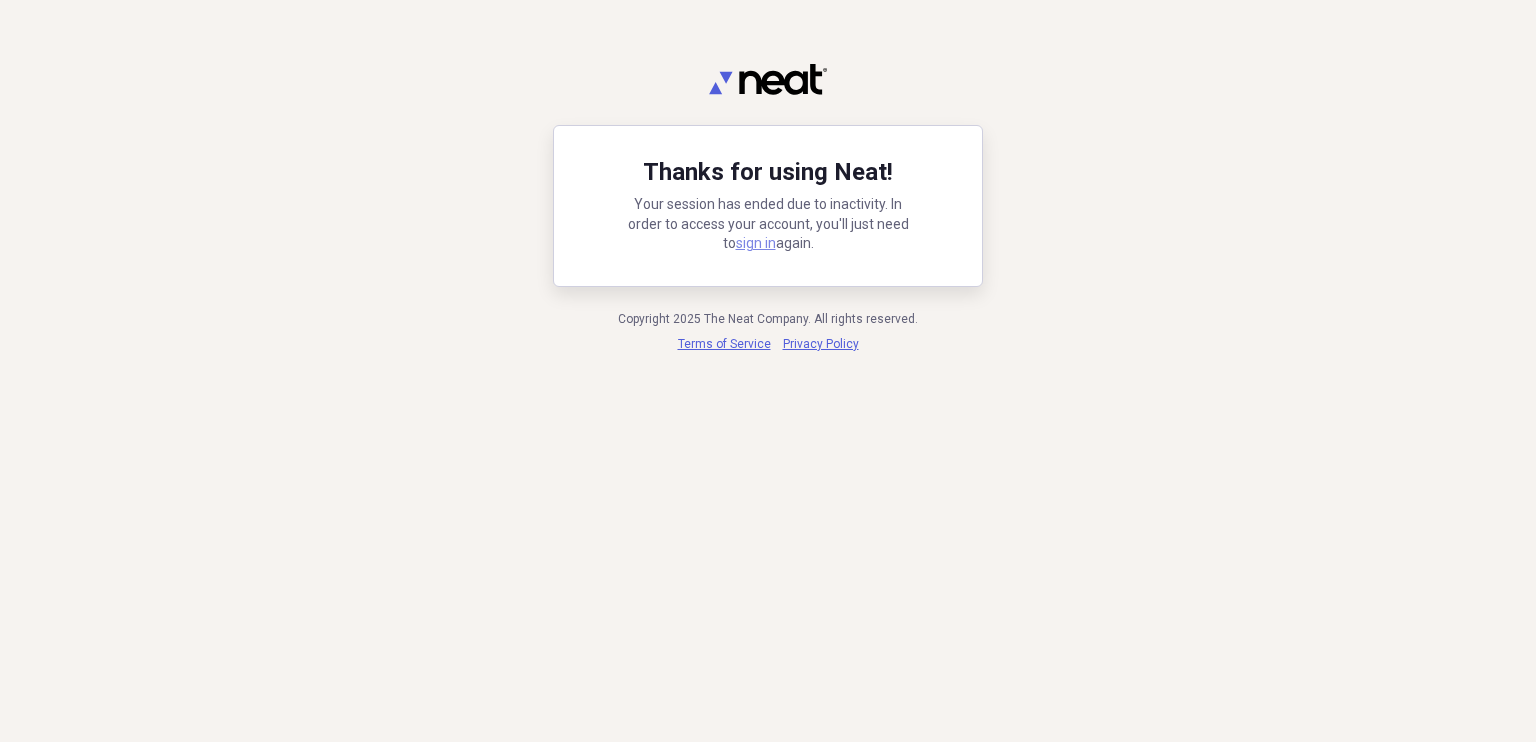 click on "sign in" at bounding box center [756, 243] 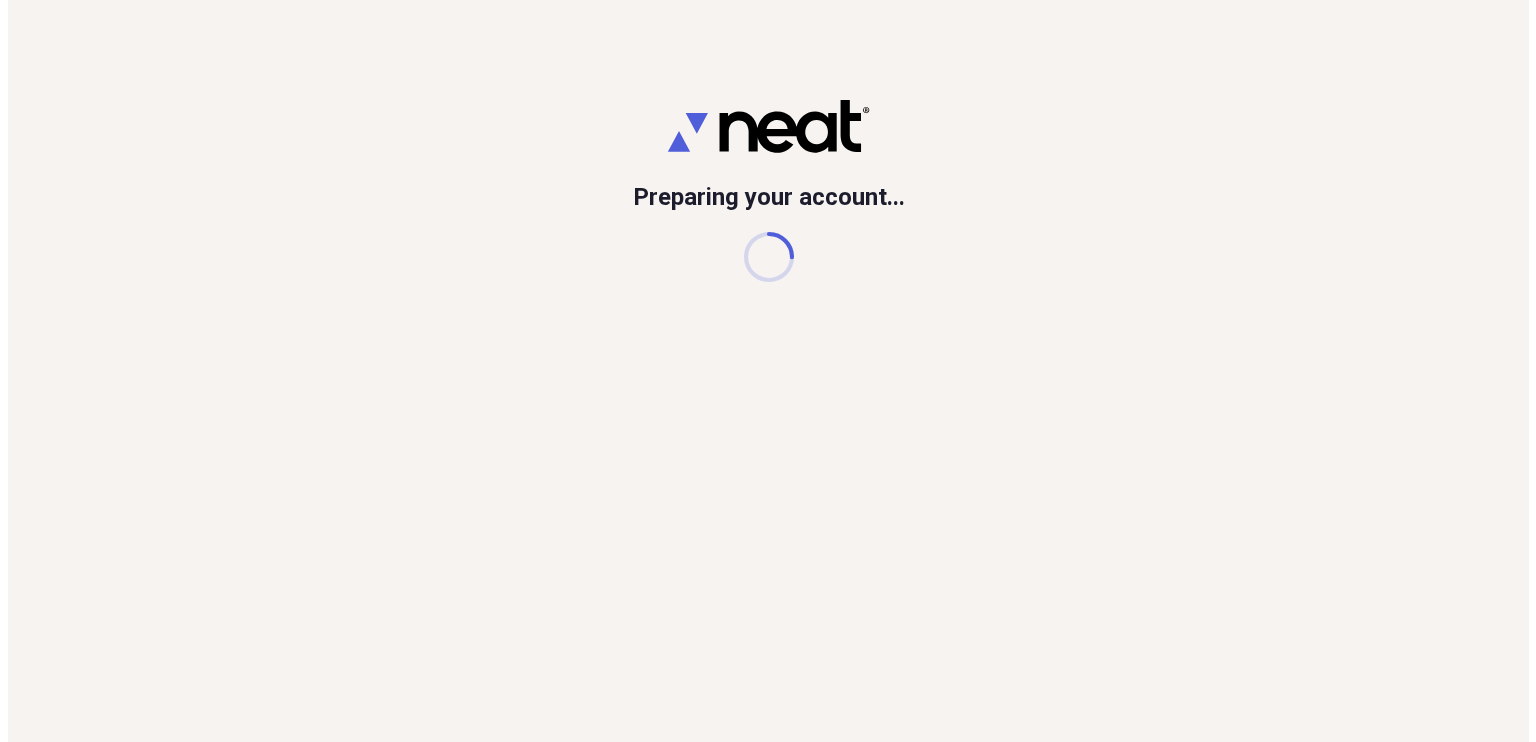 scroll, scrollTop: 0, scrollLeft: 0, axis: both 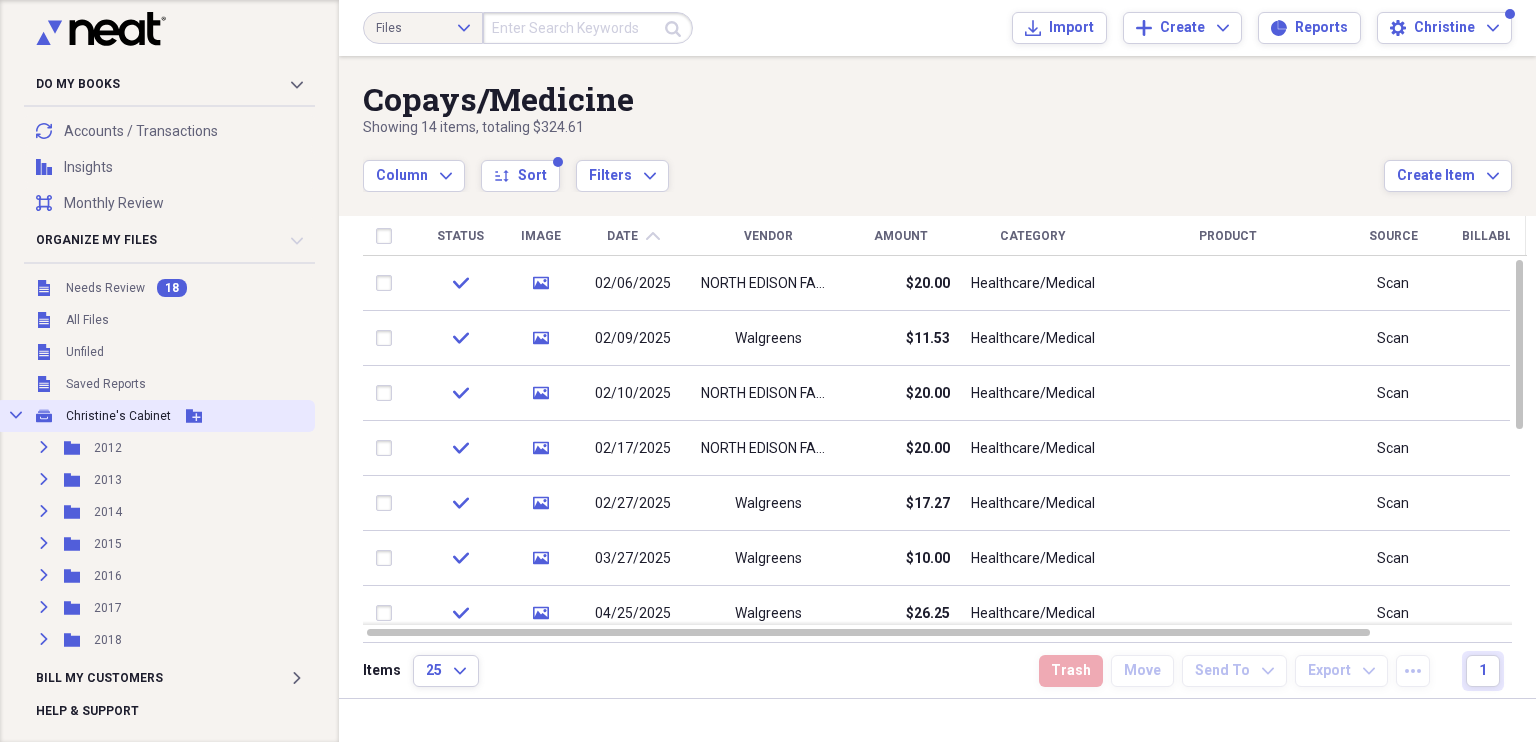click 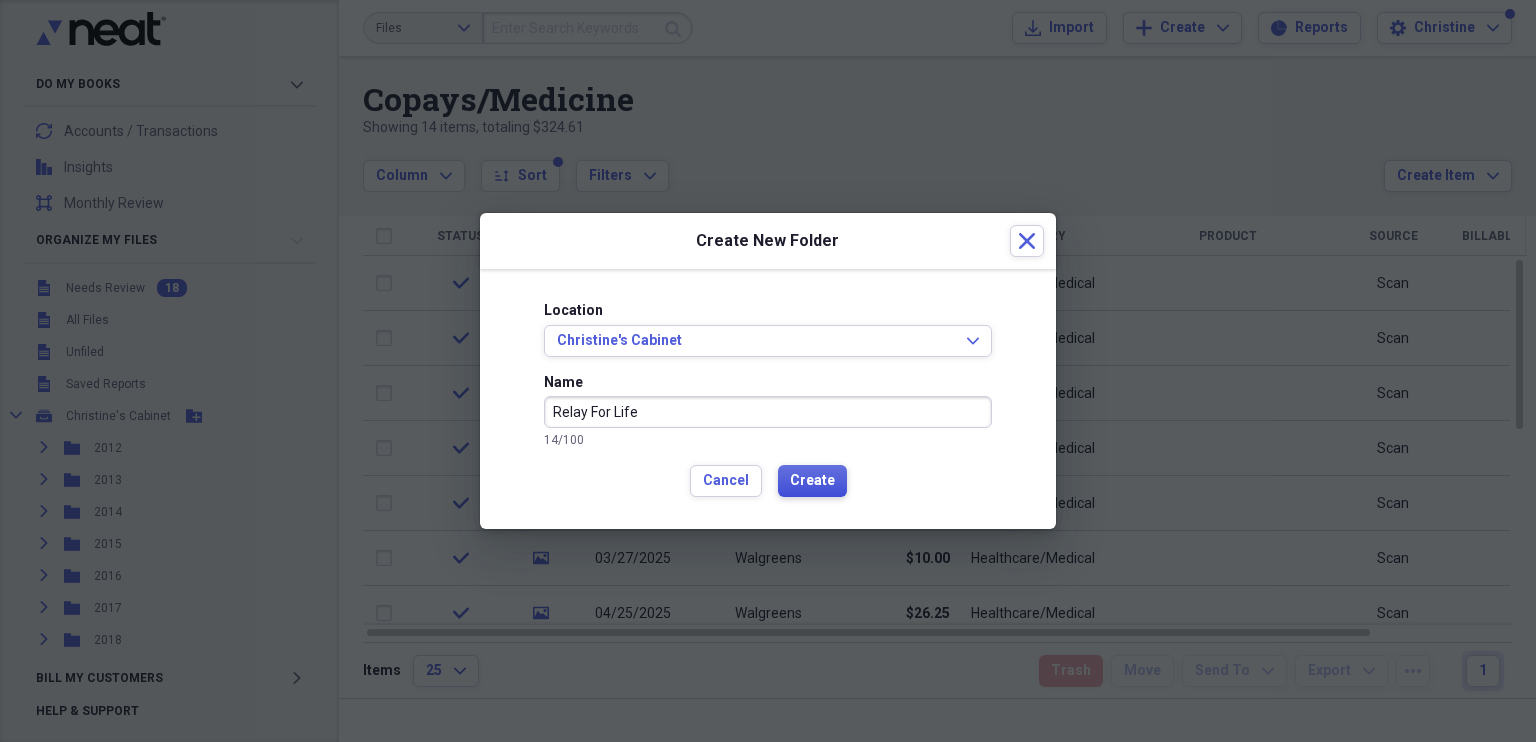 type on "Relay For Life" 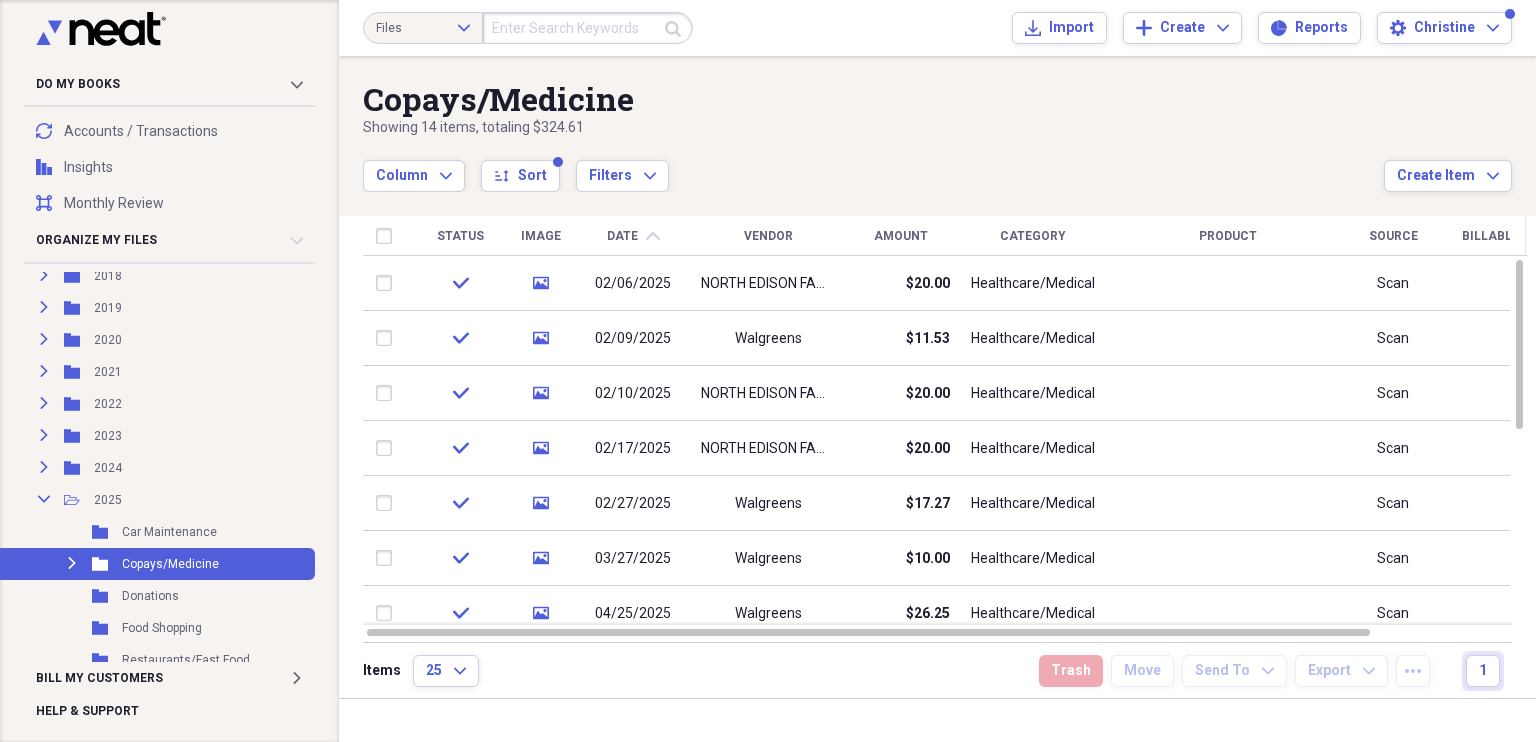 scroll, scrollTop: 371, scrollLeft: 0, axis: vertical 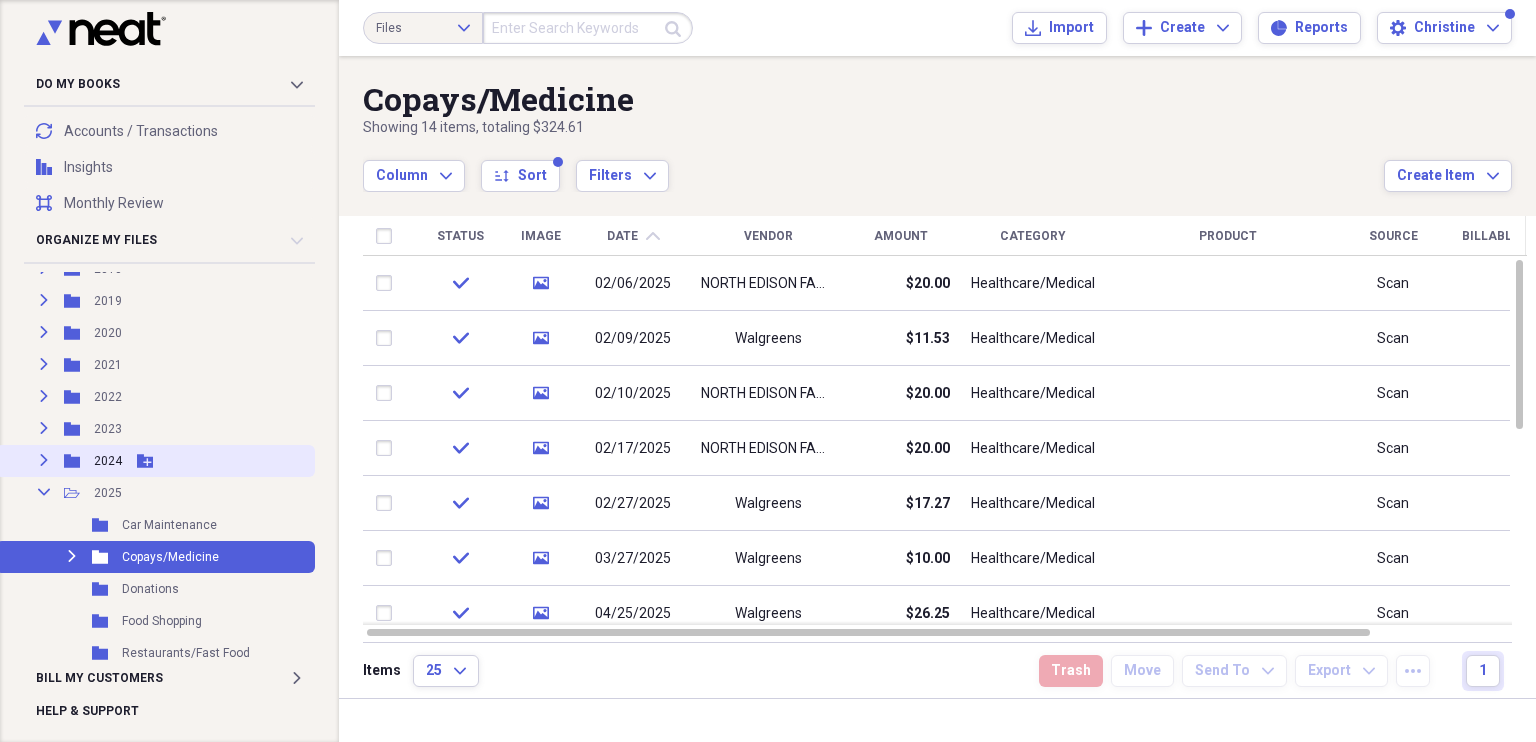 click on "Expand" 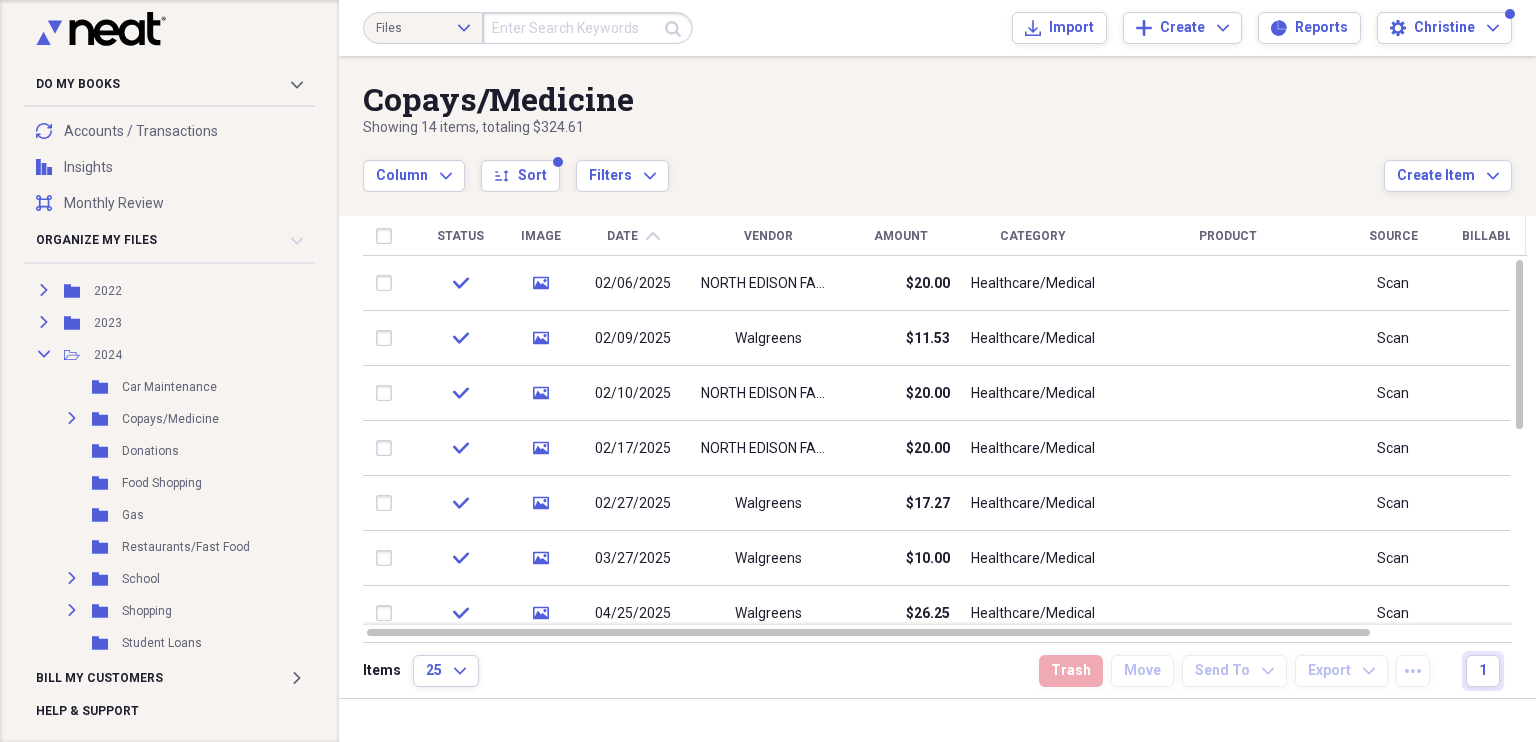 scroll, scrollTop: 447, scrollLeft: 0, axis: vertical 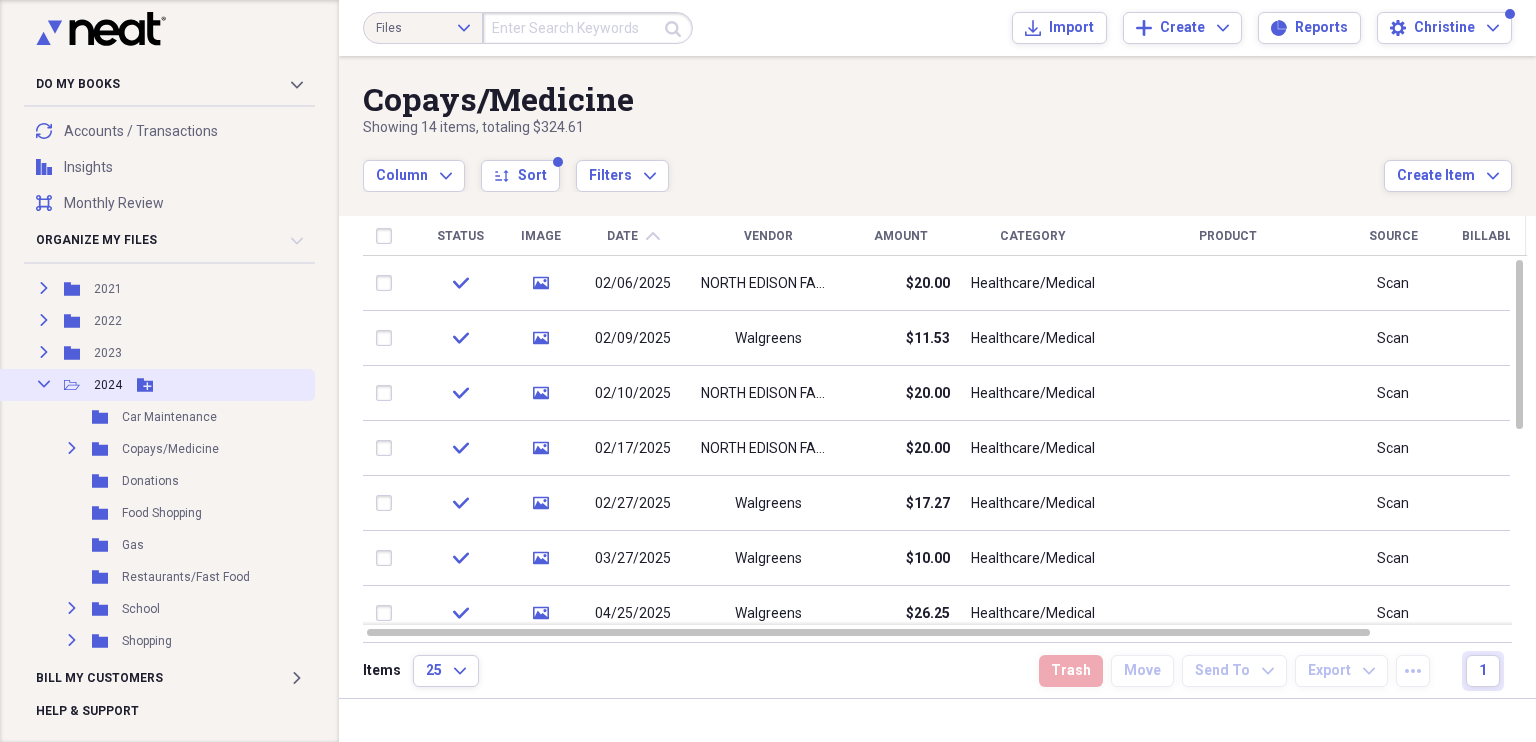 click on "Collapse" 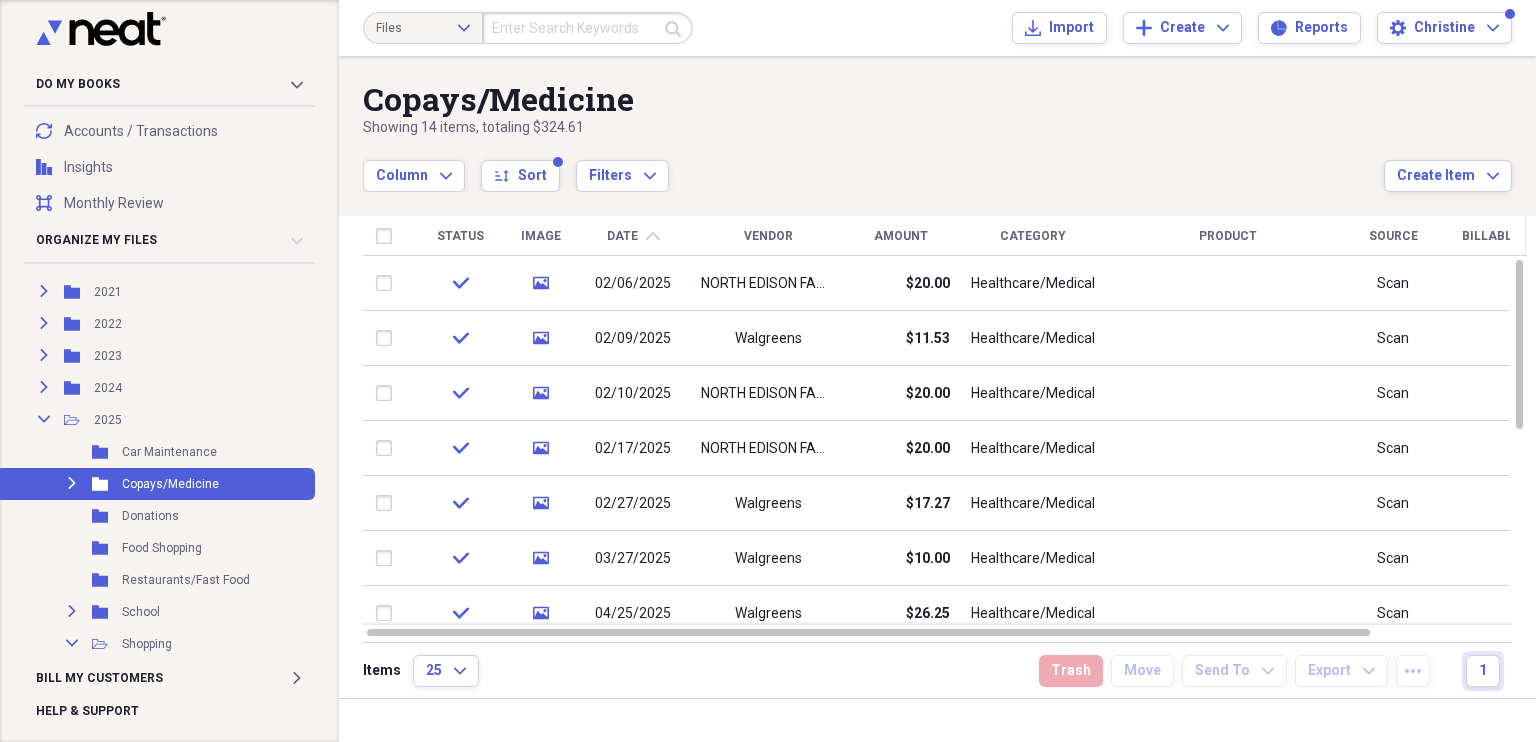 scroll, scrollTop: 0, scrollLeft: 0, axis: both 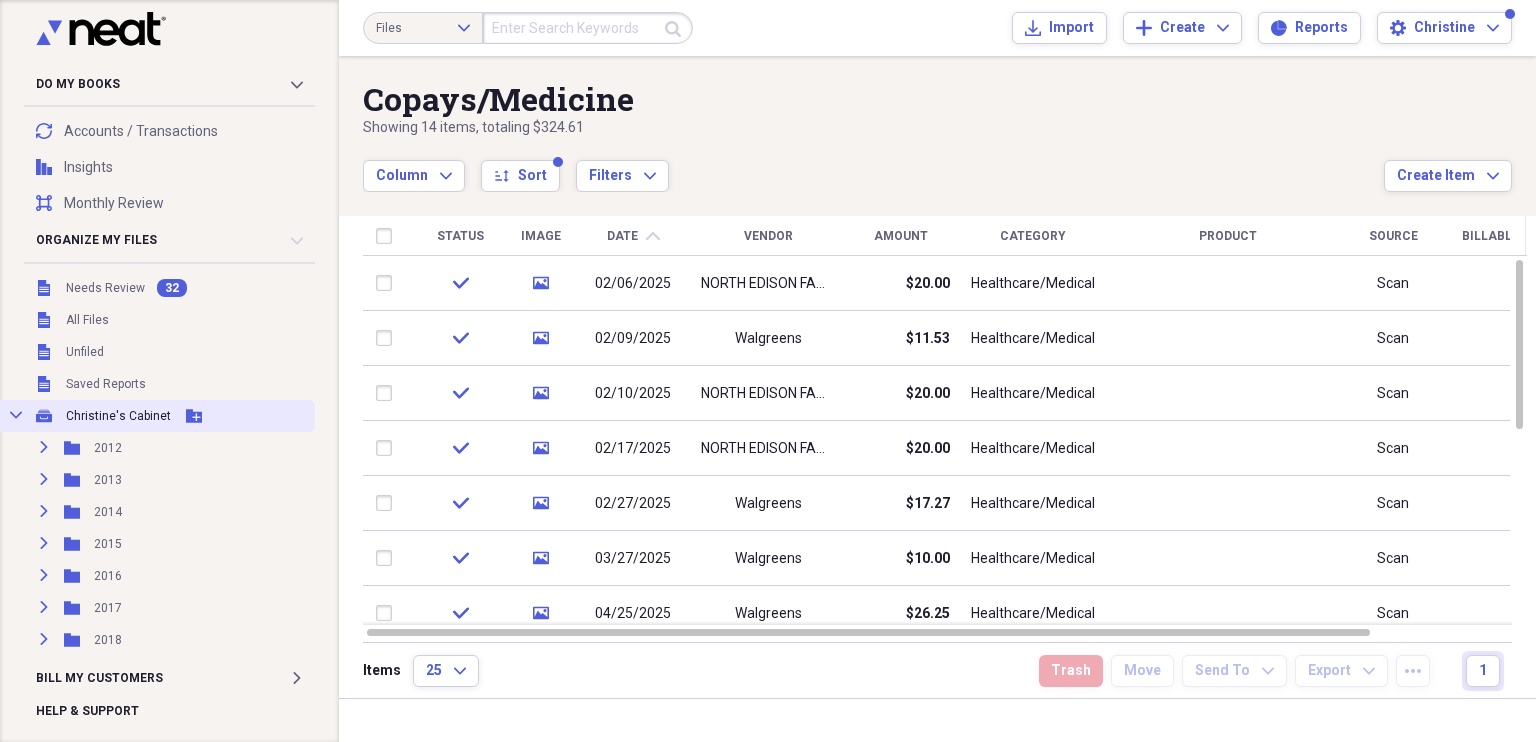 click on "Christine's Cabinet" at bounding box center [118, 416] 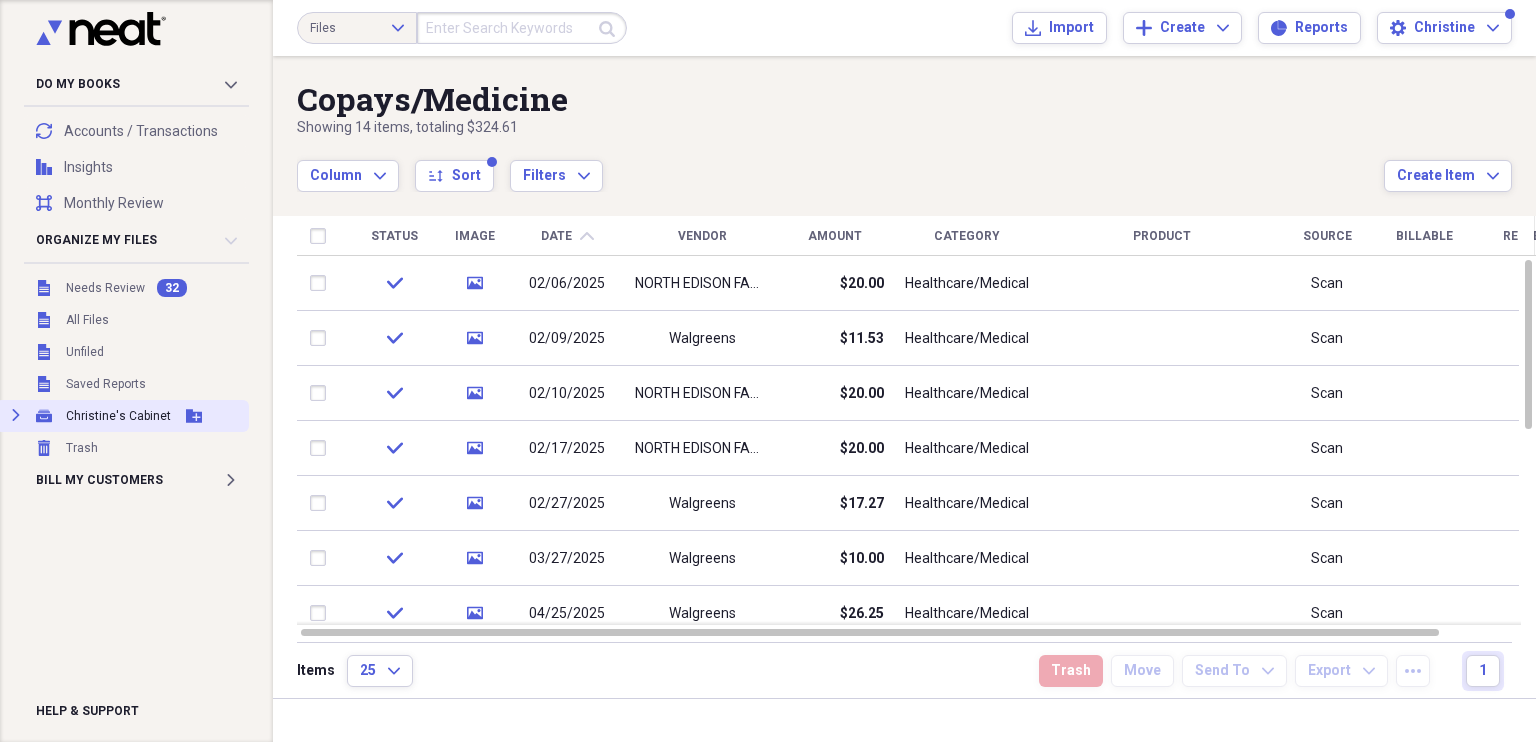 click 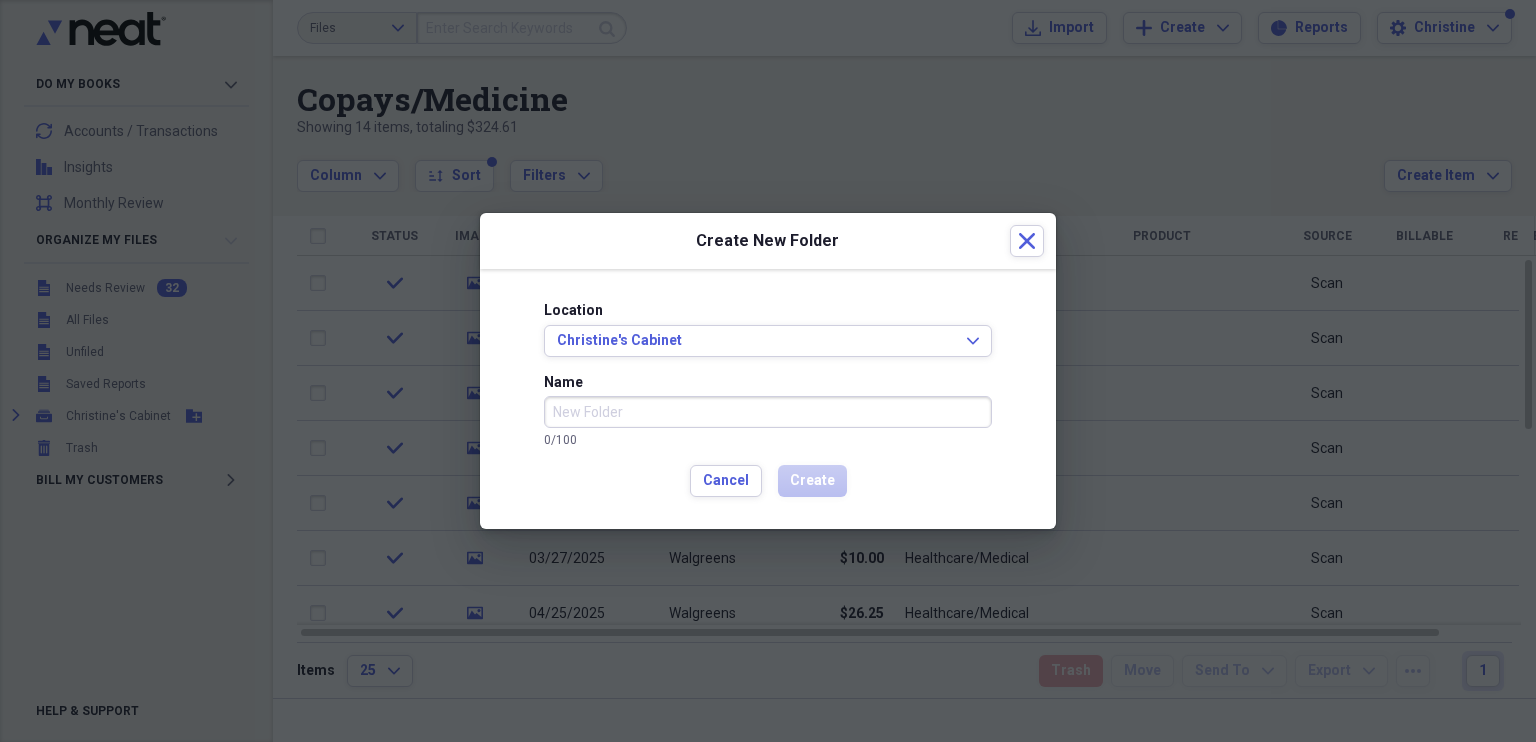 click on "Name" at bounding box center (768, 412) 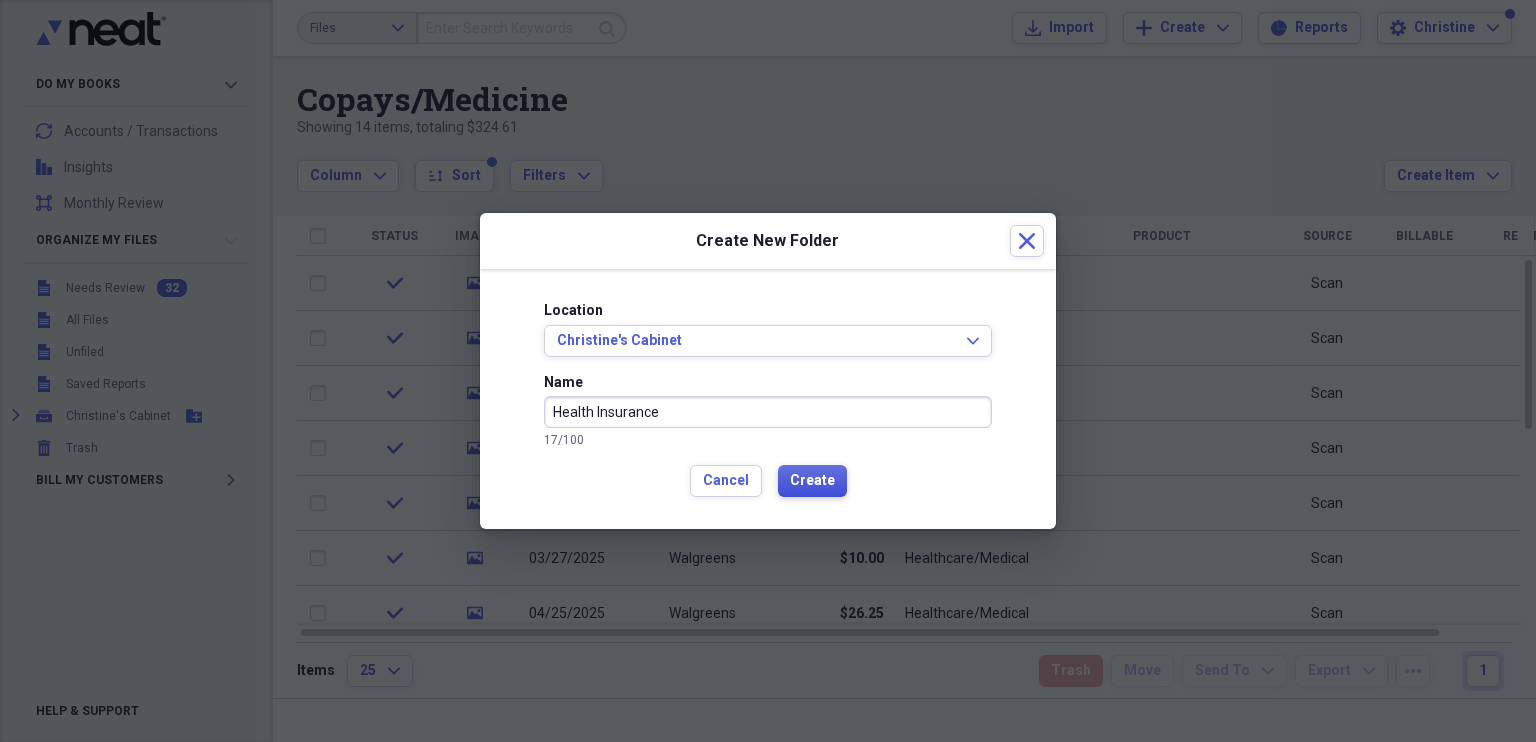 type on "Health Insurance" 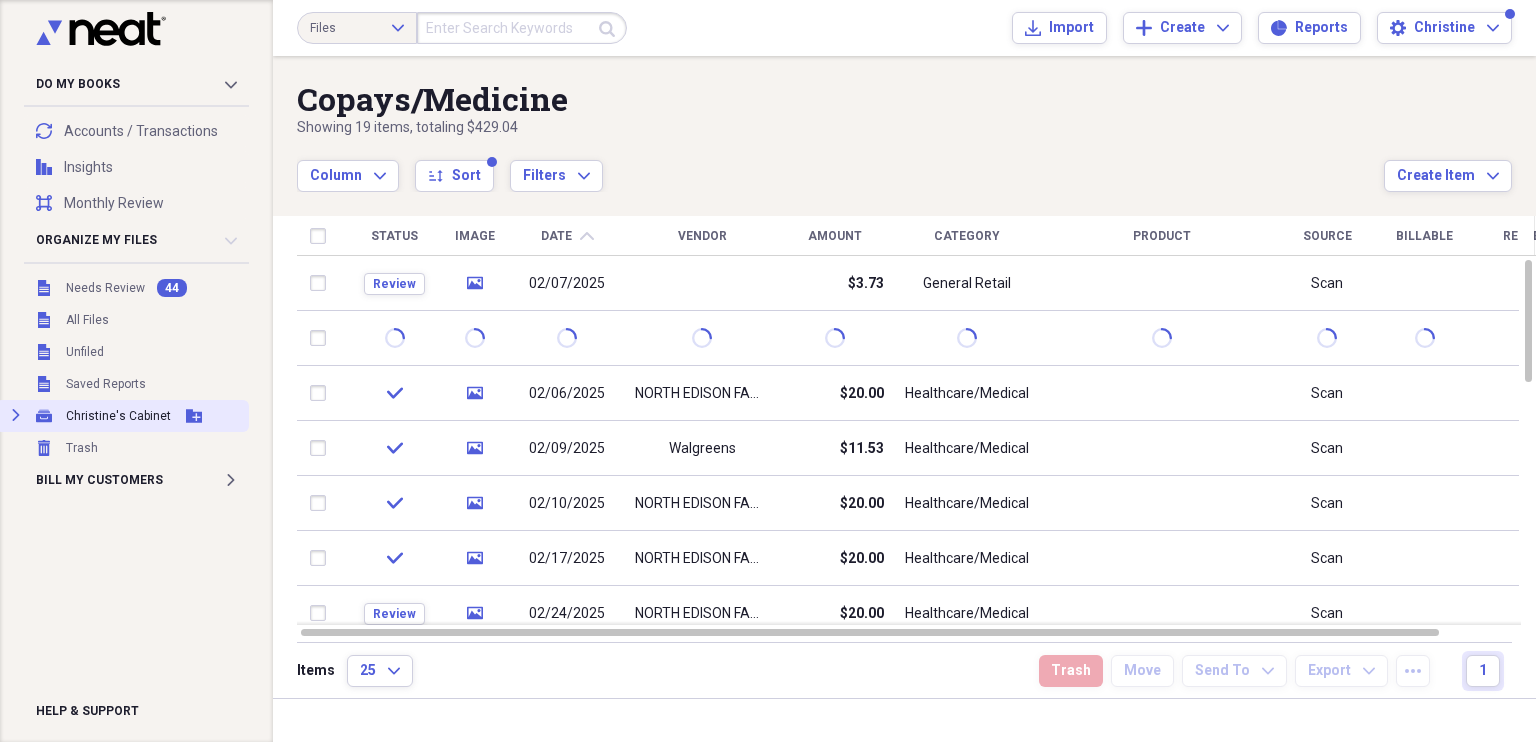 click on "Expand" 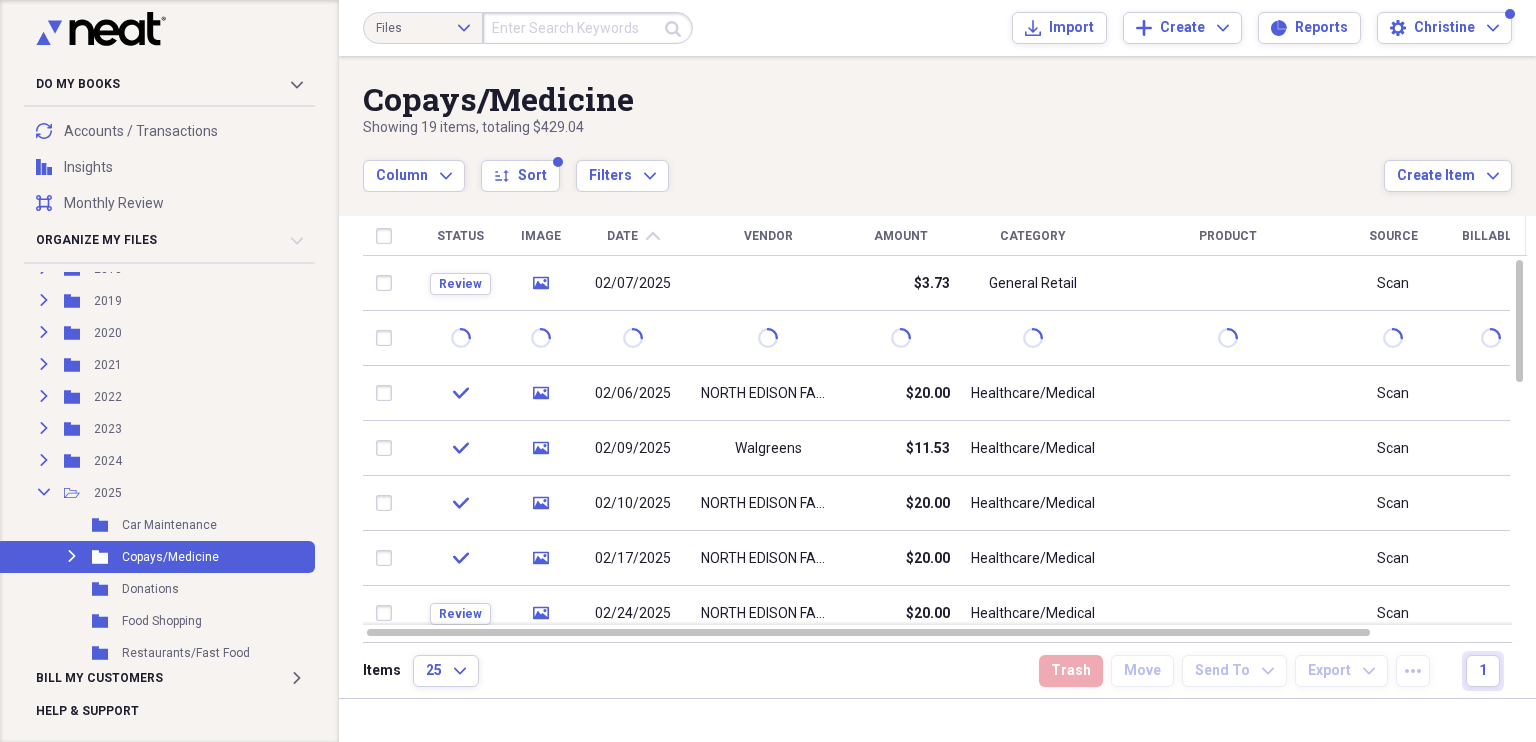 scroll, scrollTop: 407, scrollLeft: 0, axis: vertical 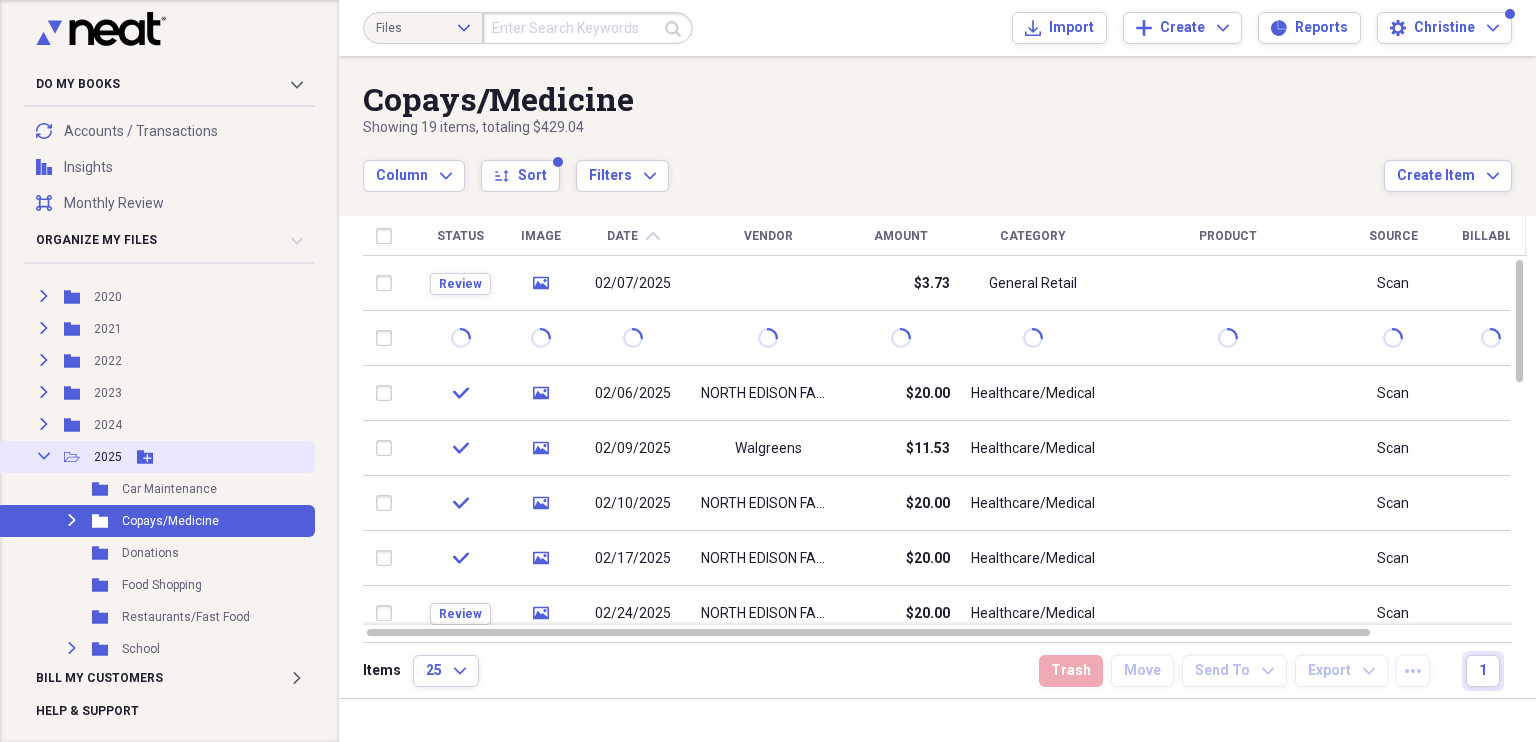 click on "Collapse" 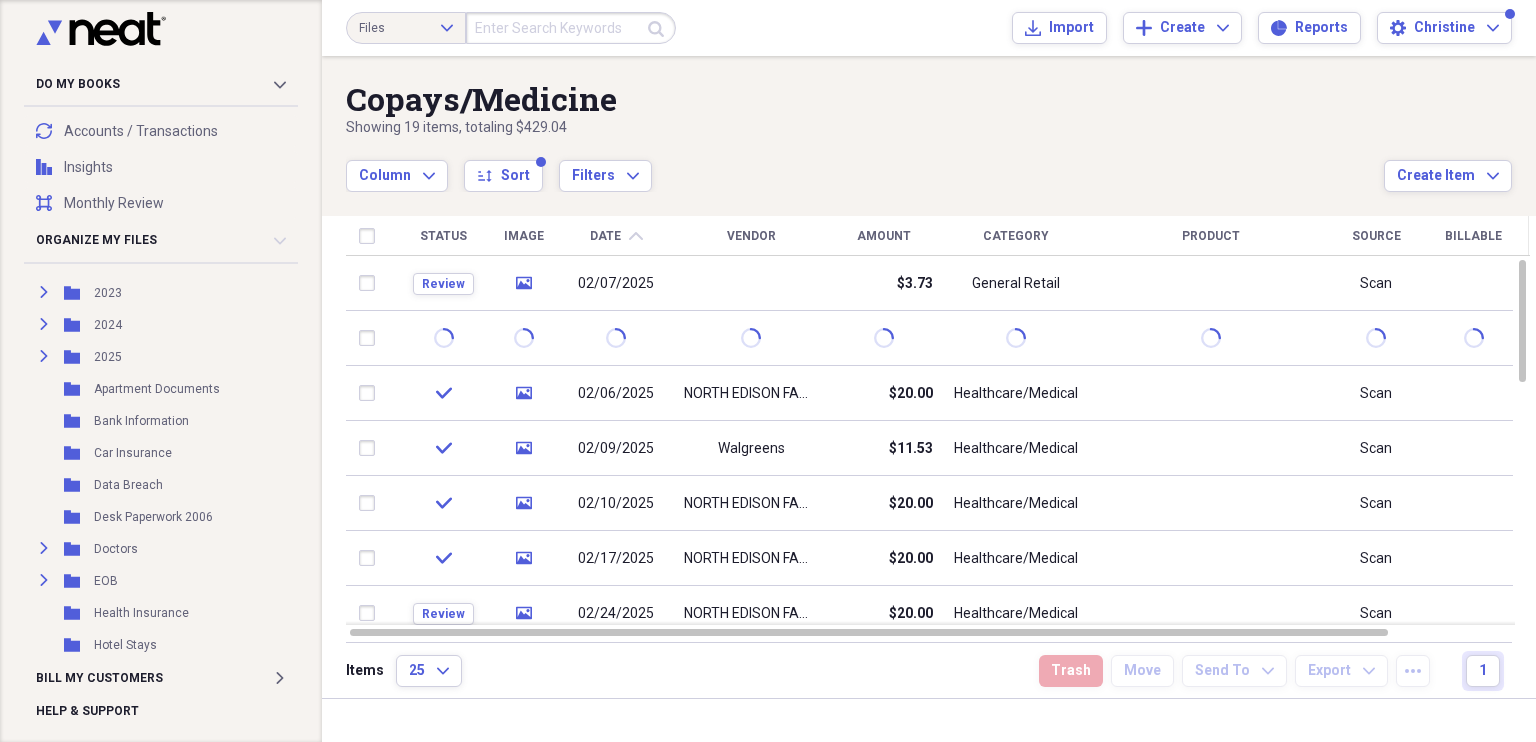 scroll, scrollTop: 532, scrollLeft: 0, axis: vertical 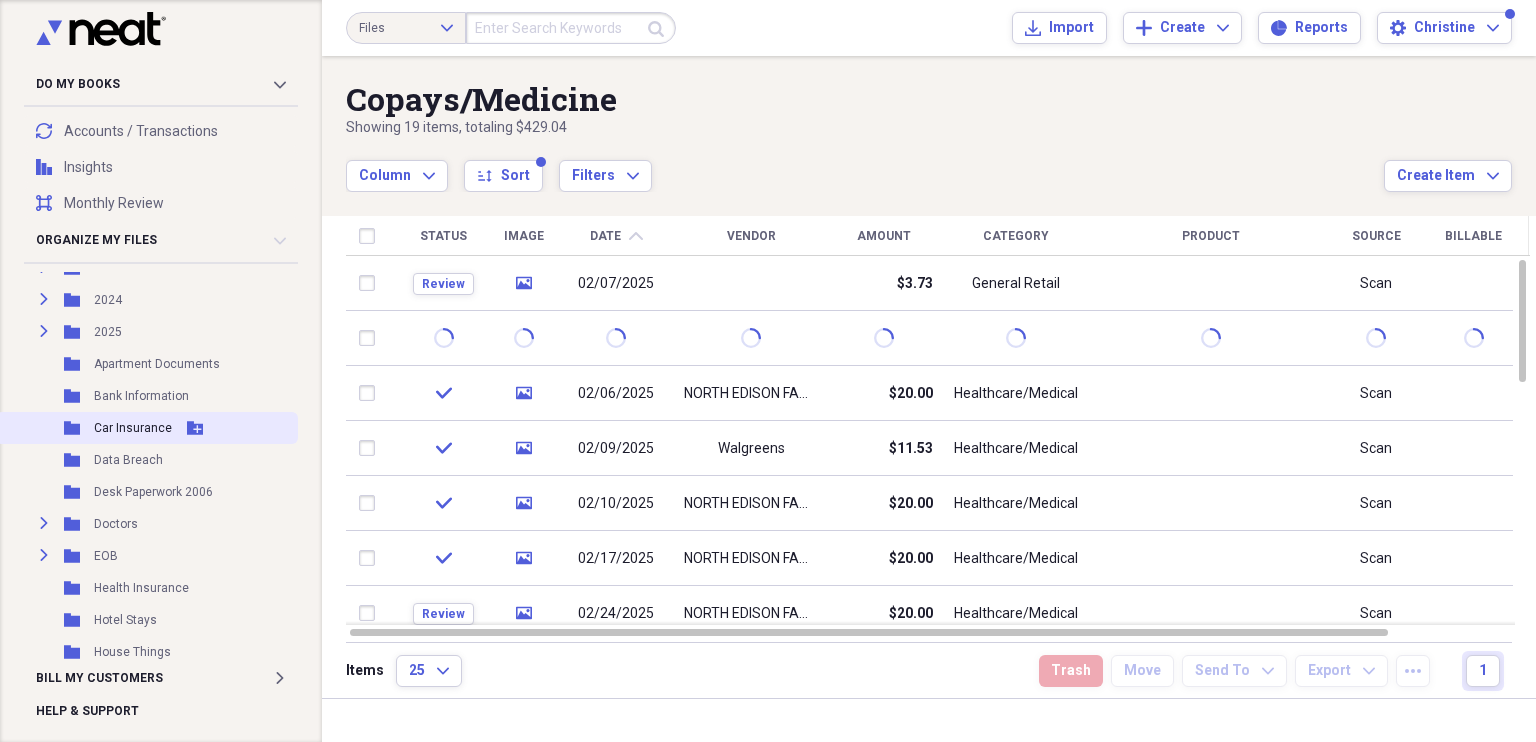 click on "Car Insurance" at bounding box center (133, 428) 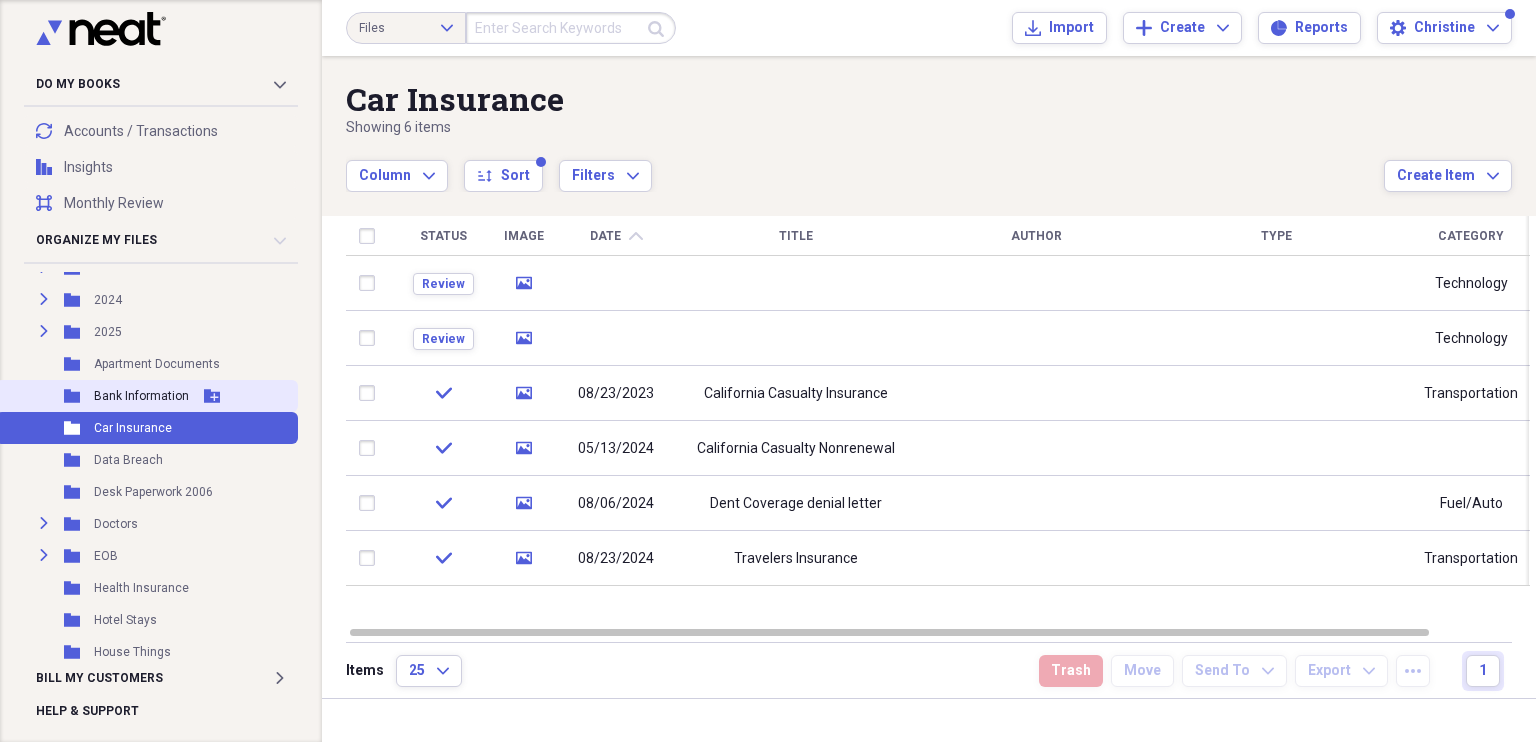 click on "Folder Bank Information Add Folder" at bounding box center (147, 396) 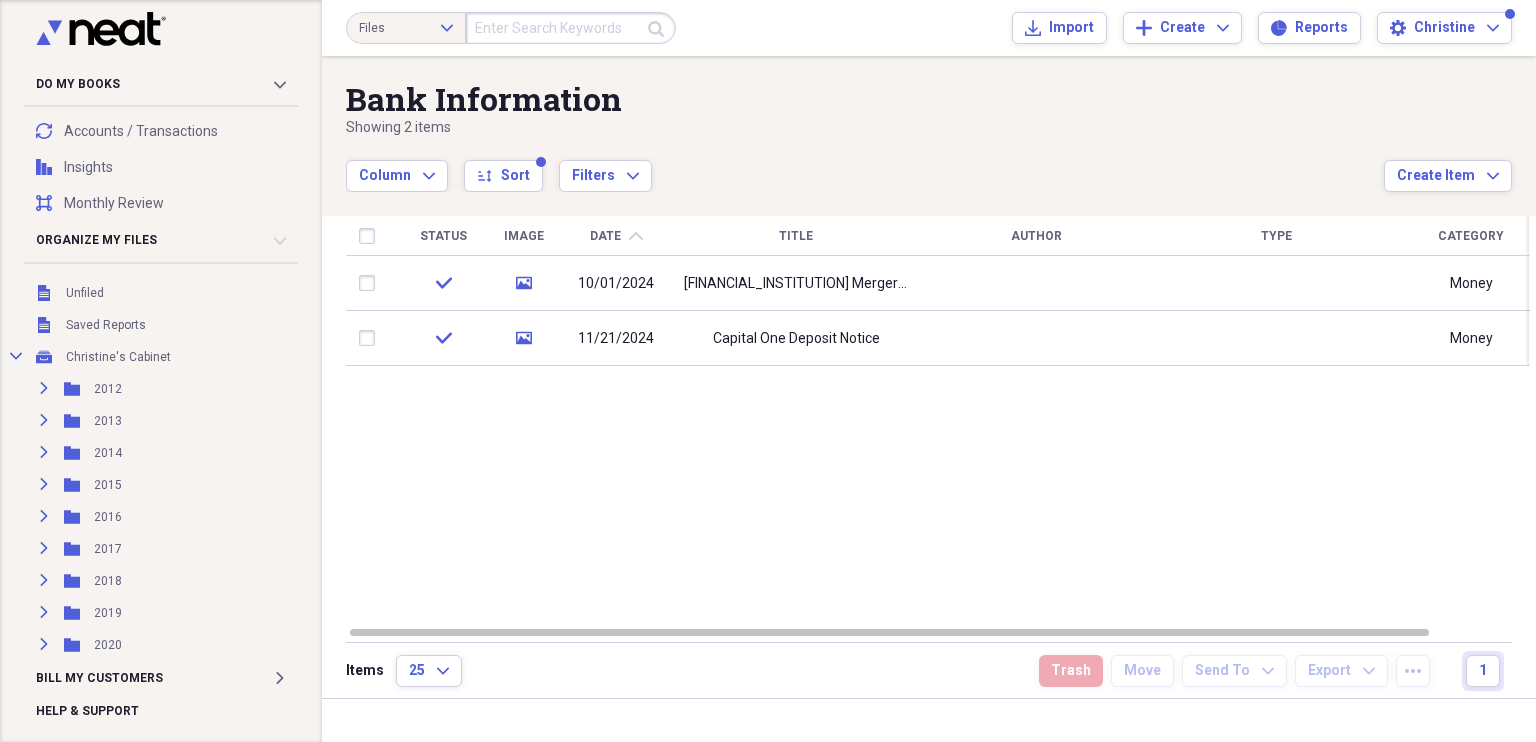 scroll, scrollTop: 0, scrollLeft: 0, axis: both 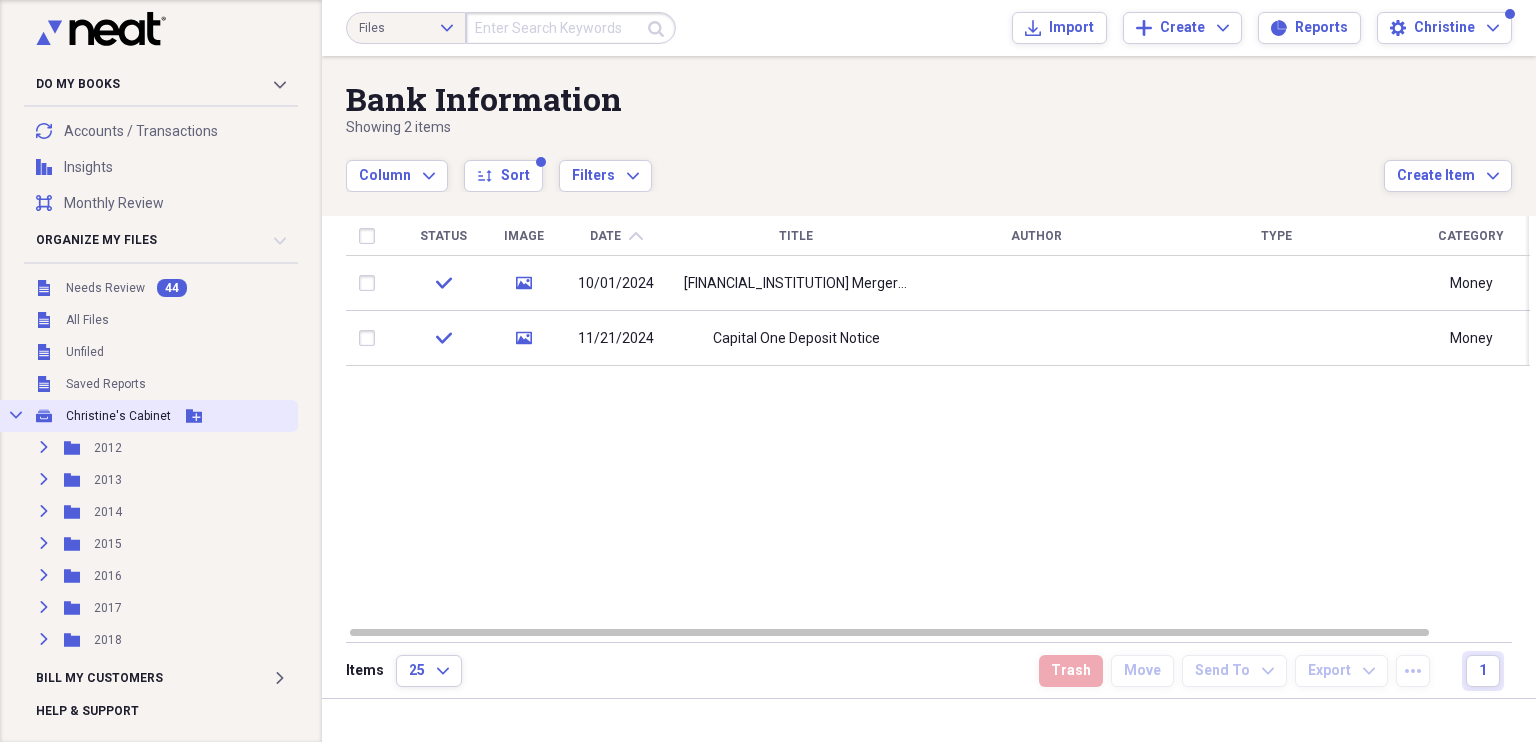click 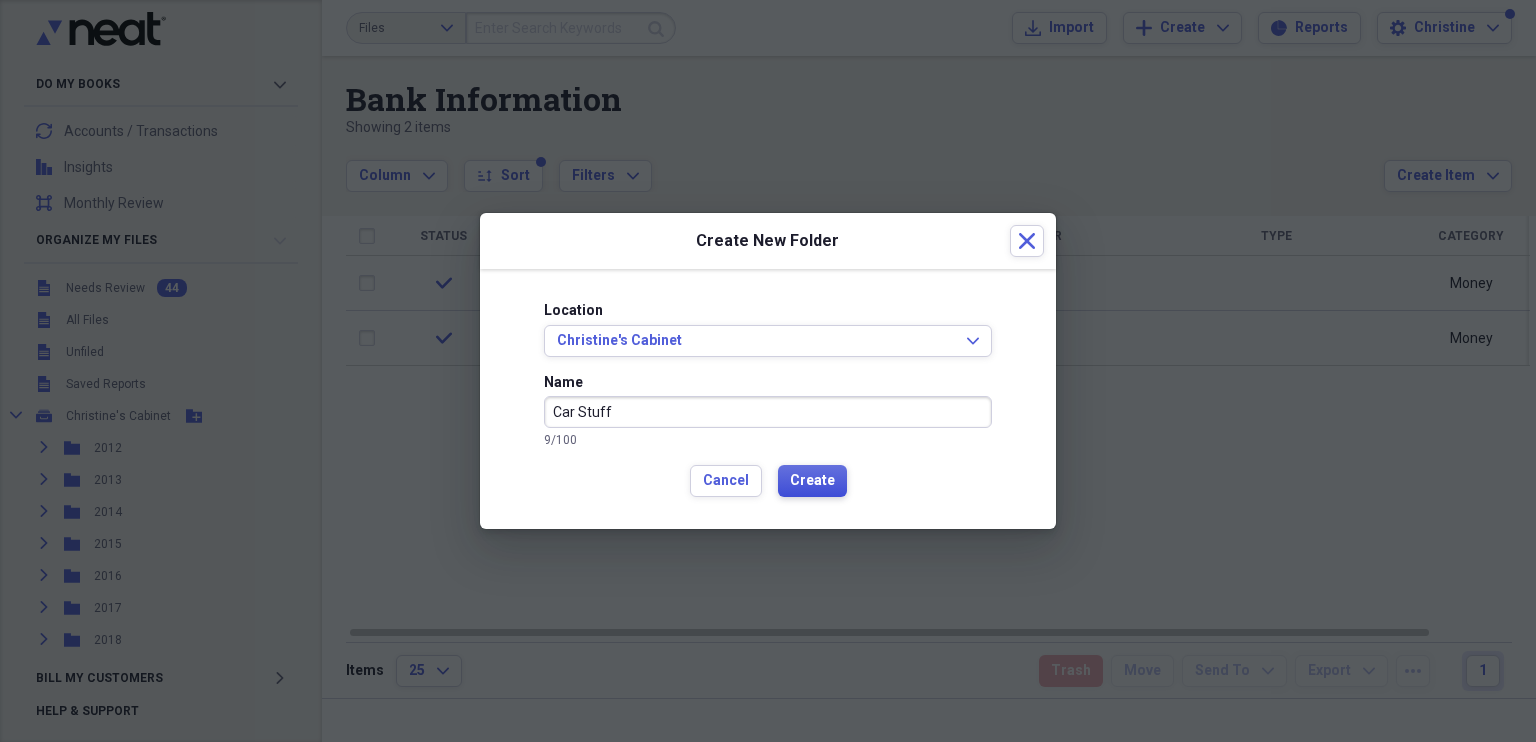 type on "Car Stuff" 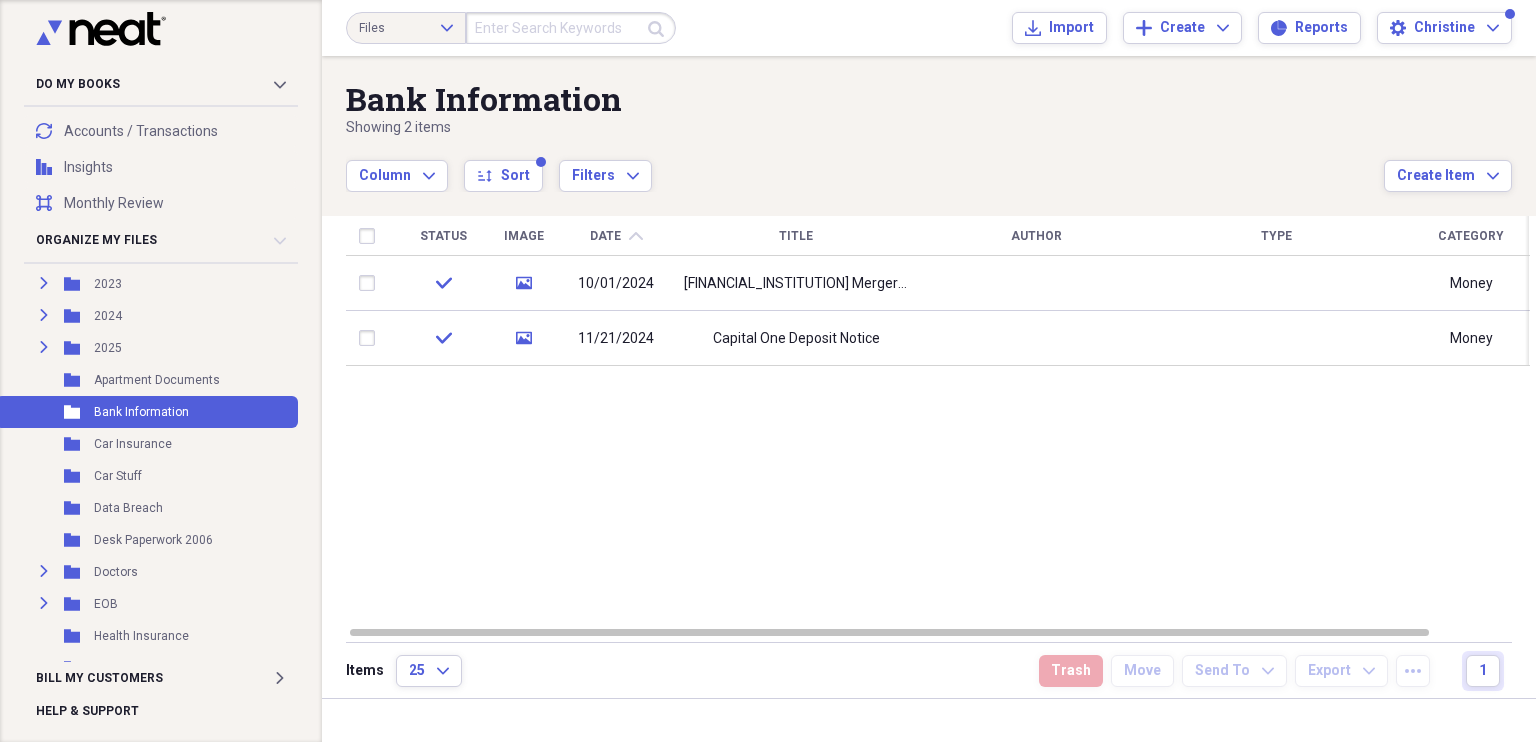 scroll, scrollTop: 554, scrollLeft: 0, axis: vertical 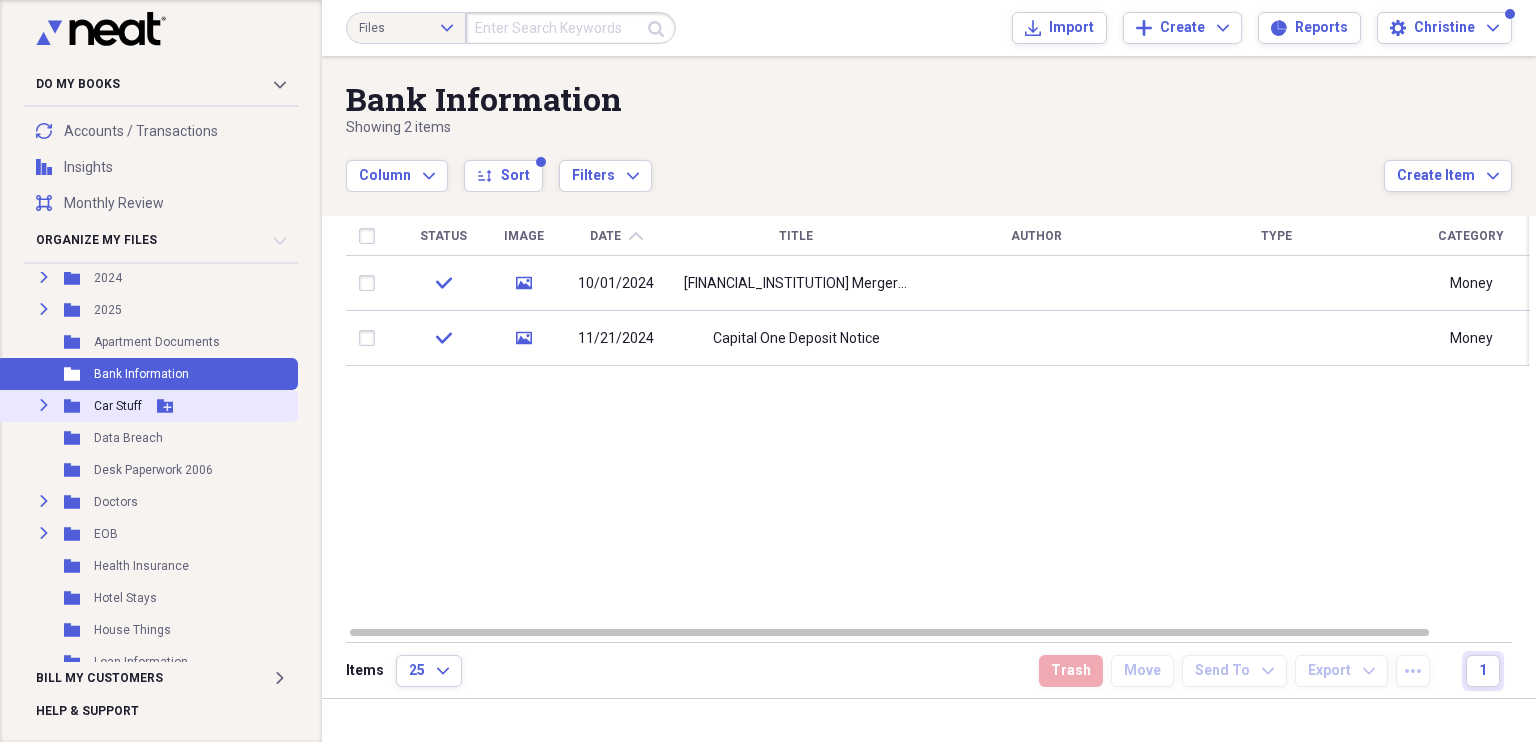 click on "Expand" at bounding box center [44, 405] 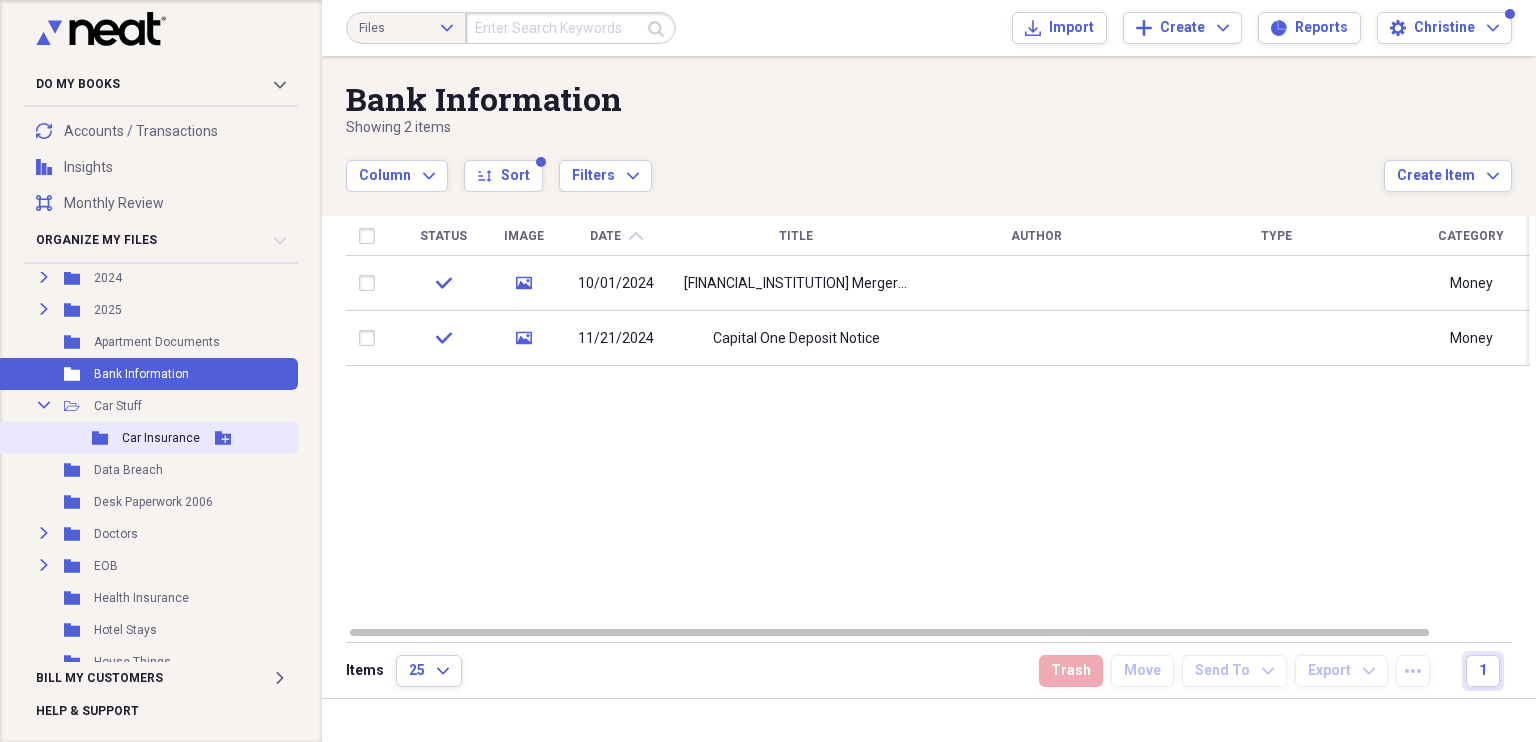 click on "Car Insurance" at bounding box center [161, 438] 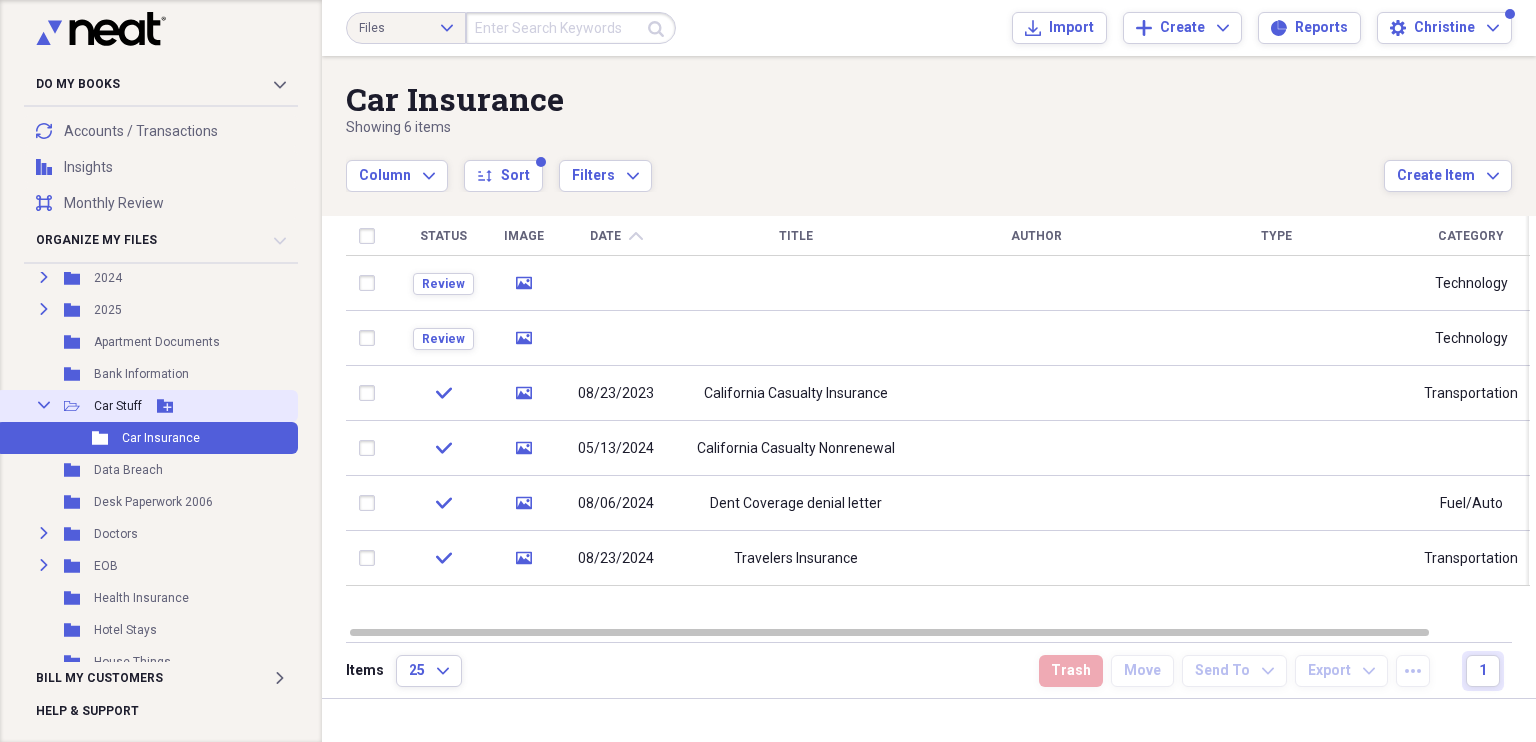 click on "Collapse Open Folder Car Stuff Add Folder" at bounding box center (147, 406) 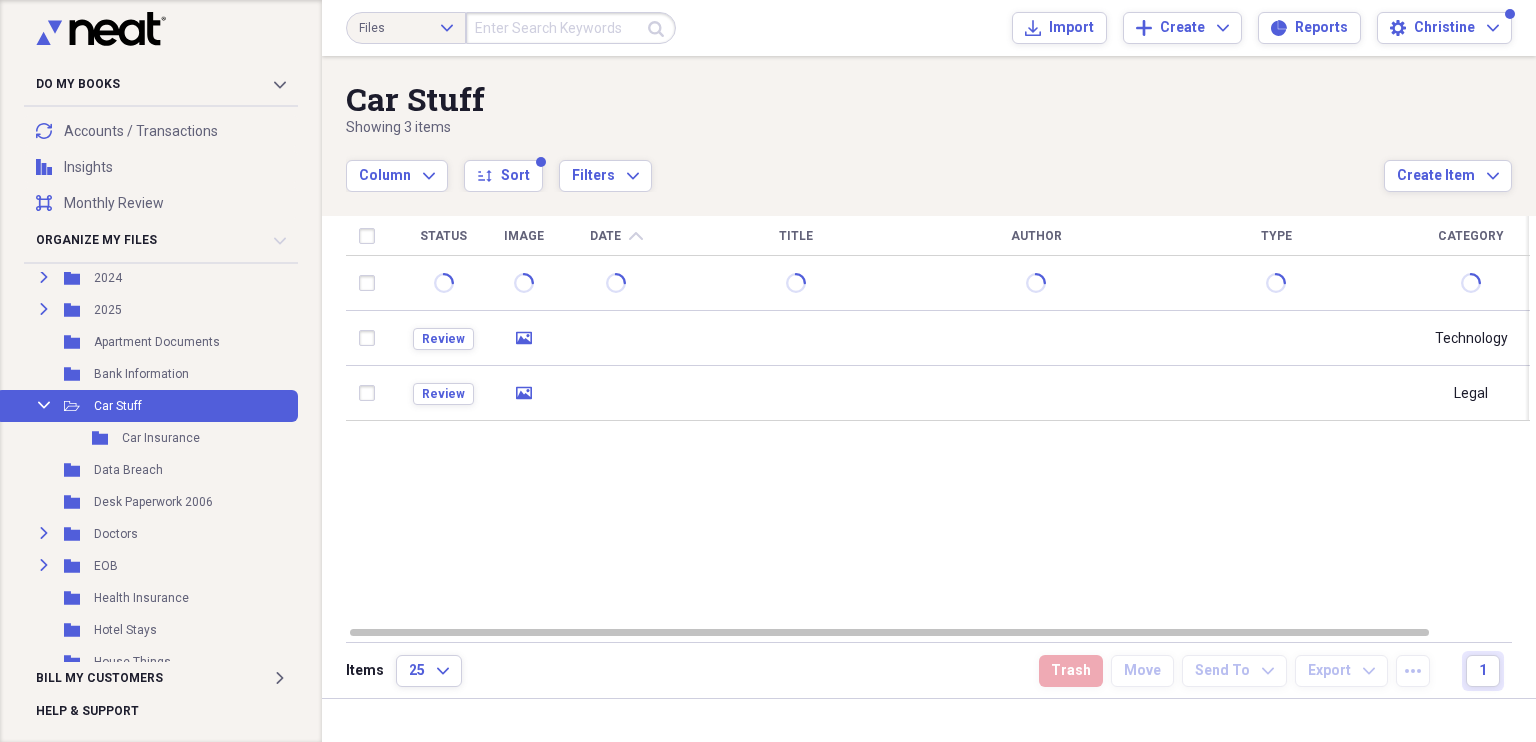 scroll, scrollTop: 0, scrollLeft: 0, axis: both 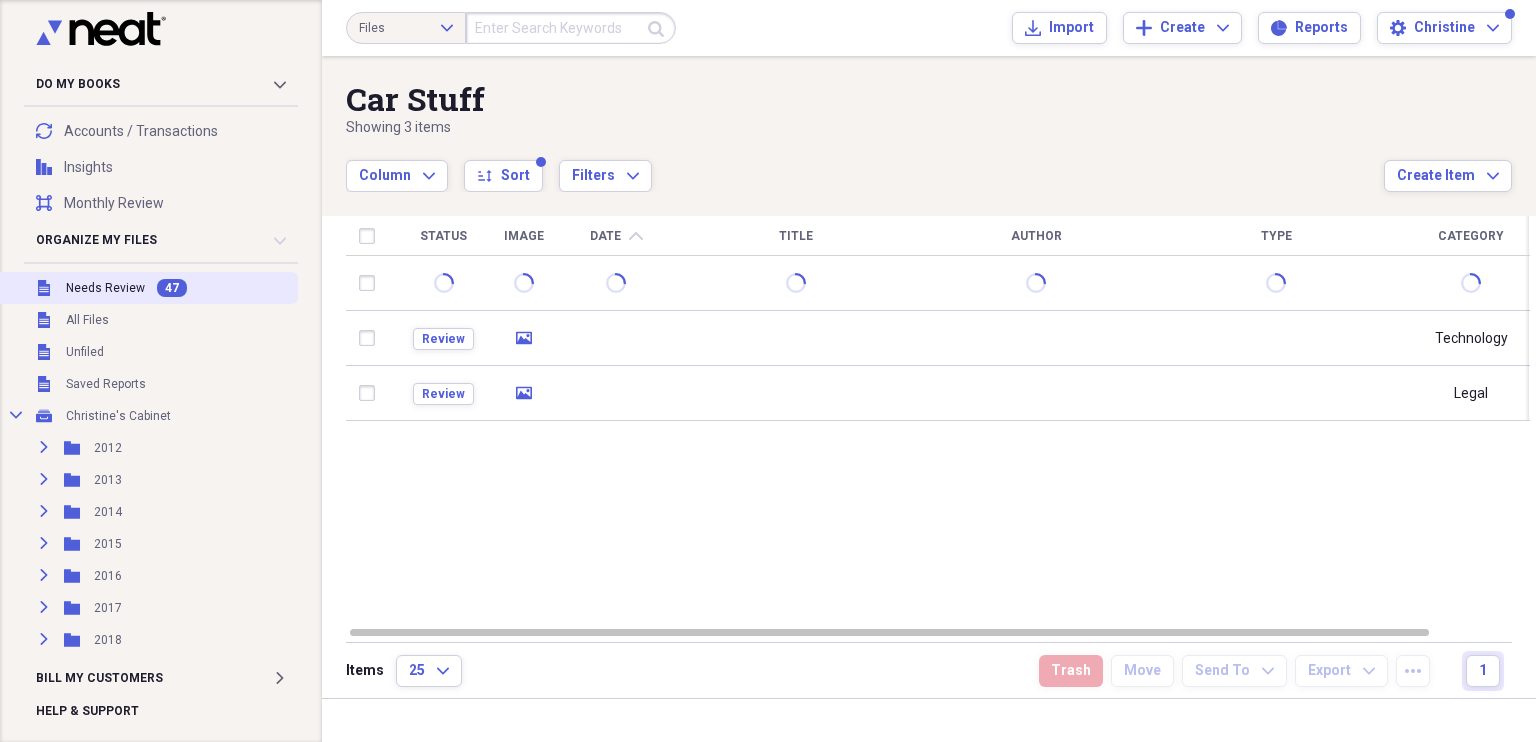 click on "Unfiled Needs Review 47" at bounding box center (147, 288) 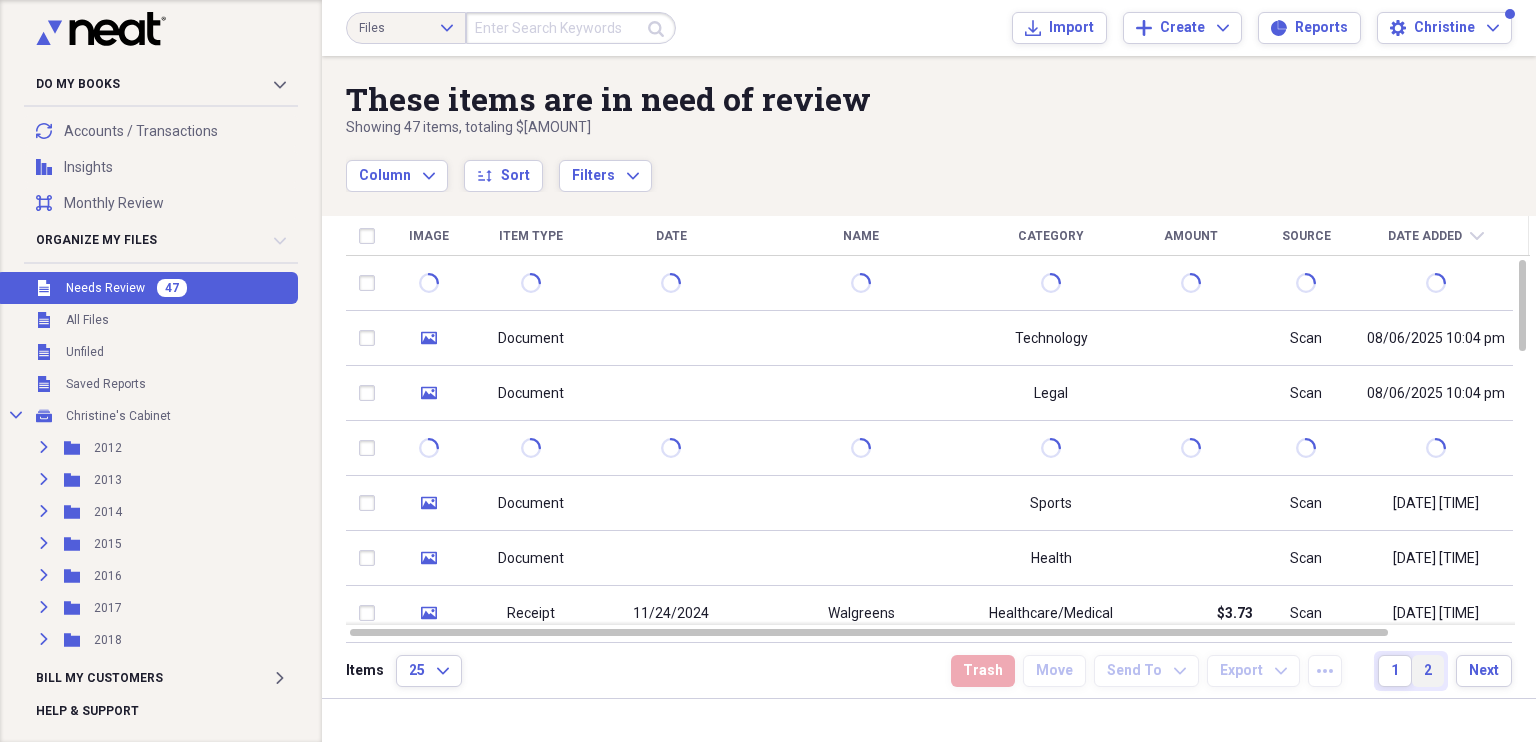 click on "2" at bounding box center [1428, 671] 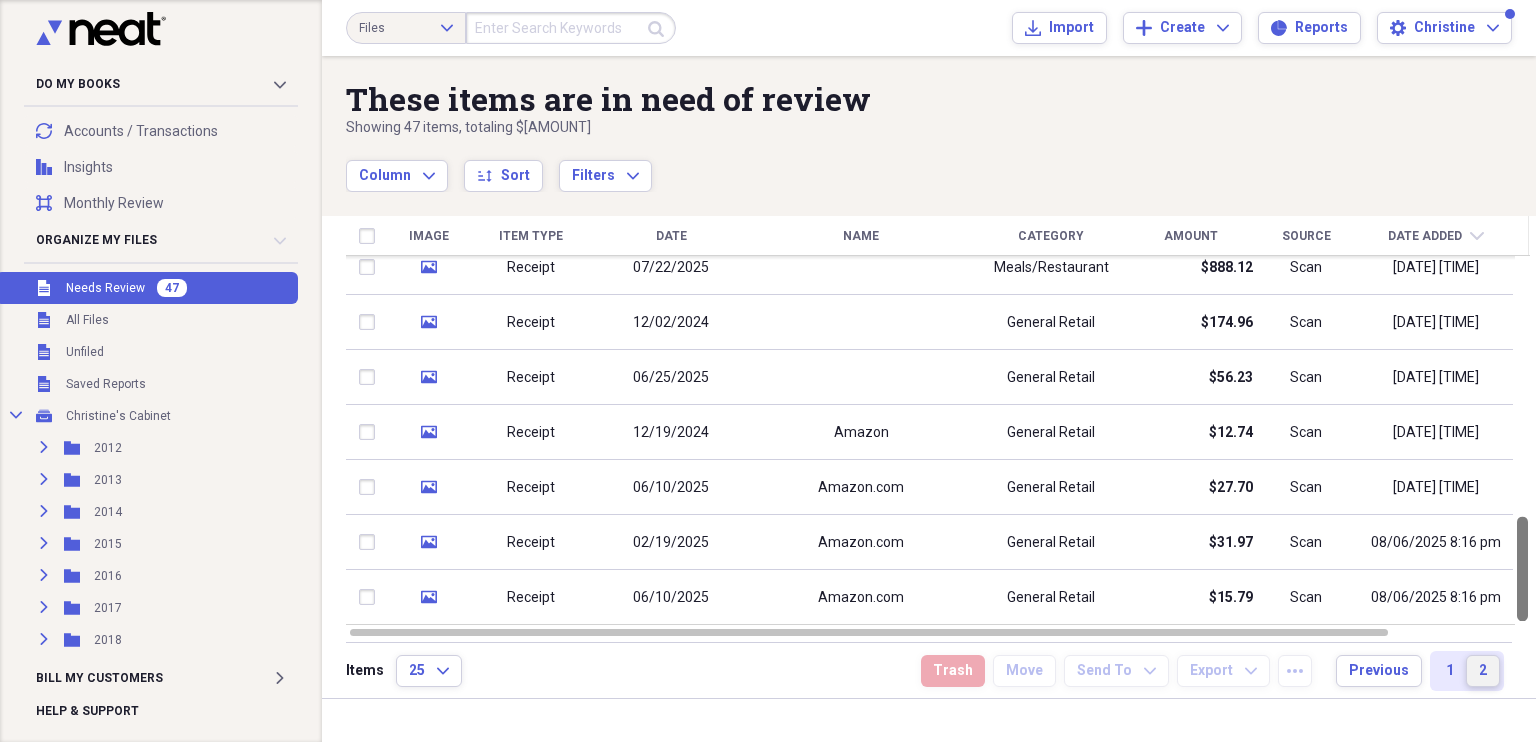drag, startPoint x: 1534, startPoint y: 350, endPoint x: 1535, endPoint y: 693, distance: 343.00146 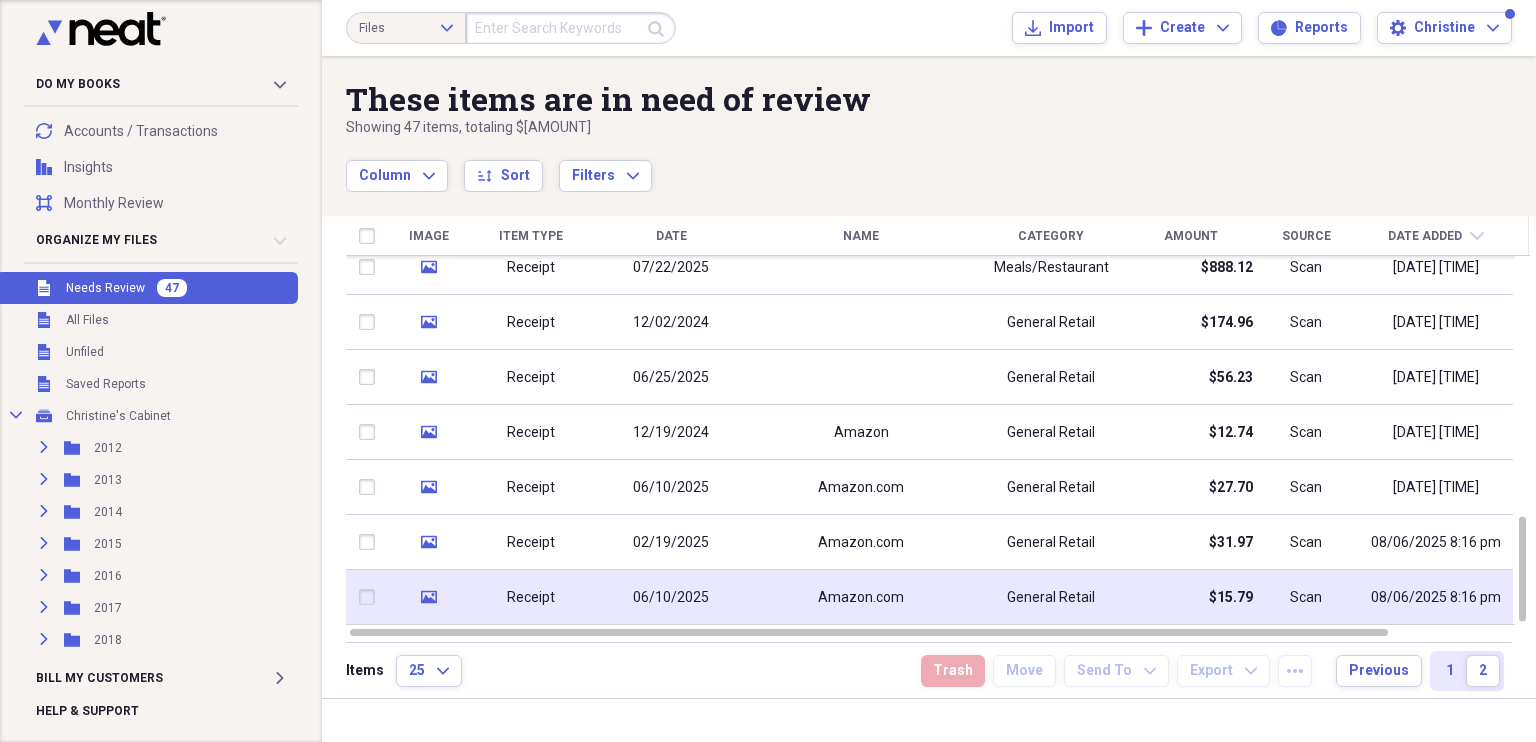 click on "General Retail" at bounding box center [1051, 598] 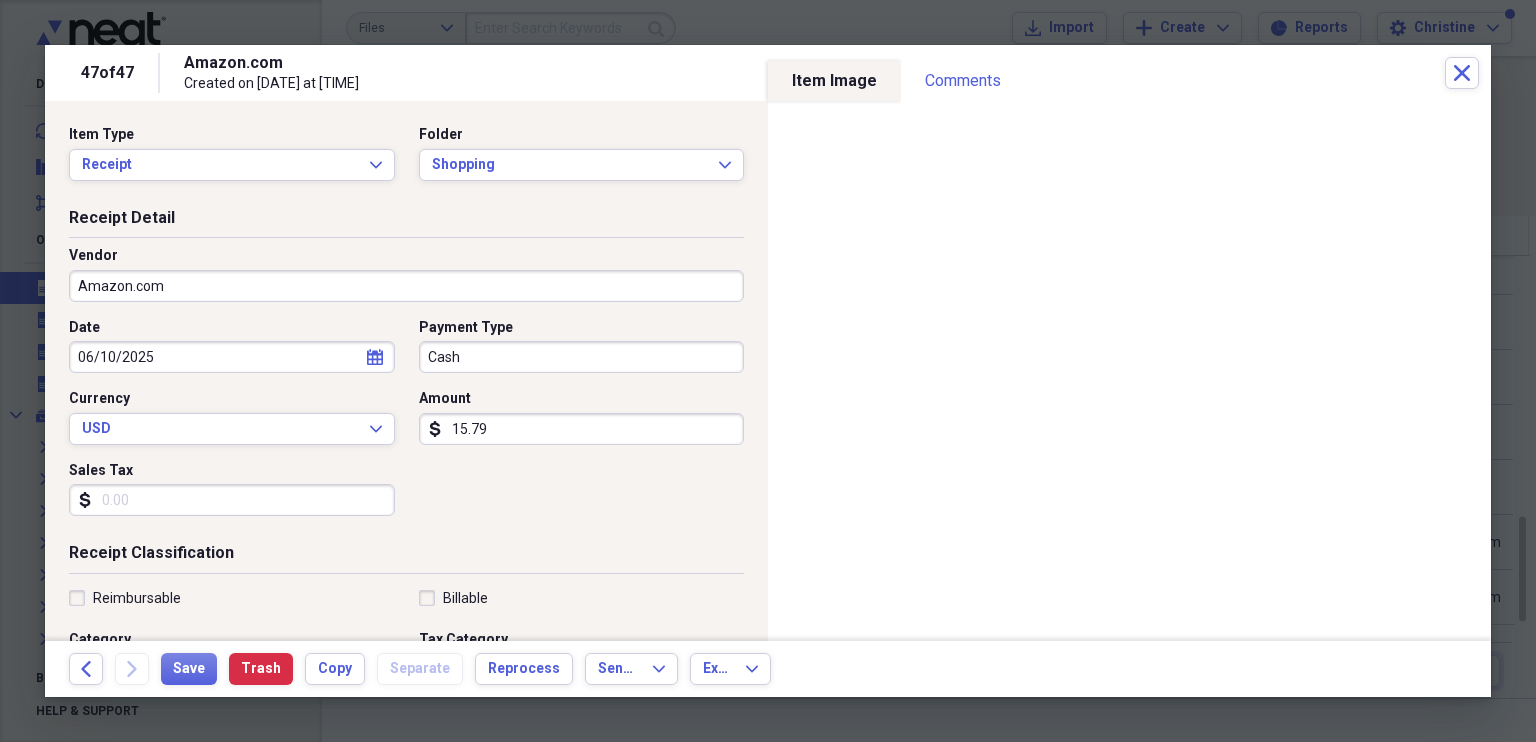 click on "Cash" at bounding box center (582, 357) 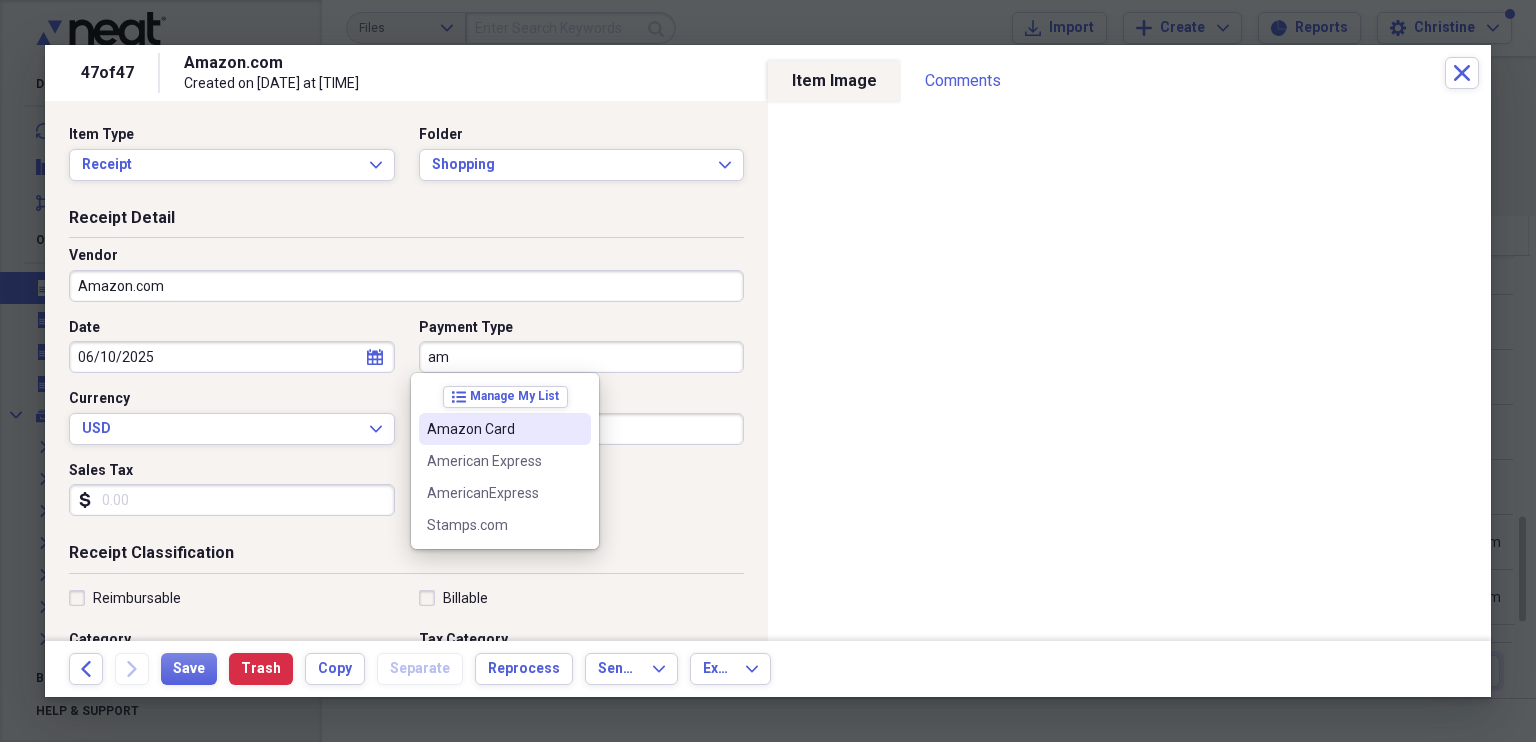click on "Amazon Card" at bounding box center (493, 429) 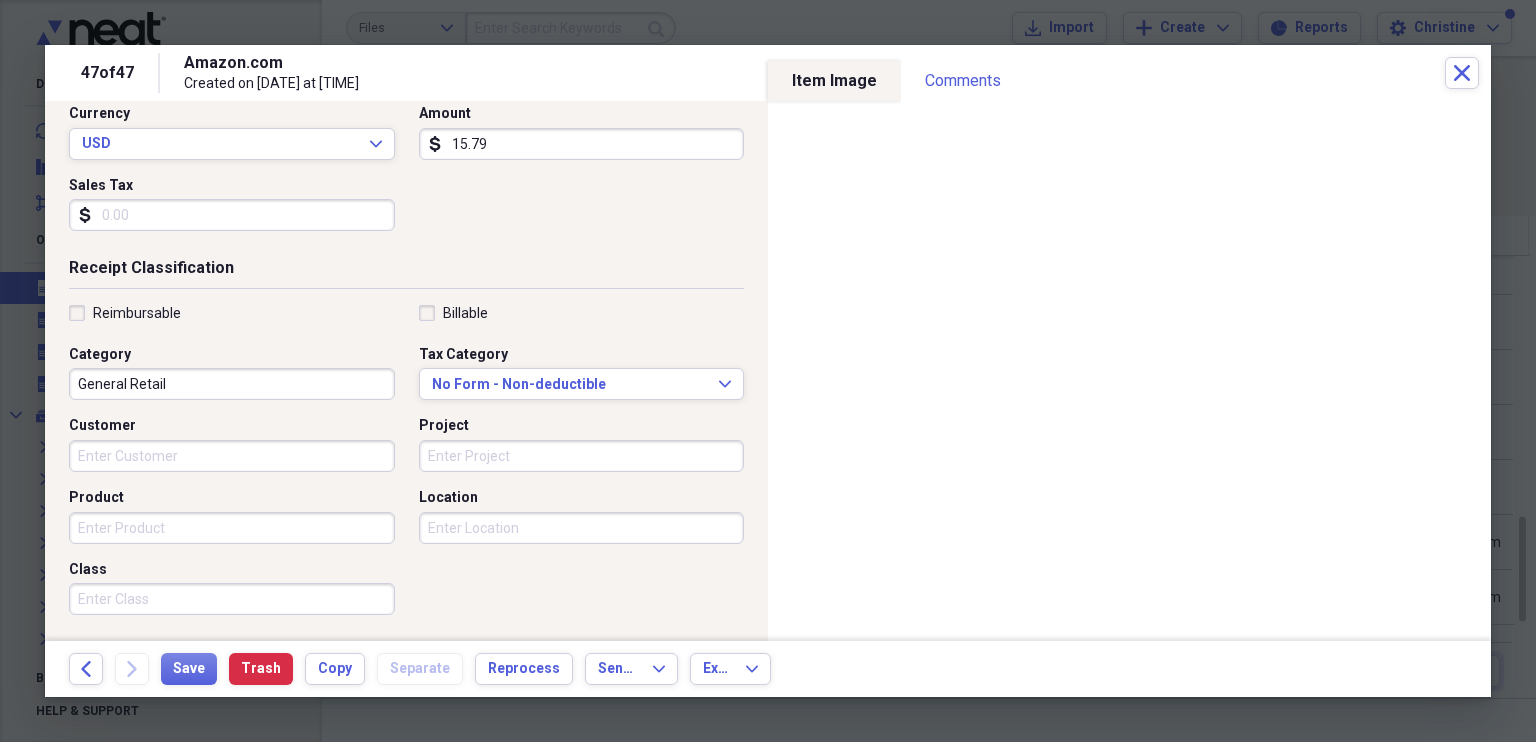 scroll, scrollTop: 328, scrollLeft: 0, axis: vertical 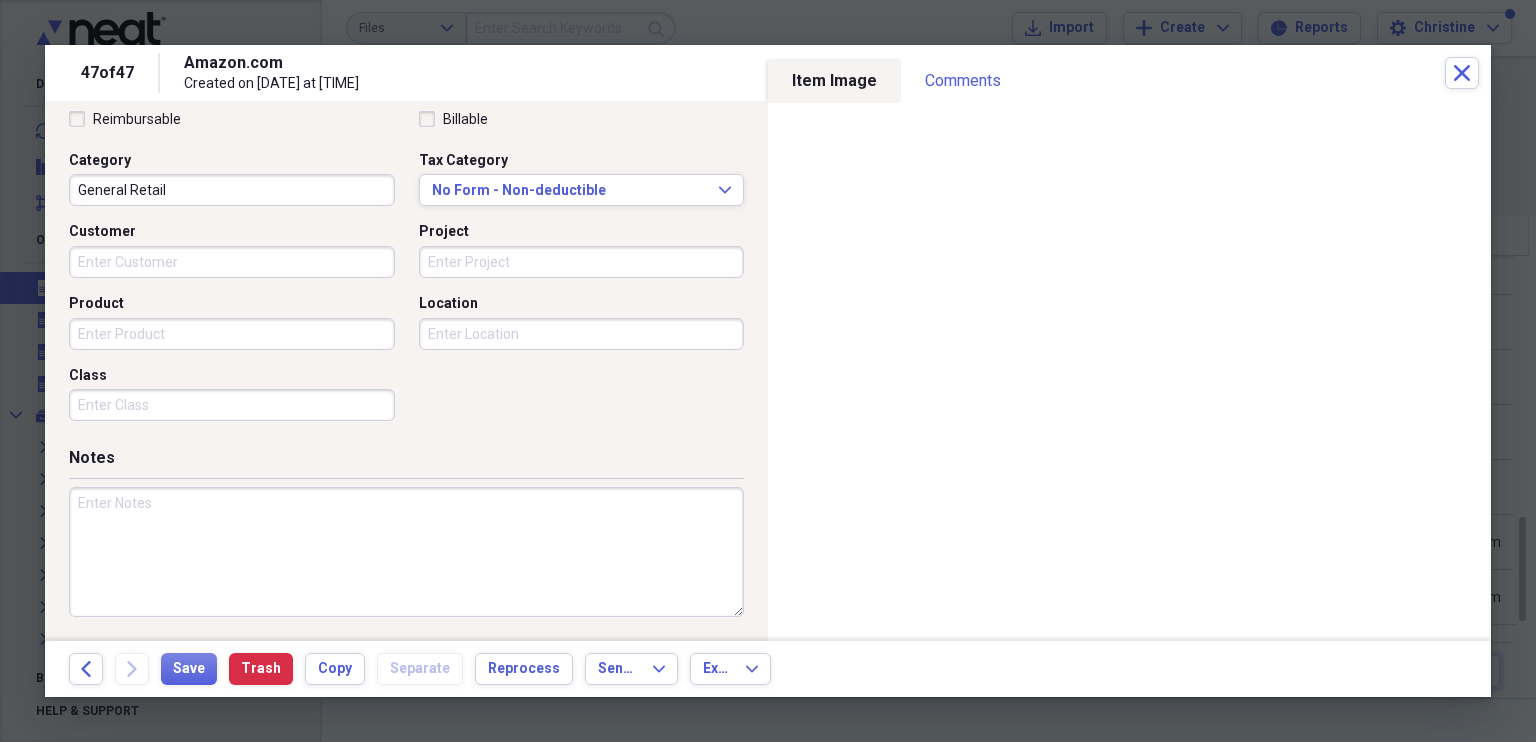 click at bounding box center (406, 552) 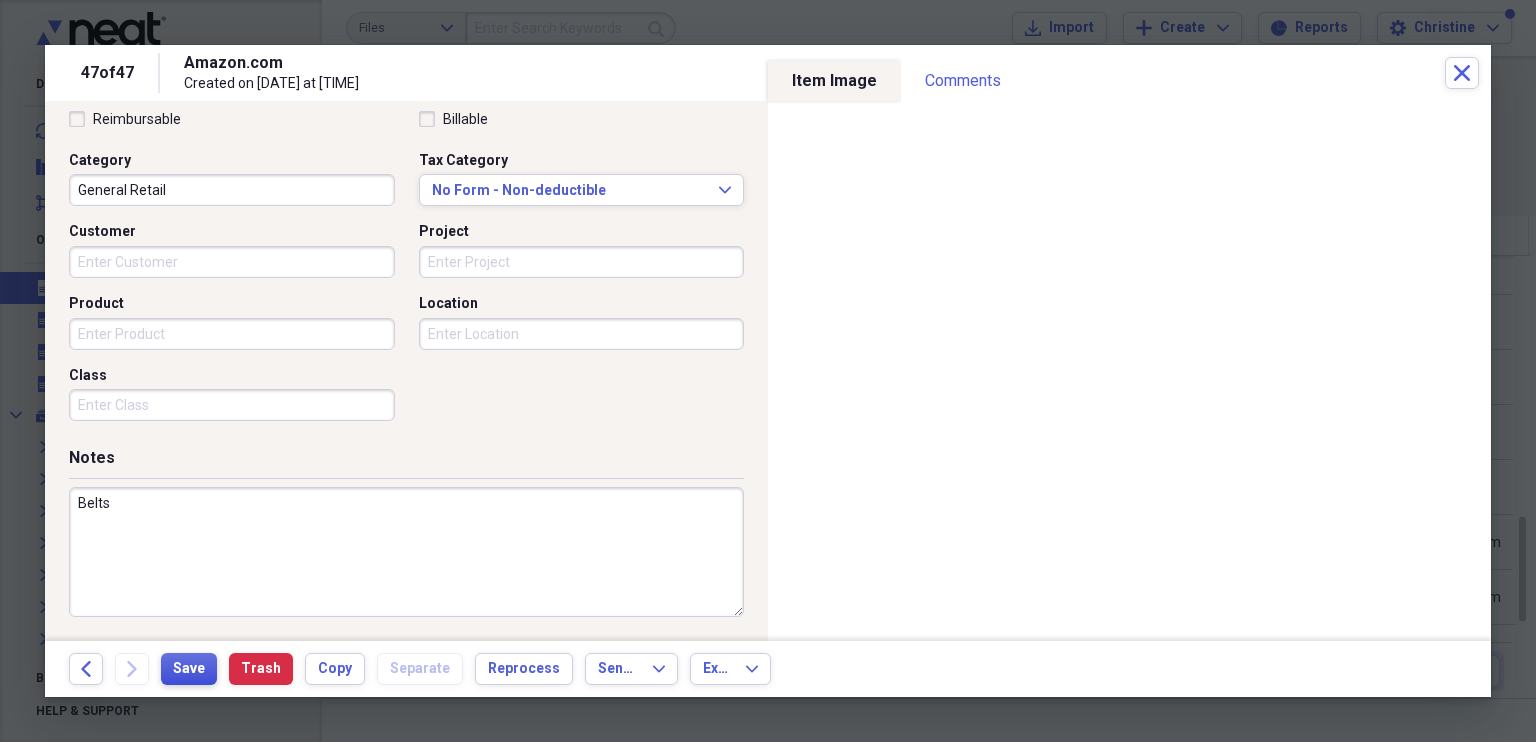 type on "Belts" 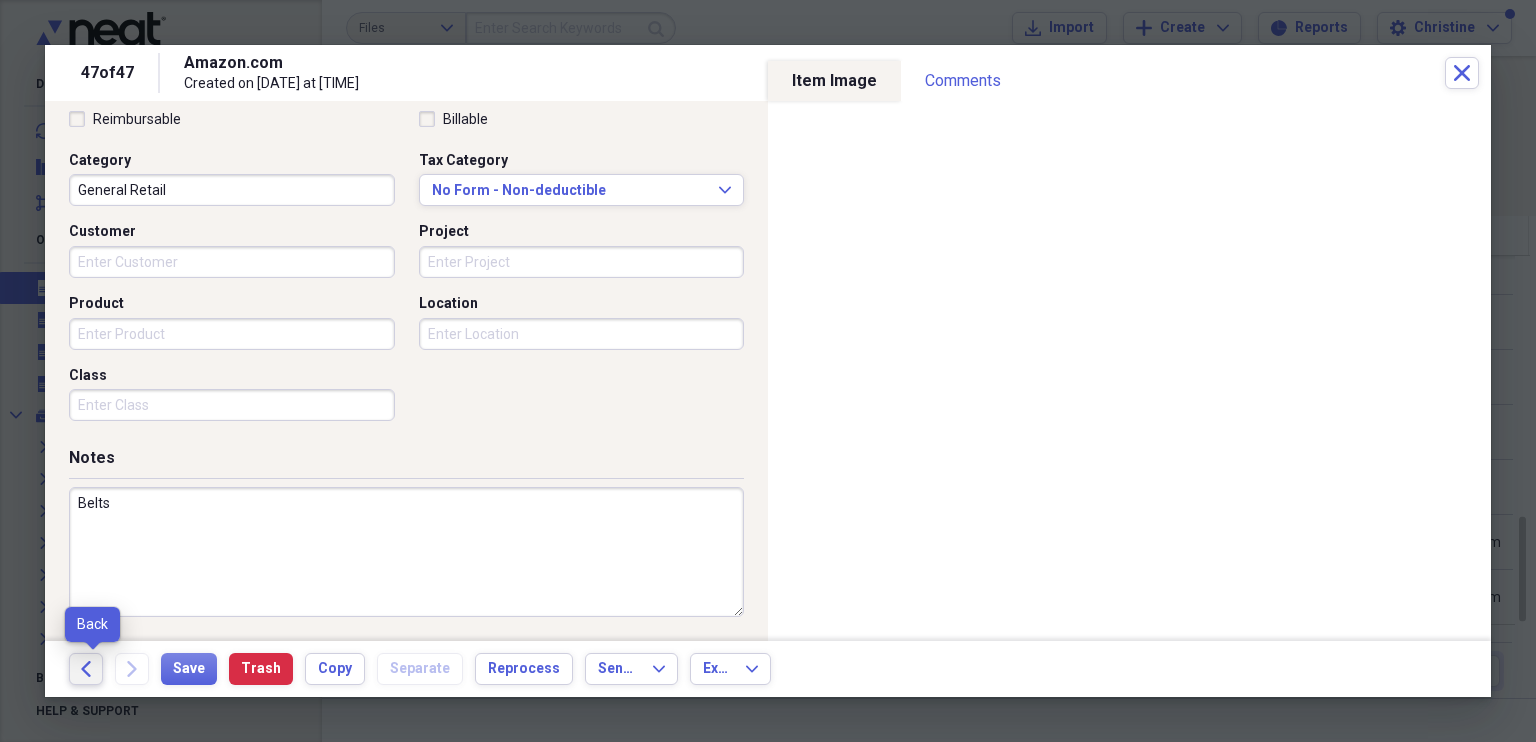 click on "Back" 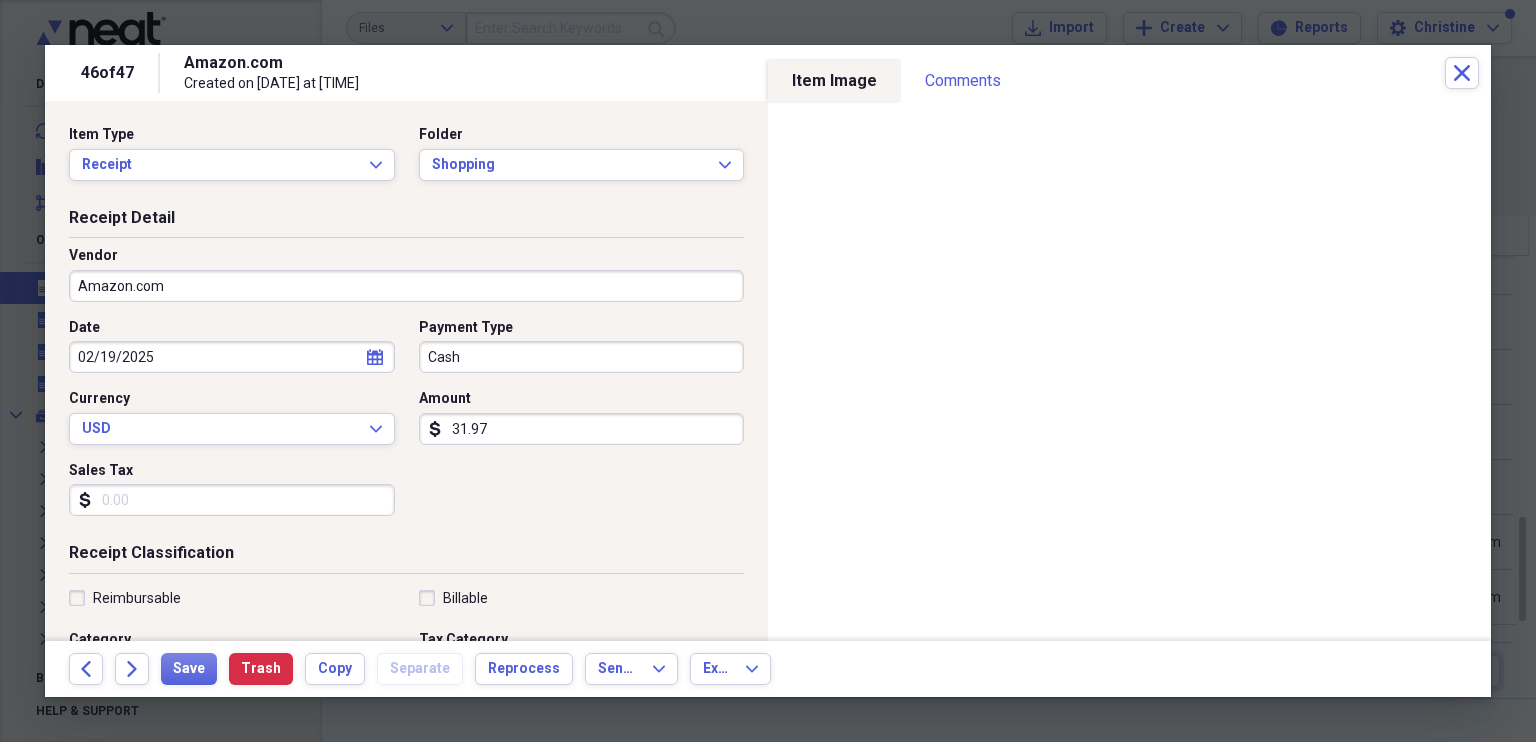 click on "Cash" at bounding box center (582, 357) 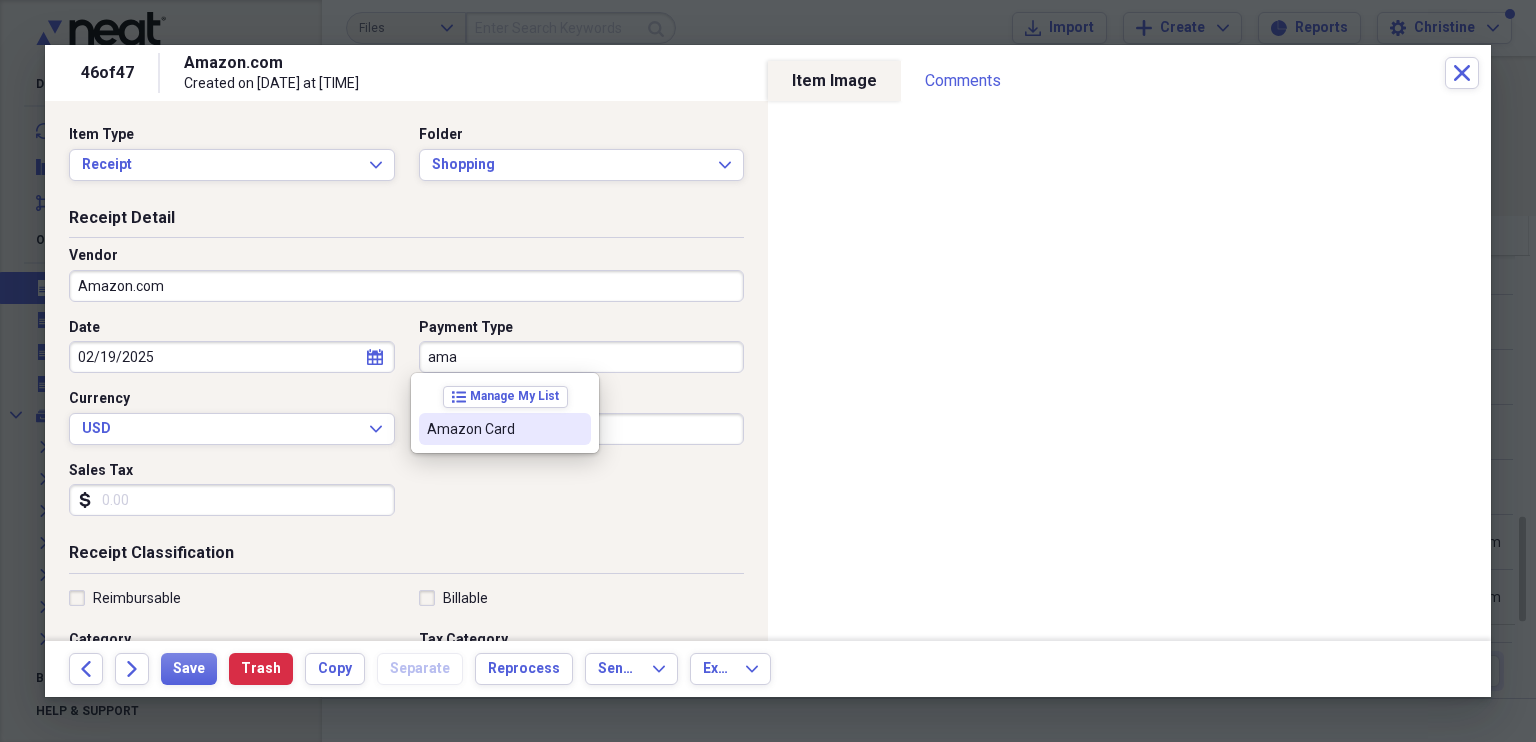 click on "Amazon Card" at bounding box center (493, 429) 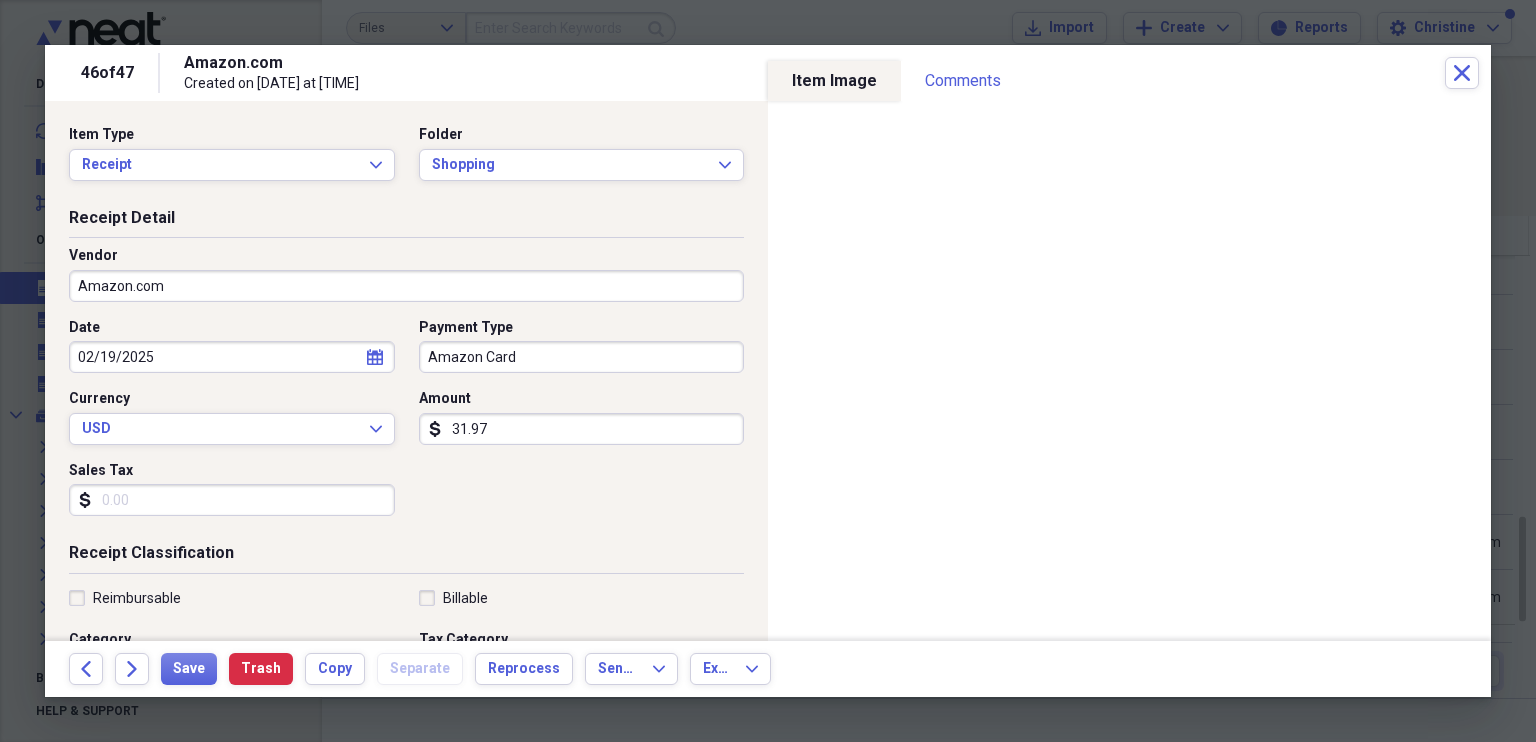 click on "Sales Tax" at bounding box center (232, 500) 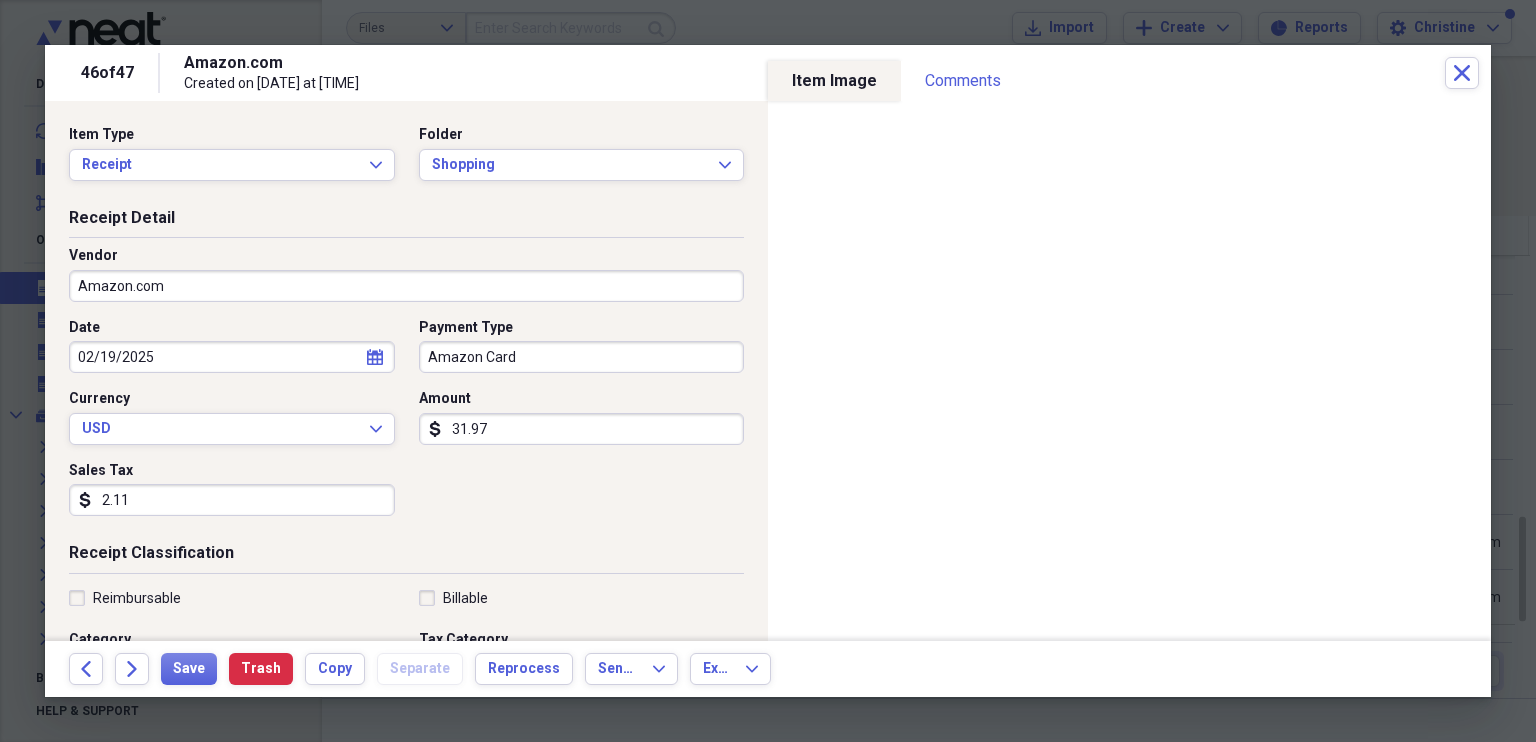 type on "2.11" 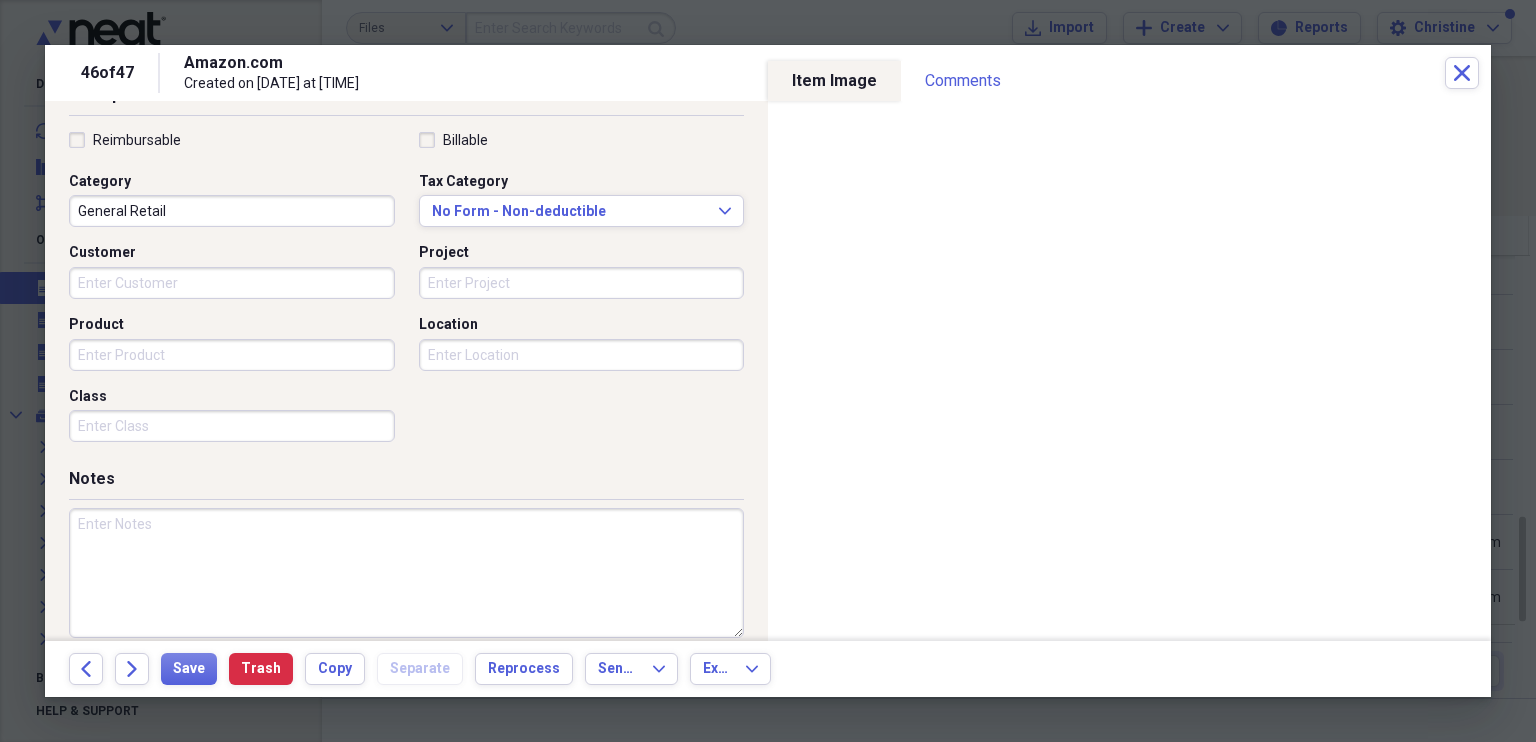 scroll, scrollTop: 479, scrollLeft: 0, axis: vertical 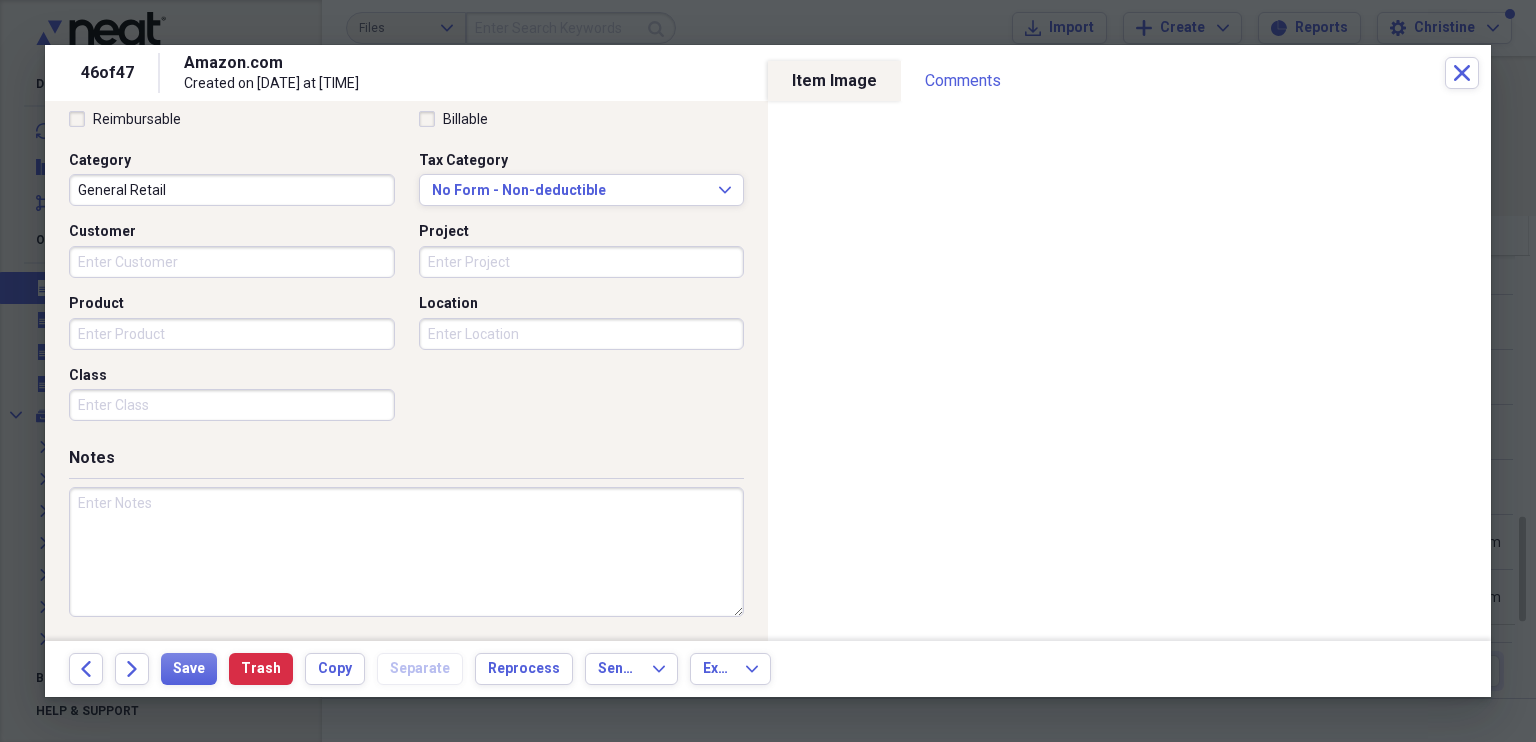 type on "34.08" 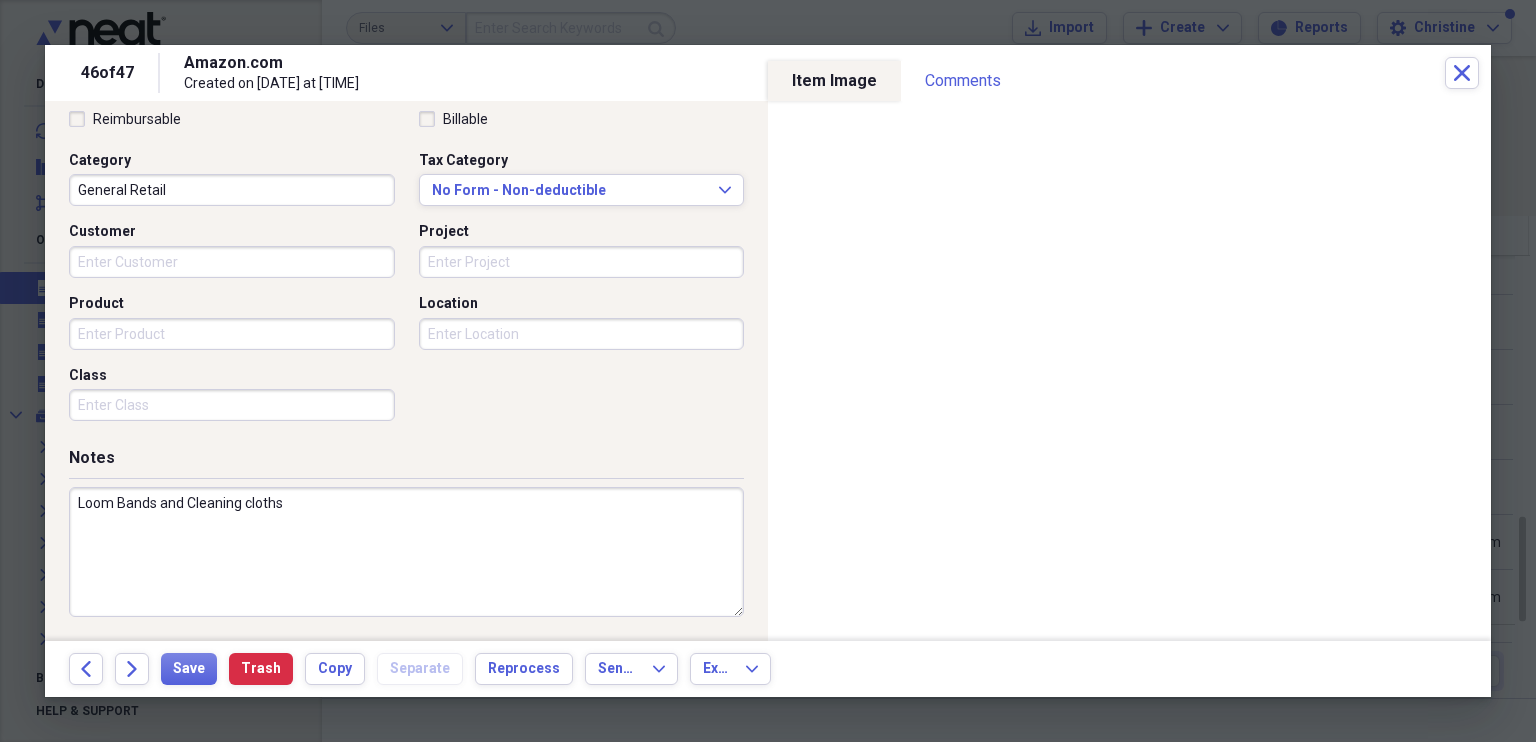 click on "Loom Bands and Cleaning cloths" at bounding box center [406, 552] 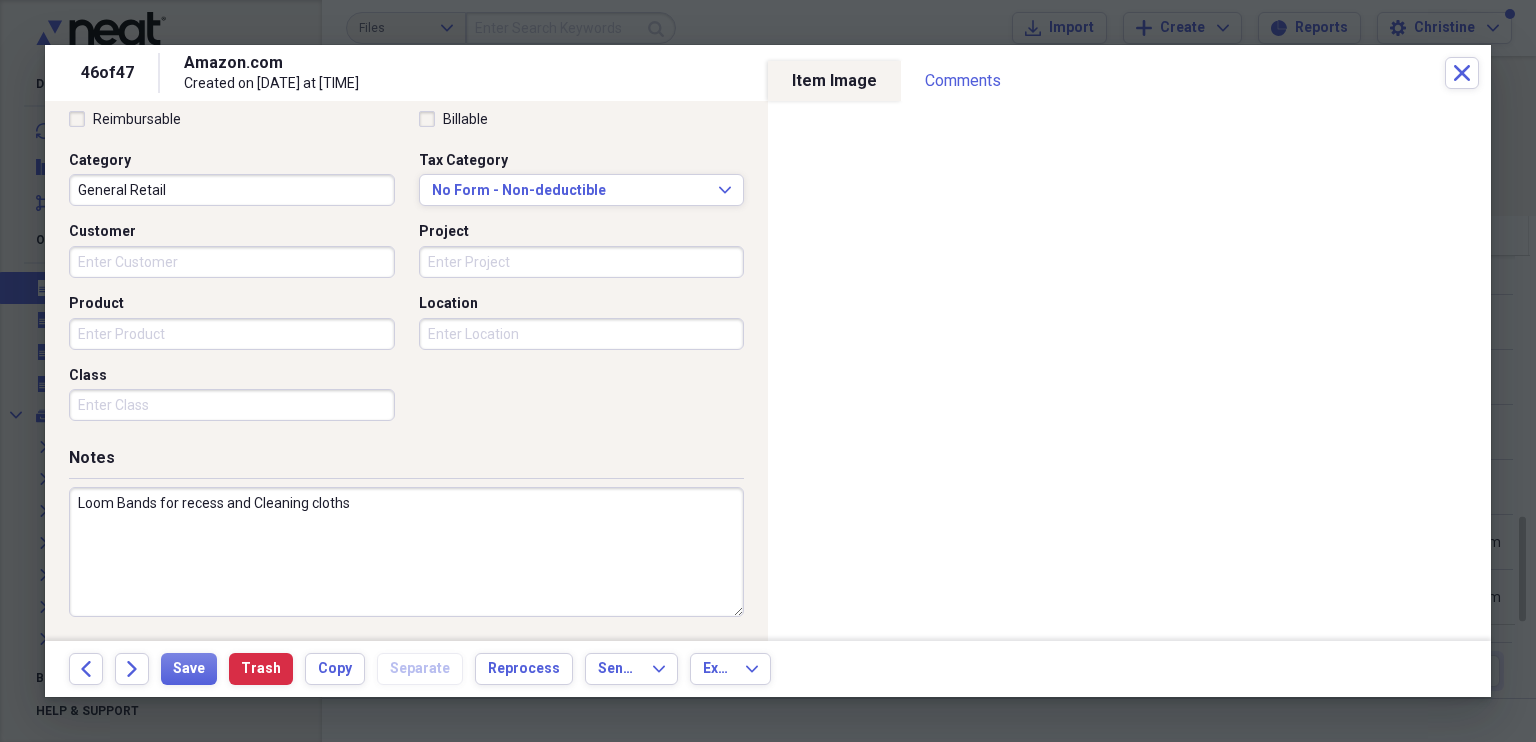 click on "Loom Bands for recess and Cleaning cloths" at bounding box center (406, 552) 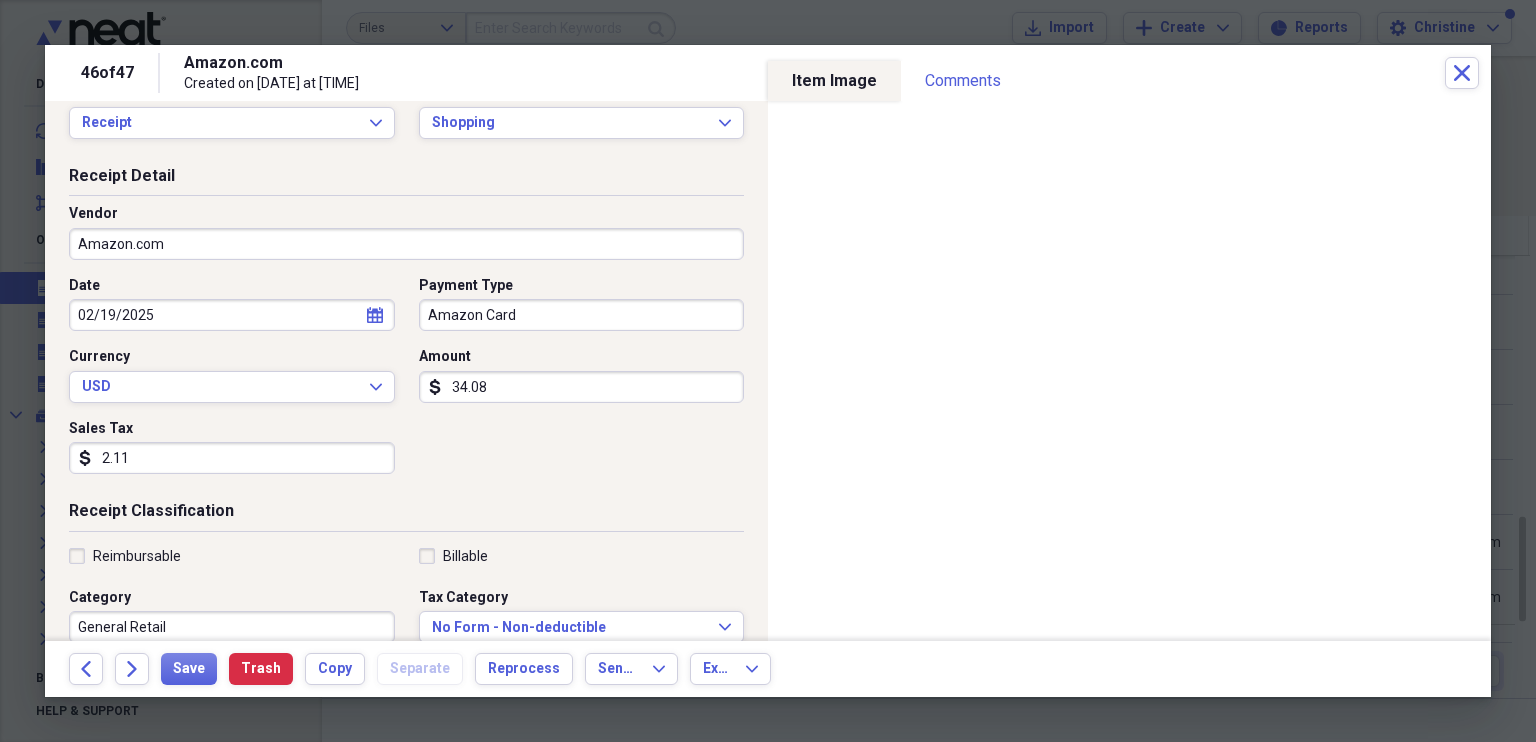 scroll, scrollTop: 0, scrollLeft: 0, axis: both 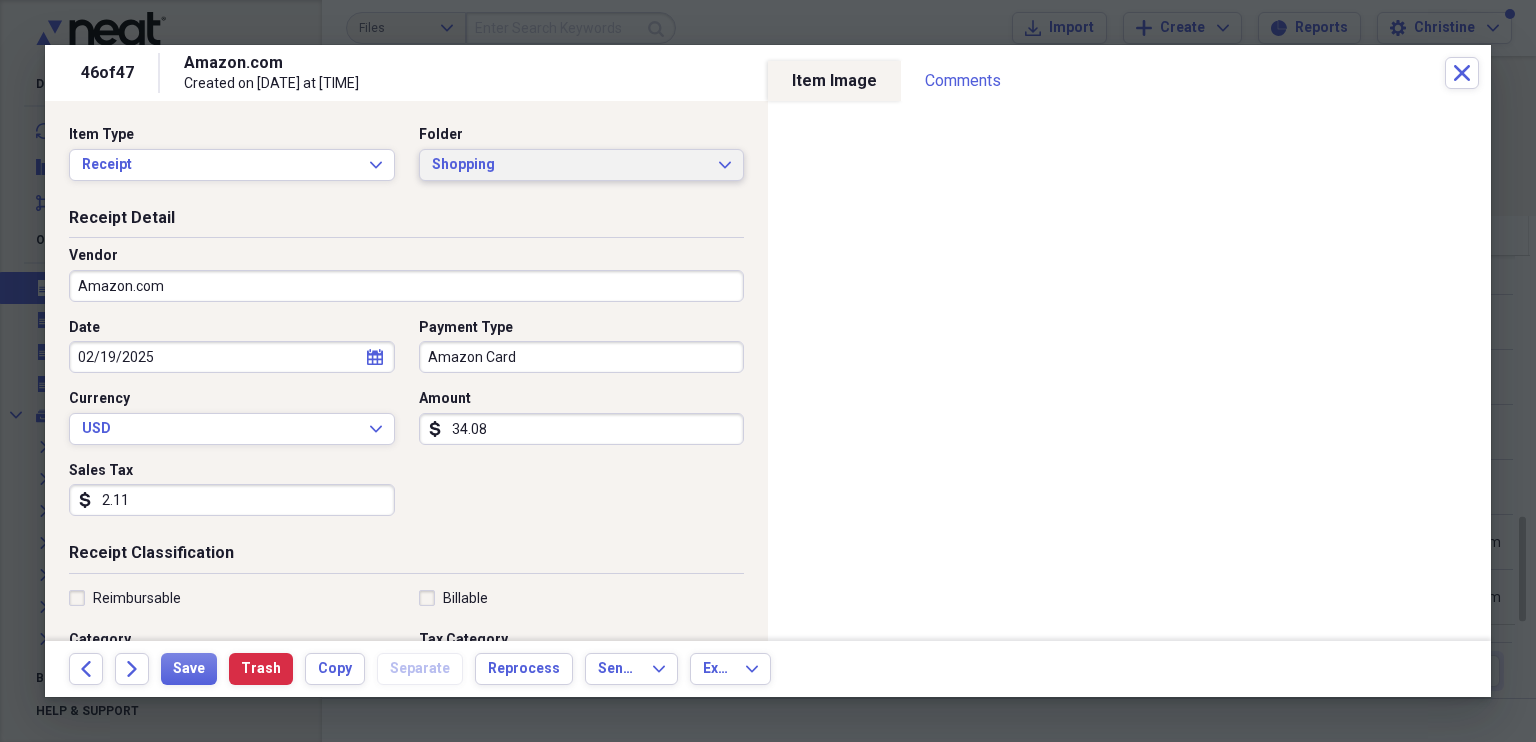 type on "Loom Bands for recess and Cleaning cloths for boards" 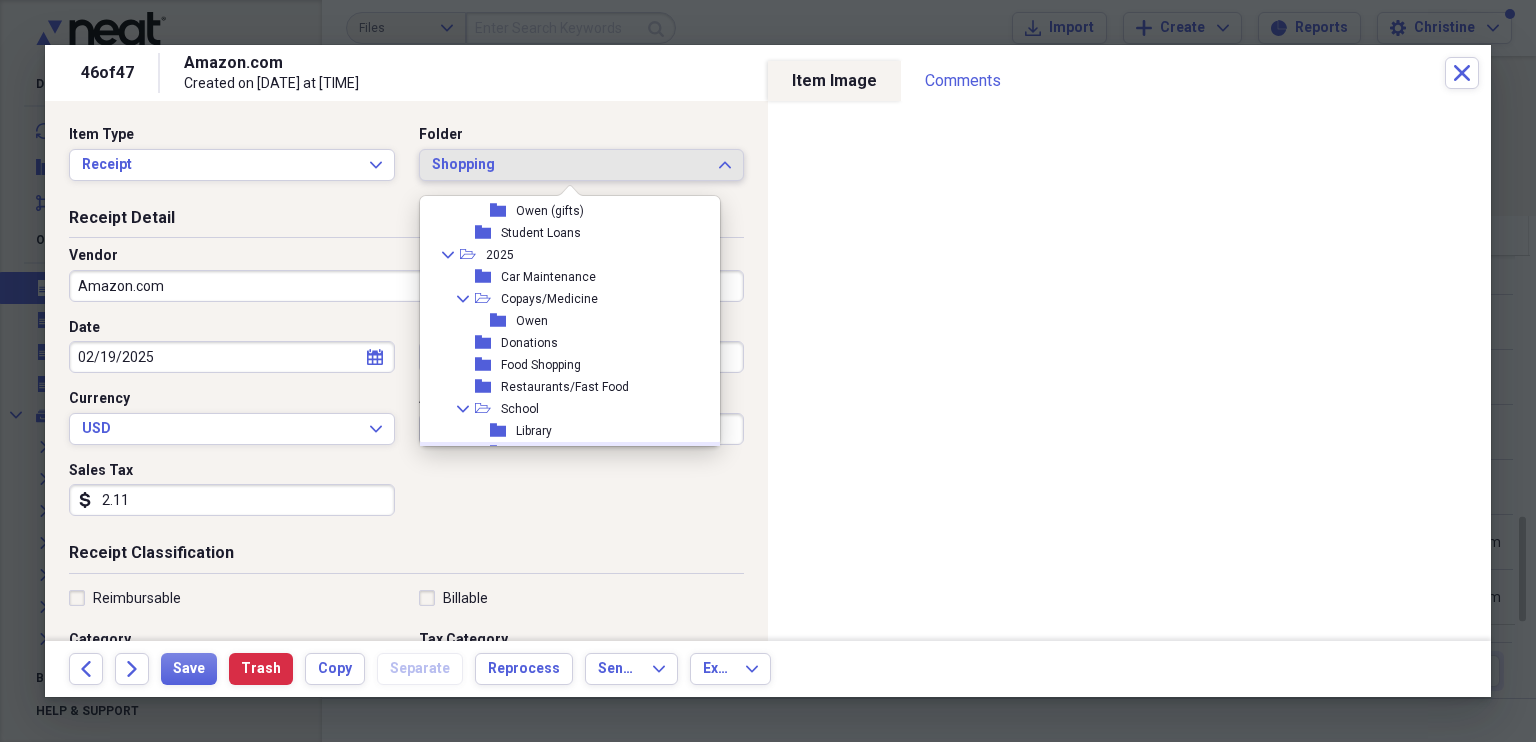 scroll, scrollTop: 1507, scrollLeft: 0, axis: vertical 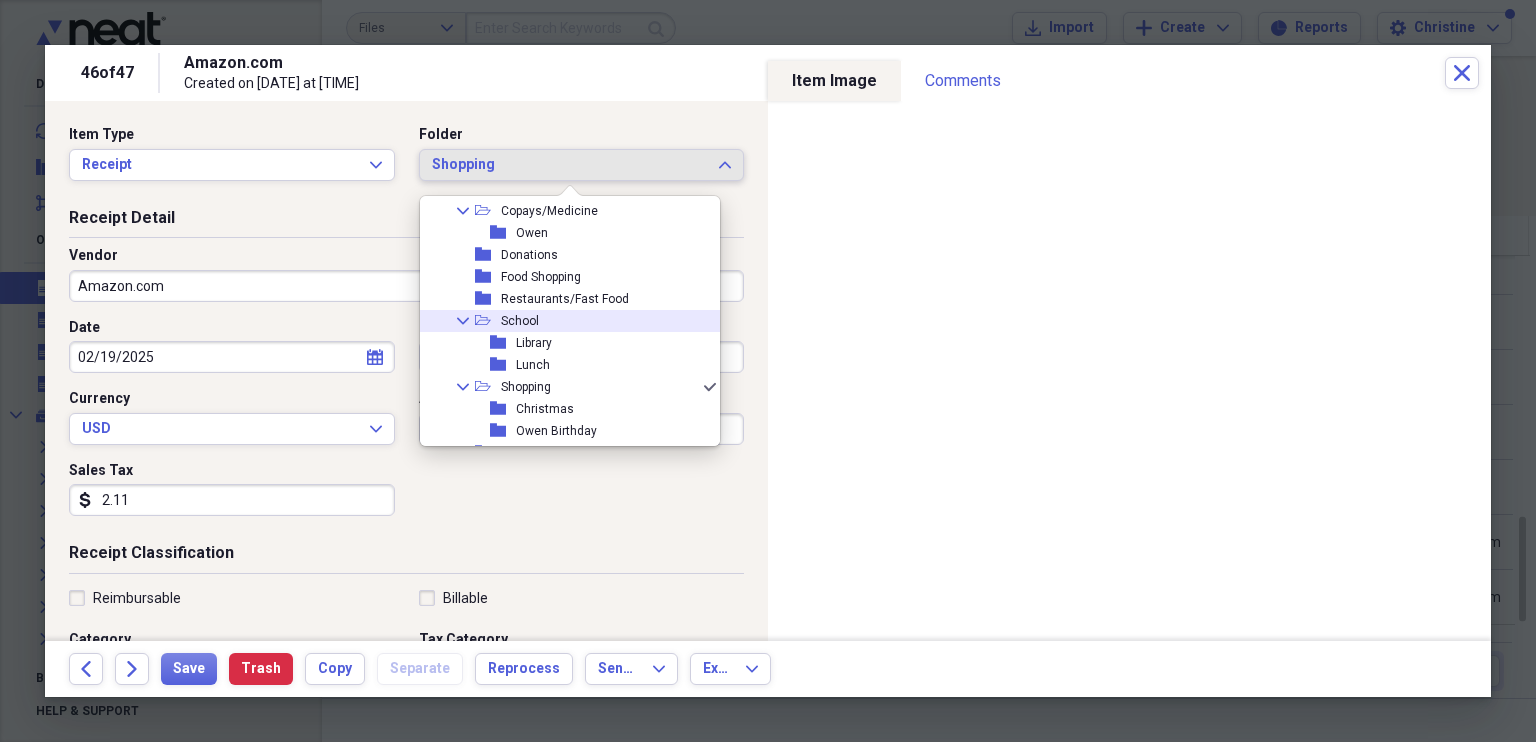 click on "School" at bounding box center (520, 321) 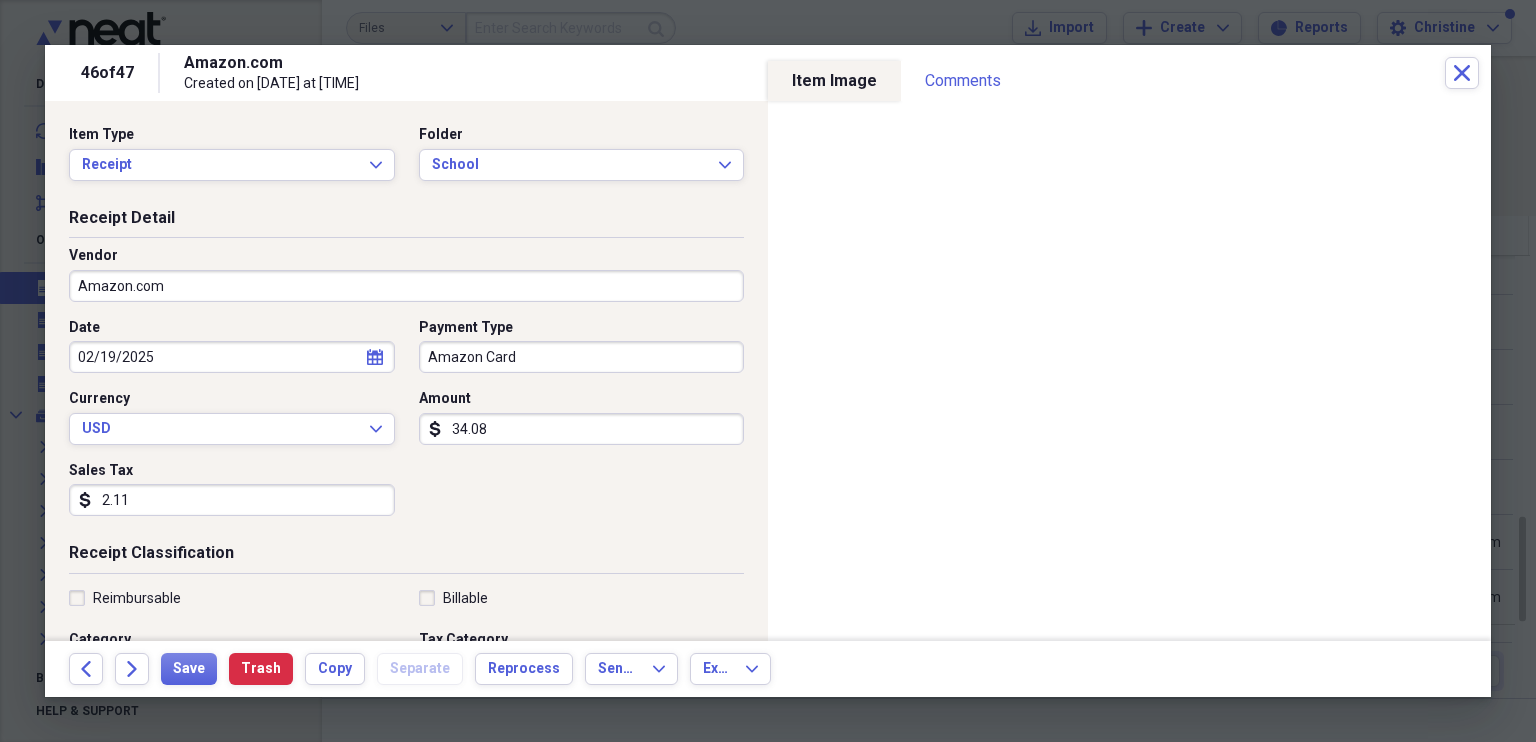 click on "Receipt Detail Vendor Amazon.com Date 02/19/2025 calendar Calendar Payment Type Amazon Card Currency USD Expand Amount dollar-sign 34.08 Sales Tax dollar-sign 2.11" at bounding box center (406, 375) 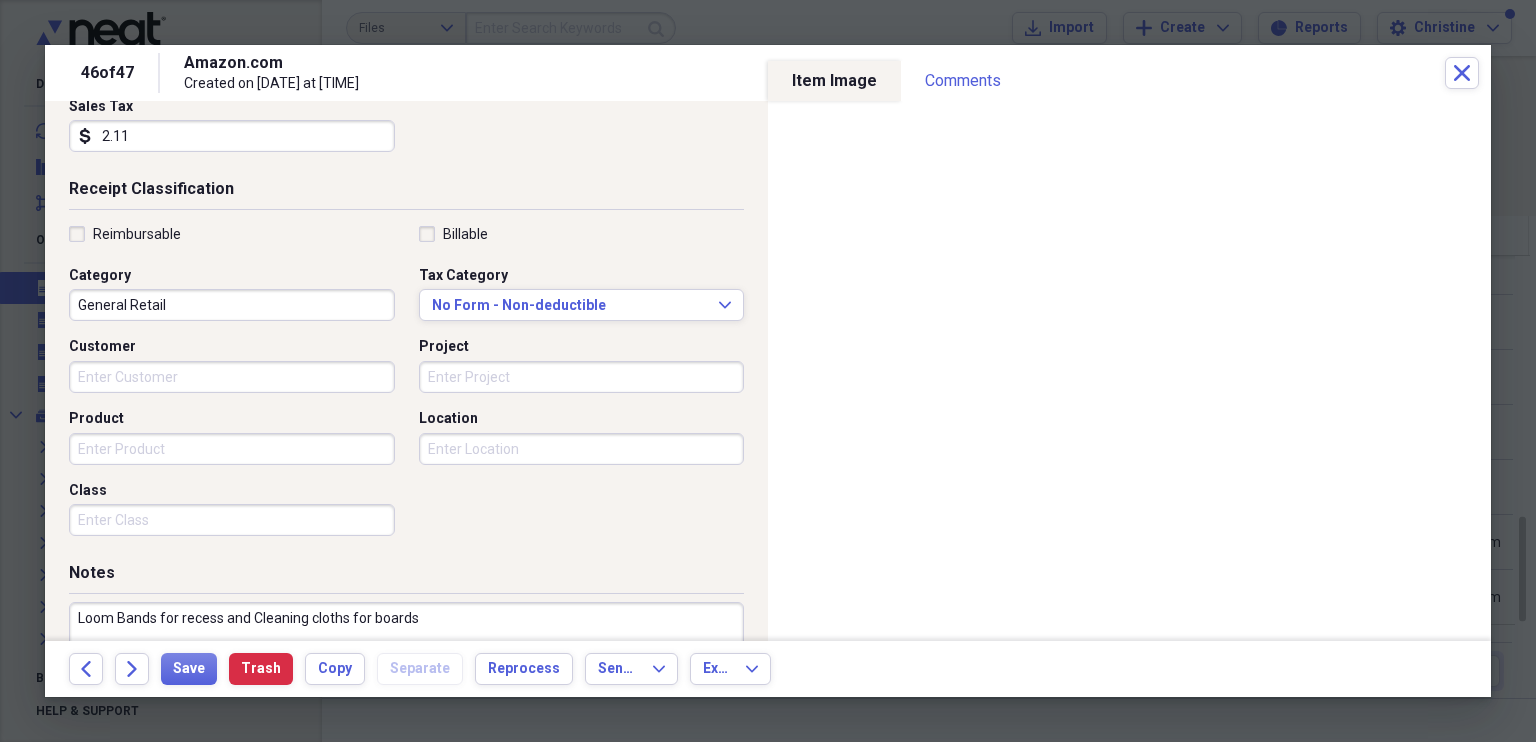 scroll, scrollTop: 479, scrollLeft: 0, axis: vertical 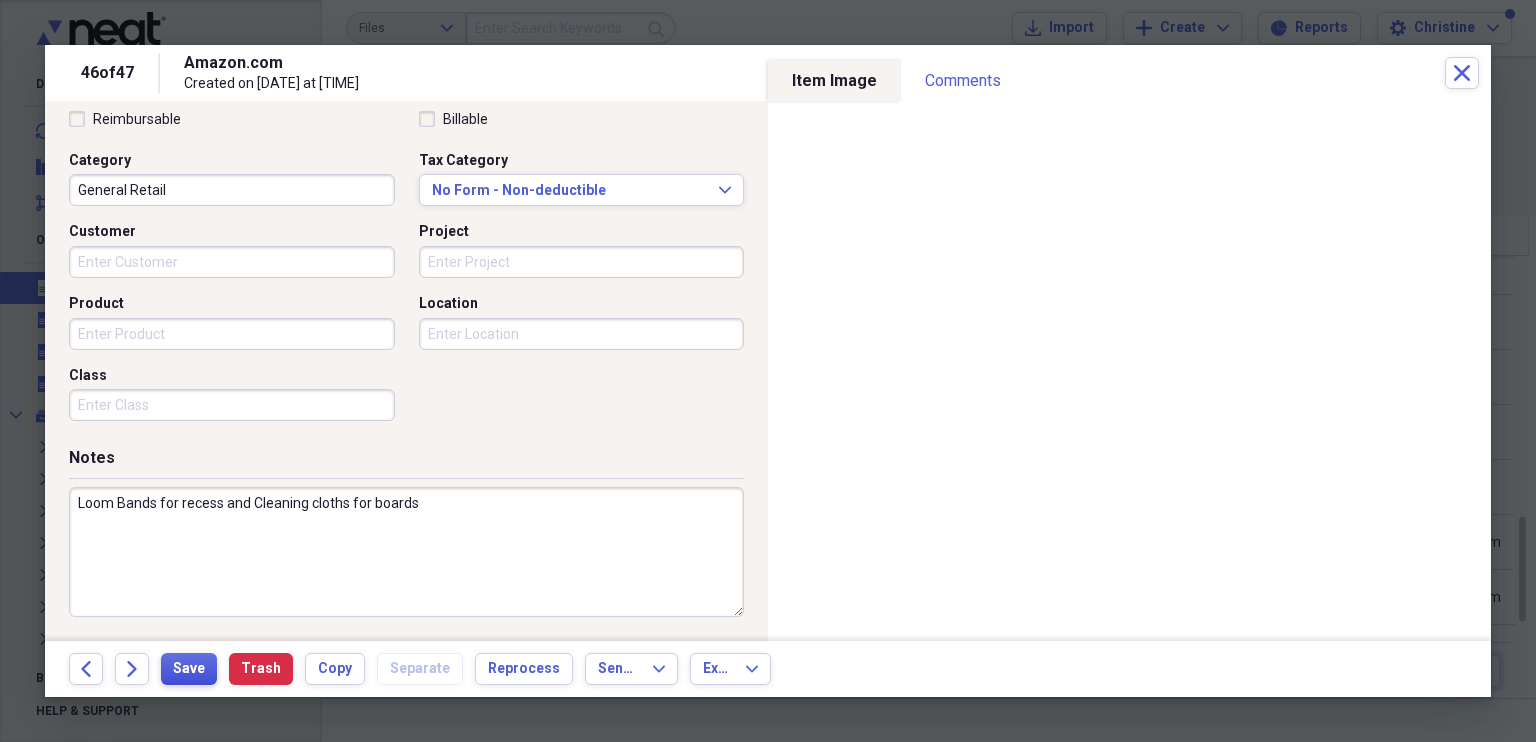 click on "Save" at bounding box center (189, 669) 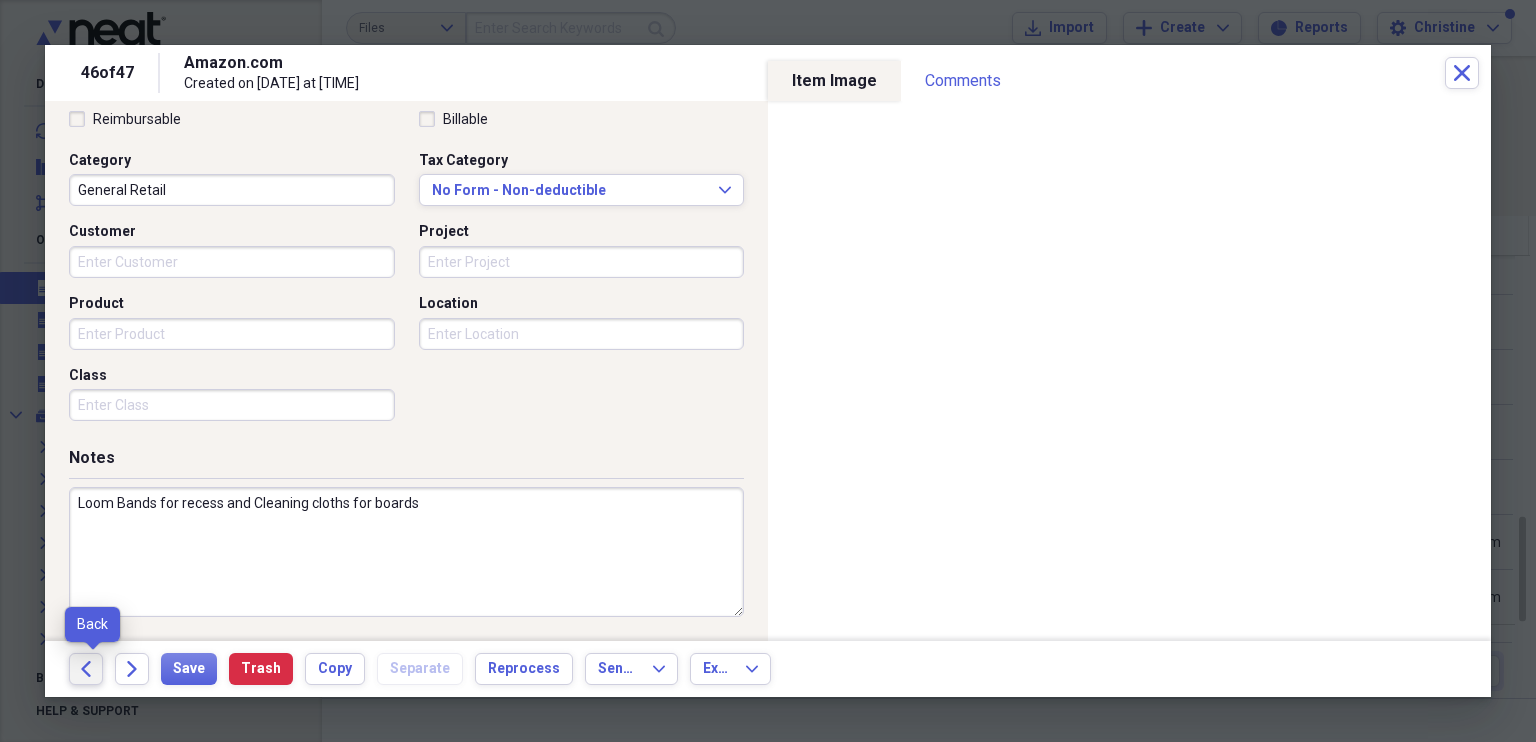 click 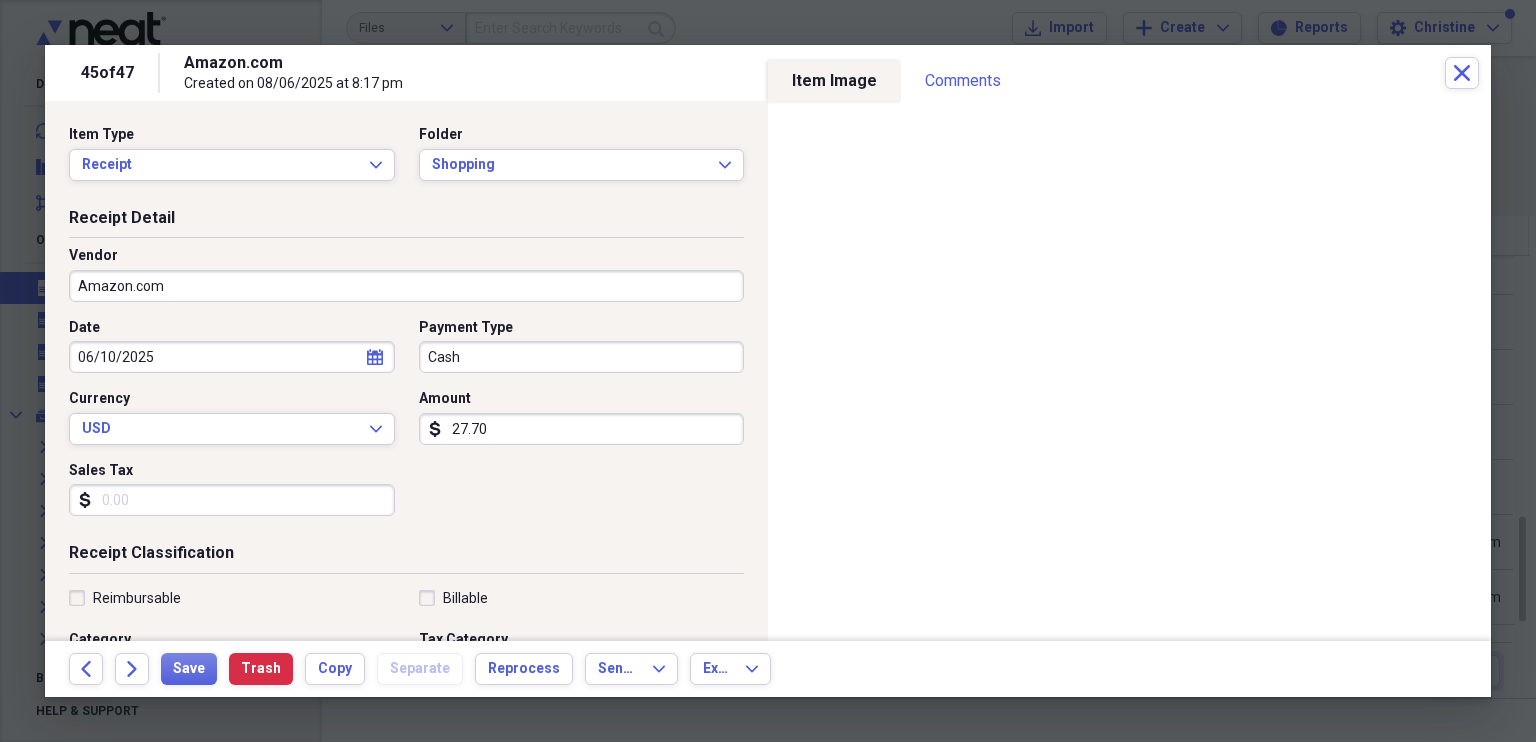 click on "Cash" at bounding box center [582, 357] 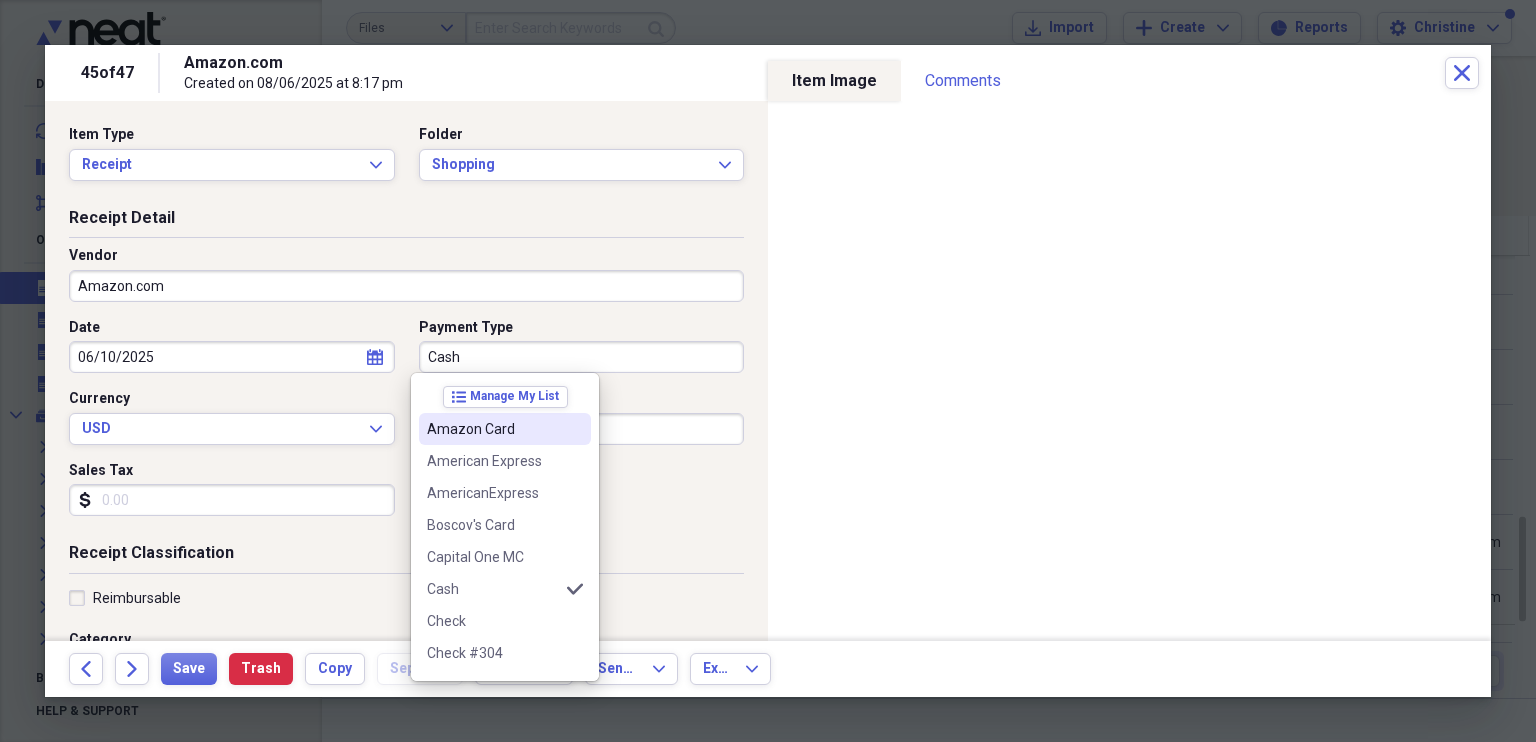 click on "Amazon Card" at bounding box center [493, 429] 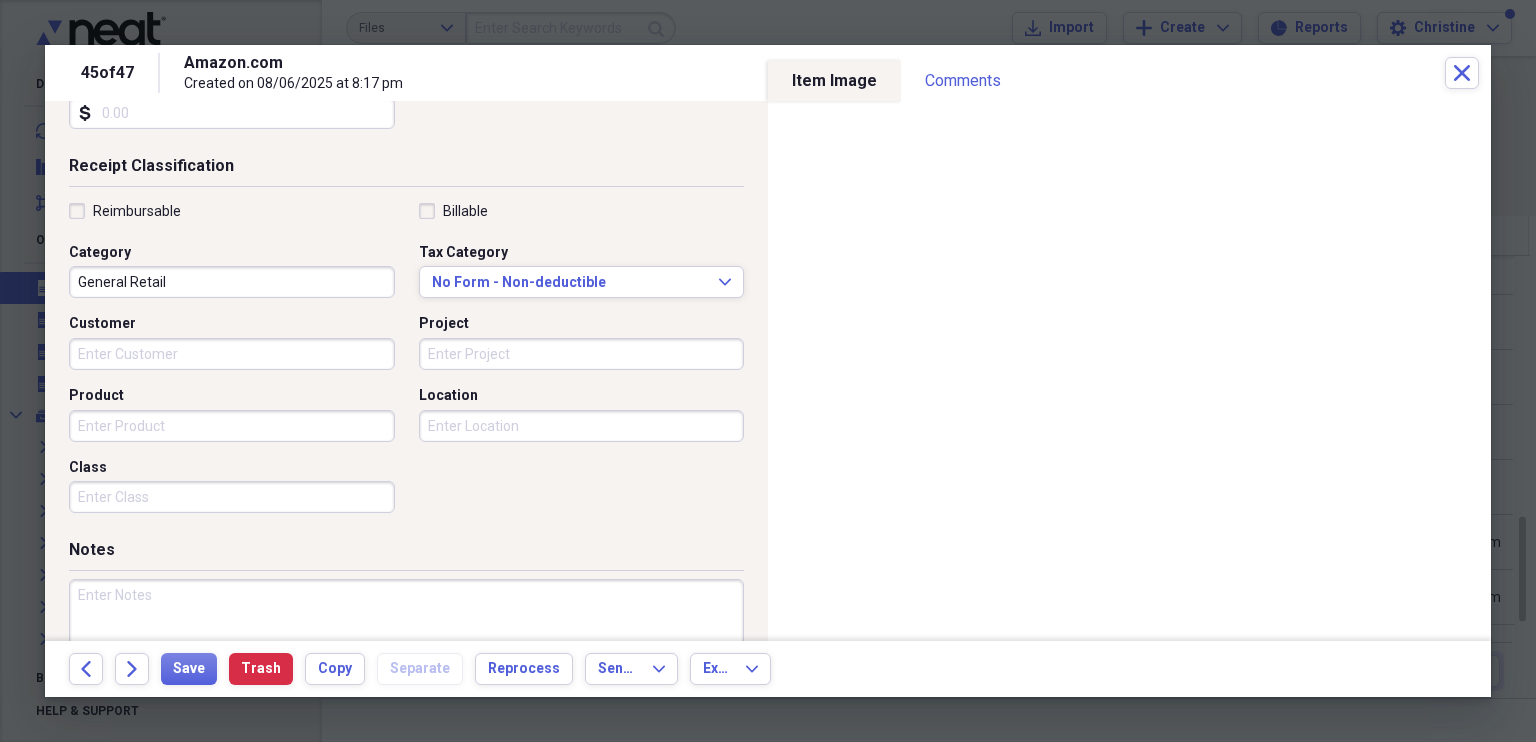scroll, scrollTop: 479, scrollLeft: 0, axis: vertical 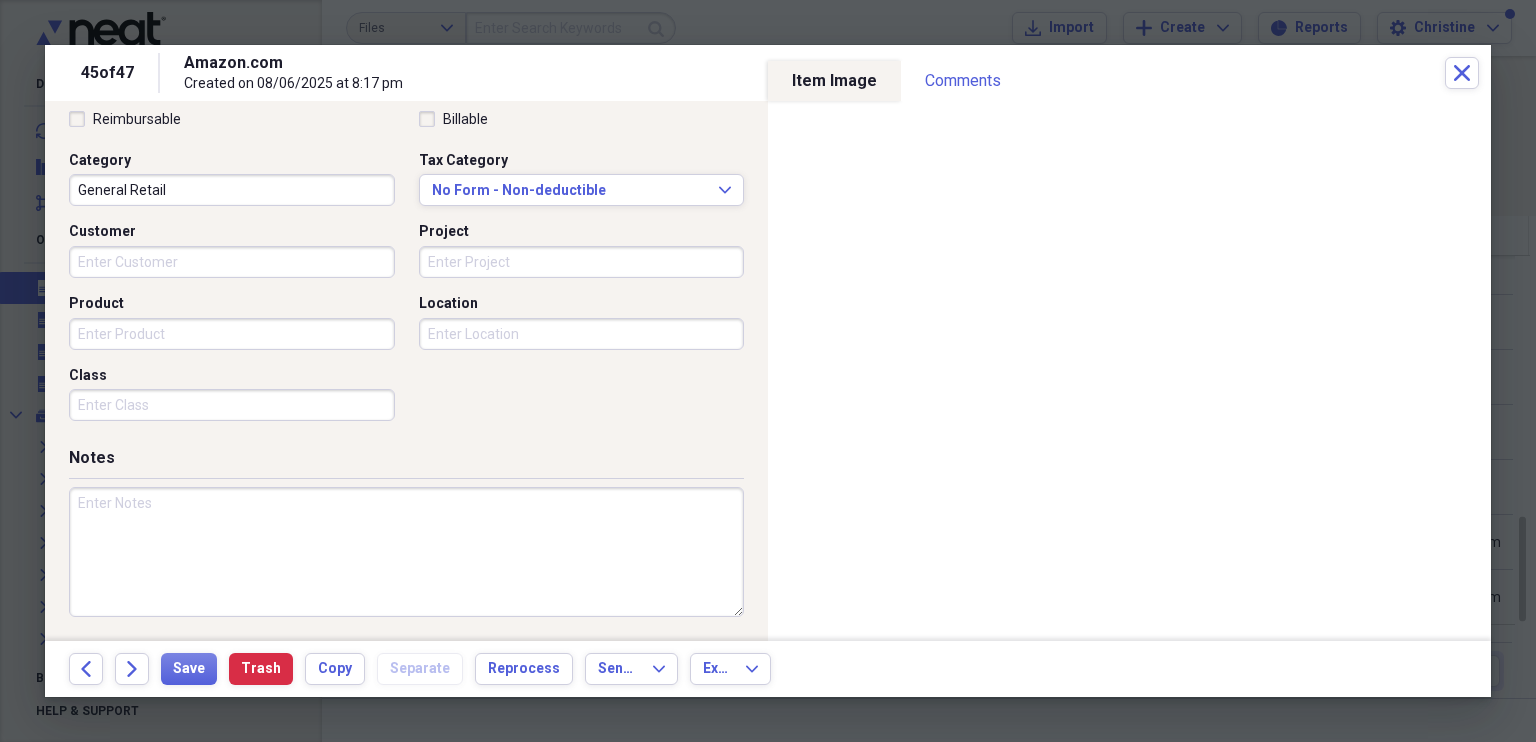 click at bounding box center (406, 552) 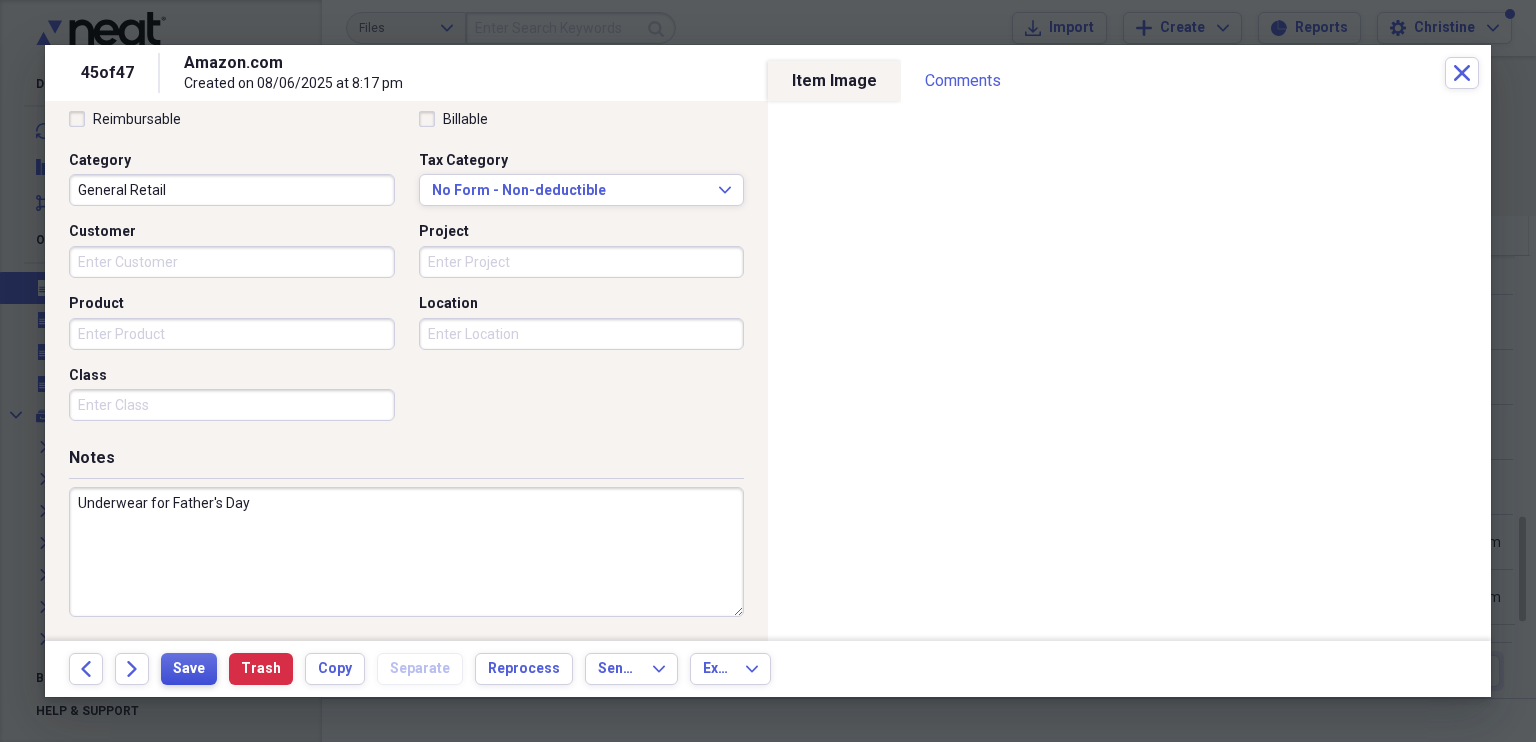 type on "Underwear for Father's Day" 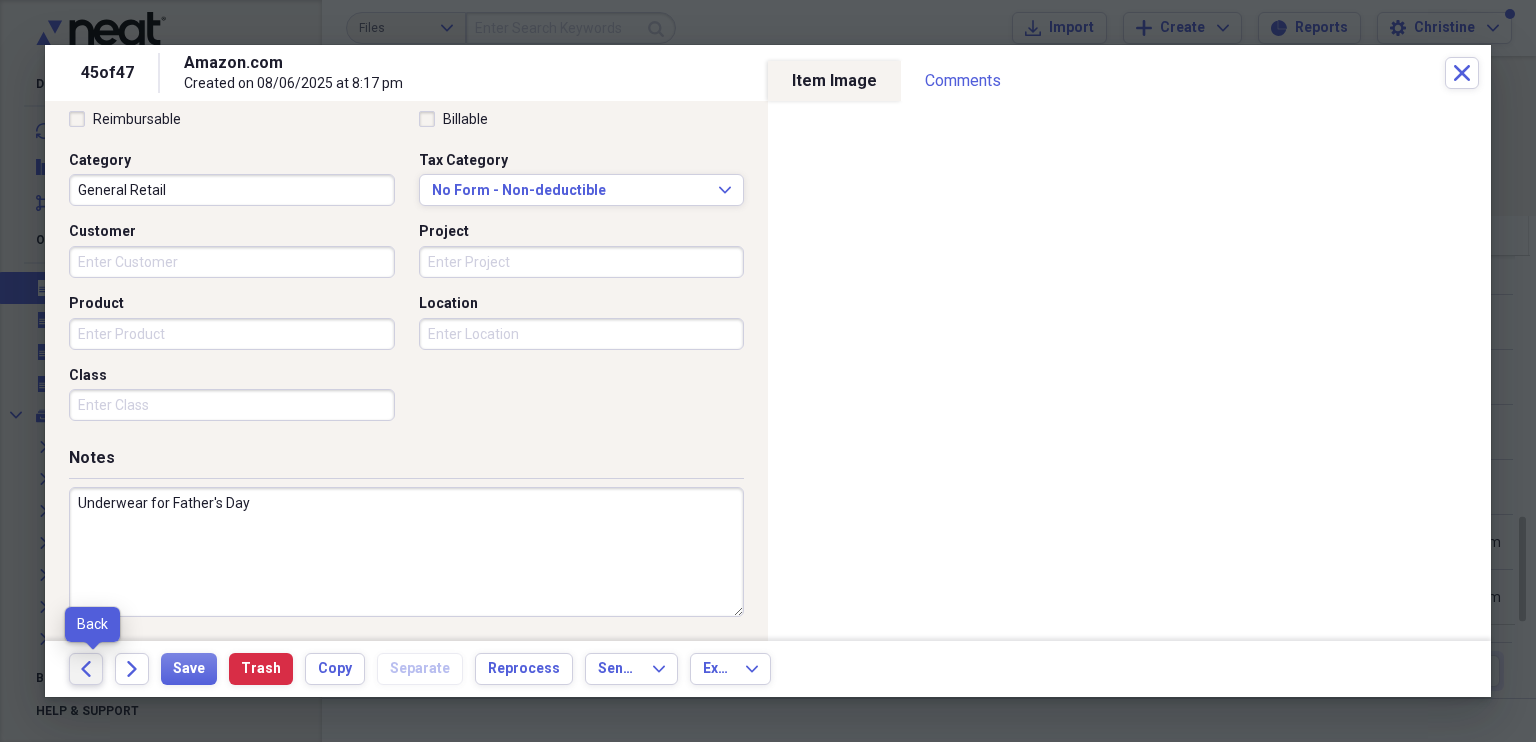 click on "Back" at bounding box center (86, 669) 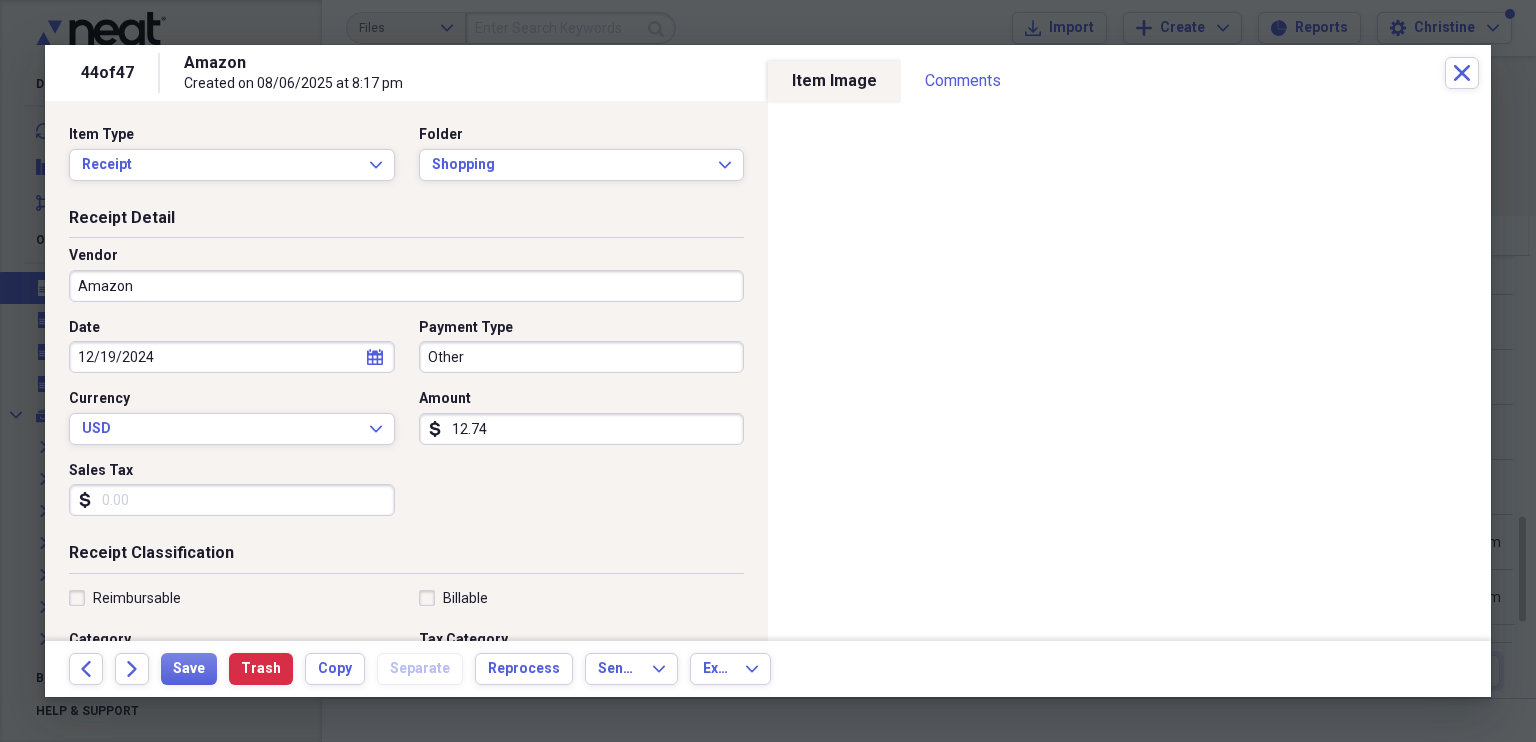click on "Sales Tax" at bounding box center (232, 500) 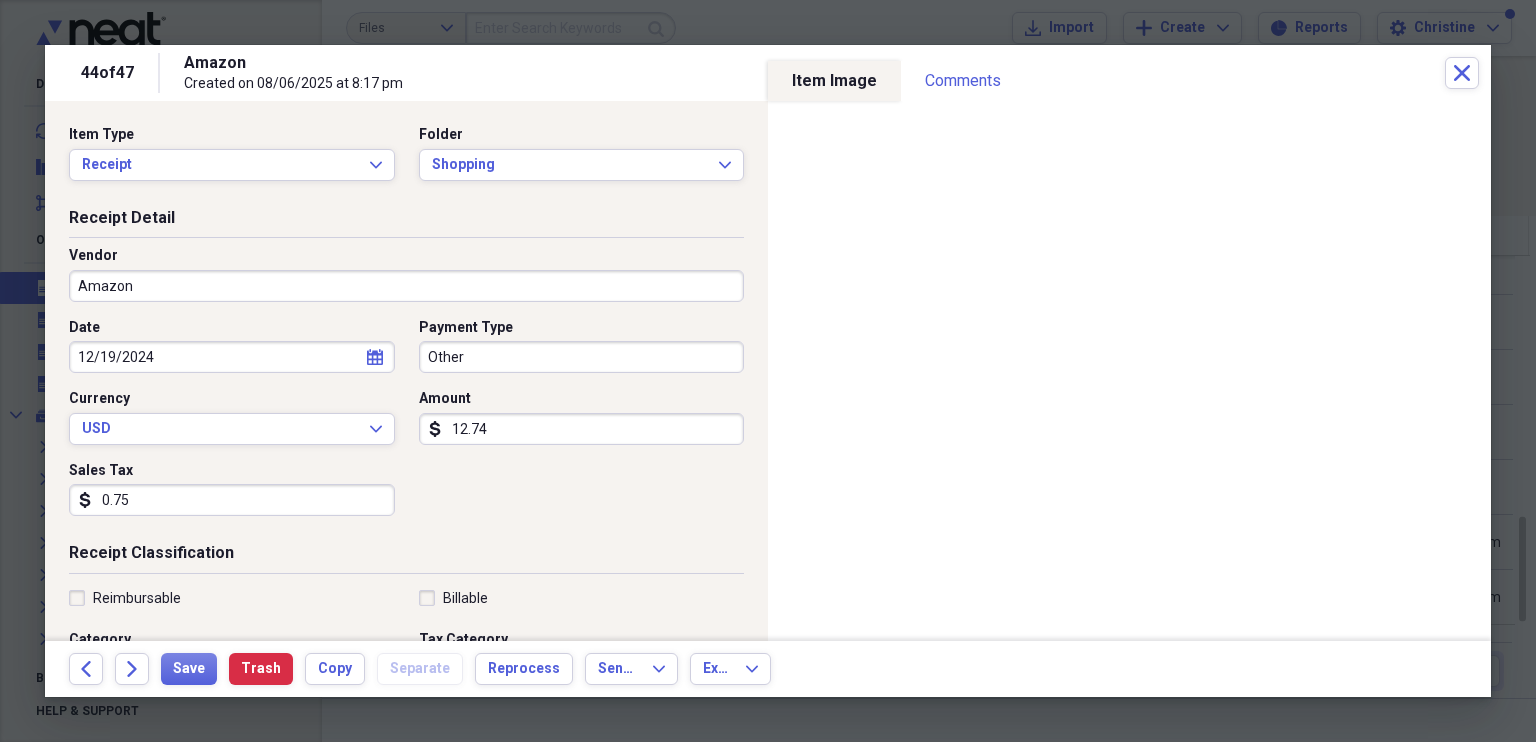 type on "0.75" 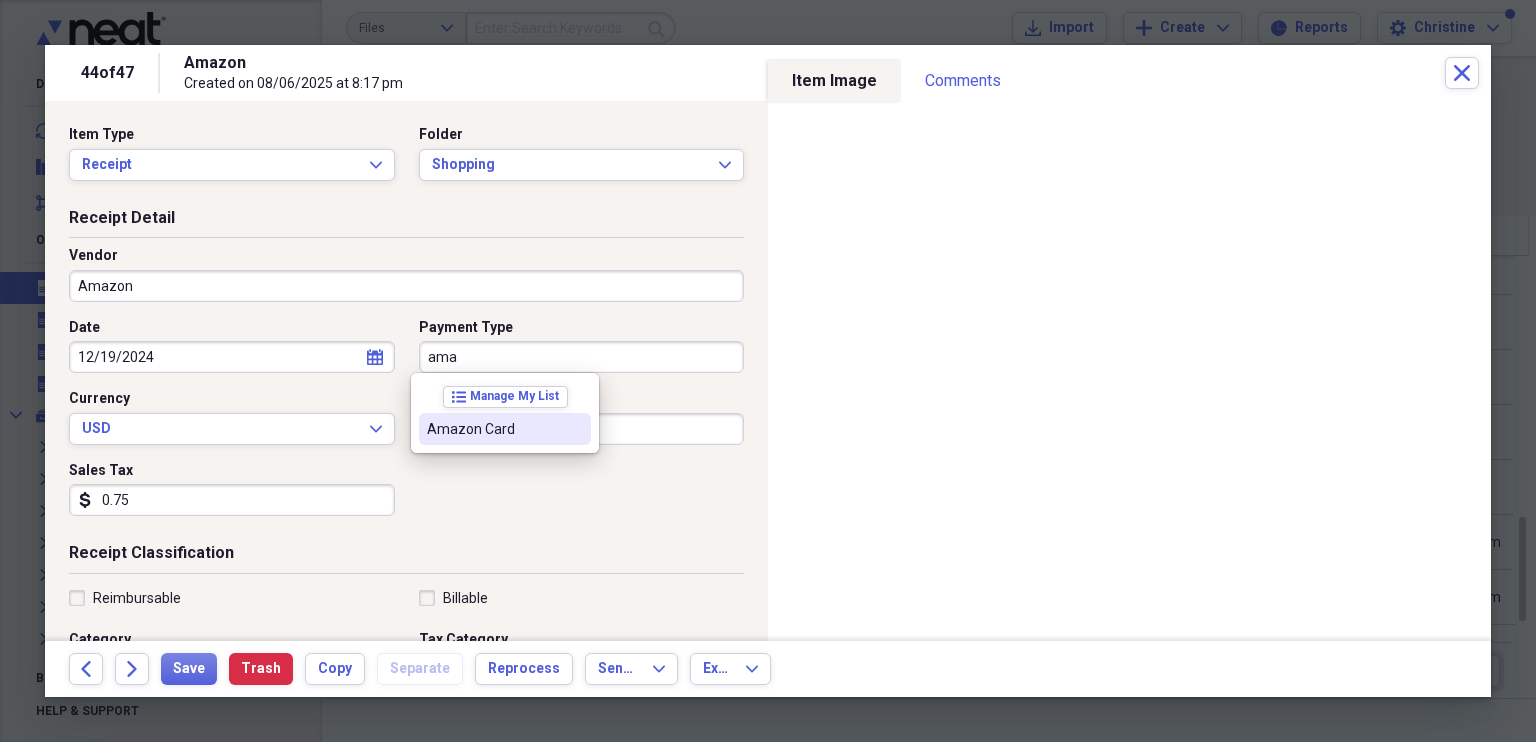 click on "Amazon Card" at bounding box center (493, 429) 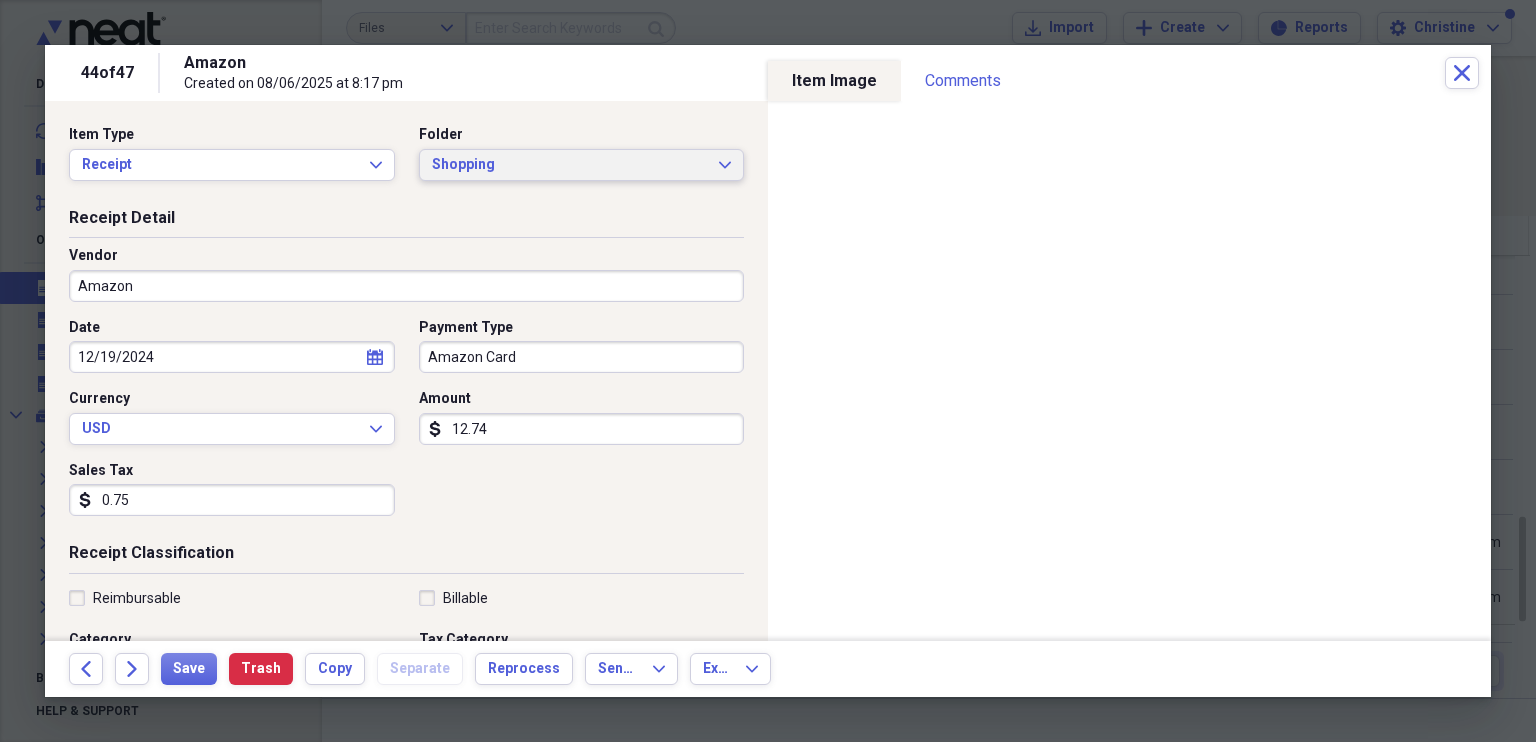 click on "Shopping" at bounding box center (570, 165) 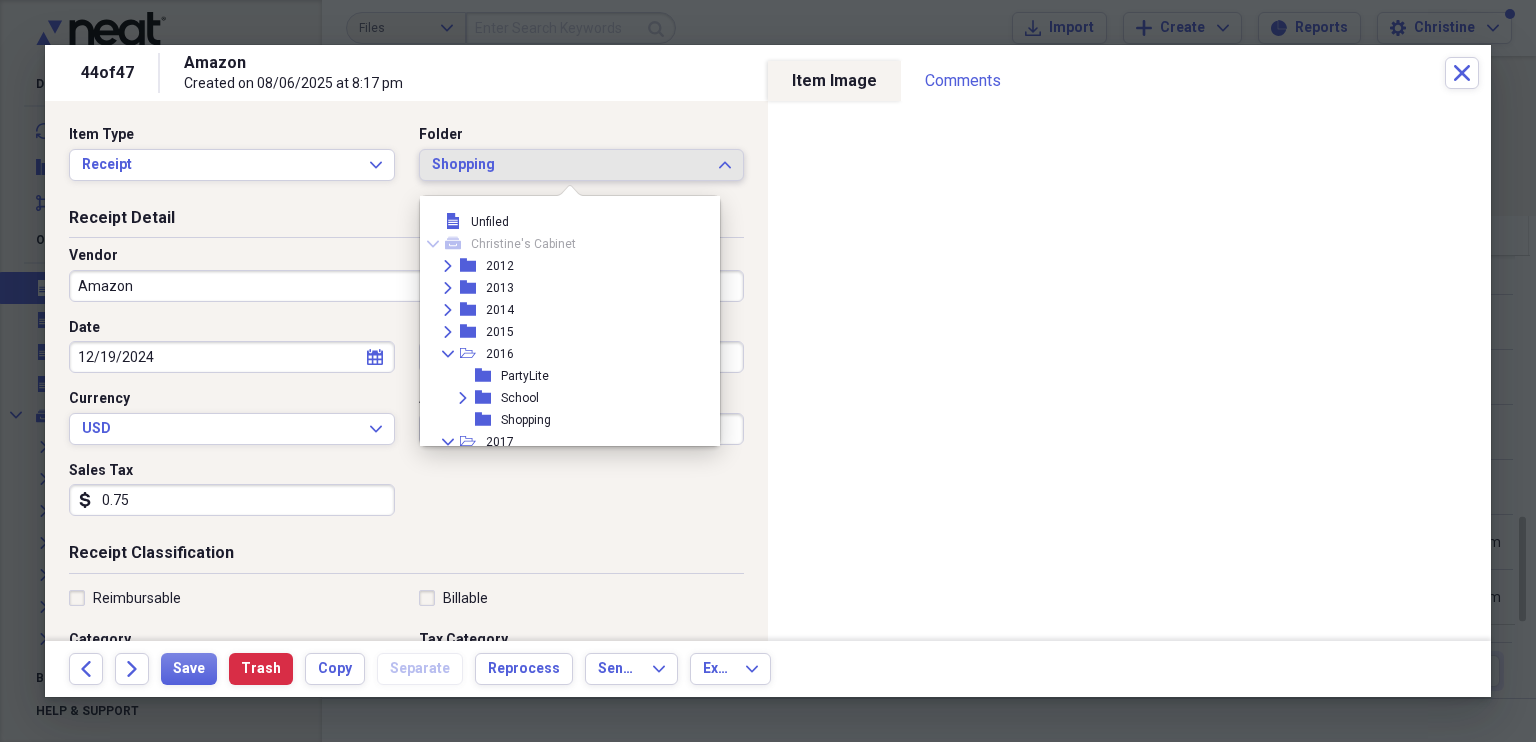 scroll, scrollTop: 1264, scrollLeft: 0, axis: vertical 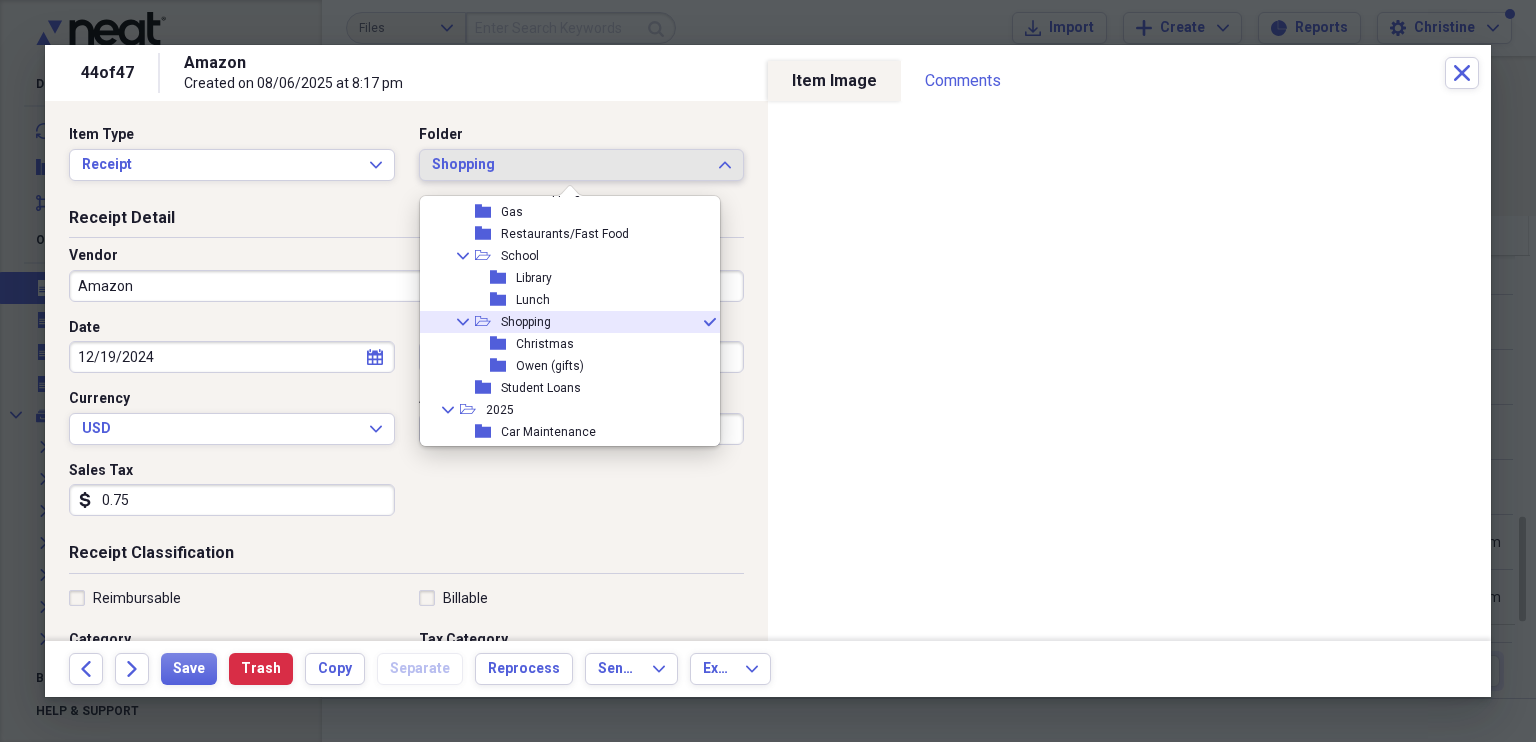 click on "Shopping" at bounding box center (570, 165) 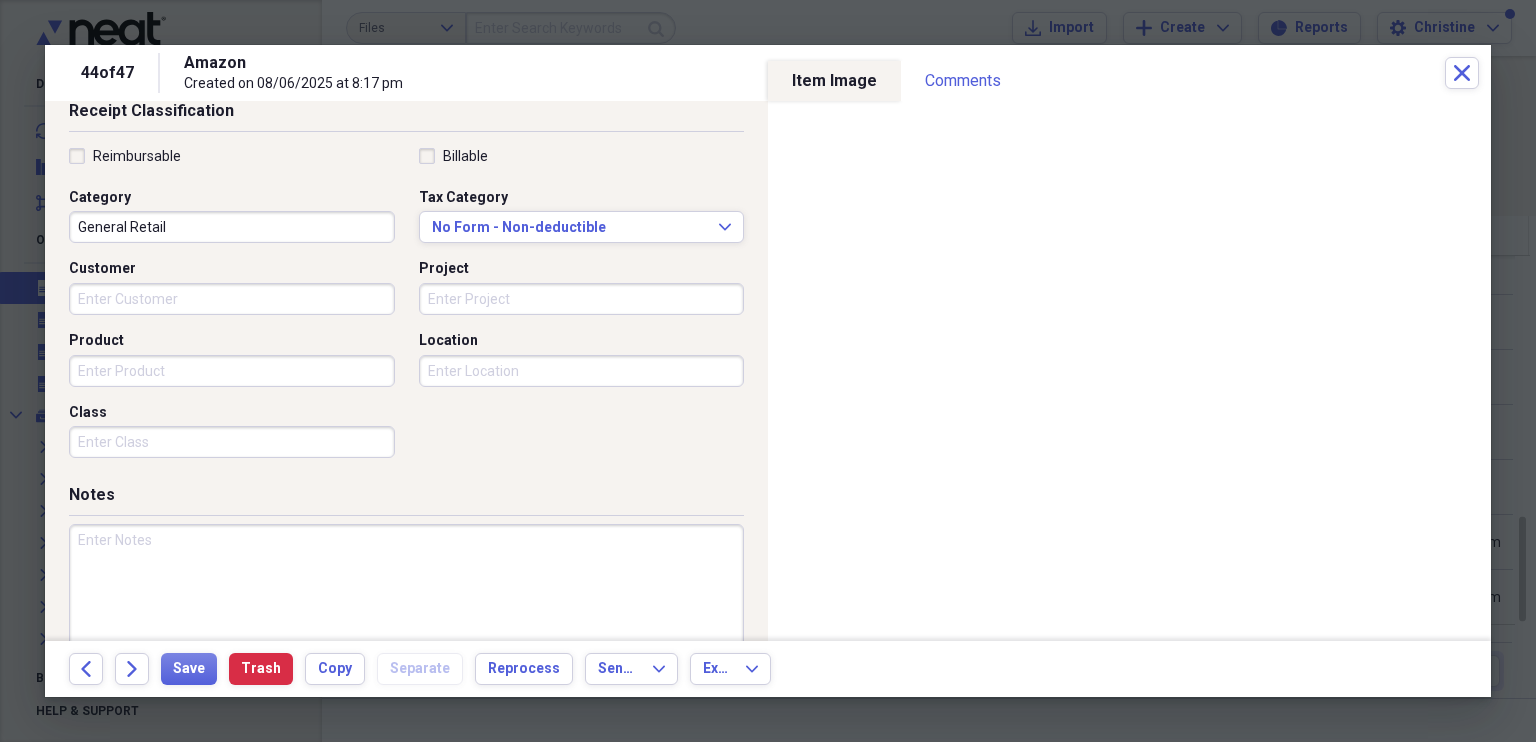 scroll, scrollTop: 479, scrollLeft: 0, axis: vertical 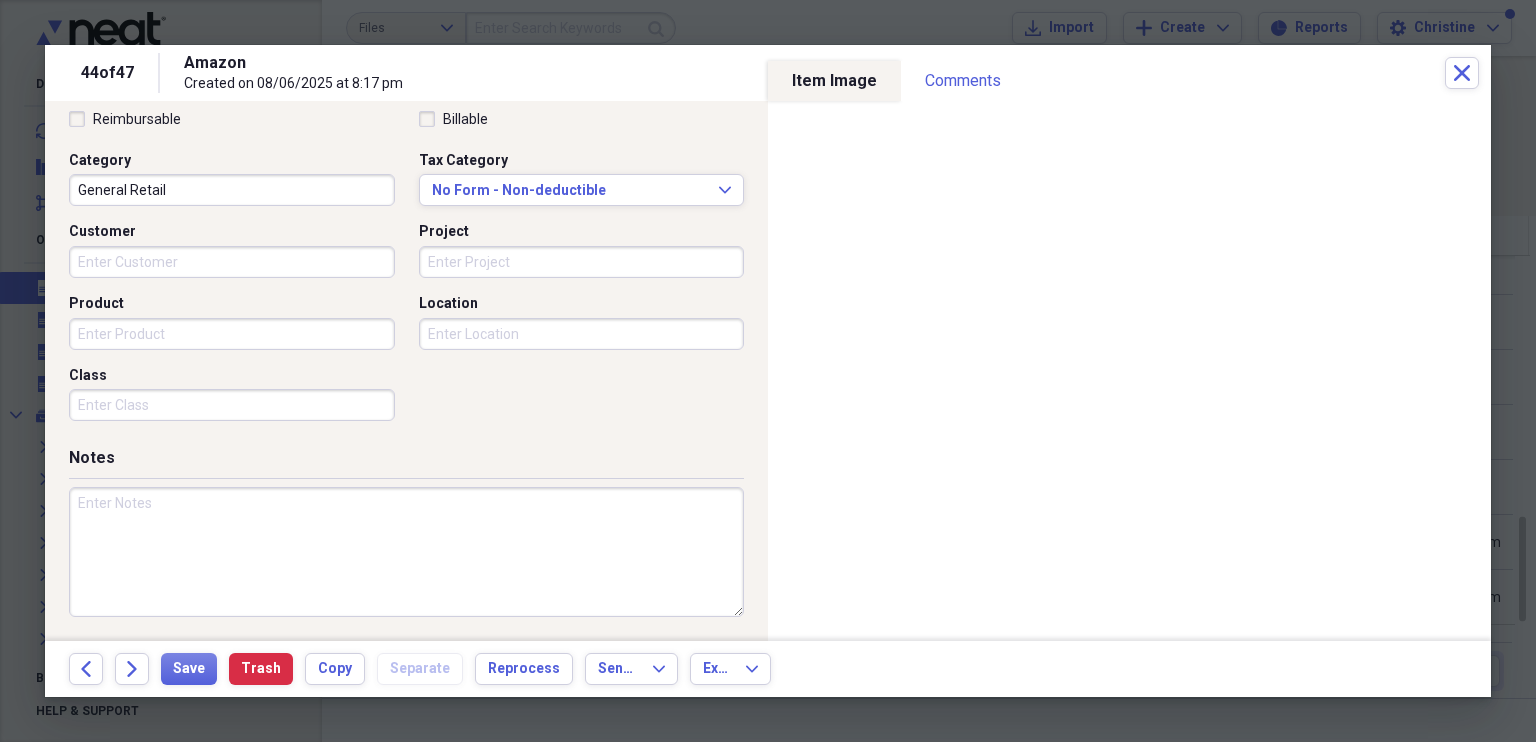 click at bounding box center (406, 552) 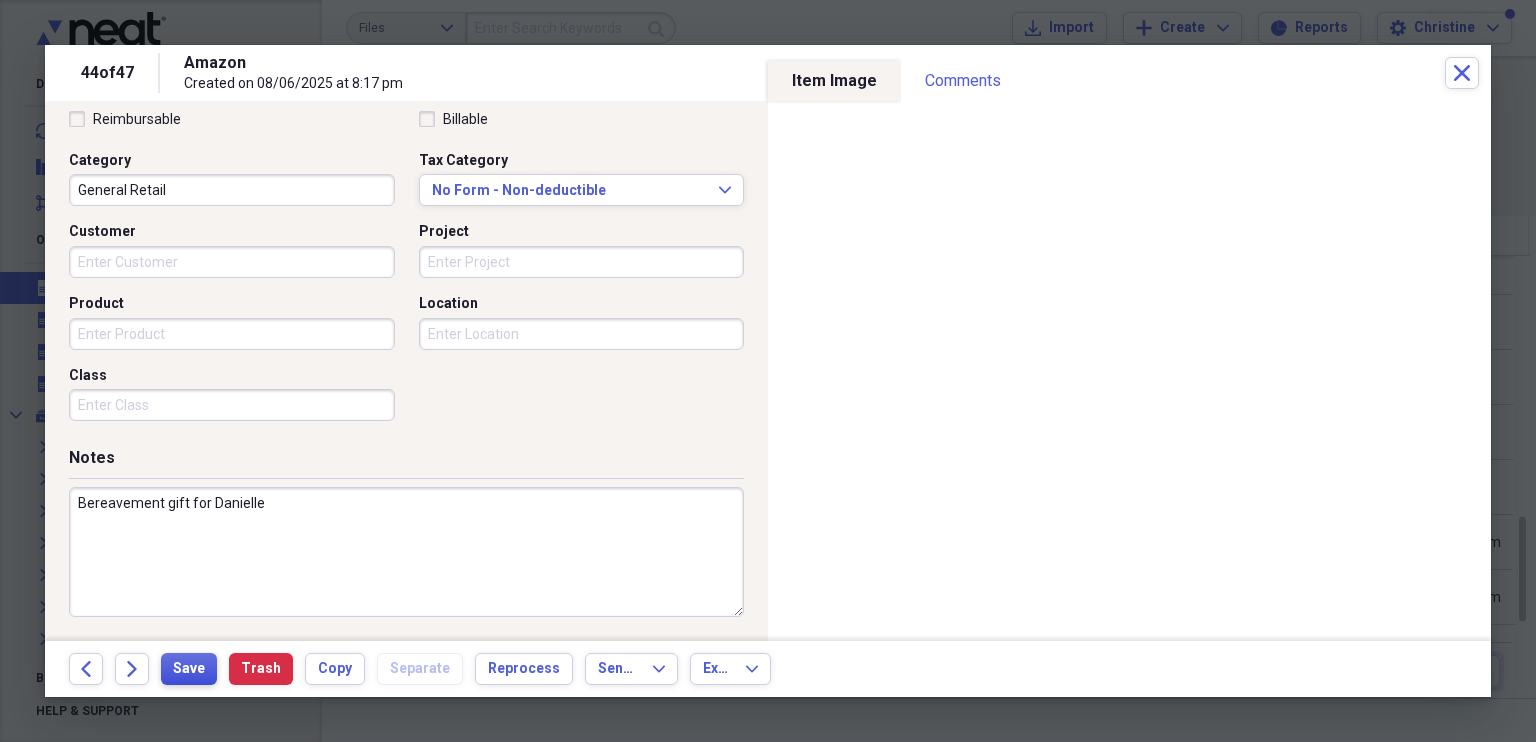 type on "Bereavement gift for Danielle" 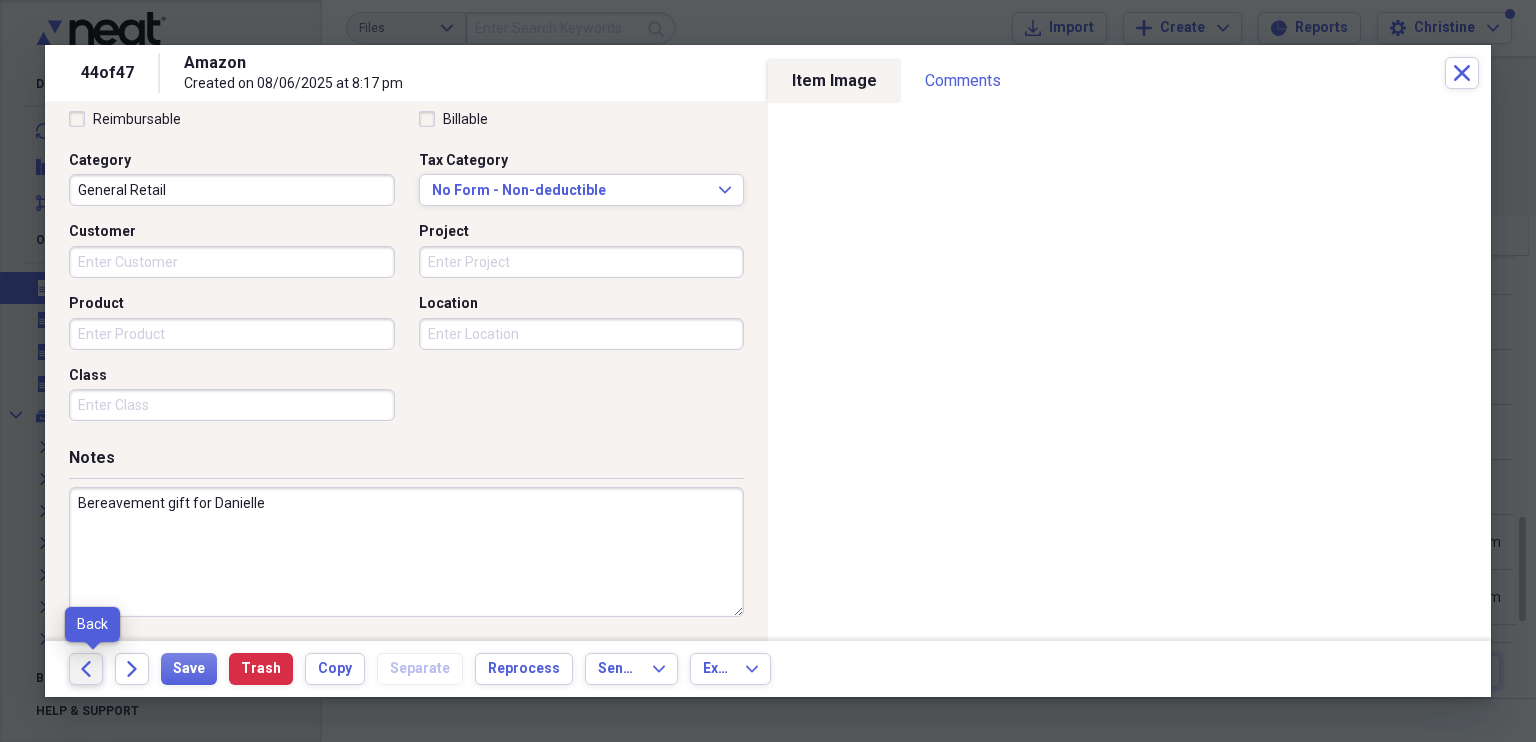 click on "Back" 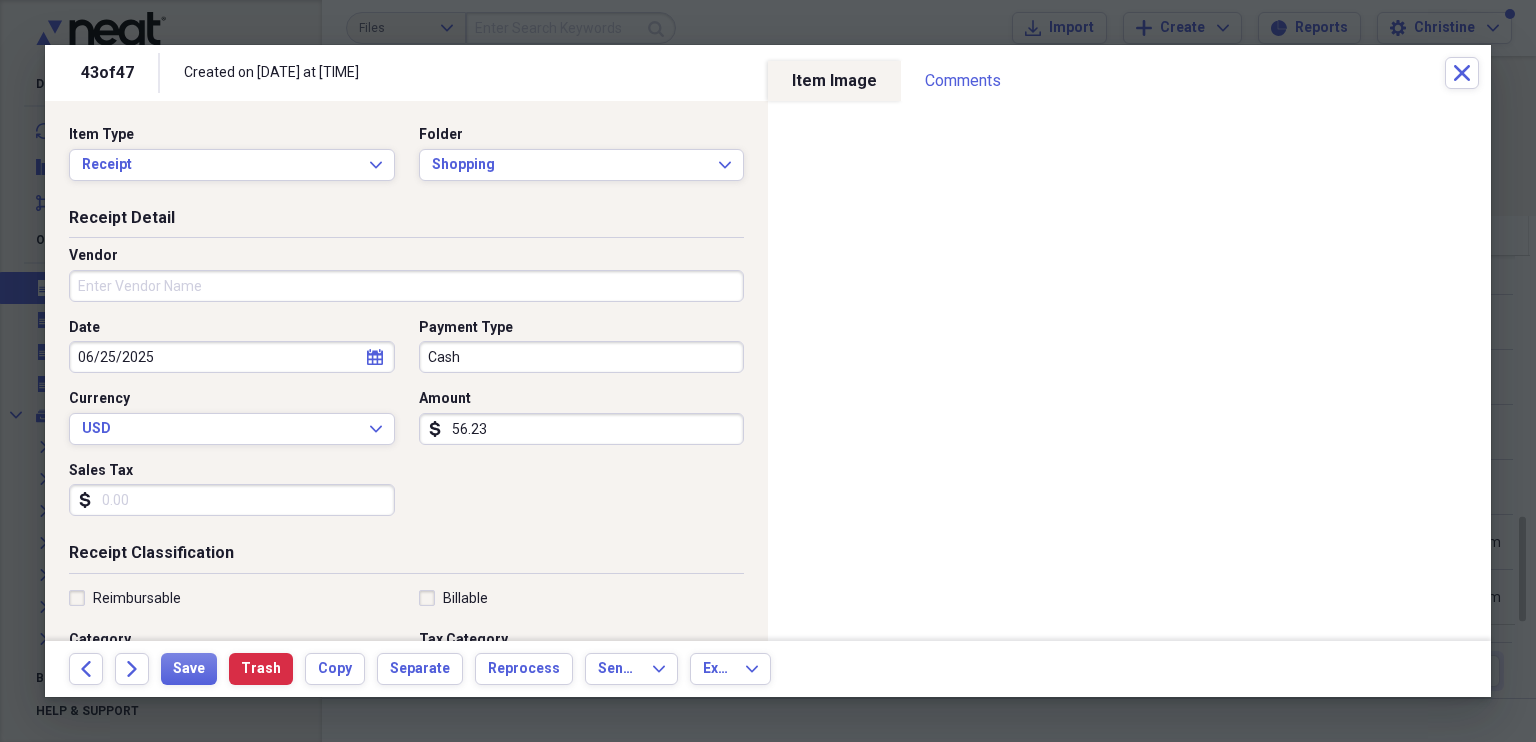 click on "Vendor" at bounding box center [406, 286] 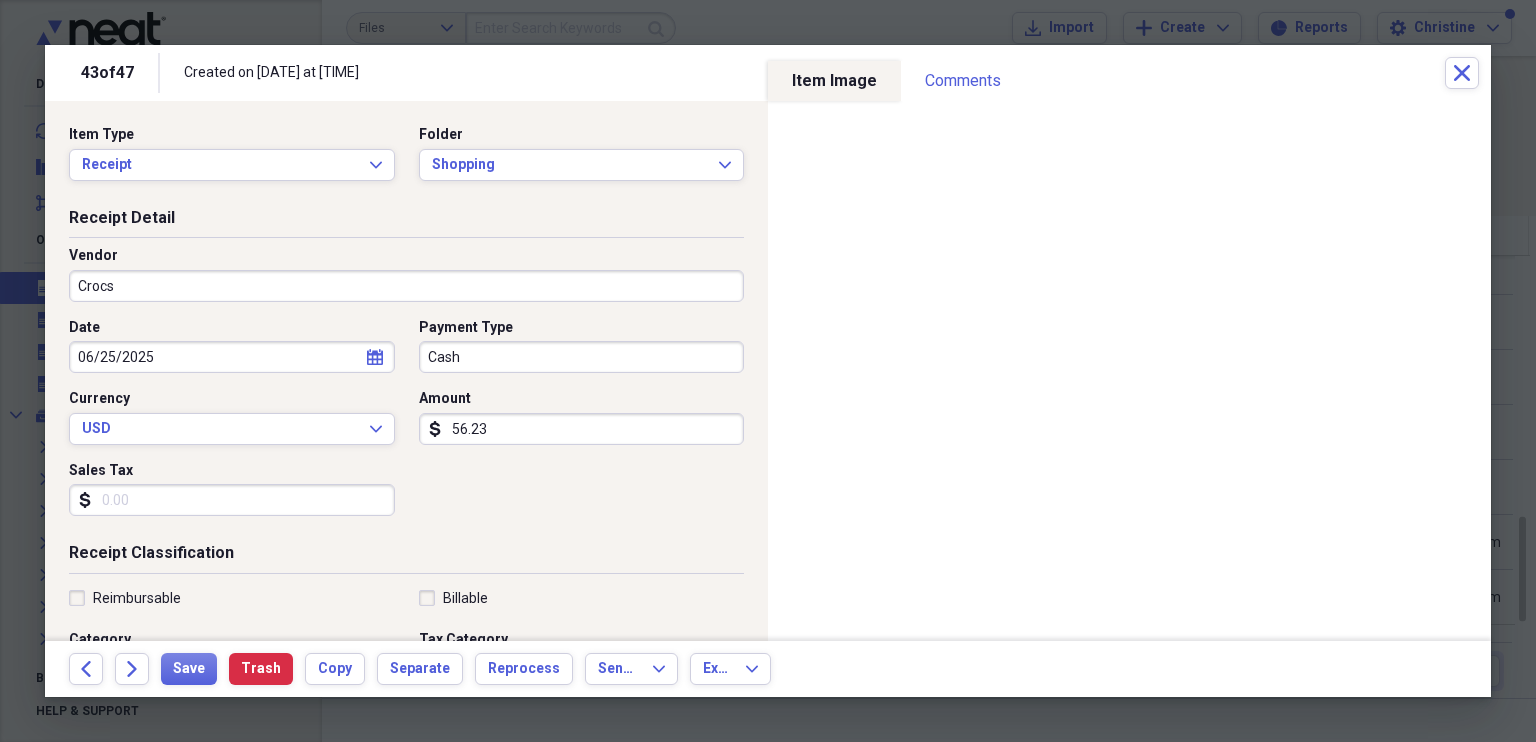 type on "Crocs" 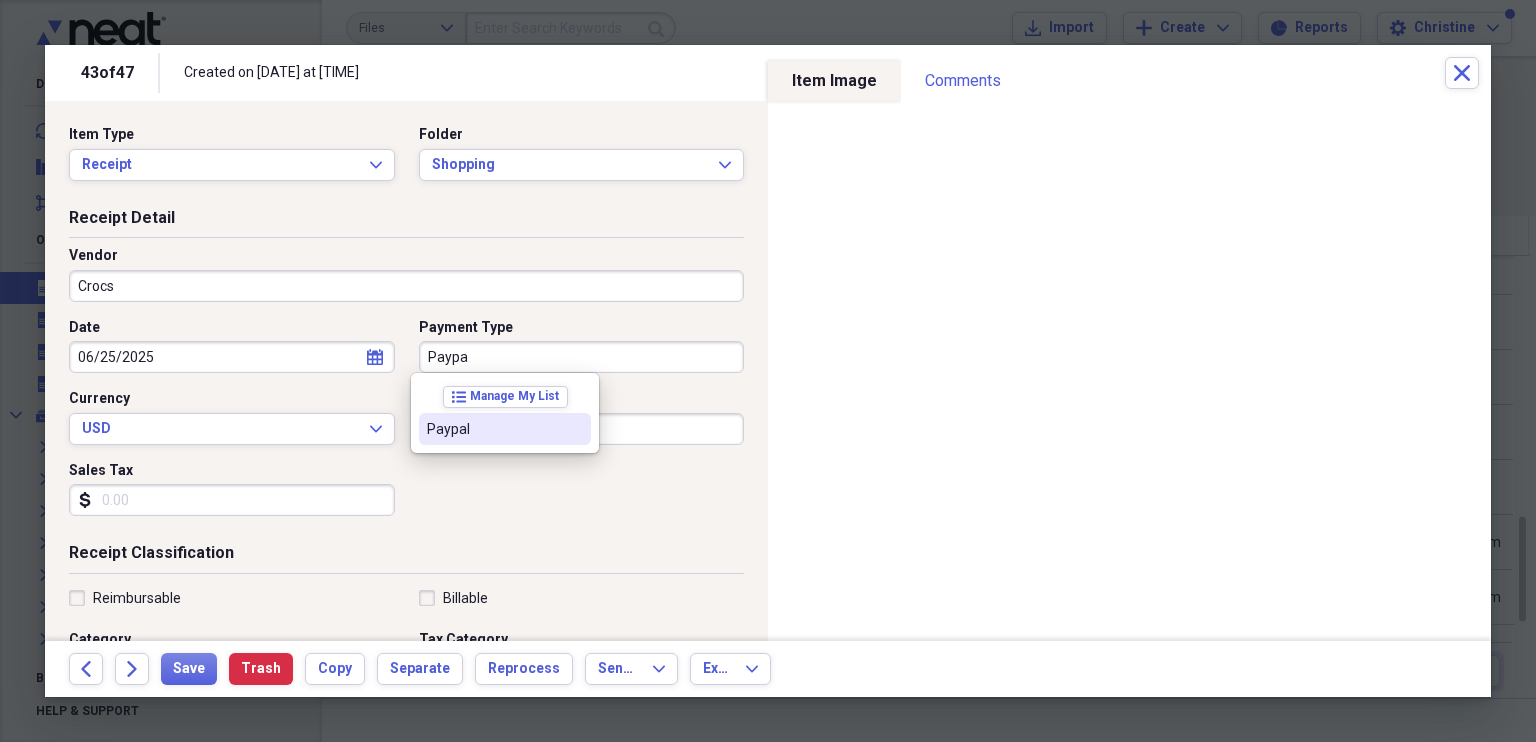 click on "Paypal" at bounding box center [493, 429] 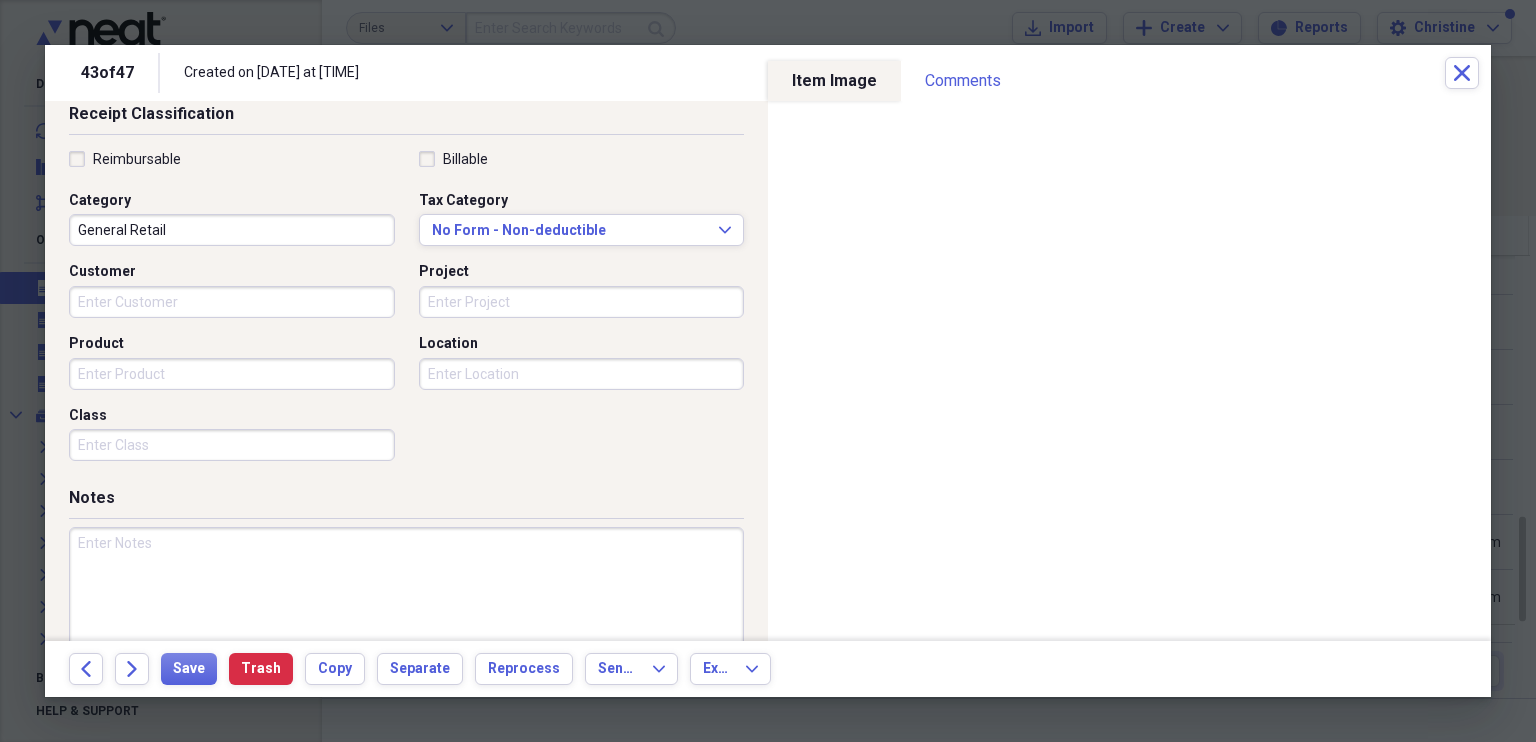 scroll, scrollTop: 479, scrollLeft: 0, axis: vertical 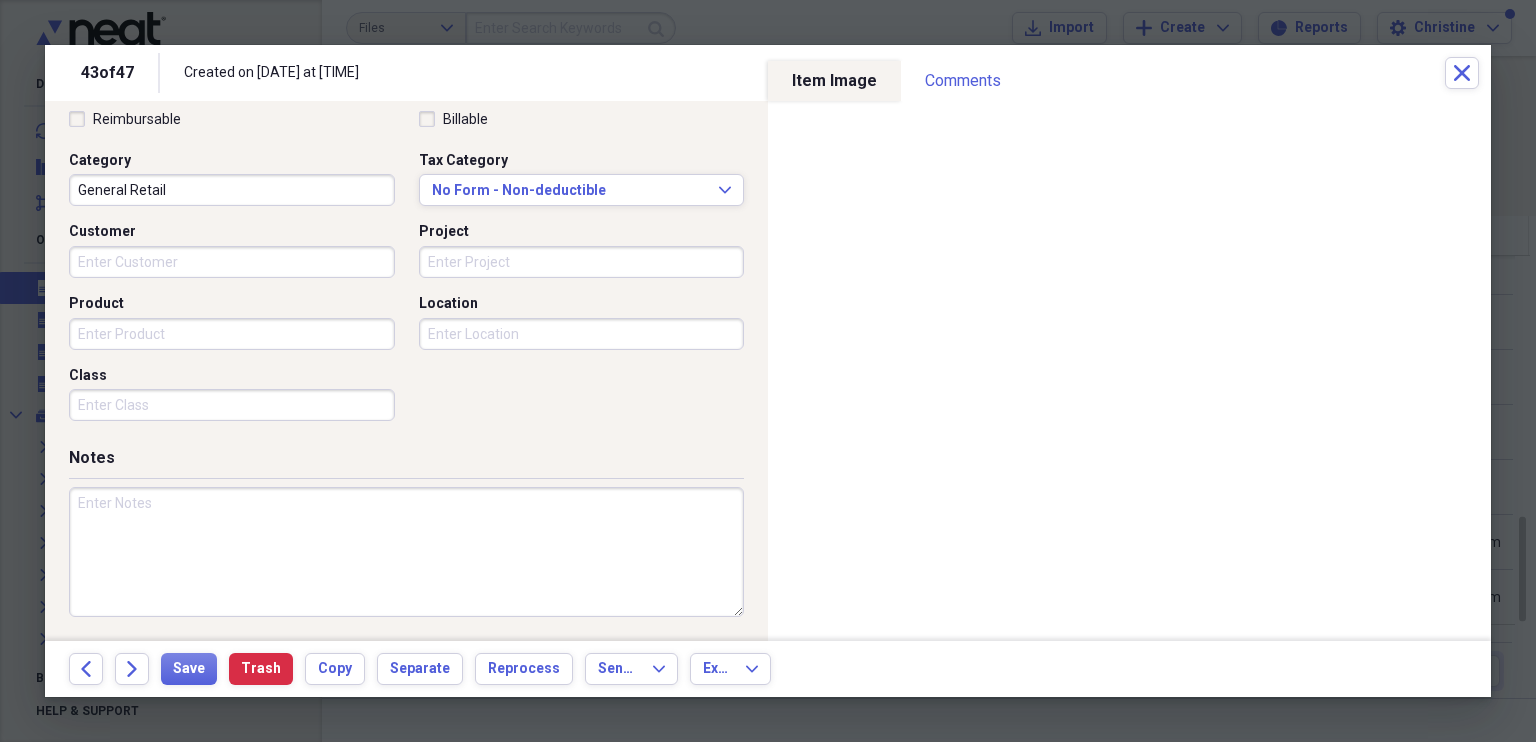 click on "General Retail" at bounding box center [232, 190] 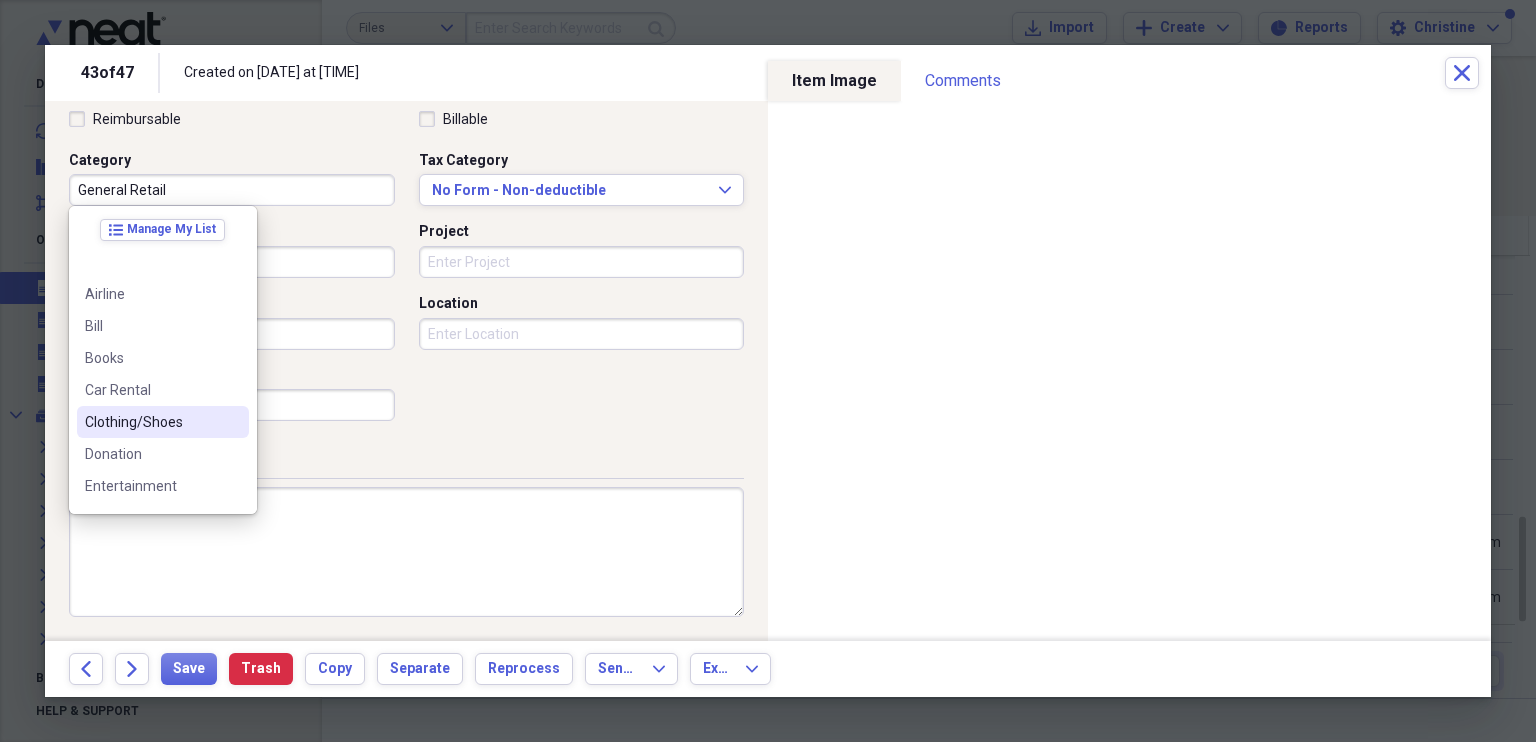 click on "Clothing/Shoes" at bounding box center [163, 422] 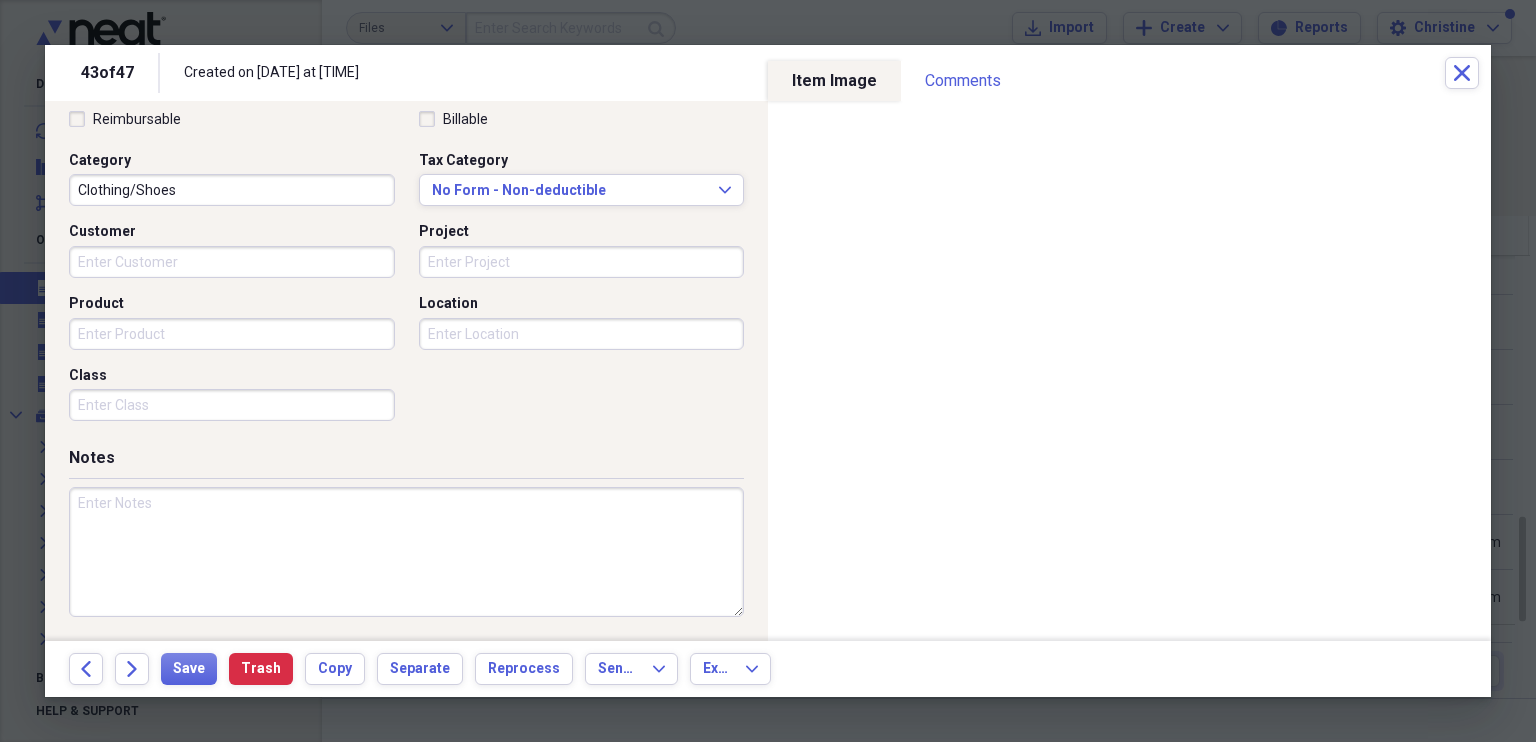 click at bounding box center [406, 552] 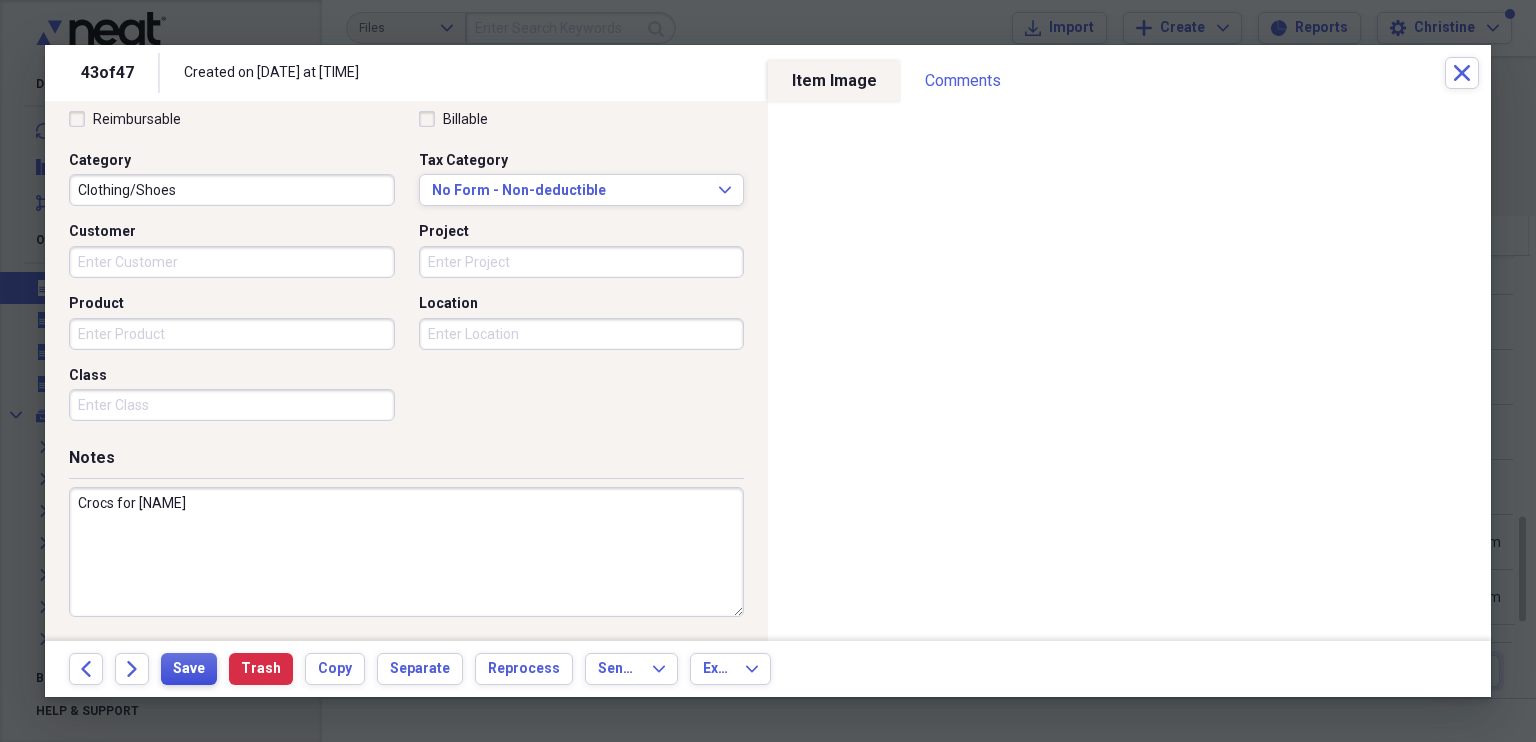 type on "Crocs for [NAME]" 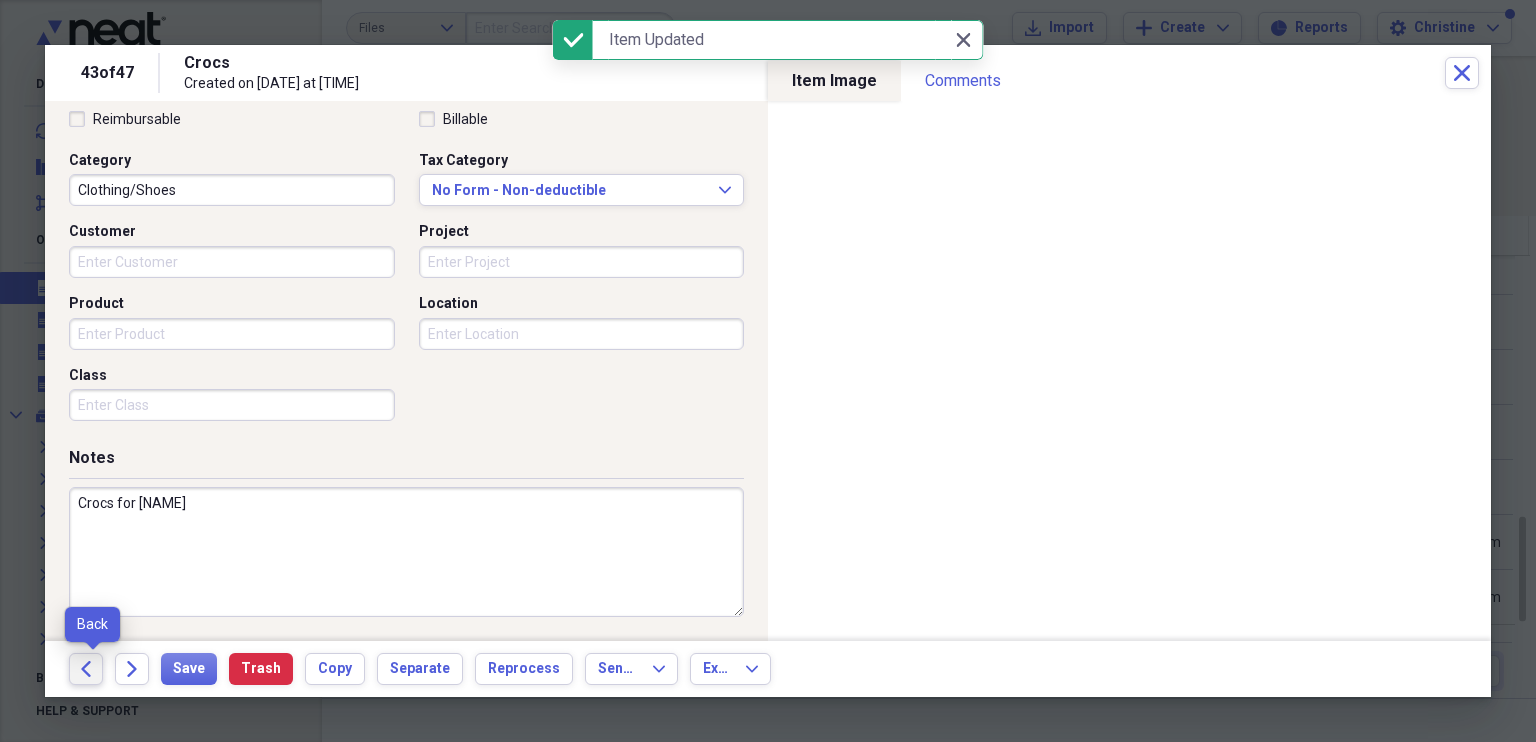 click 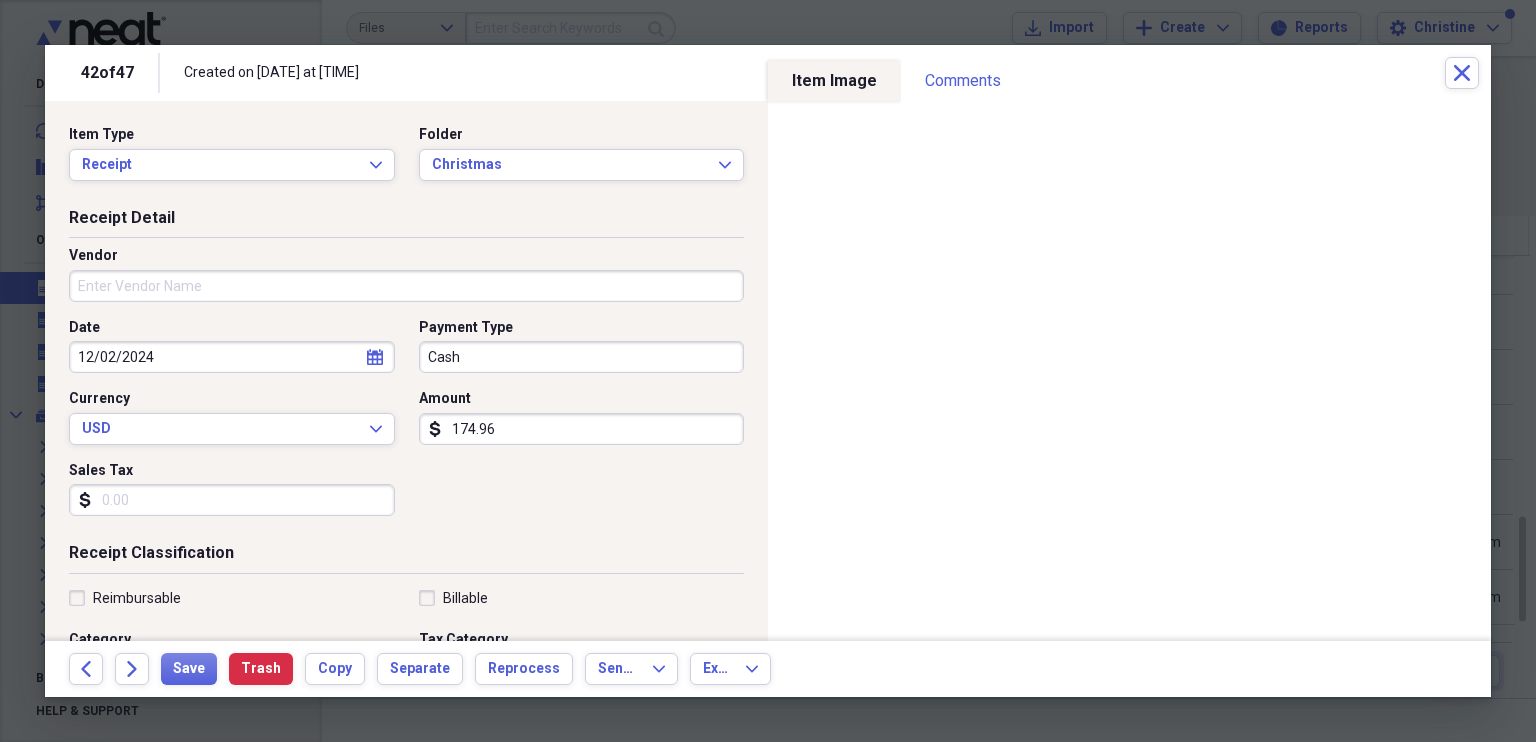 click on "Vendor" at bounding box center (406, 286) 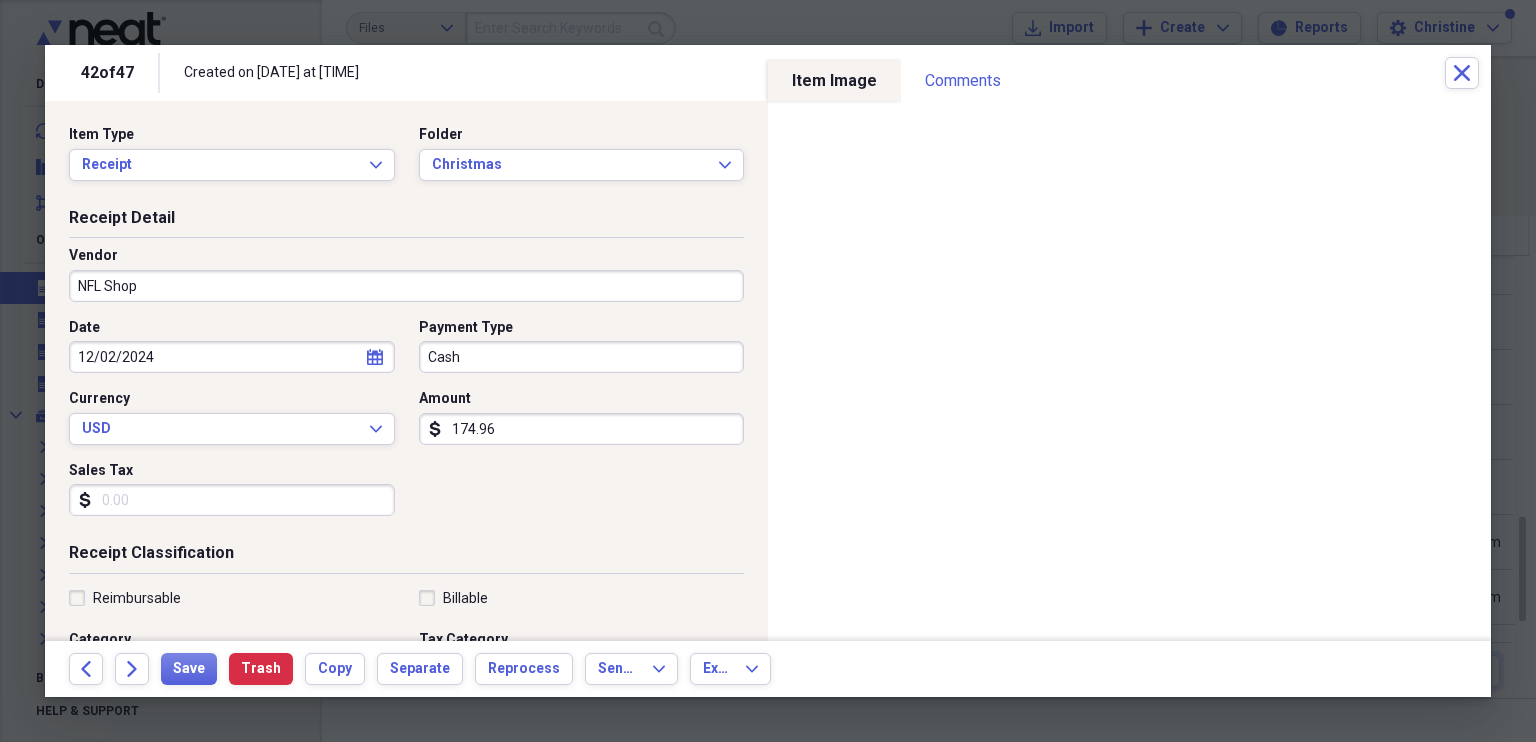 type on "NFL Shop" 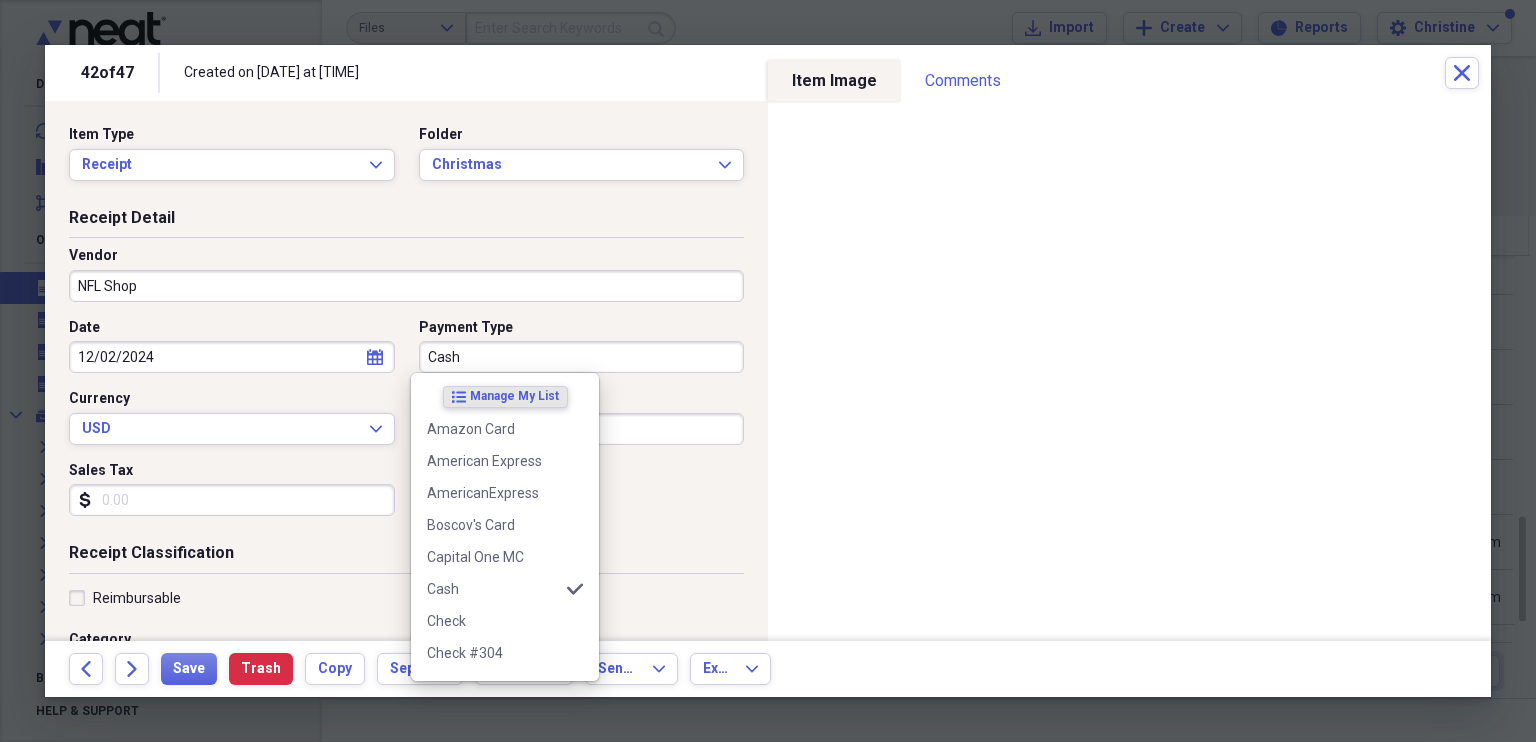 click on "Cash" at bounding box center (582, 357) 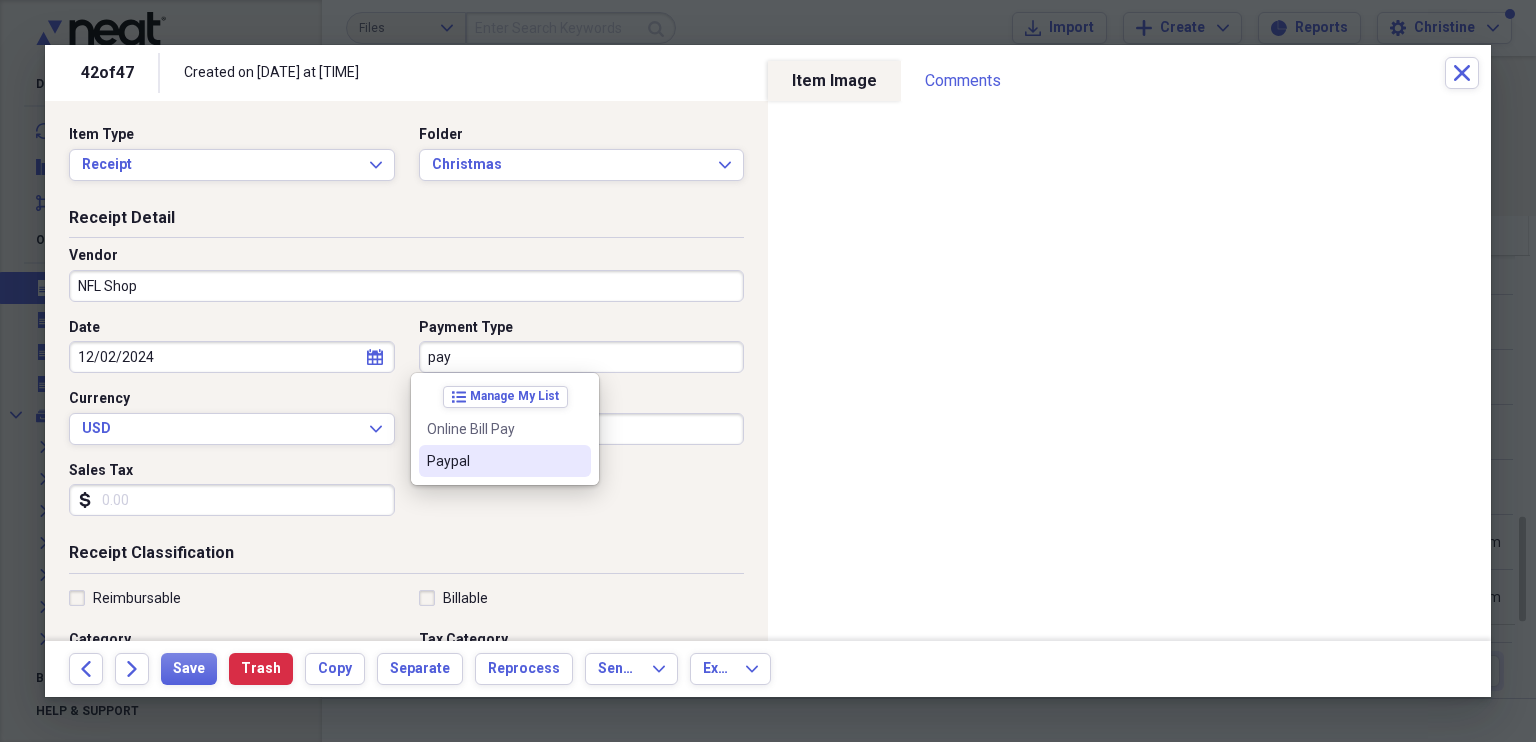 click on "Paypal" at bounding box center (493, 461) 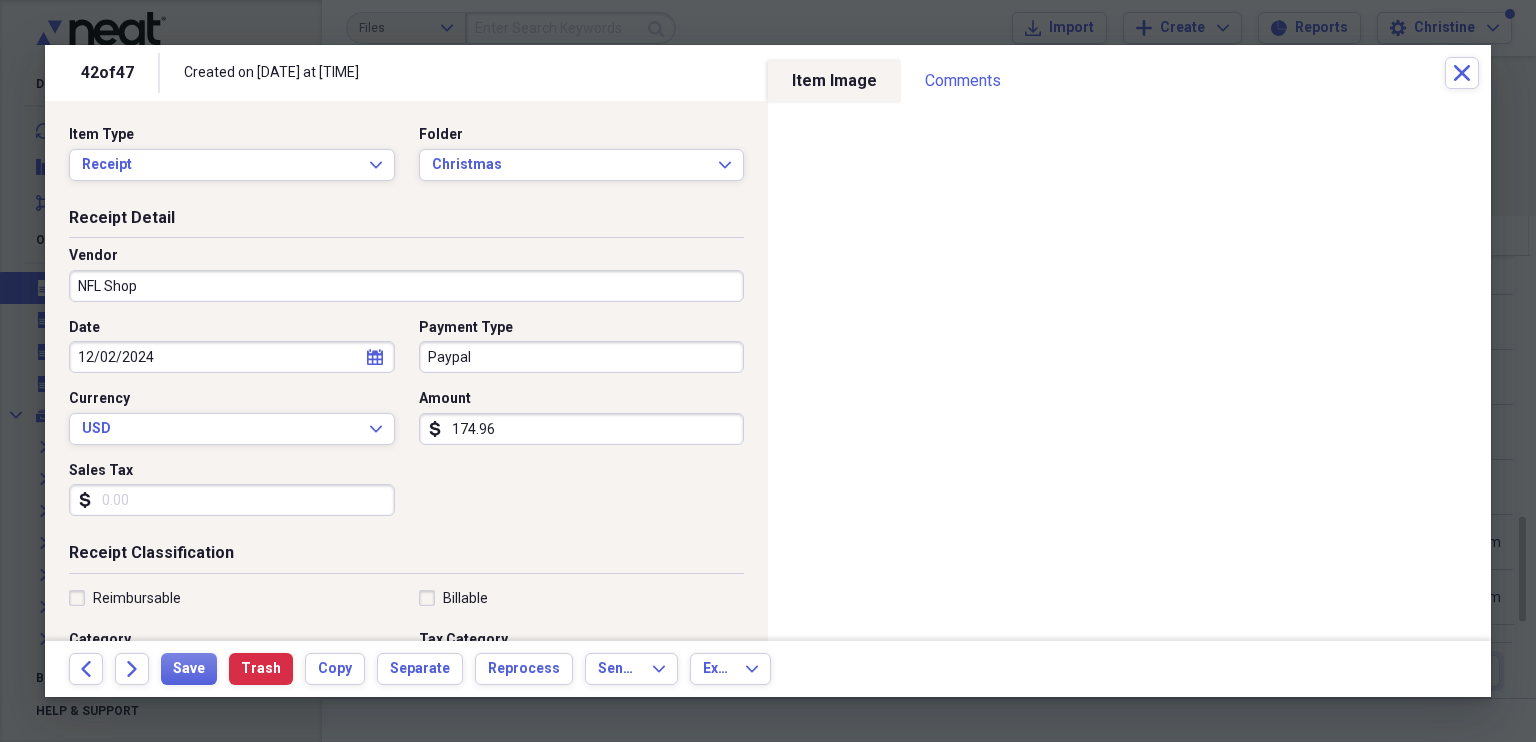 click on "174.96" at bounding box center [582, 429] 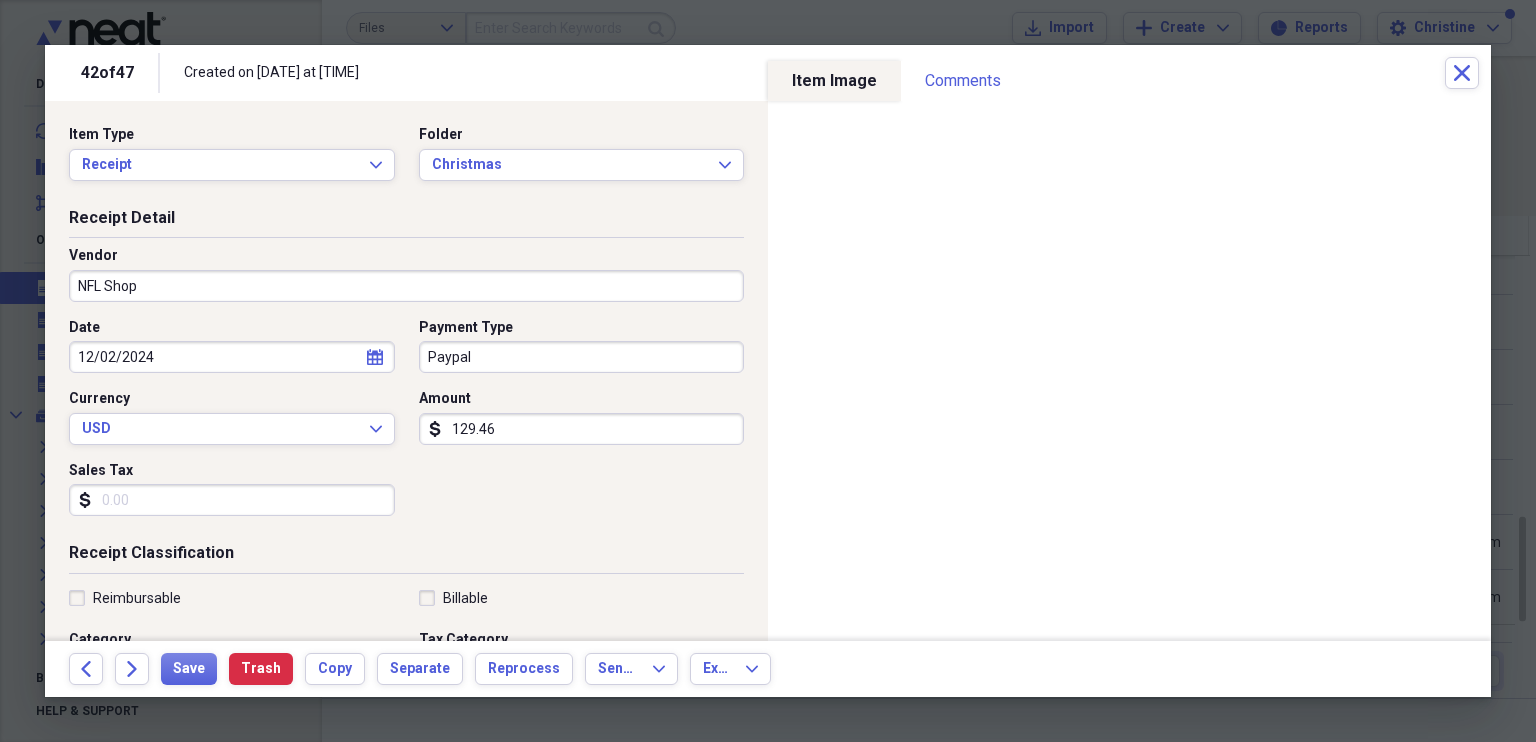 type on "129.46" 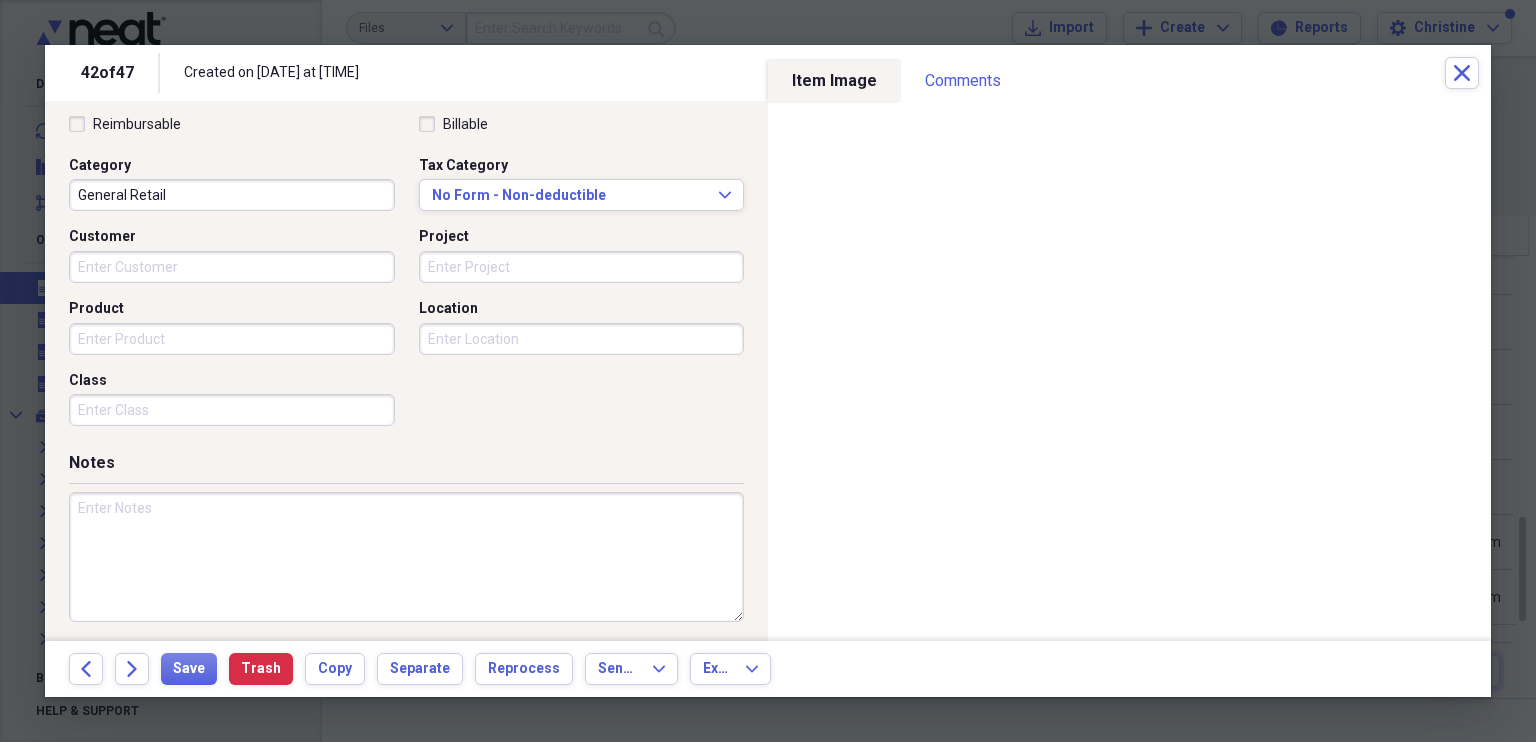 scroll, scrollTop: 479, scrollLeft: 0, axis: vertical 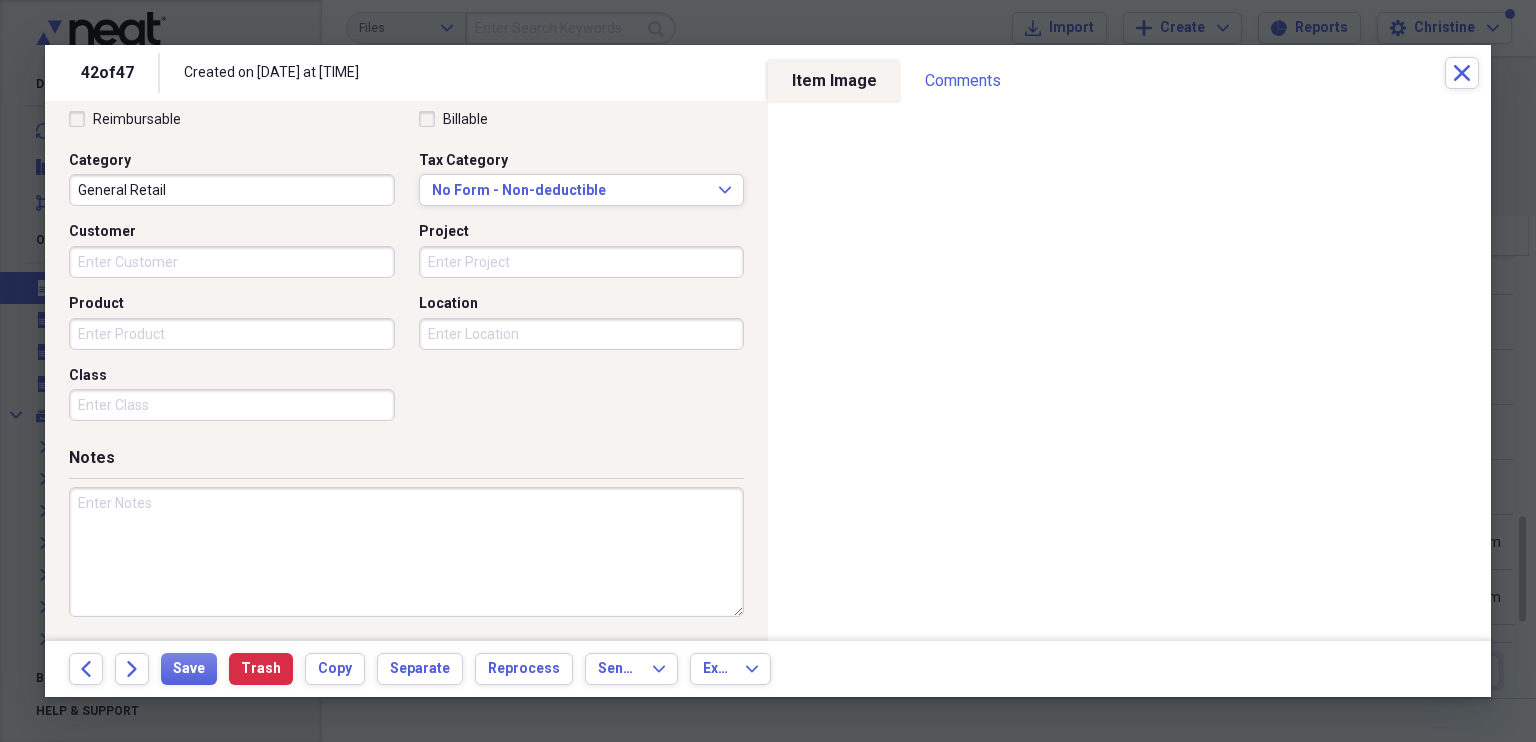 type on "1.26" 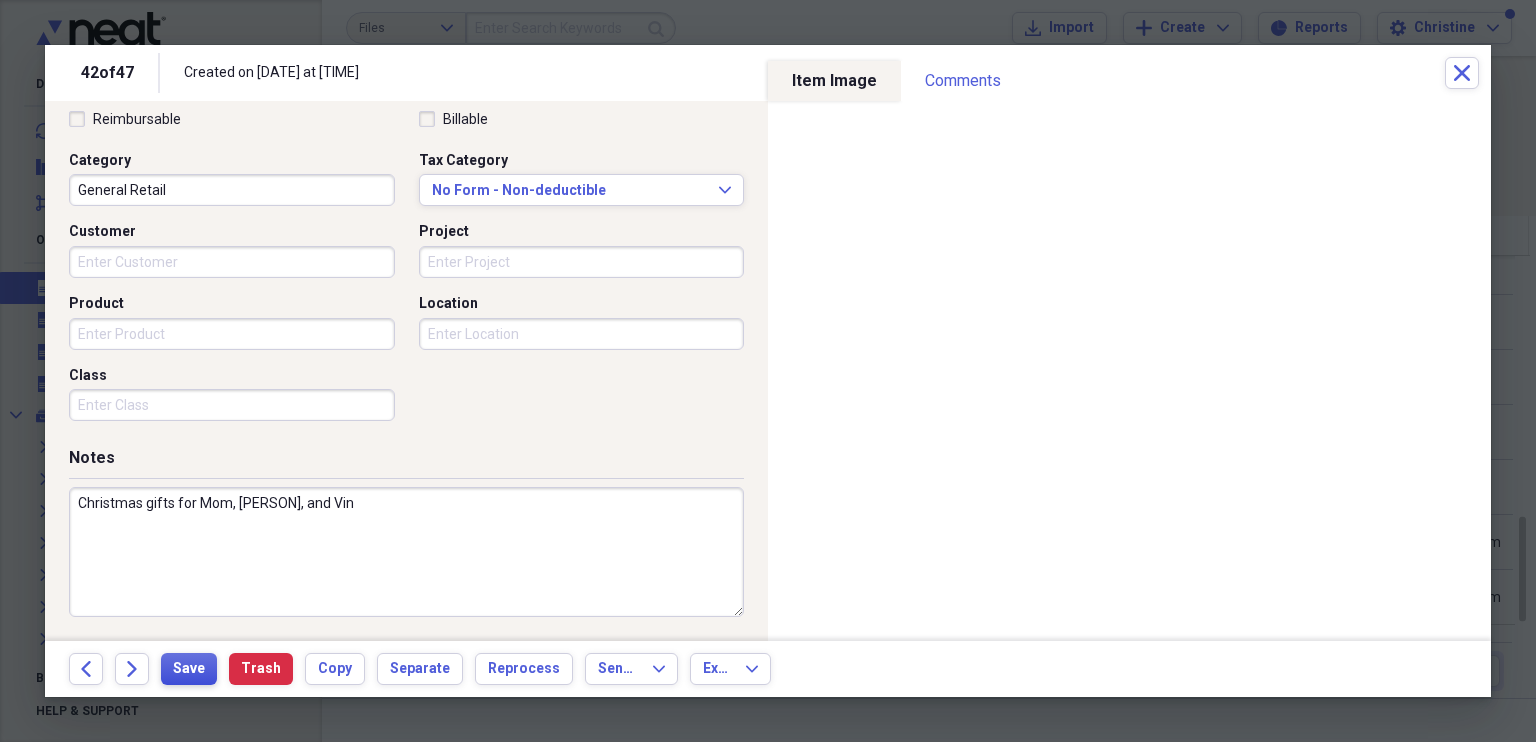 type on "Christmas gifts for Mom, [PERSON], and Vin" 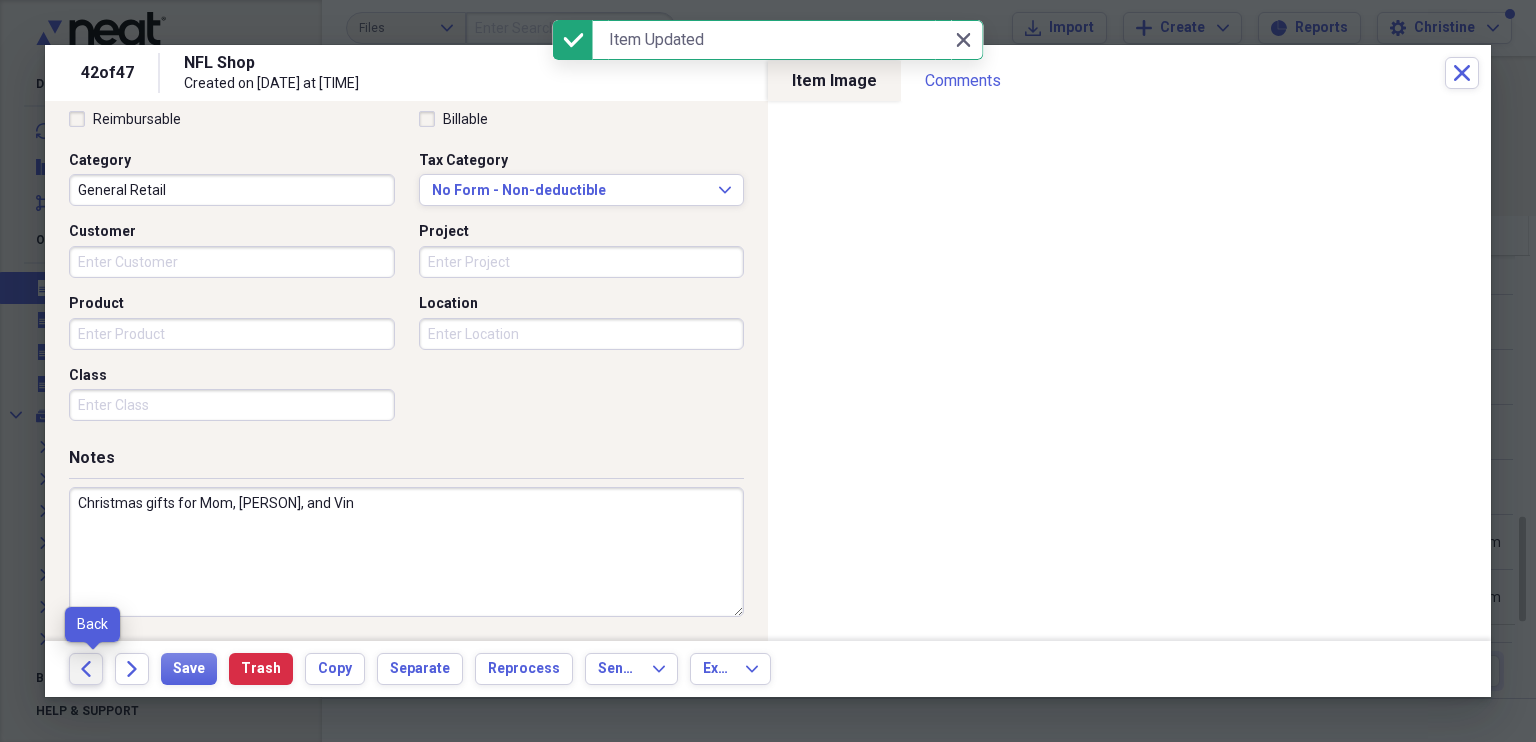 click on "Back" 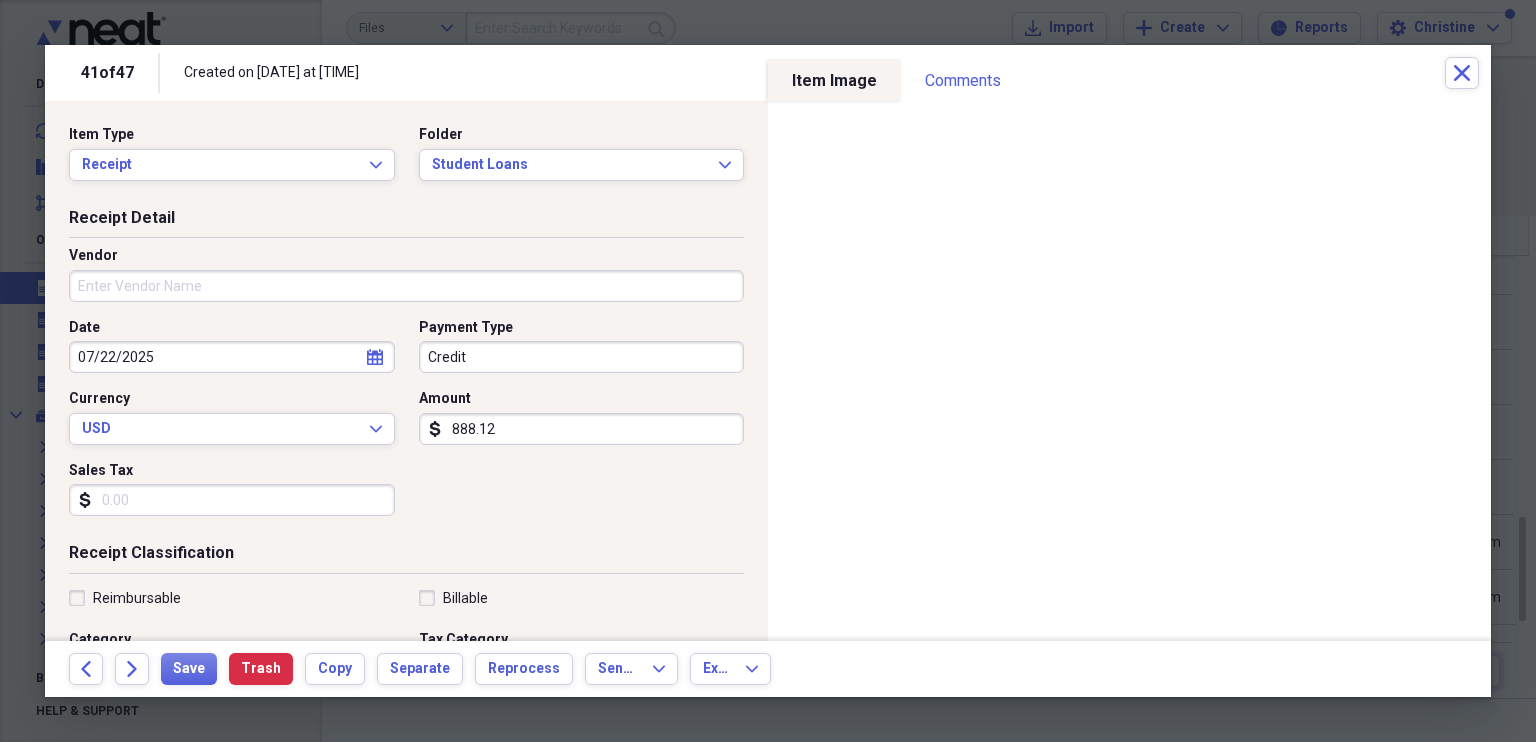 click on "Vendor" at bounding box center (406, 286) 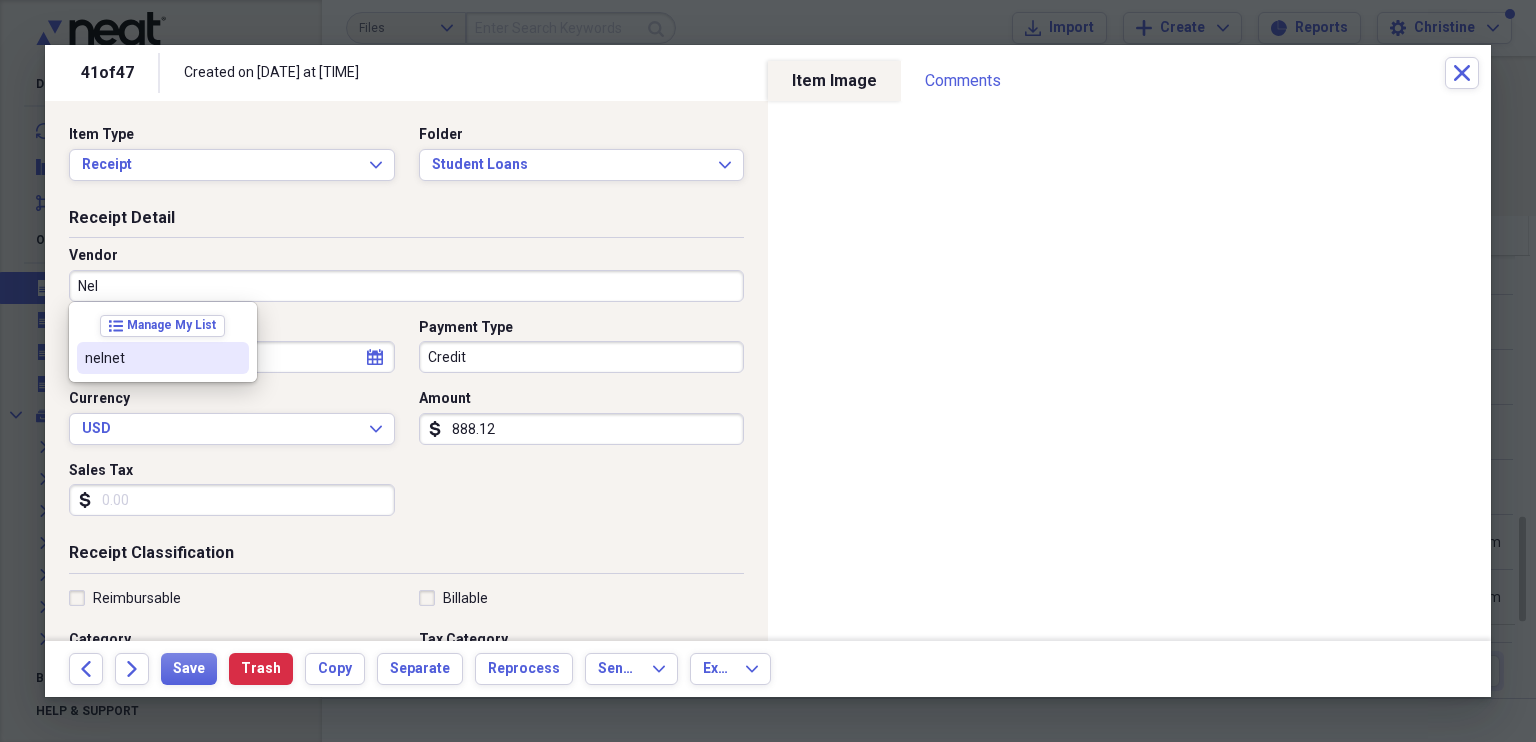 click on "nelnet" at bounding box center [151, 358] 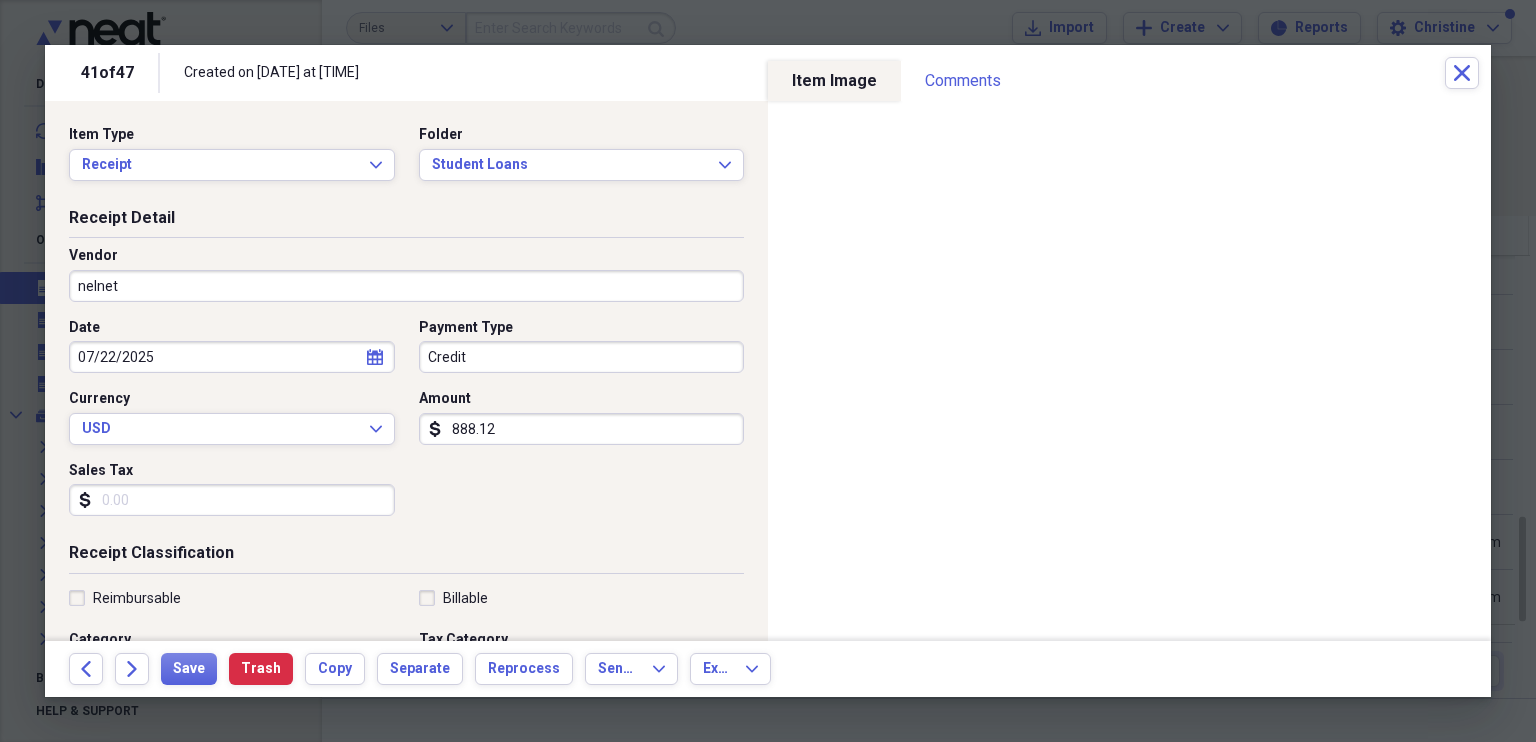 type on "School Loans" 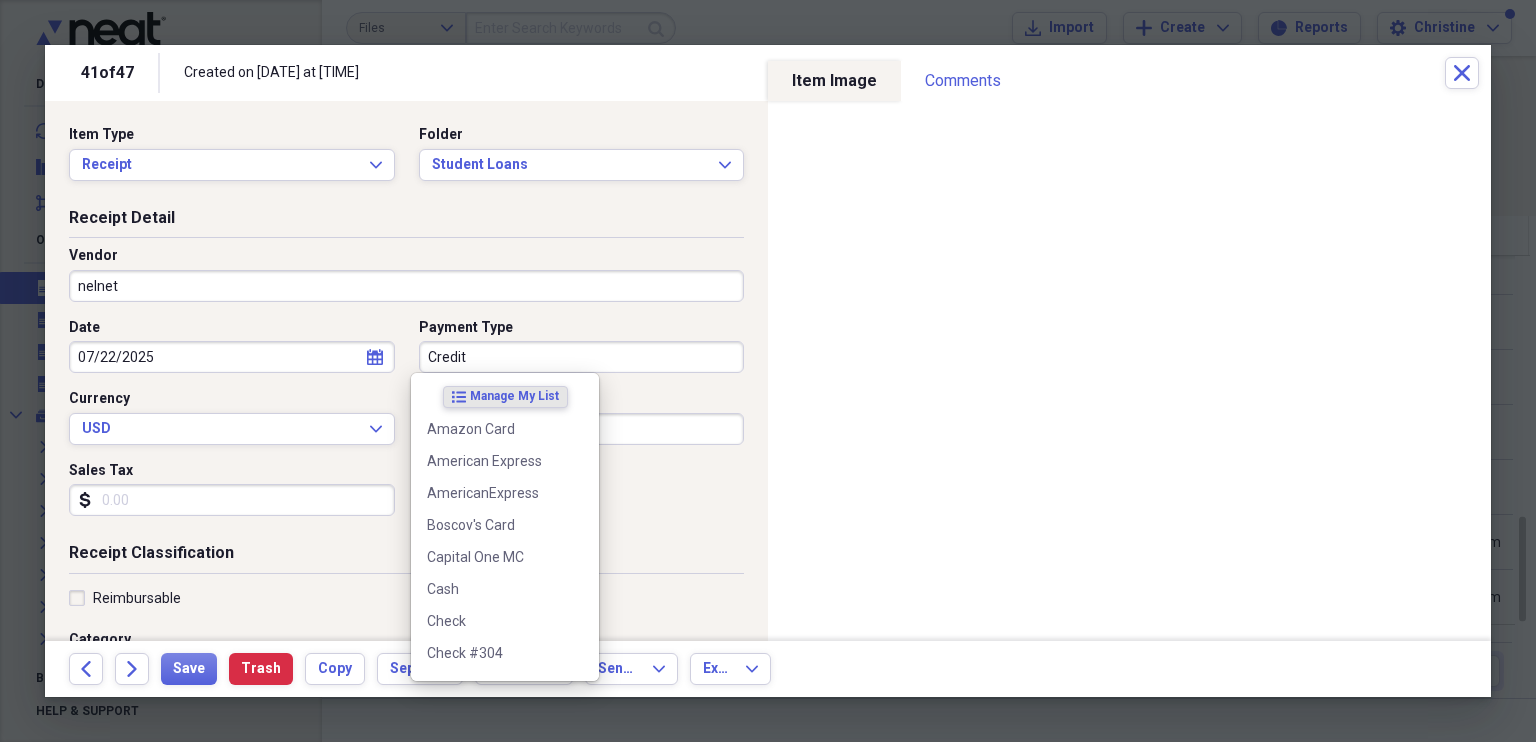 click on "Credit" at bounding box center (582, 357) 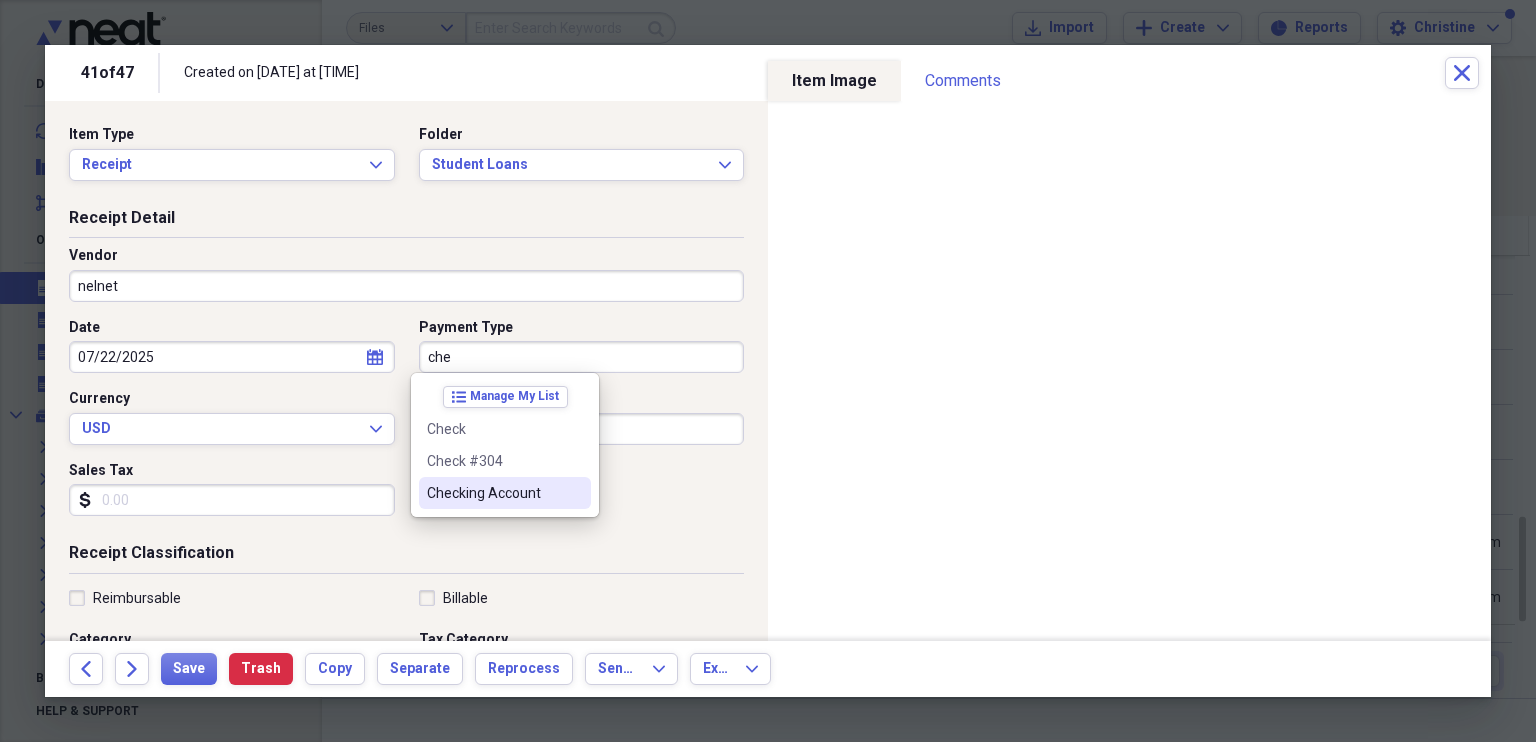 click on "Checking Account" at bounding box center [493, 493] 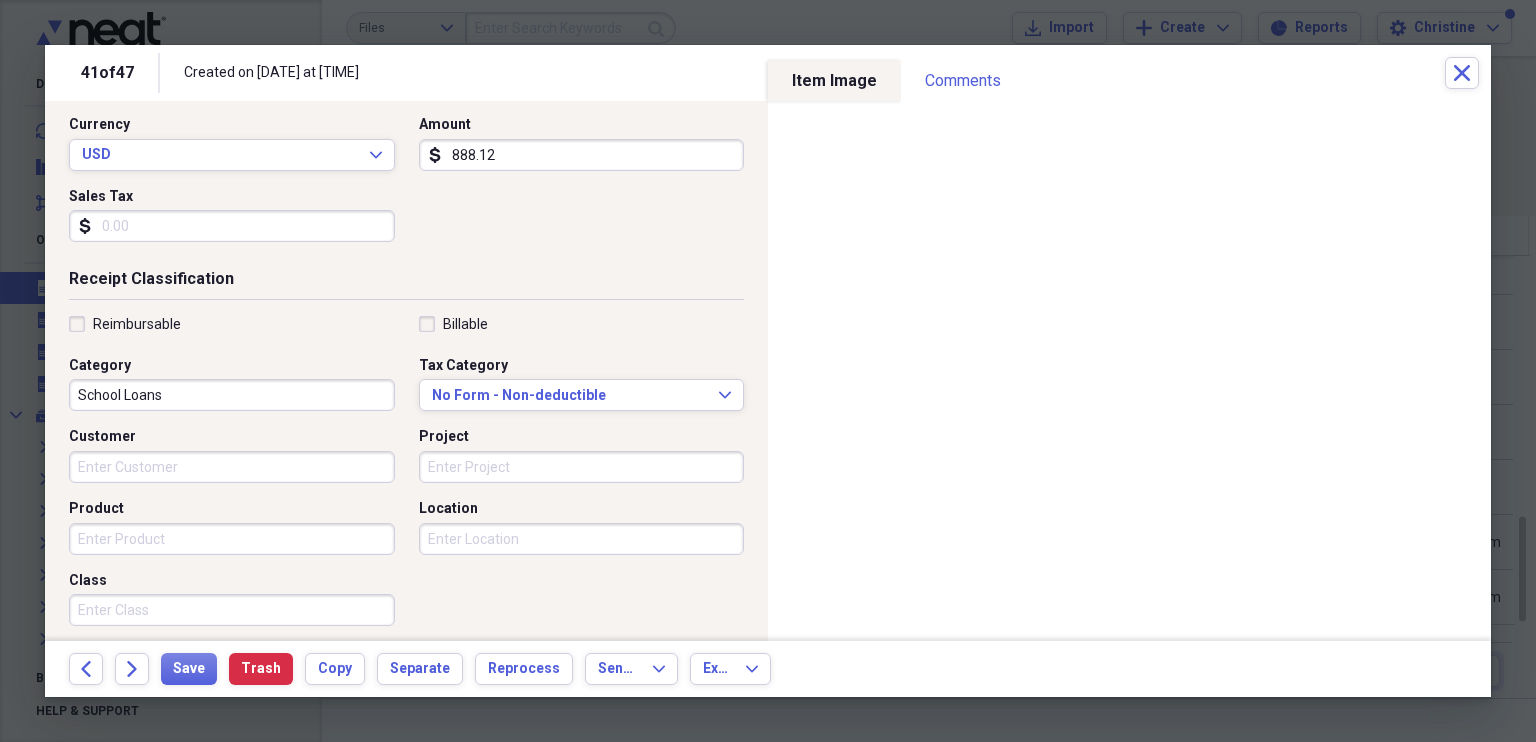 scroll, scrollTop: 332, scrollLeft: 0, axis: vertical 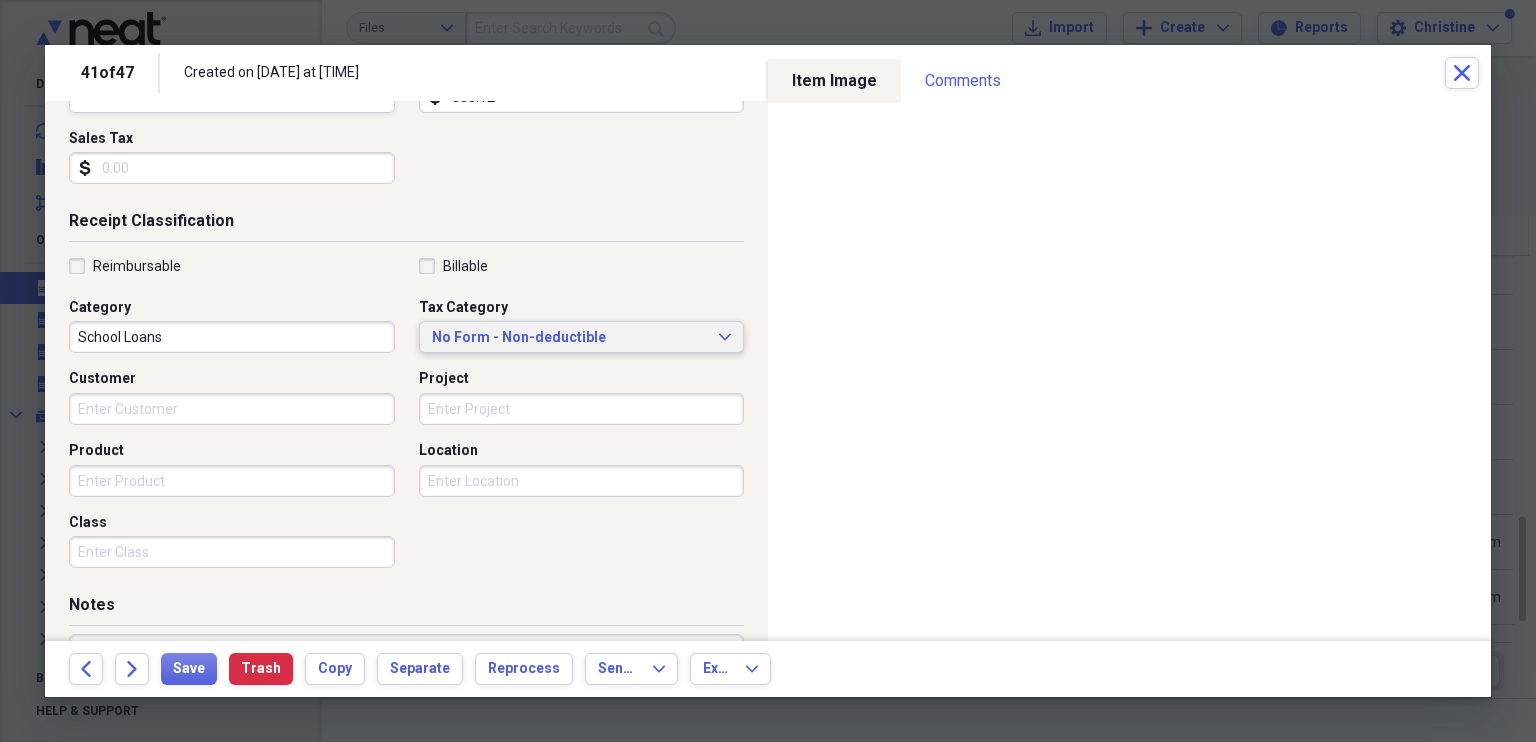 click on "No Form - Non-deductible" at bounding box center [570, 338] 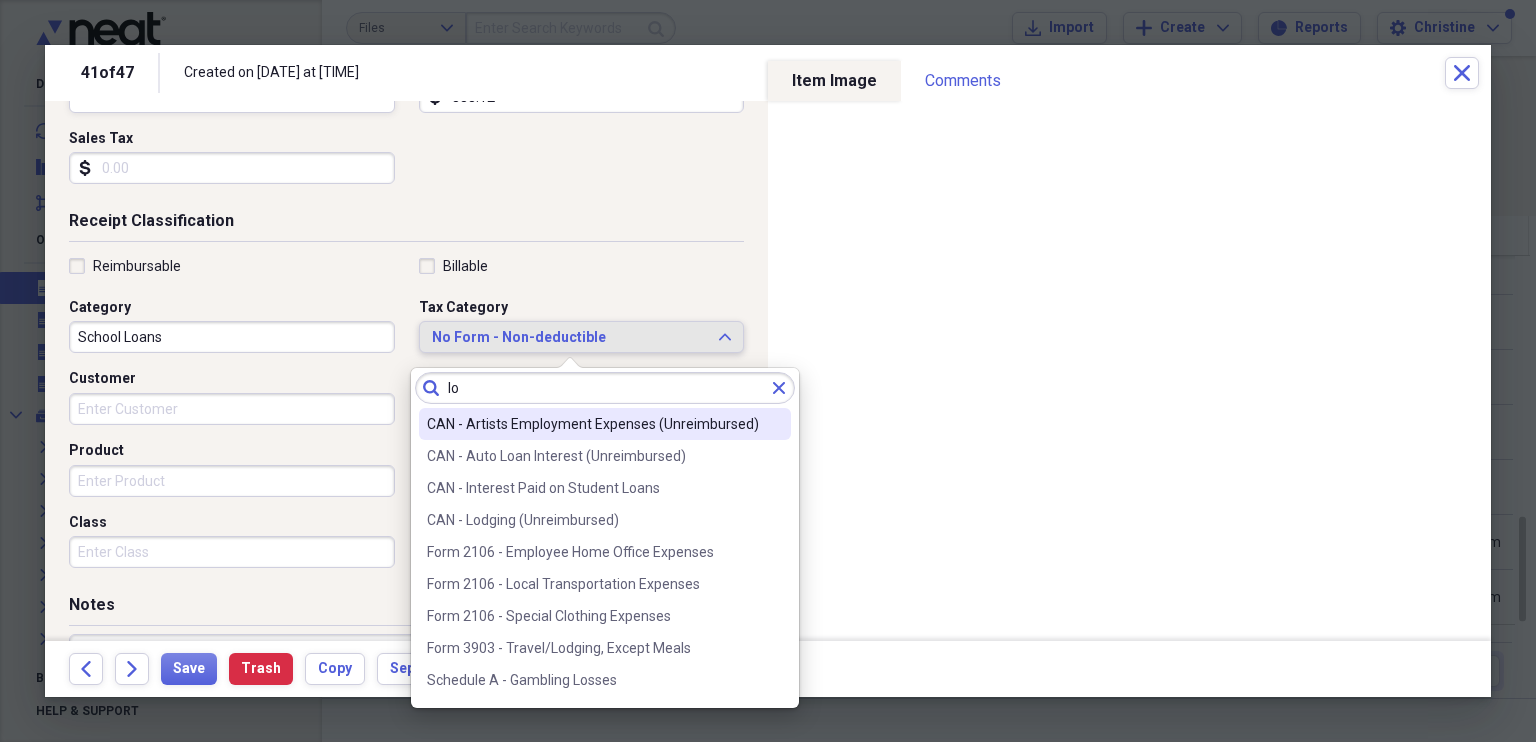 type on "l" 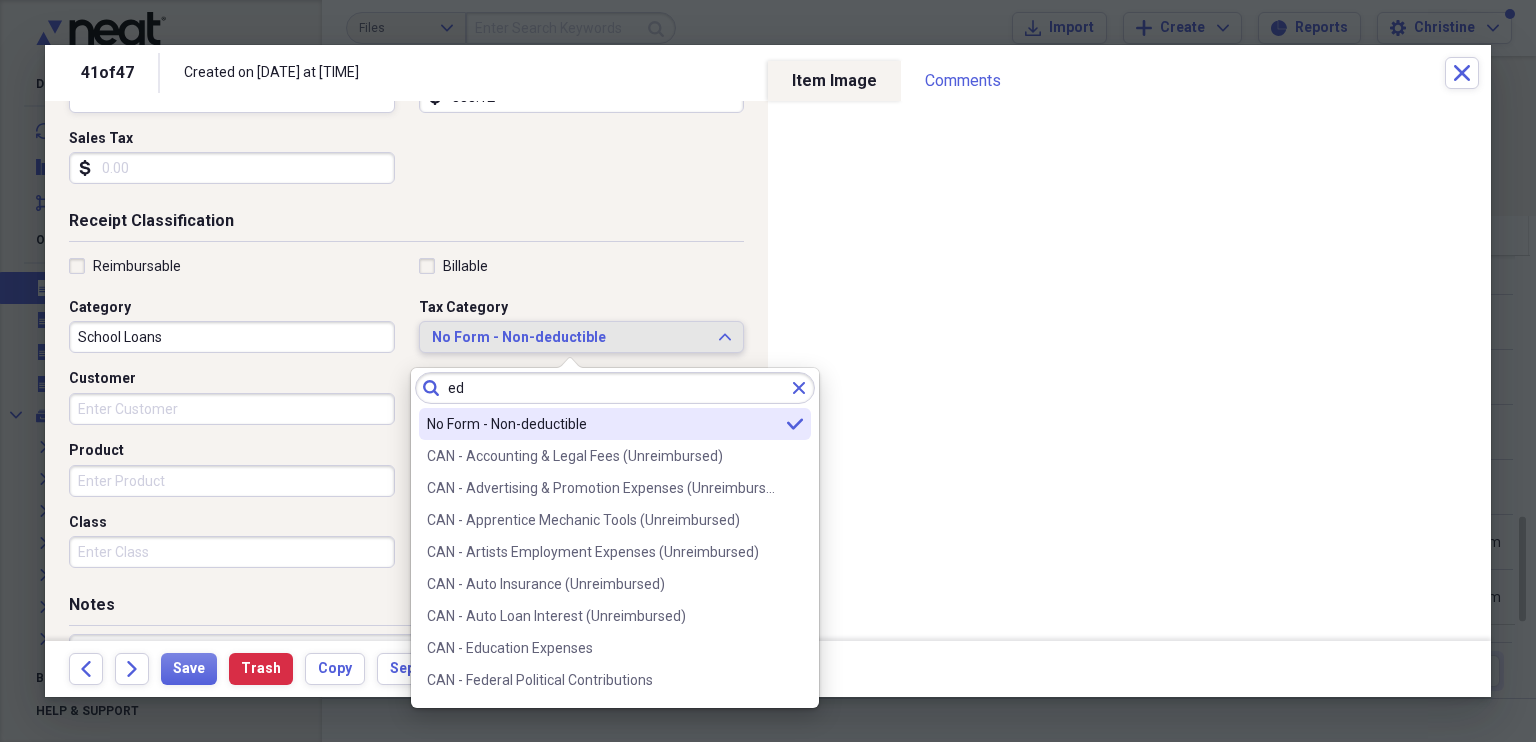 type on "e" 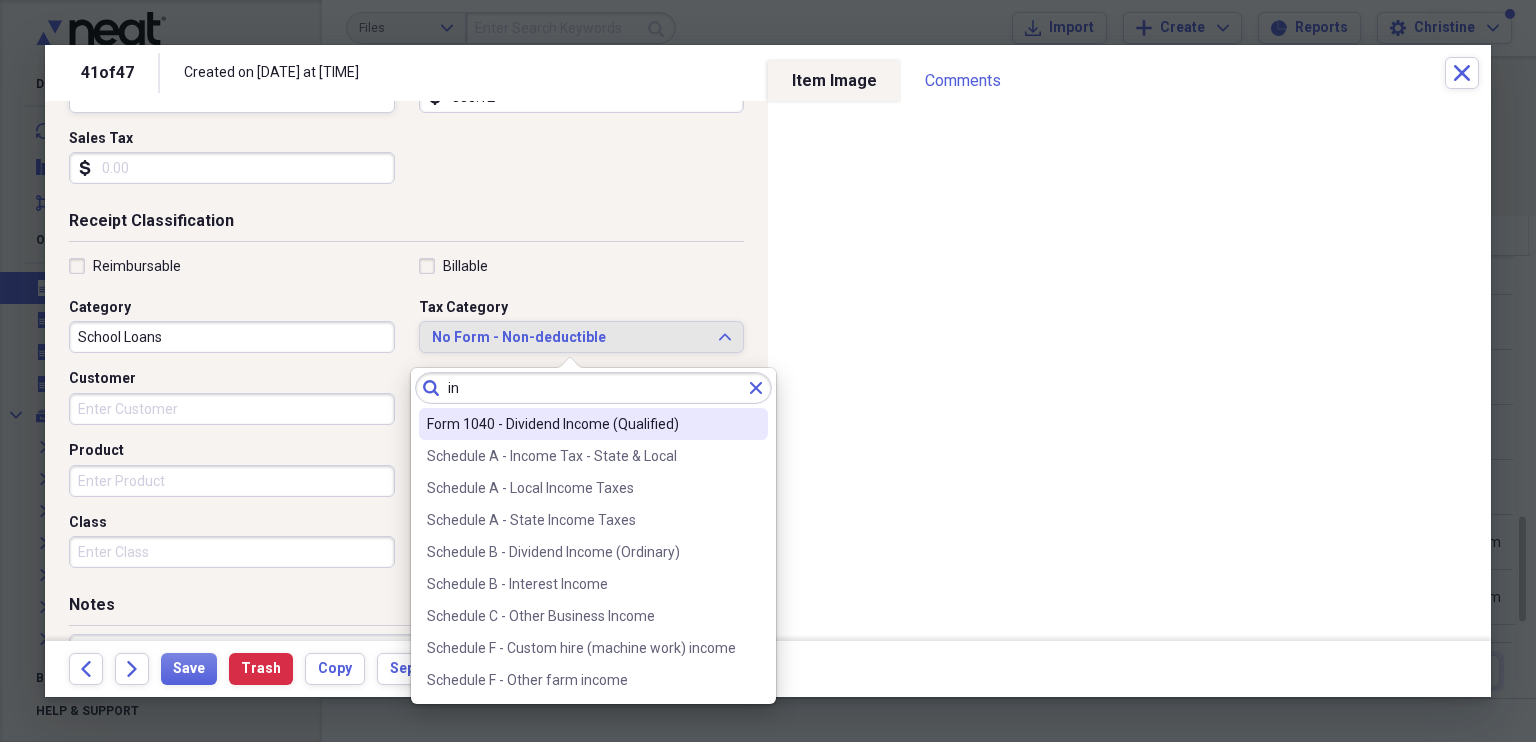 type on "i" 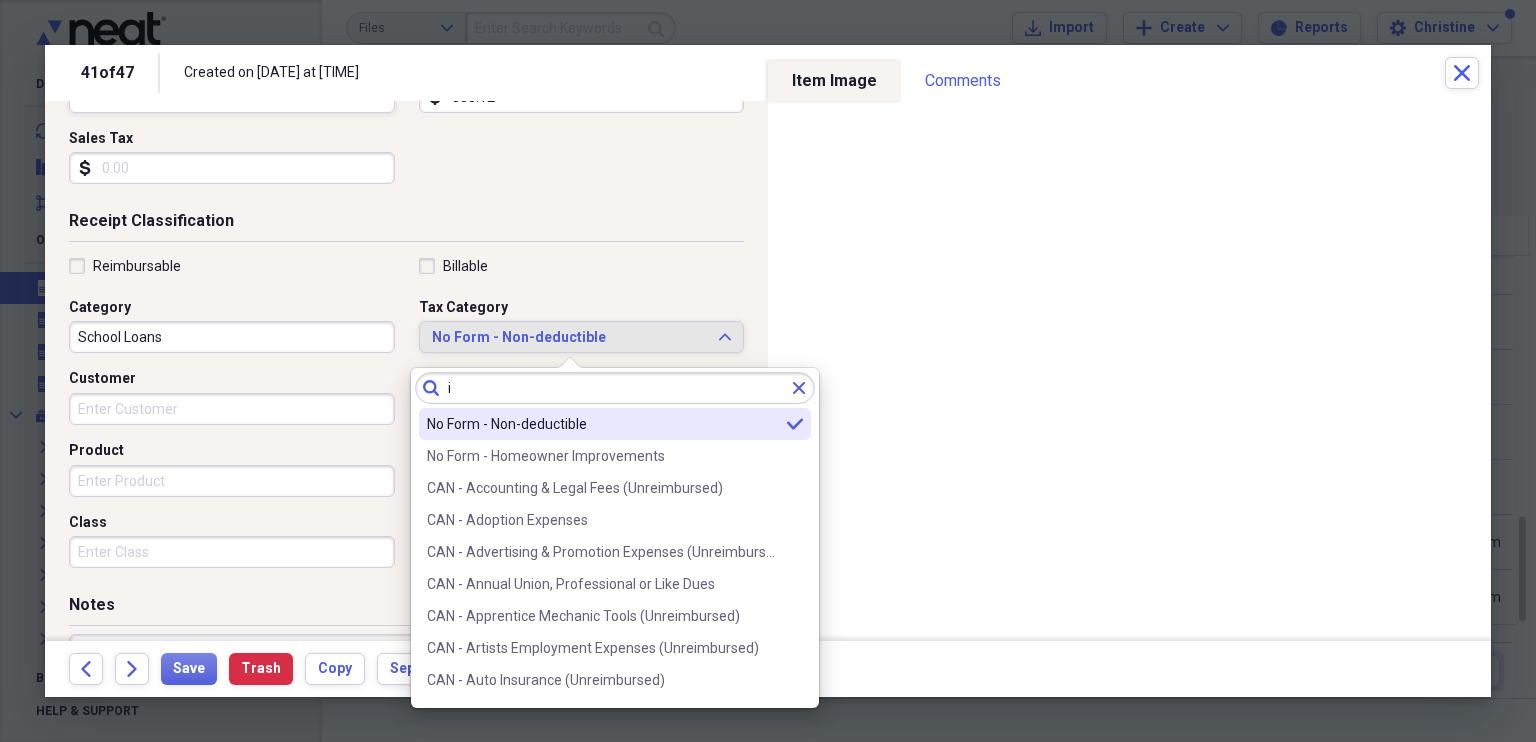 type 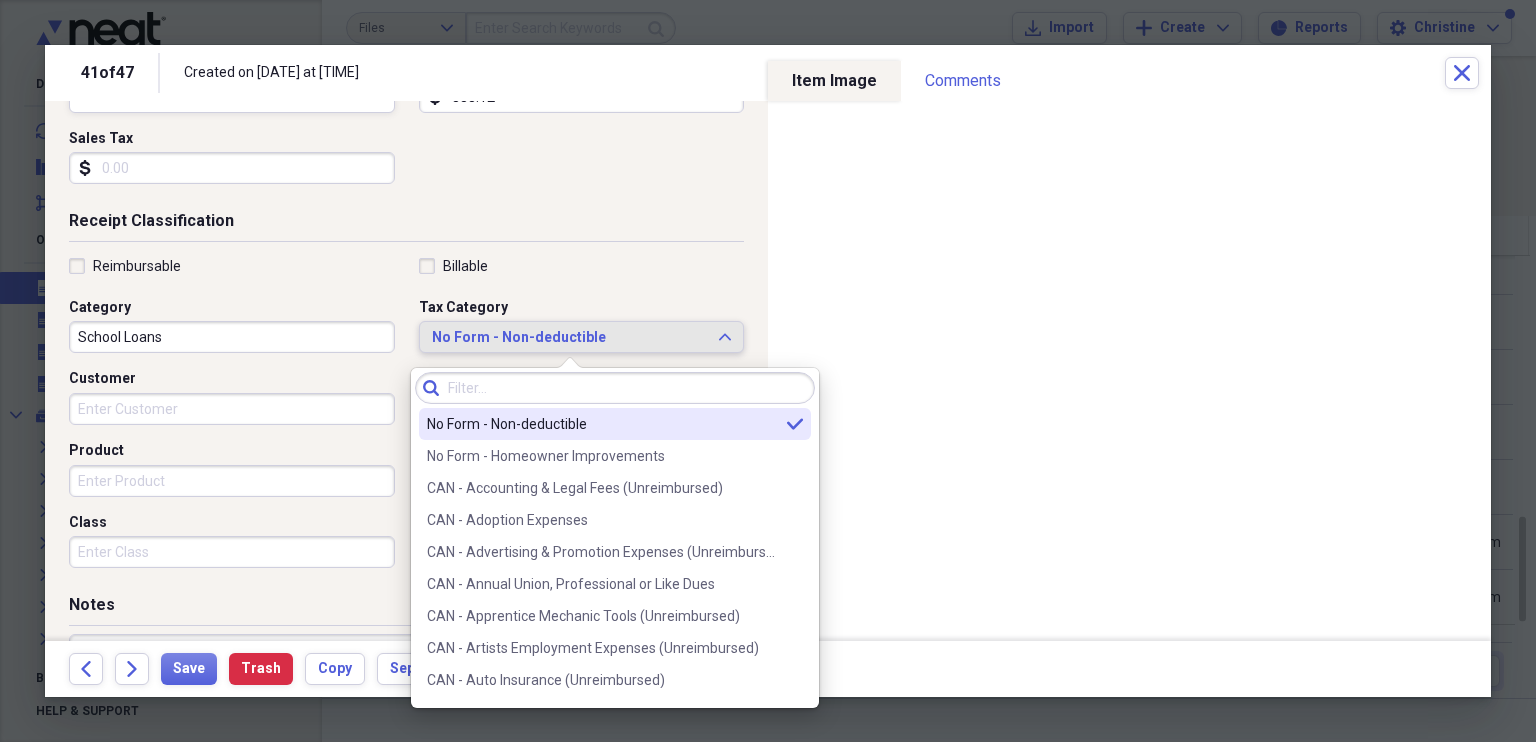 click on "Customer" at bounding box center [232, 379] 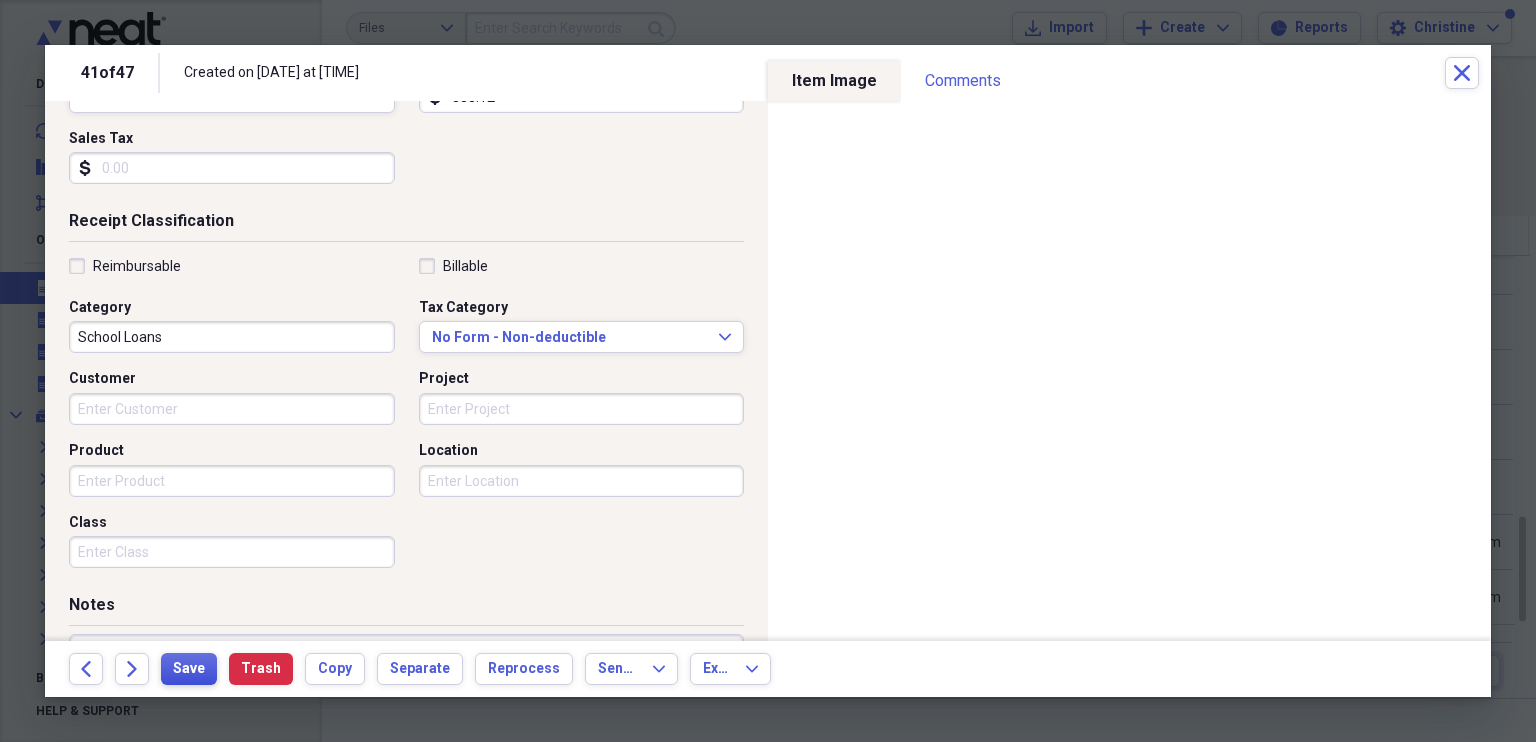 click on "Save" at bounding box center [189, 669] 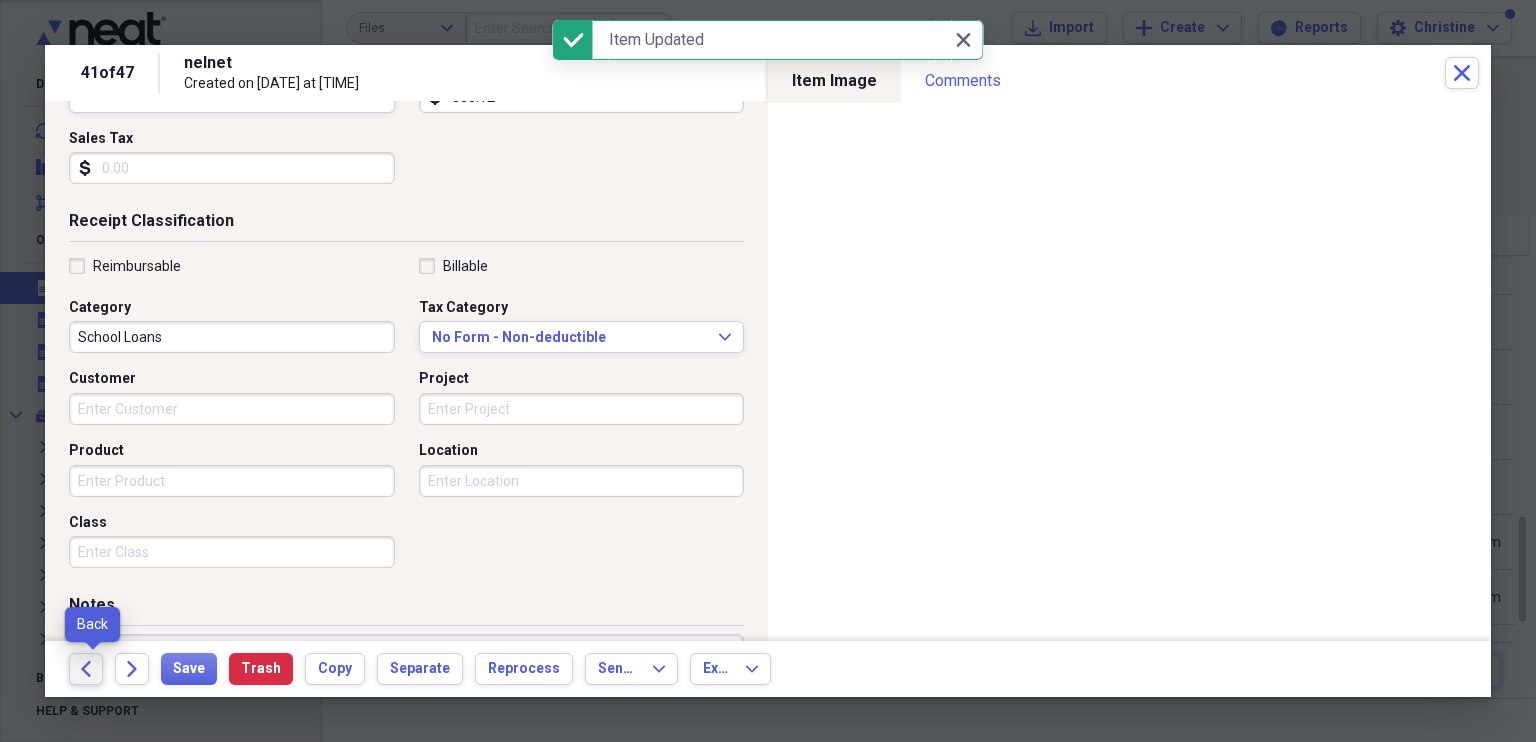 click 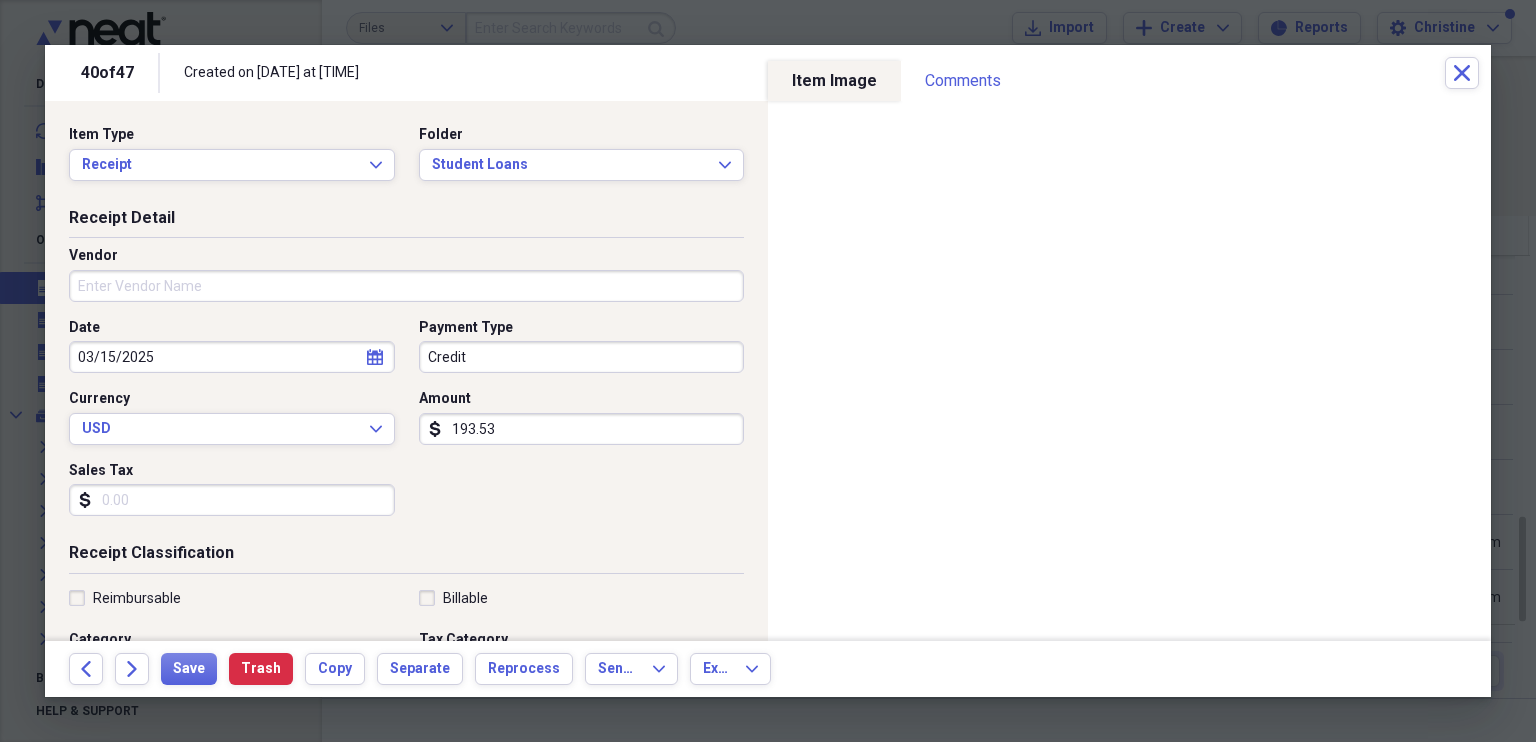 click on "Vendor" at bounding box center [406, 286] 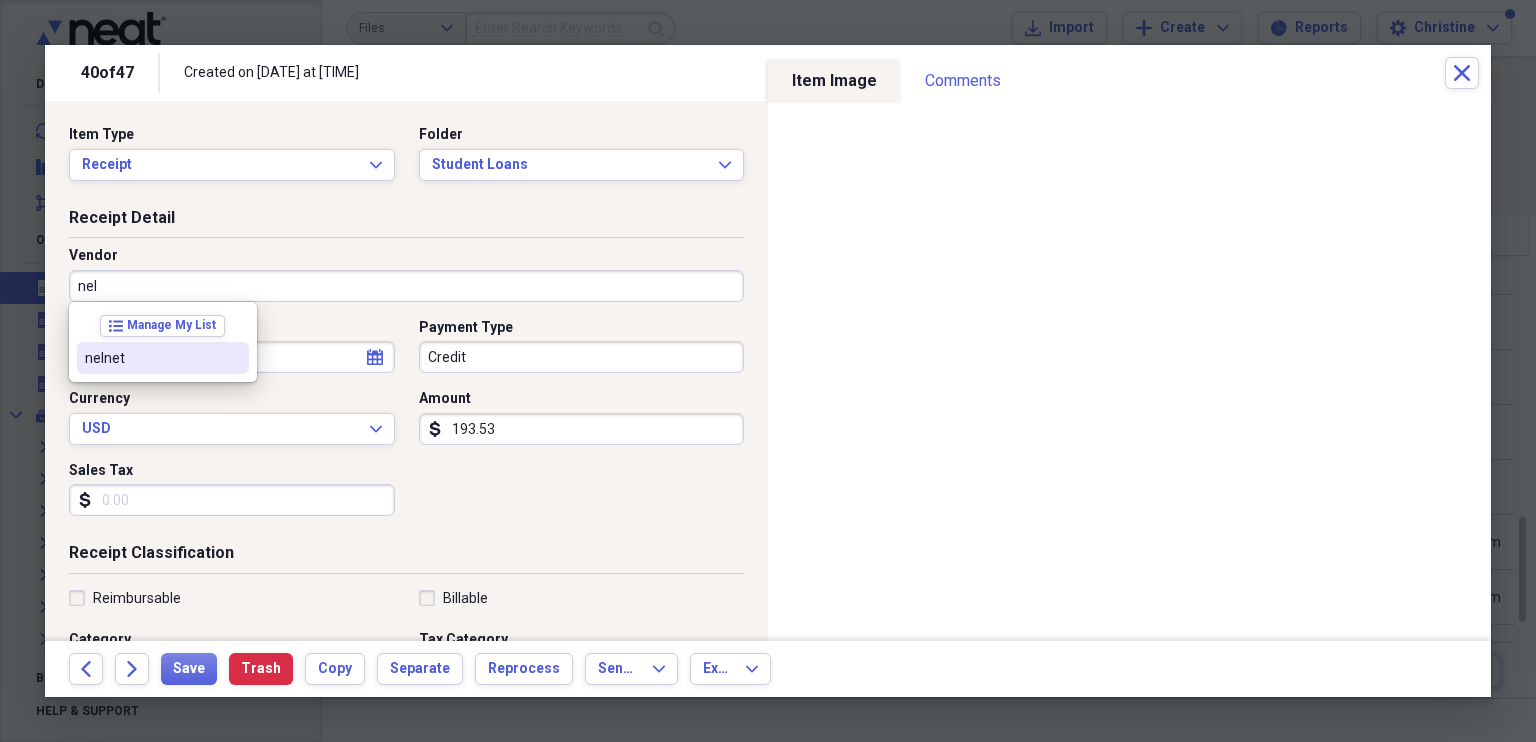 click on "nelnet" at bounding box center [151, 358] 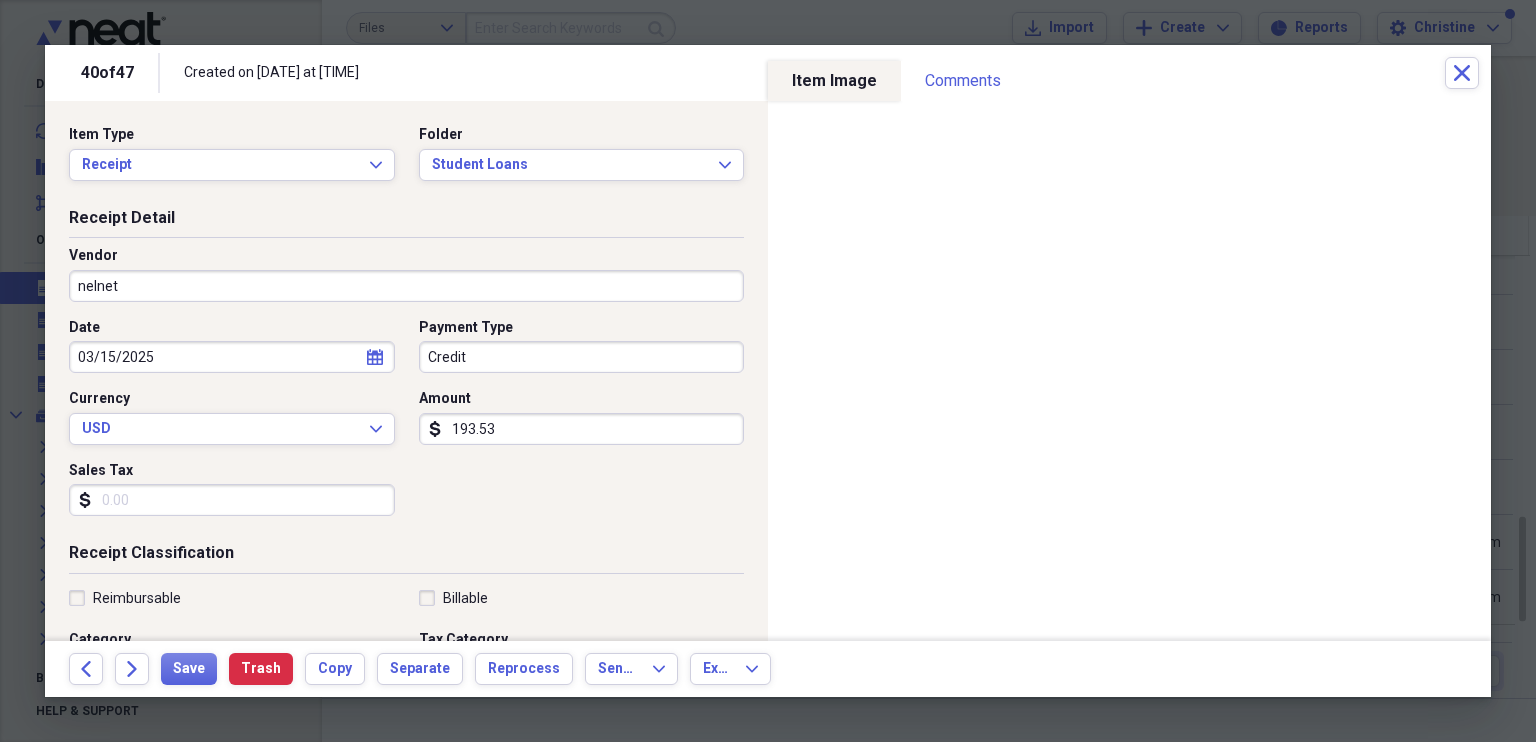 type on "School Loans" 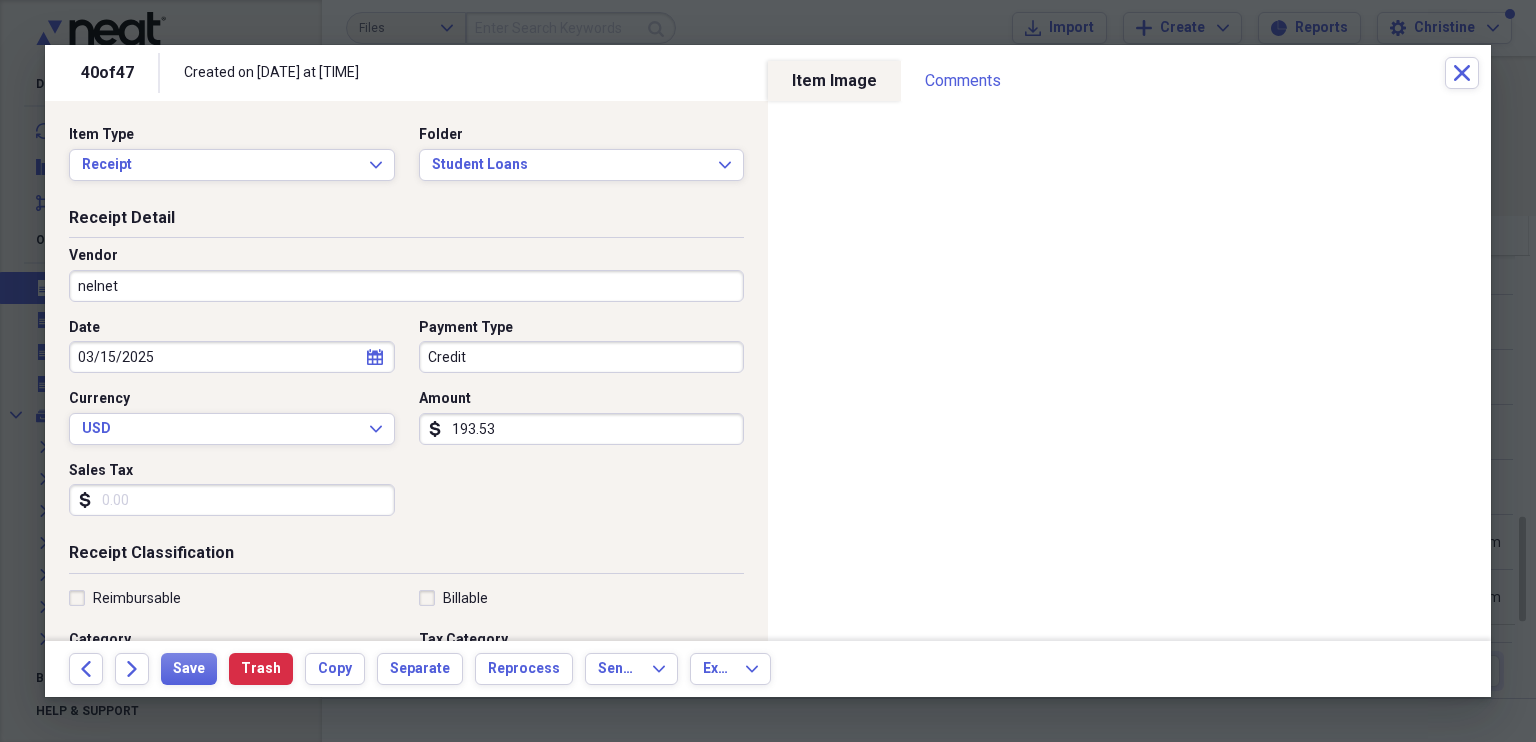 click on "Credit" at bounding box center (582, 357) 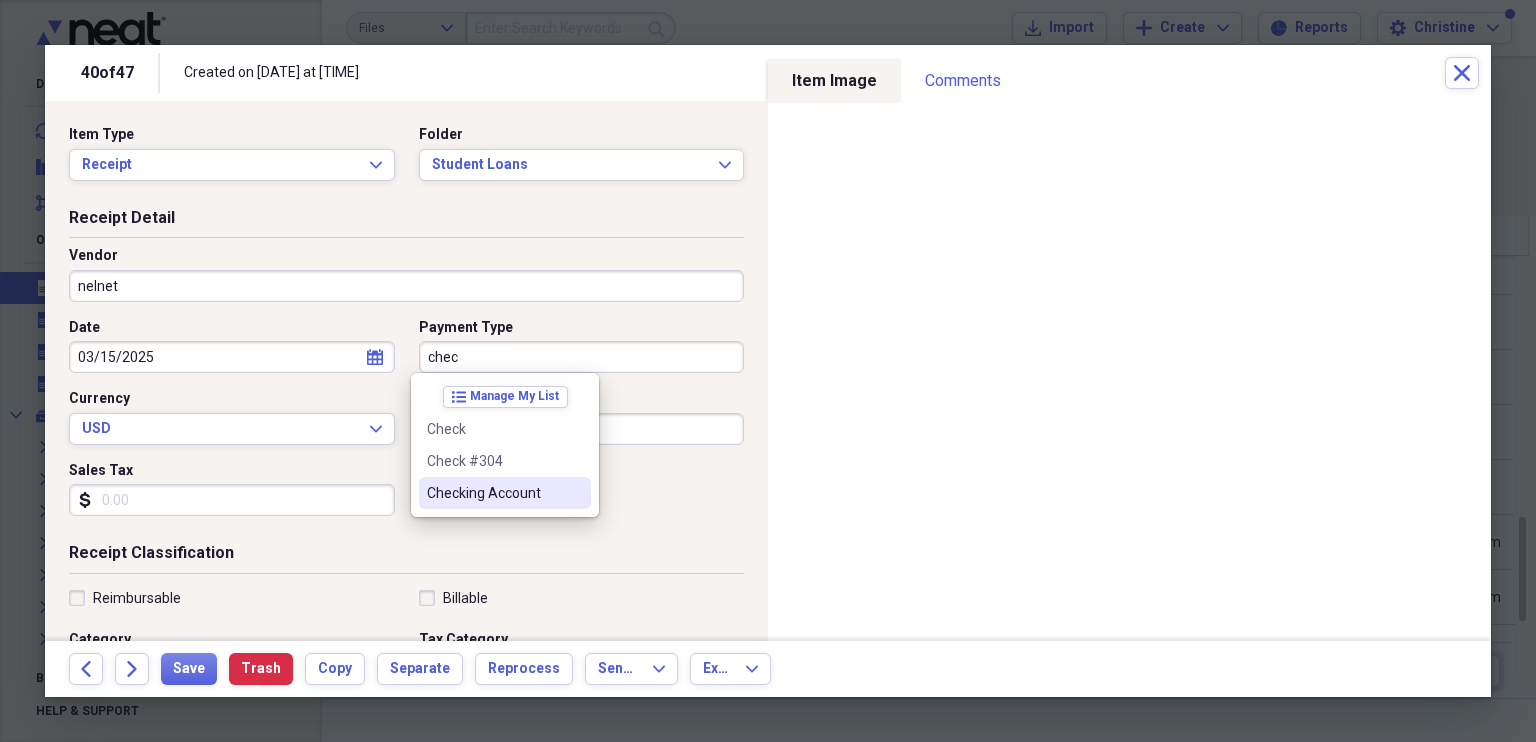 click on "Checking Account" at bounding box center (505, 493) 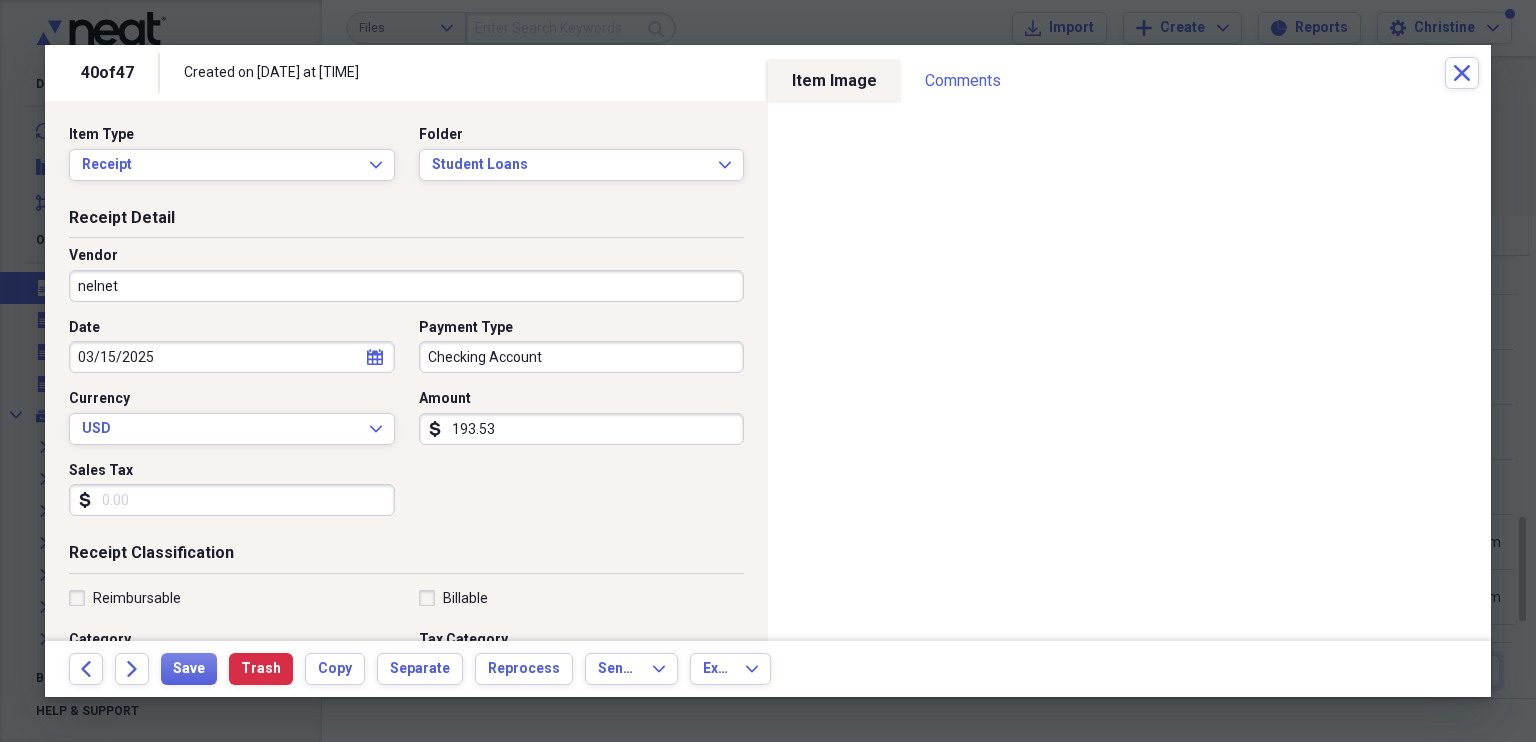 select on "2" 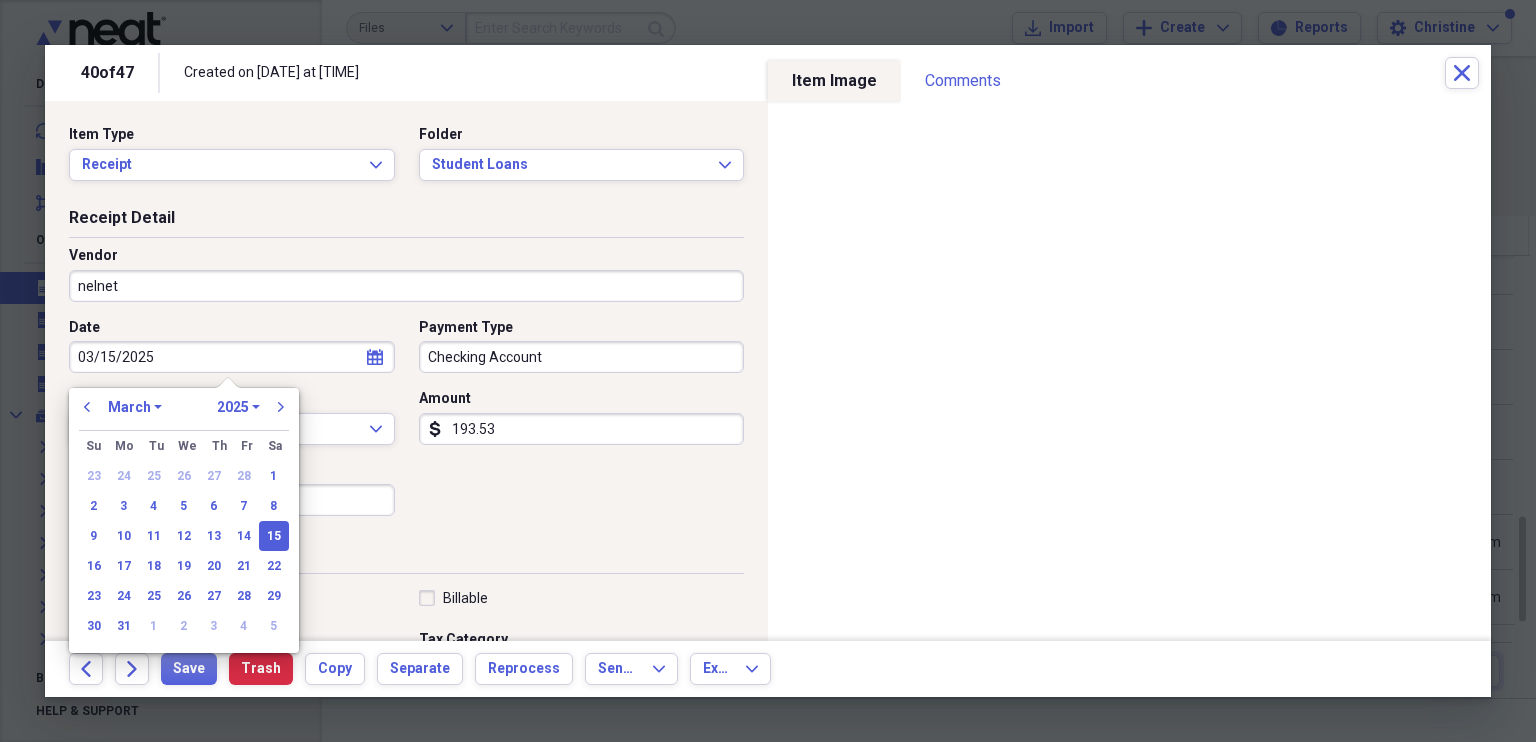 click on "03/15/2025" at bounding box center [232, 357] 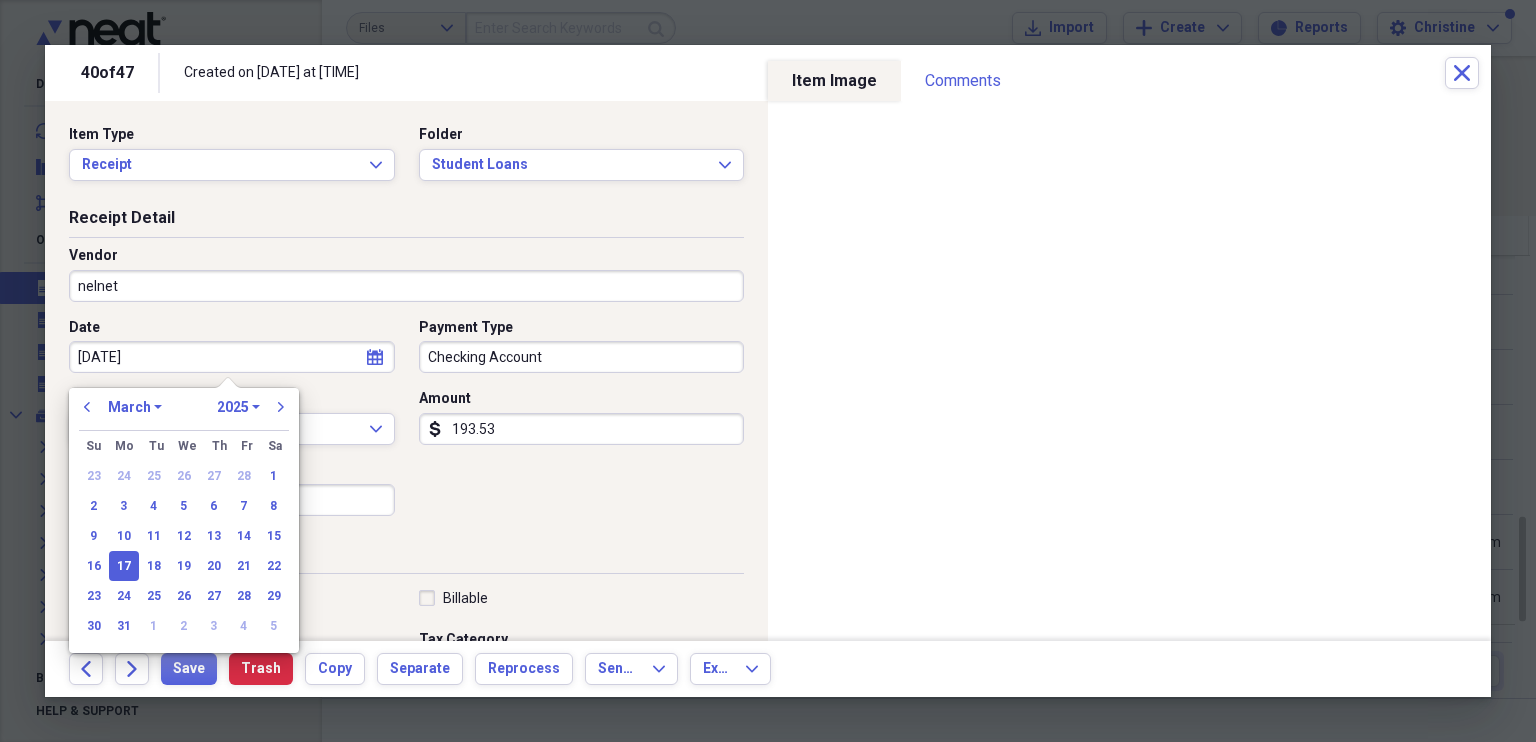type on "[DATE]" 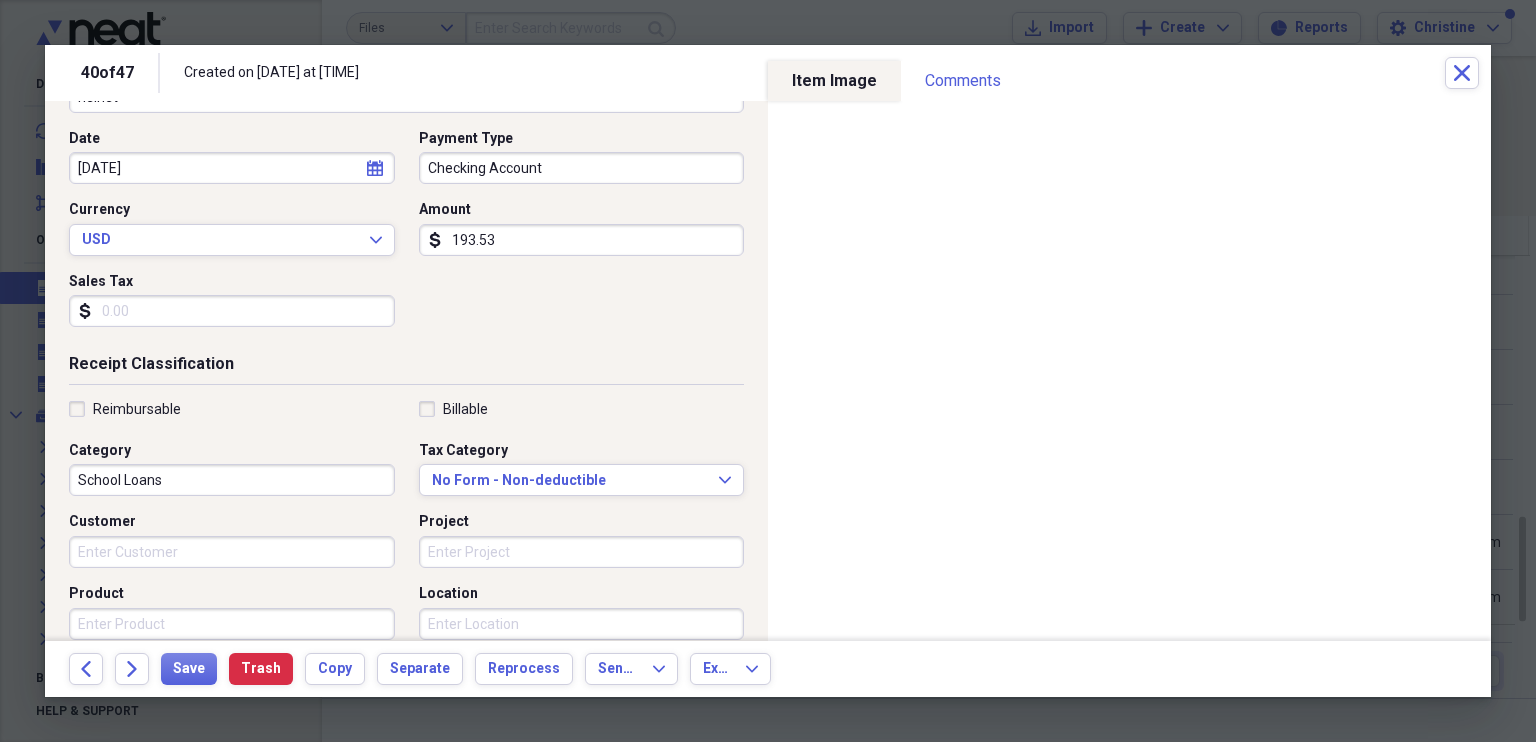 scroll, scrollTop: 204, scrollLeft: 0, axis: vertical 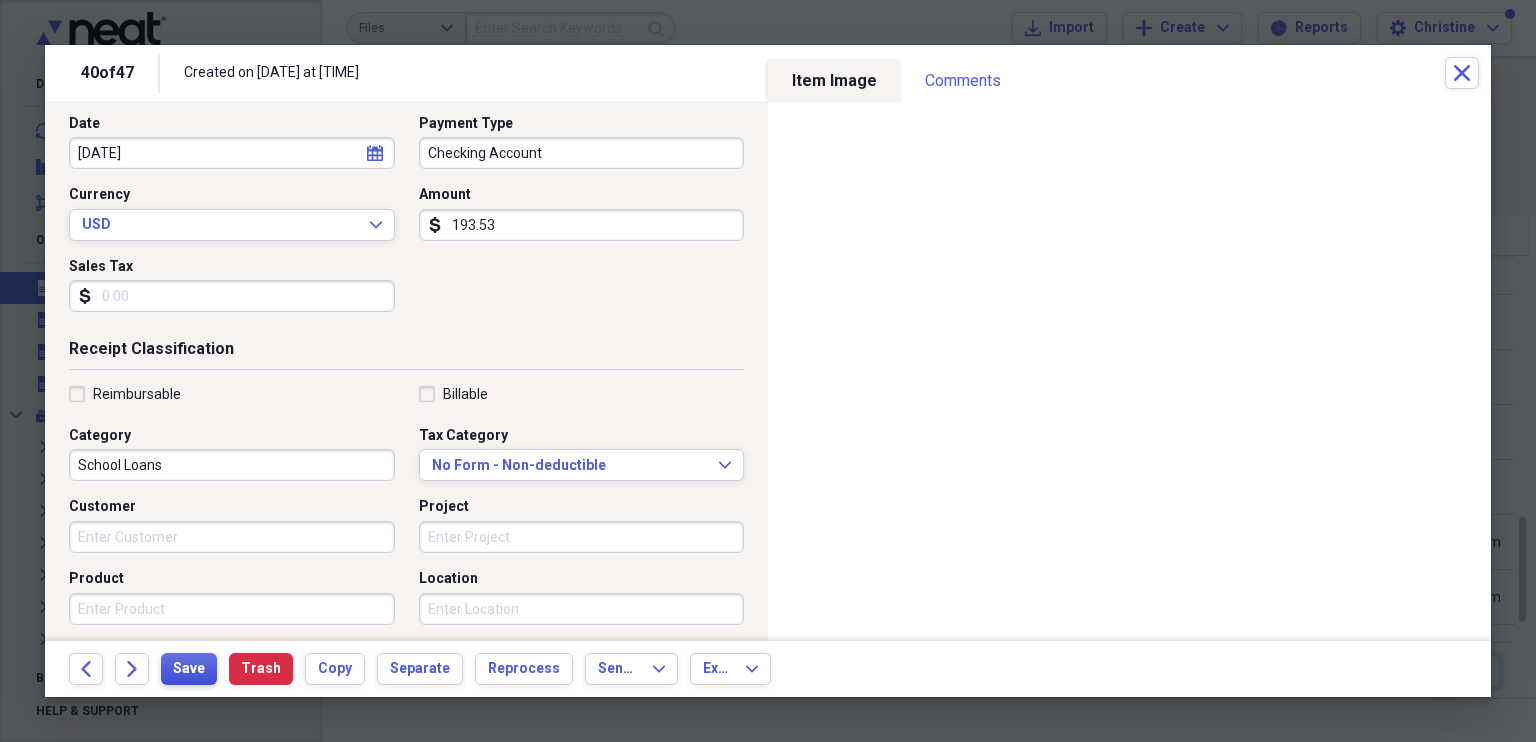 click on "Save" at bounding box center (189, 669) 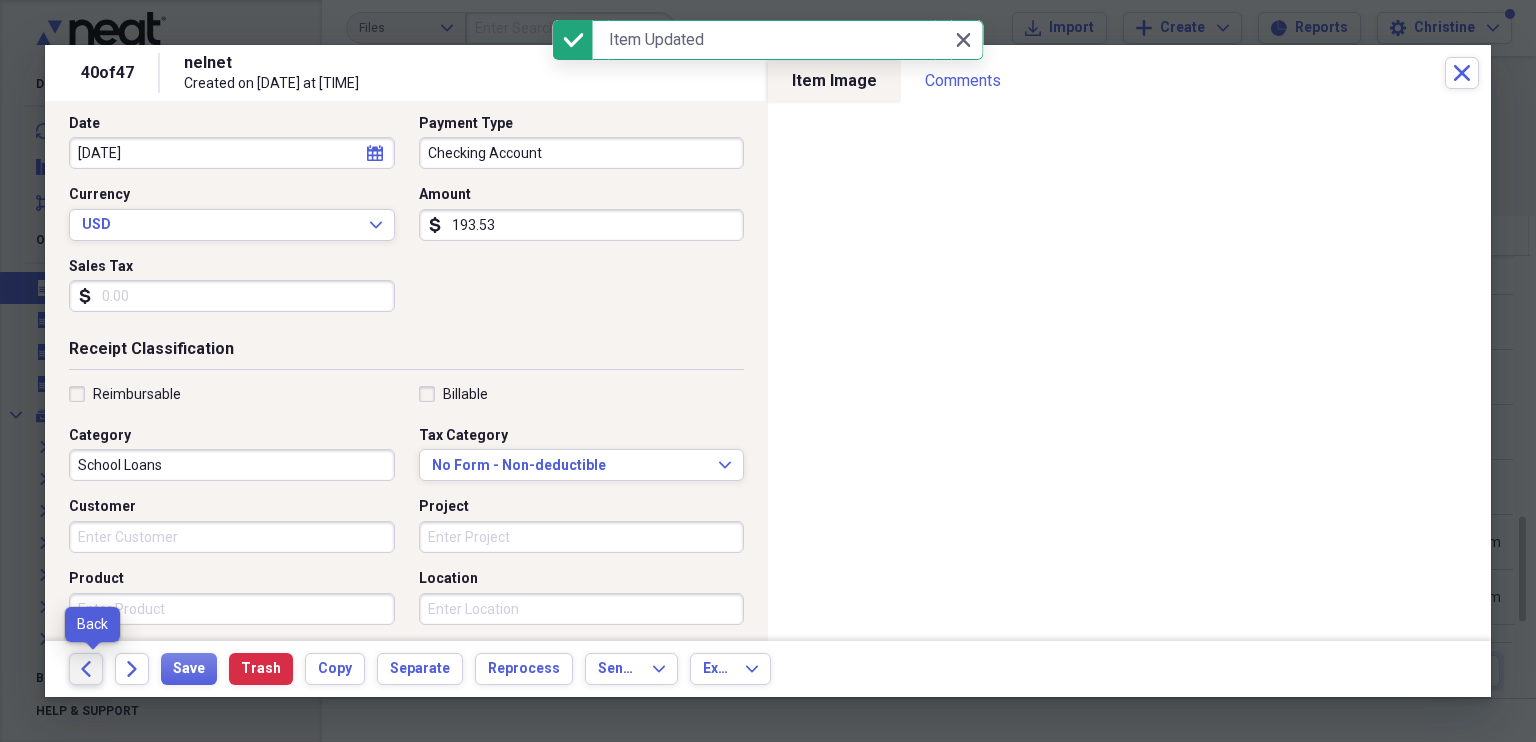 click on "Back" at bounding box center (86, 669) 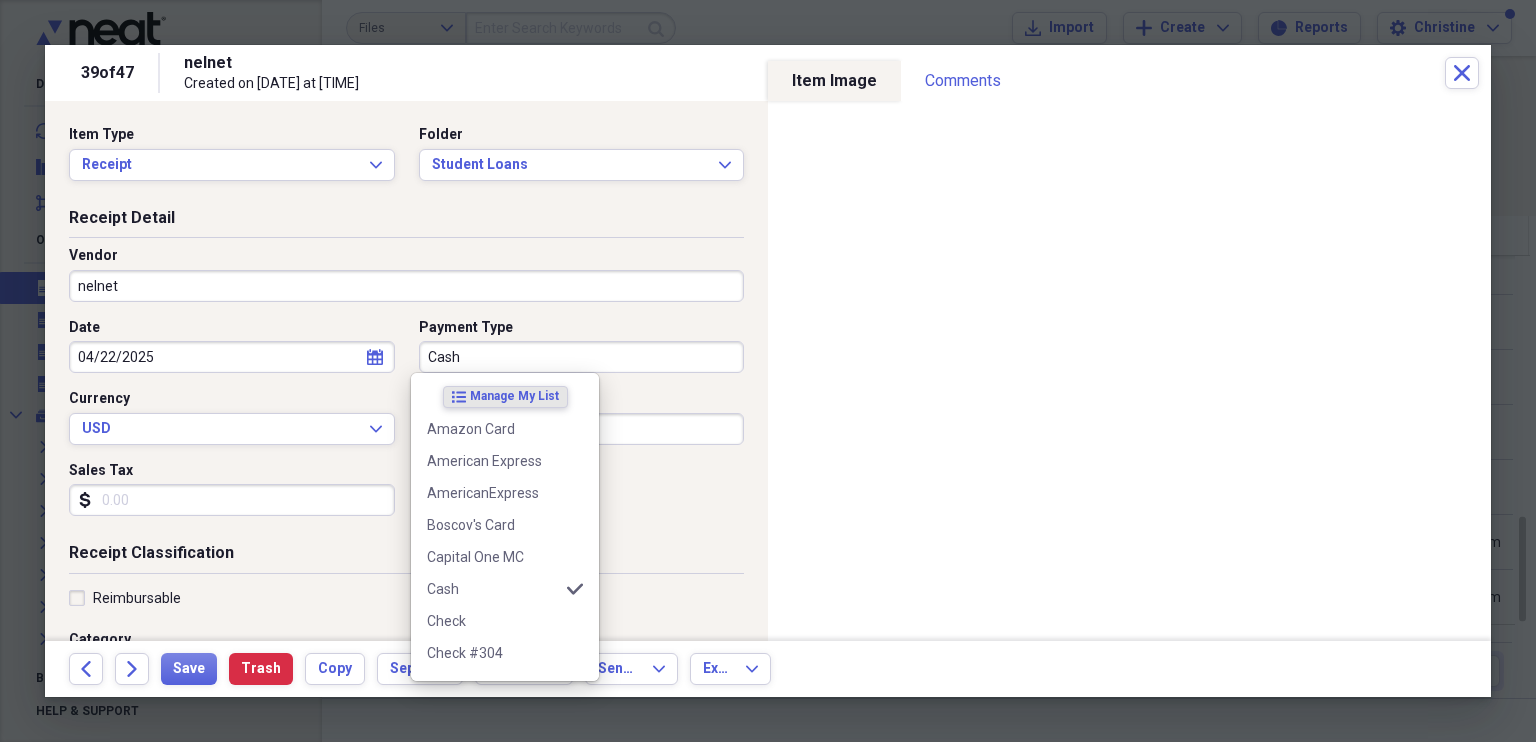 click on "Cash" at bounding box center (582, 357) 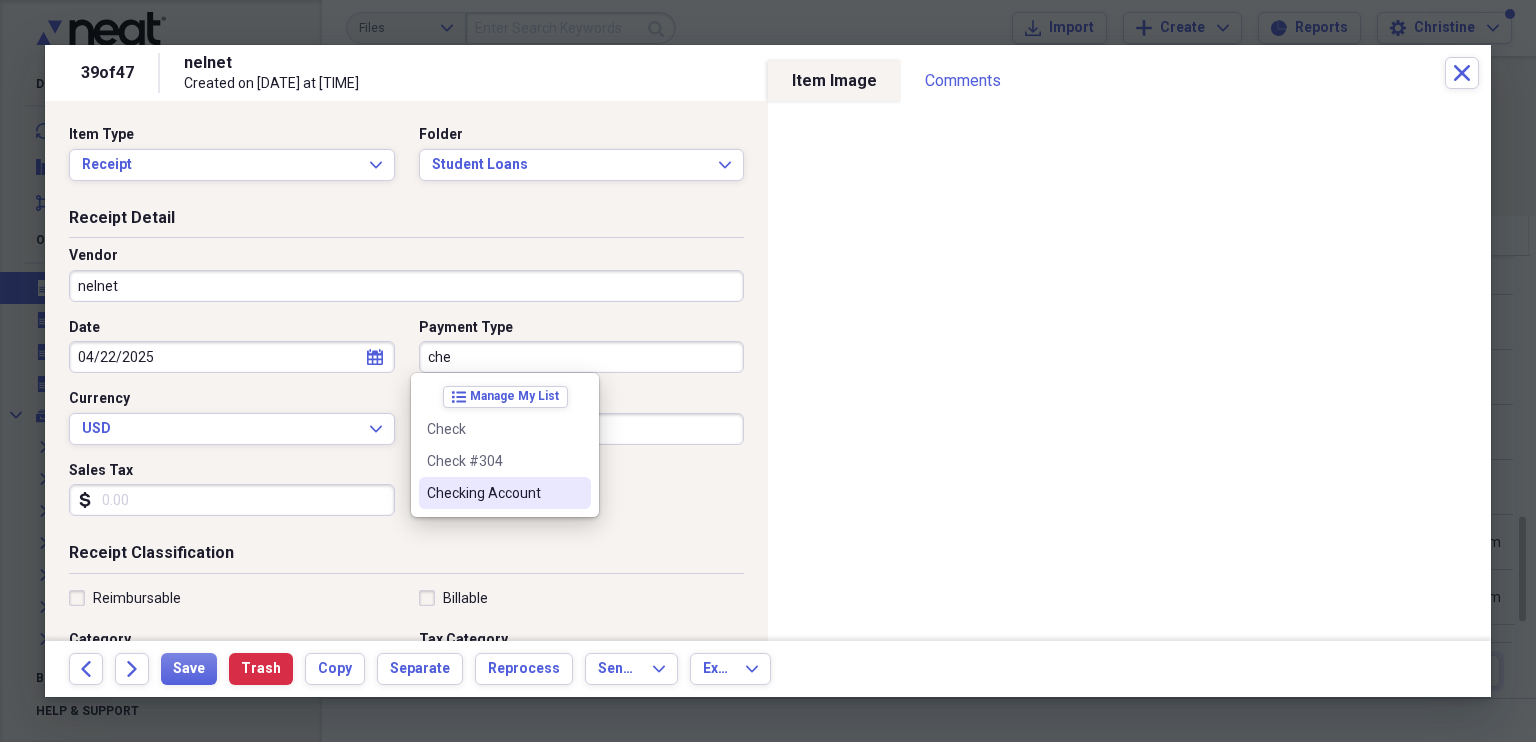 click on "Checking Account" at bounding box center (505, 493) 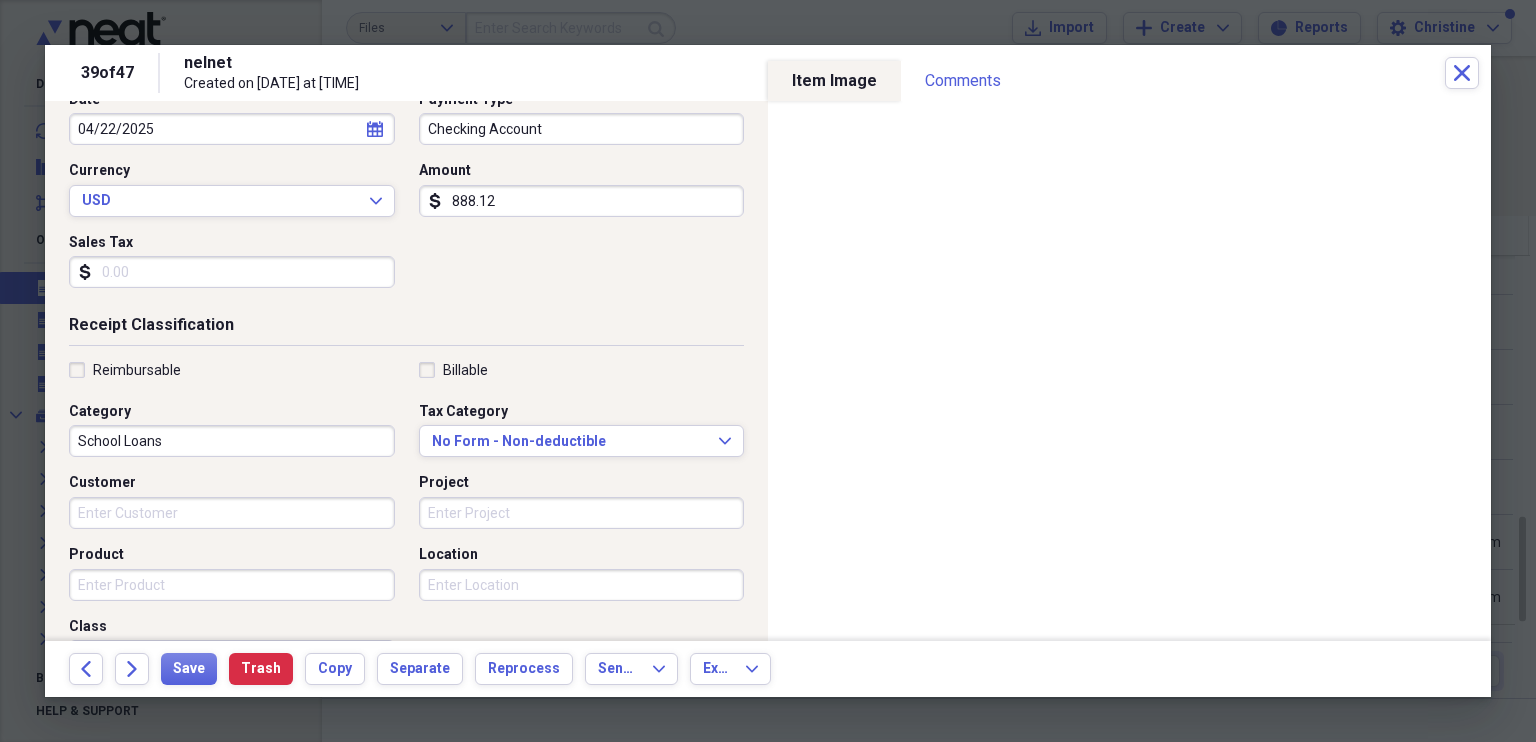 scroll, scrollTop: 256, scrollLeft: 0, axis: vertical 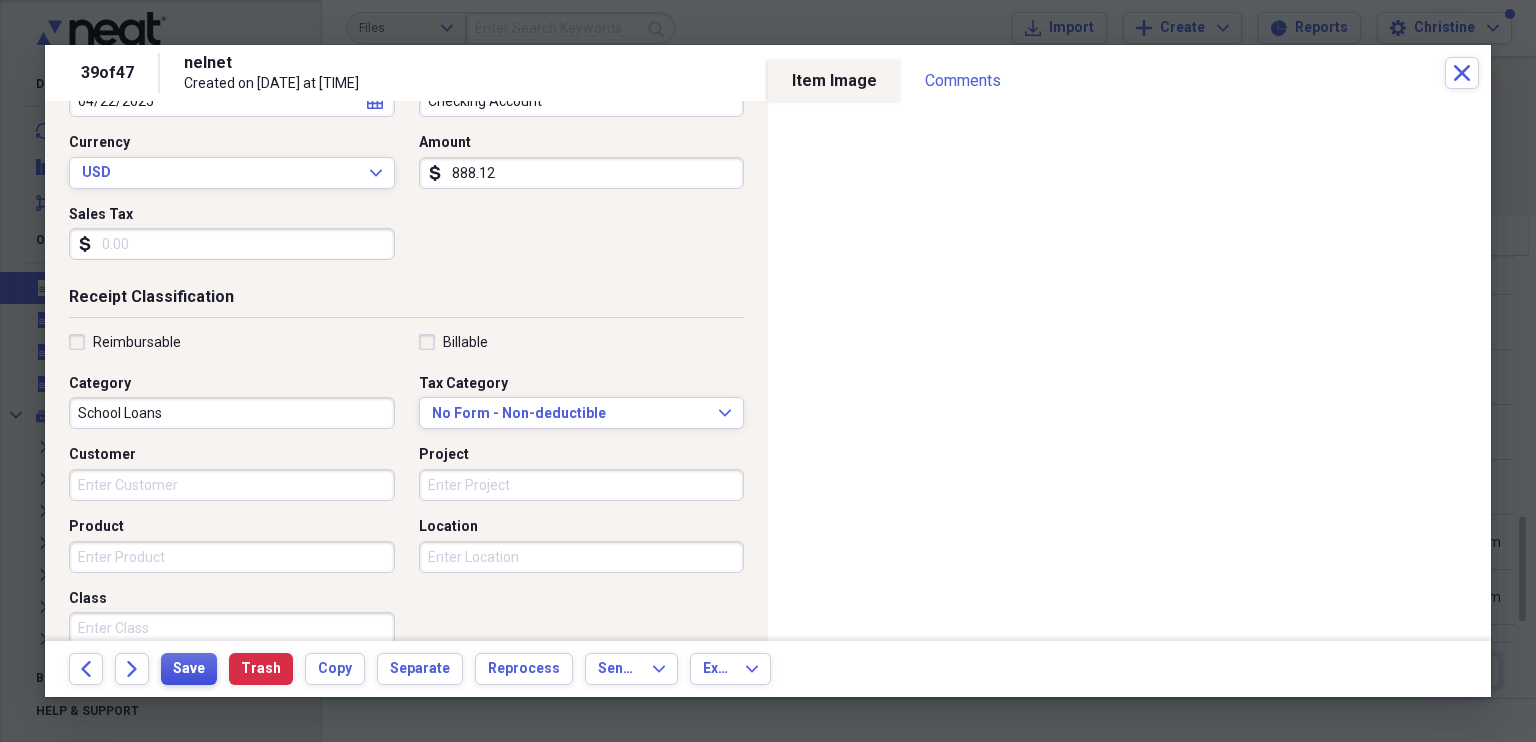 click on "Save" at bounding box center [189, 669] 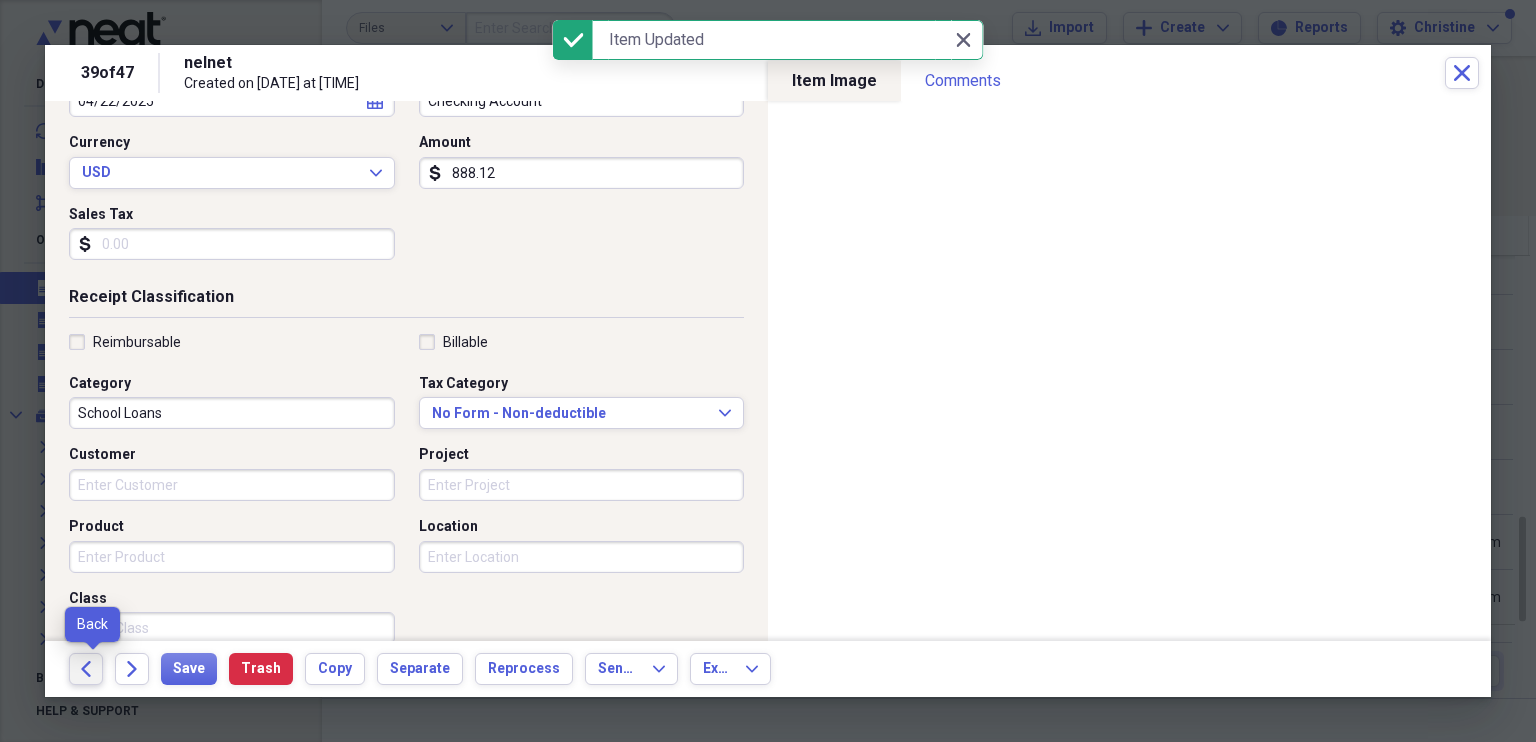 click on "Back" 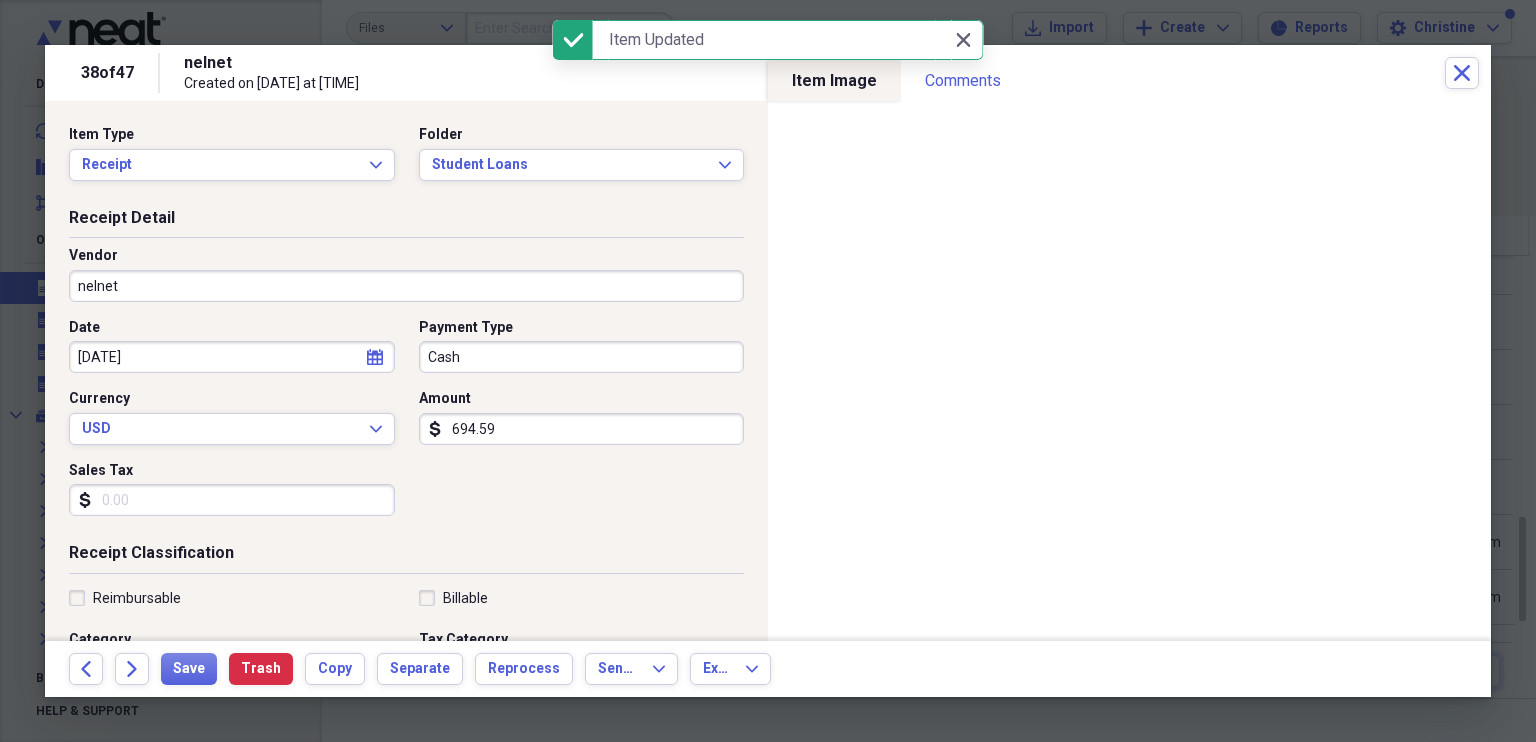 click on "Cash" at bounding box center [582, 357] 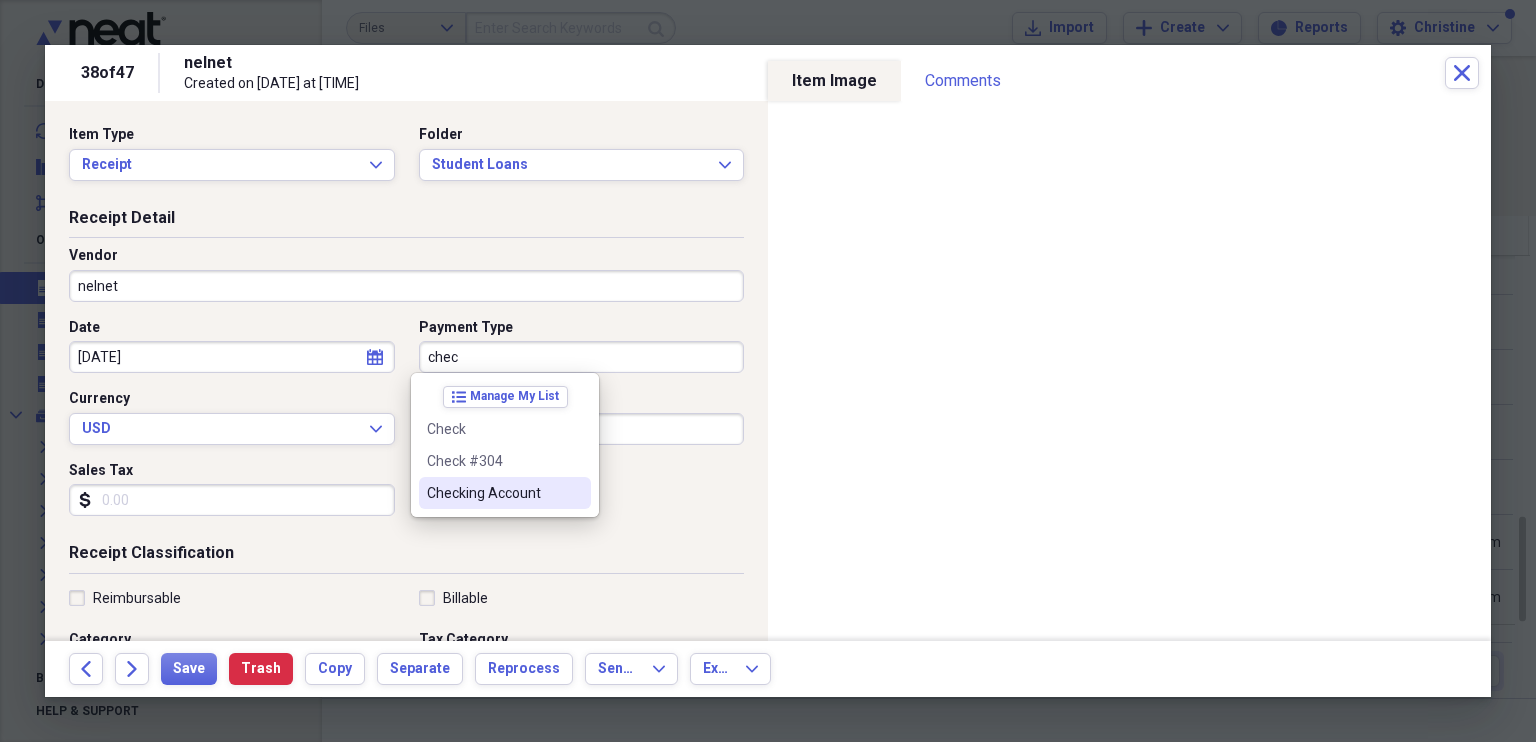 click on "Checking Account" at bounding box center [505, 493] 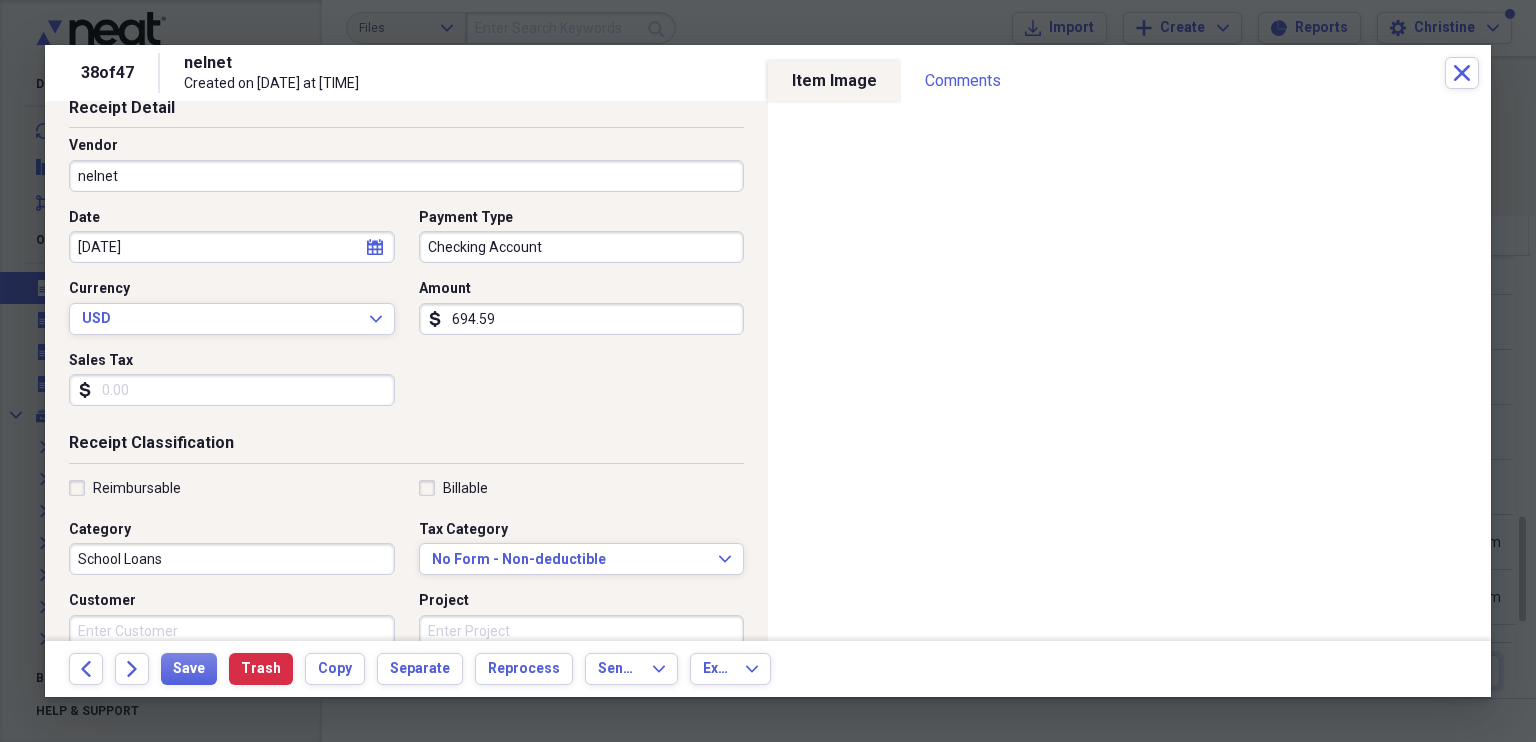 scroll, scrollTop: 116, scrollLeft: 0, axis: vertical 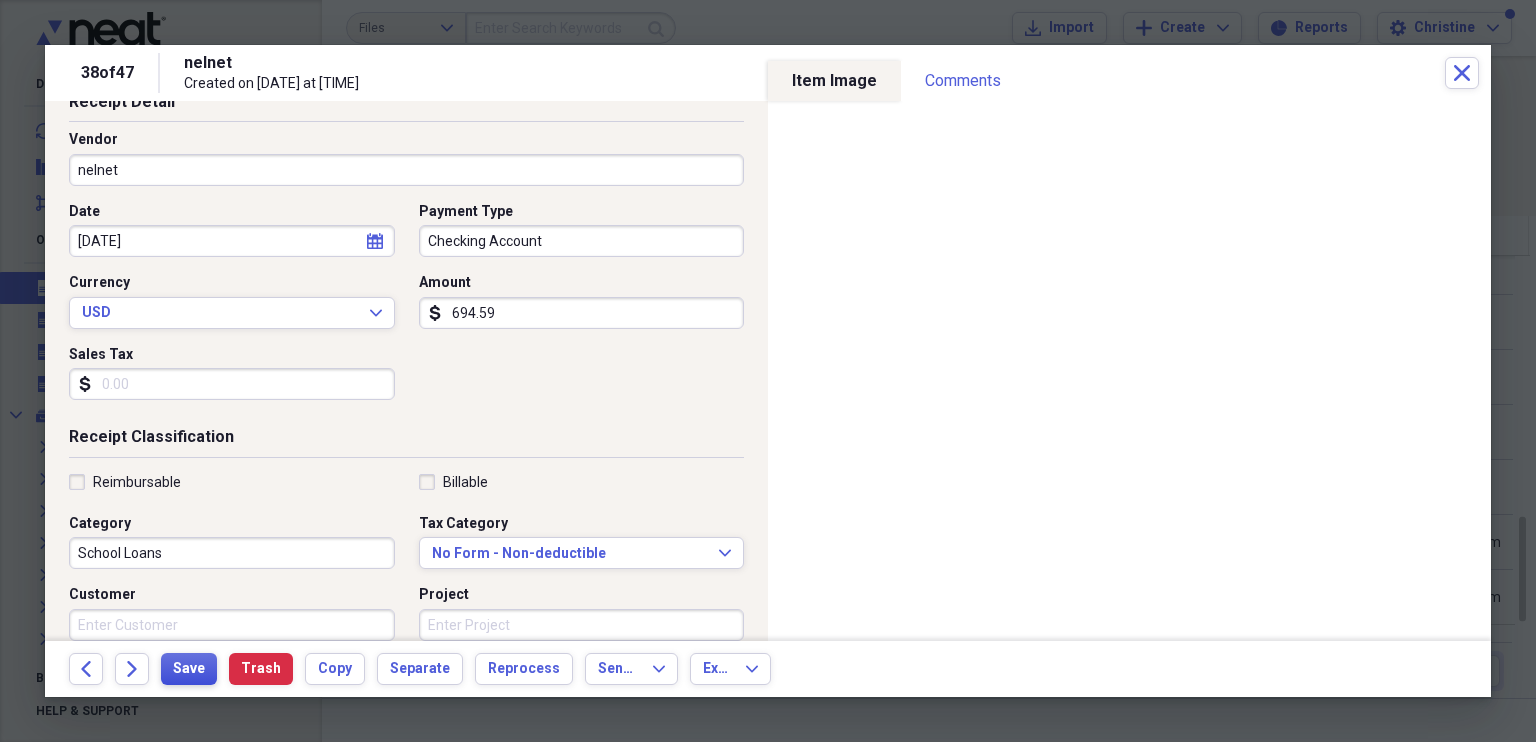 click on "Save" at bounding box center [189, 669] 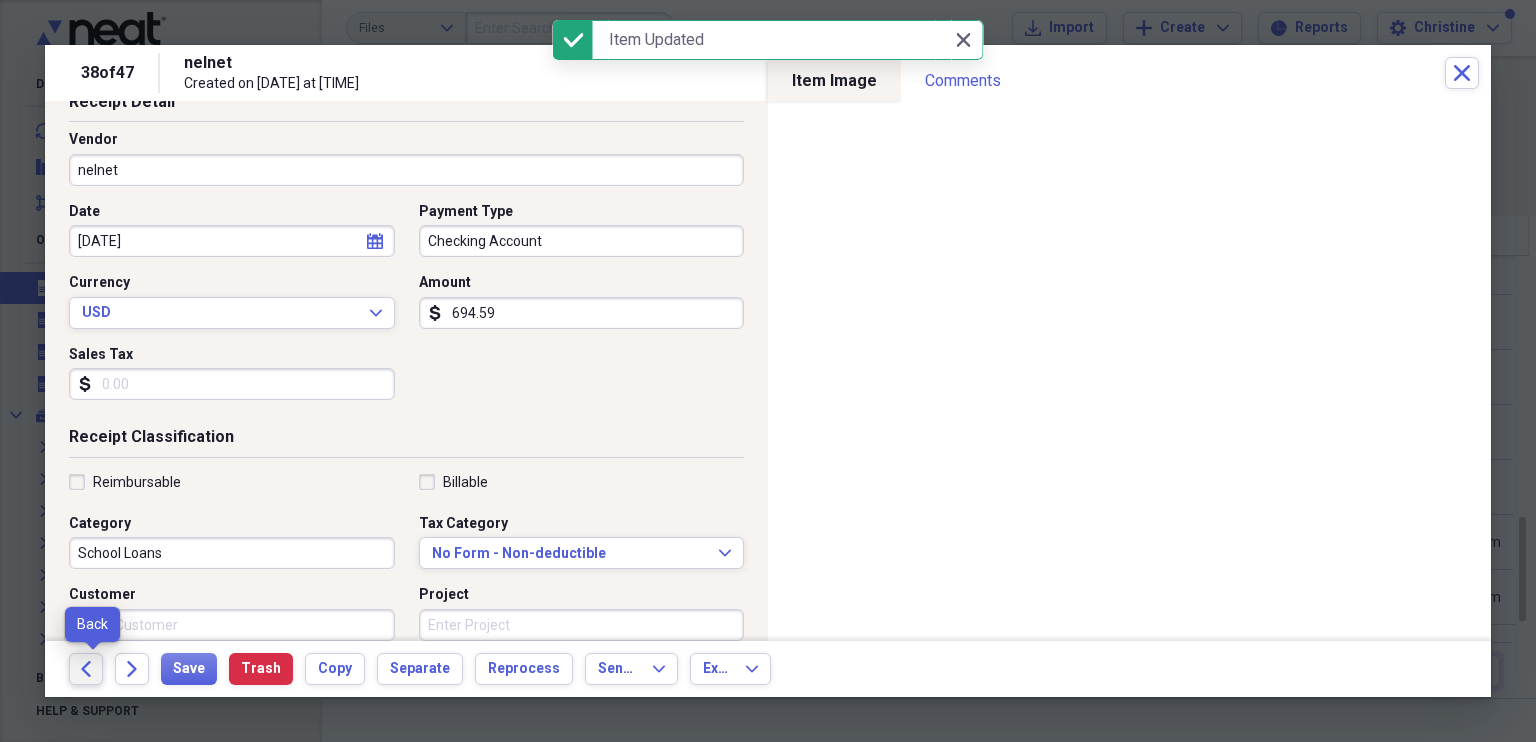 click on "Back" at bounding box center (86, 669) 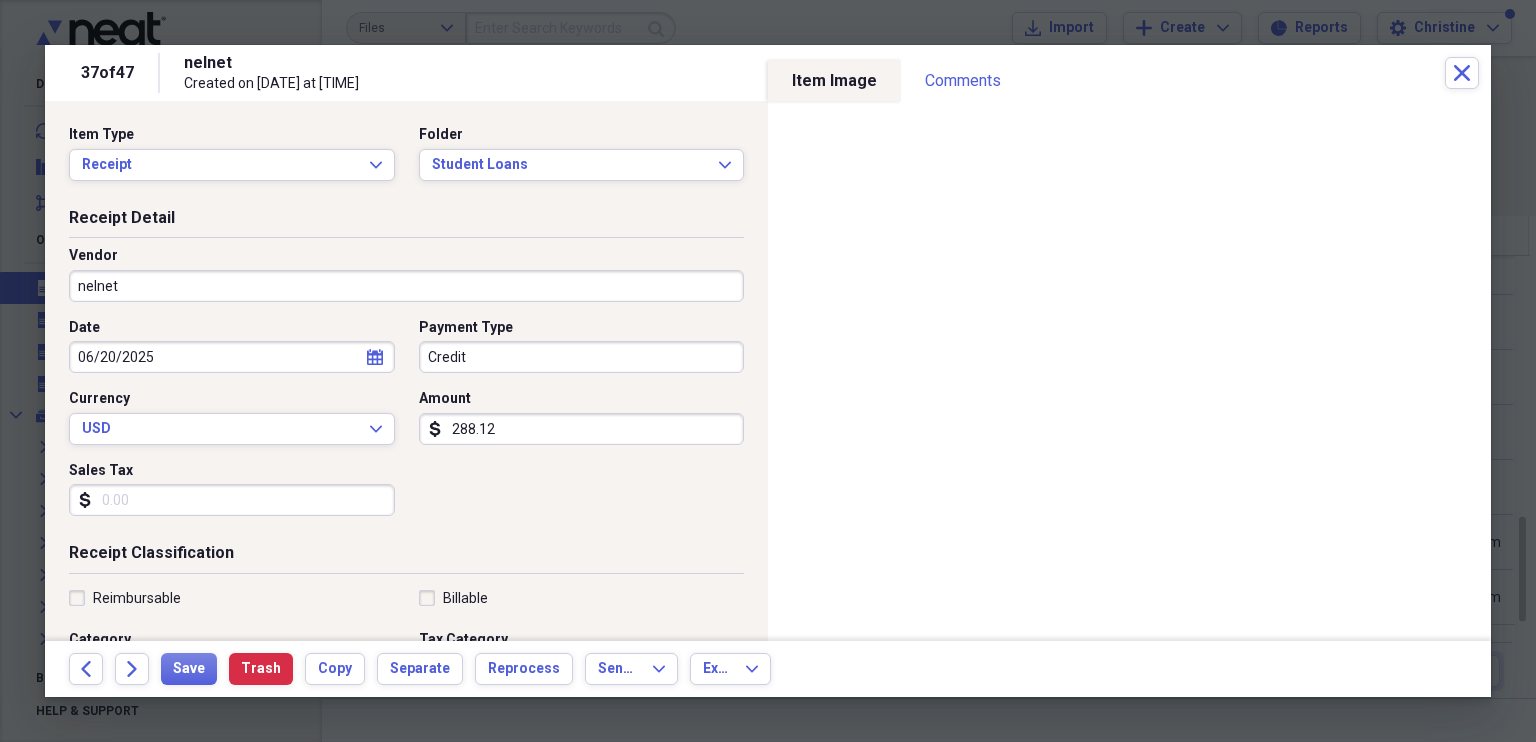 click on "Credit" at bounding box center [582, 357] 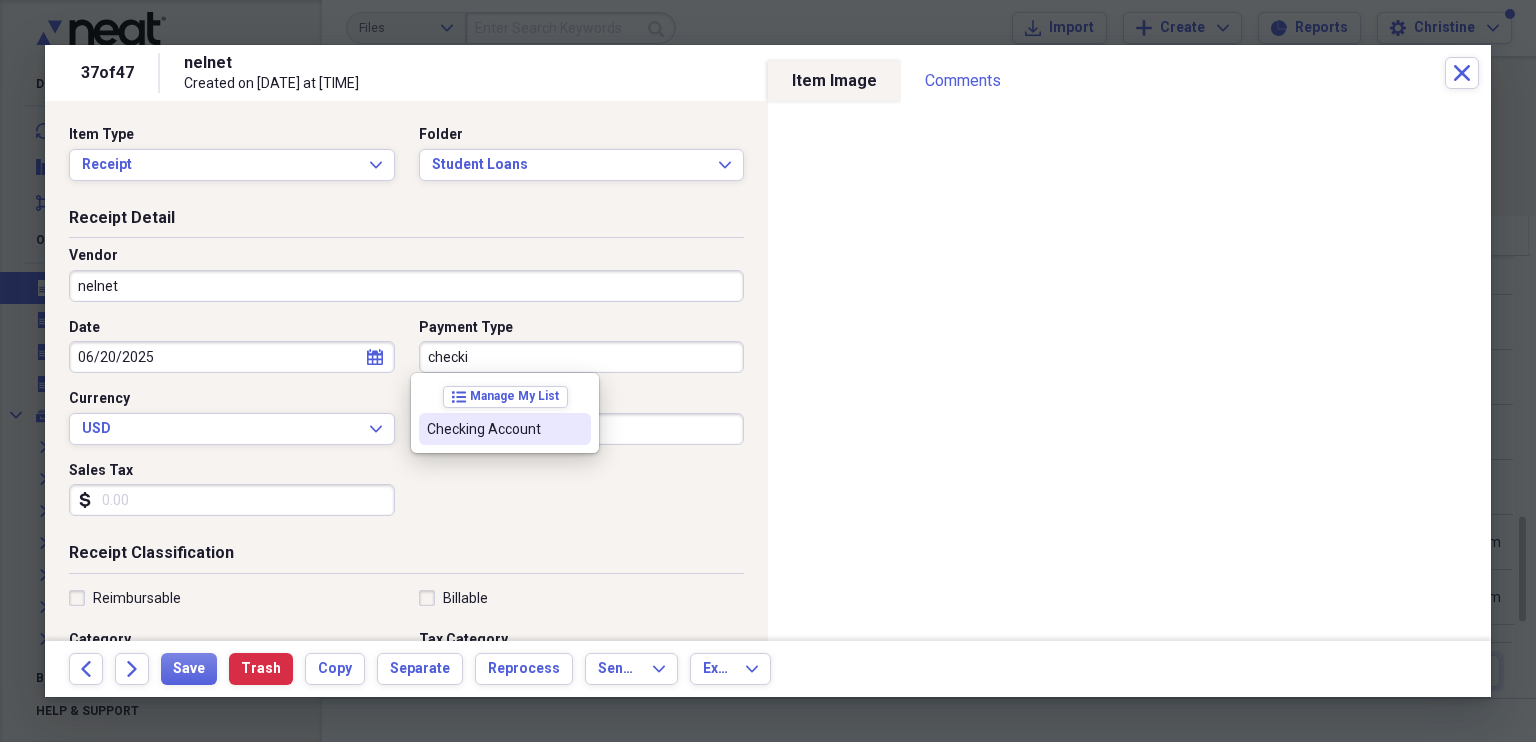 click on "Checking Account" at bounding box center (505, 429) 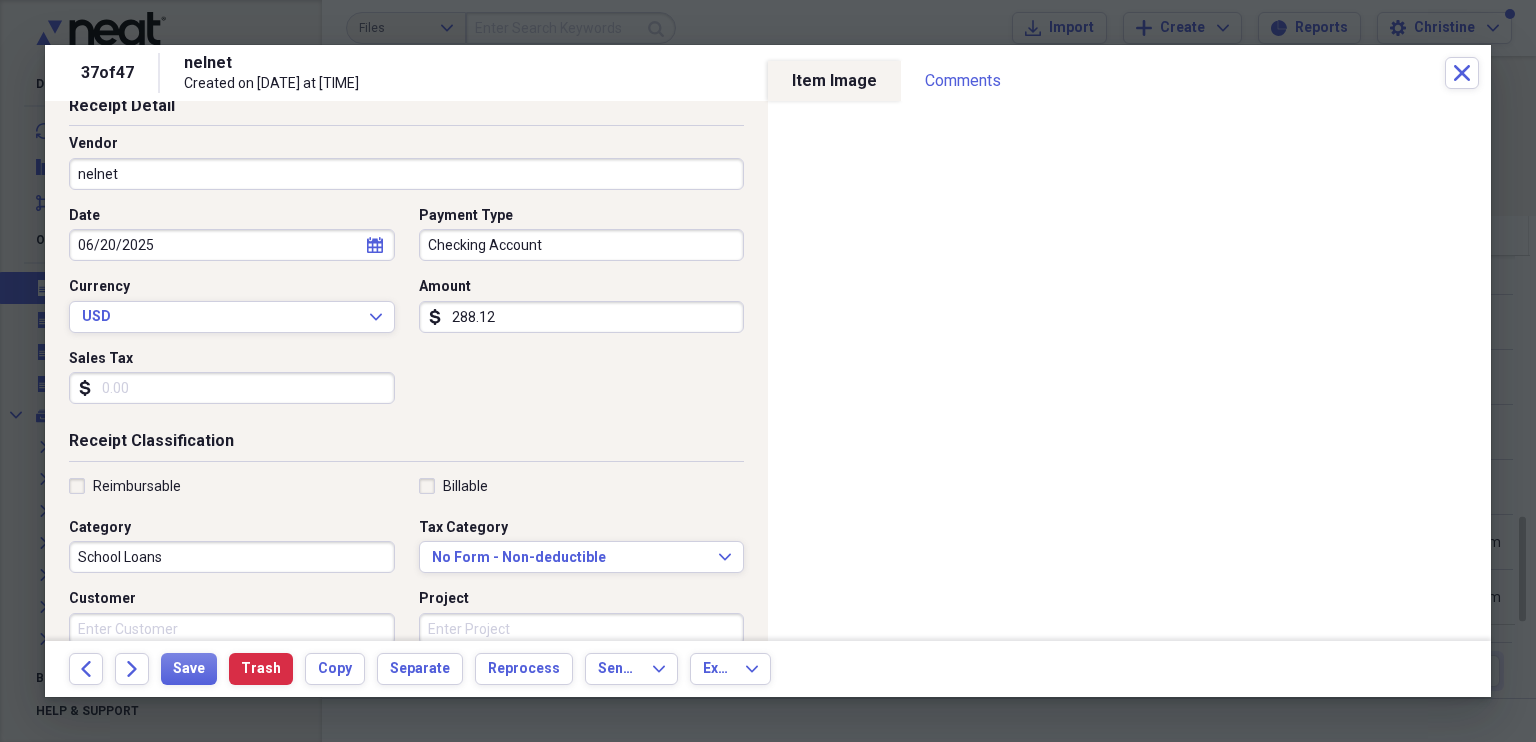 scroll, scrollTop: 118, scrollLeft: 0, axis: vertical 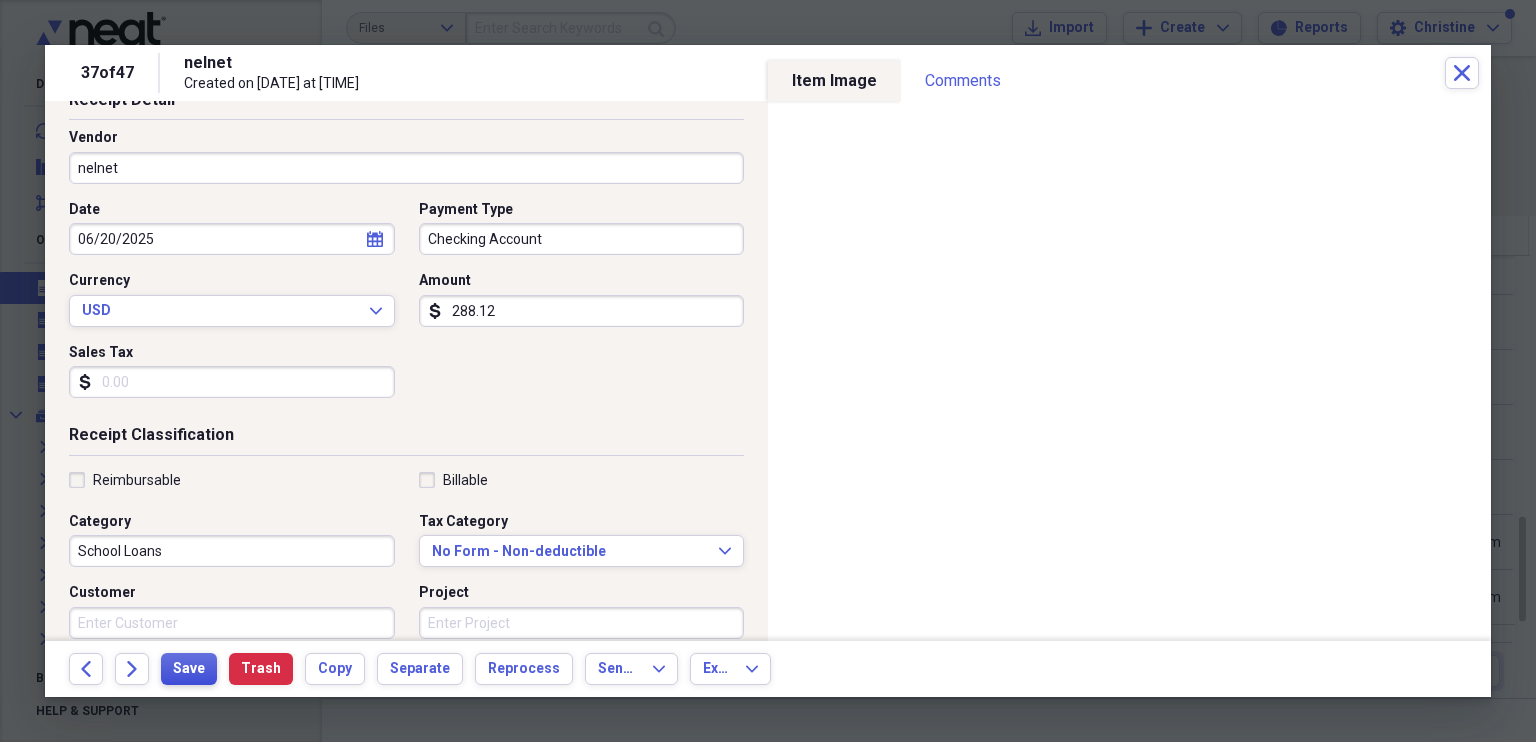 click on "Save" at bounding box center [189, 669] 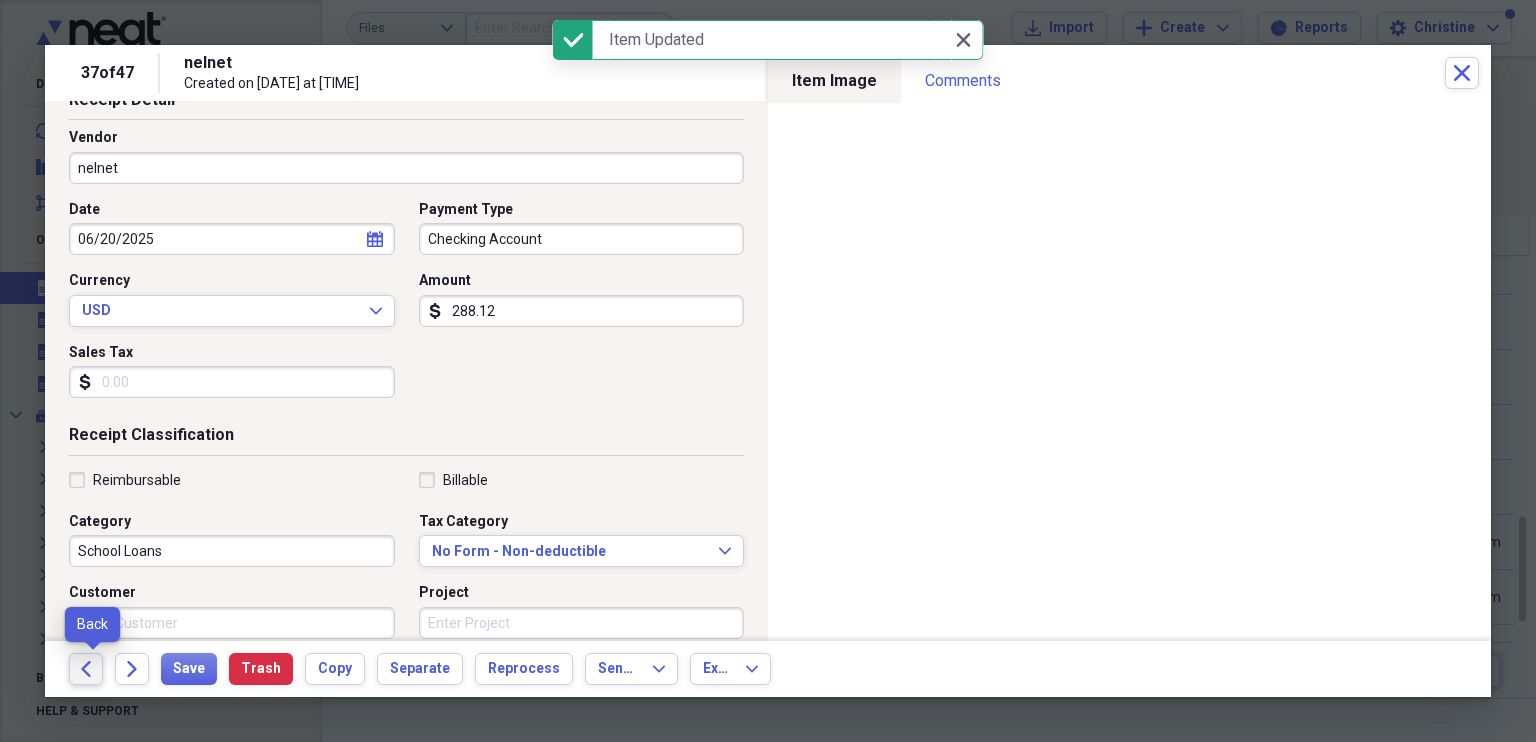 click on "Back" at bounding box center (86, 669) 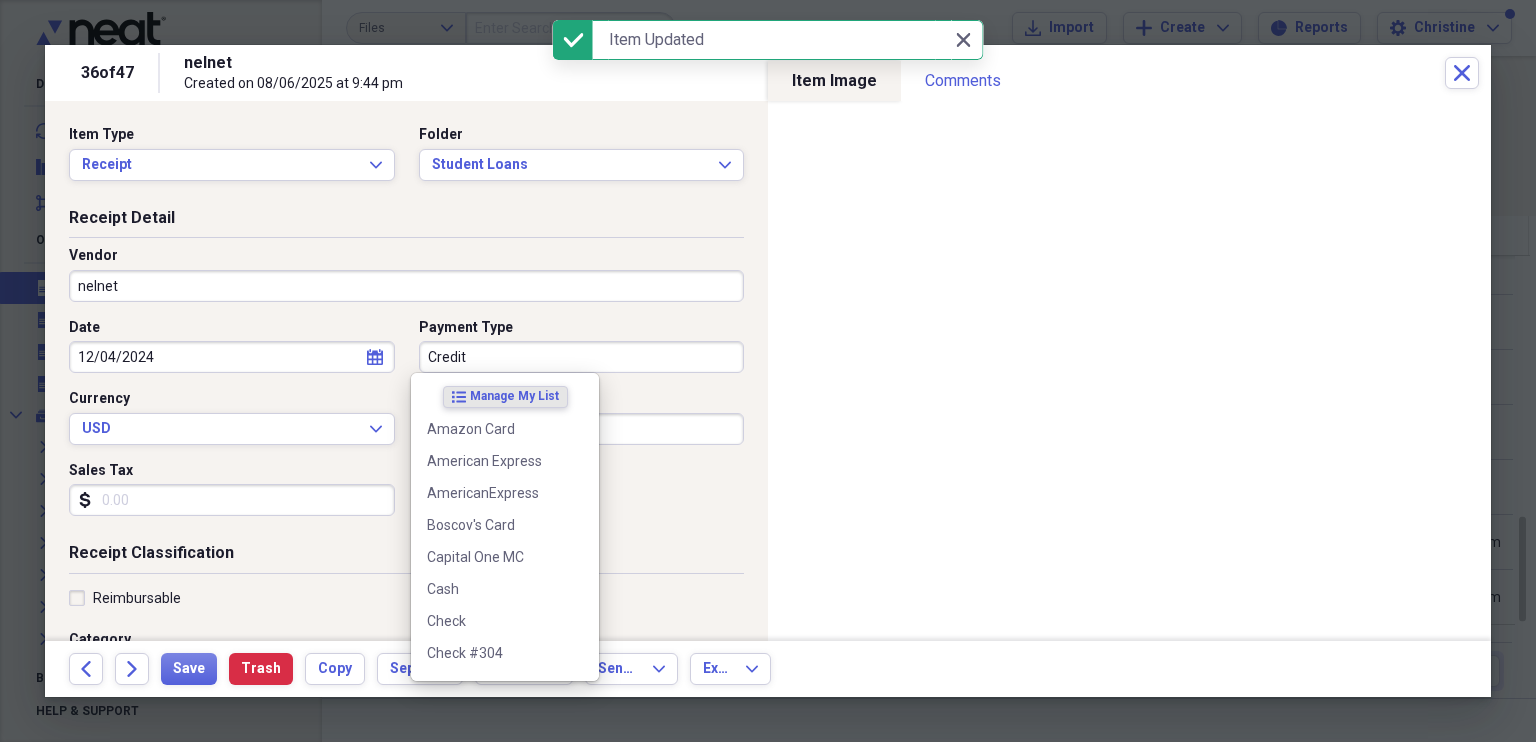click on "Credit" at bounding box center [582, 357] 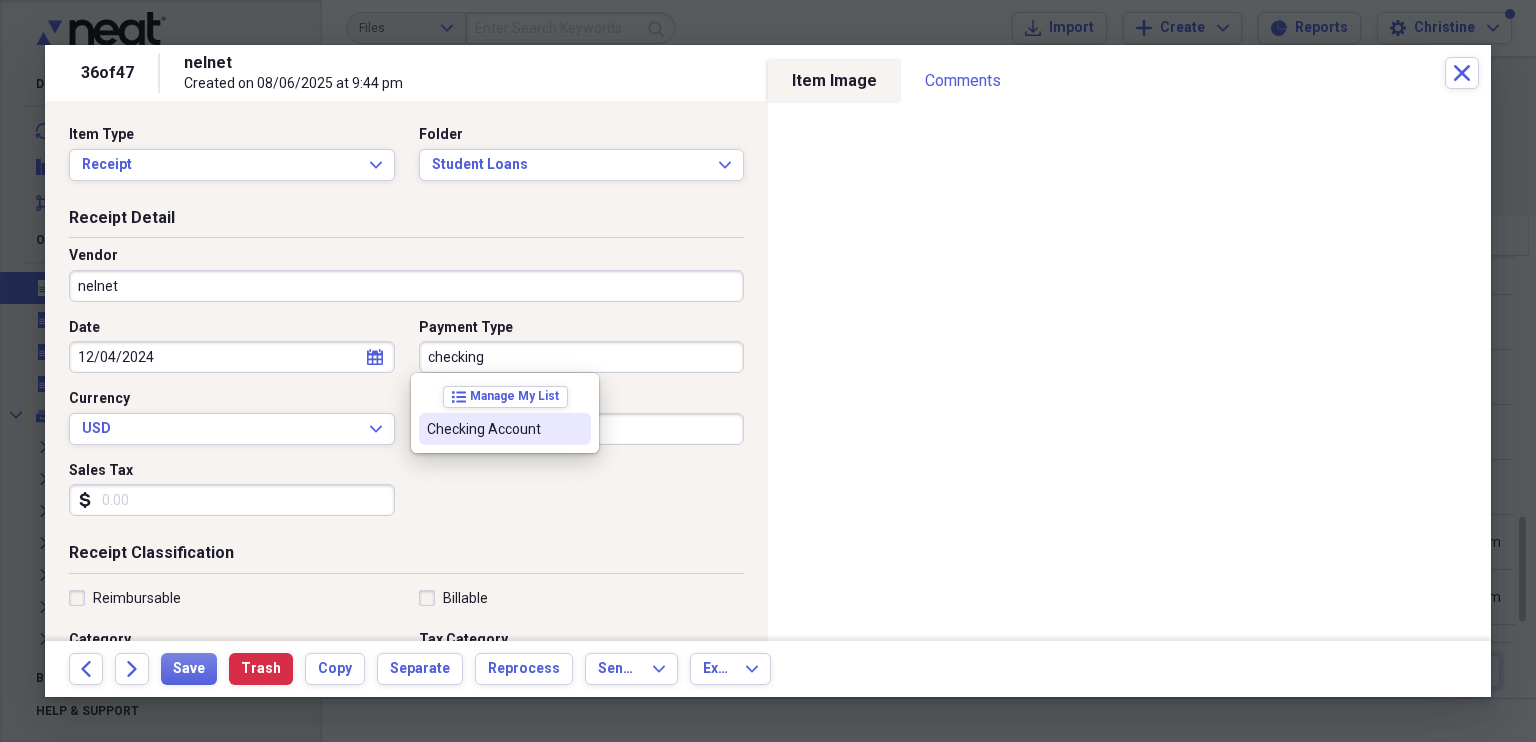 click on "Checking Account" at bounding box center [493, 429] 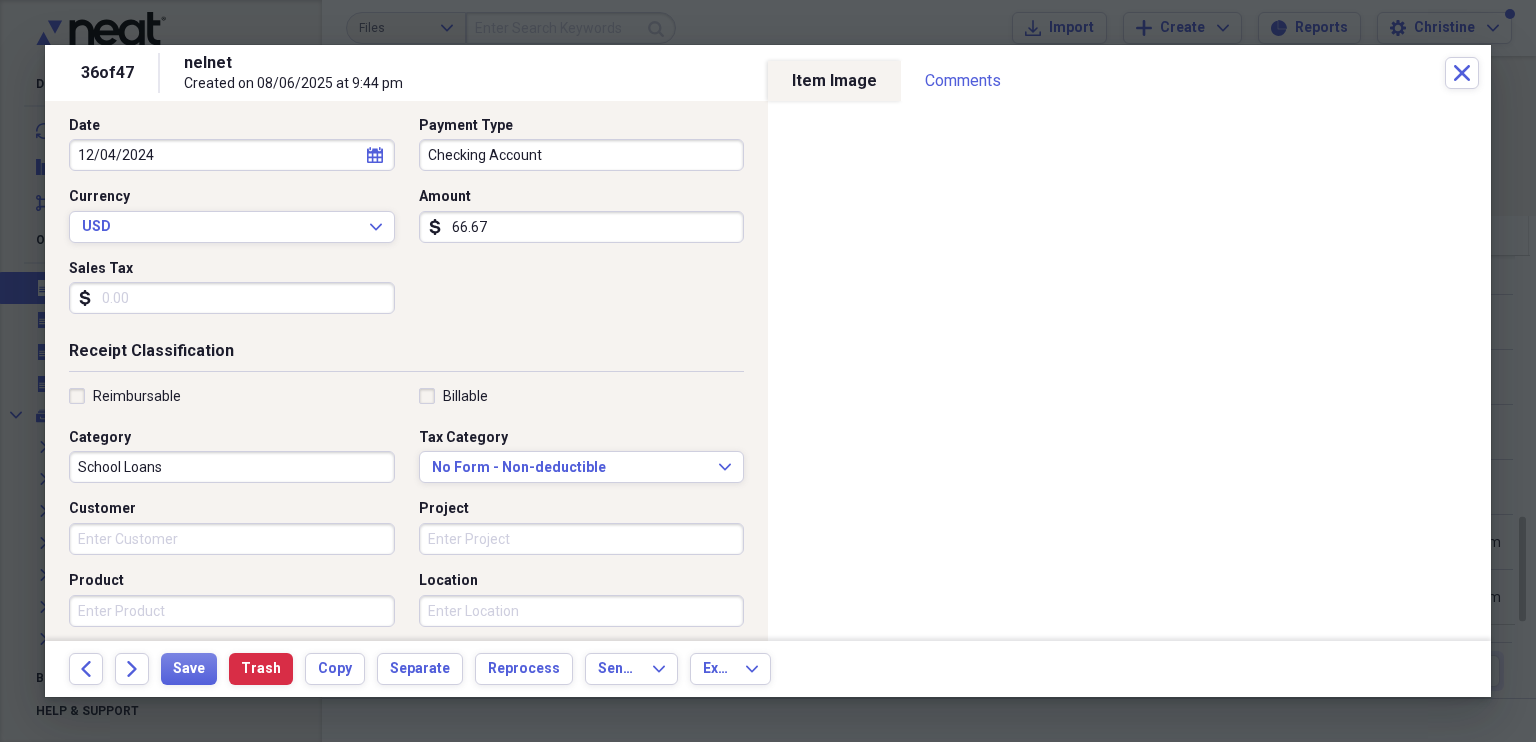 scroll, scrollTop: 208, scrollLeft: 0, axis: vertical 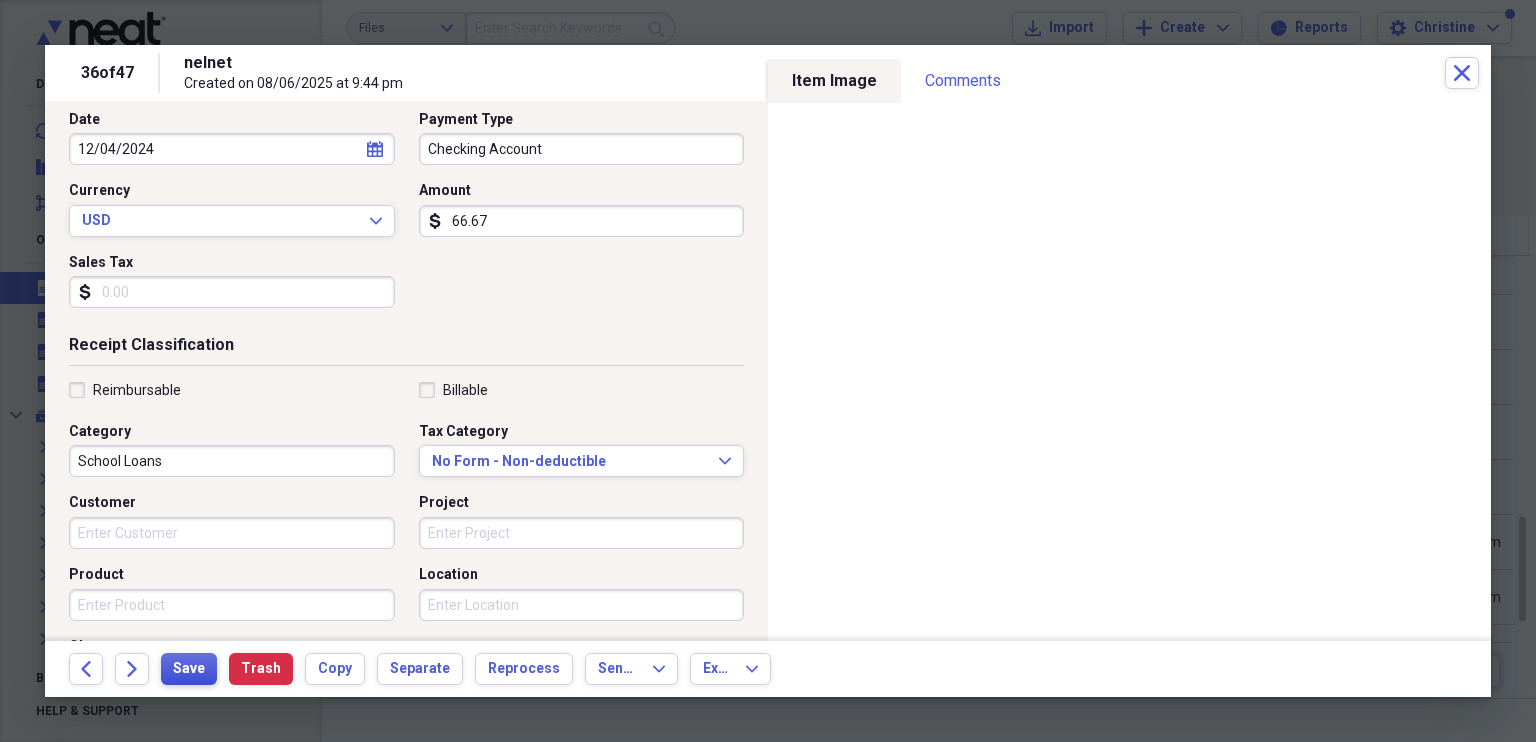 click on "Save" at bounding box center (189, 669) 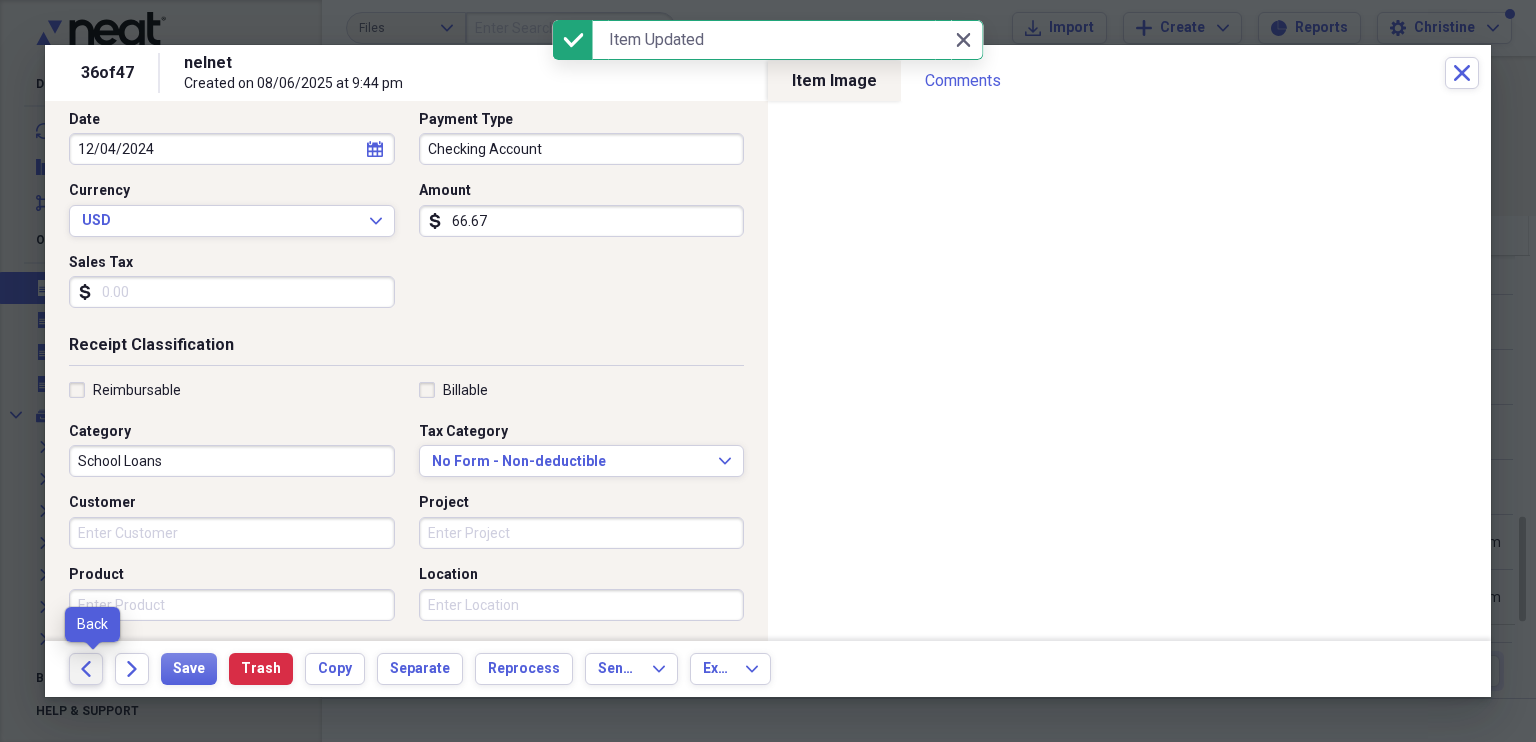 click 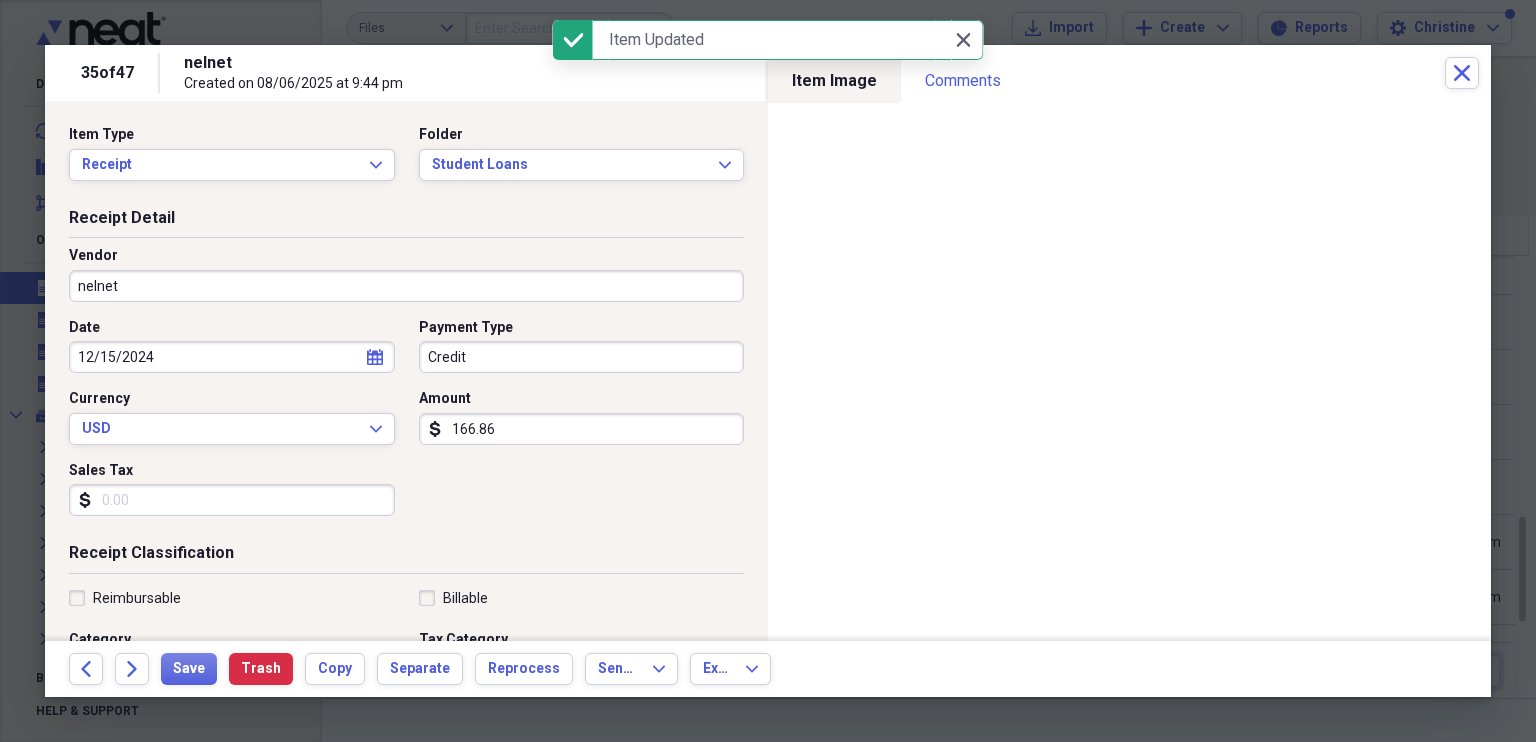 click on "Credit" at bounding box center [582, 357] 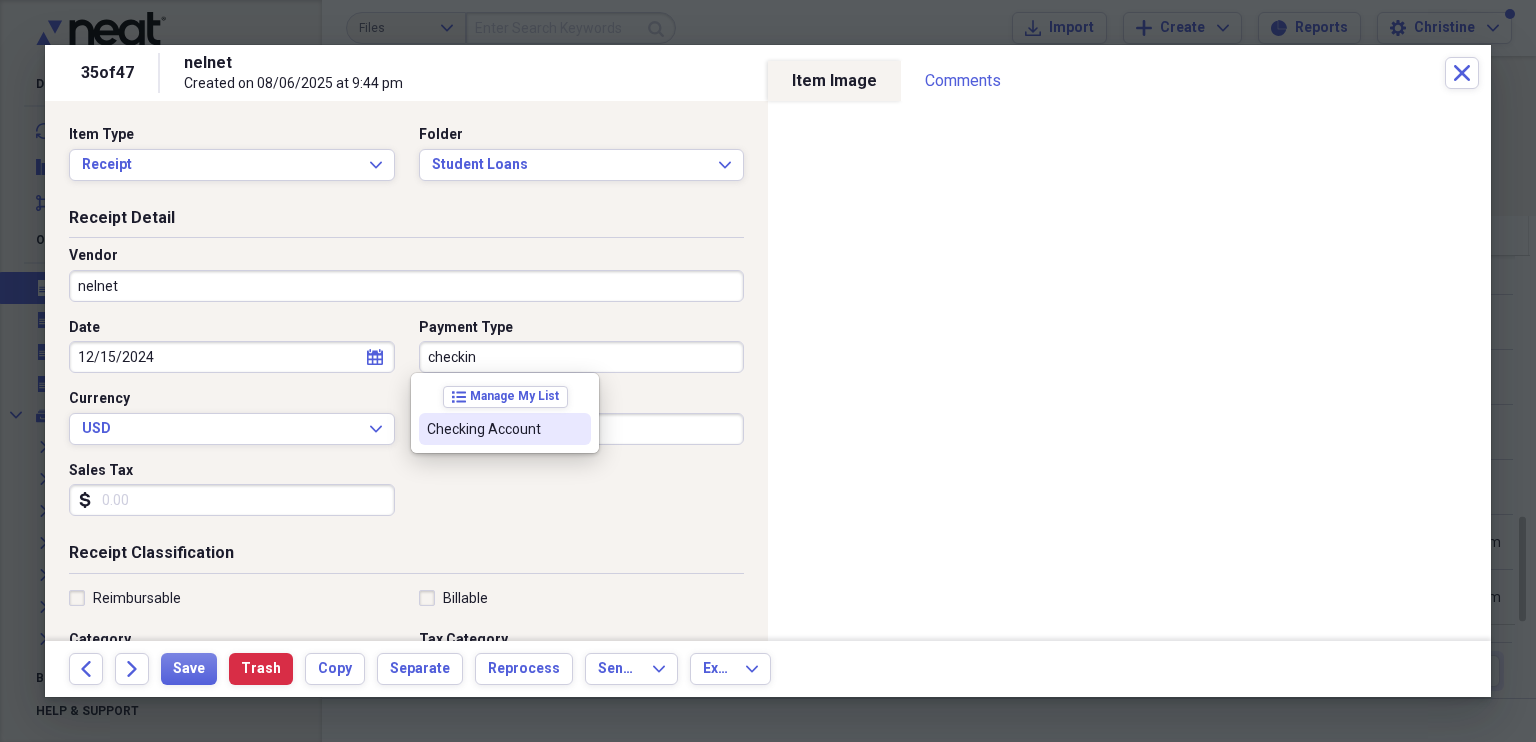 click on "Checking Account" at bounding box center (505, 429) 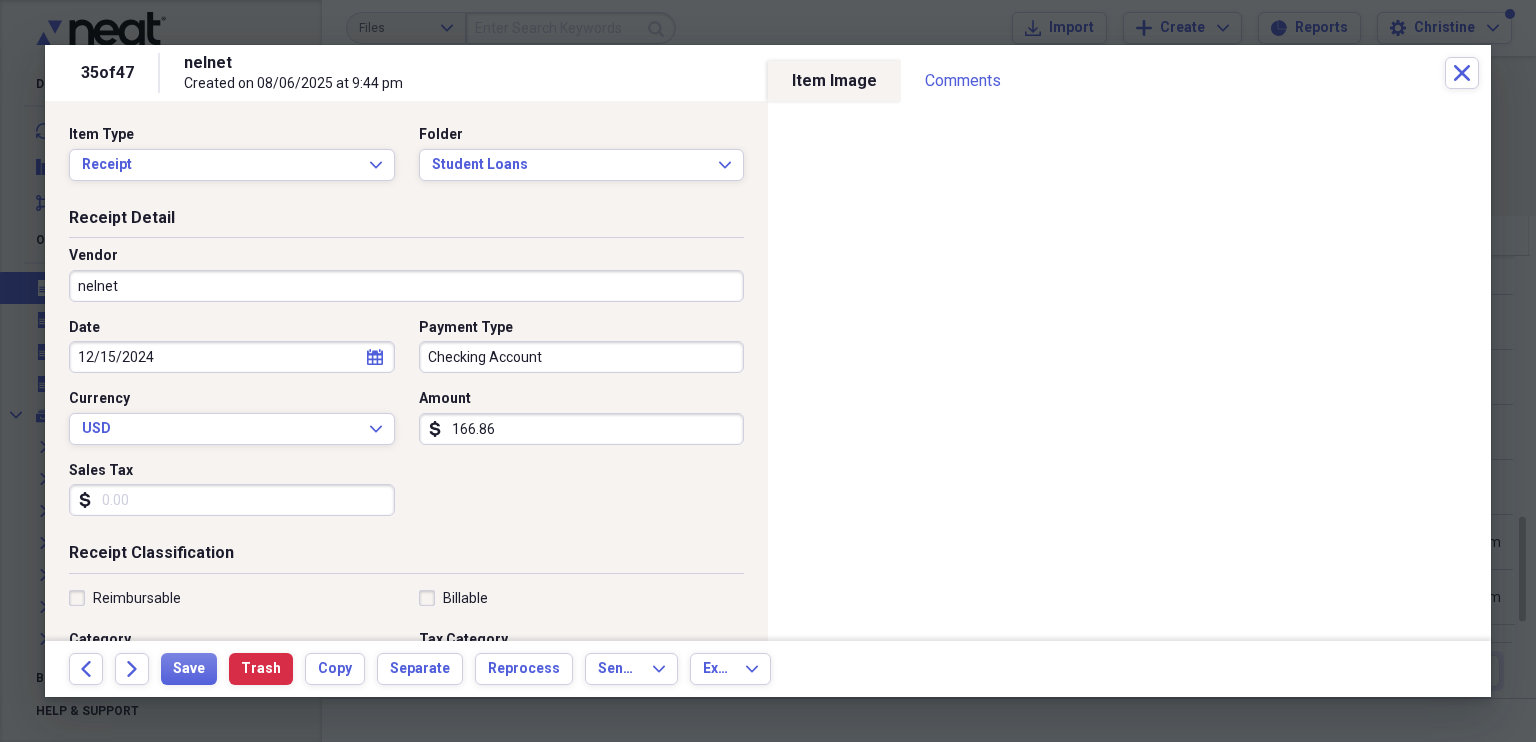 select on "11" 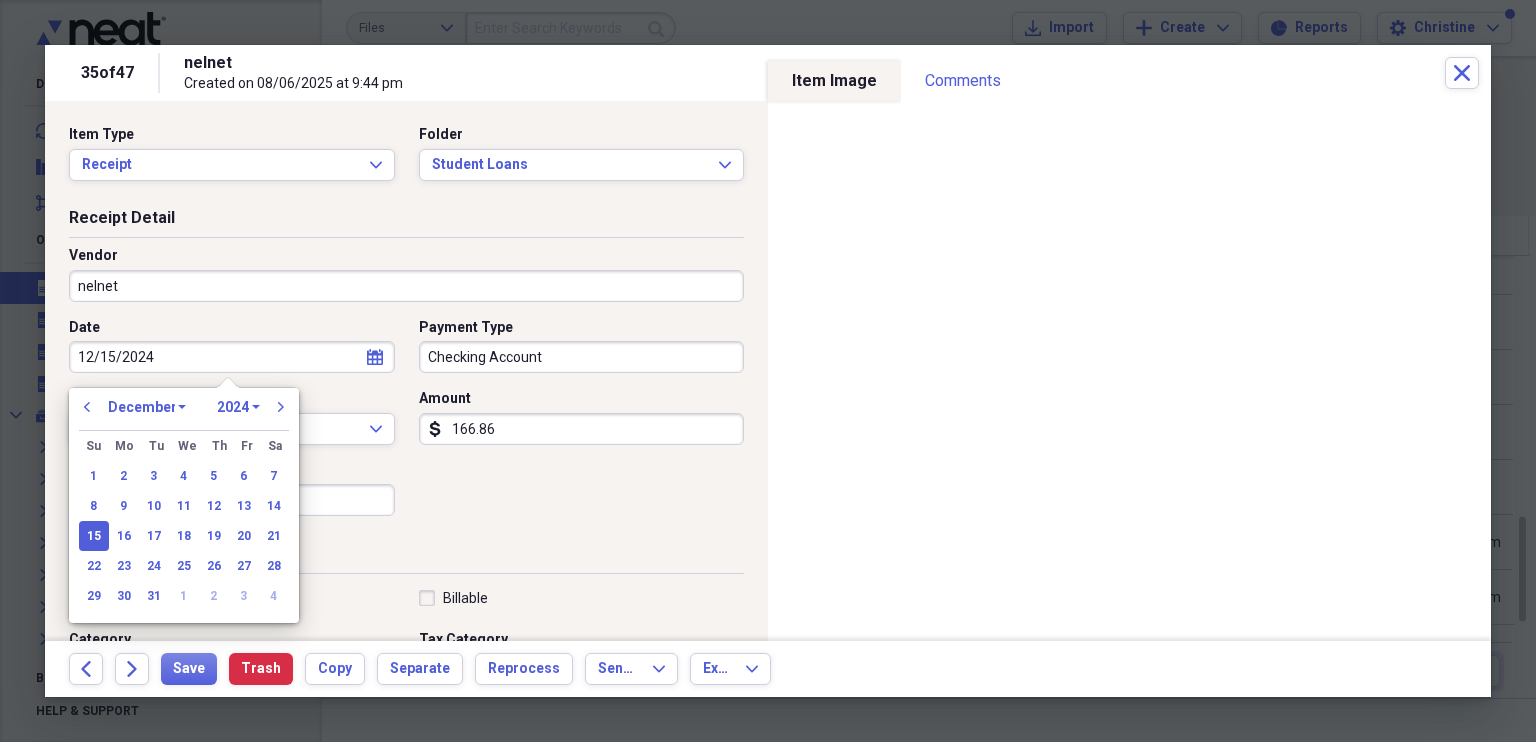 click on "12/15/2024" at bounding box center (232, 357) 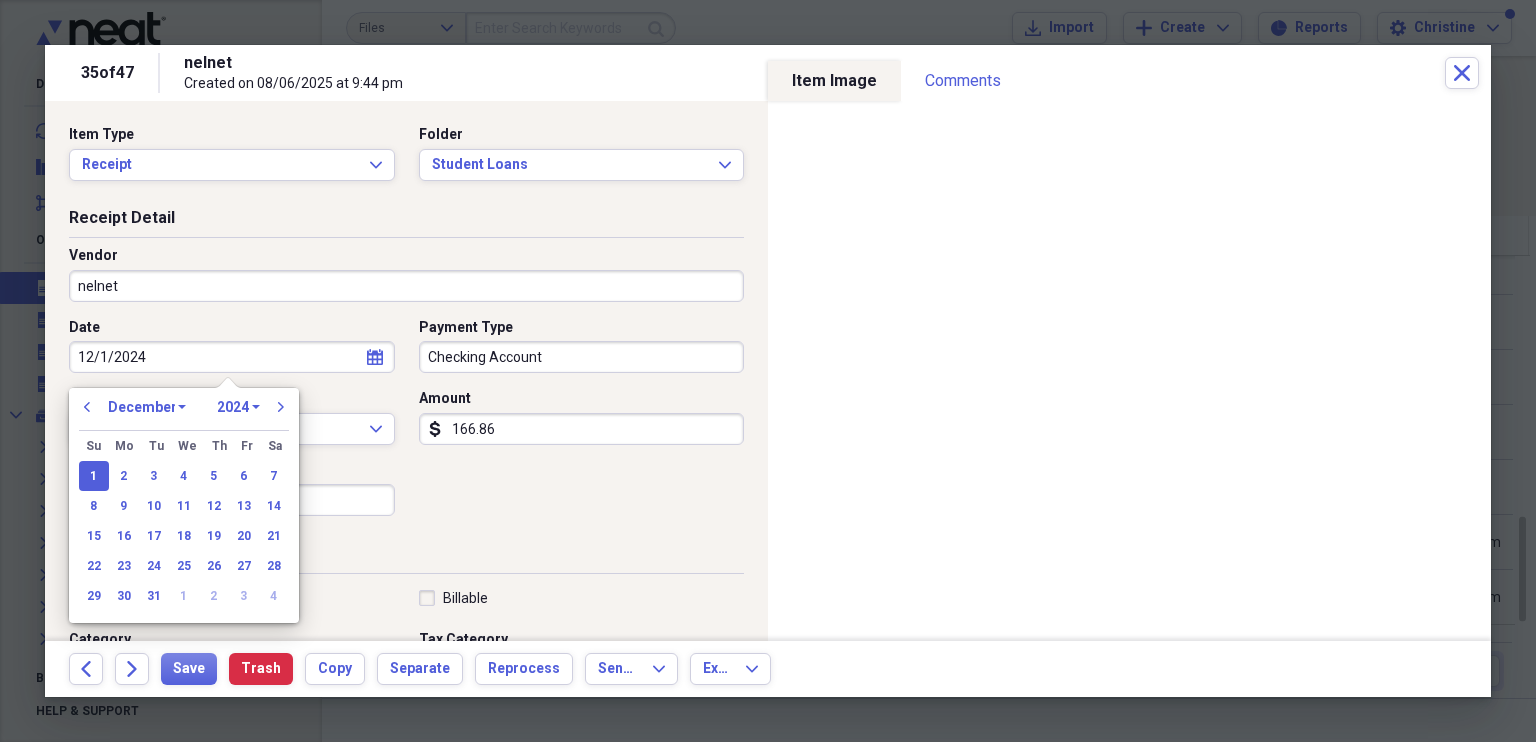 type on "12/15/2024" 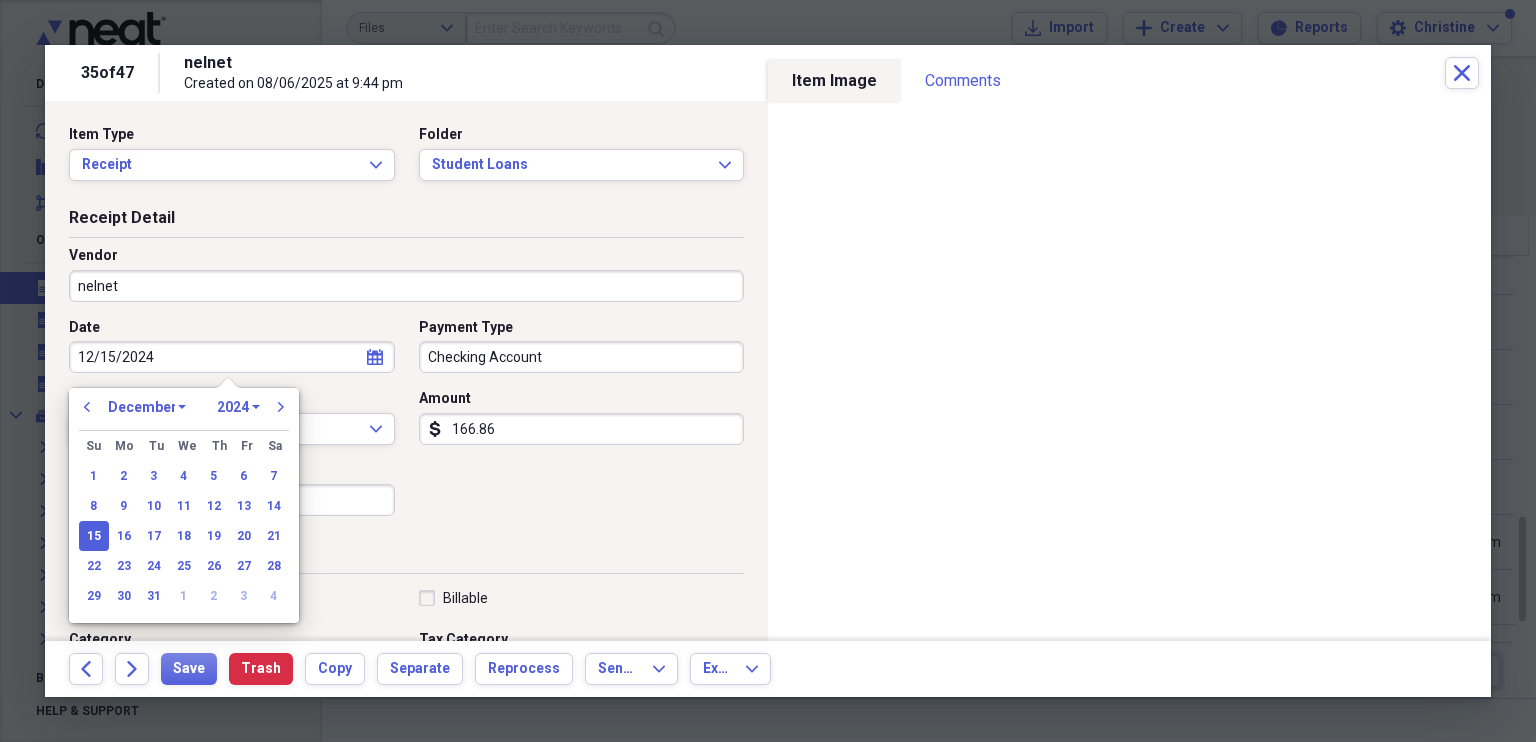 click on "Date [DATE] calendar Calendar Payment Type Checking Account Currency USD Expand Amount dollar-sign [AMOUNT] Sales Tax dollar-sign" at bounding box center [406, 425] 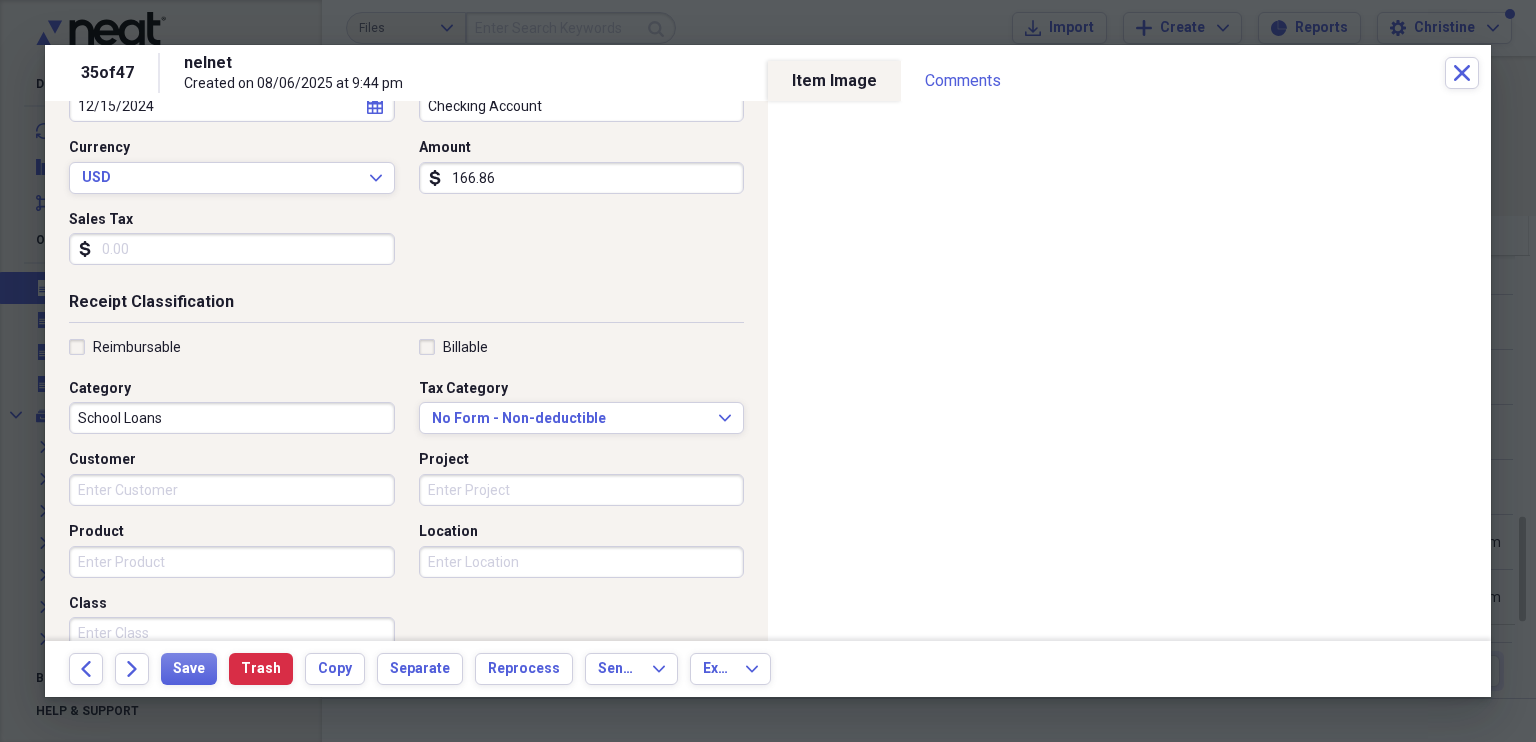 scroll, scrollTop: 265, scrollLeft: 0, axis: vertical 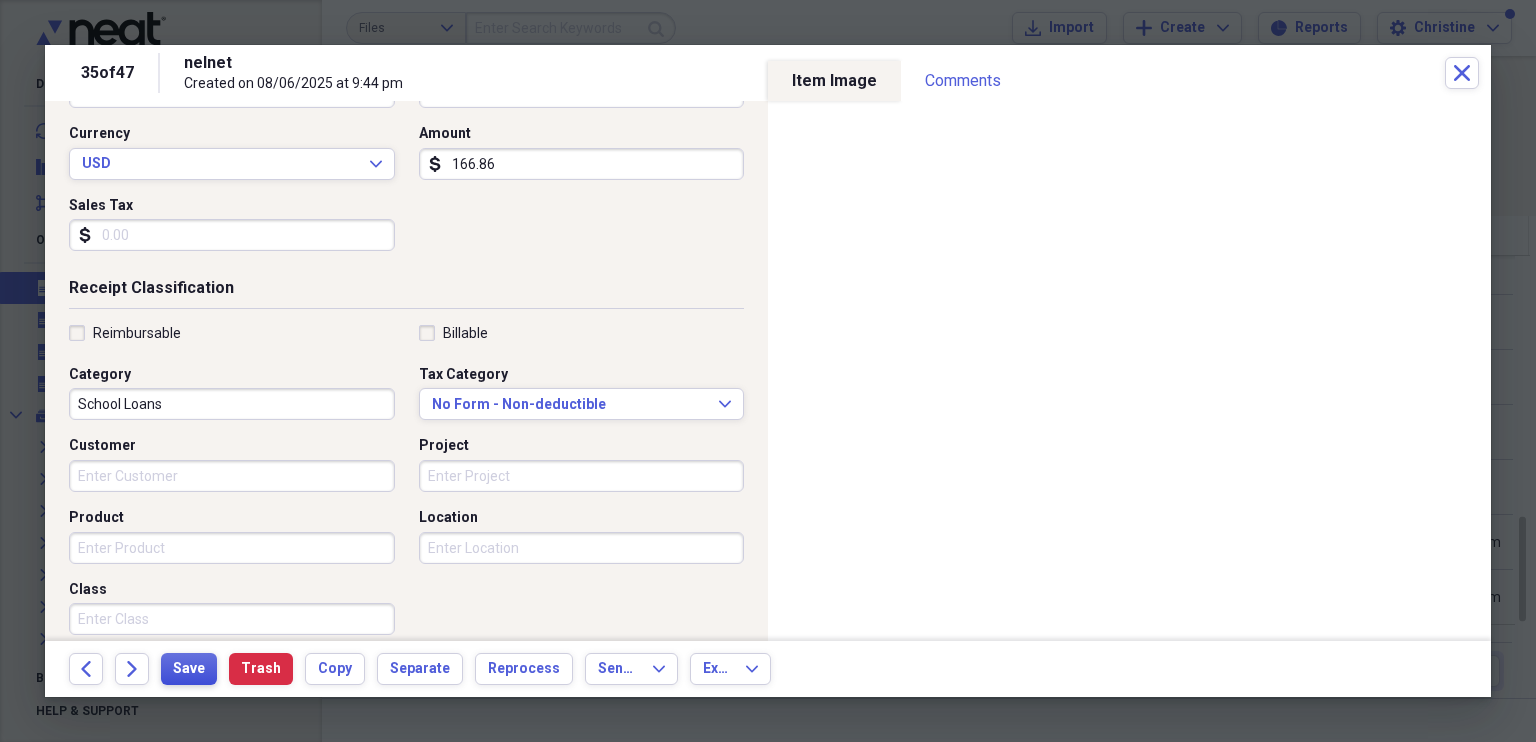 click on "Save" at bounding box center [189, 669] 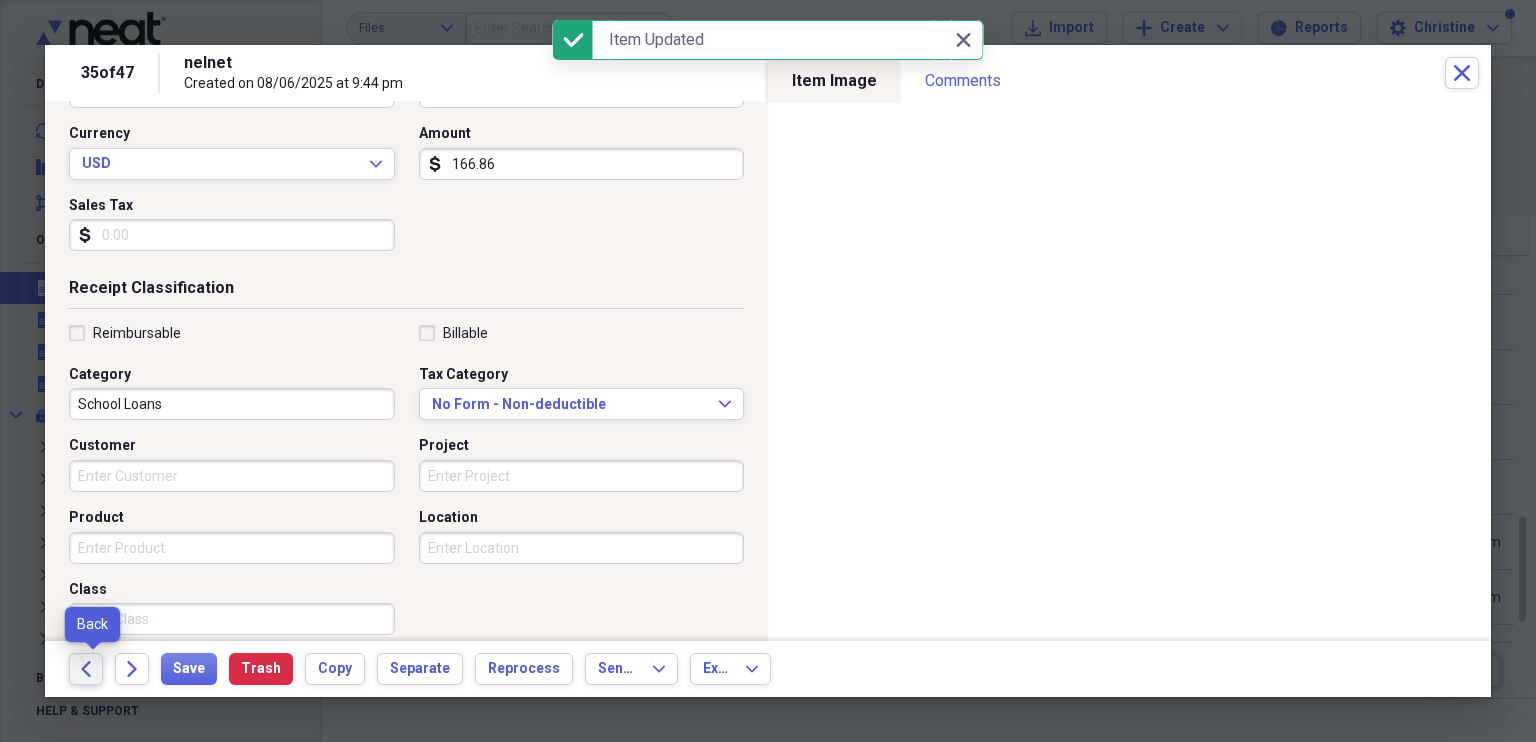 click on "Back" 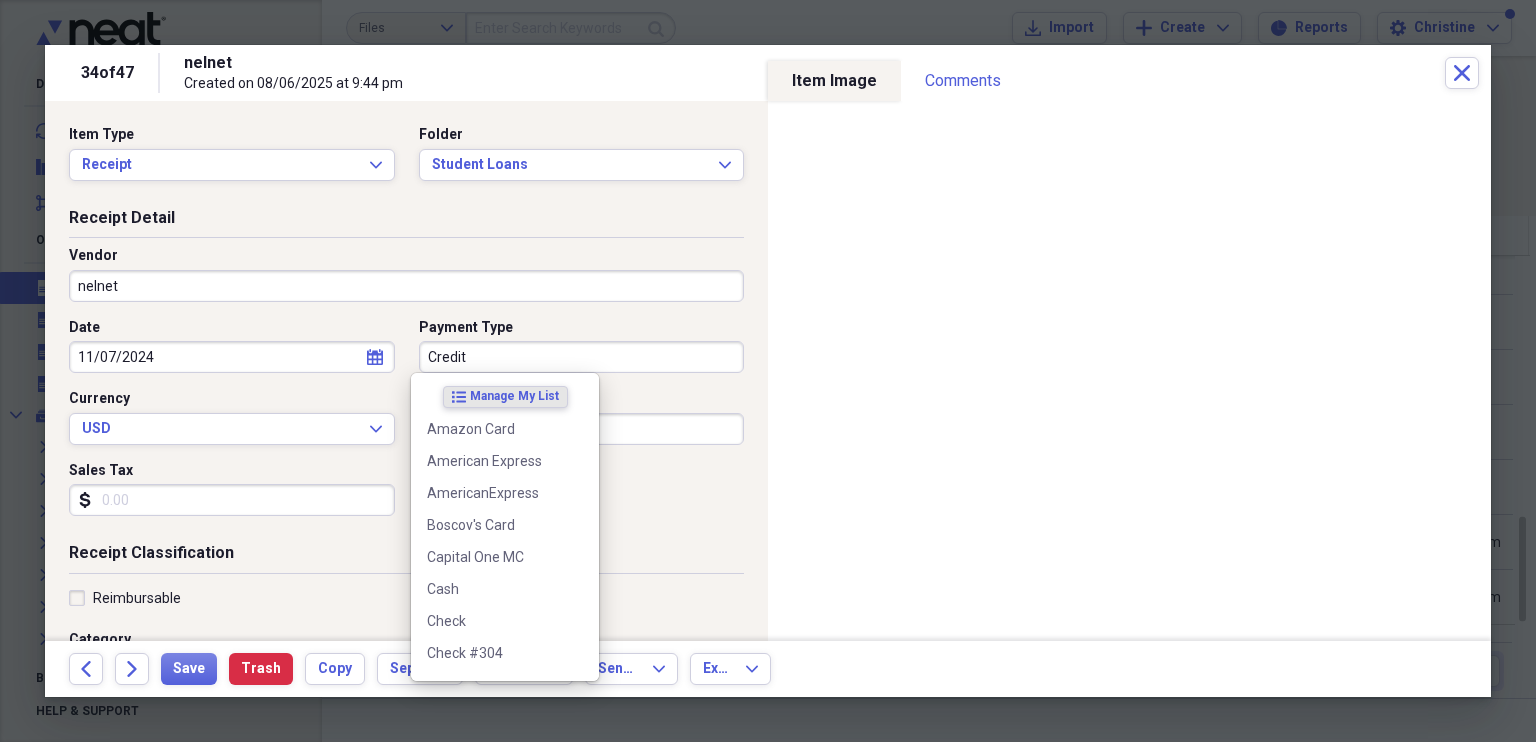 click on "Credit" at bounding box center [582, 357] 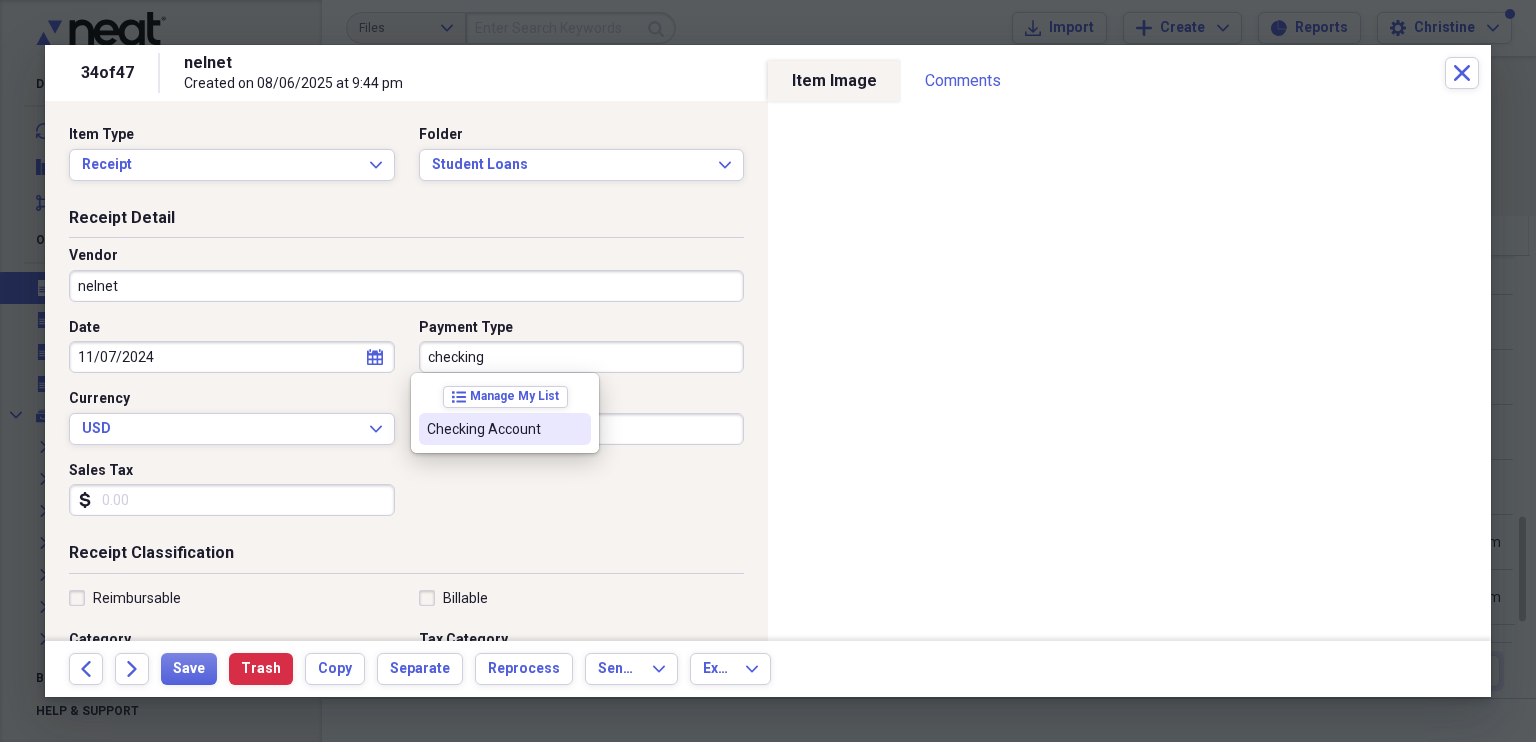 click on "Checking Account" at bounding box center (493, 429) 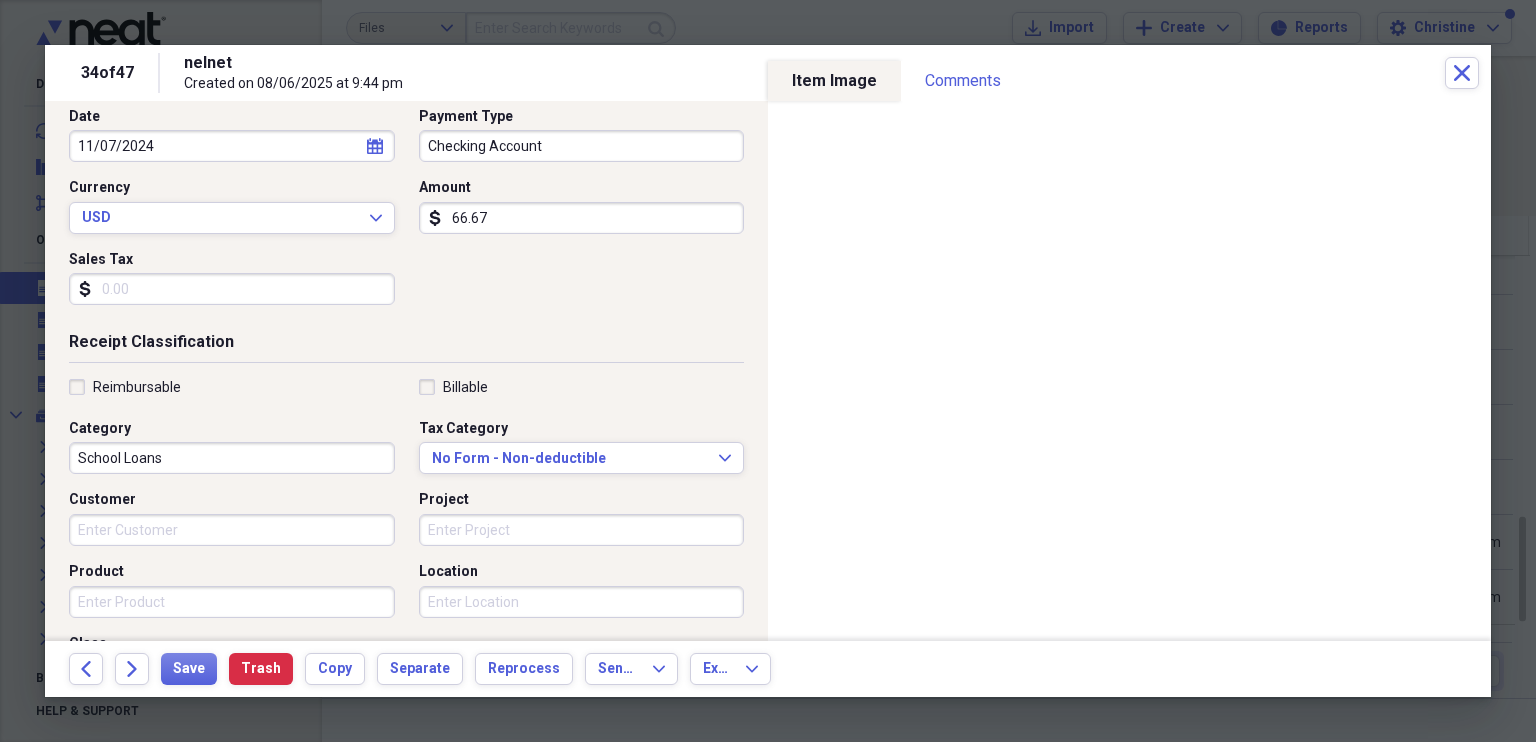 scroll, scrollTop: 219, scrollLeft: 0, axis: vertical 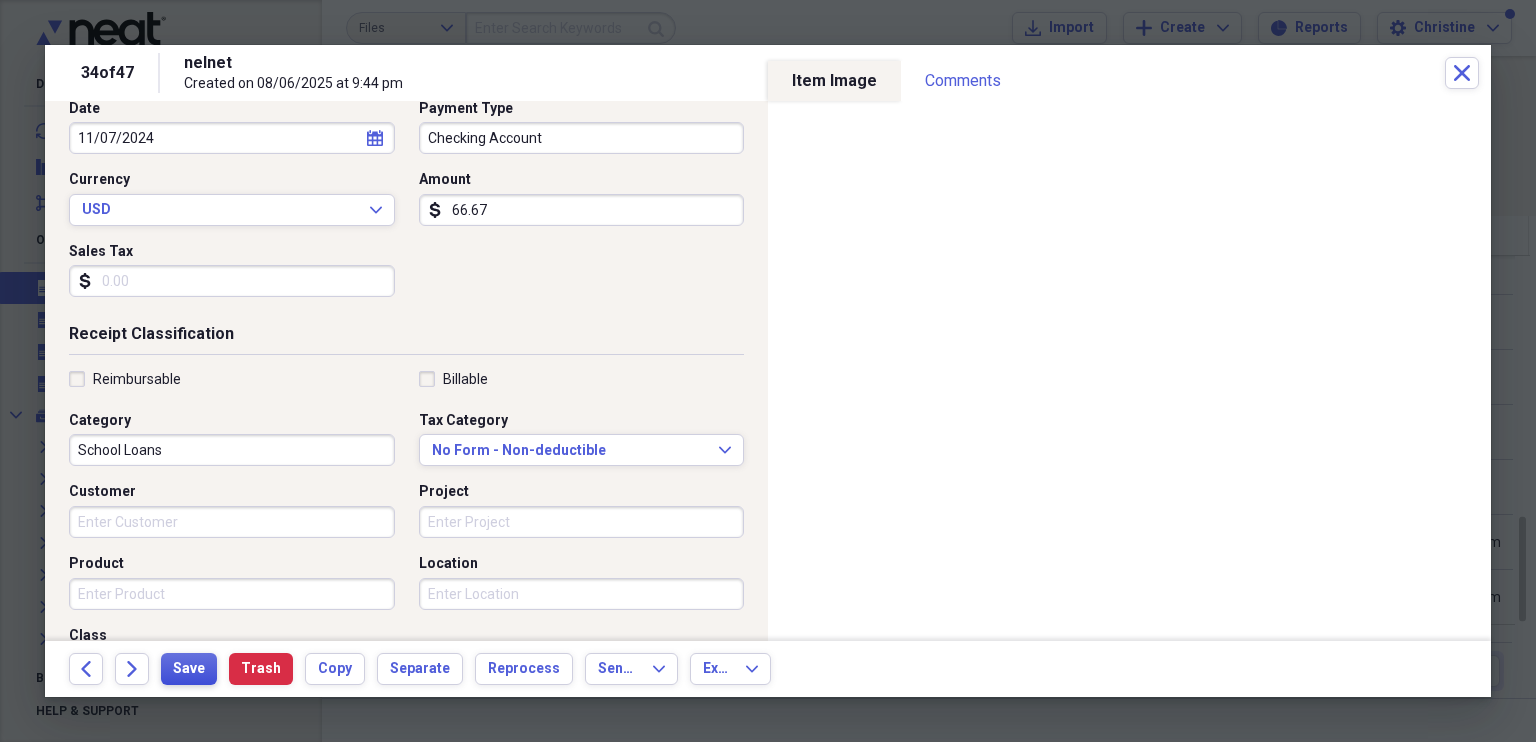 click on "Save" at bounding box center (189, 669) 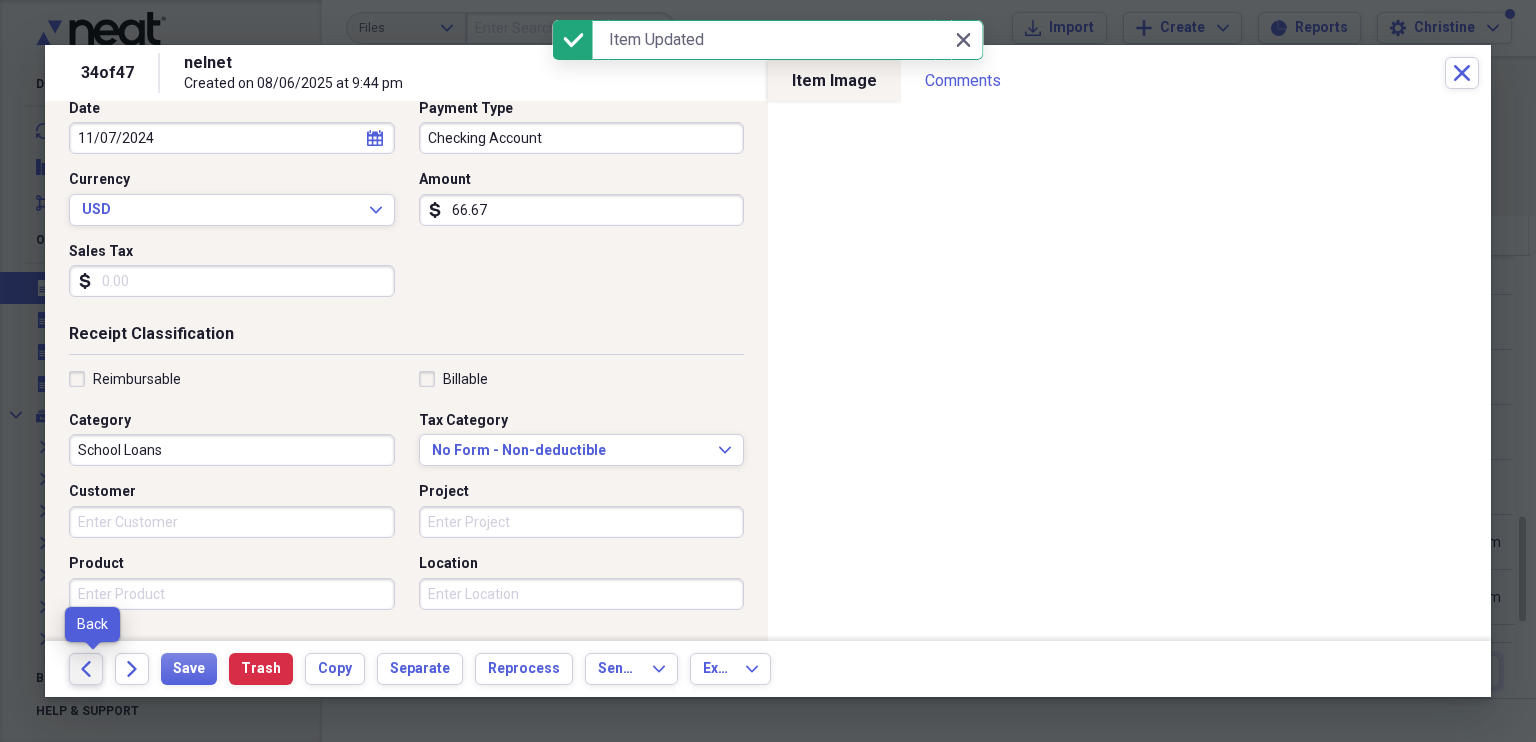 click 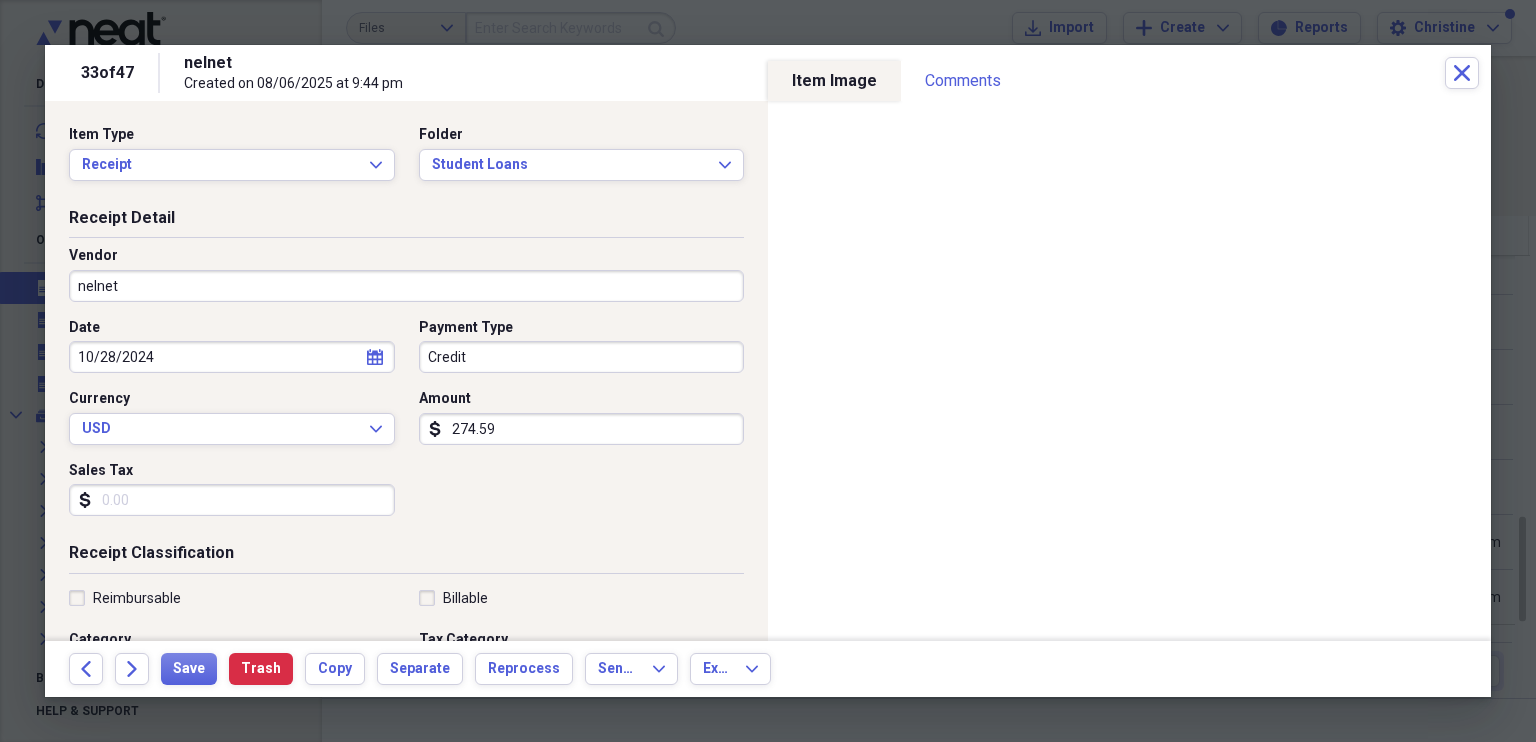 click on "10/28/2024" at bounding box center (232, 357) 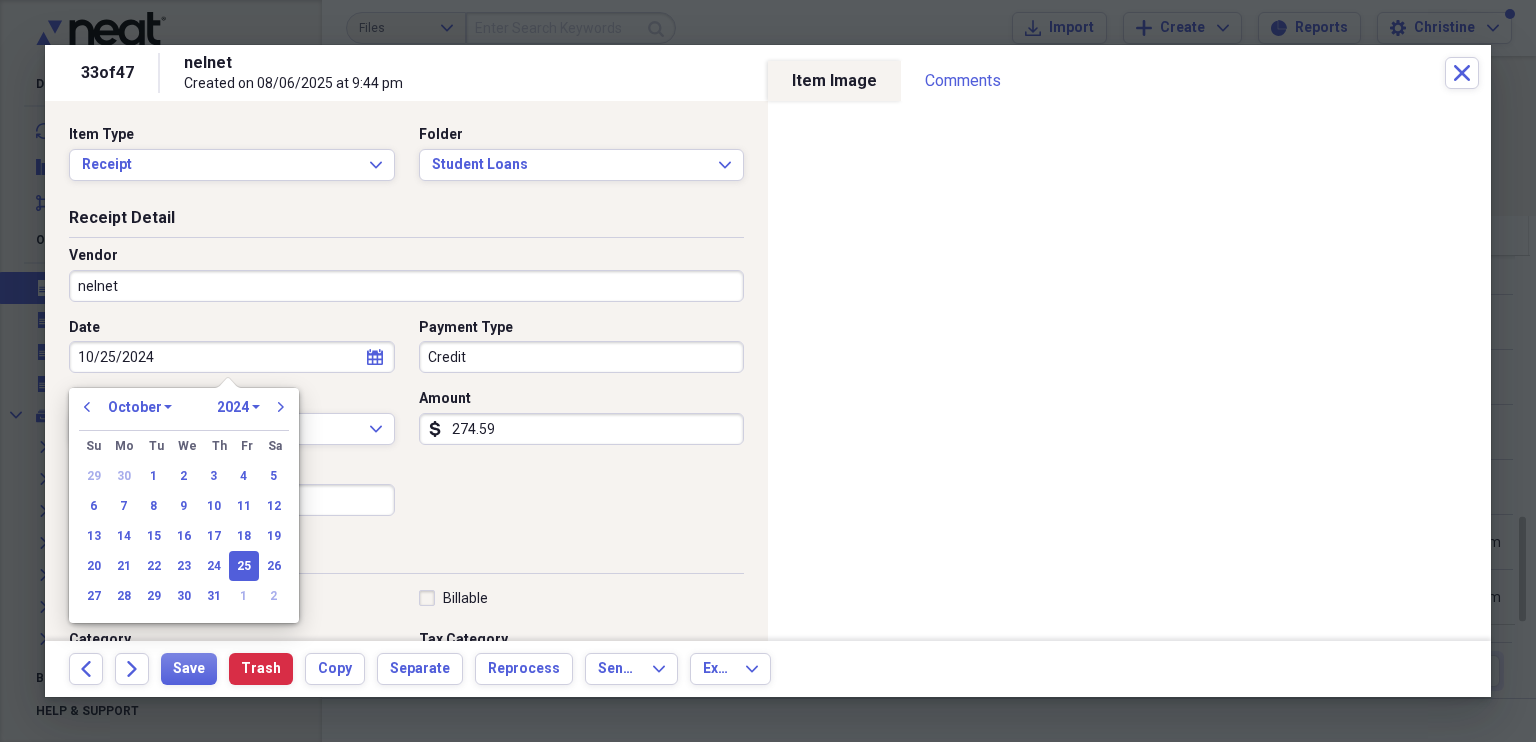 type on "10/25/2024" 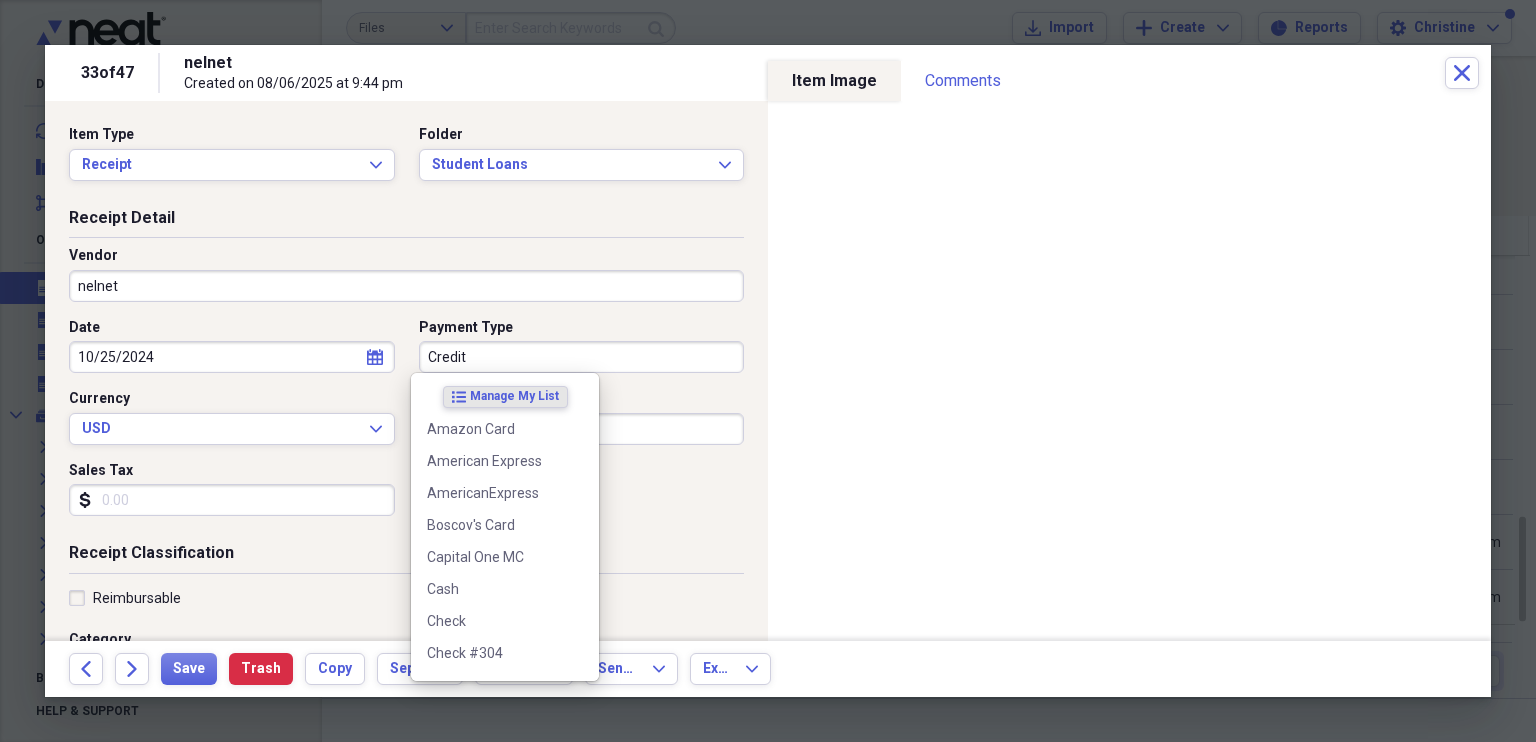 click on "Credit" at bounding box center (582, 357) 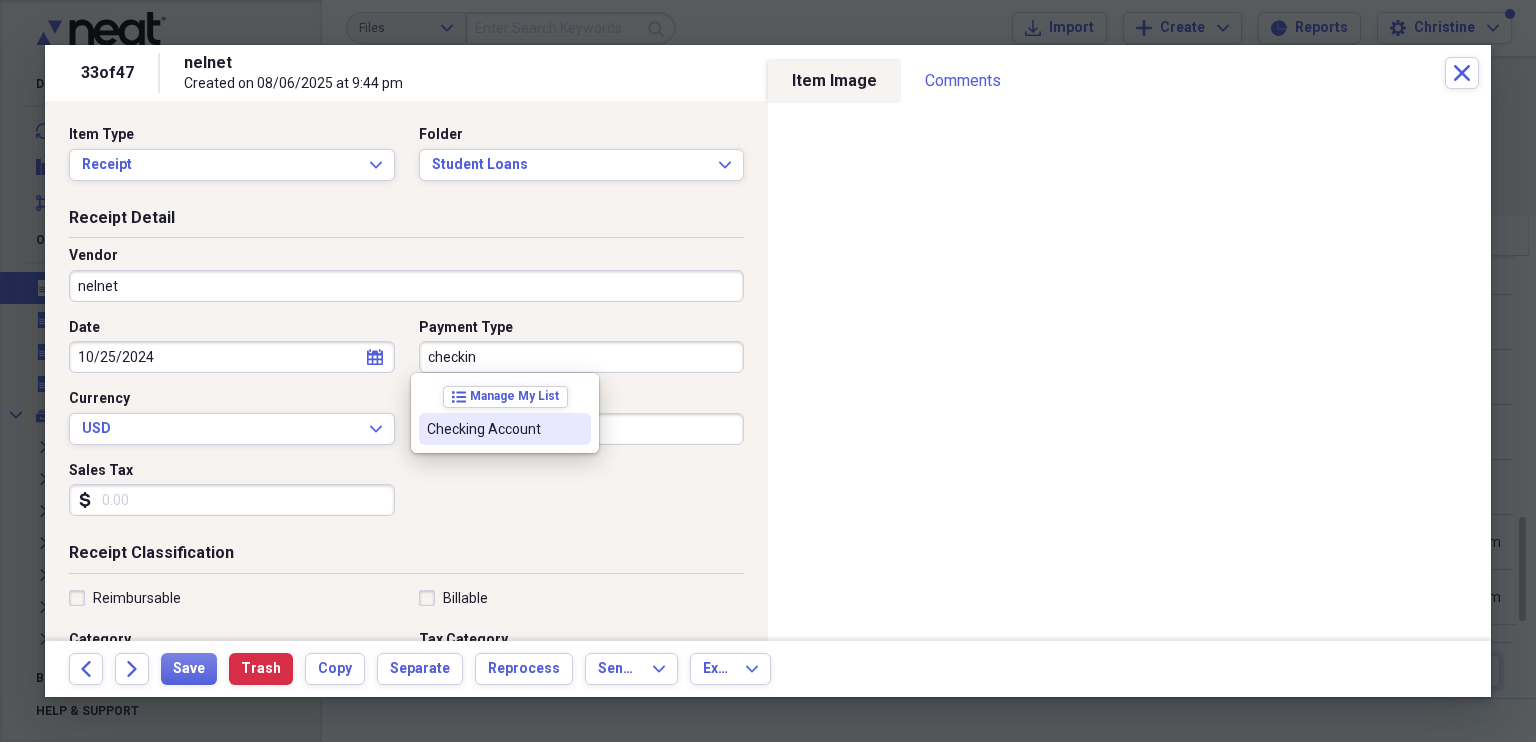 click on "Checking Account" at bounding box center [493, 429] 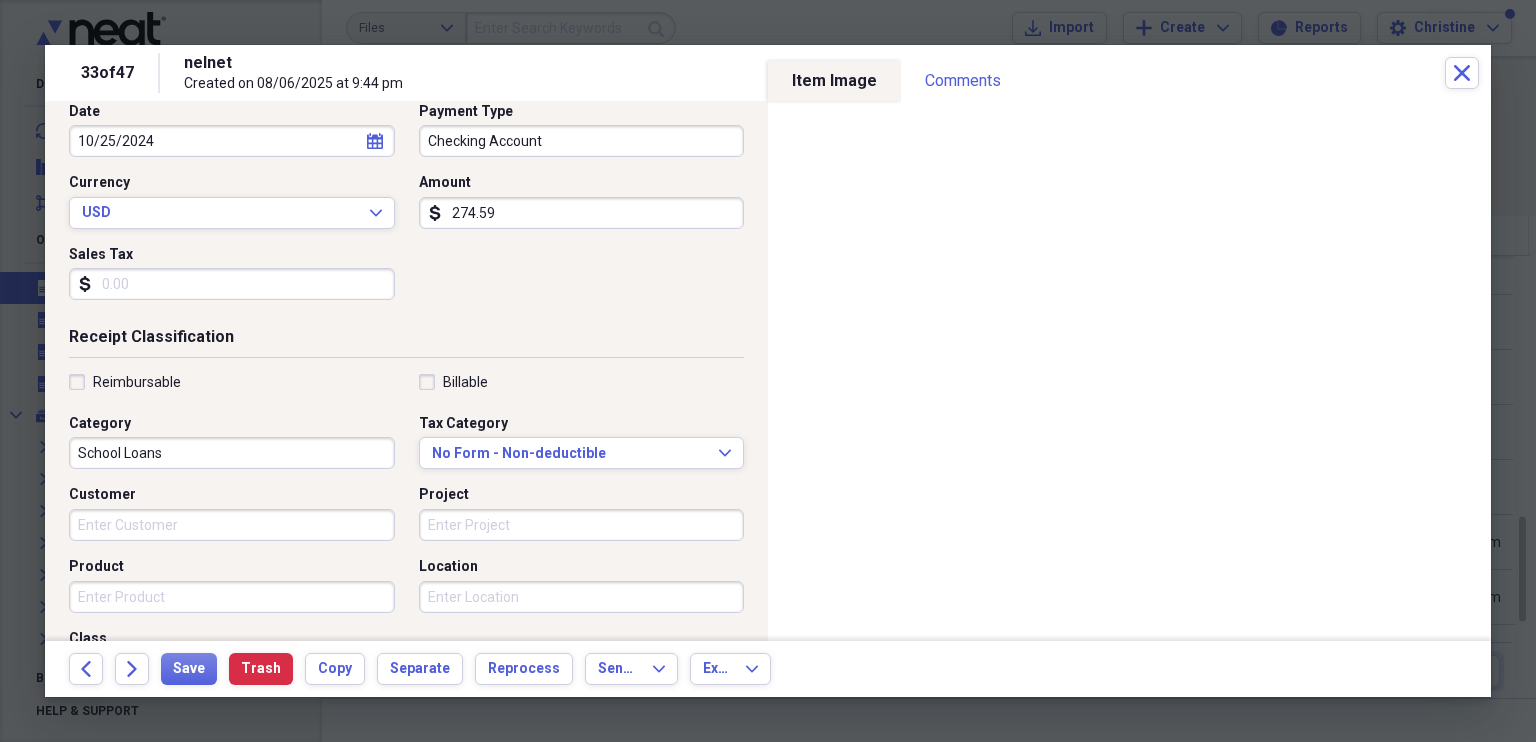 scroll, scrollTop: 293, scrollLeft: 0, axis: vertical 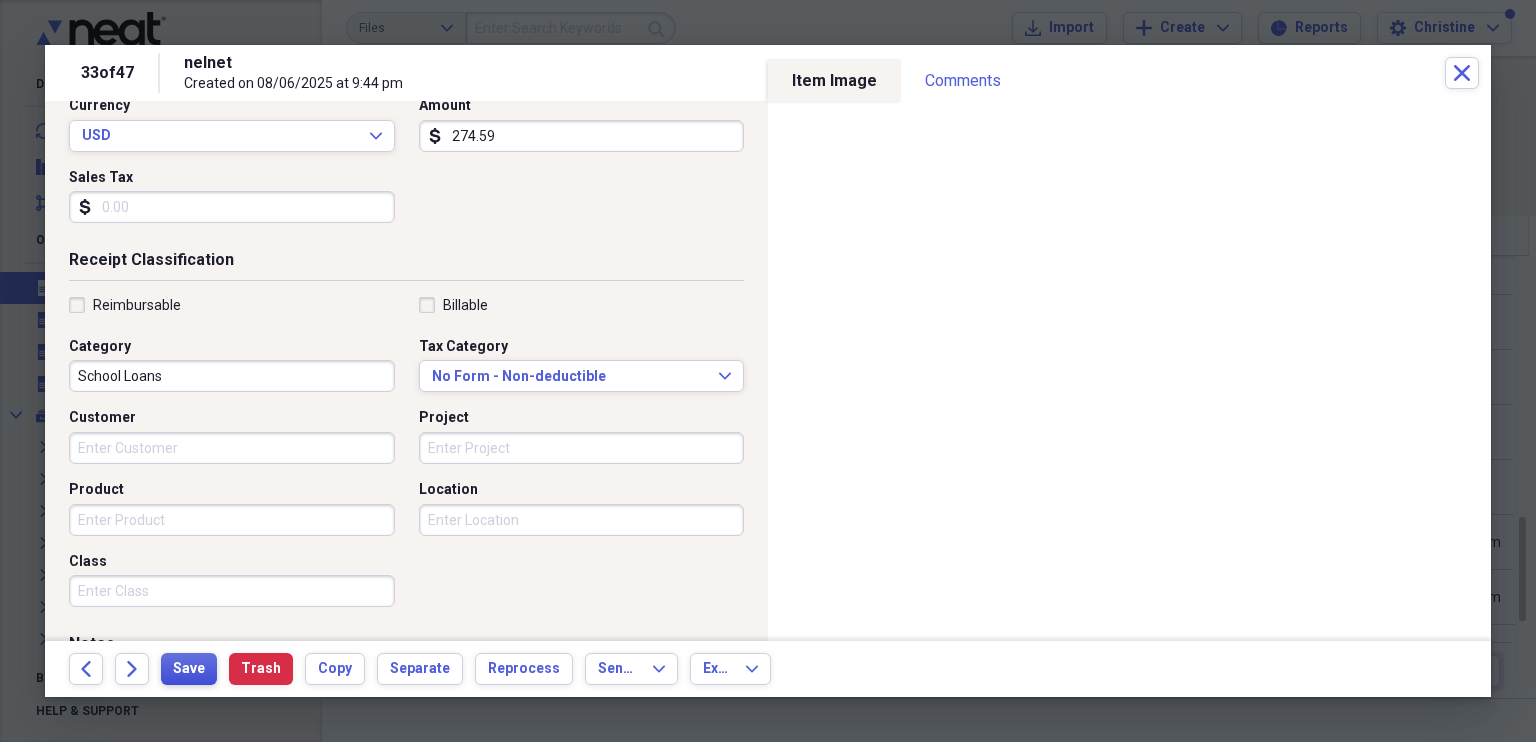 click on "Save" at bounding box center [189, 669] 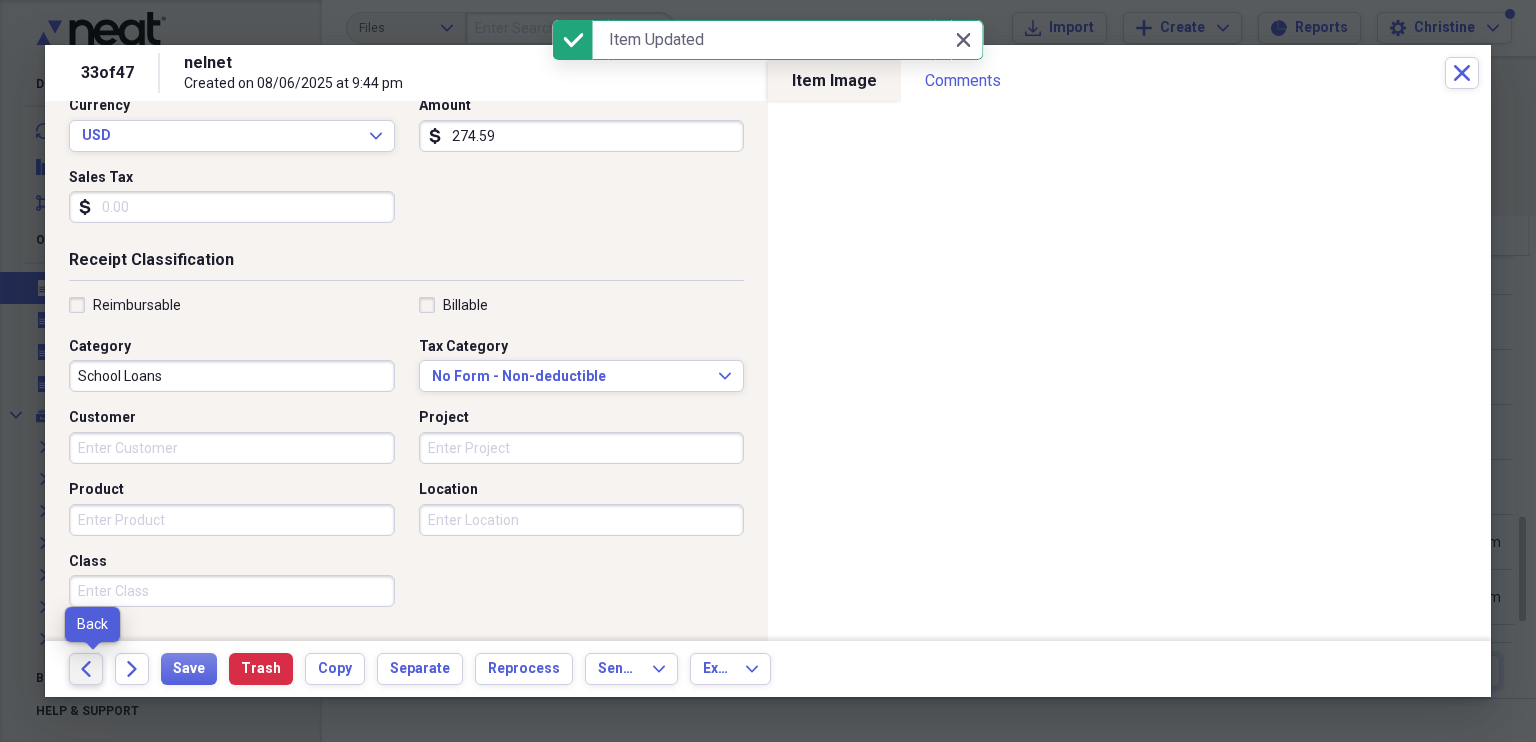click on "Back" 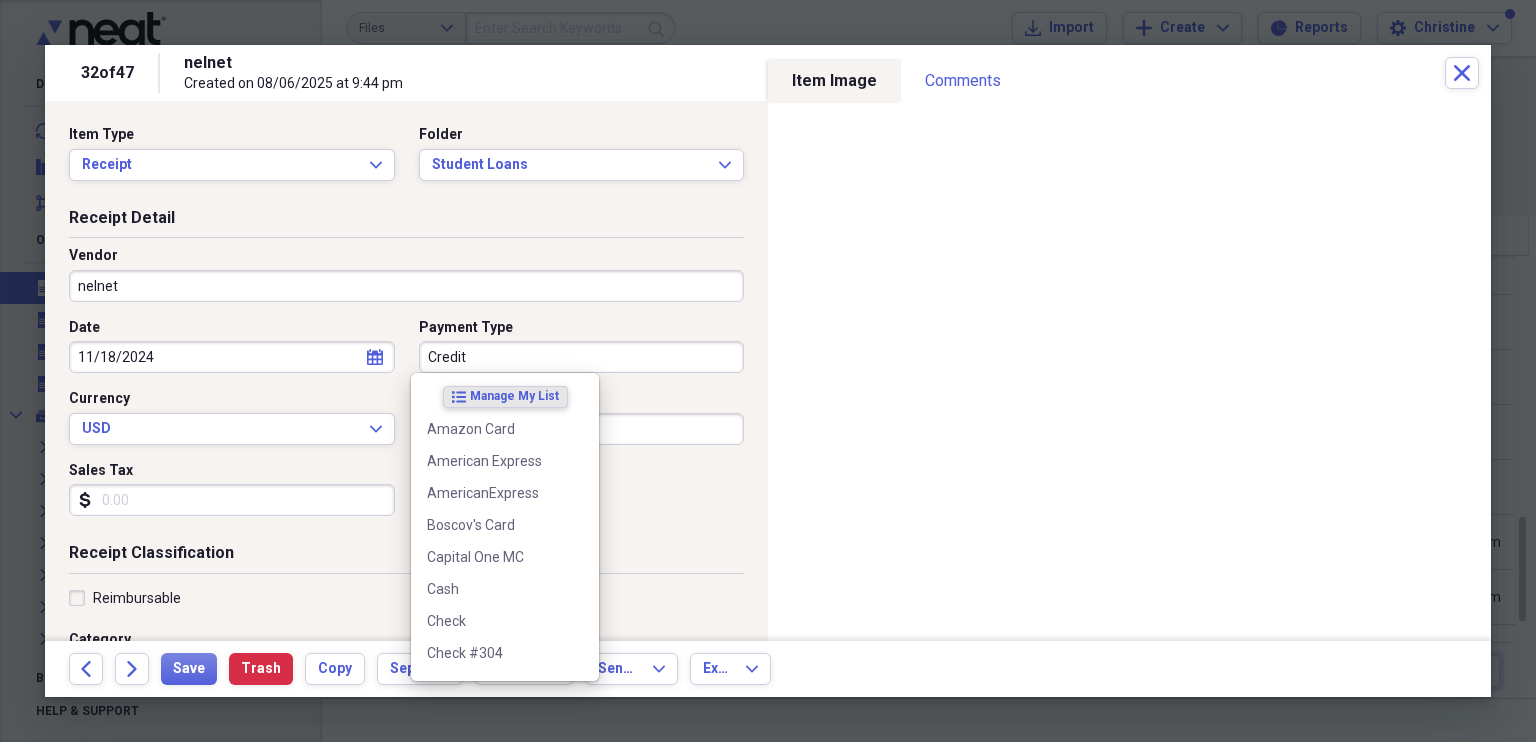 click on "Credit" at bounding box center (582, 357) 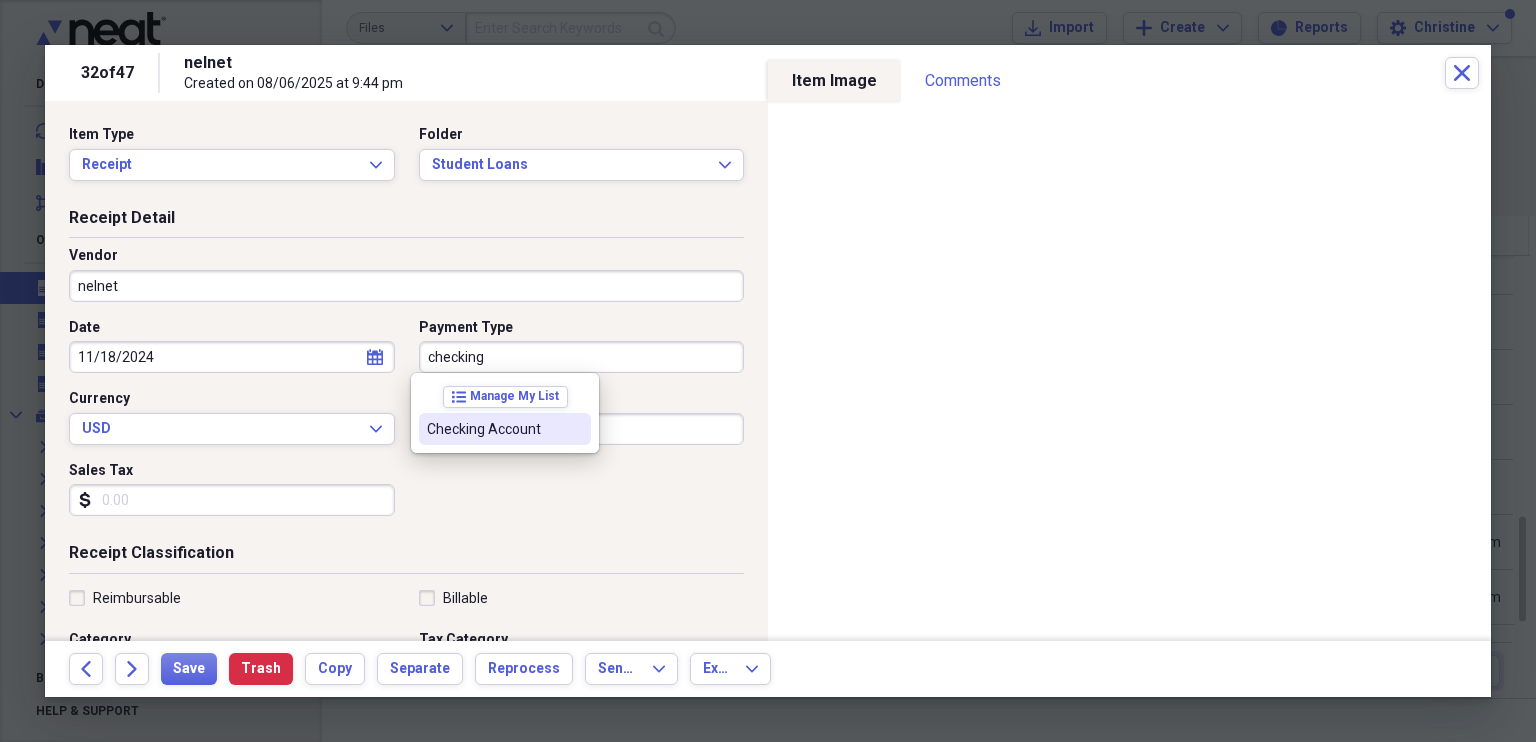 click on "Checking Account" at bounding box center (493, 429) 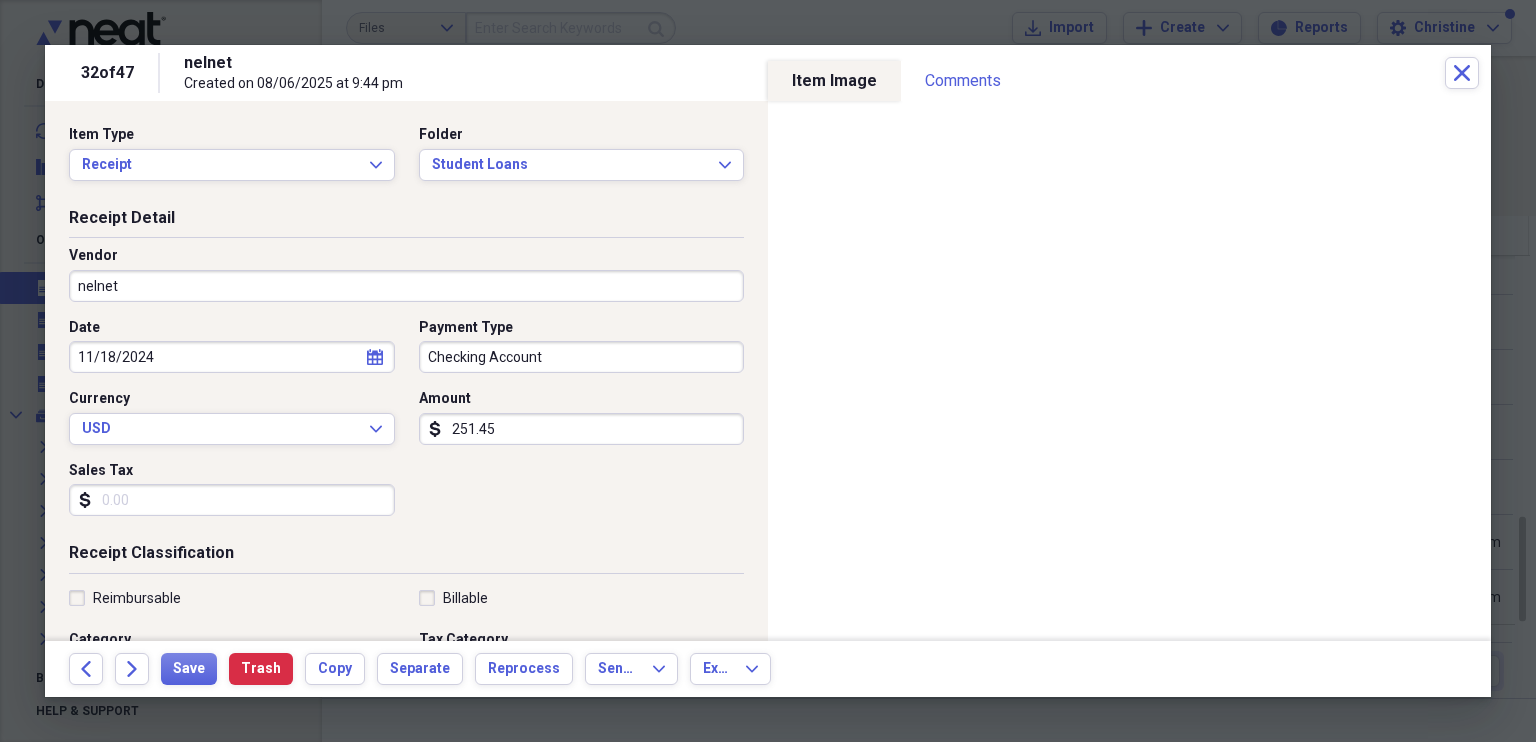 select on "10" 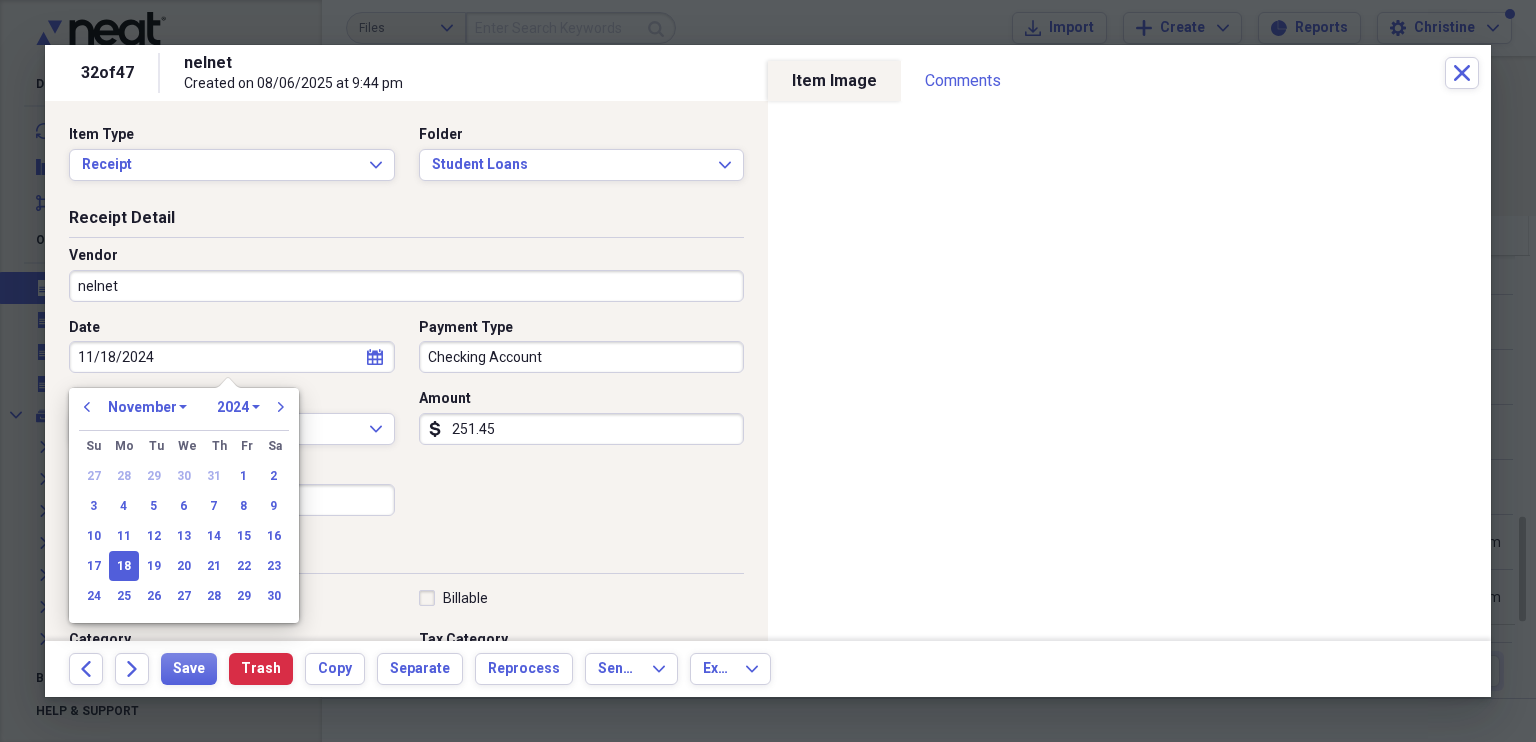 click on "11/18/2024" at bounding box center (232, 357) 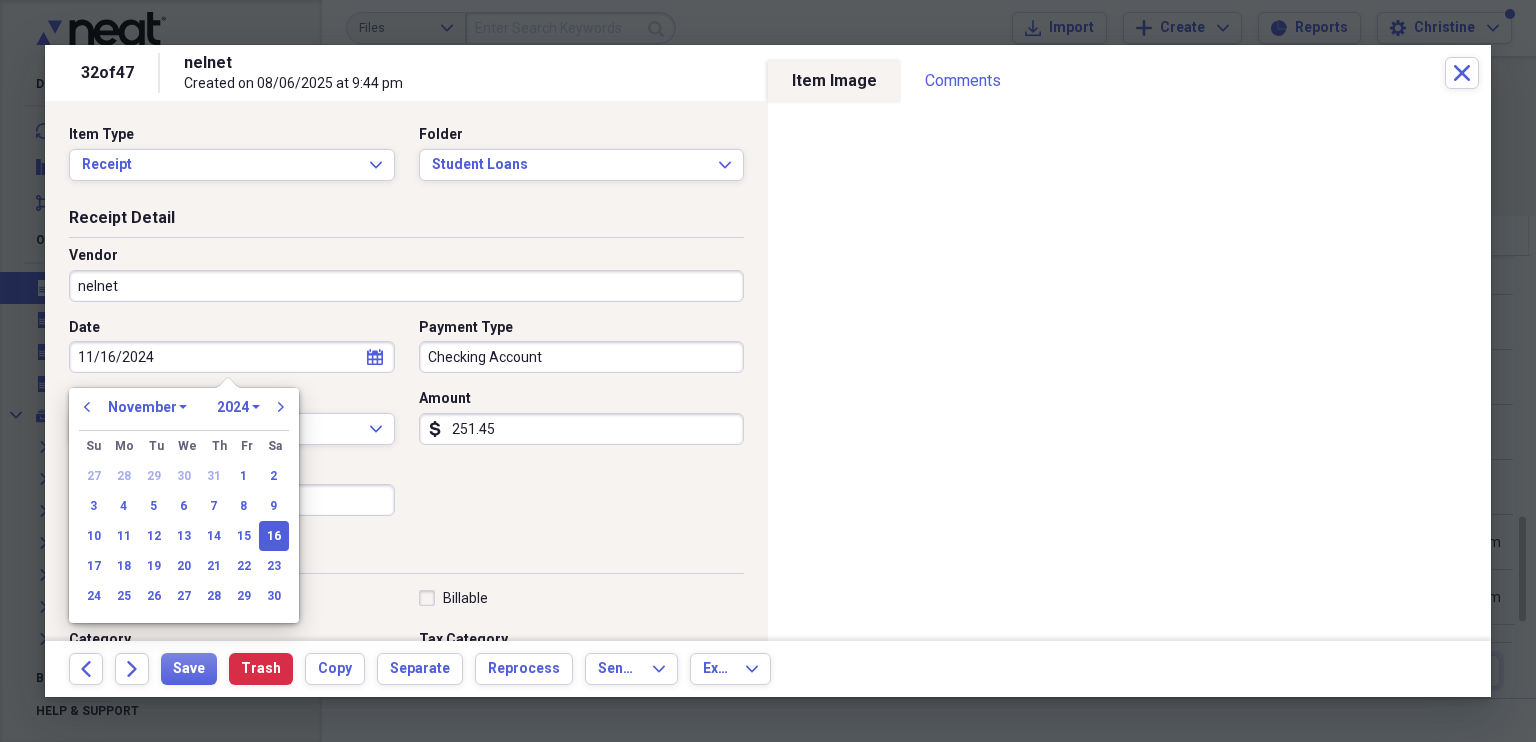 type on "11/16/2024" 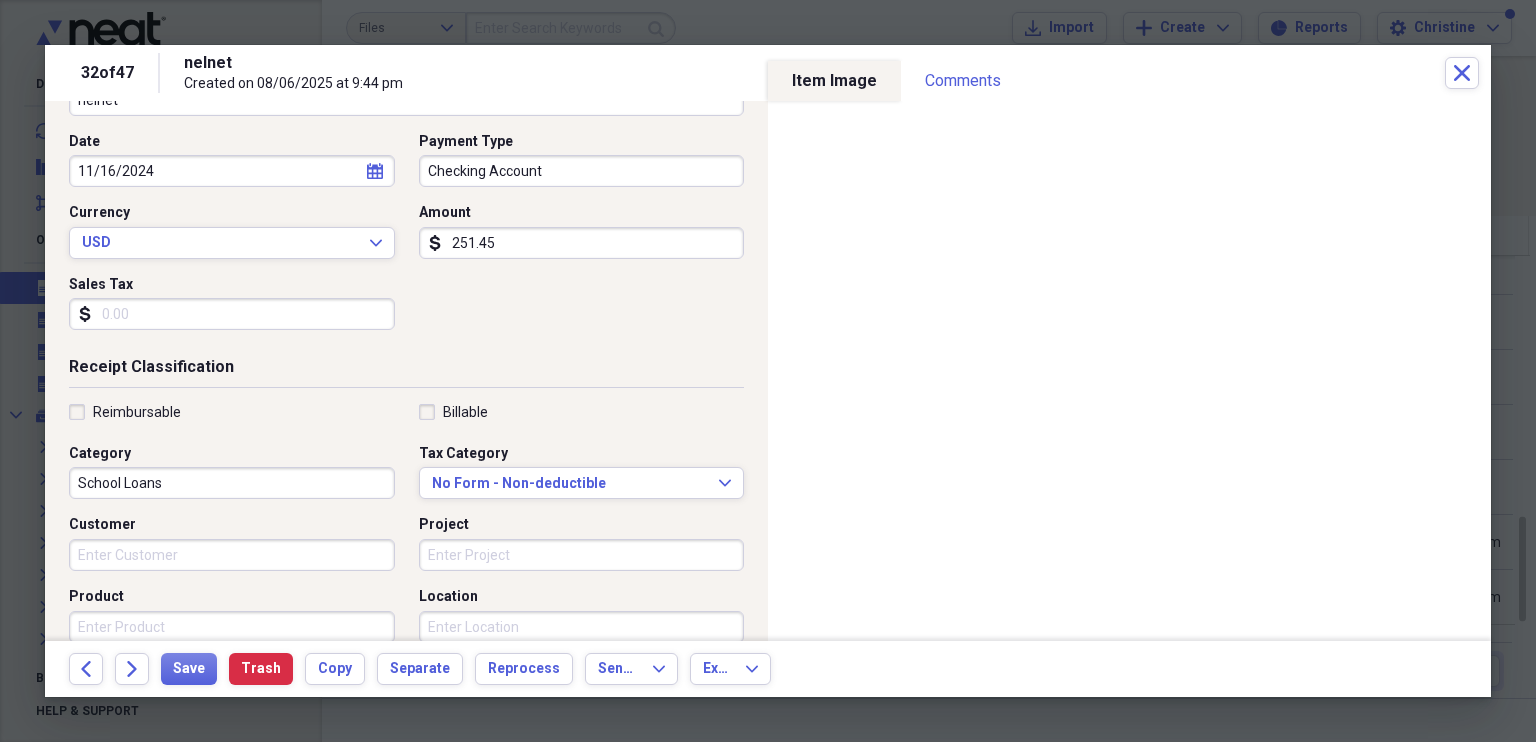 scroll, scrollTop: 189, scrollLeft: 0, axis: vertical 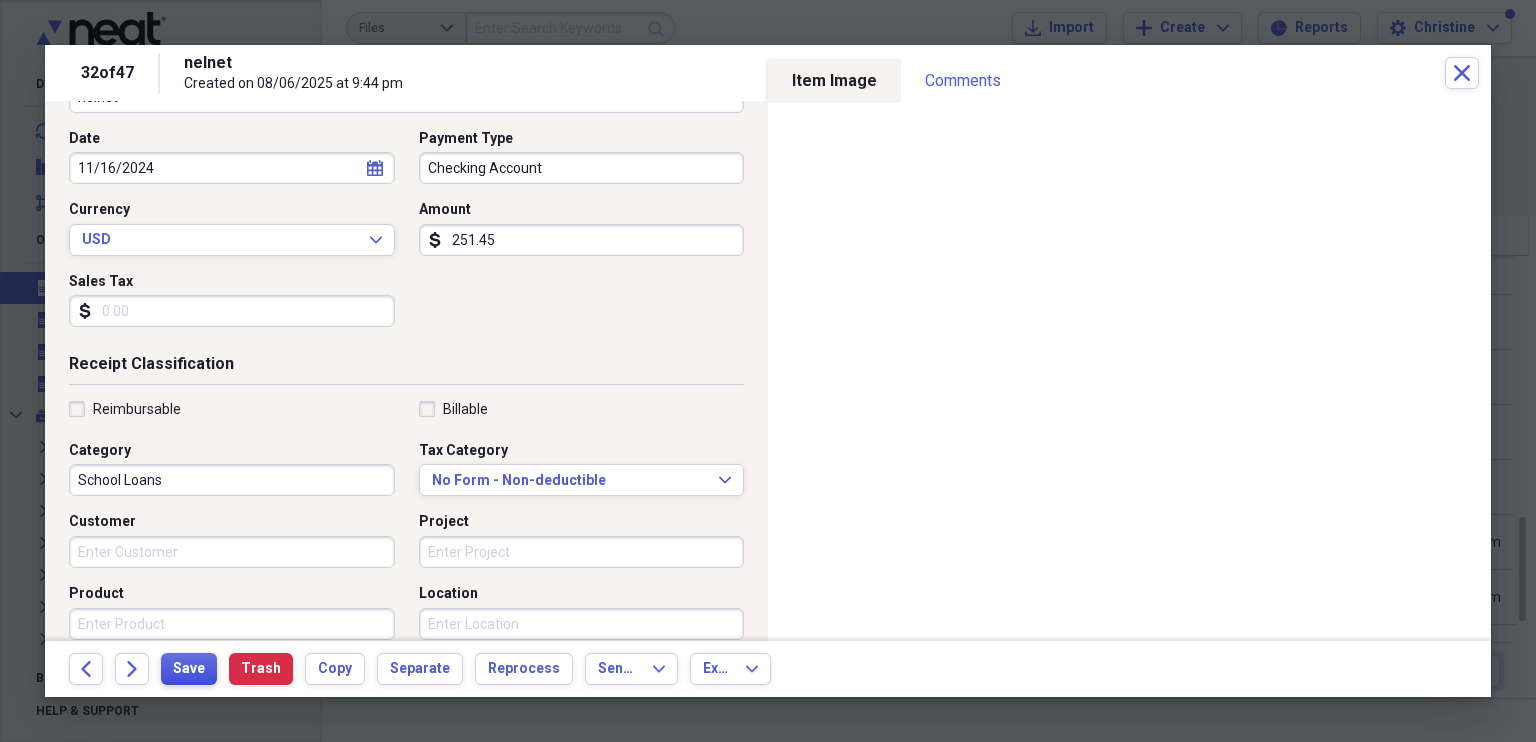 click on "Save" at bounding box center (189, 669) 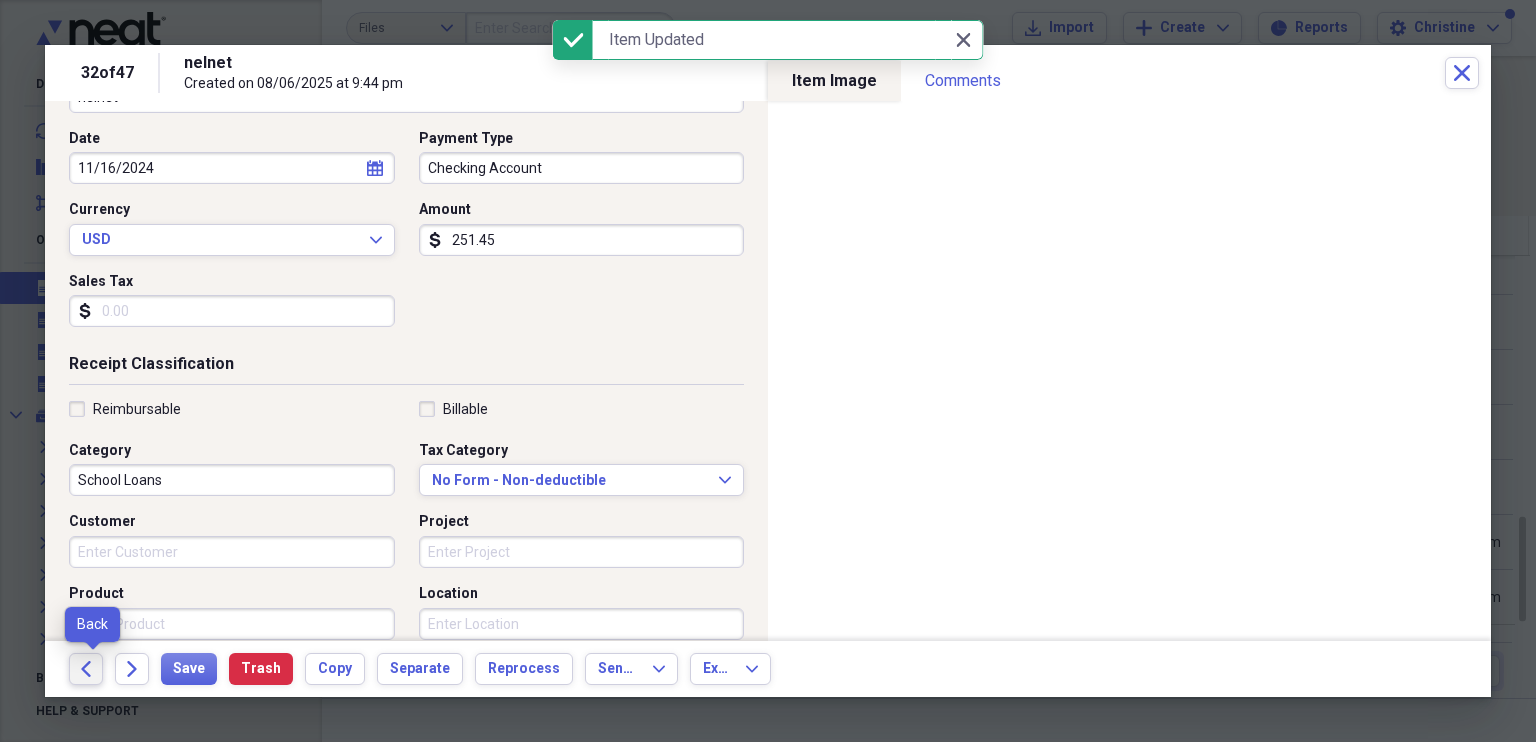 click on "Back" 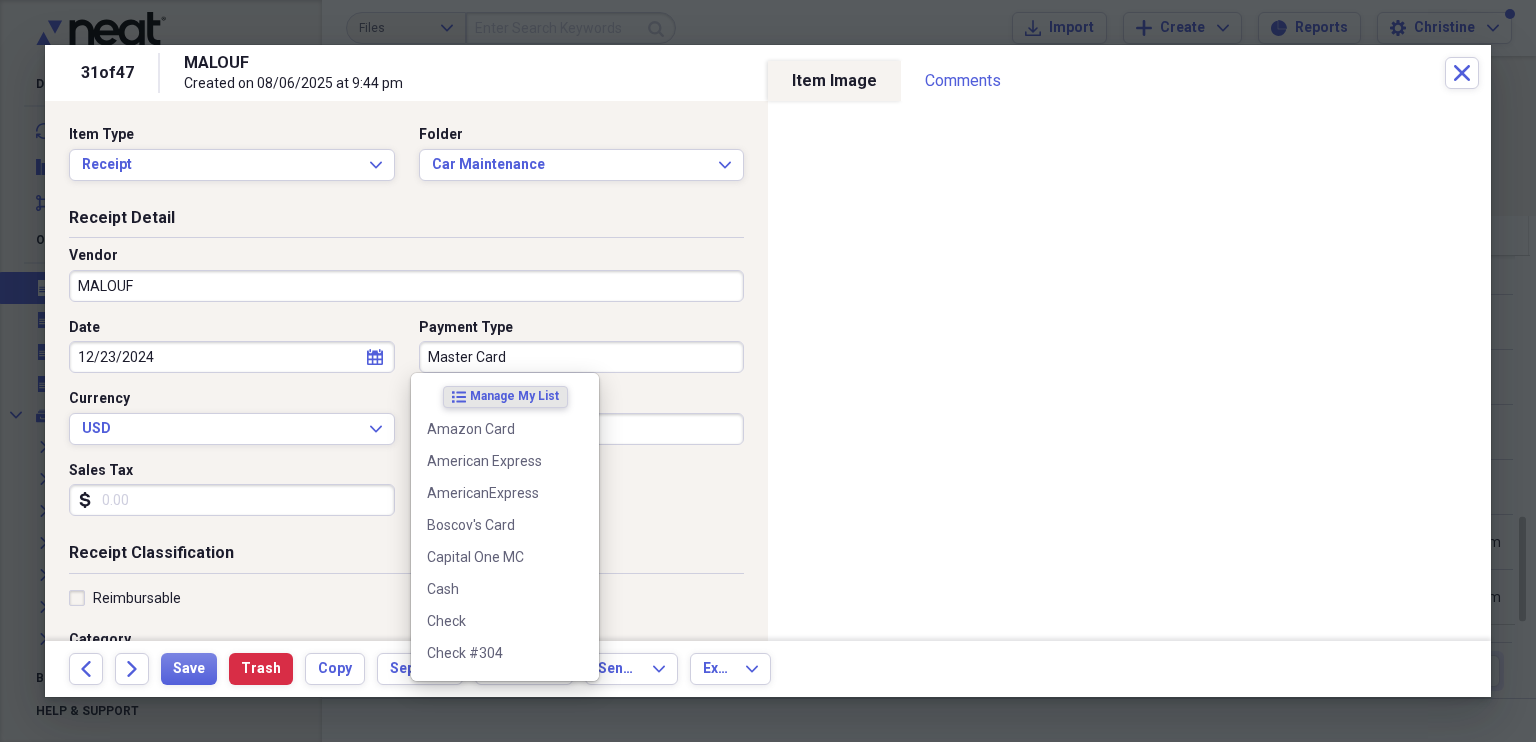 click on "Master Card" at bounding box center (582, 357) 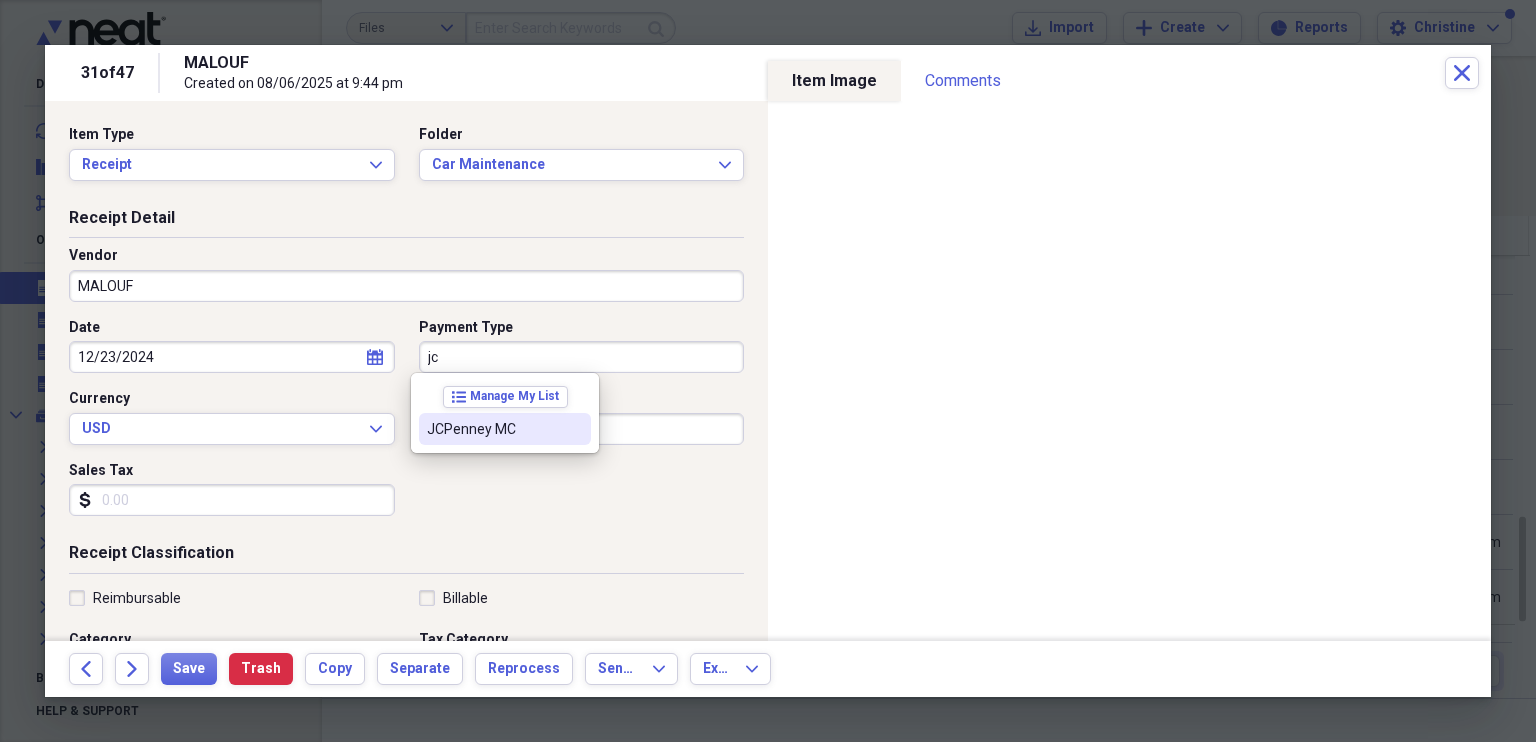 click on "JCPenney MC" at bounding box center [493, 429] 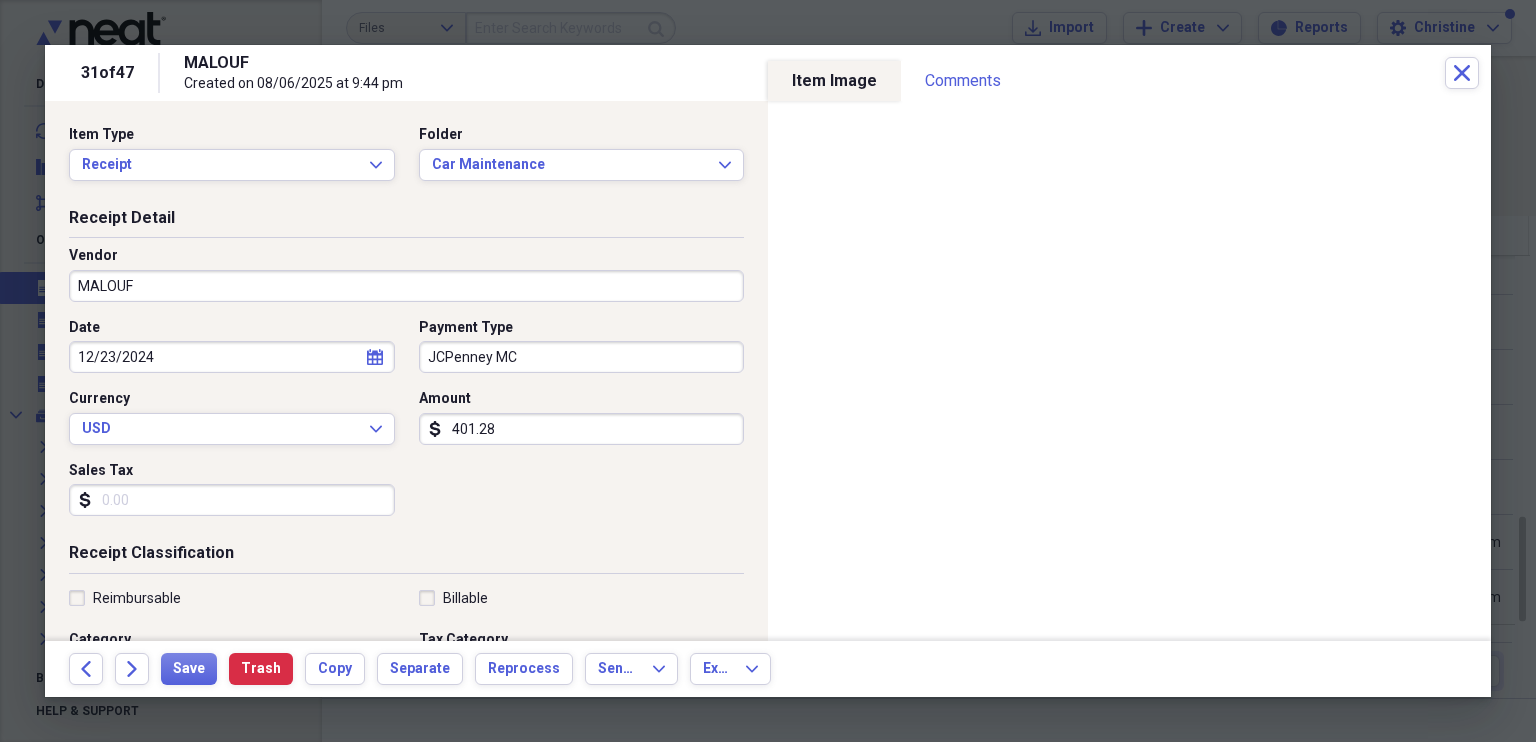 click on "Sales Tax" at bounding box center (232, 500) 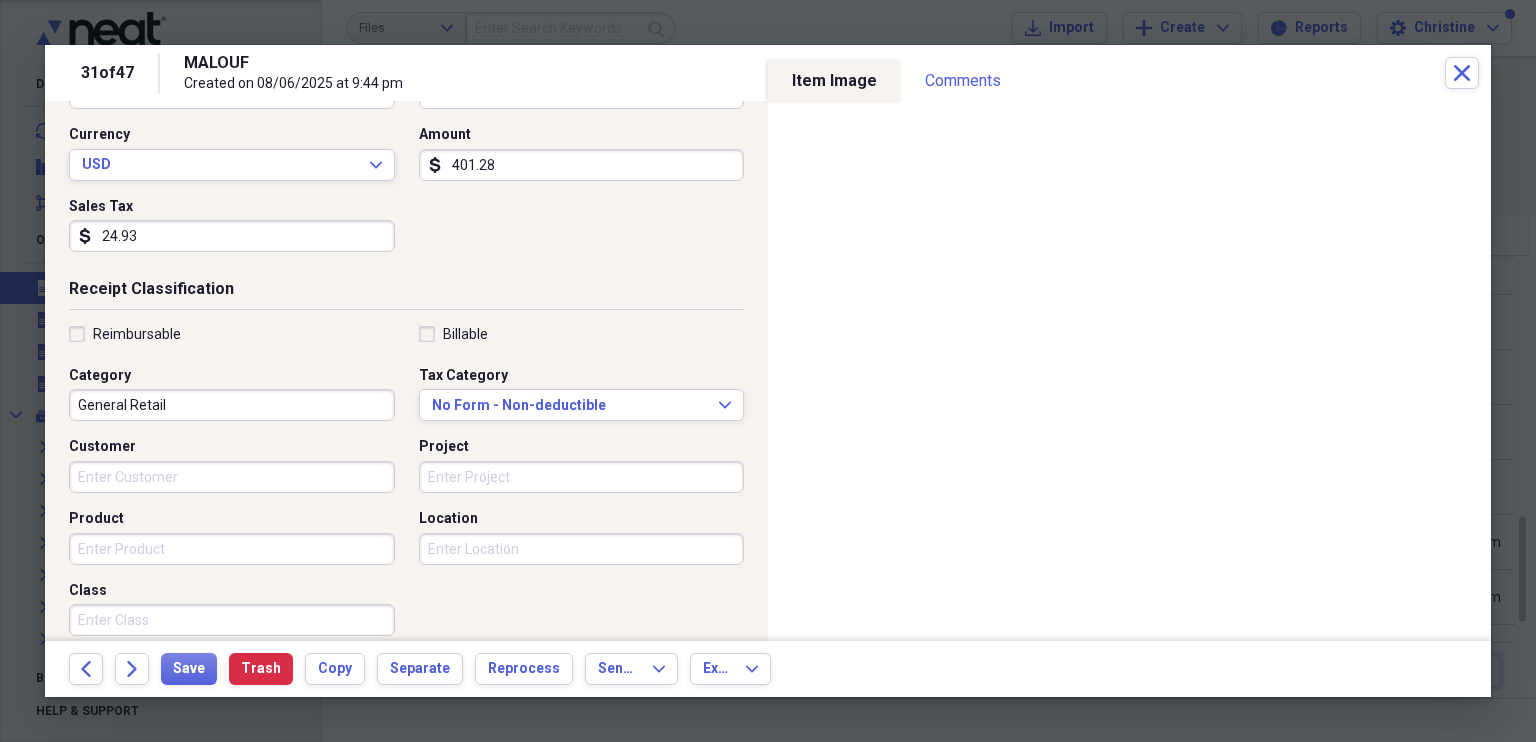 scroll, scrollTop: 298, scrollLeft: 0, axis: vertical 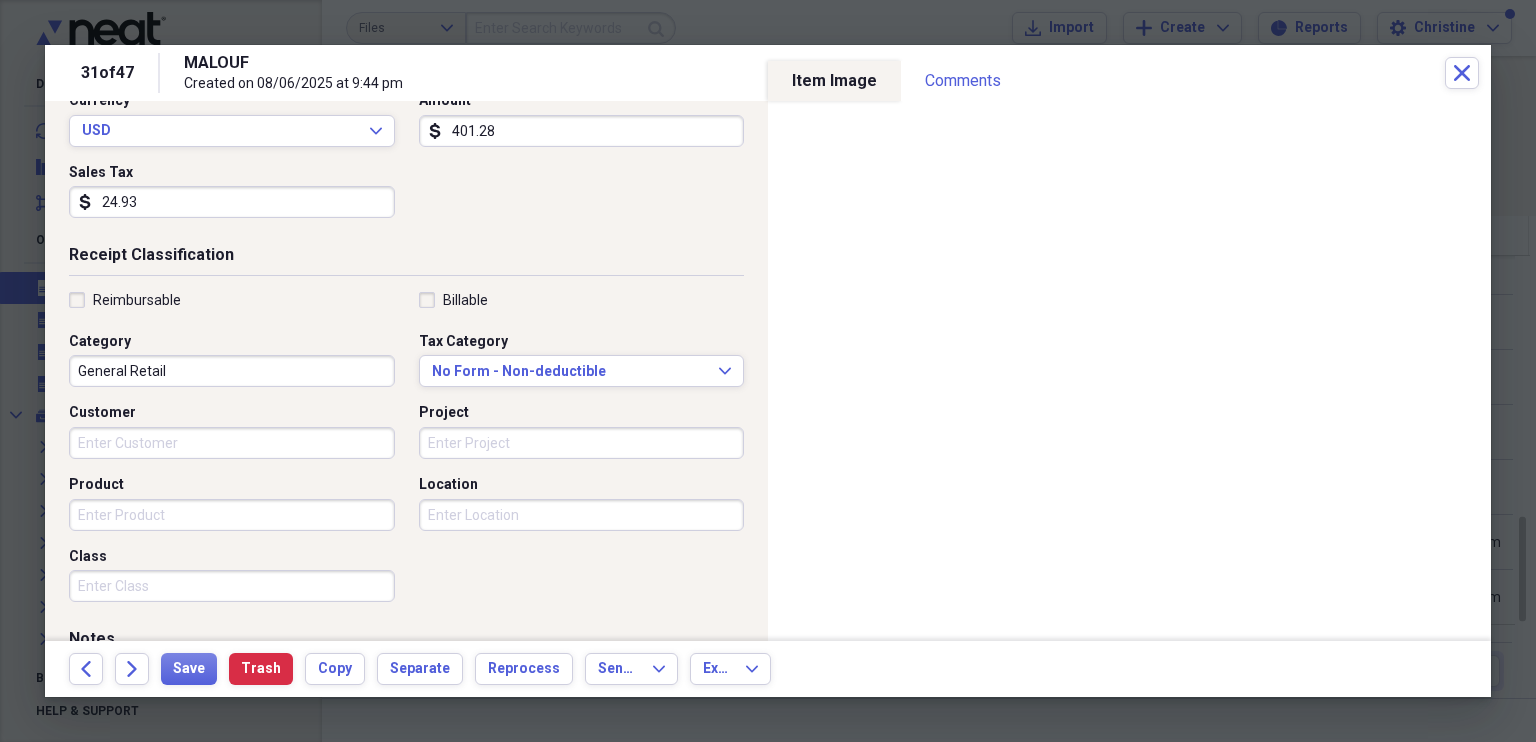 type on "24.93" 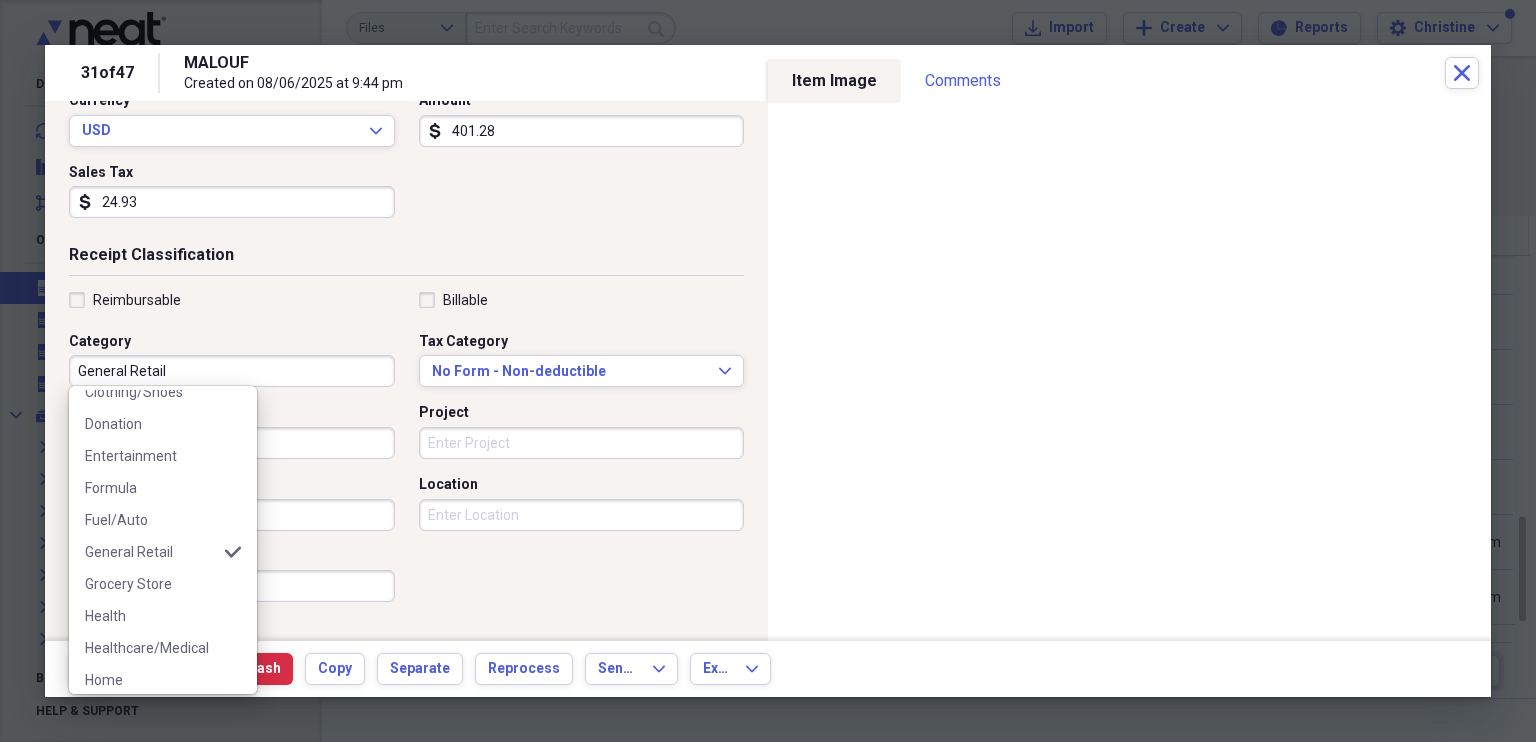 scroll, scrollTop: 258, scrollLeft: 0, axis: vertical 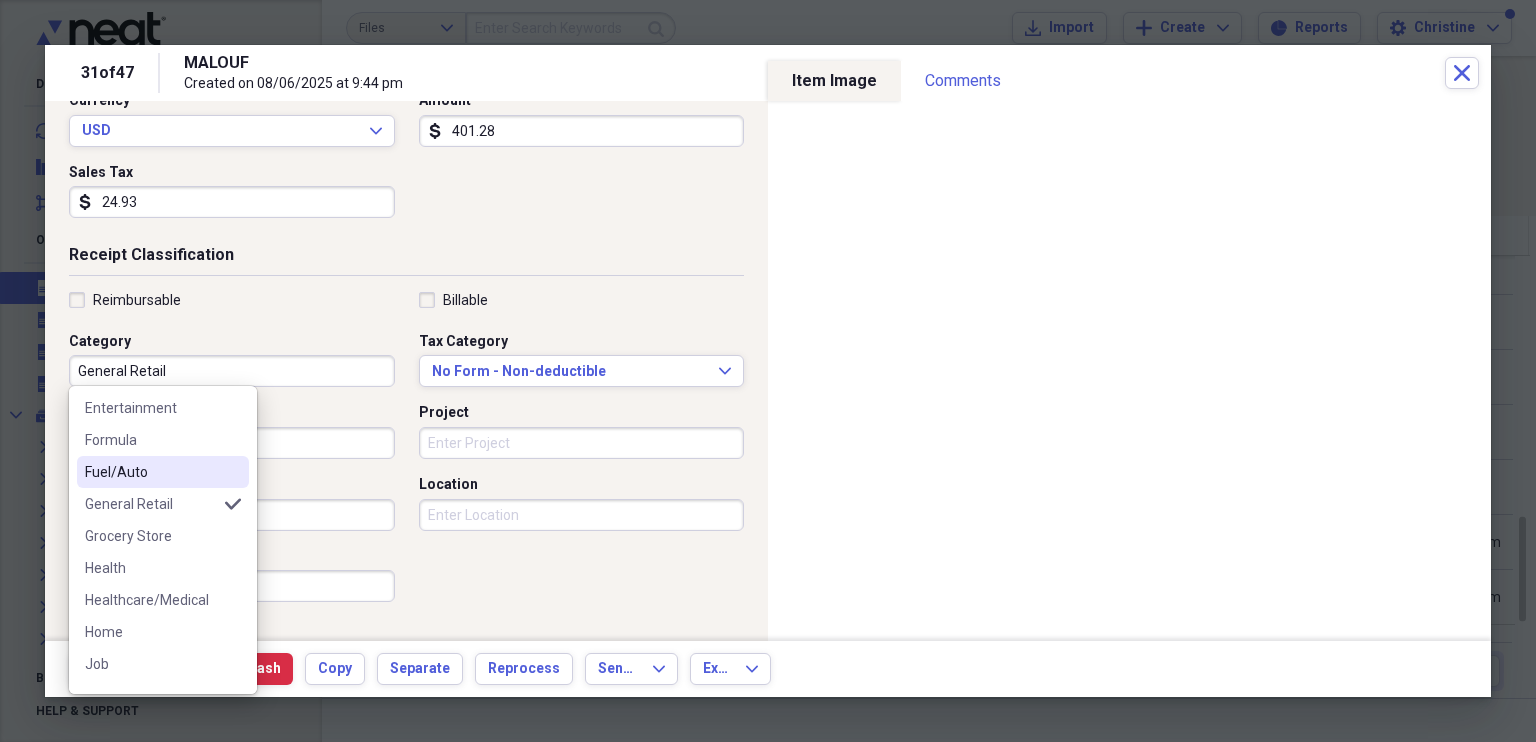 click on "Fuel/Auto" at bounding box center (151, 472) 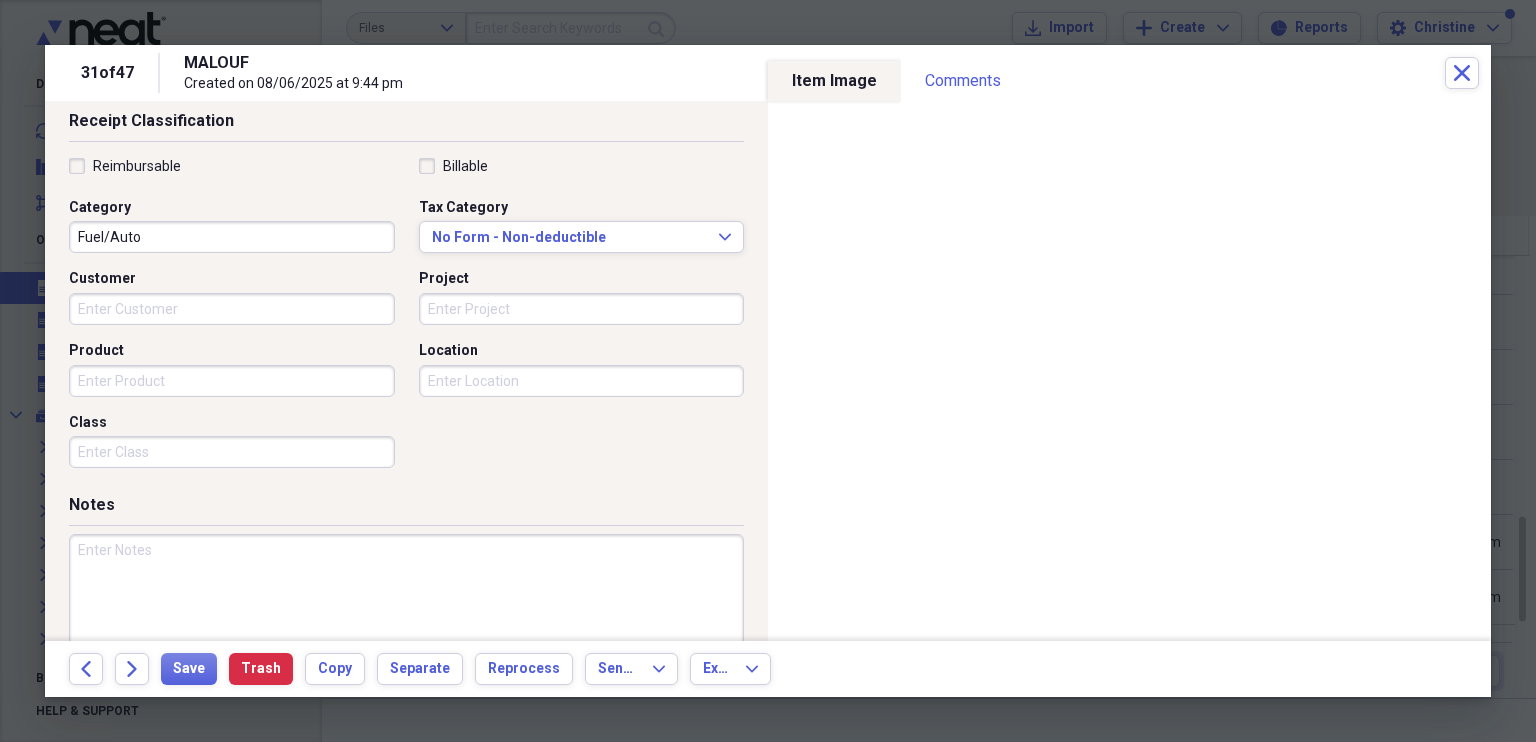 scroll, scrollTop: 479, scrollLeft: 0, axis: vertical 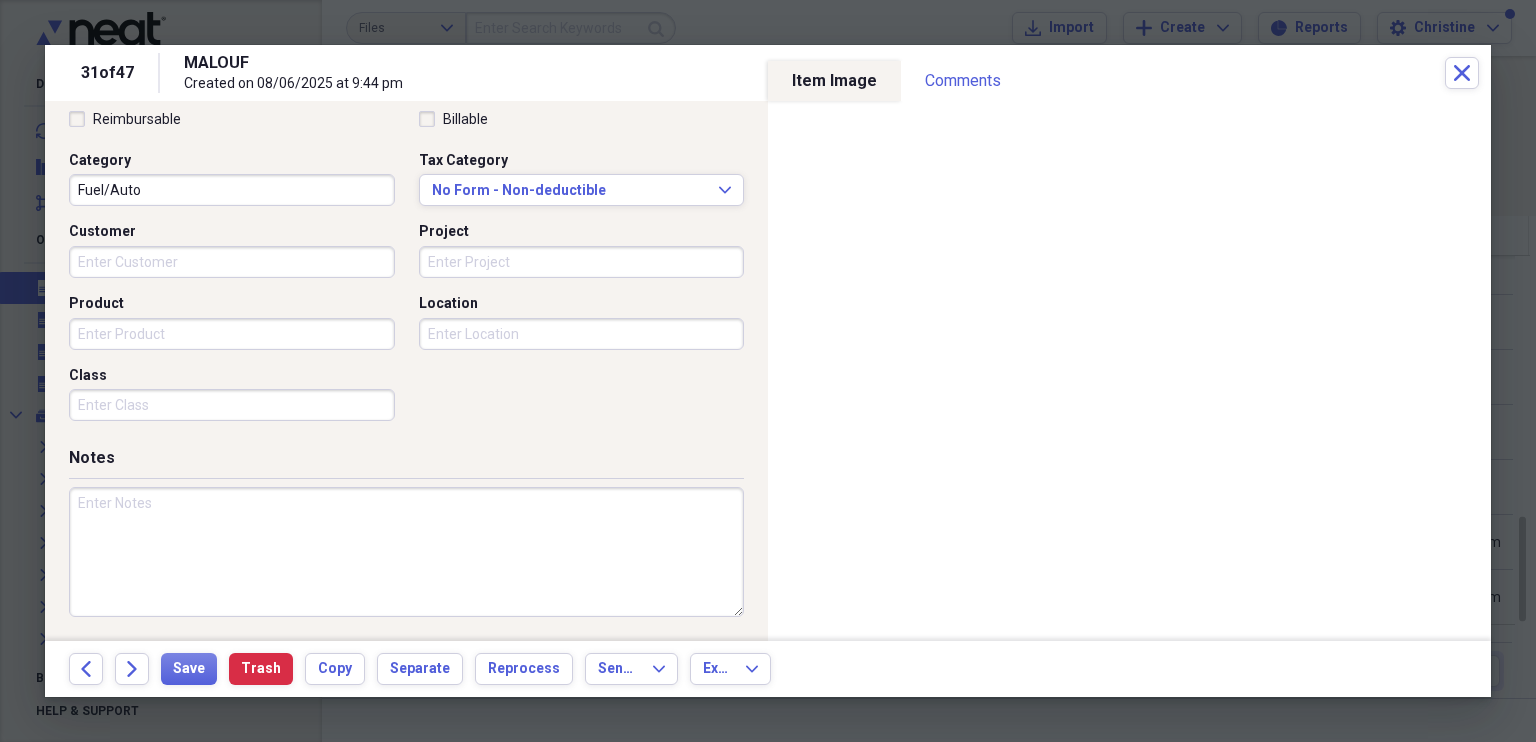 click at bounding box center (406, 552) 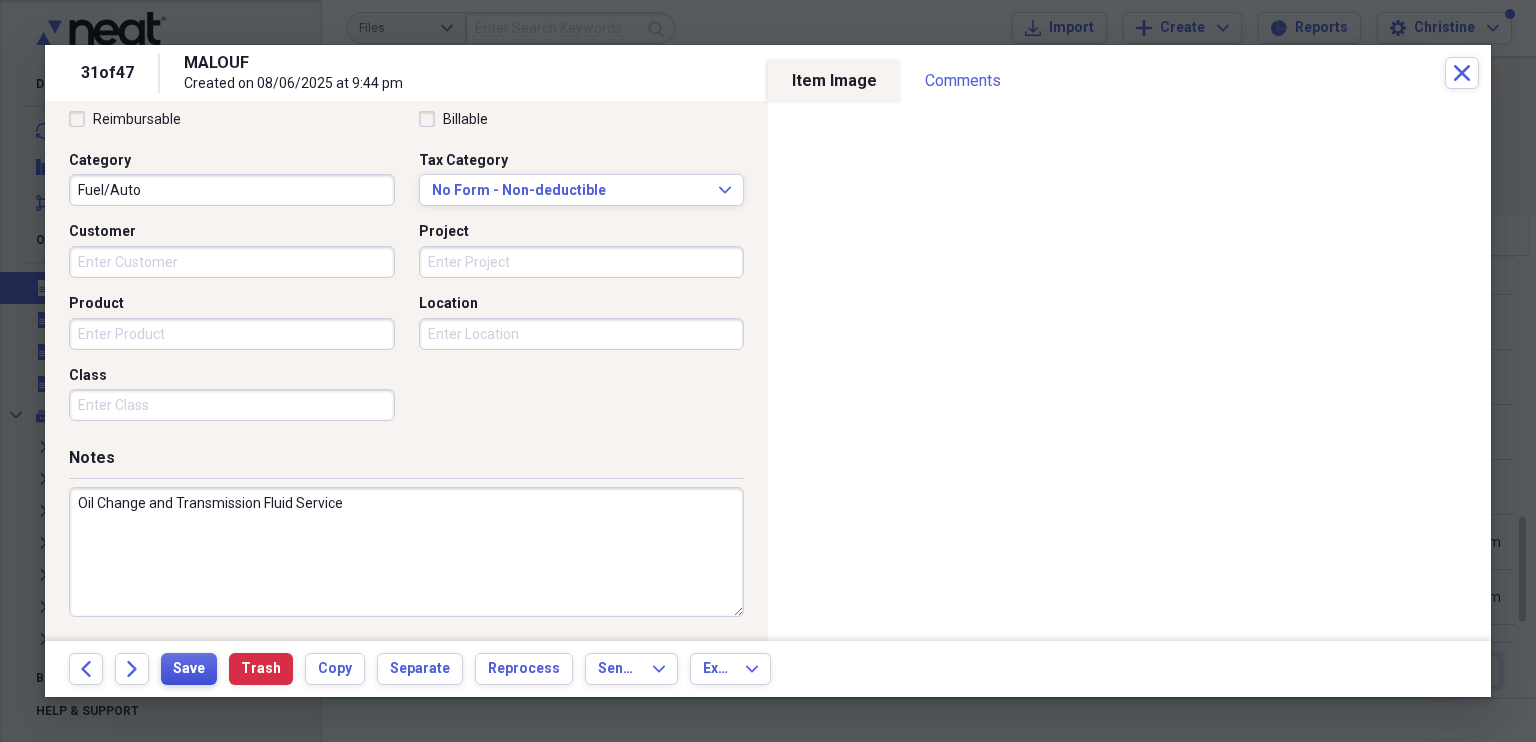 type on "Oil Change and Transmission Fluid Service" 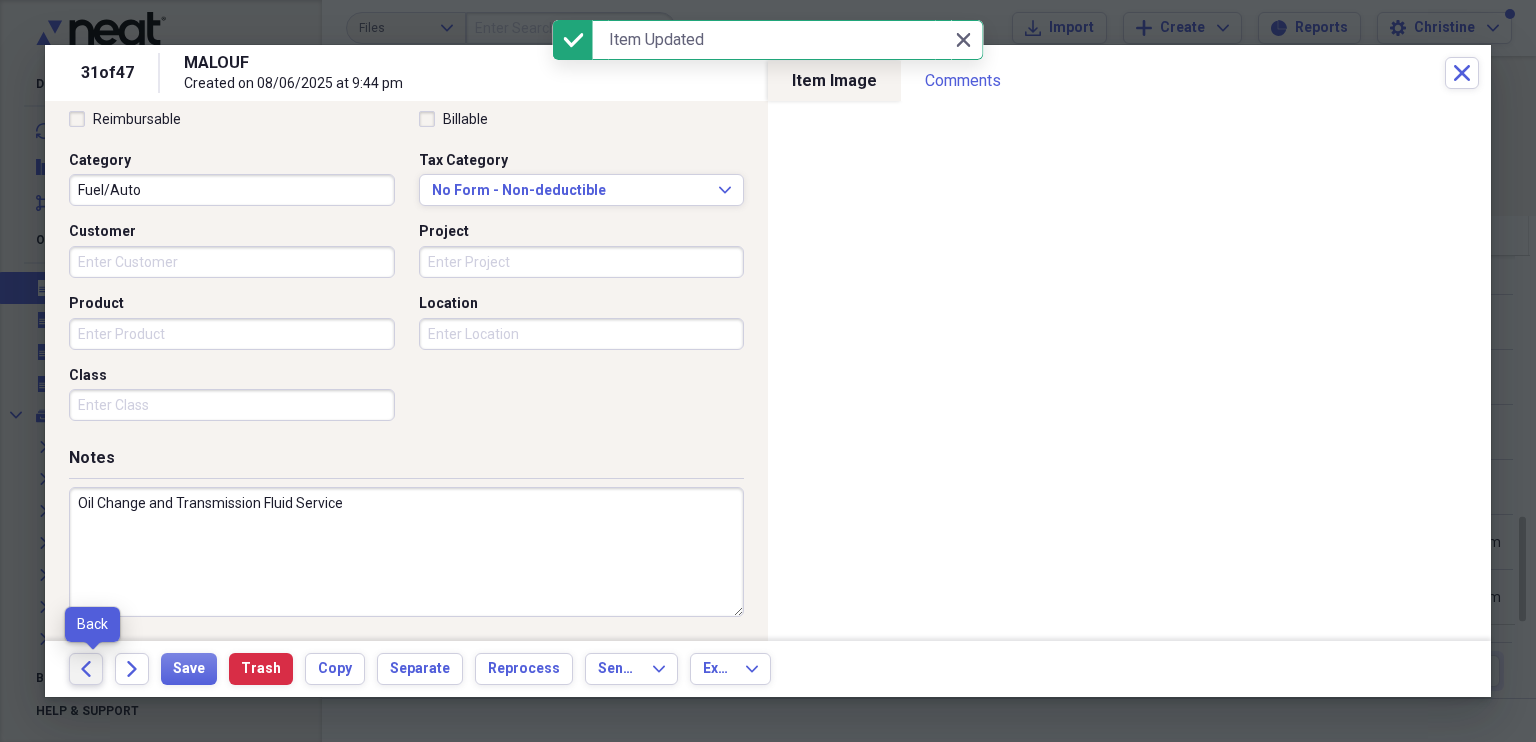 click on "Back" at bounding box center (86, 669) 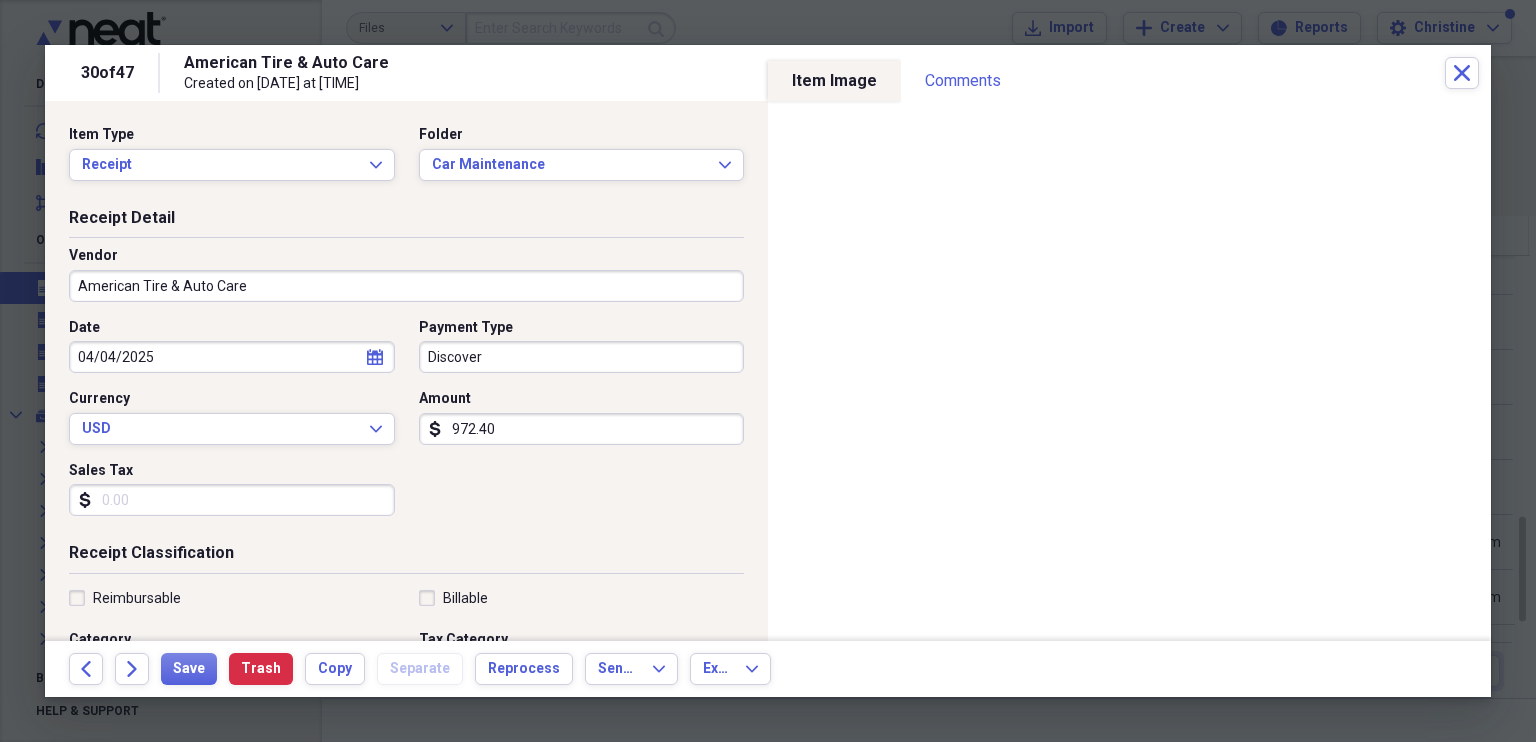 click on "04/04/2025" at bounding box center (232, 357) 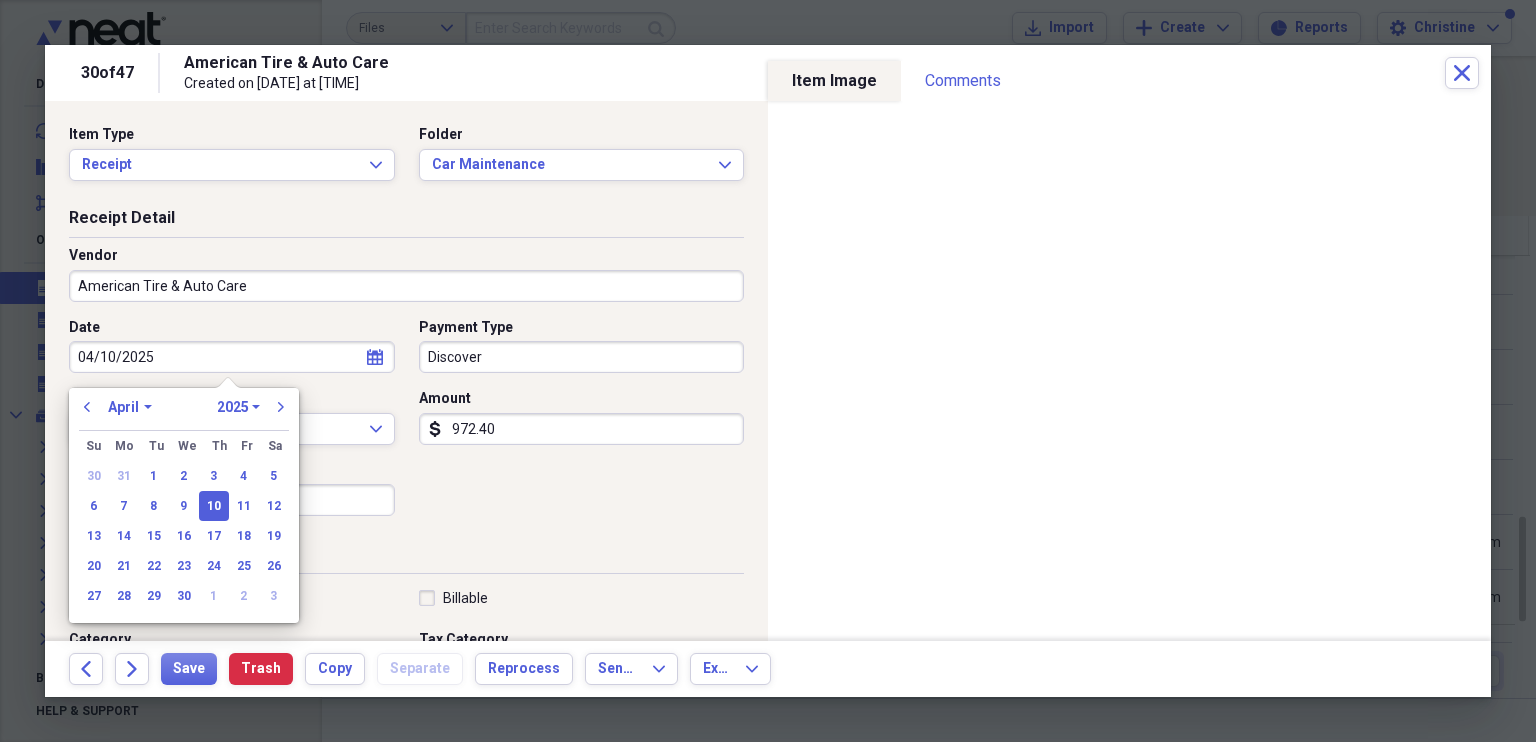 type on "04/10/2025" 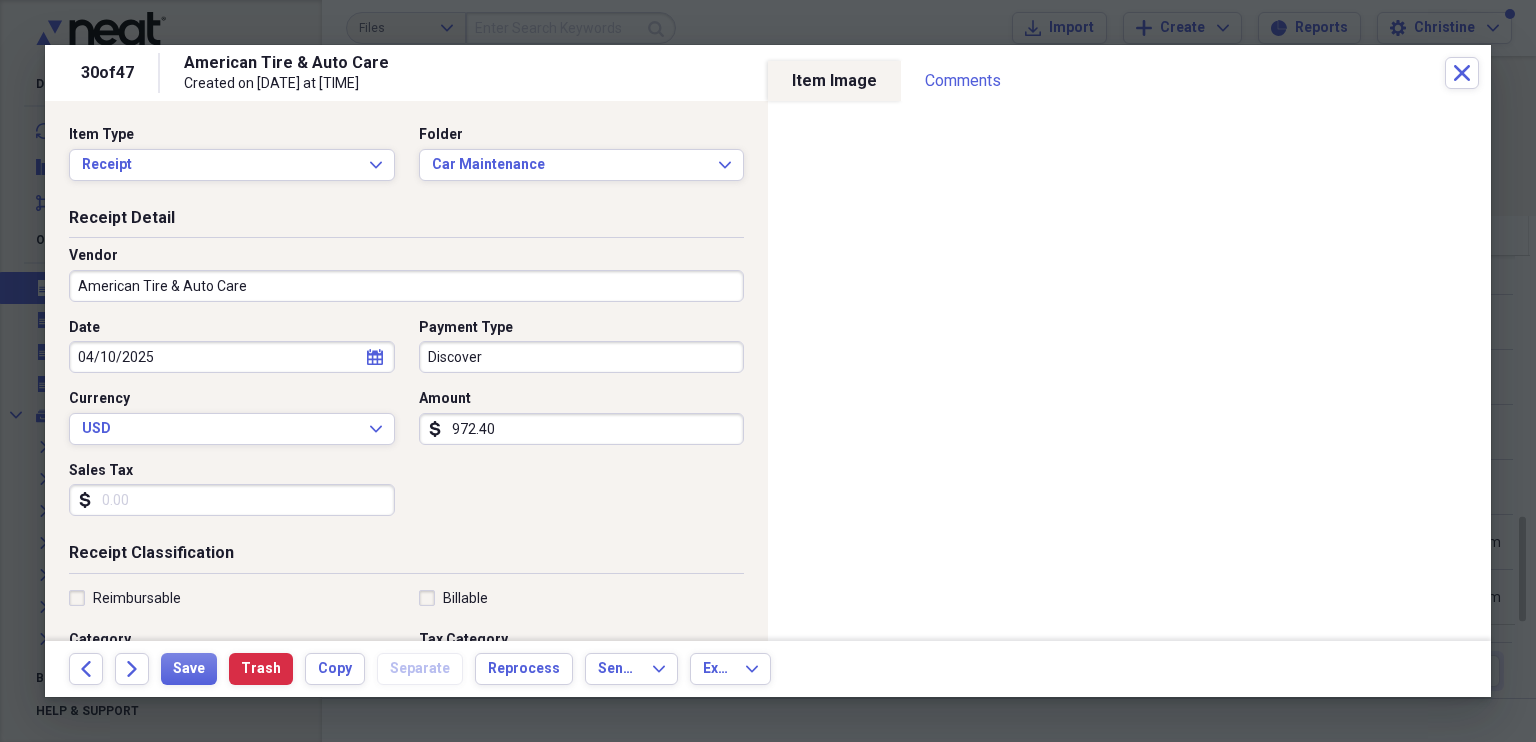 click at bounding box center [768, 371] 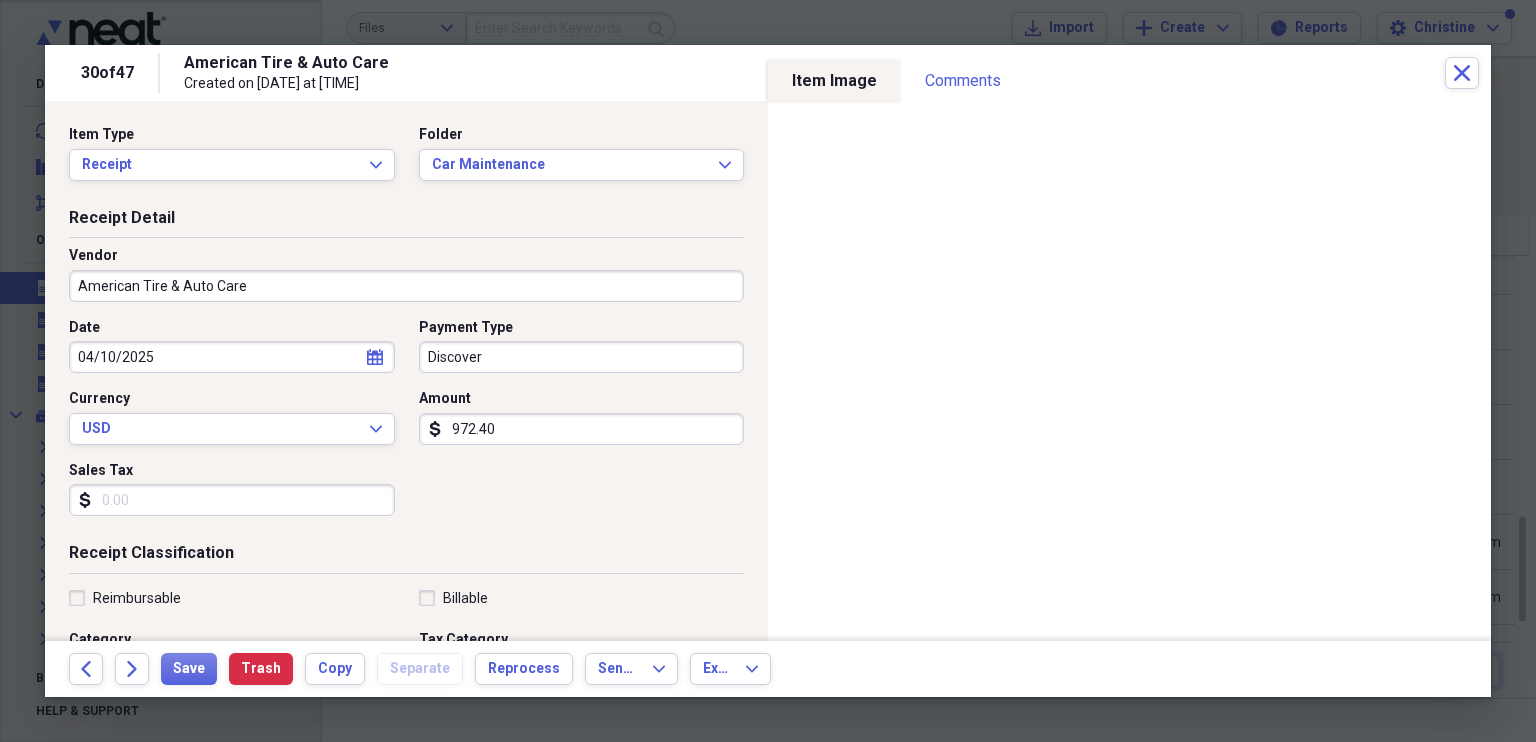 click on "972.40" at bounding box center (582, 429) 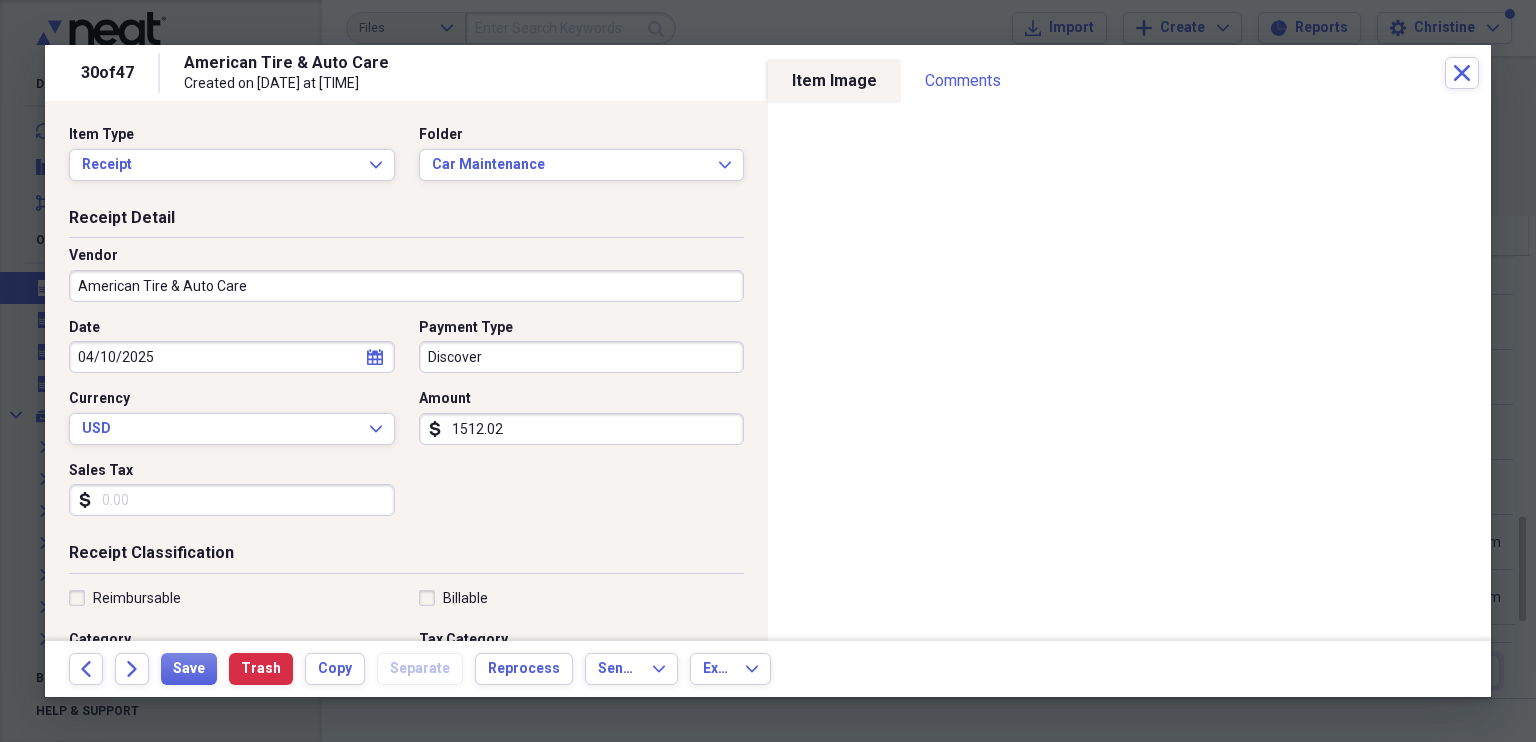 type on "1512.02" 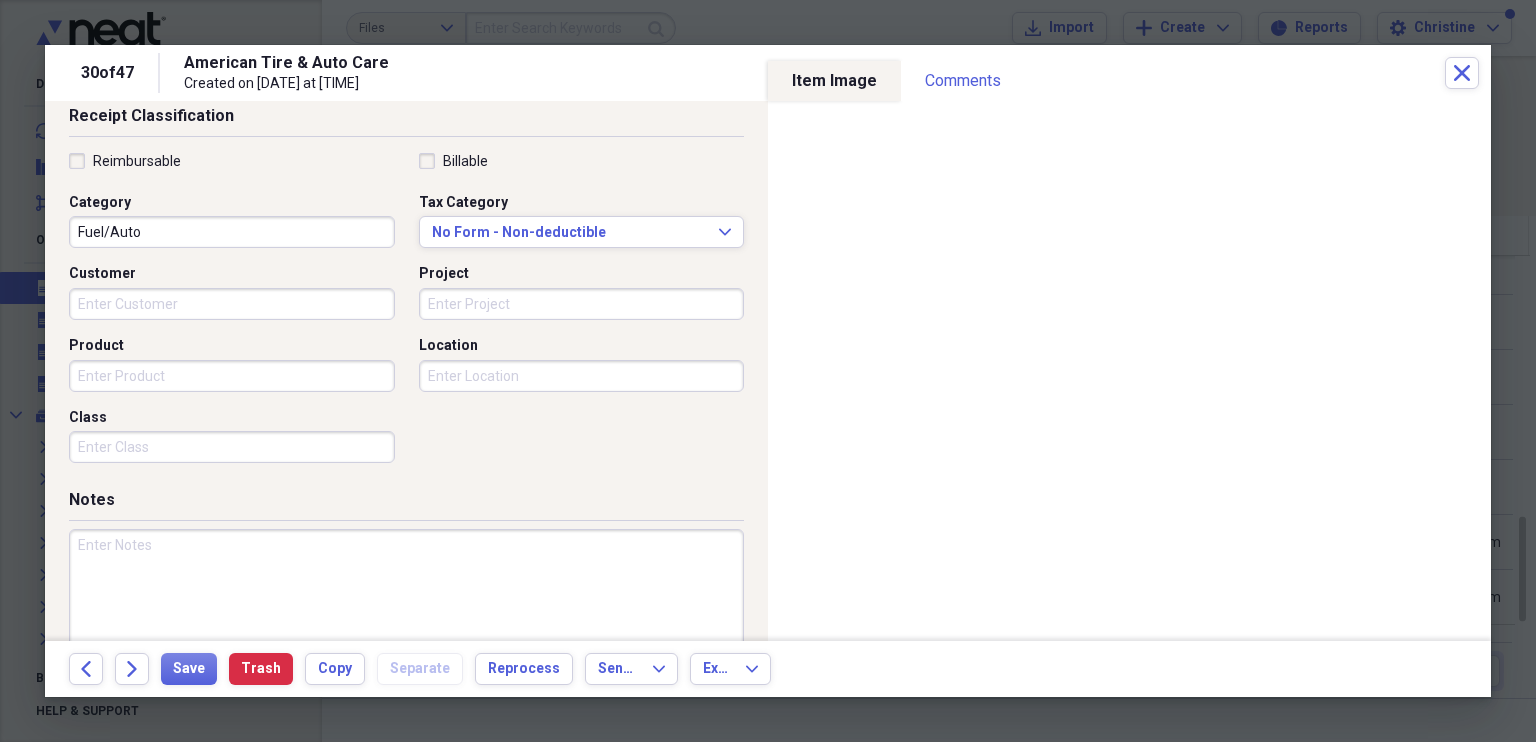 scroll, scrollTop: 479, scrollLeft: 0, axis: vertical 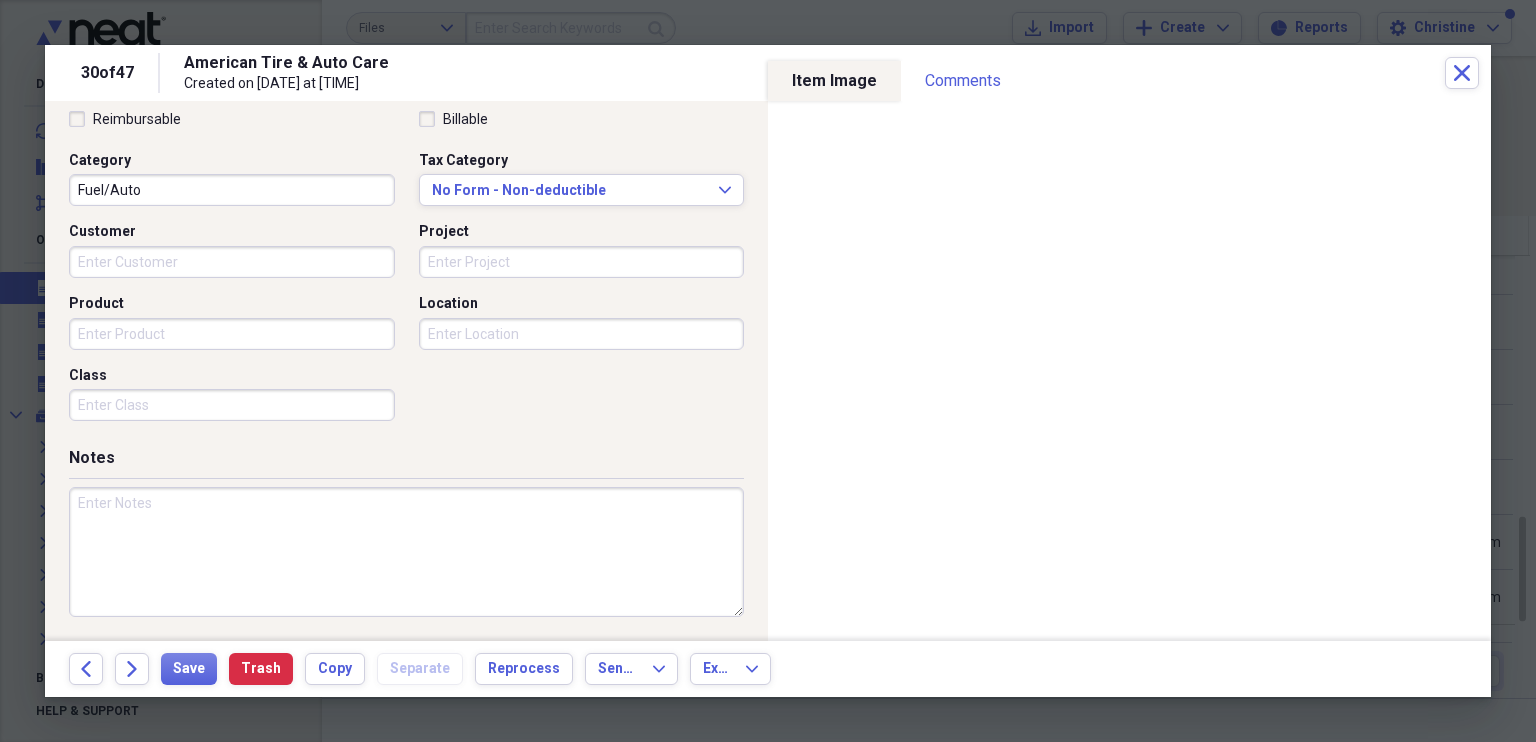 type on "93.95" 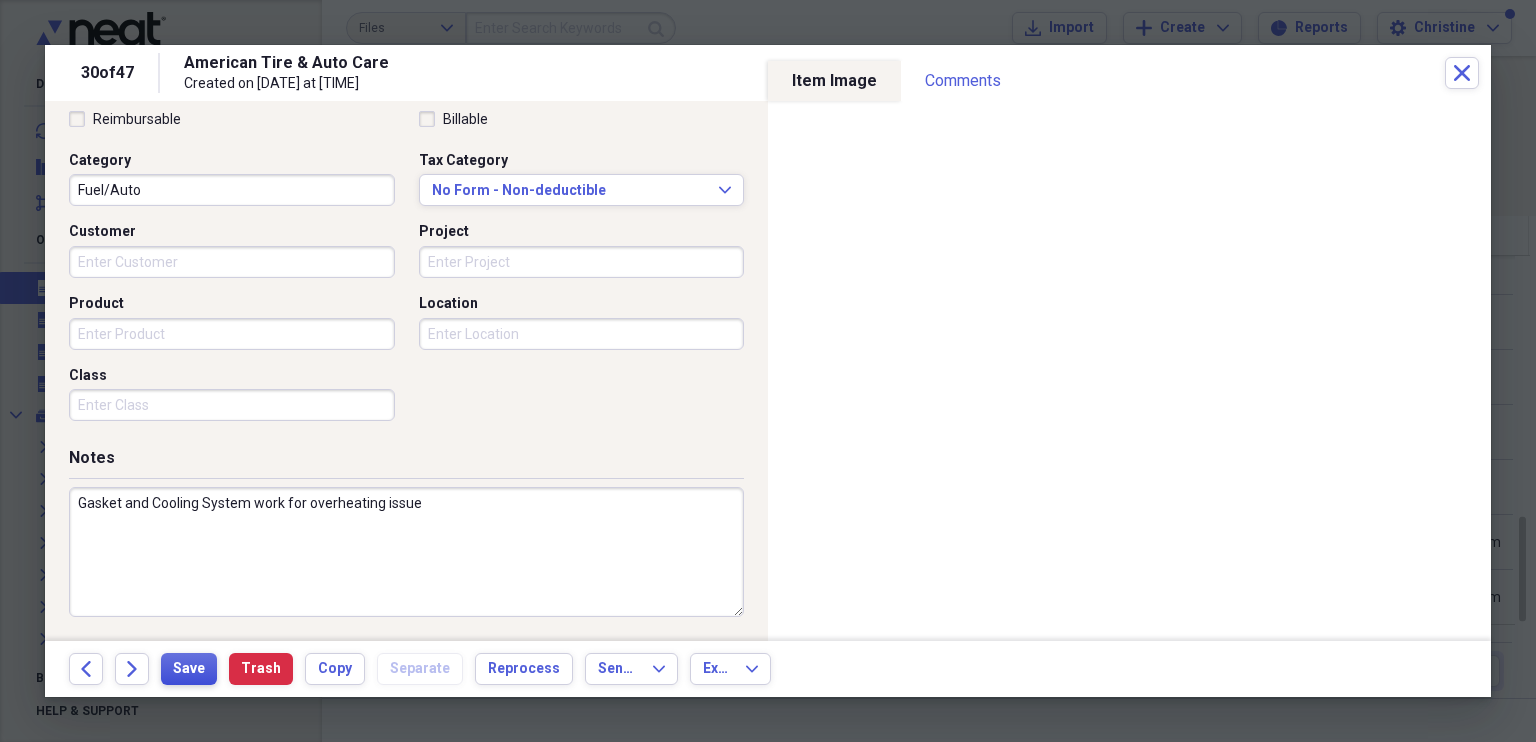 type on "Gasket and Cooling System work for overheating issue" 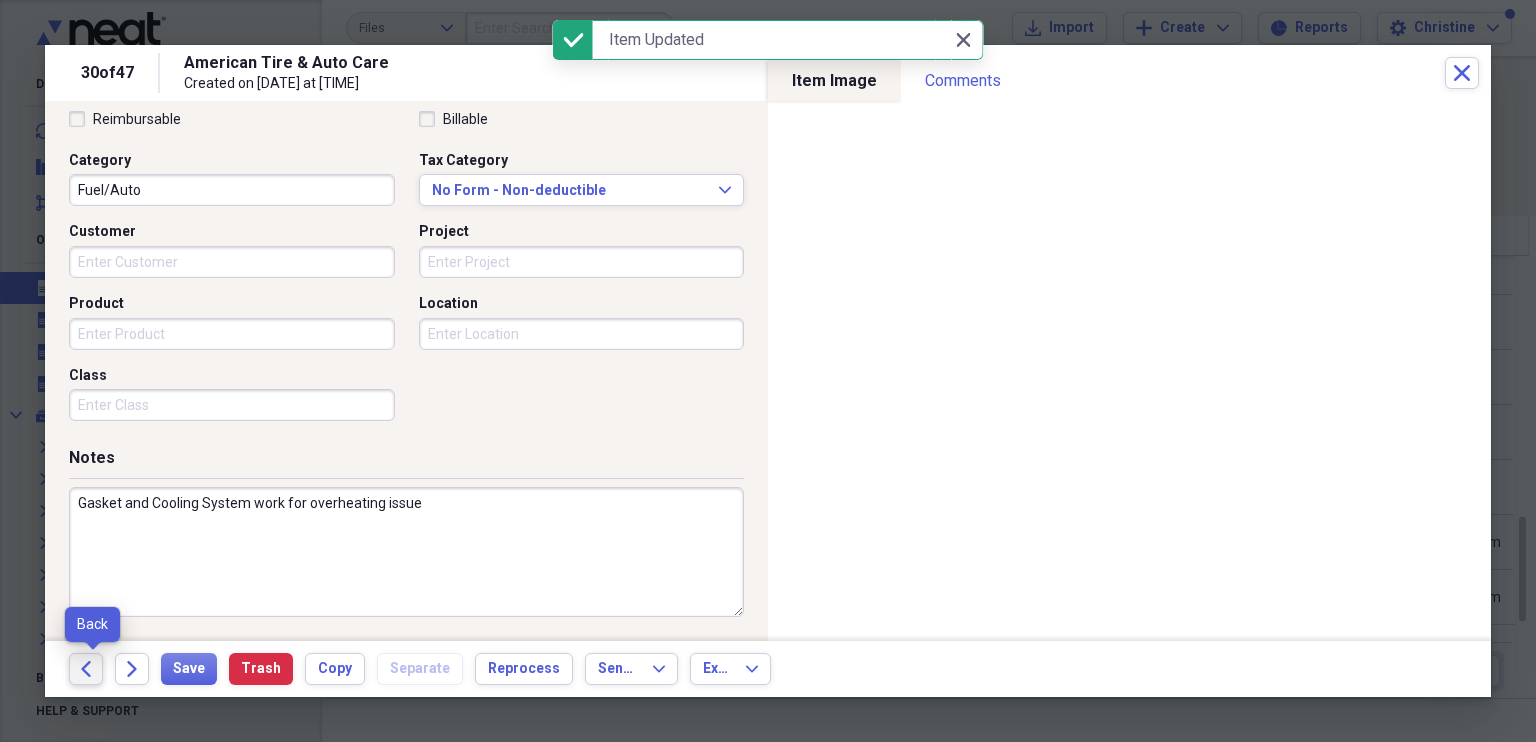 click on "Back" at bounding box center [86, 669] 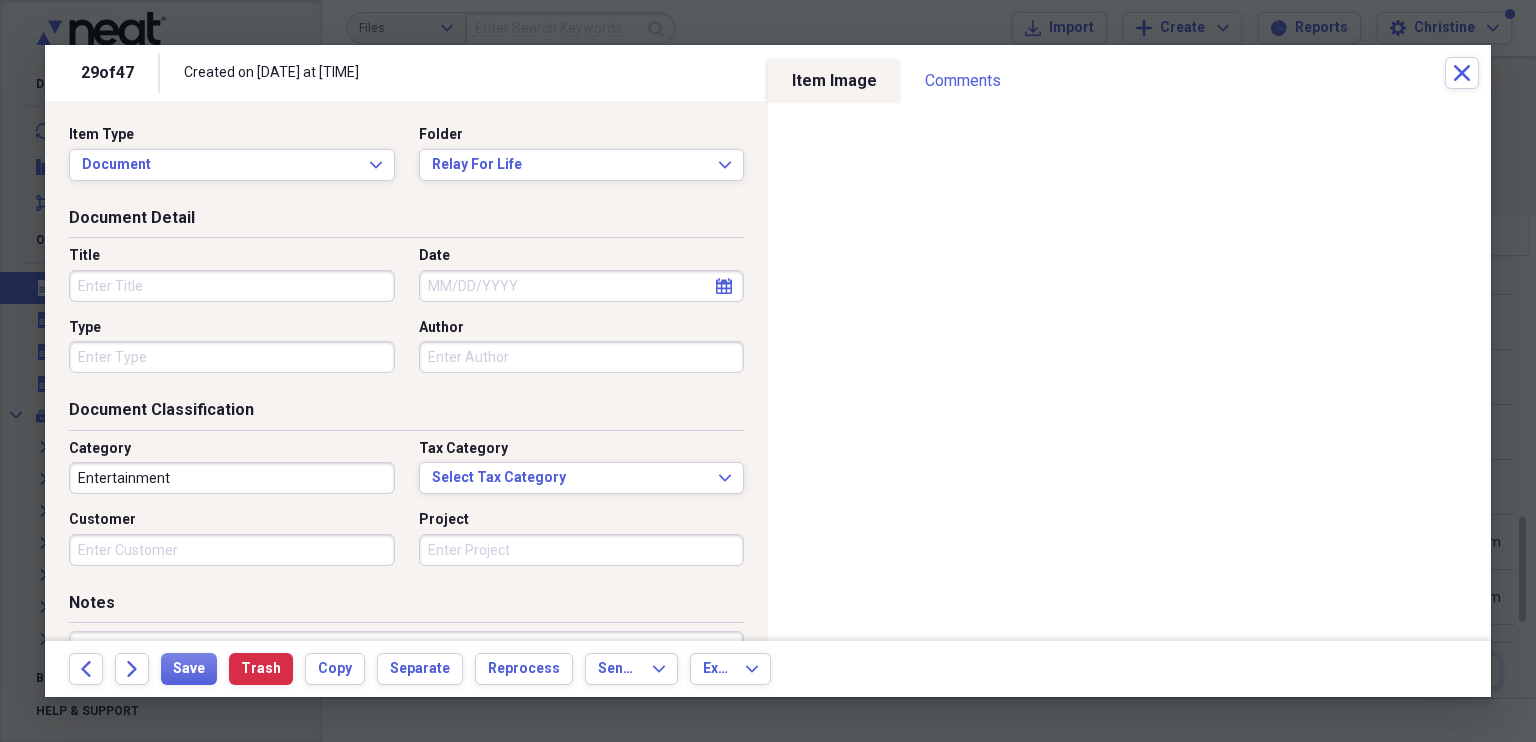 click on "Title" at bounding box center (232, 286) 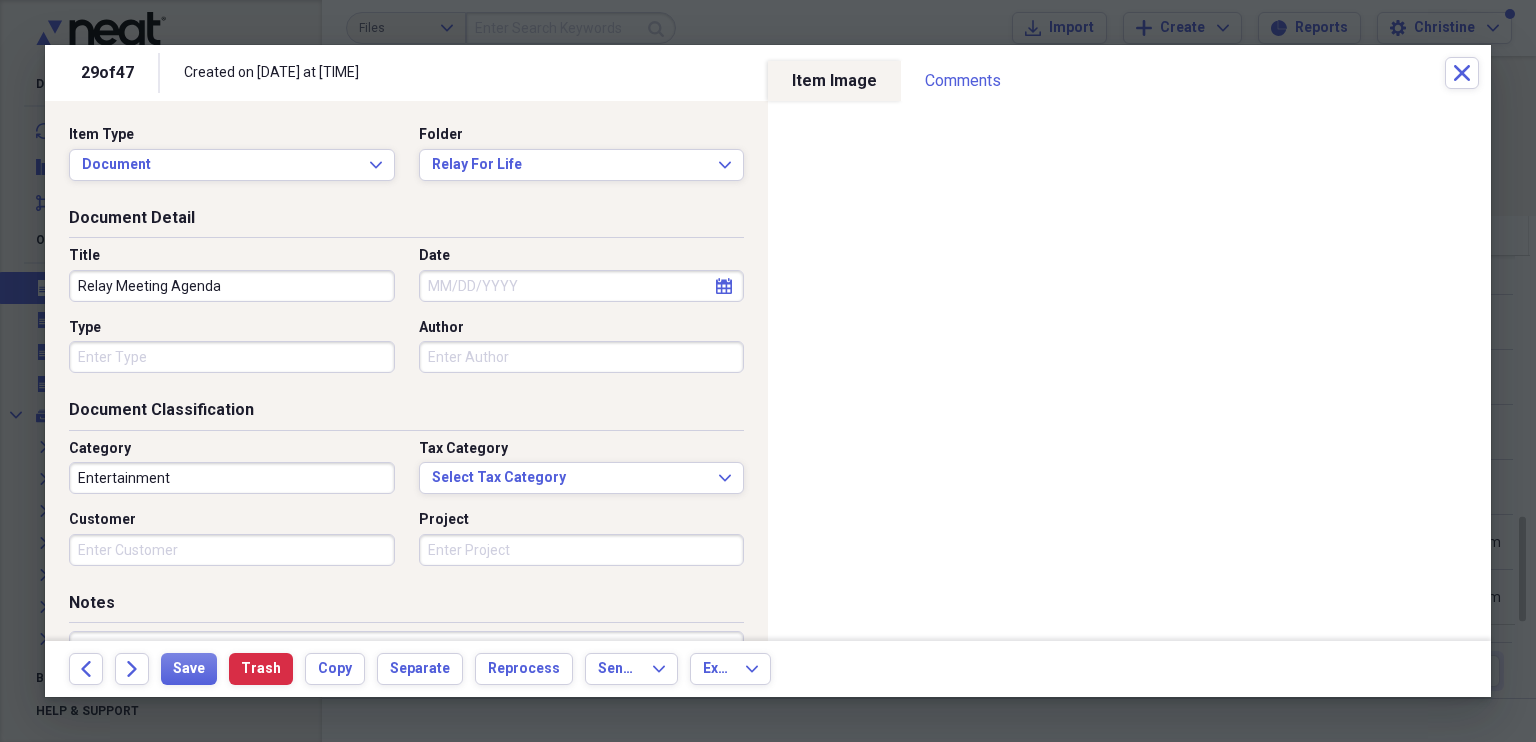 type on "Relay Meeting Agenda" 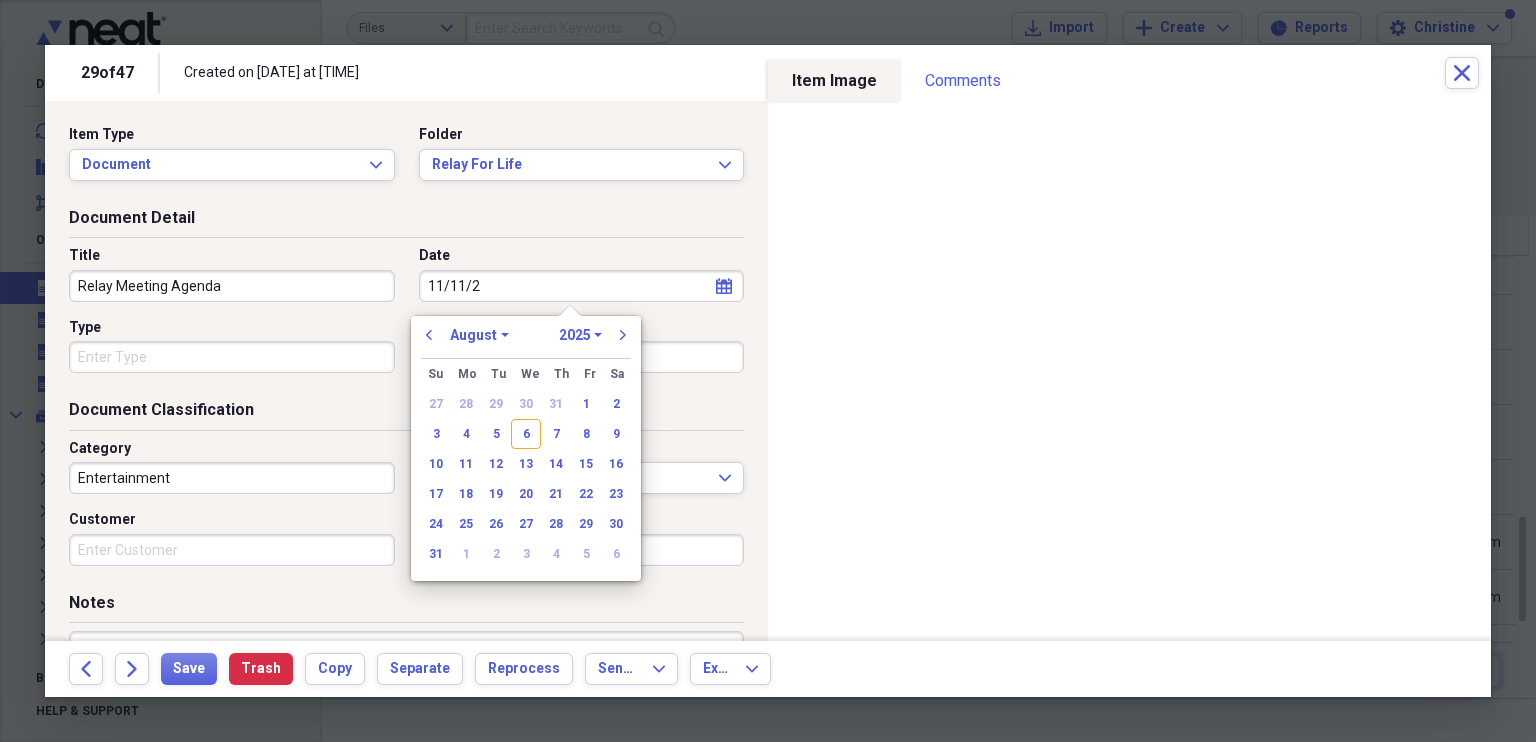 type on "[DATE]" 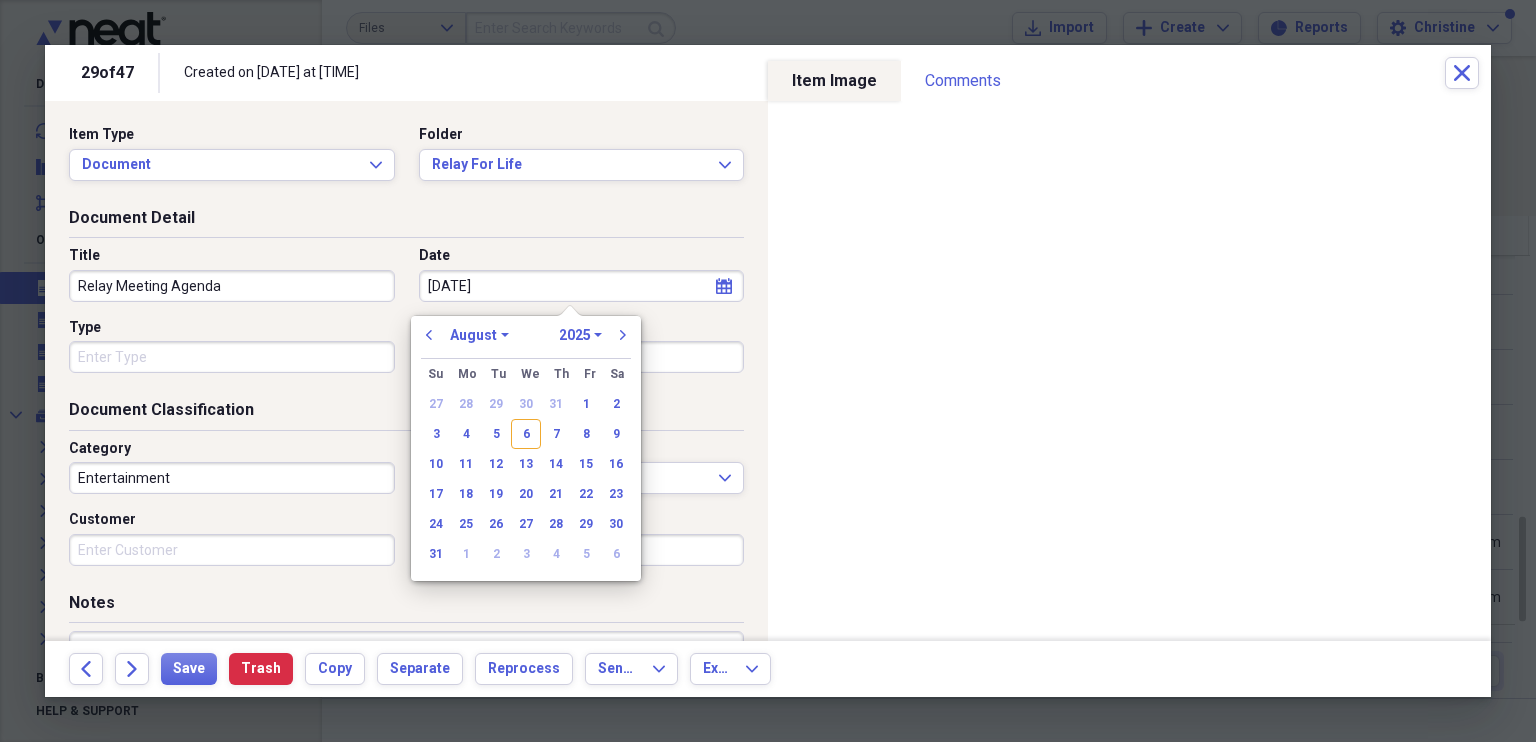 select on "10" 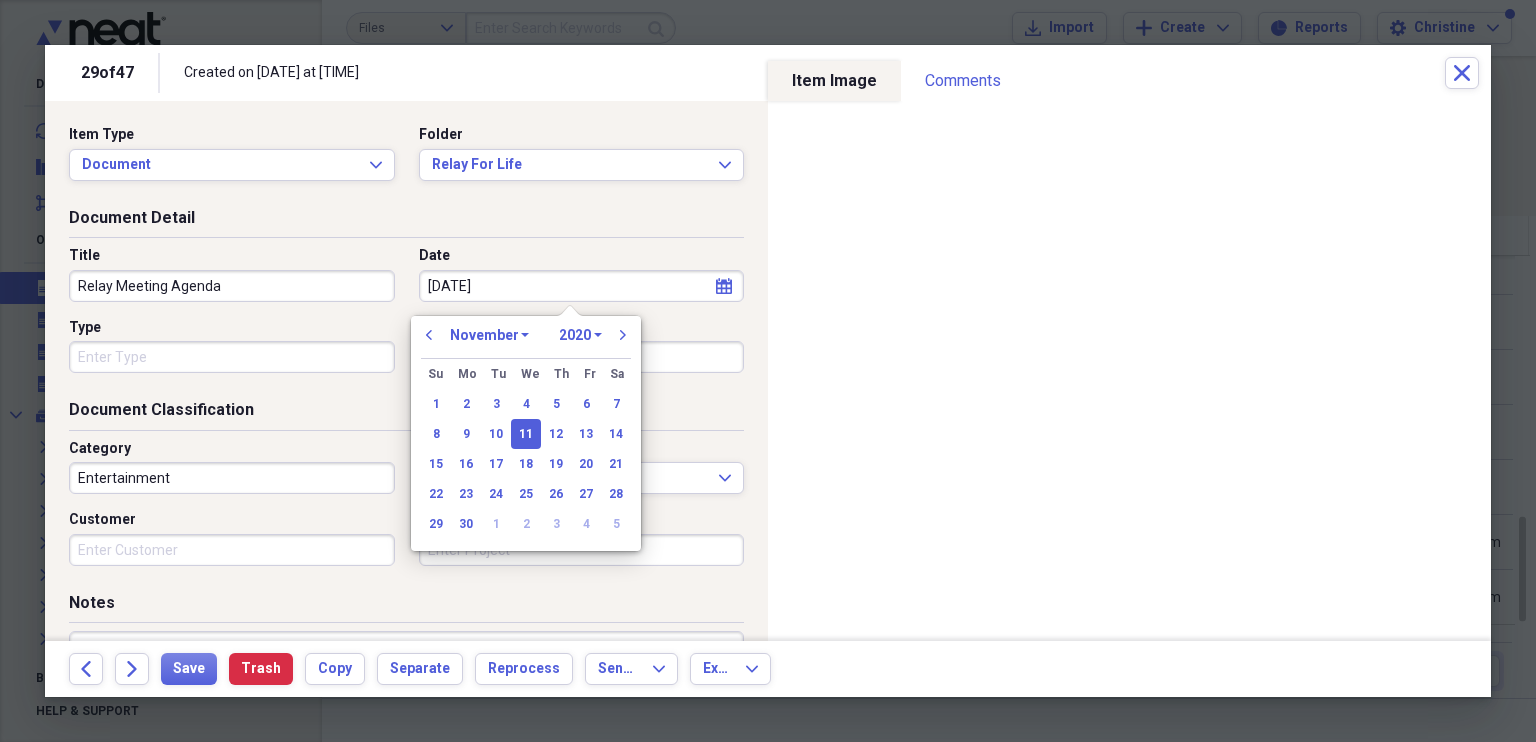 type on "11/11/2024" 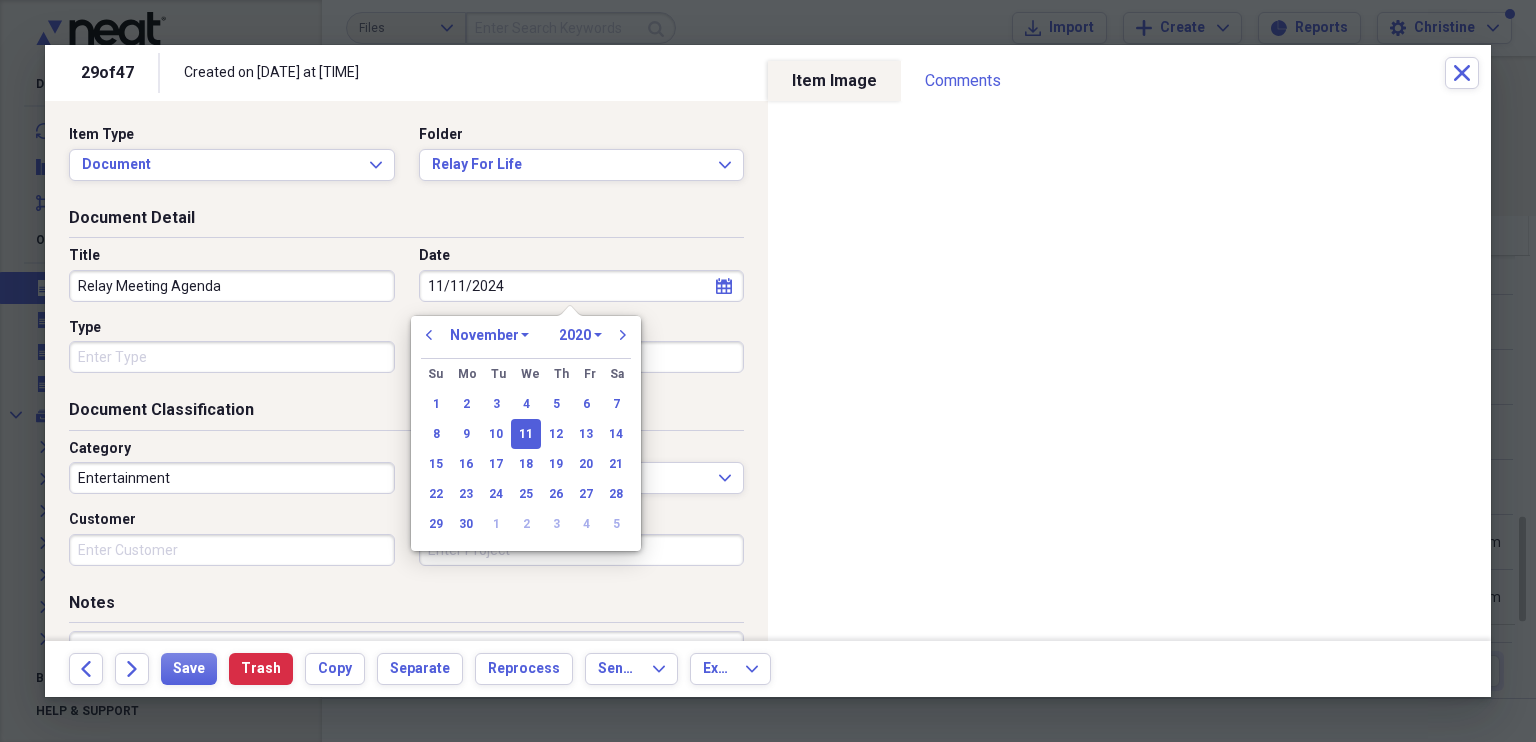 select on "2024" 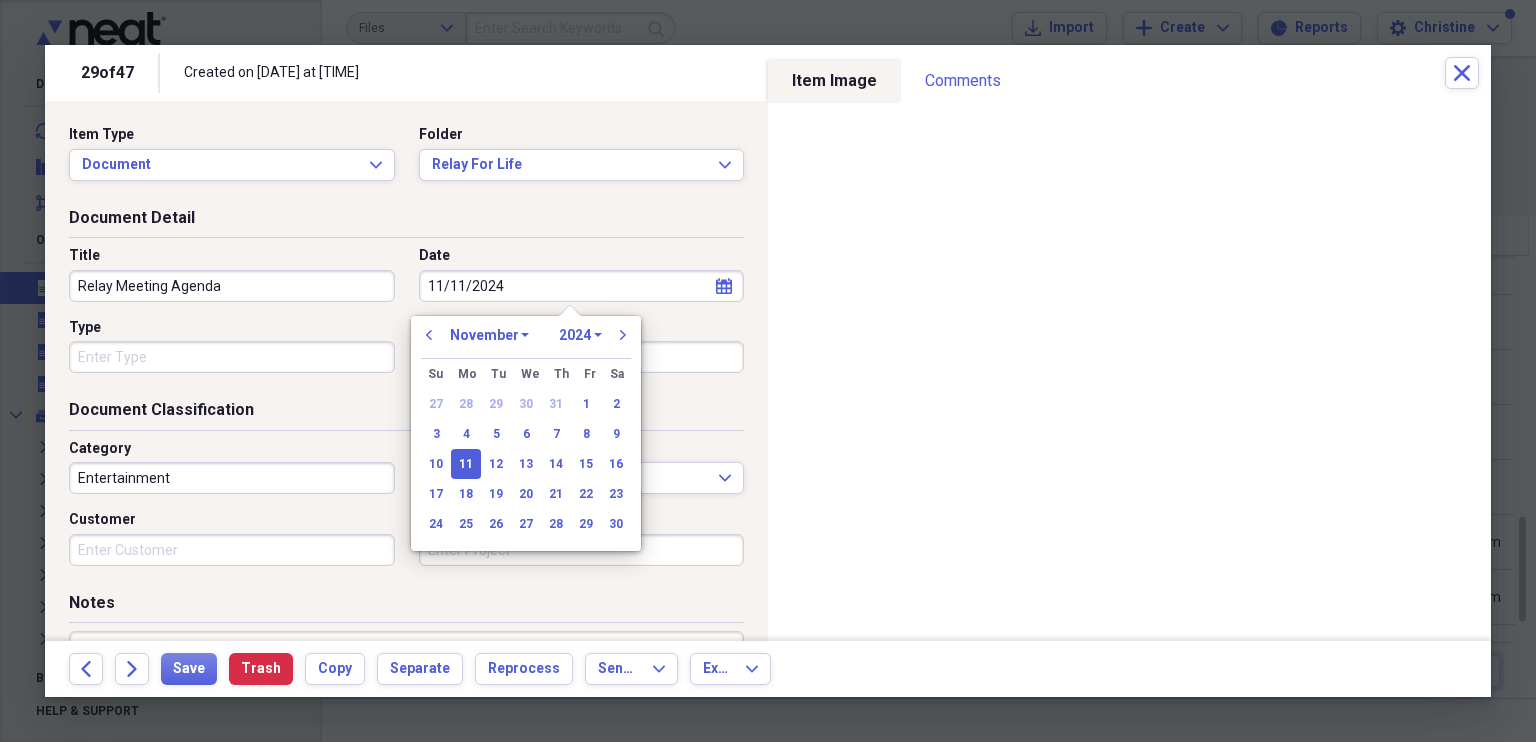type on "11/11/2024" 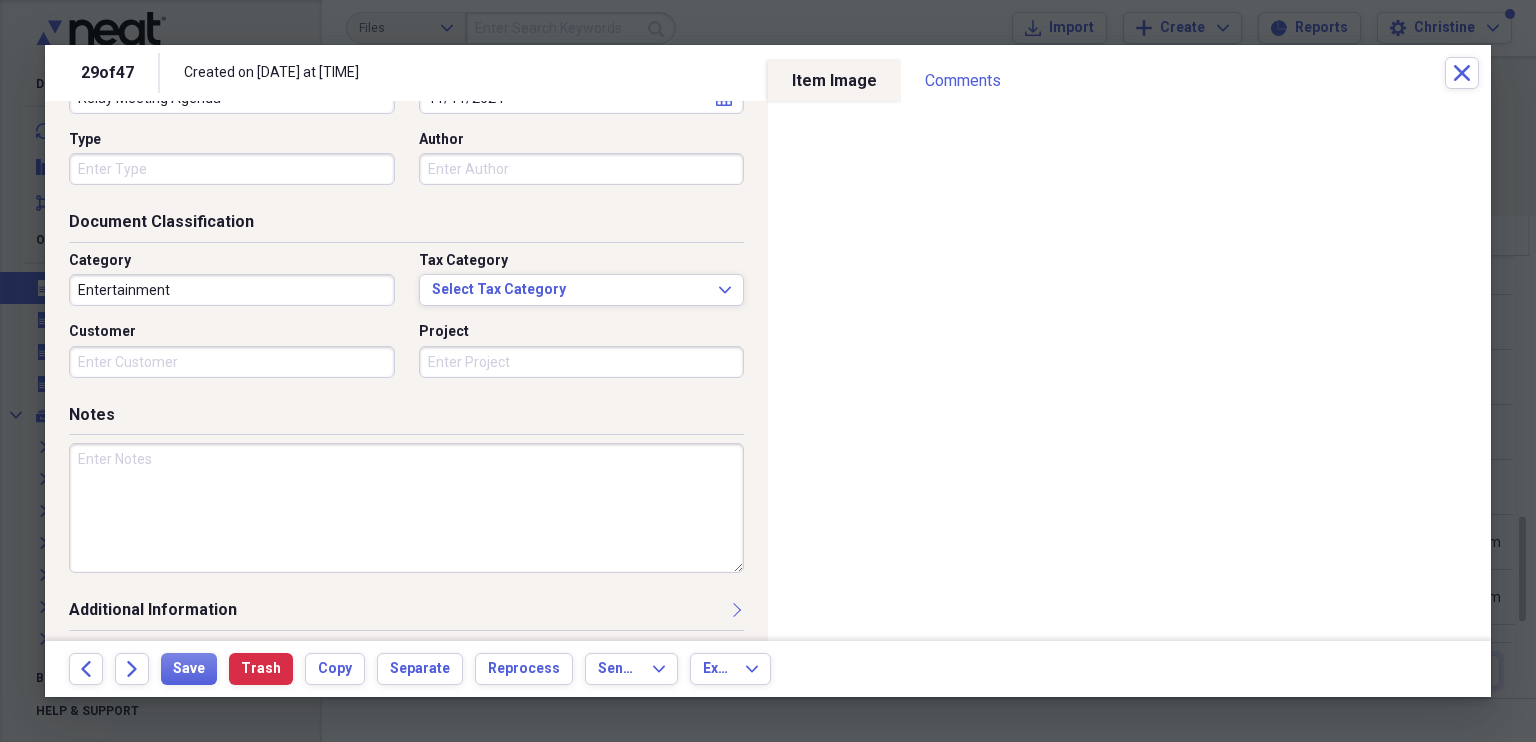 scroll, scrollTop: 193, scrollLeft: 0, axis: vertical 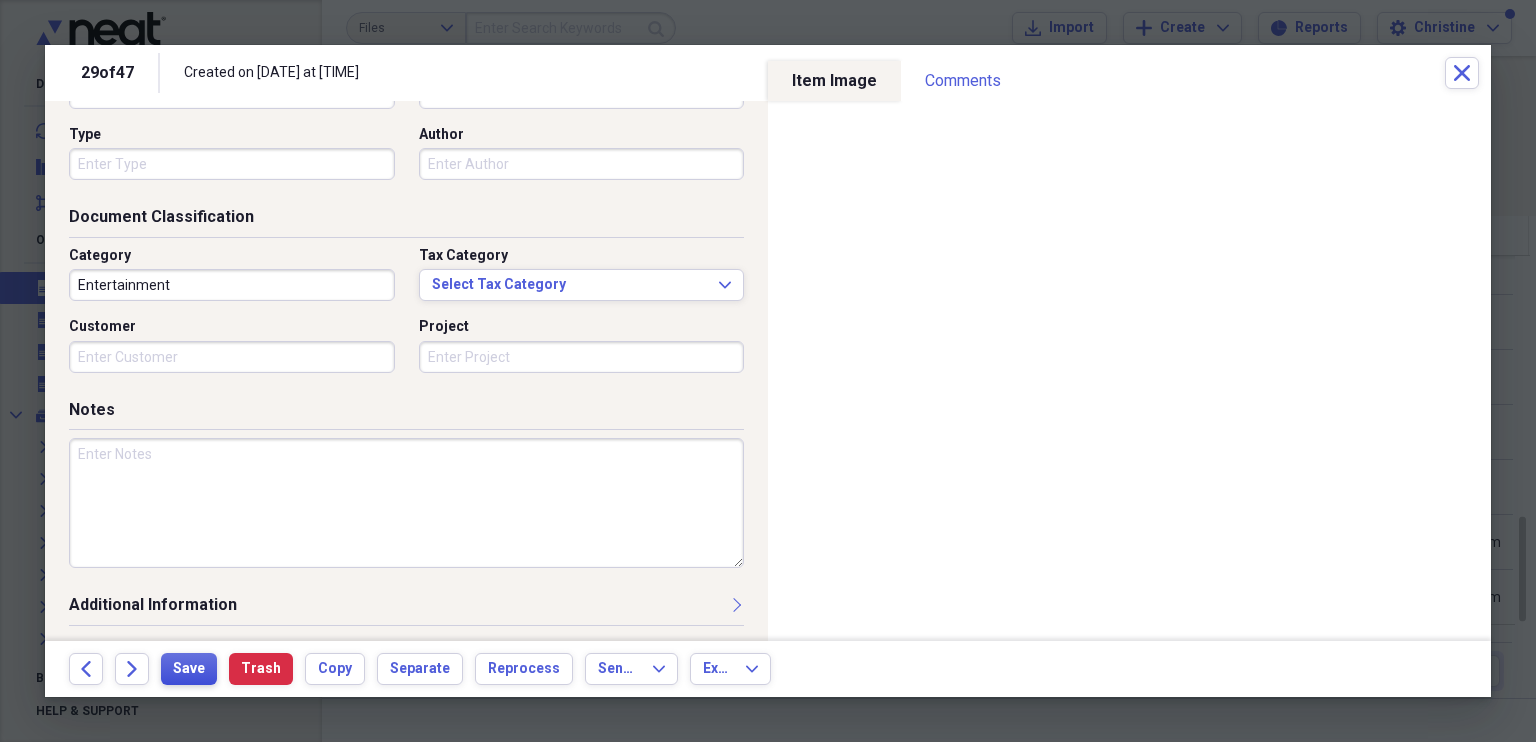 click on "Save" at bounding box center [189, 669] 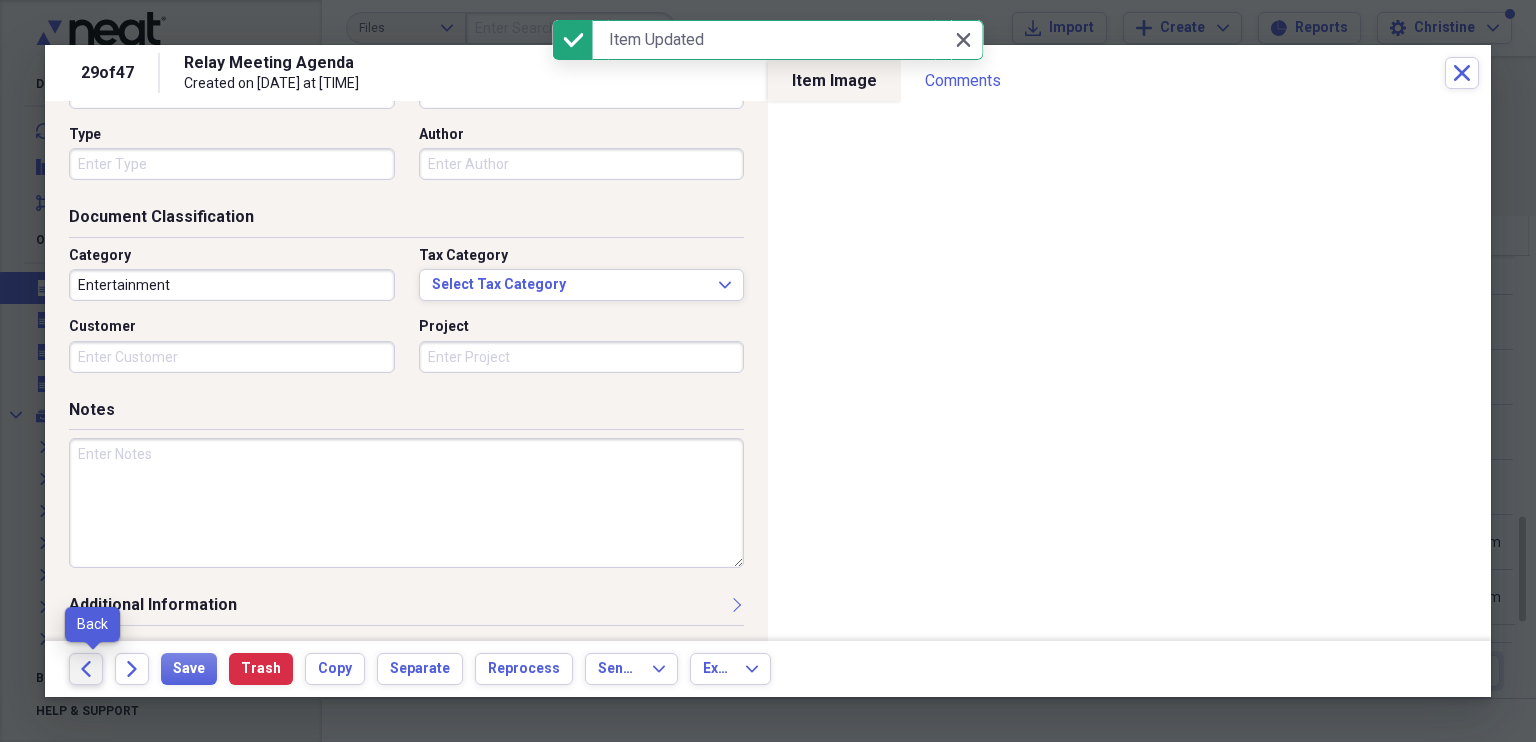 click on "Back" 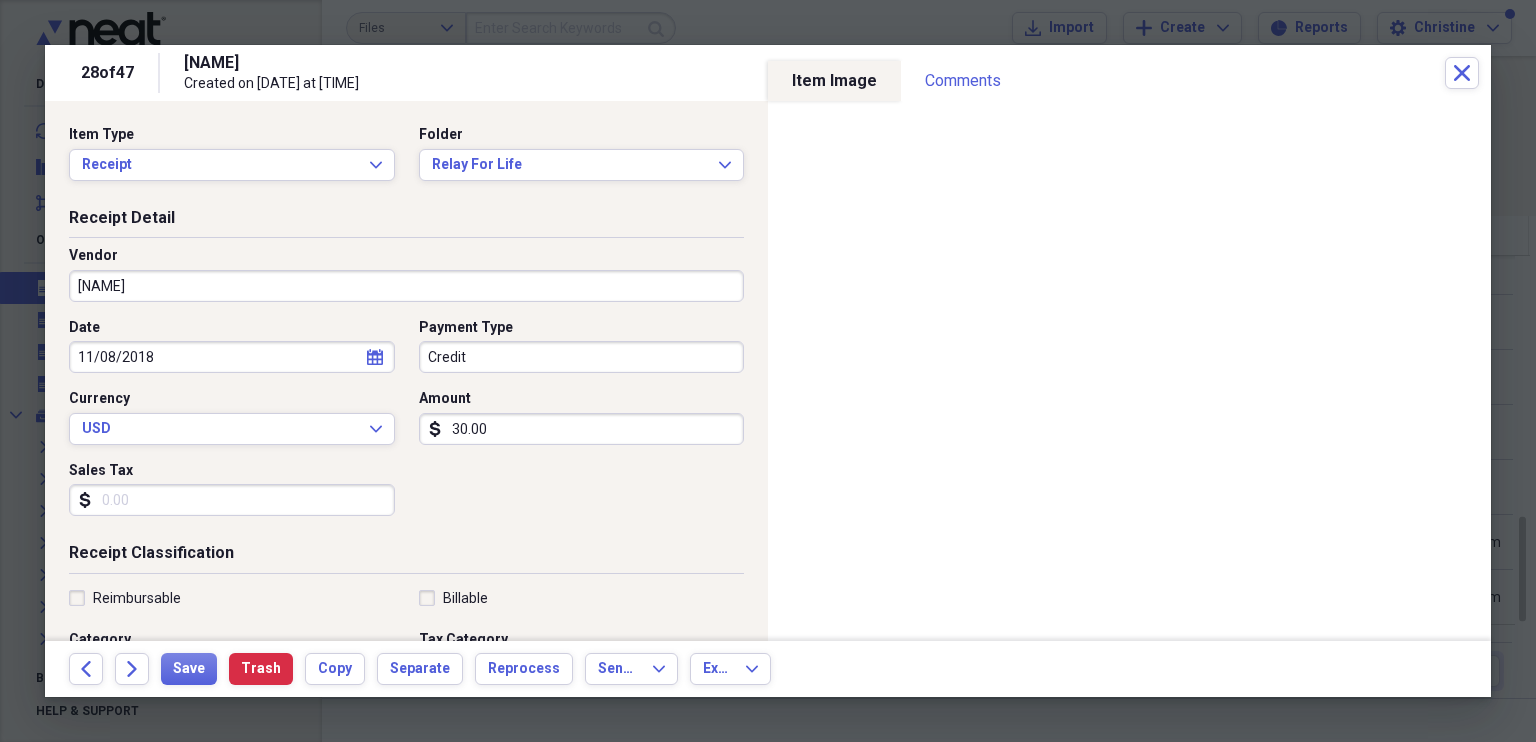 click on "30.00" at bounding box center (582, 429) 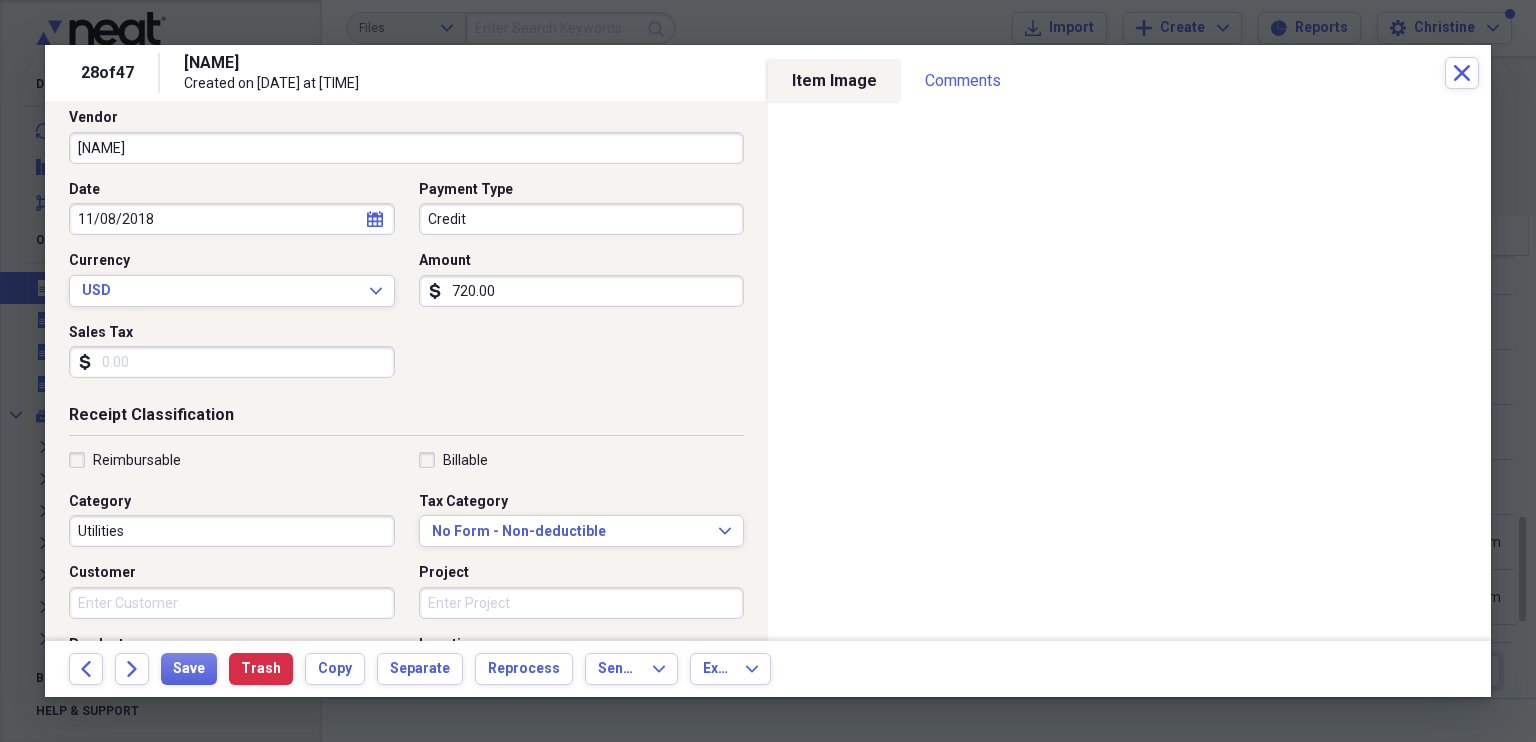 scroll, scrollTop: 152, scrollLeft: 0, axis: vertical 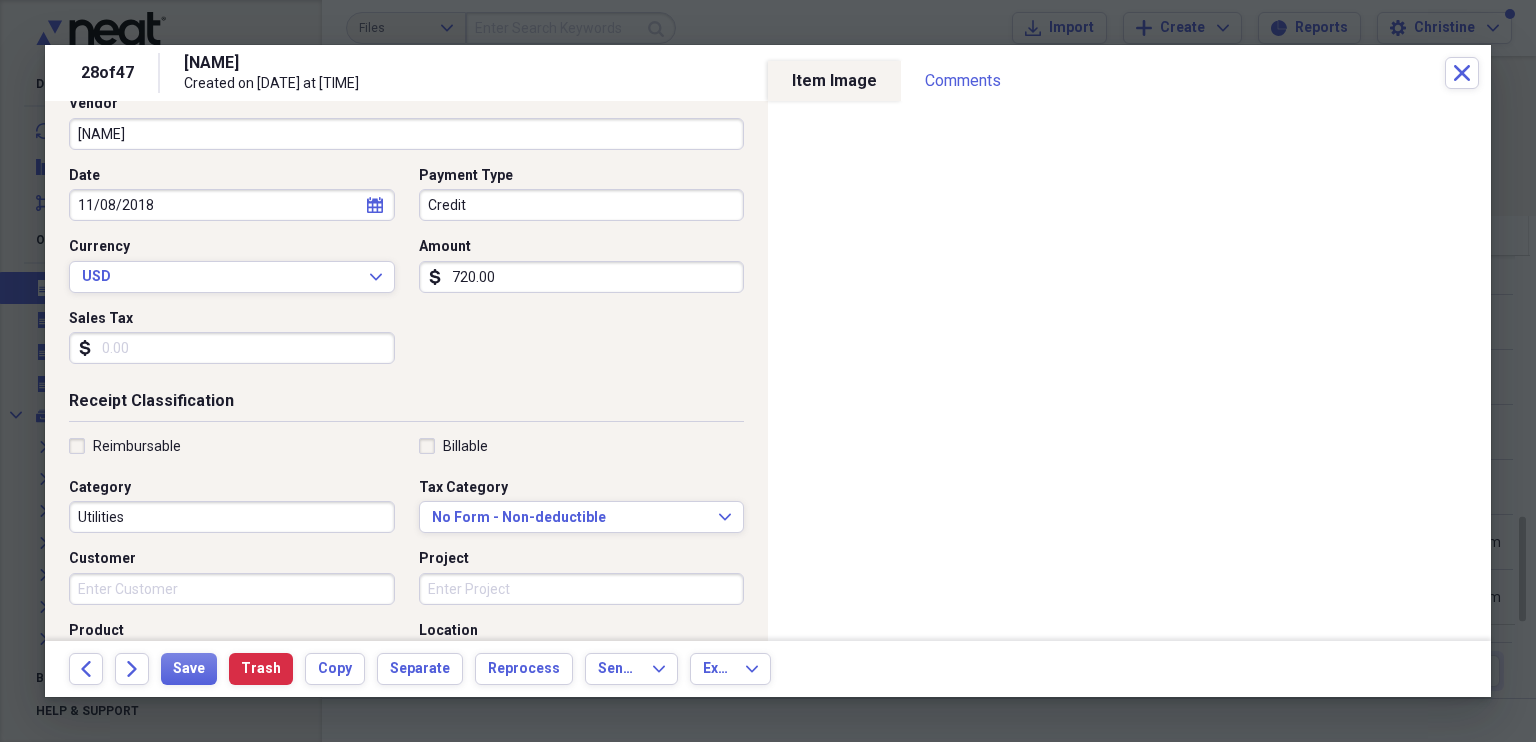 type on "720.00" 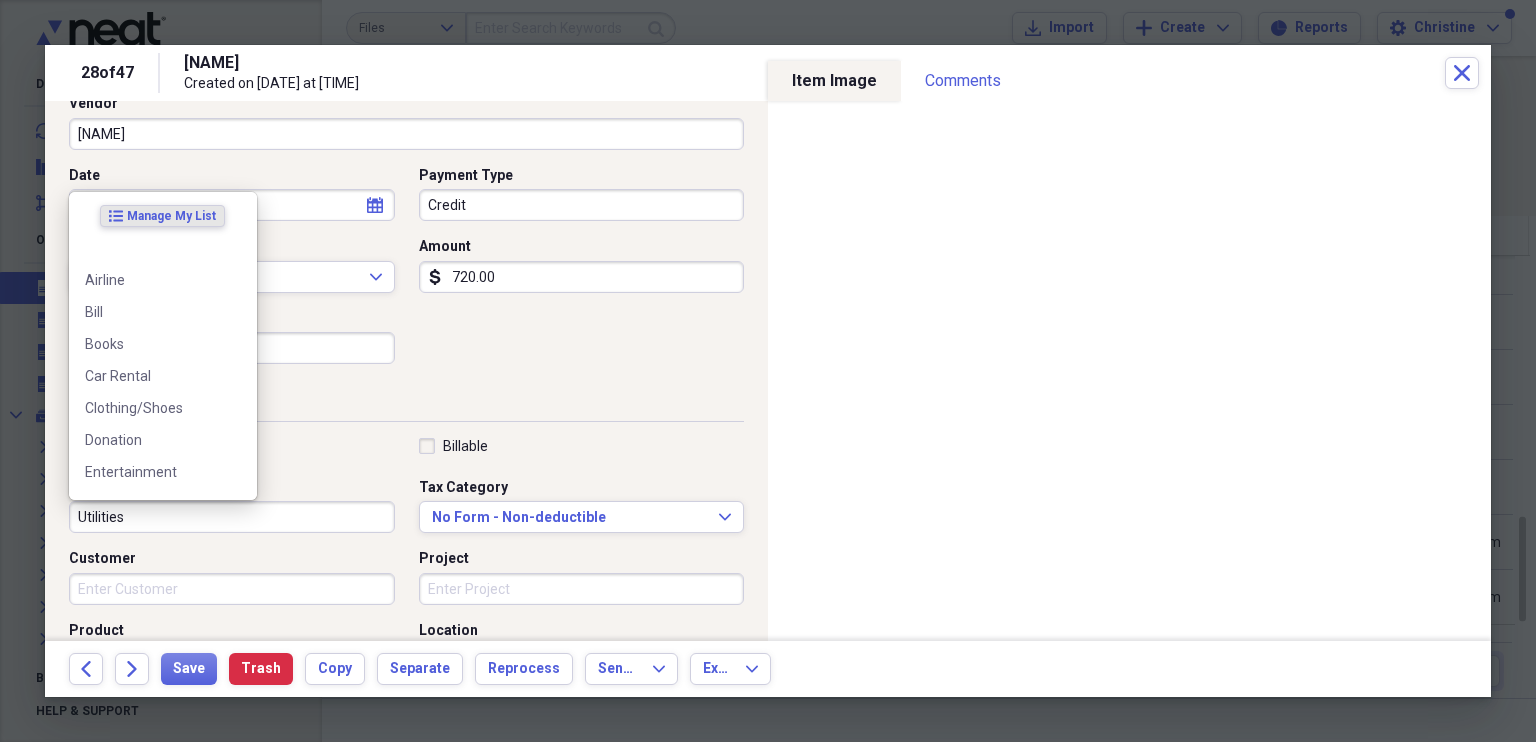 click on "Utilities" at bounding box center [232, 517] 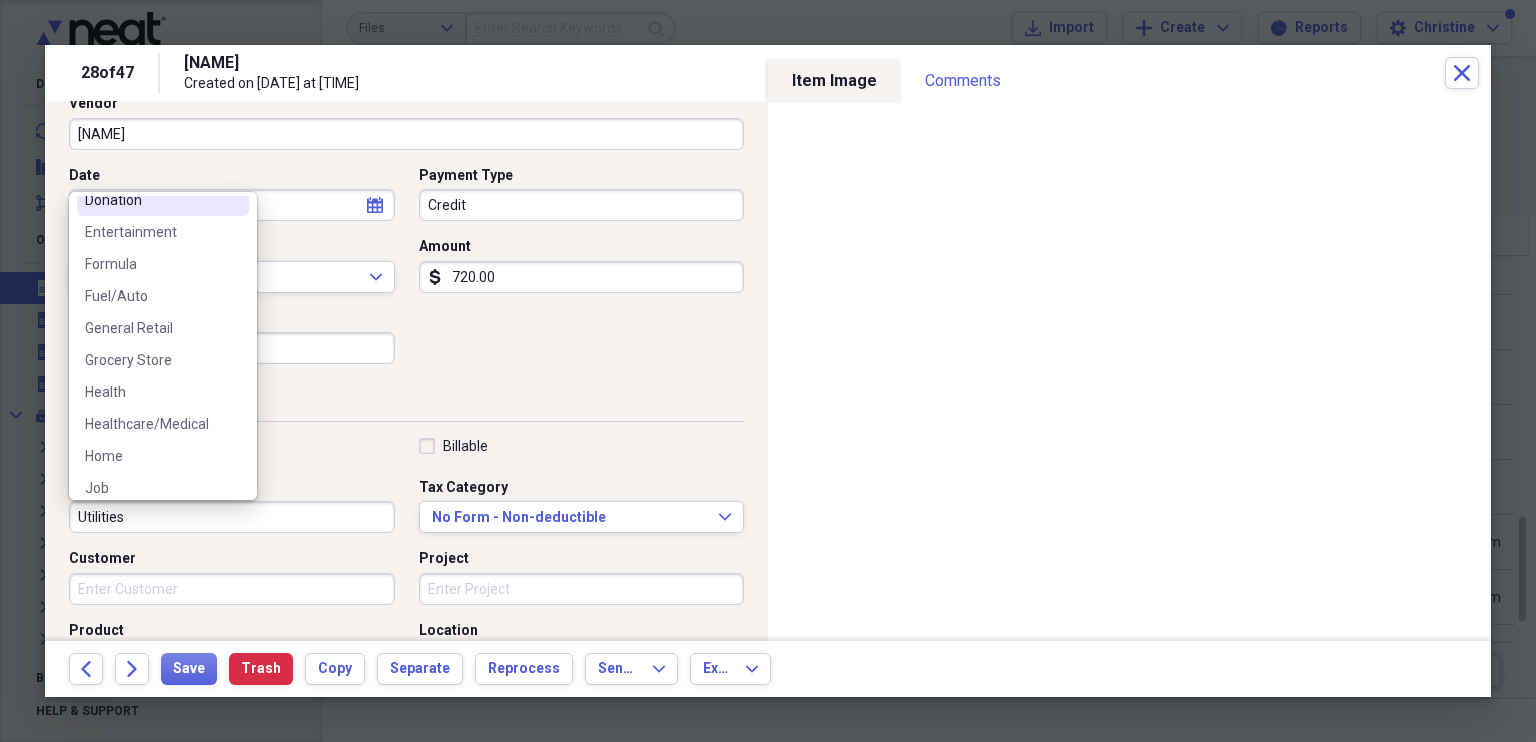 scroll, scrollTop: 280, scrollLeft: 0, axis: vertical 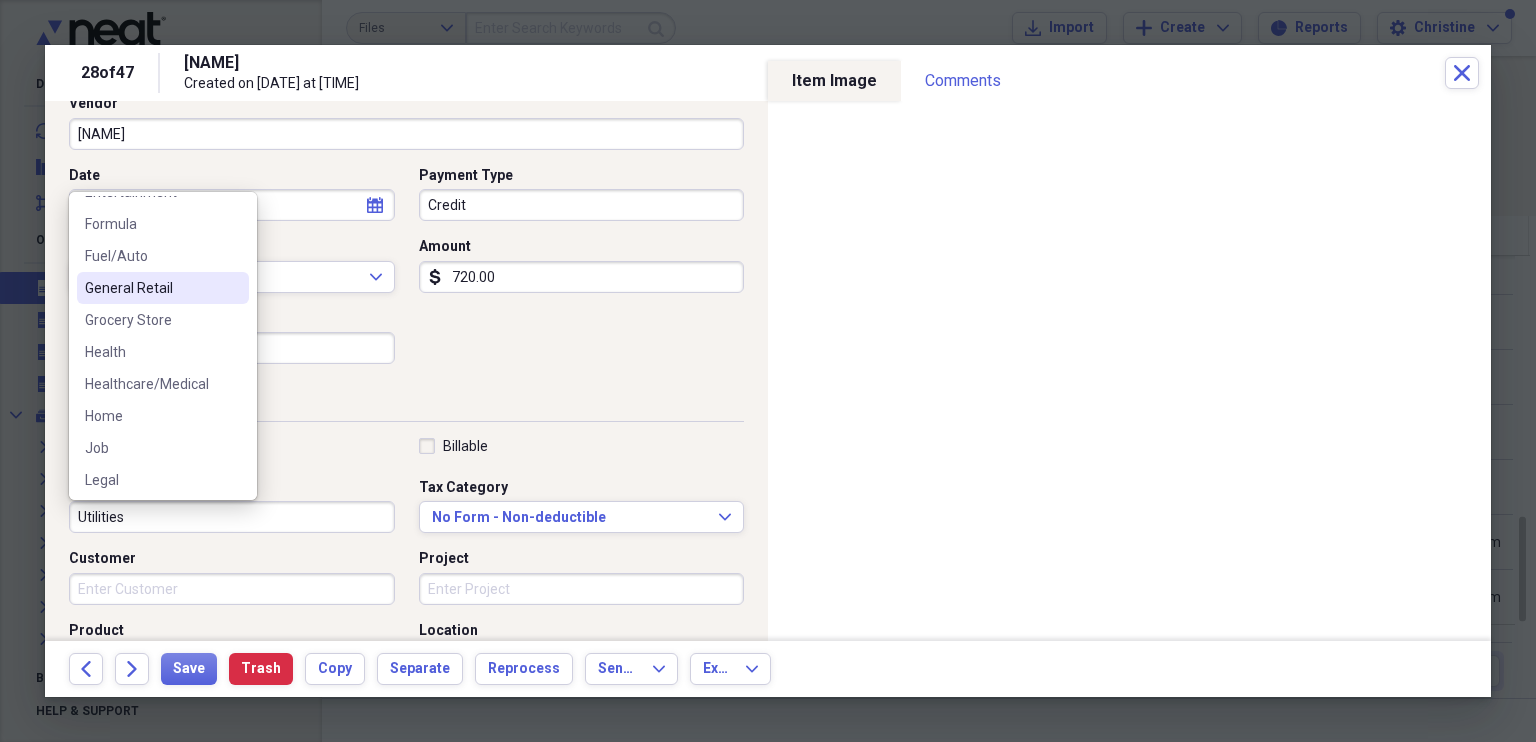 click on "General Retail" at bounding box center (151, 288) 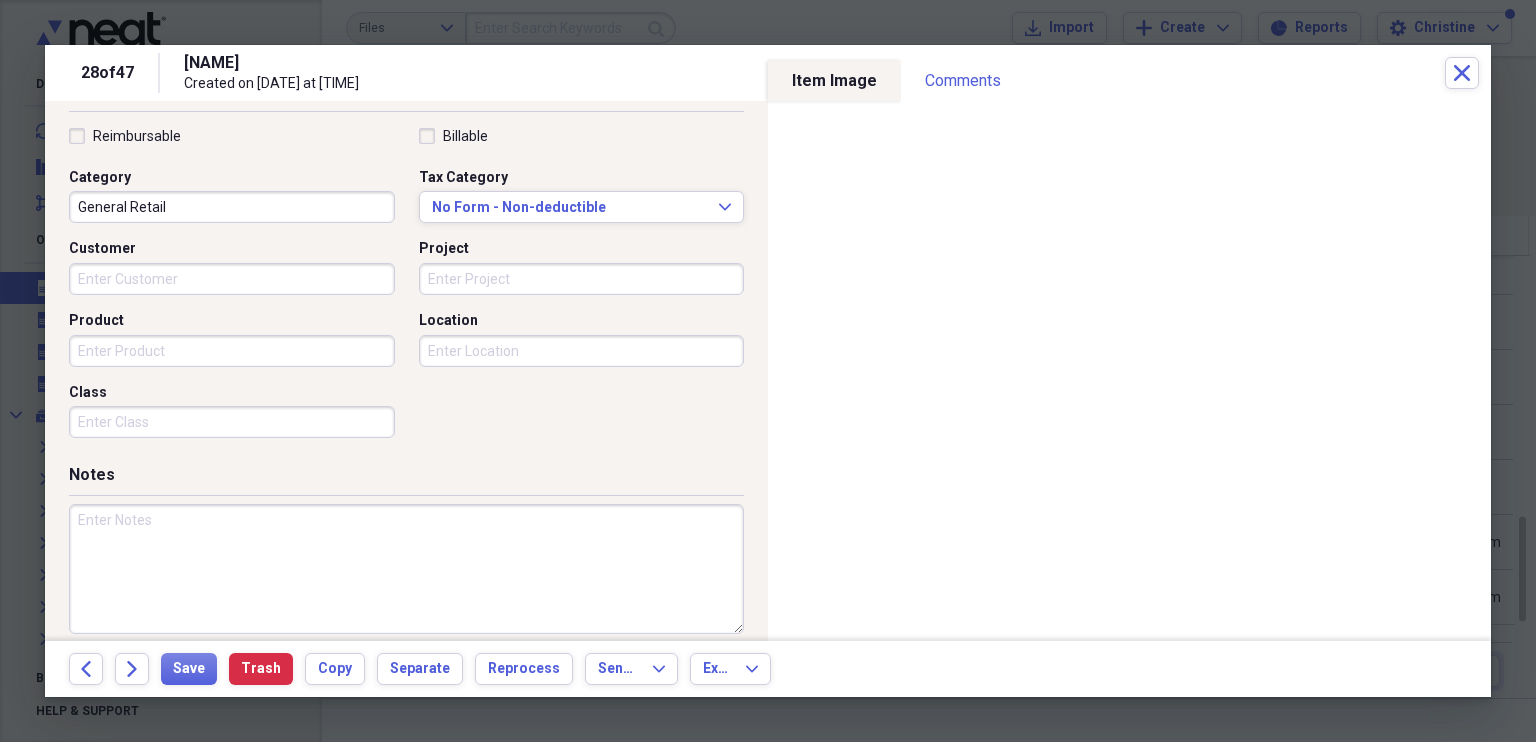 scroll, scrollTop: 479, scrollLeft: 0, axis: vertical 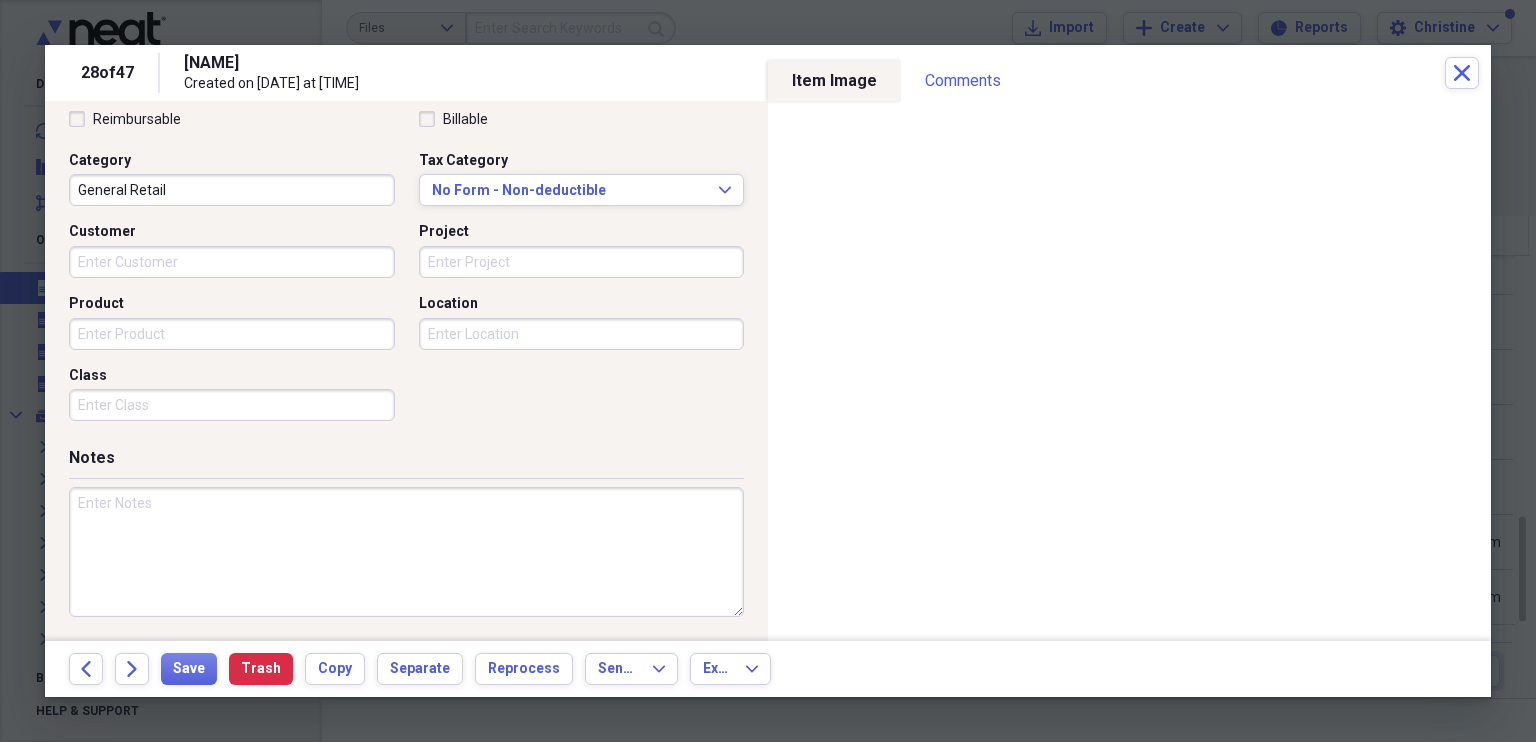 click at bounding box center [406, 552] 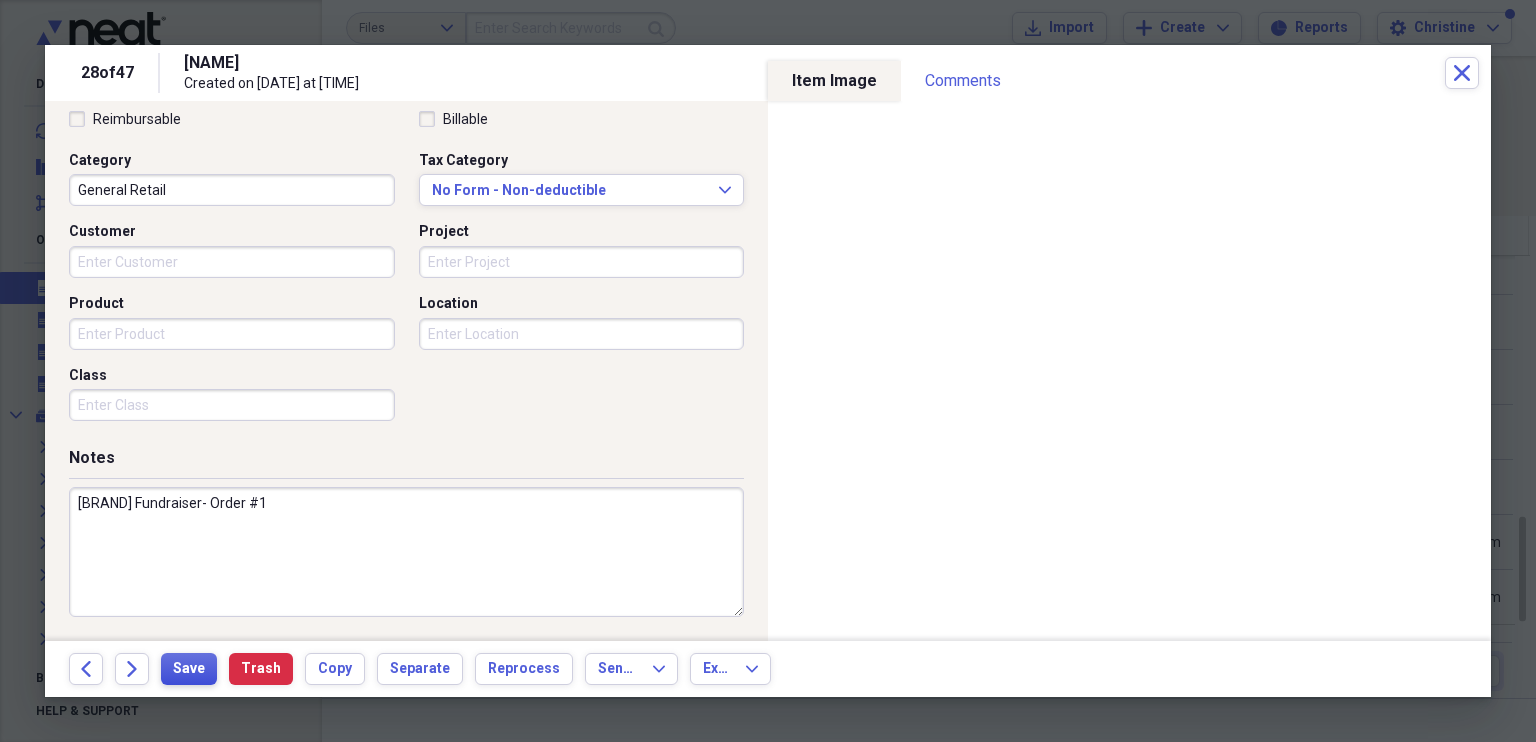 type on "[BRAND] Fundraiser- Order #1" 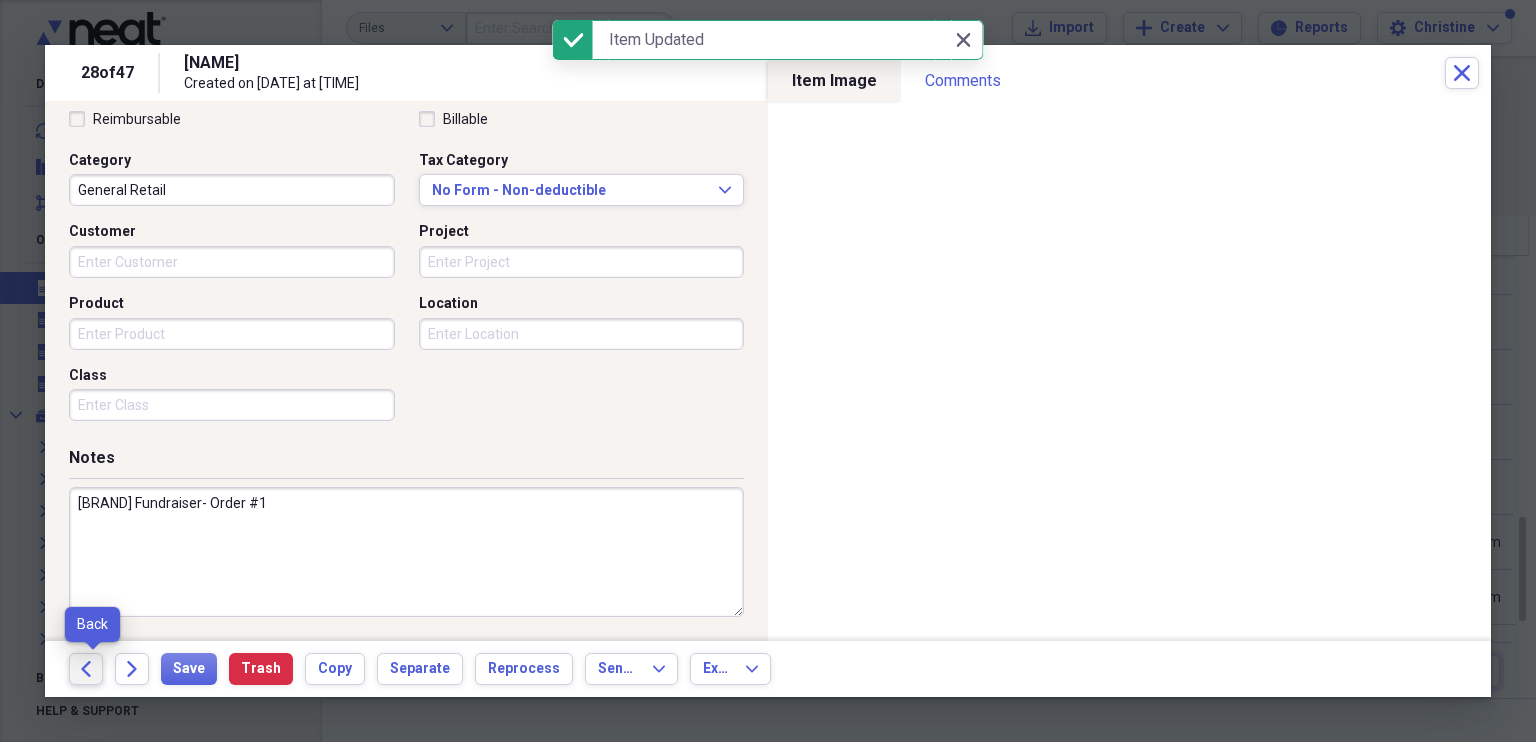 click on "Back" at bounding box center (86, 669) 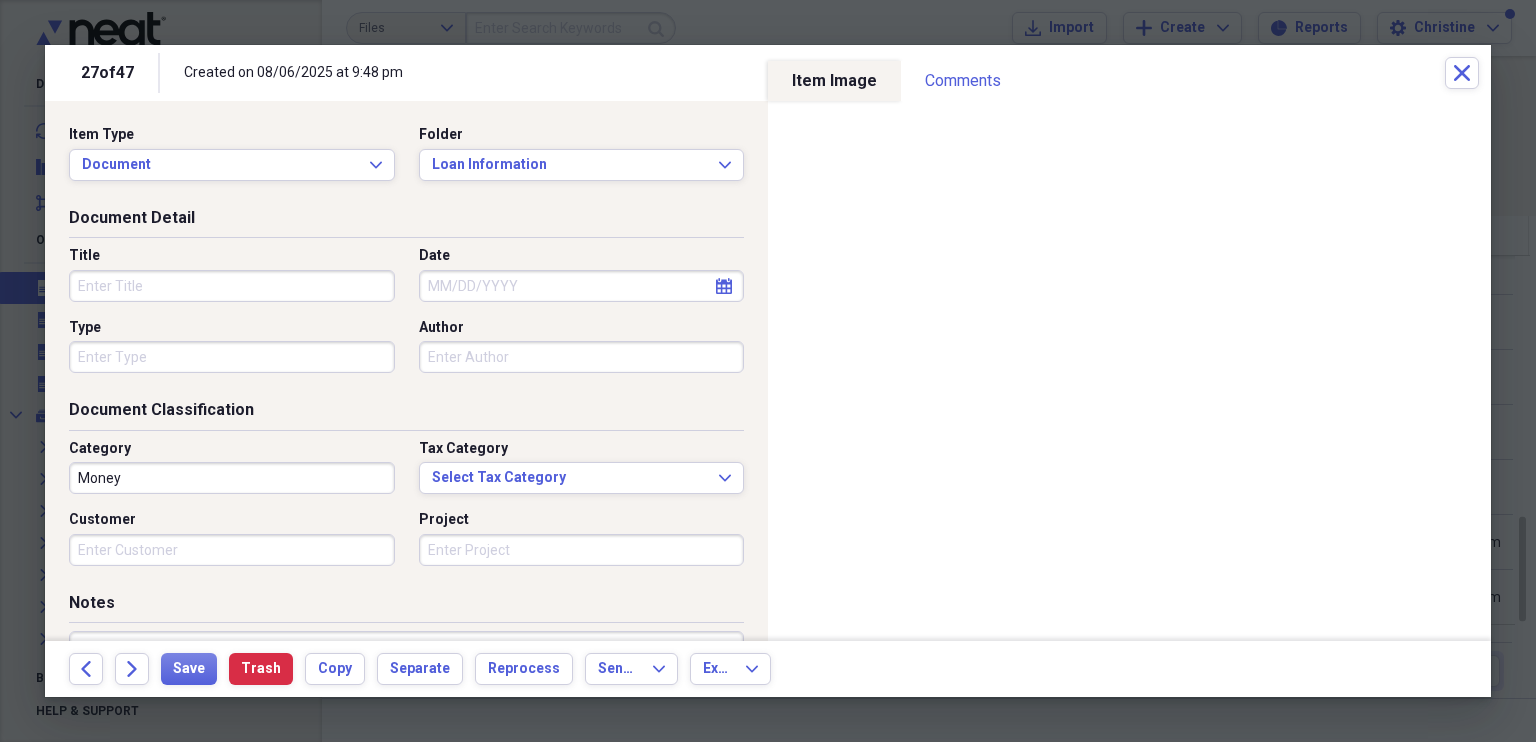 click on "Title" at bounding box center (232, 286) 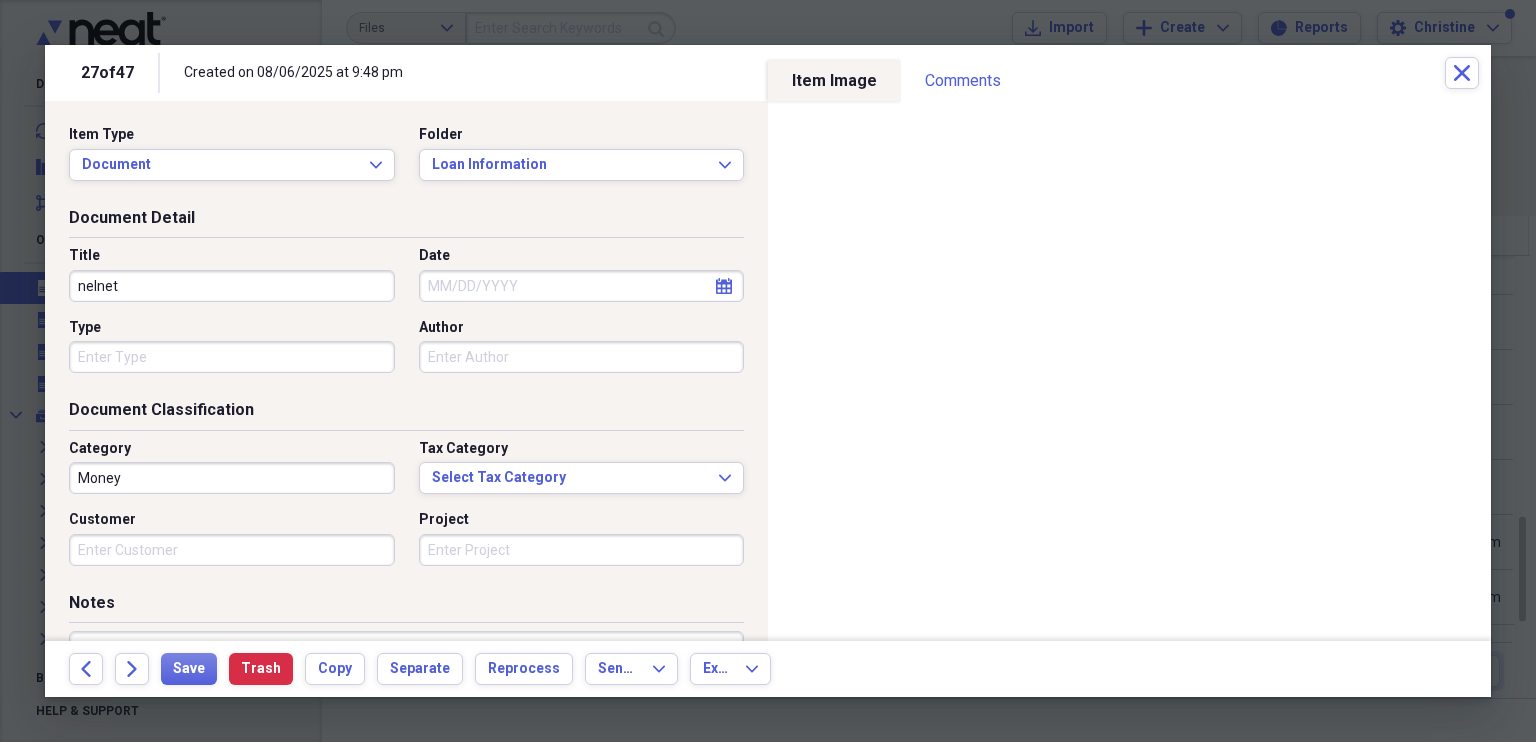 type on "nelnet" 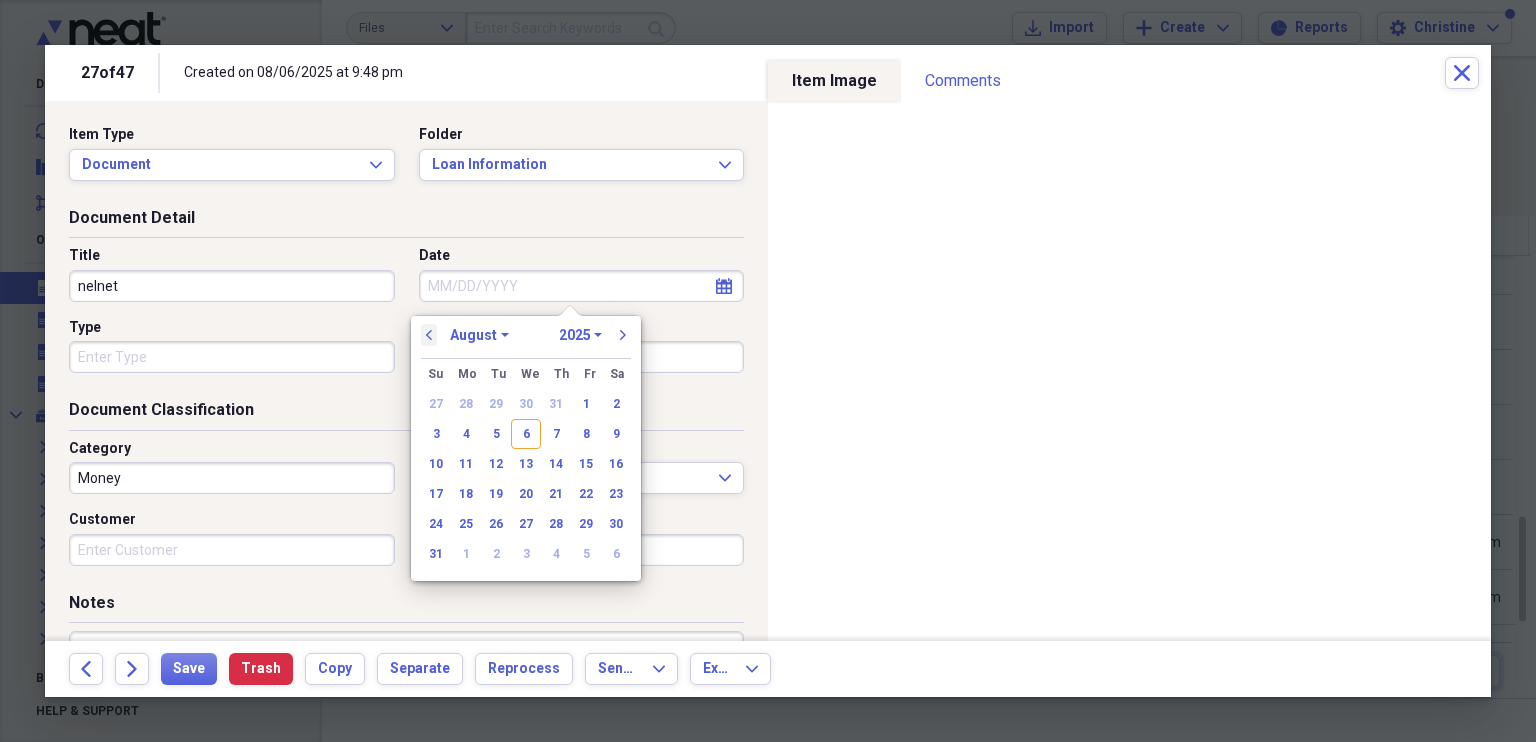 click on "previous" at bounding box center (429, 335) 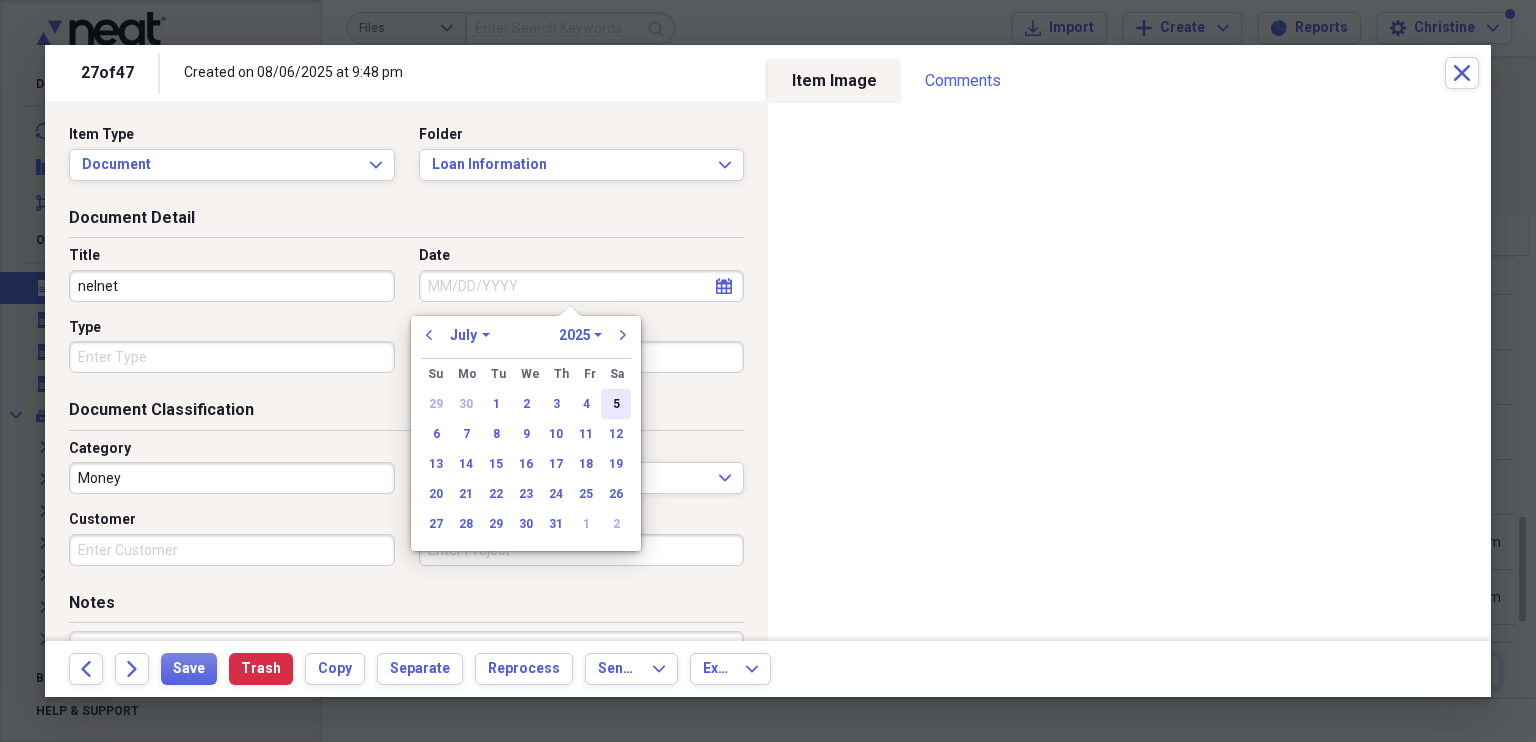 click on "5" at bounding box center (616, 404) 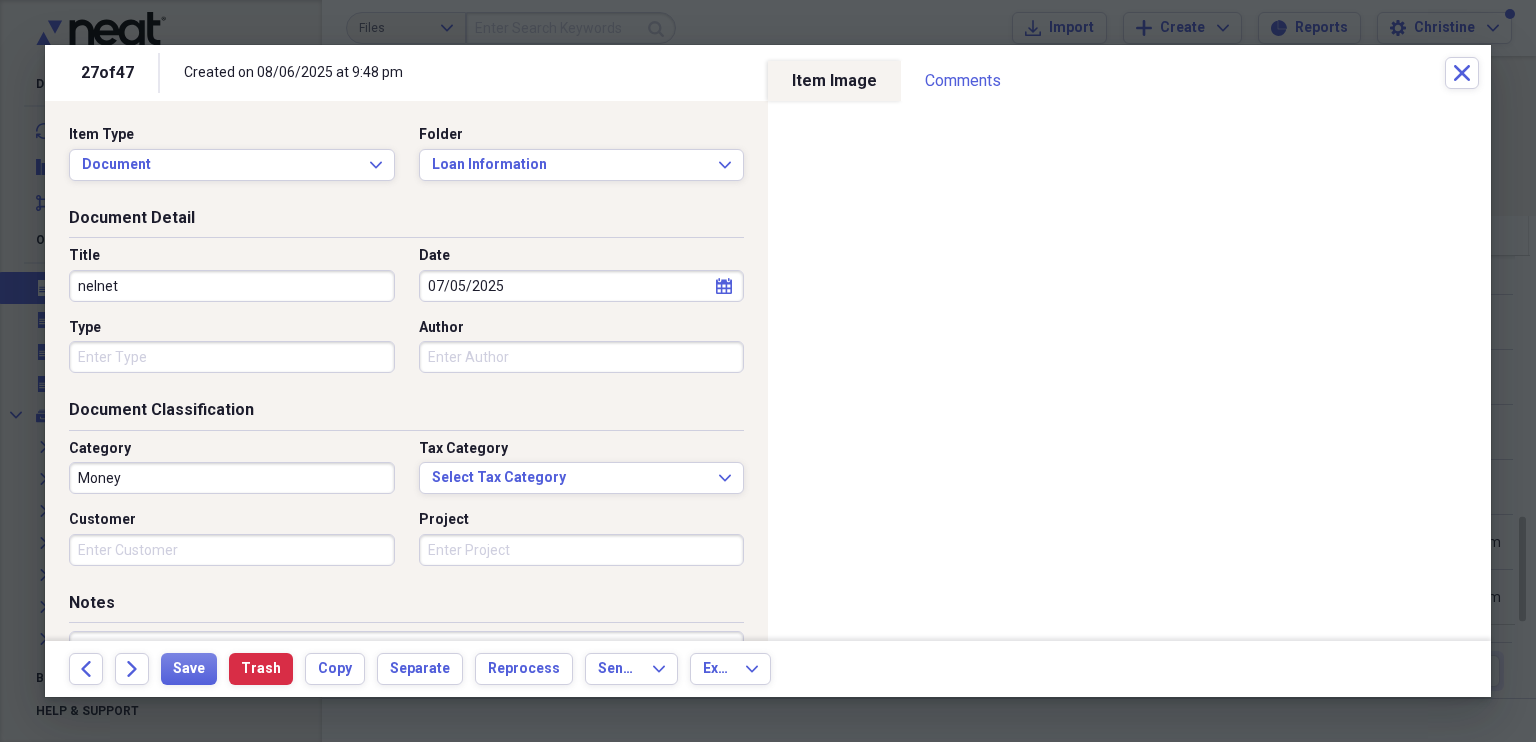 click on "Money" at bounding box center [232, 478] 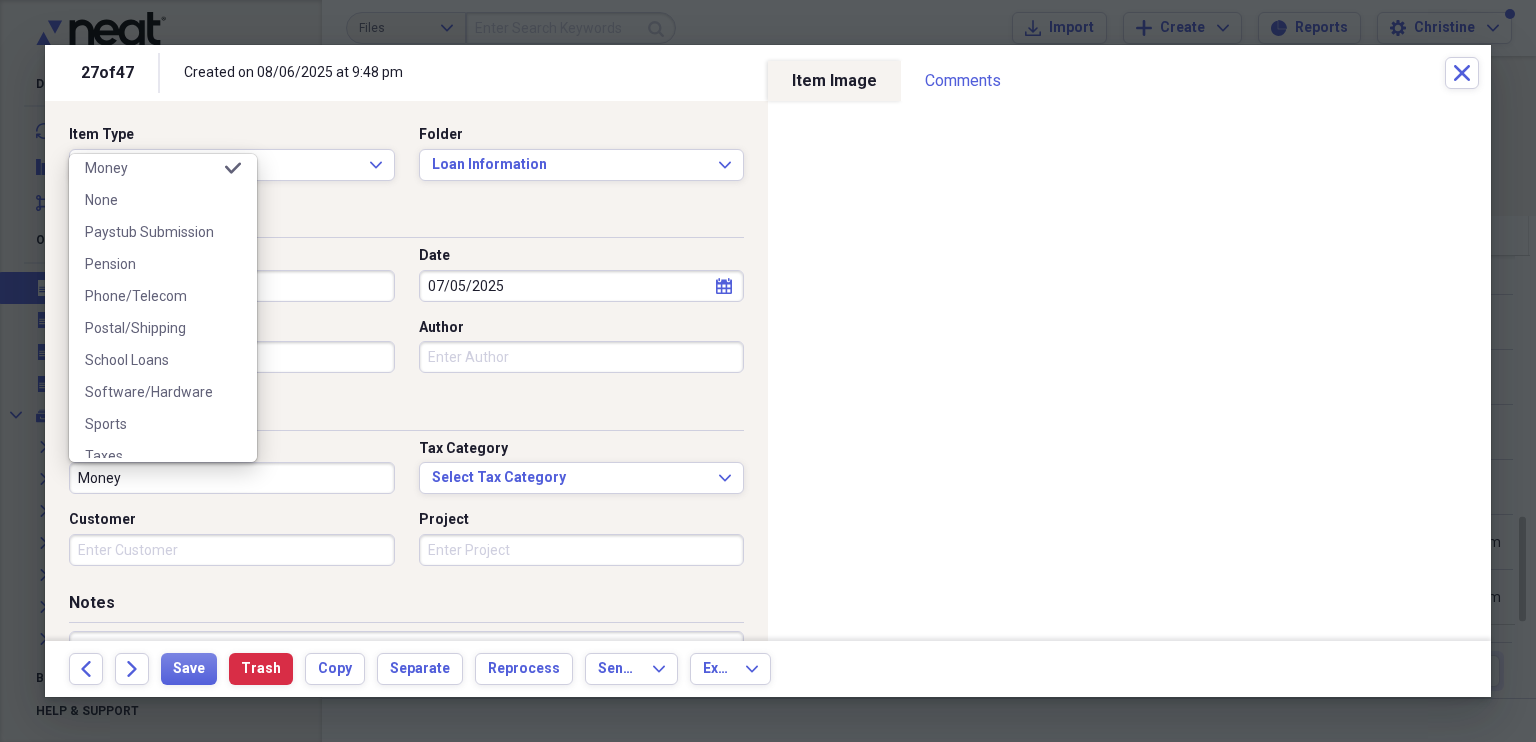 scroll, scrollTop: 707, scrollLeft: 0, axis: vertical 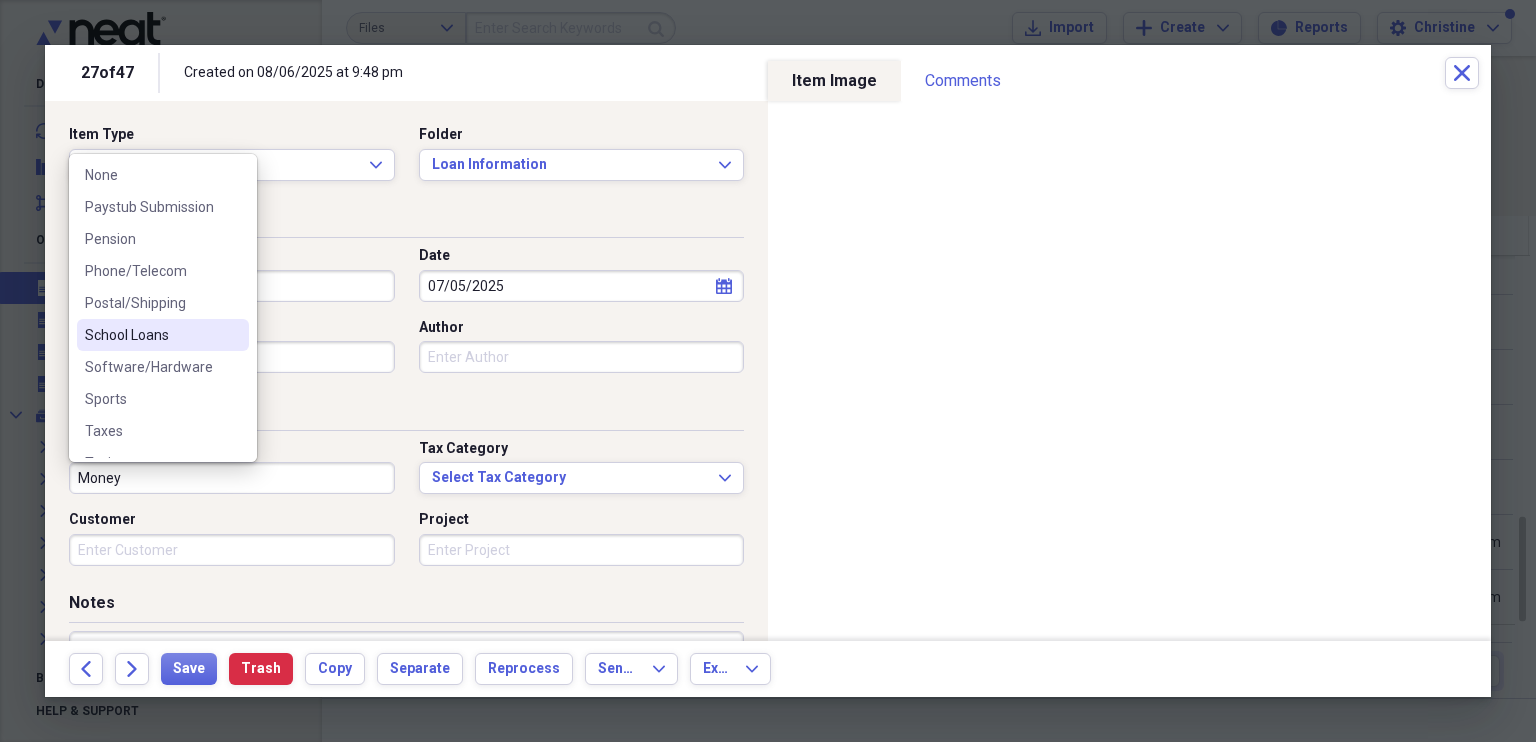 click on "School Loans" at bounding box center (151, 335) 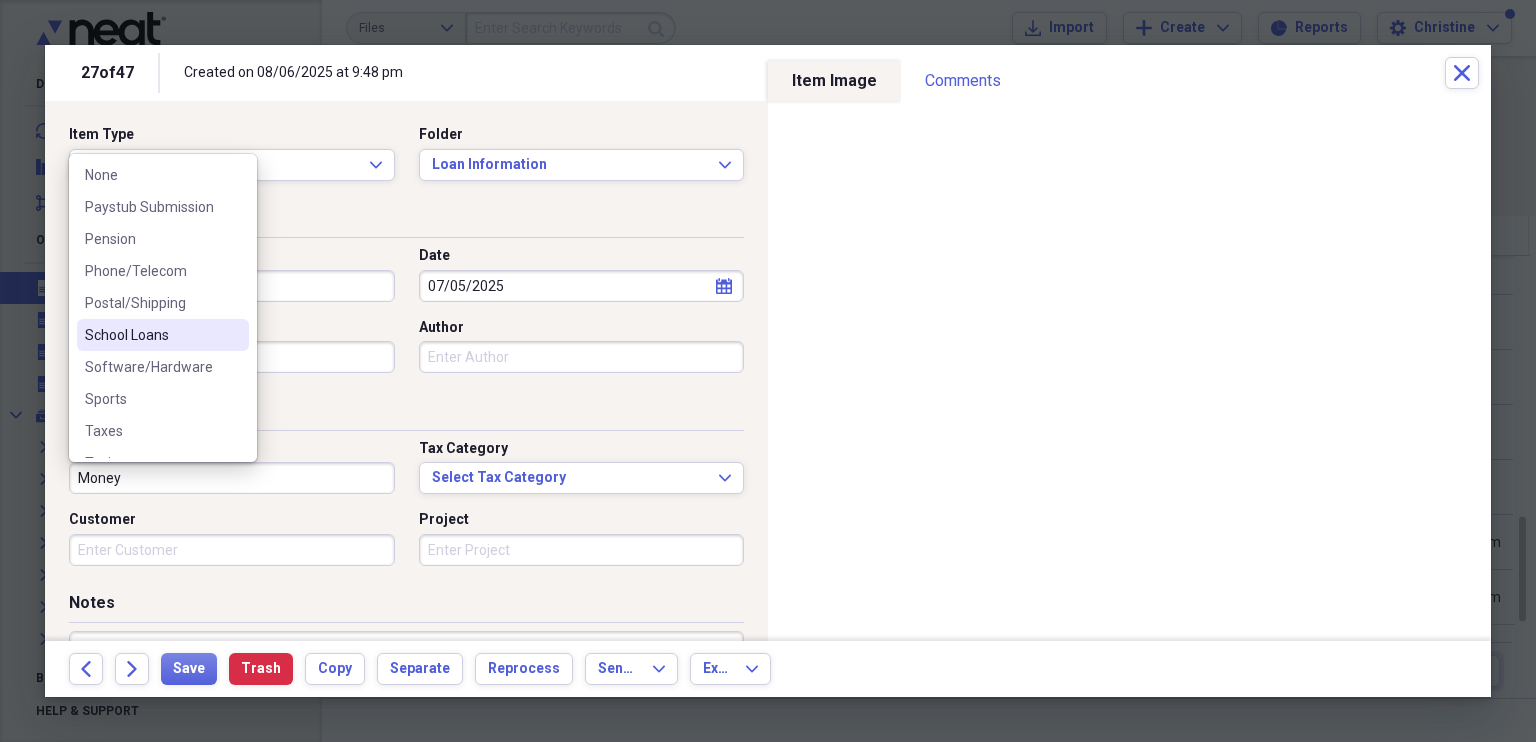 type on "School Loans" 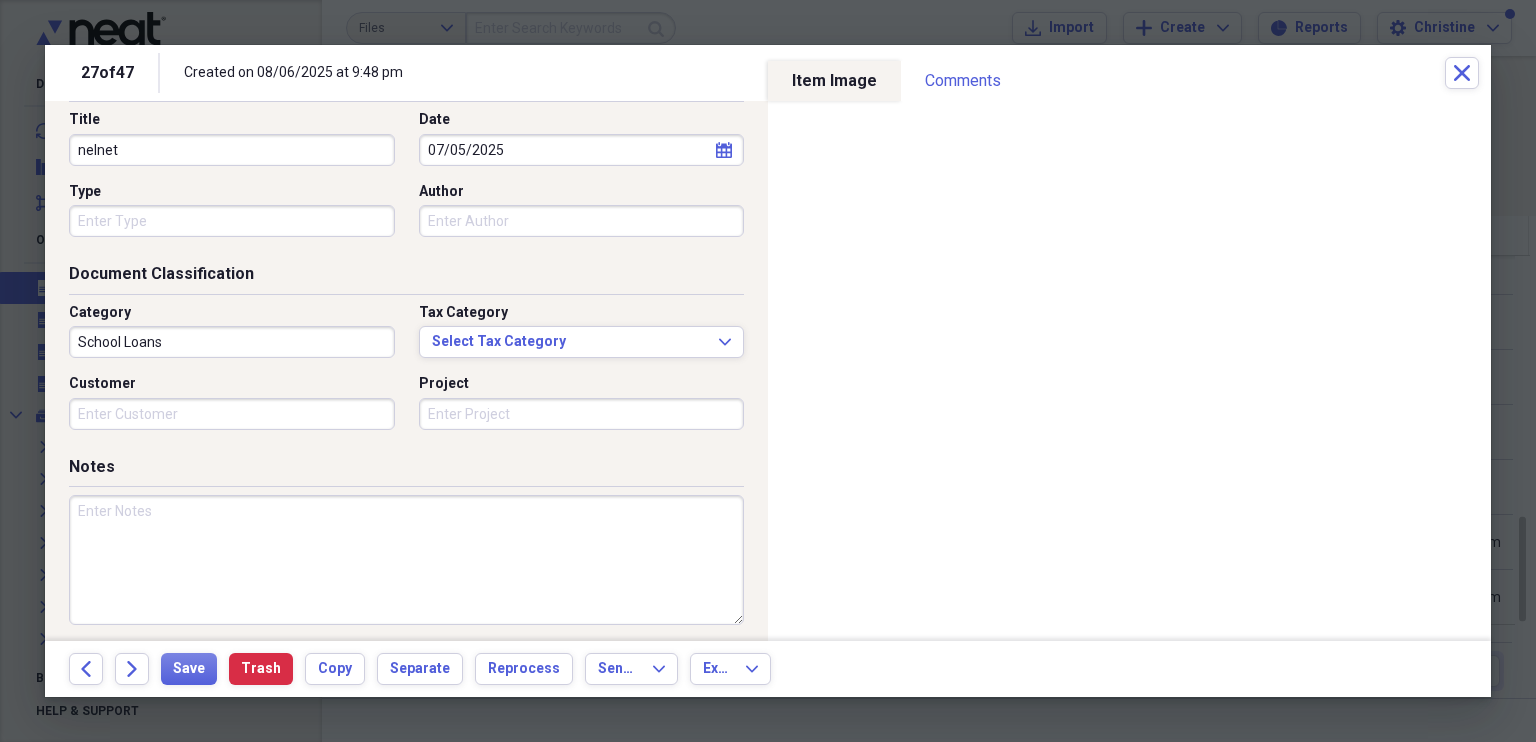 scroll, scrollTop: 193, scrollLeft: 0, axis: vertical 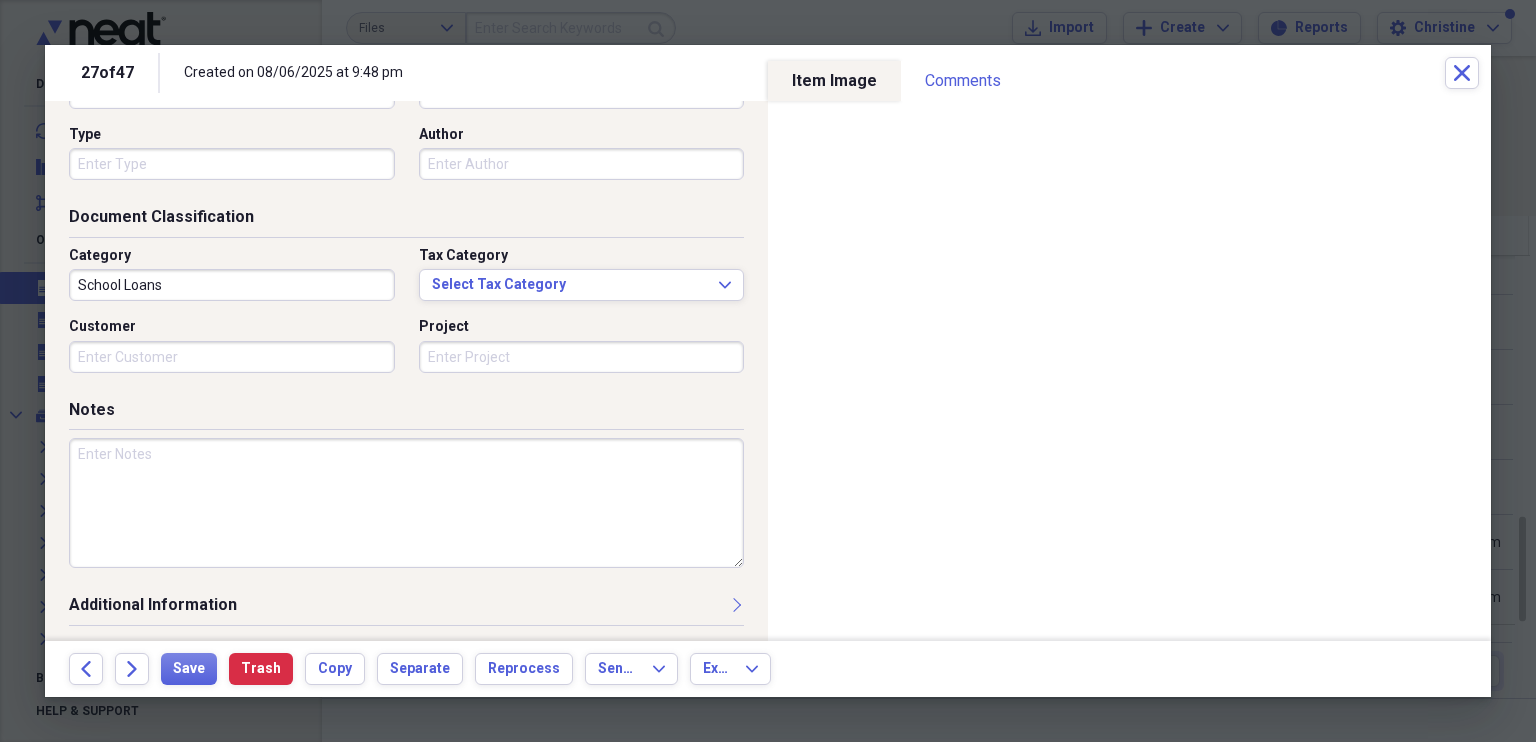 click at bounding box center (406, 503) 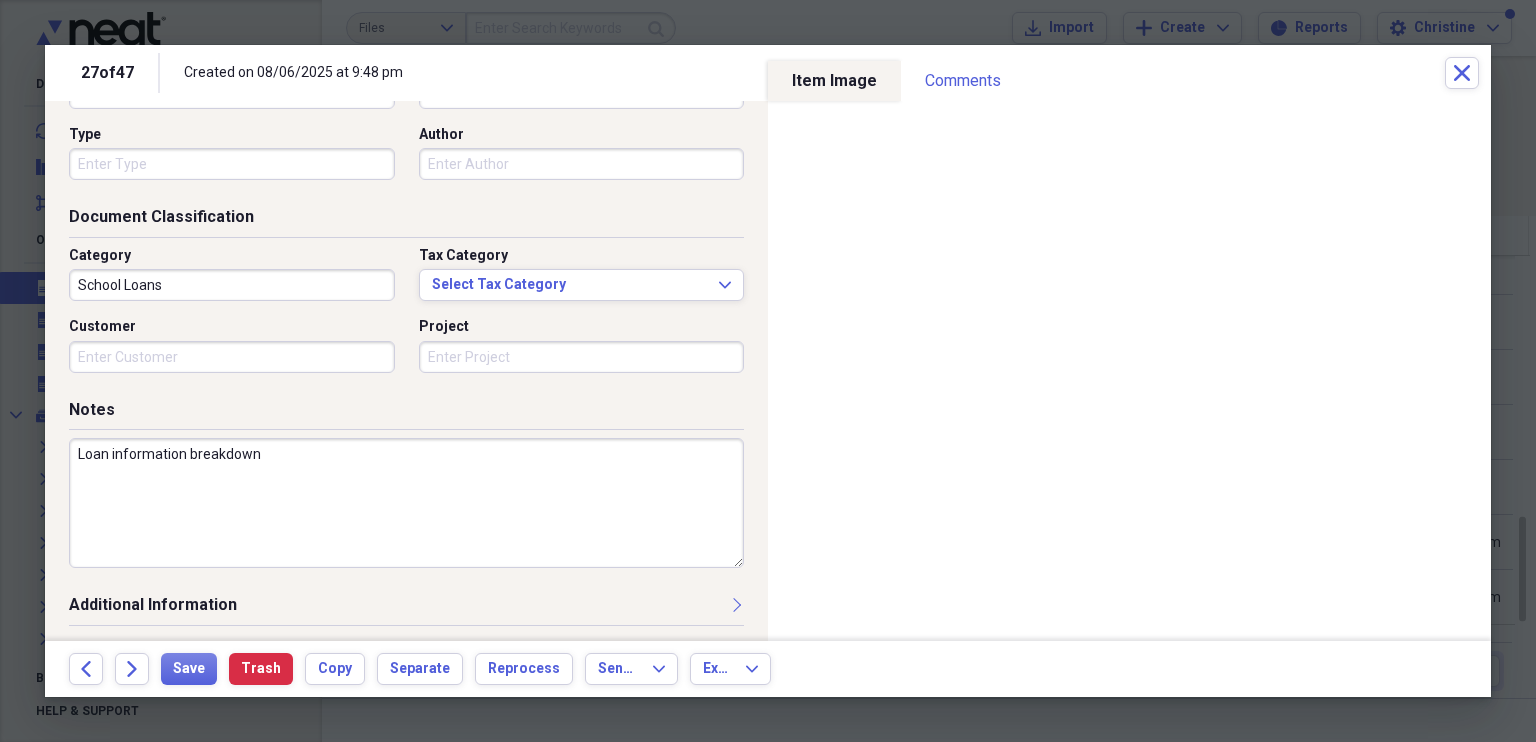type on "Loan information breakdown" 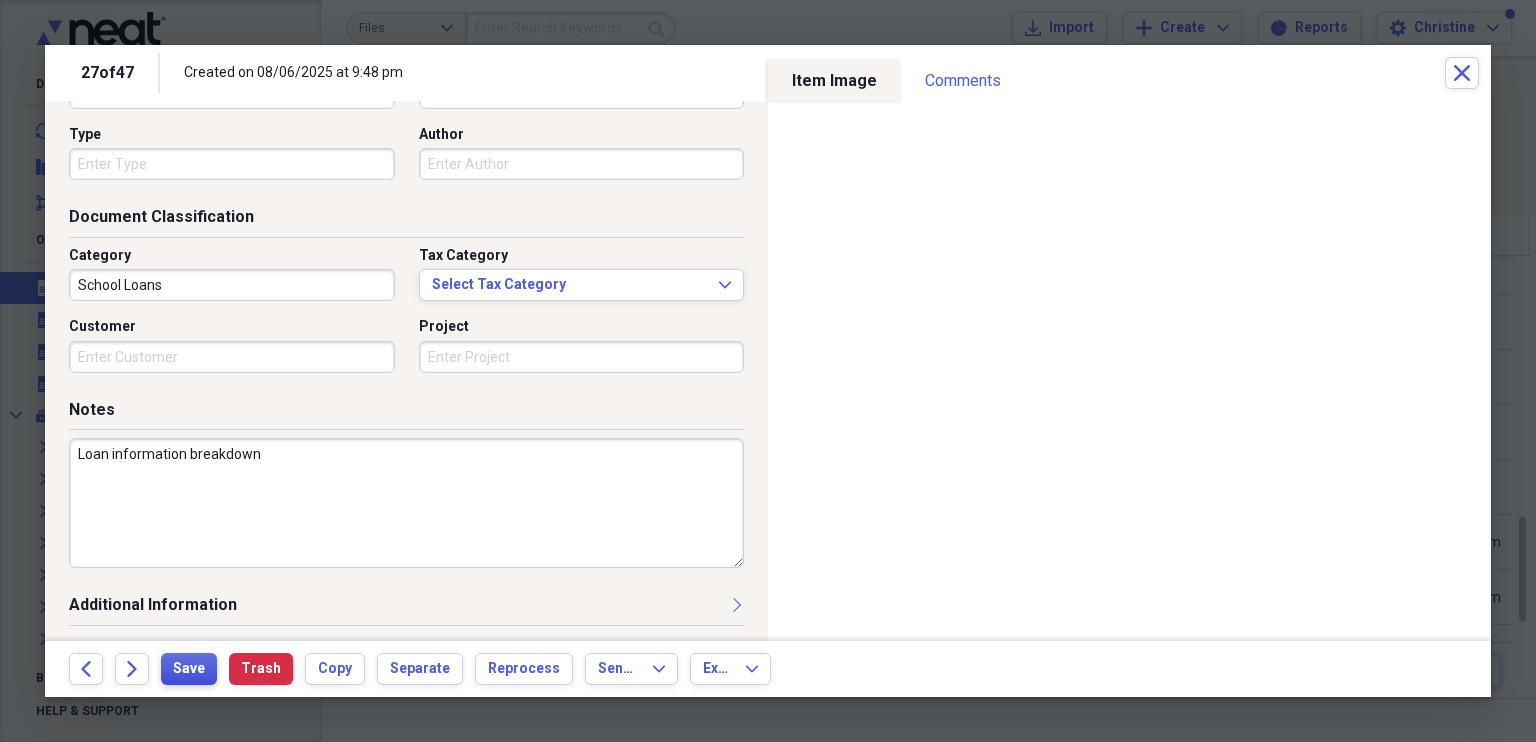 click on "Save" at bounding box center [189, 669] 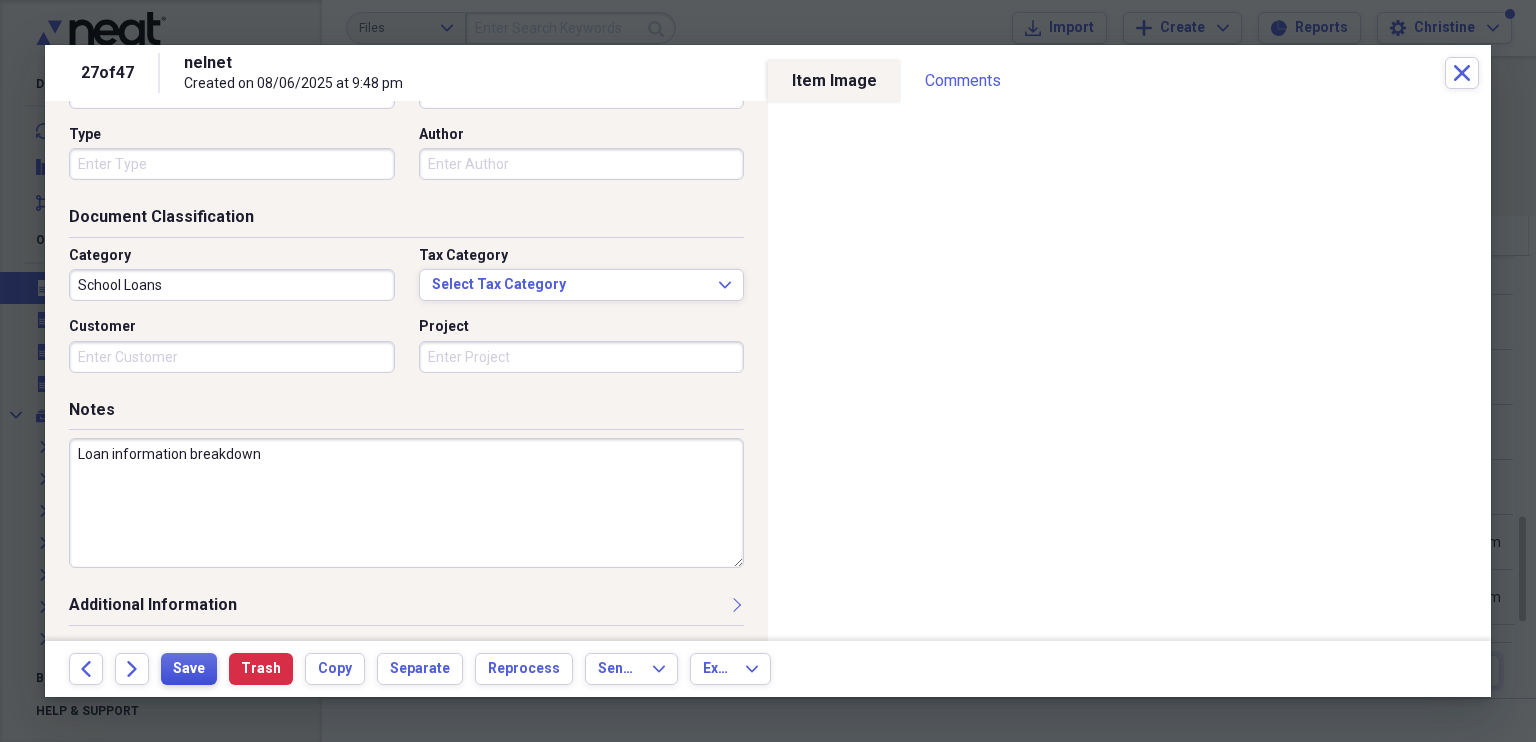 click on "Save" at bounding box center [189, 669] 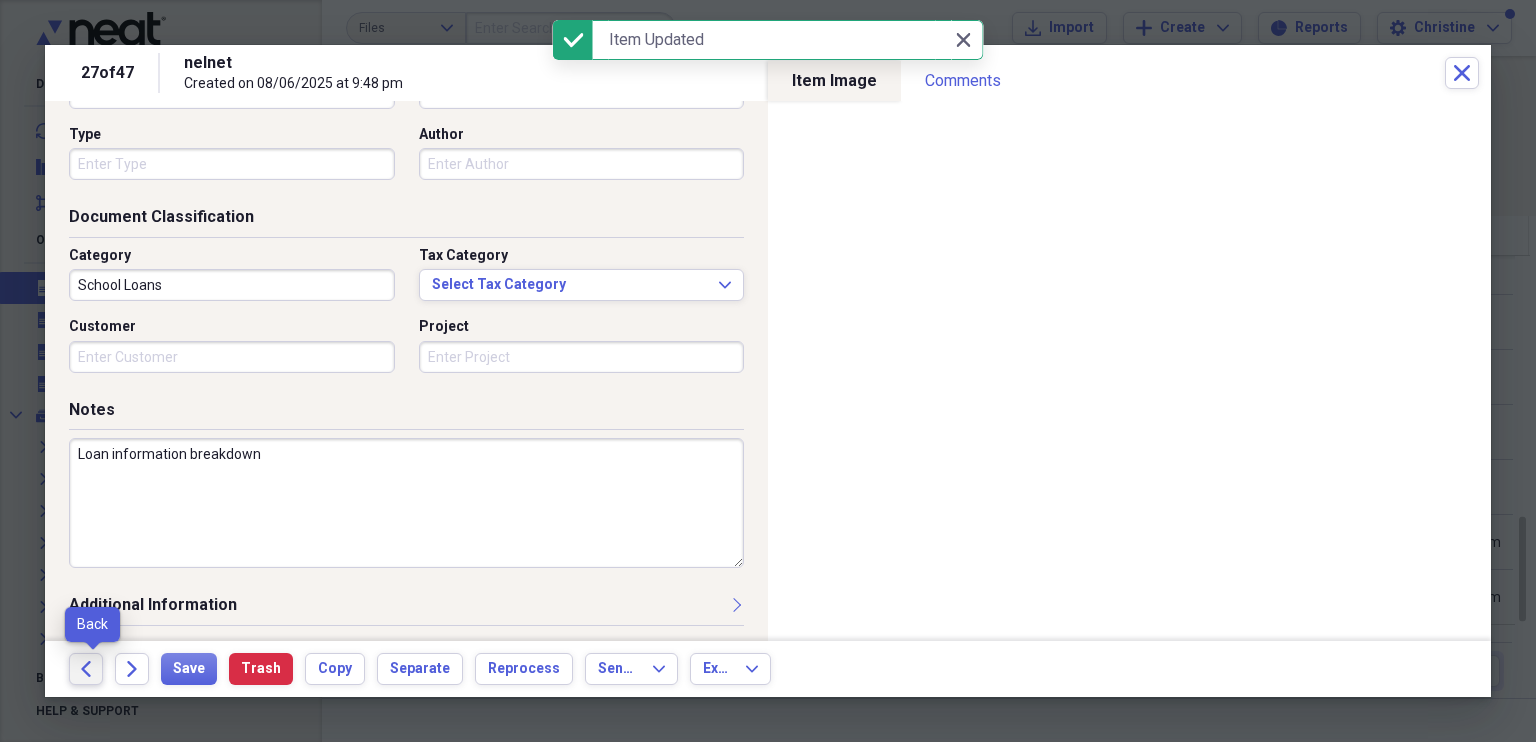 click on "Back" 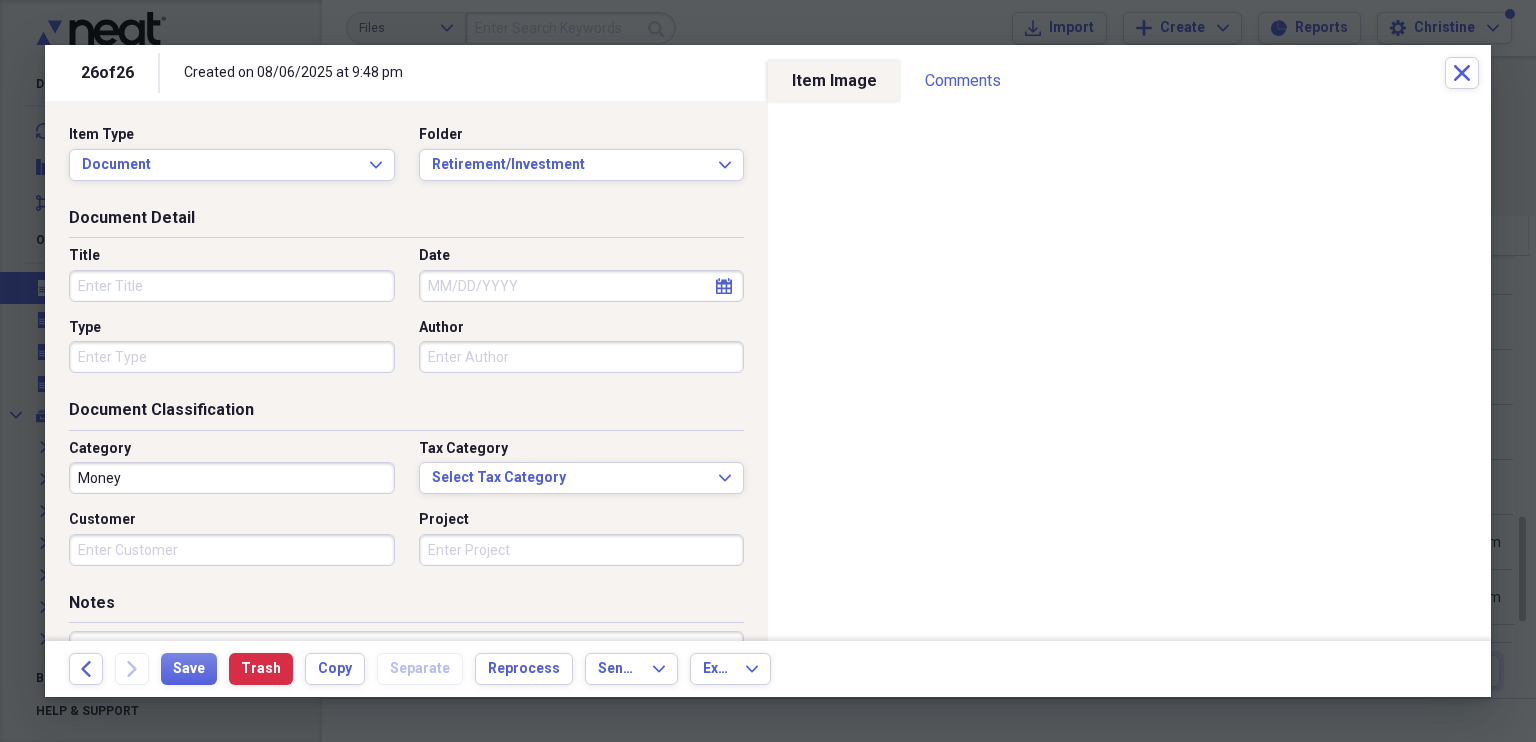 click on "Title" at bounding box center [232, 286] 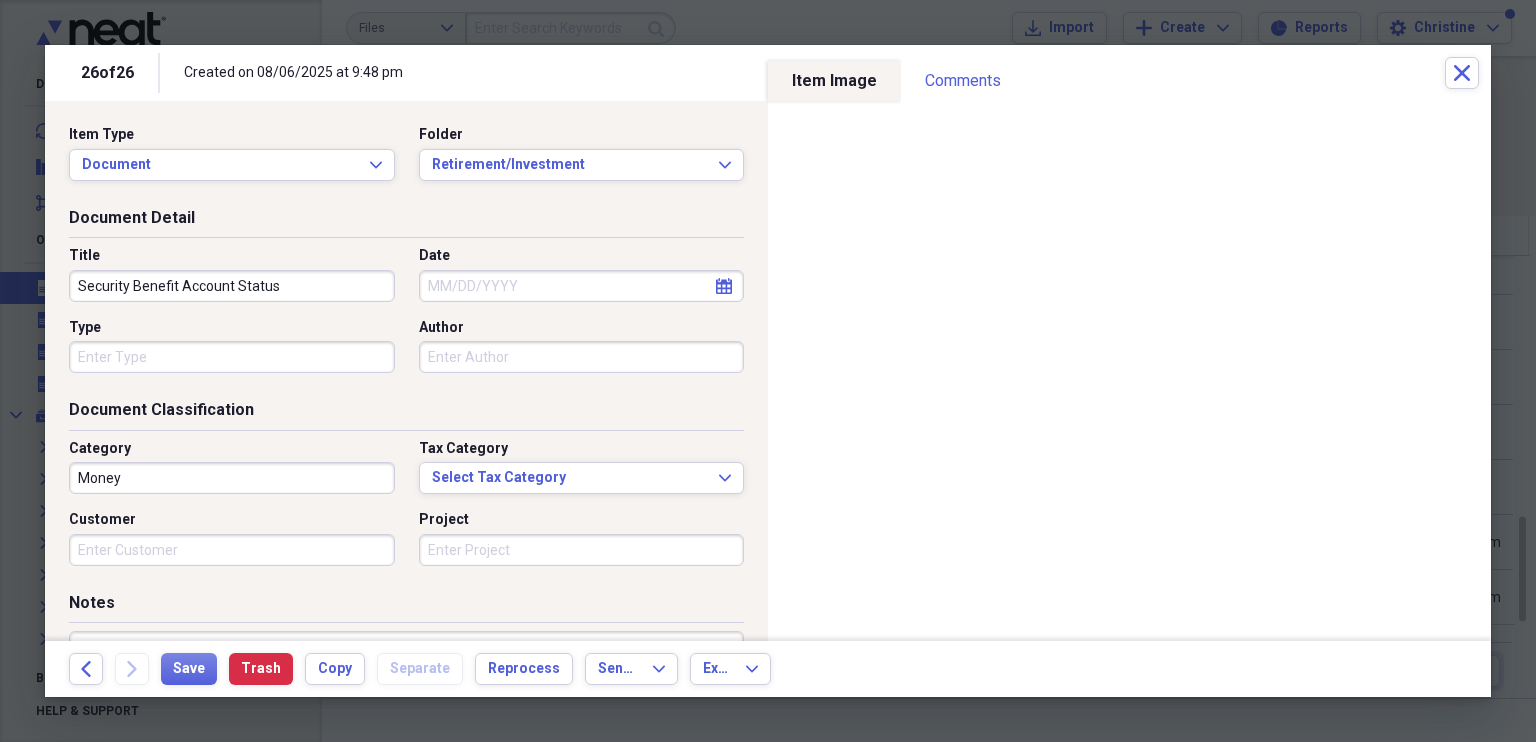 type on "Security Benefit Account Status" 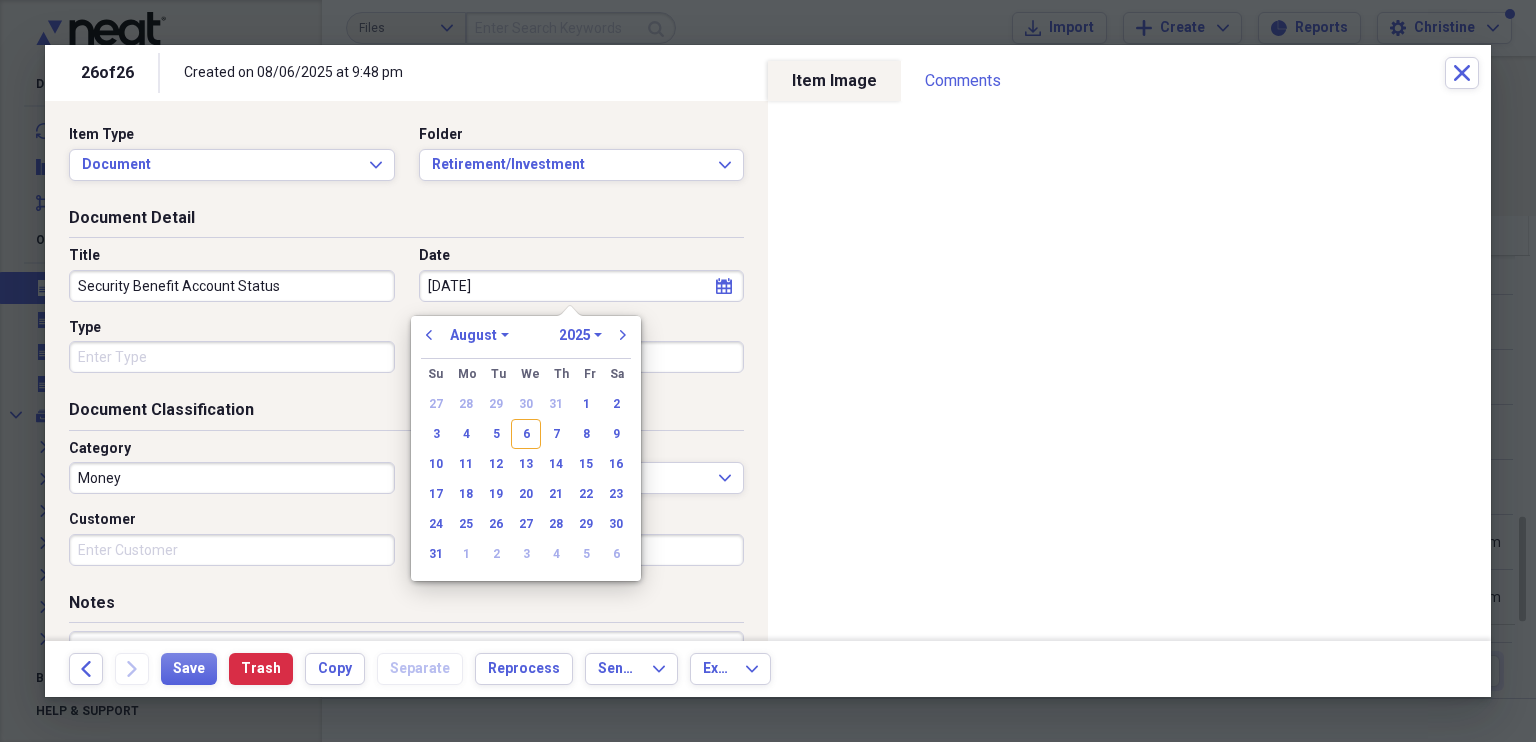 type on "[DATE]" 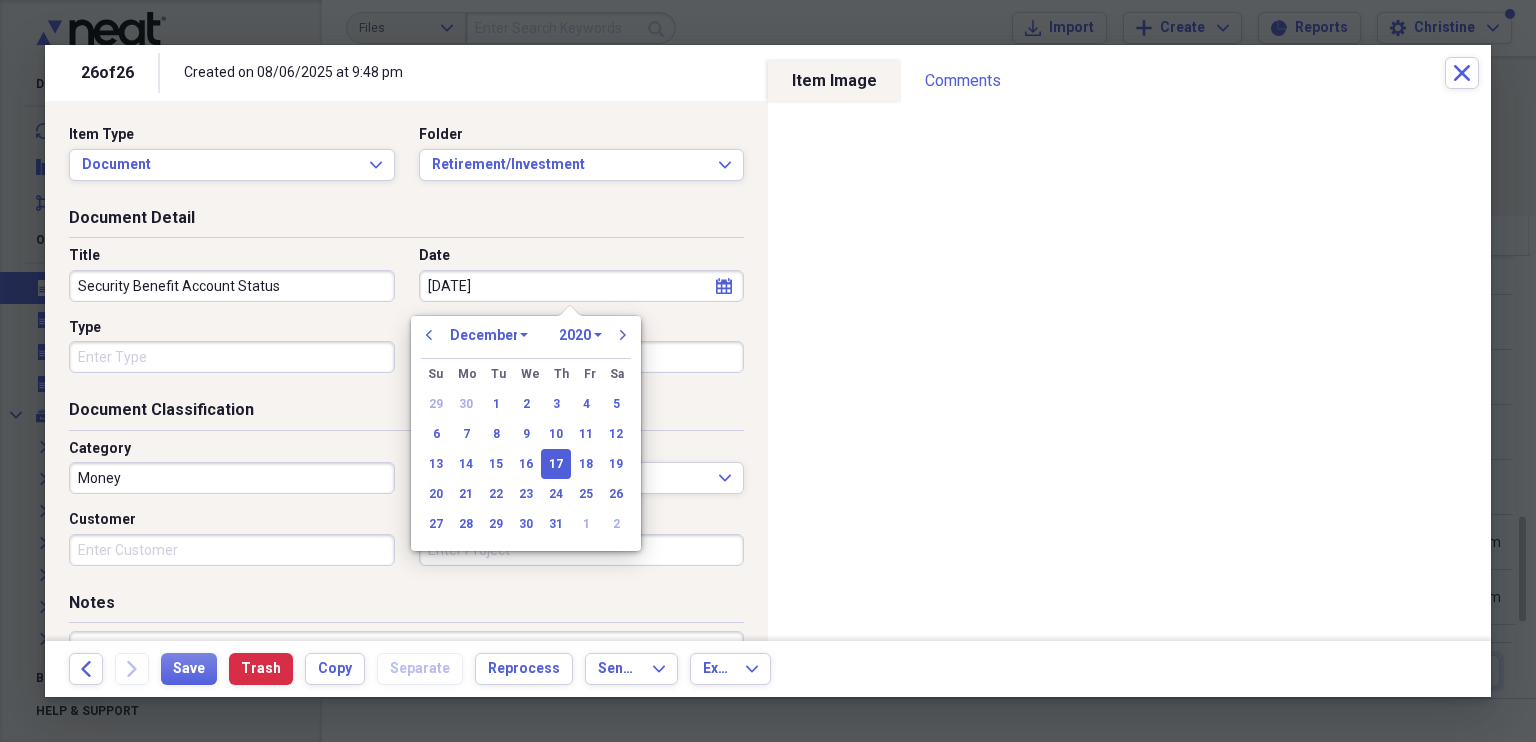 type on "12/17/2024" 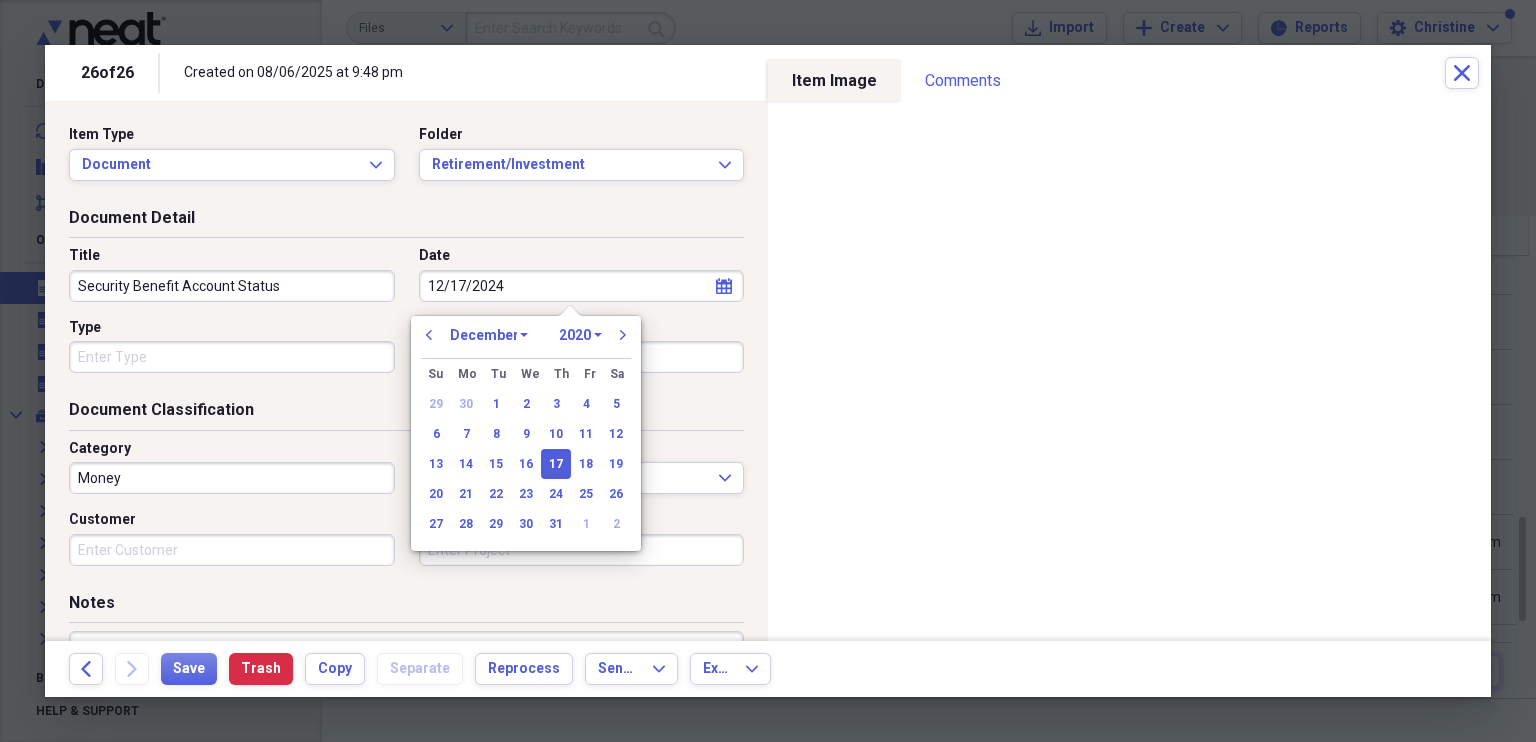 select on "2024" 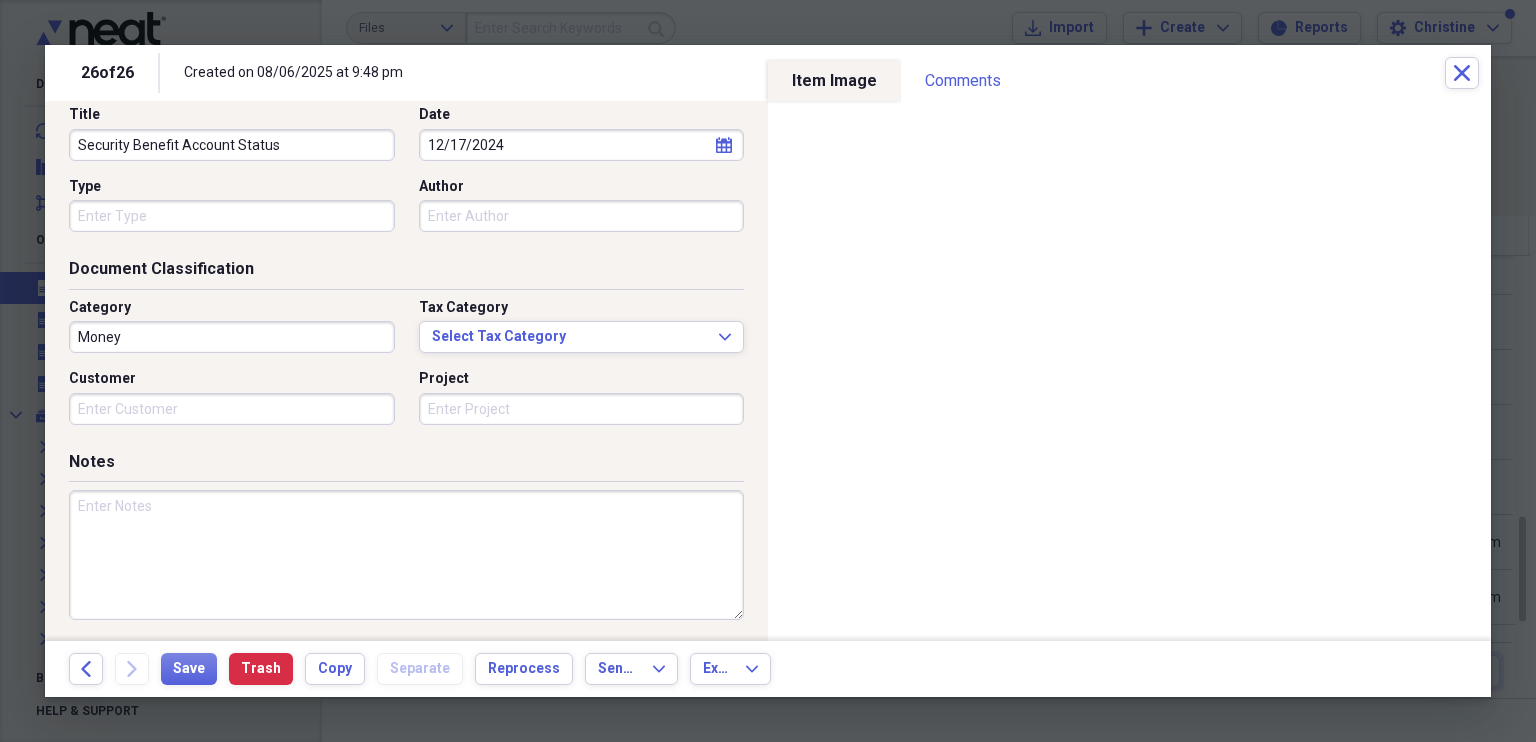 scroll, scrollTop: 193, scrollLeft: 0, axis: vertical 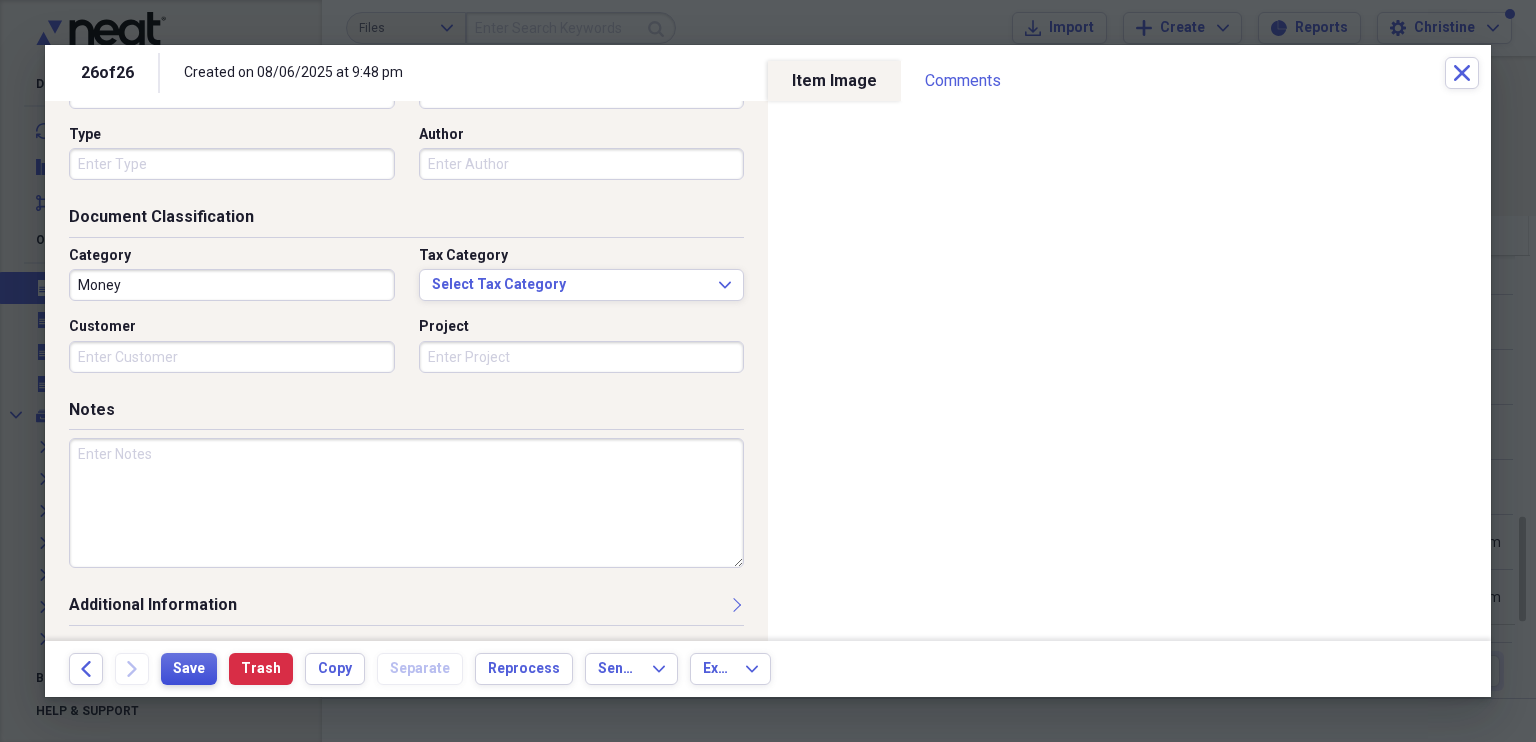 type on "12/17/2024" 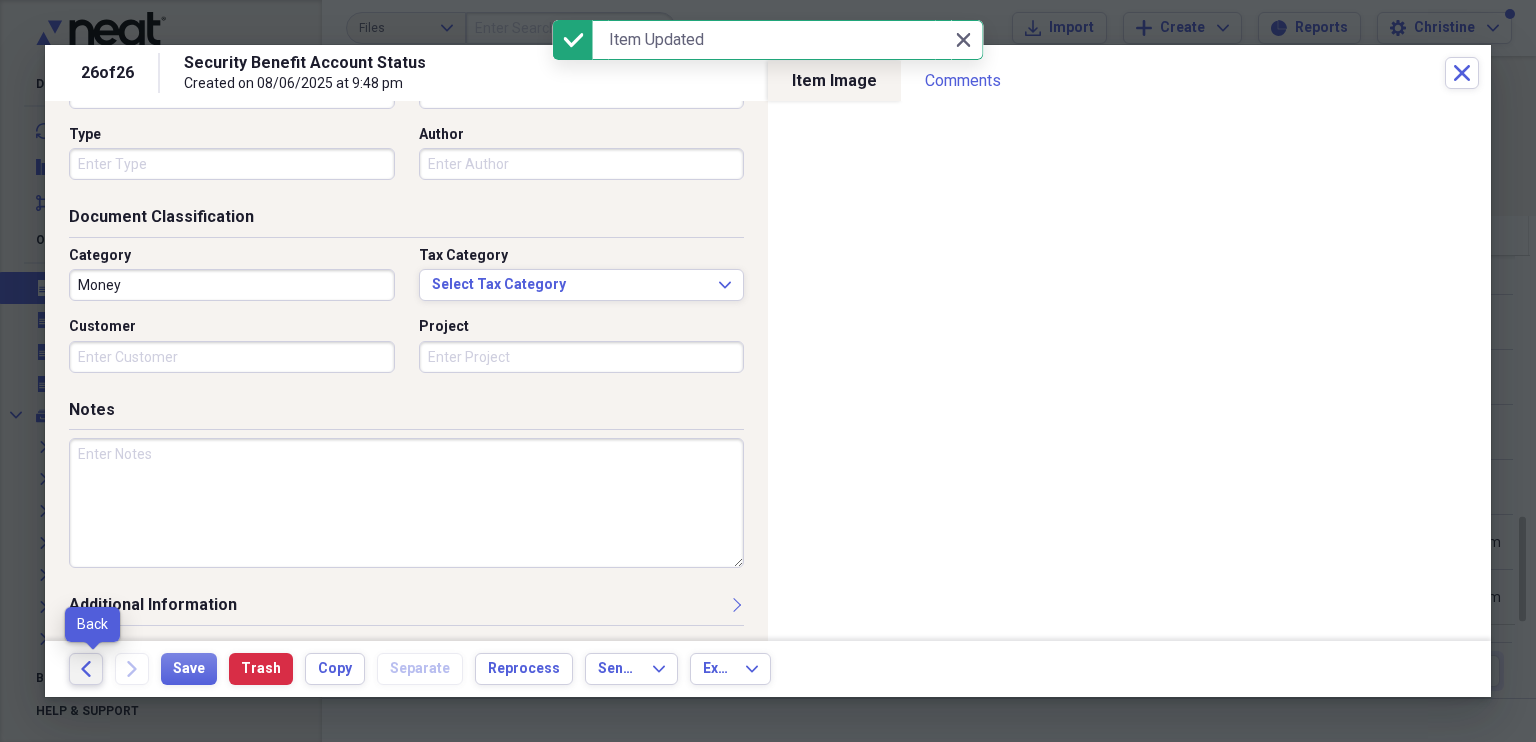 click on "Back" at bounding box center [86, 669] 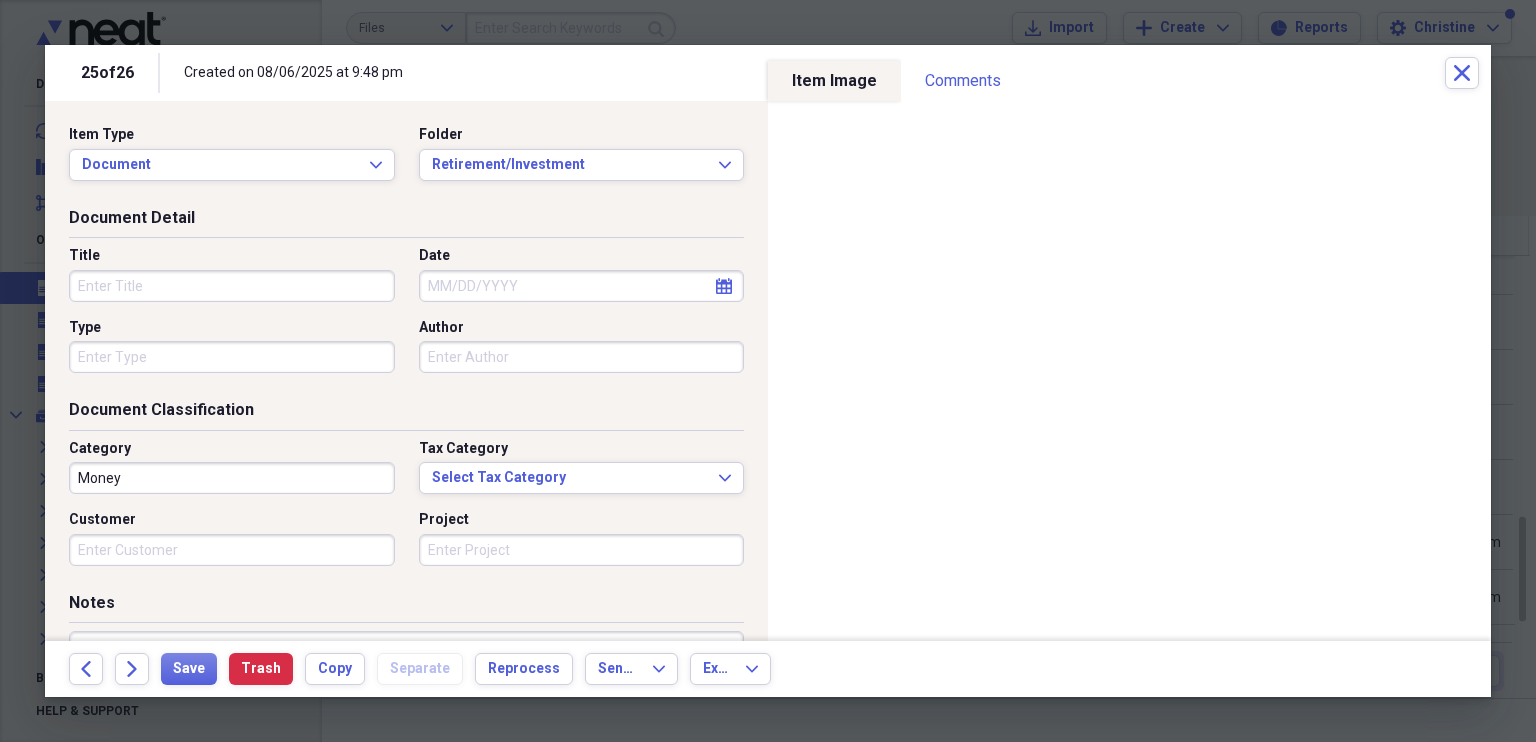 click on "Title" at bounding box center [232, 286] 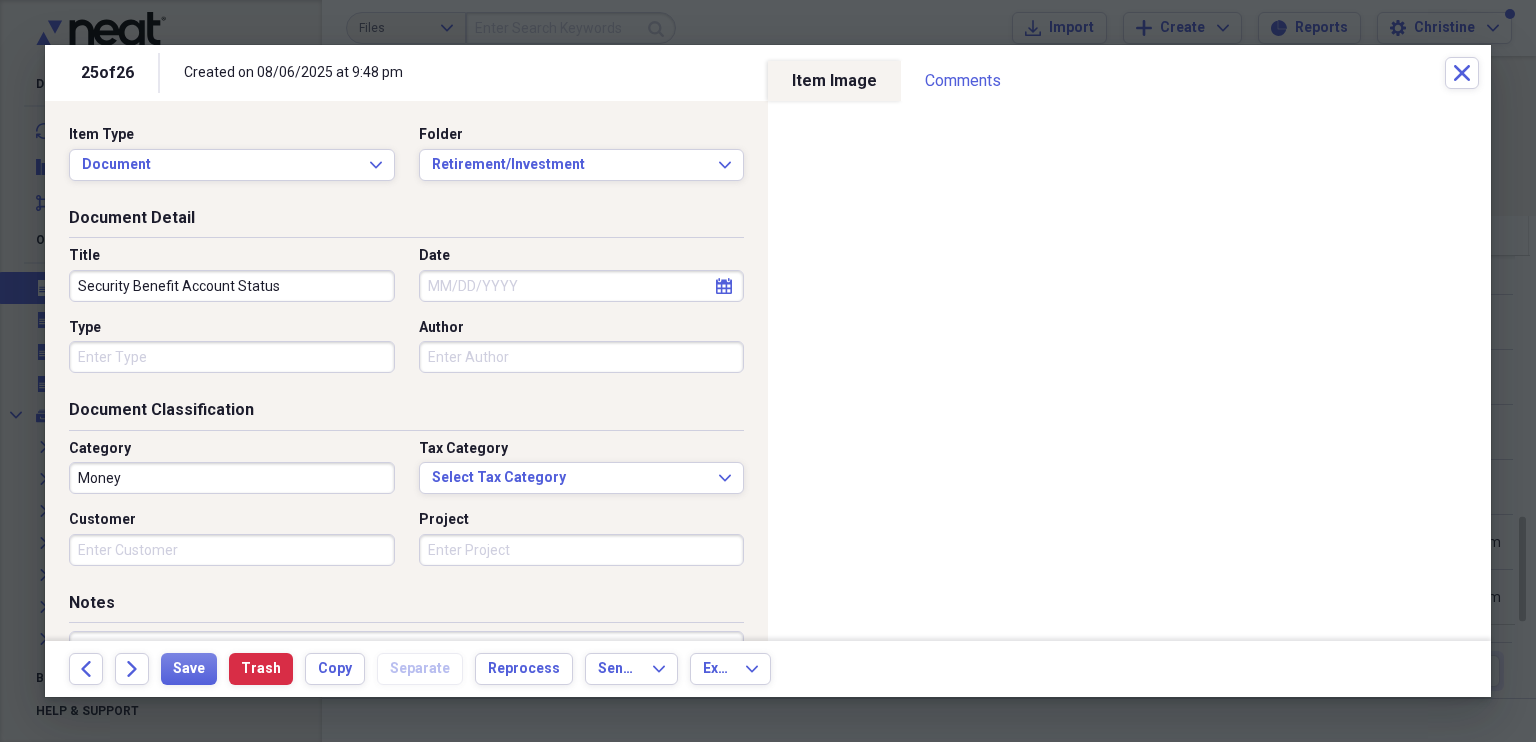 type on "Security Benefit Account Status" 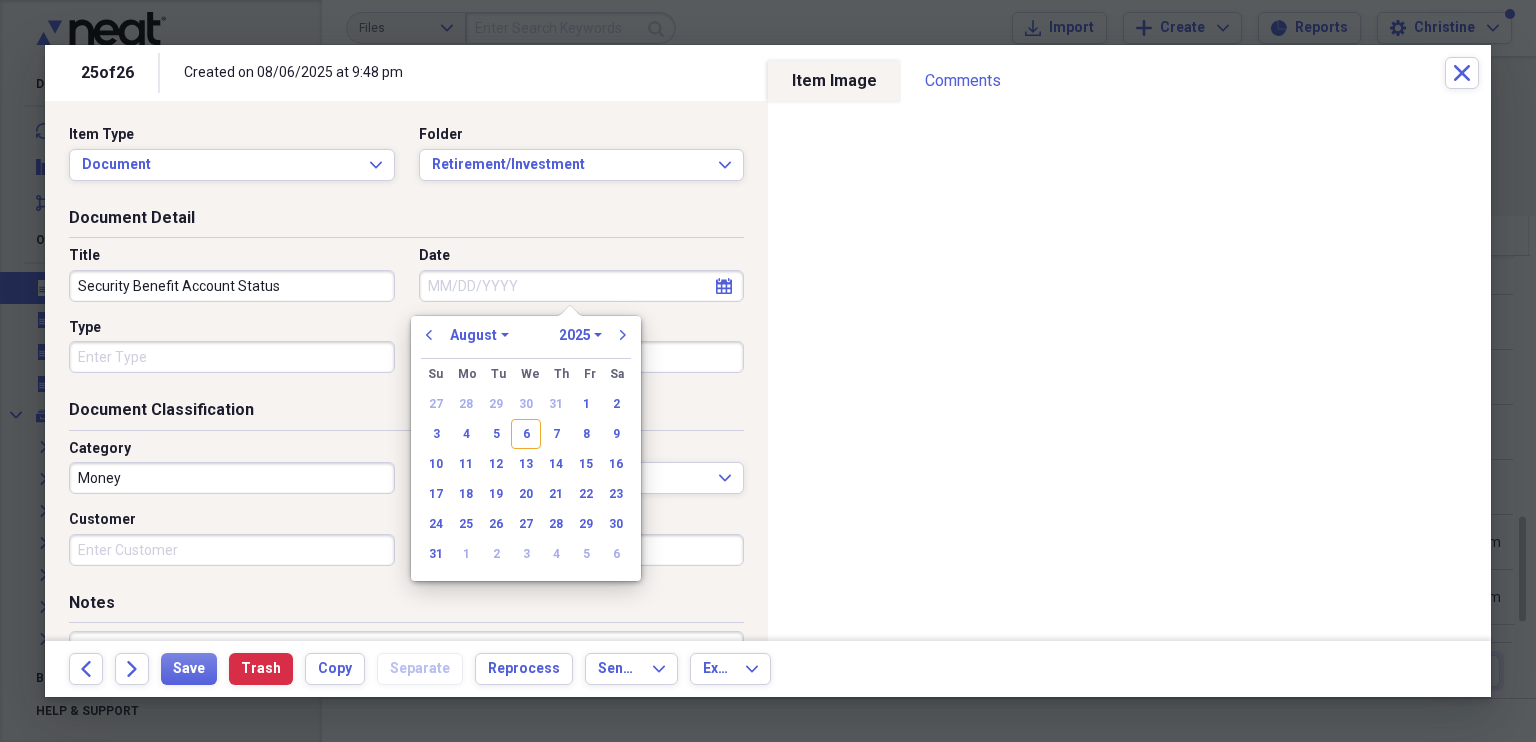 click on "Date" at bounding box center (582, 286) 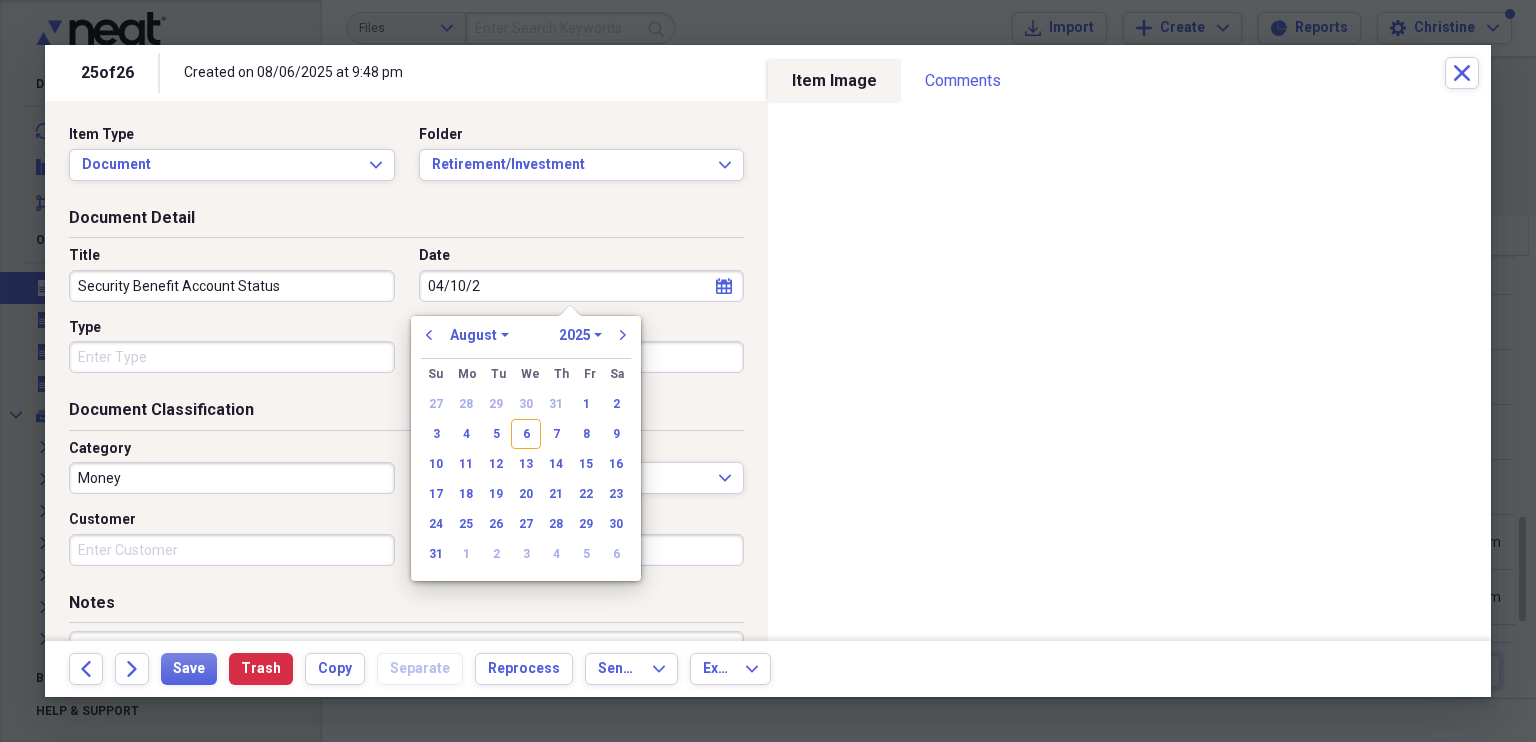 type on "[DATE]" 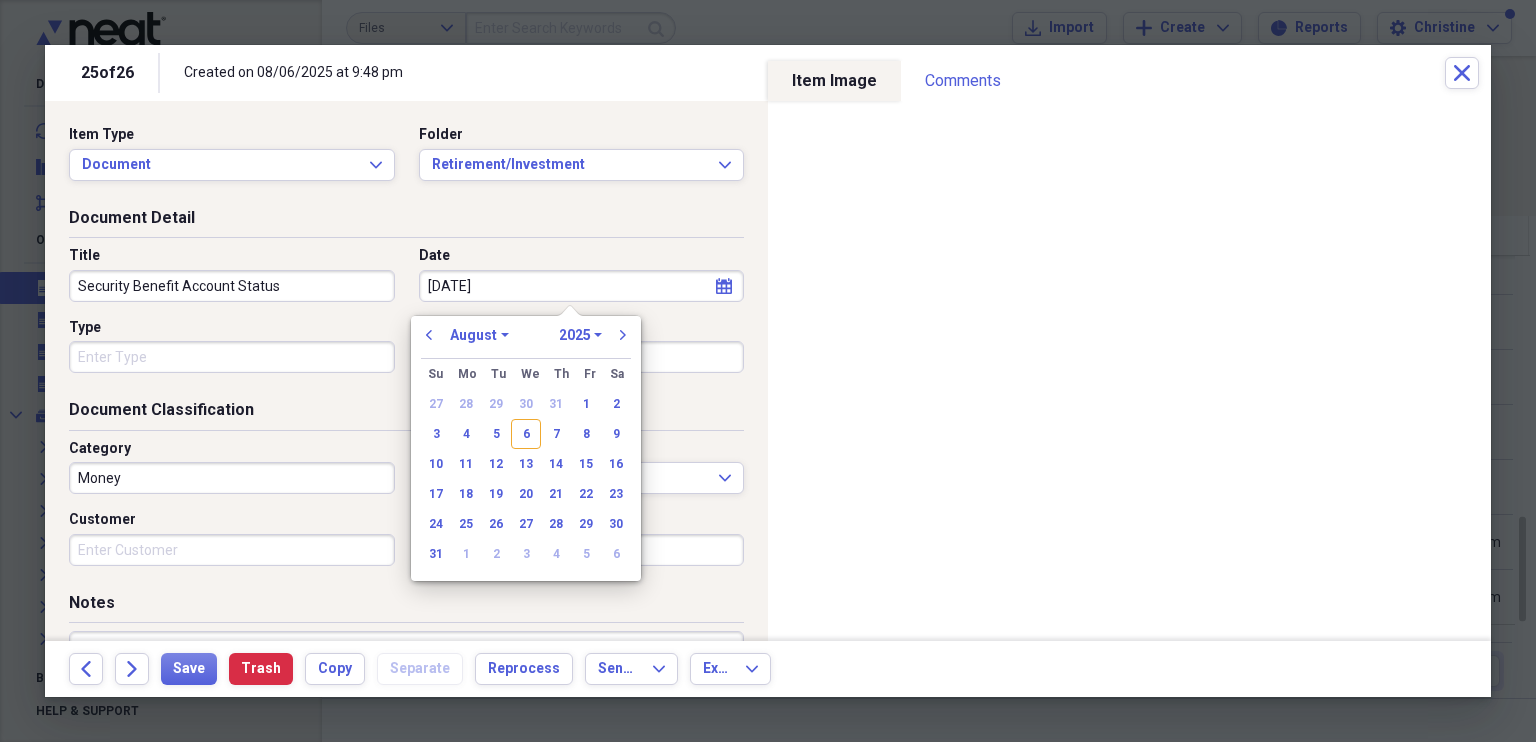 select on "3" 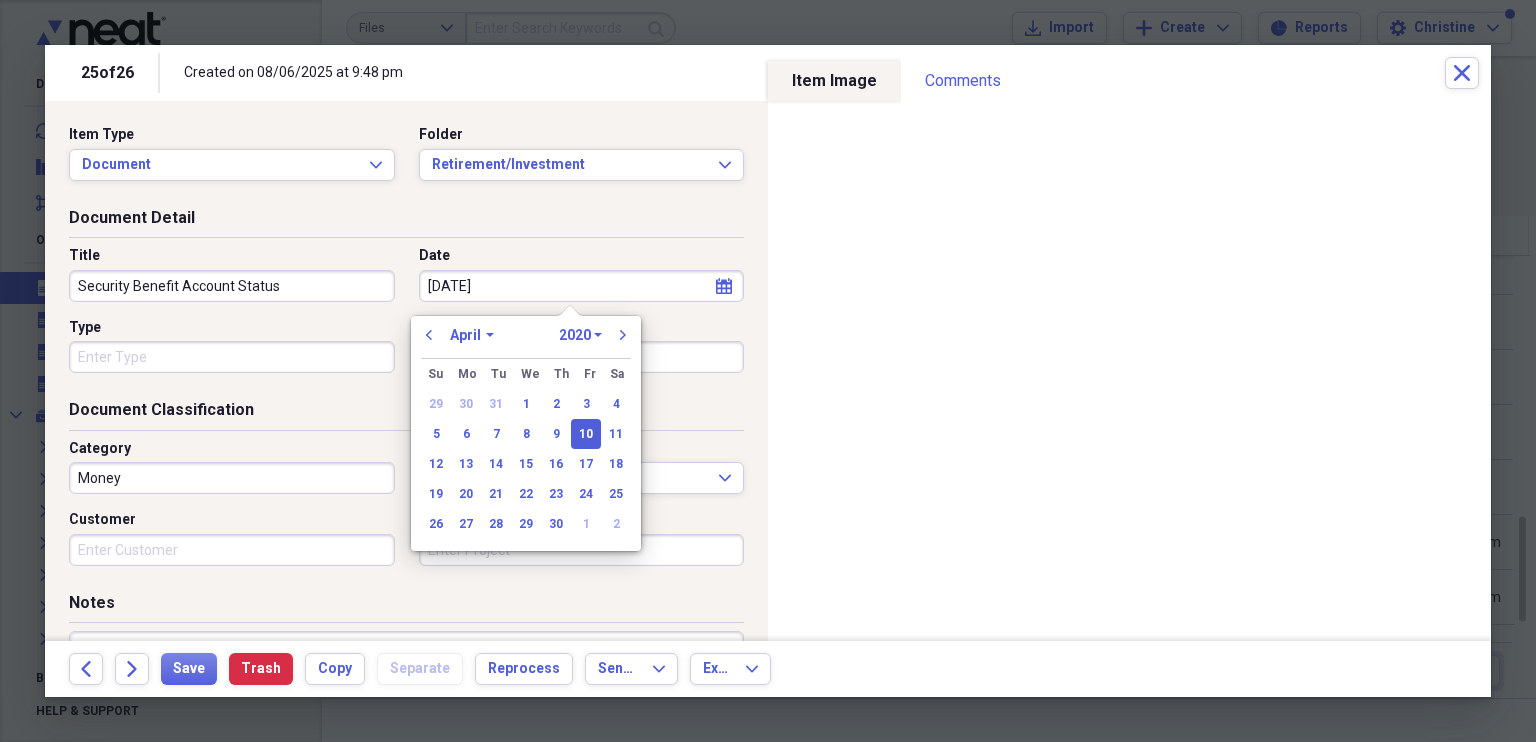 type on "04/10/2025" 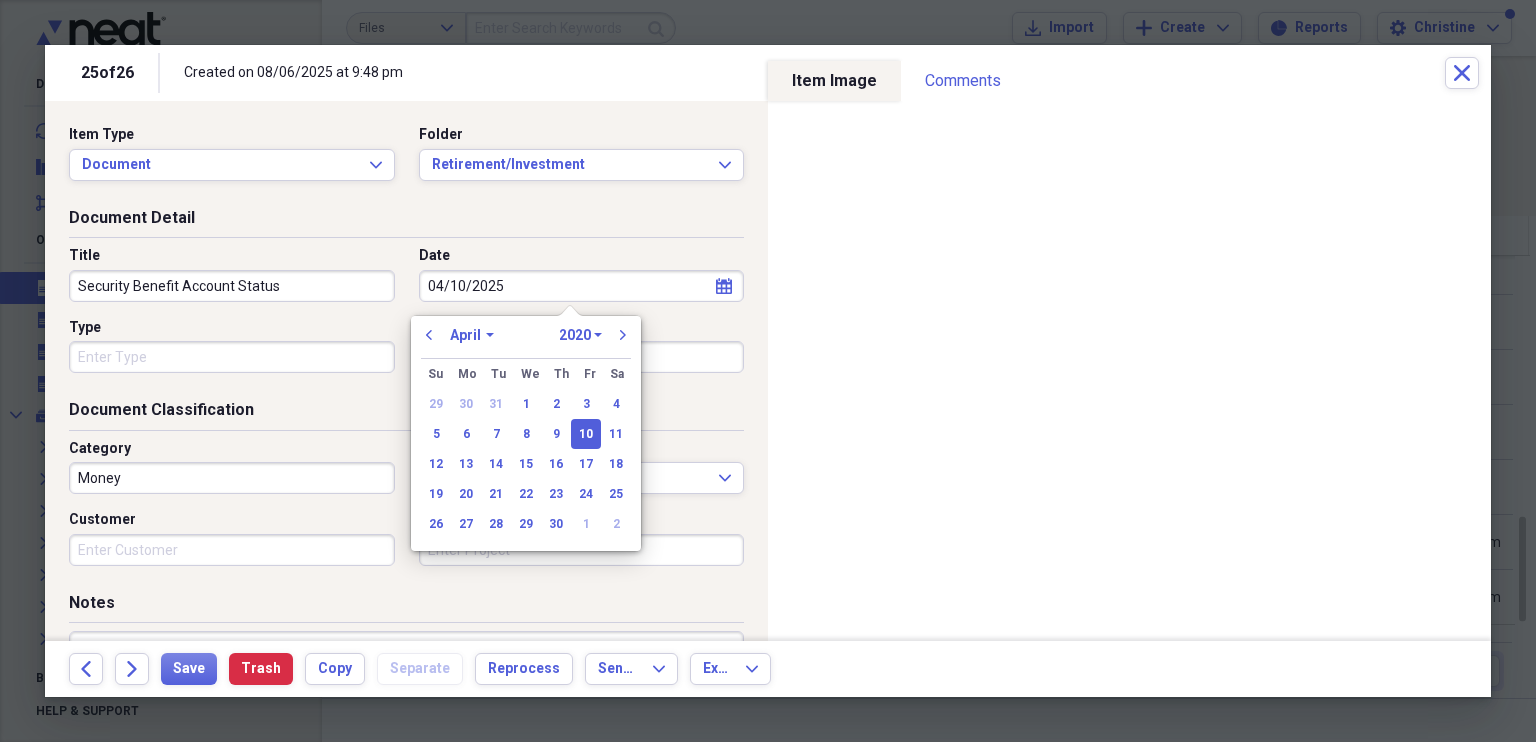 select on "2025" 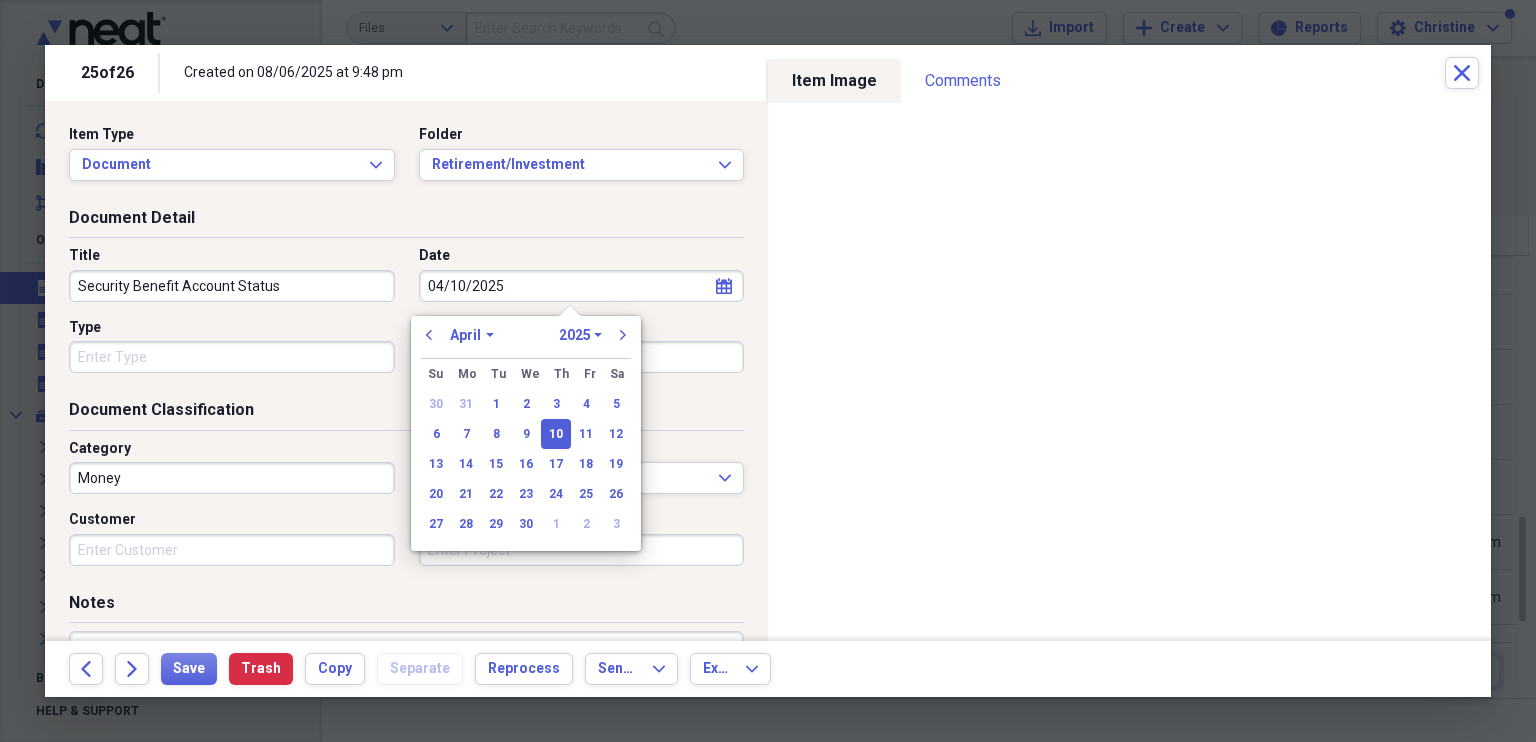 type on "04/10/2025" 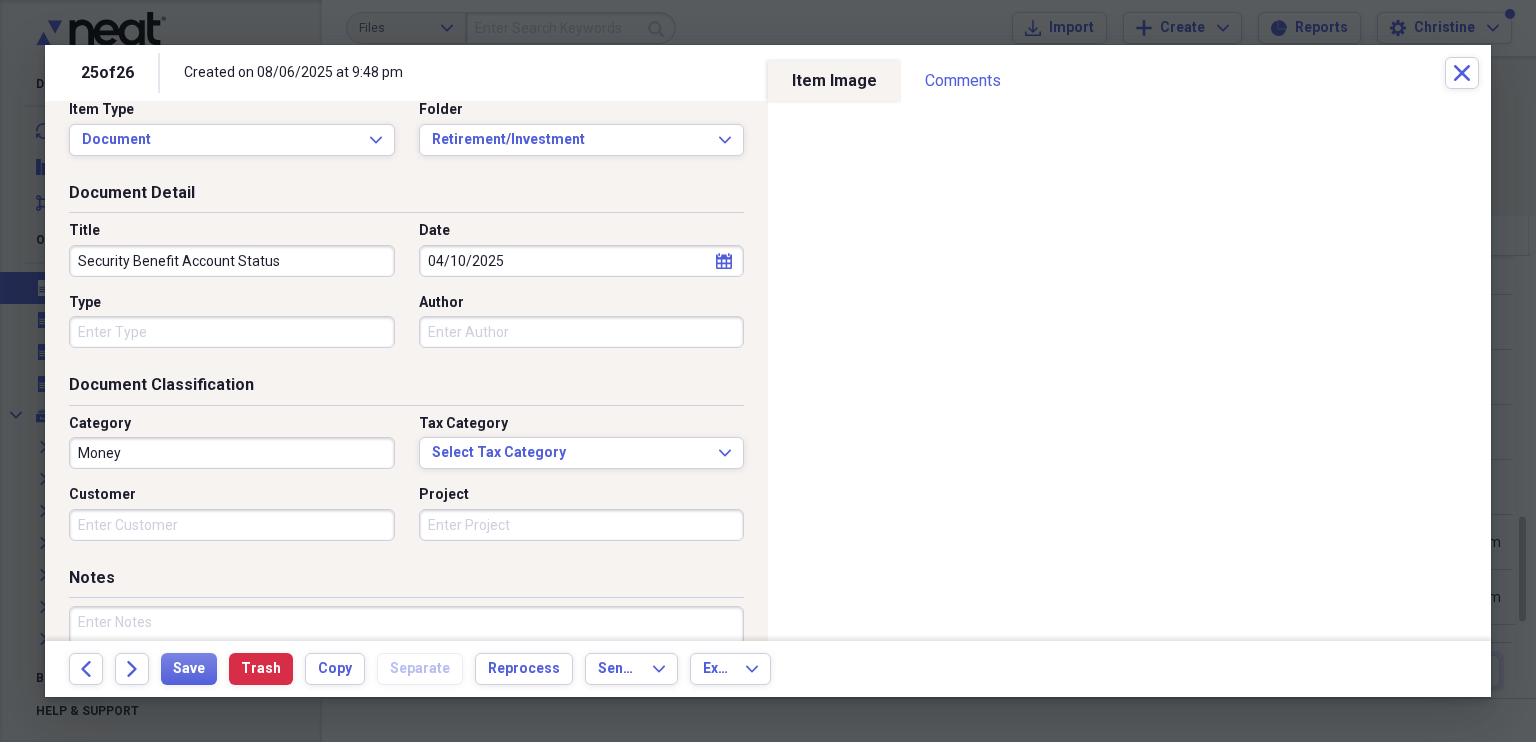 scroll, scrollTop: 0, scrollLeft: 0, axis: both 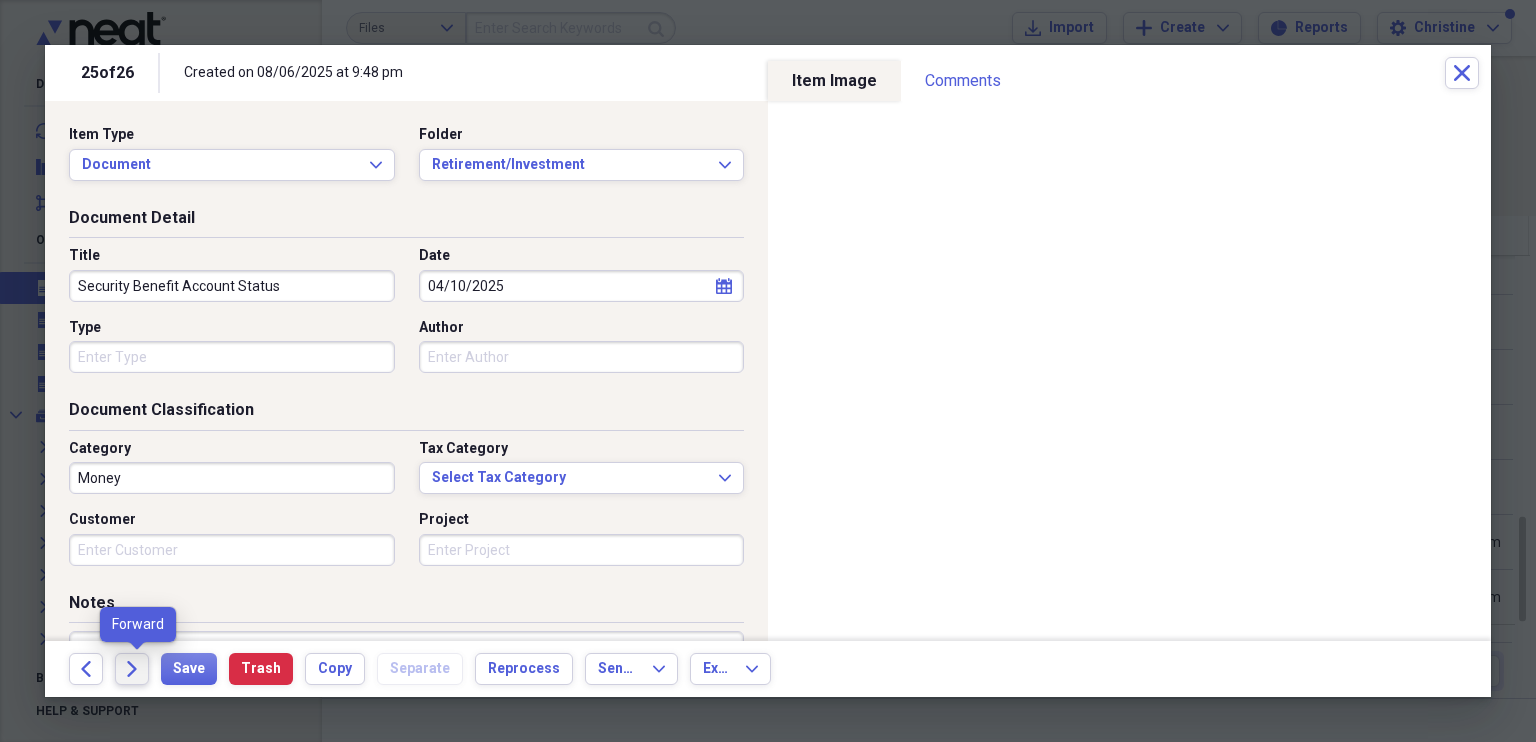 click on "Forward" at bounding box center [132, 669] 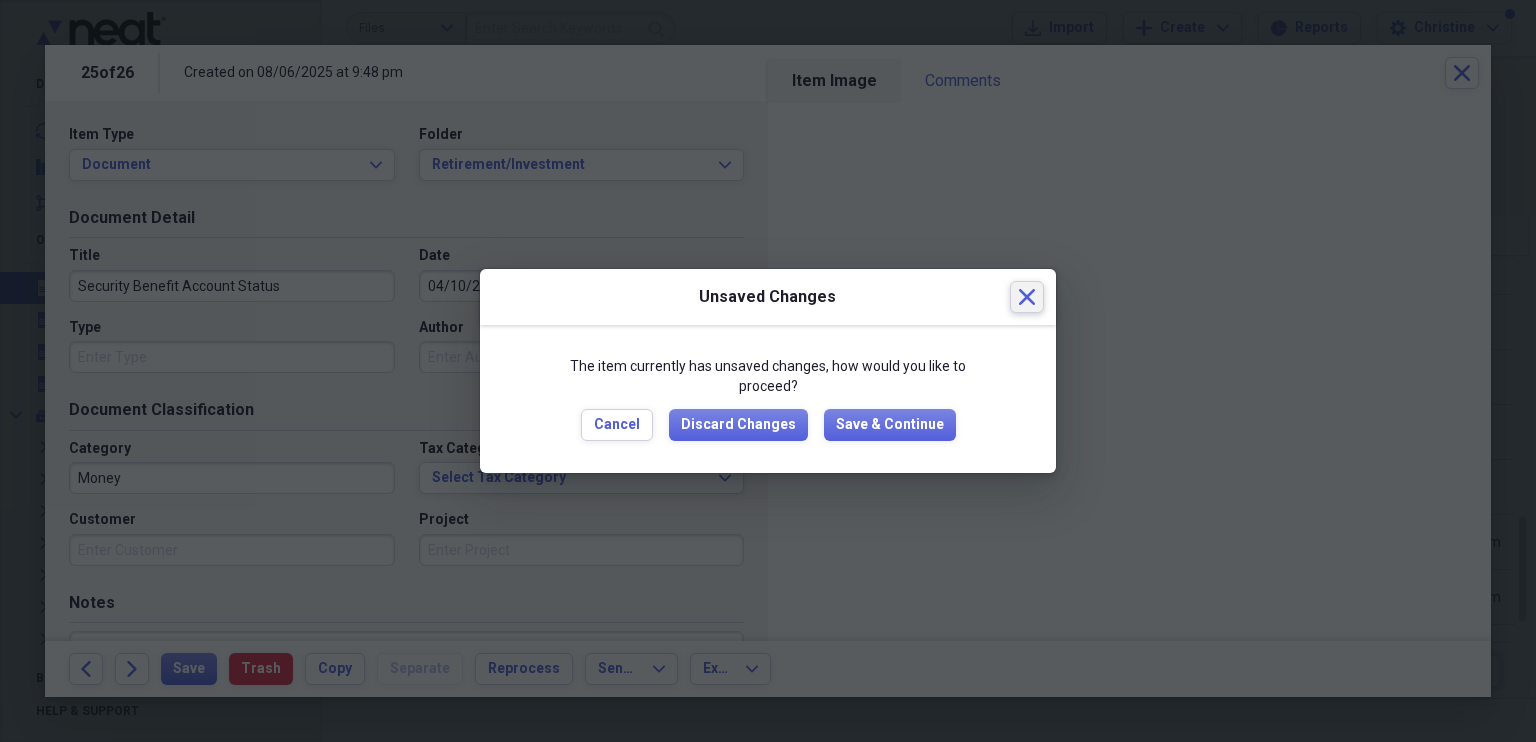 click 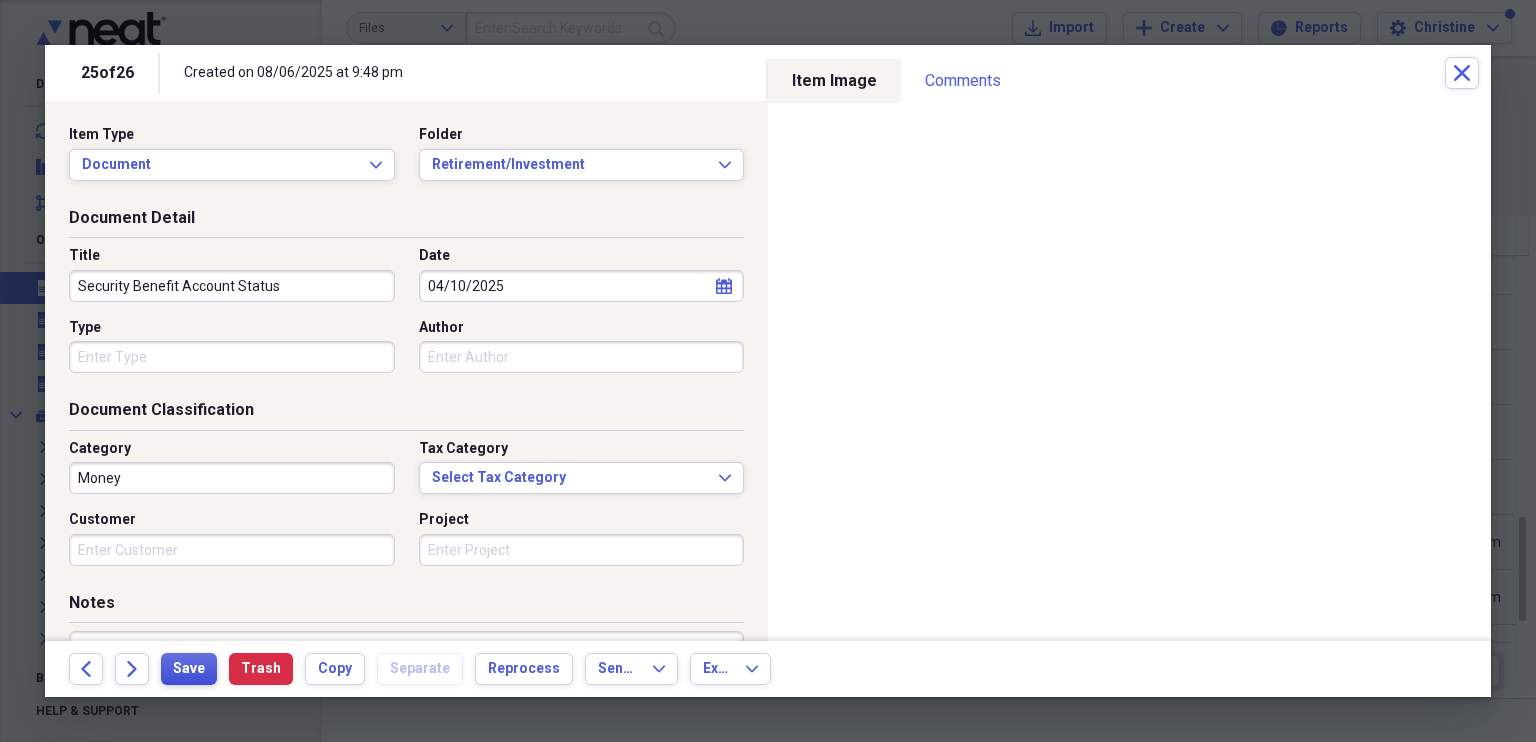 click on "Save" at bounding box center [189, 669] 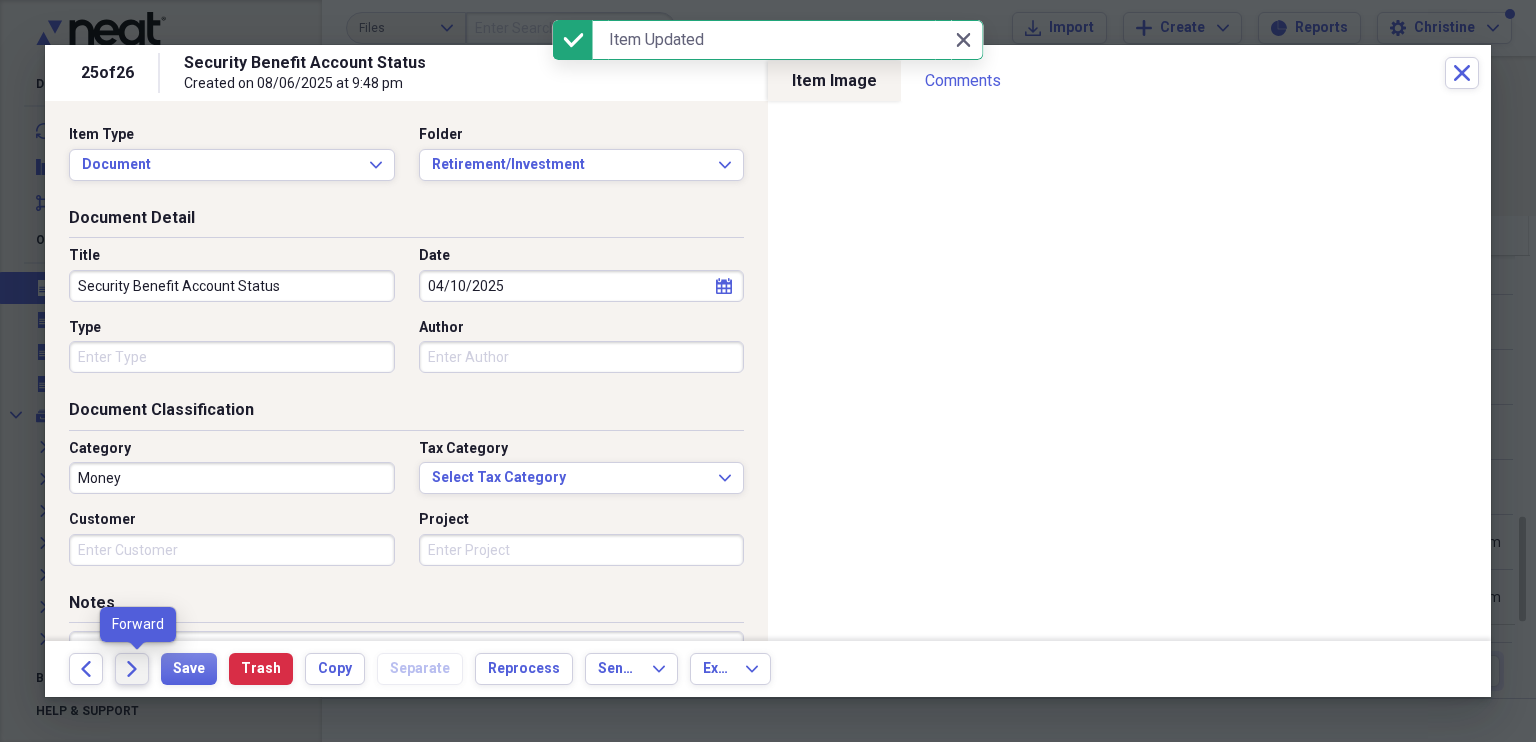 click on "Forward" 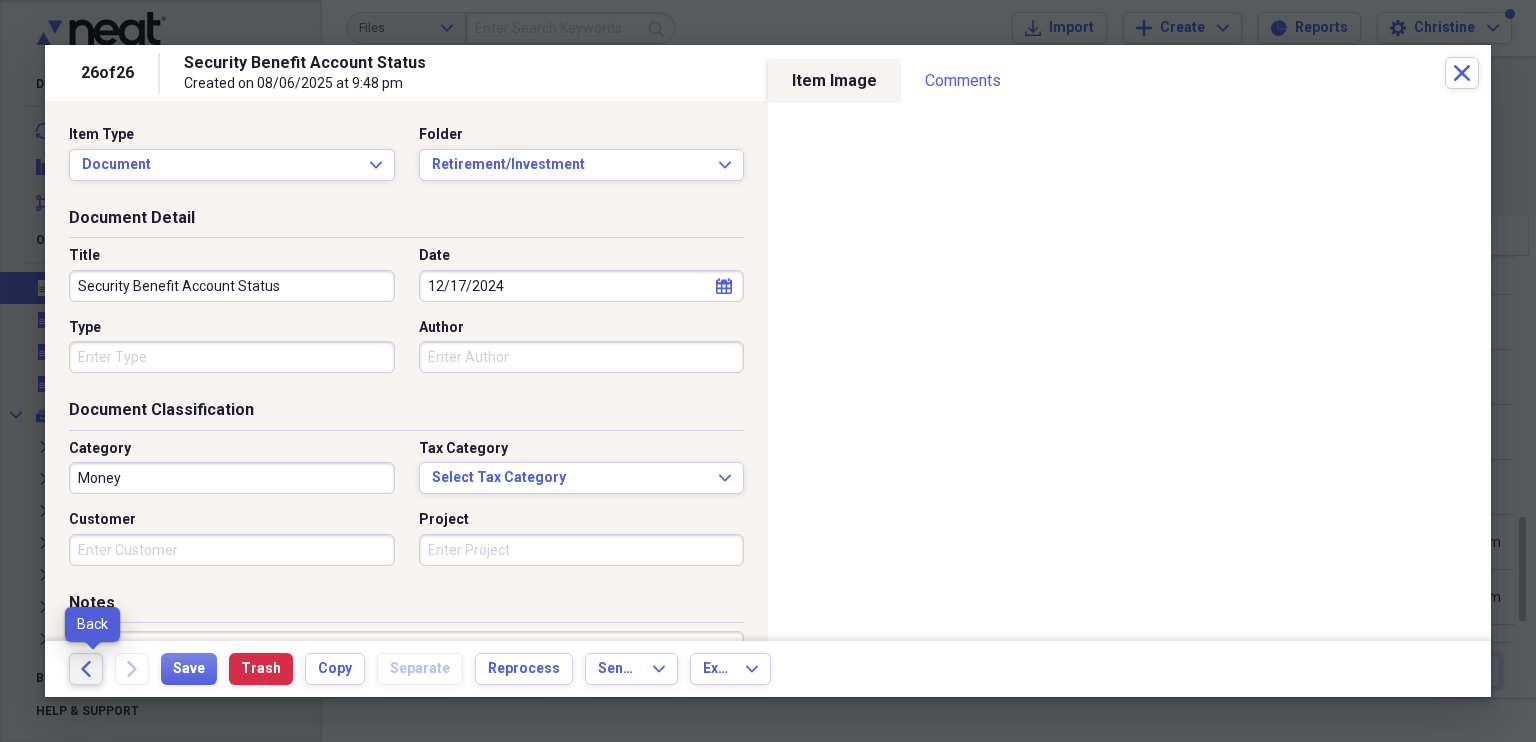 click on "Back" at bounding box center [86, 669] 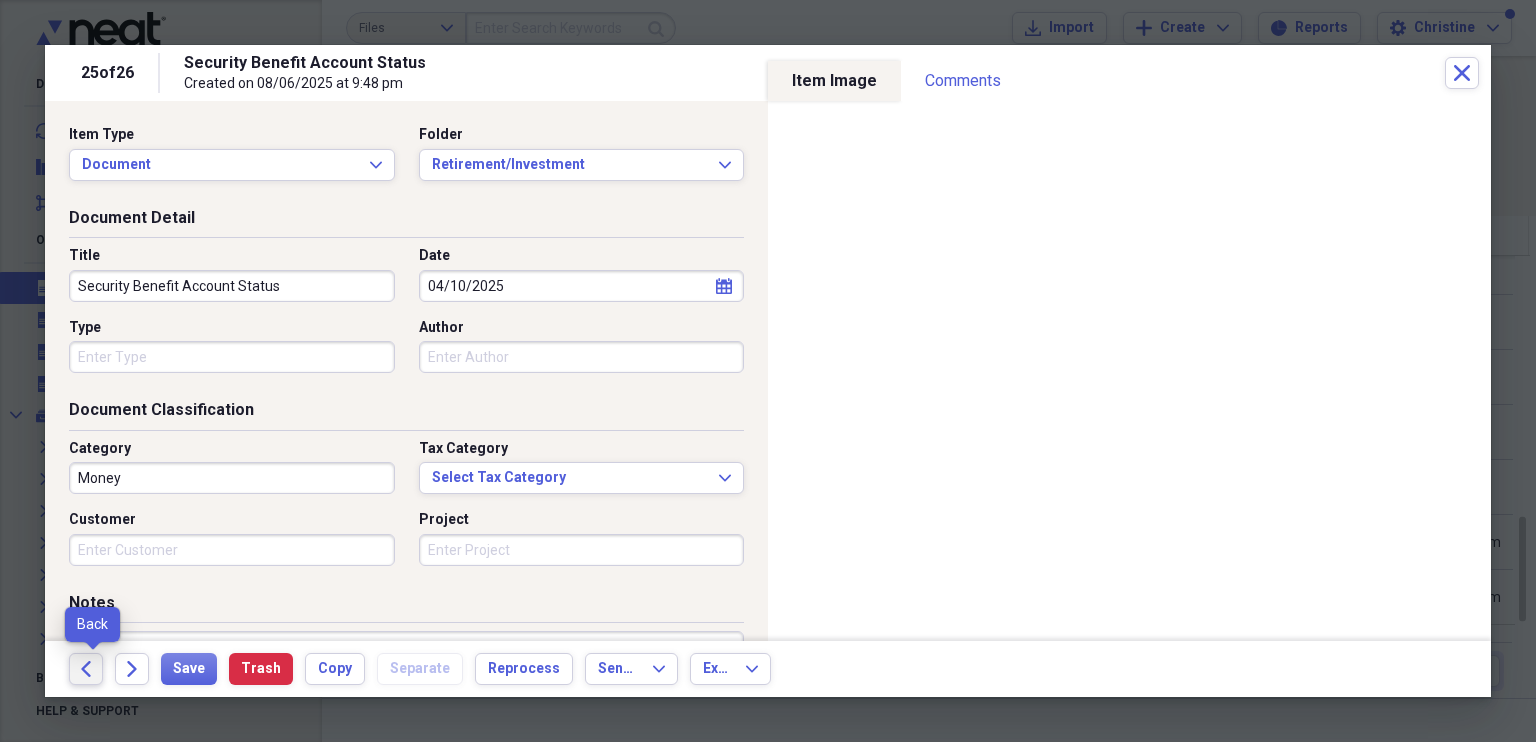 drag, startPoint x: 73, startPoint y: 670, endPoint x: 90, endPoint y: 675, distance: 17.720045 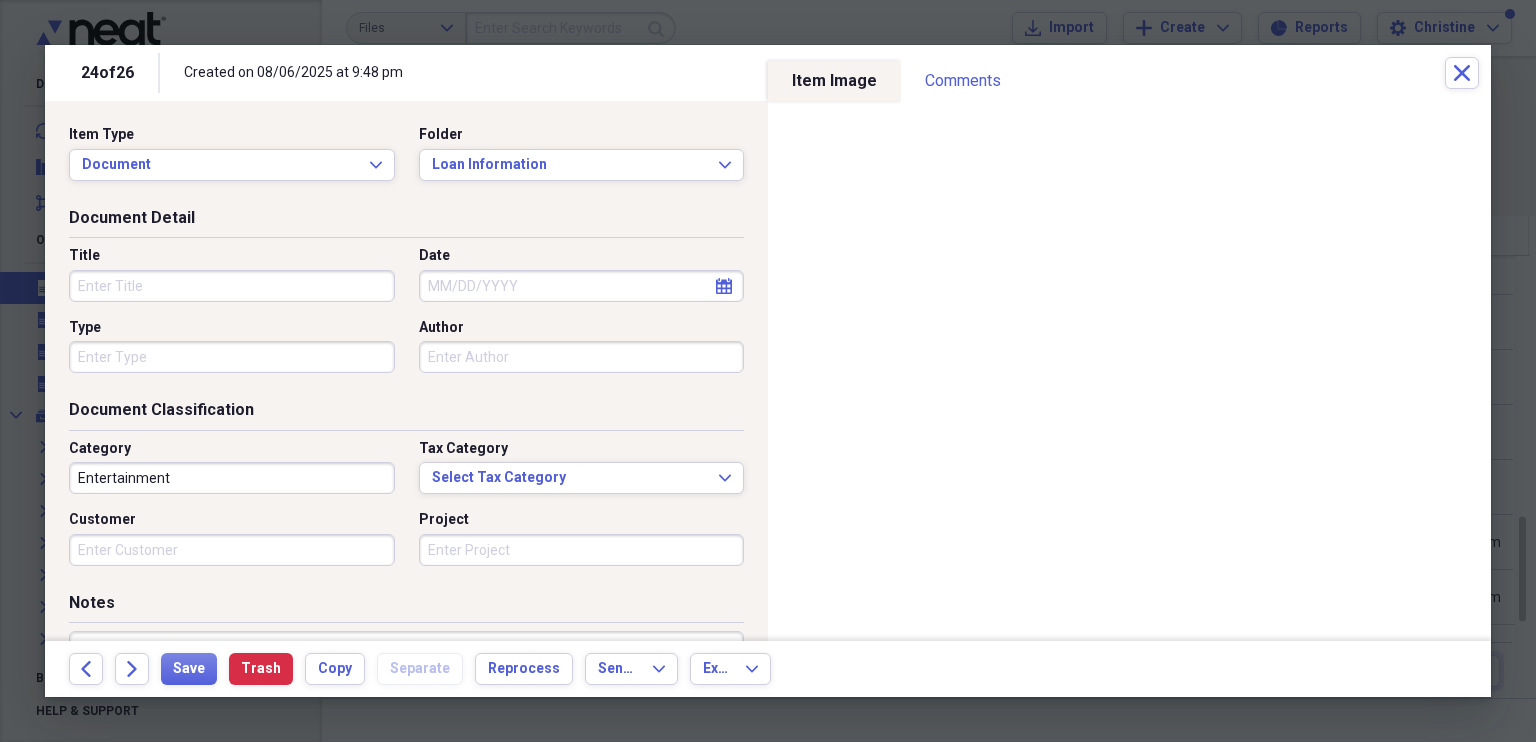 click on "Title" at bounding box center (232, 286) 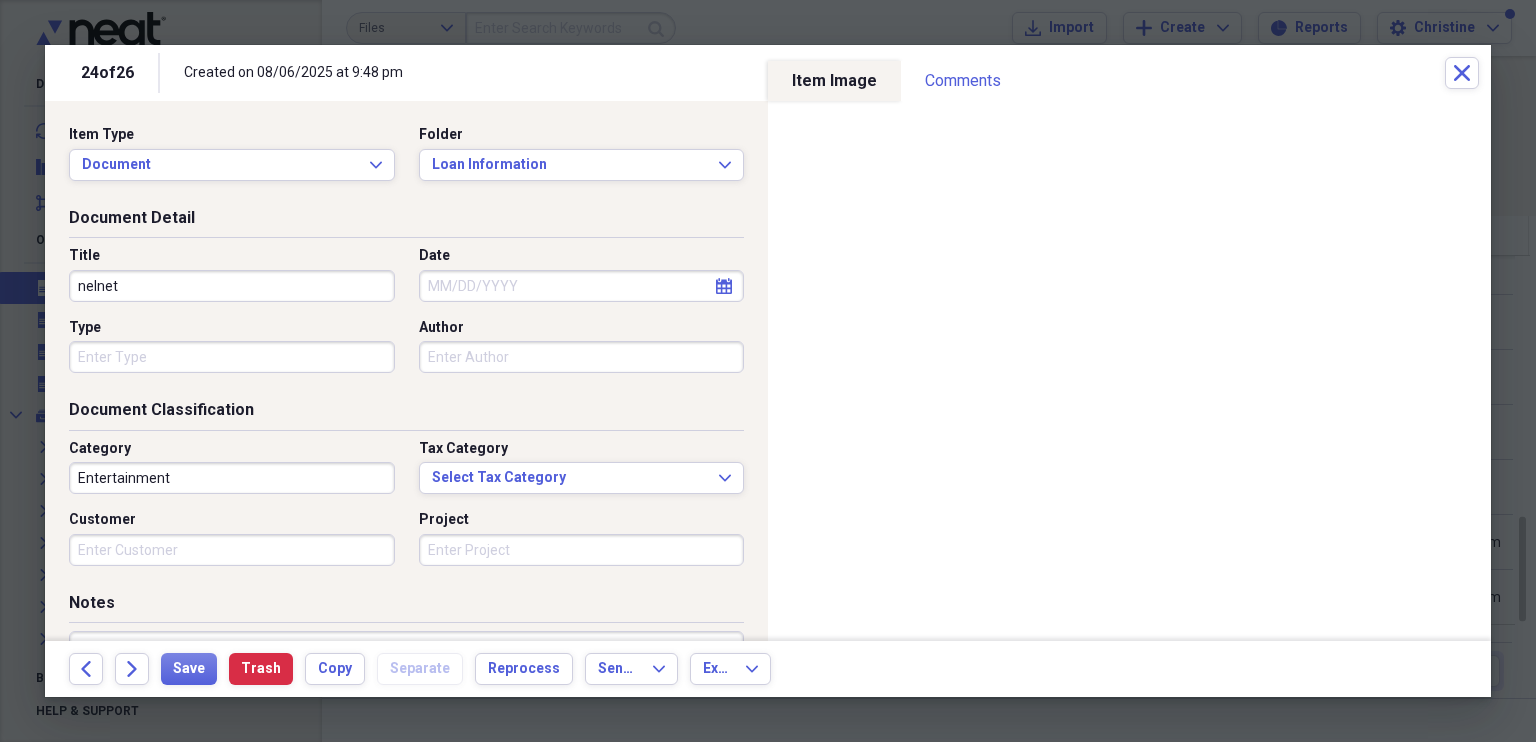 type on "nelnet" 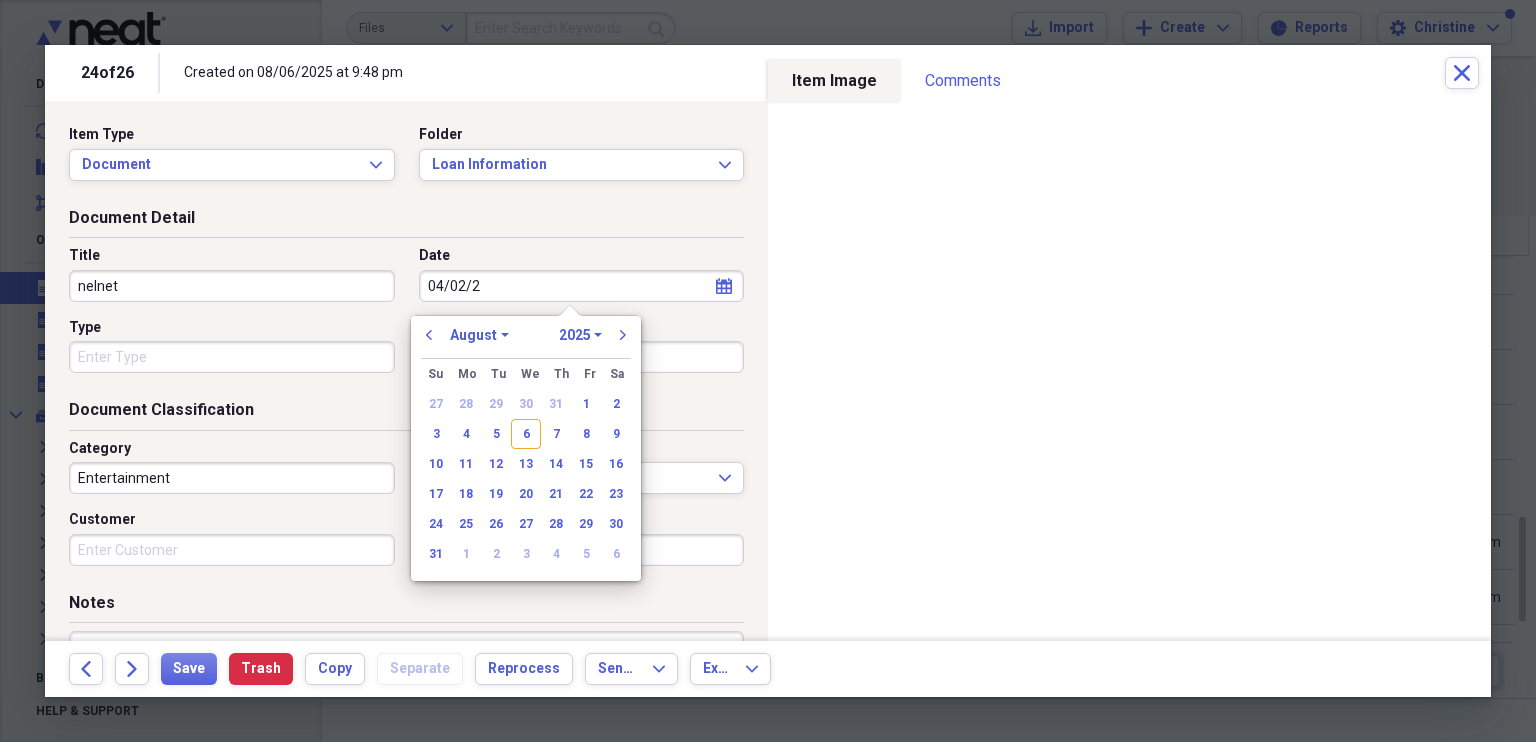 type on "04/02/20" 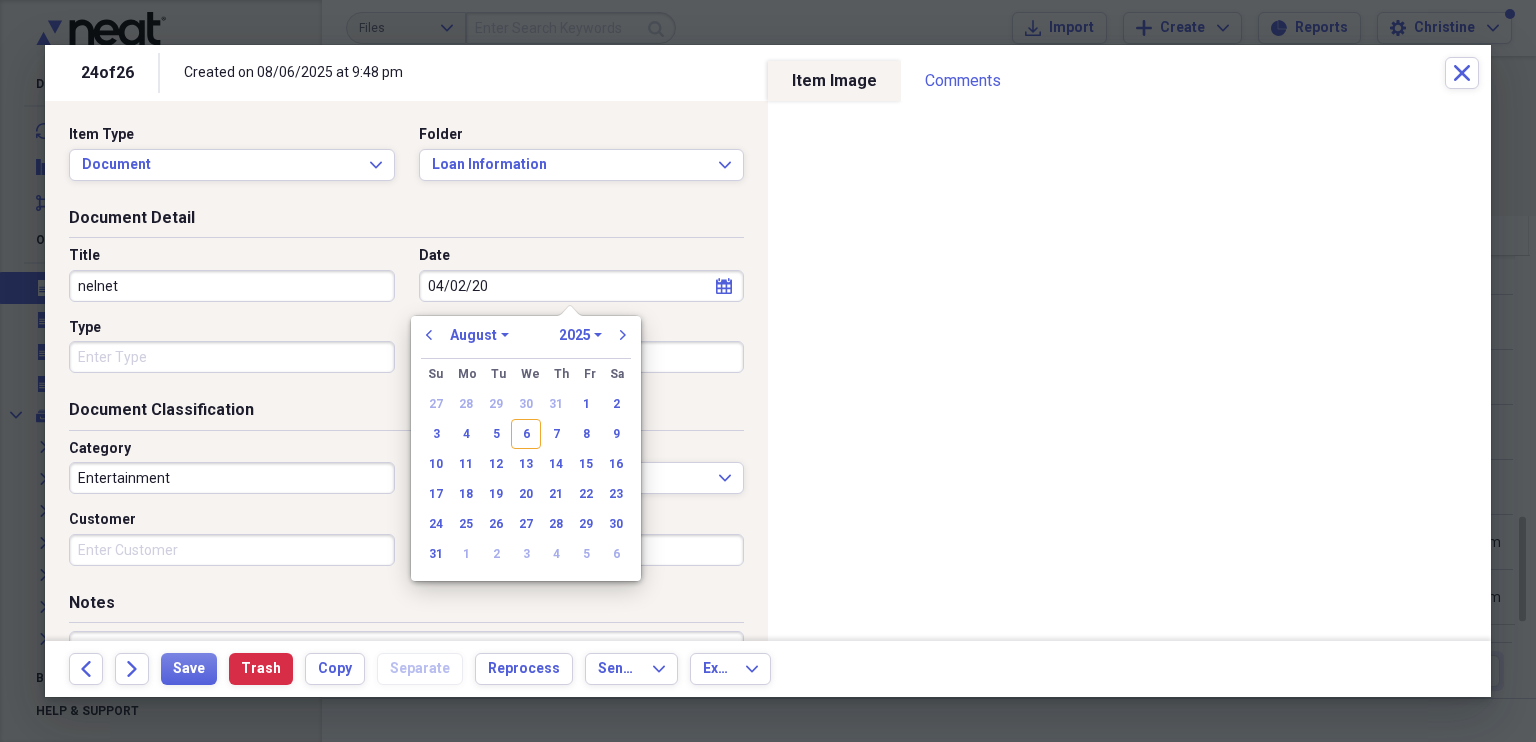 select on "3" 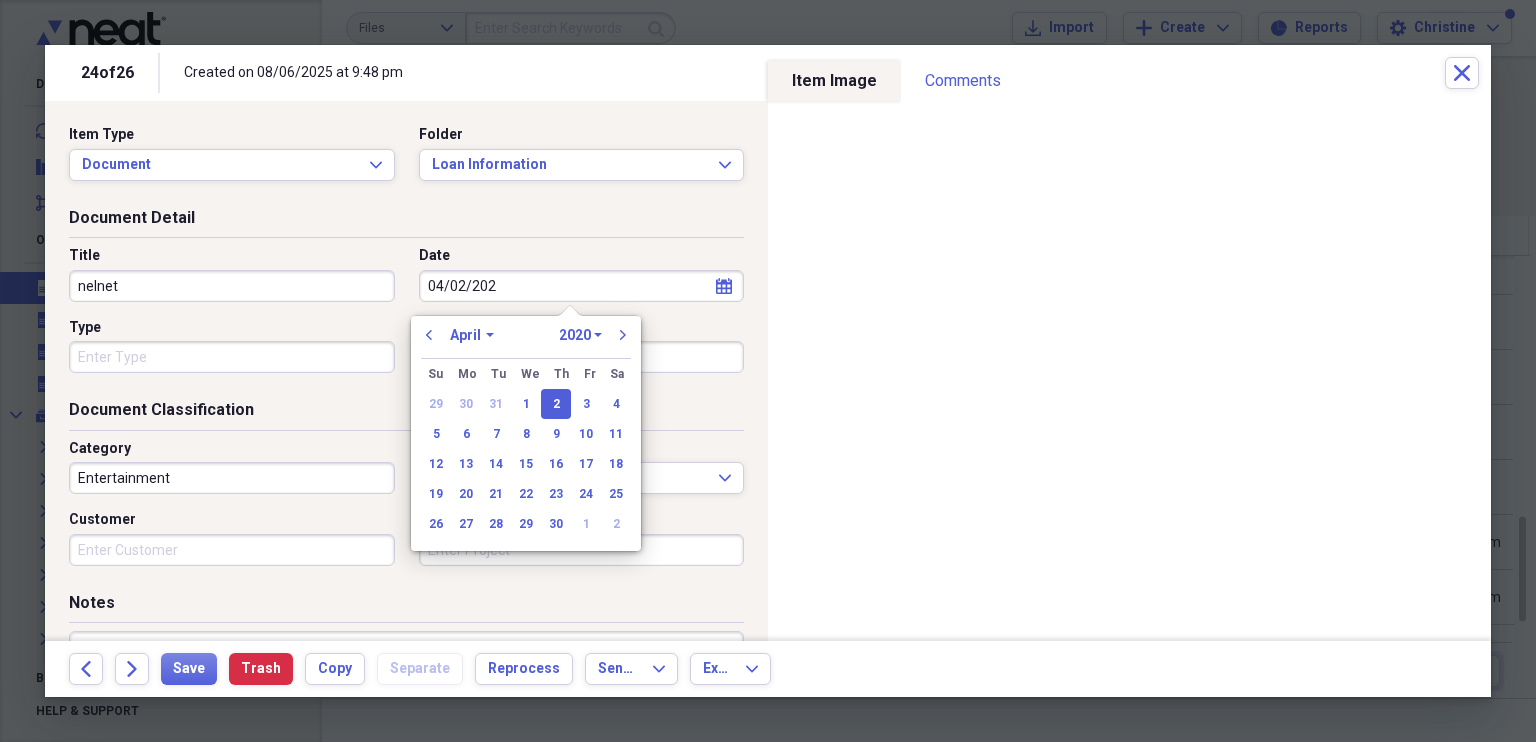 type on "04/02/2025" 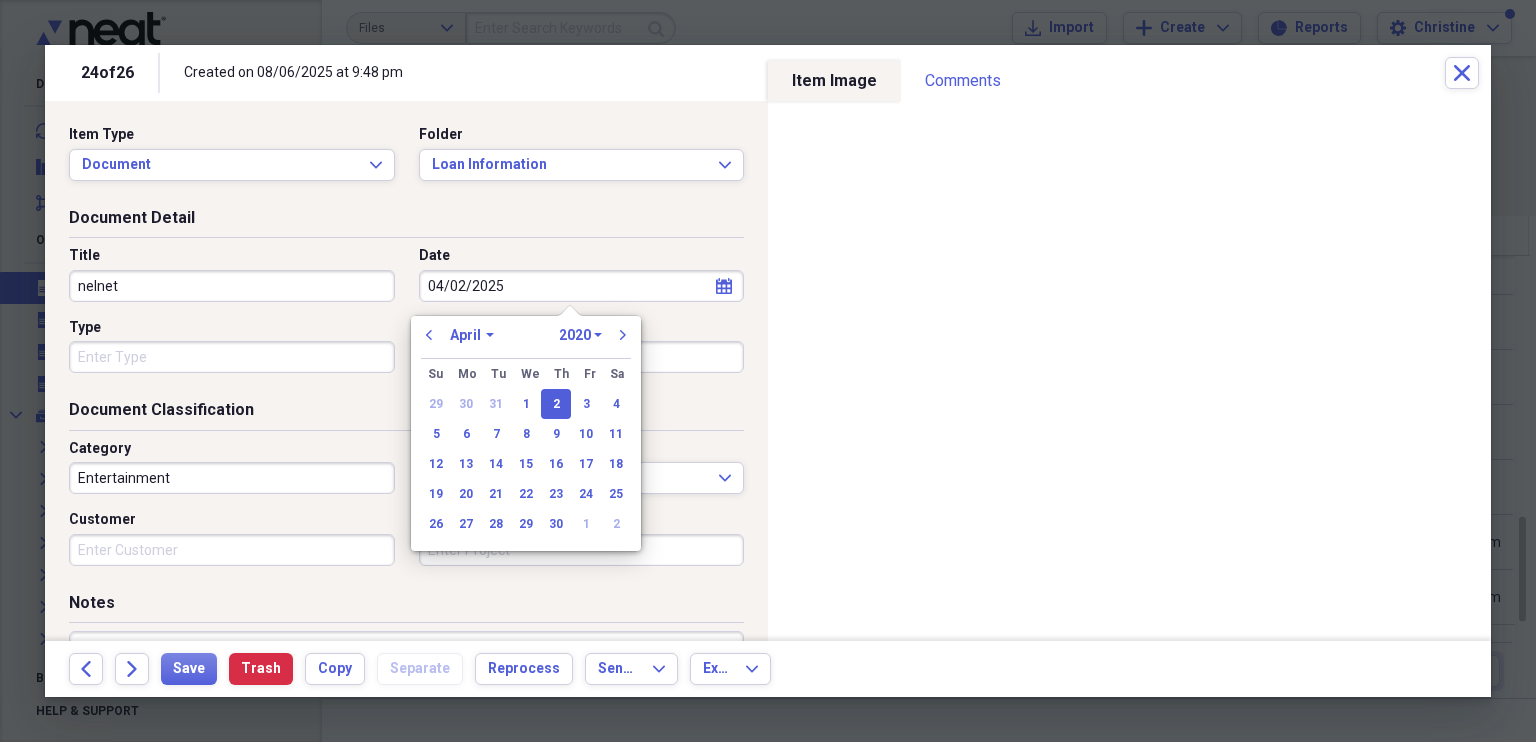 select on "2025" 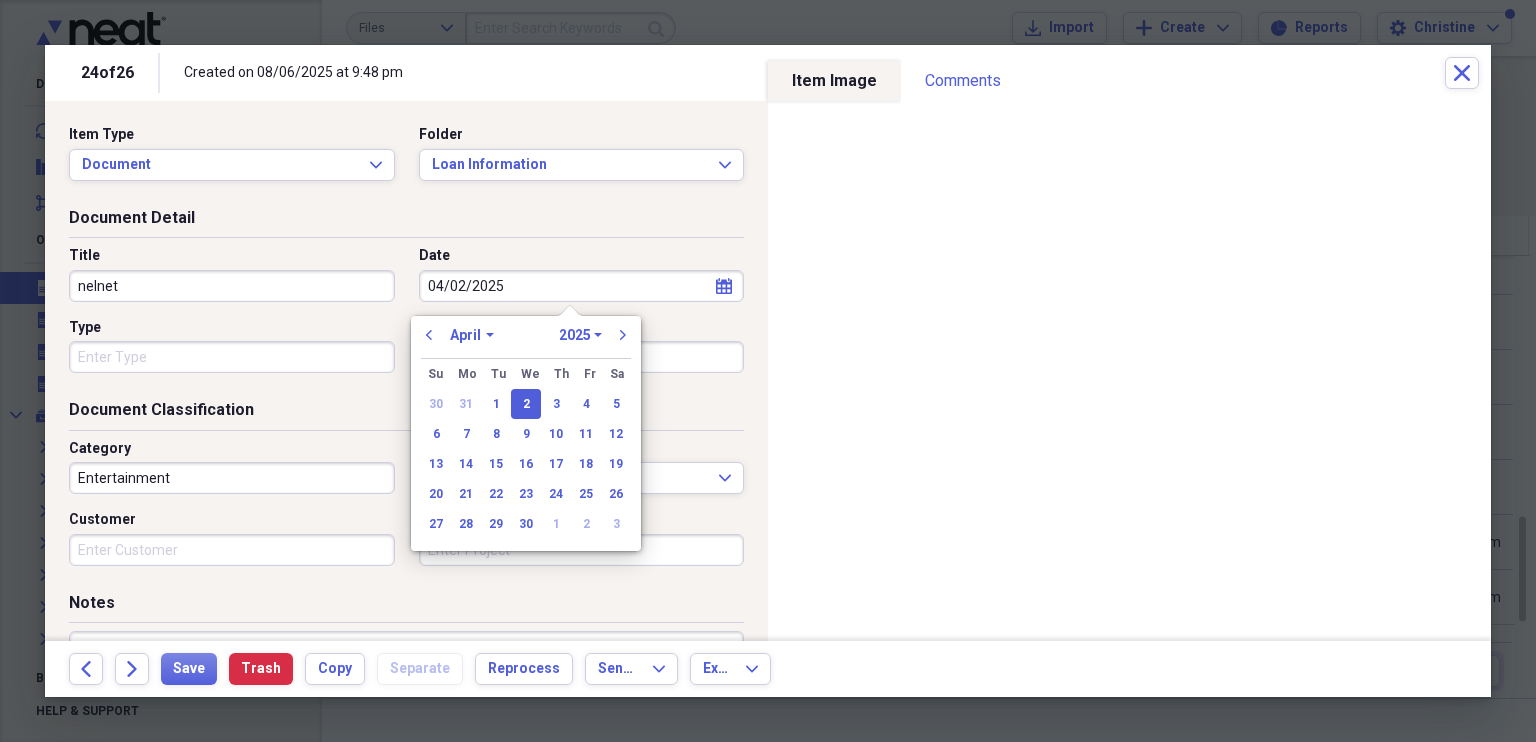 type on "04/02/2025" 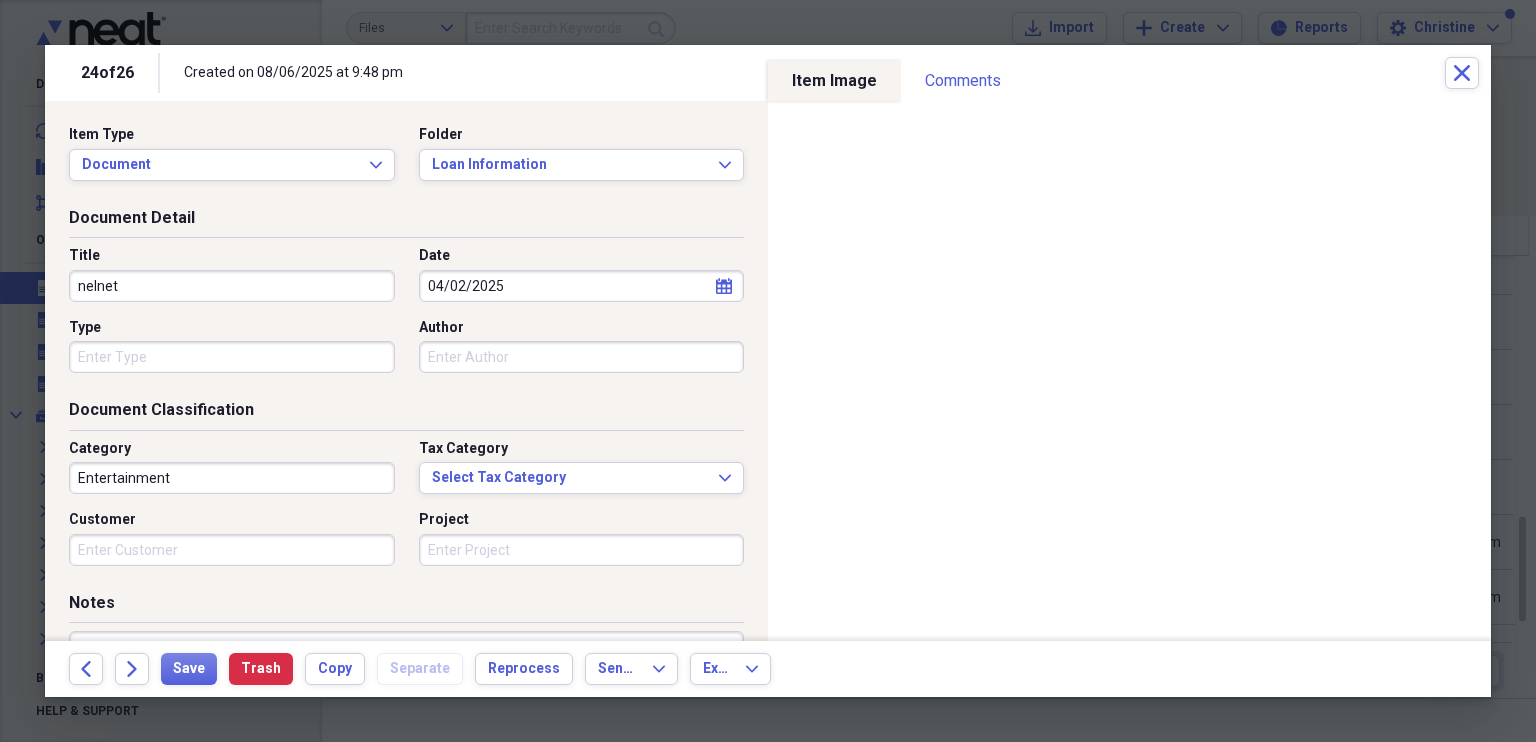 click on "nelnet" at bounding box center (232, 286) 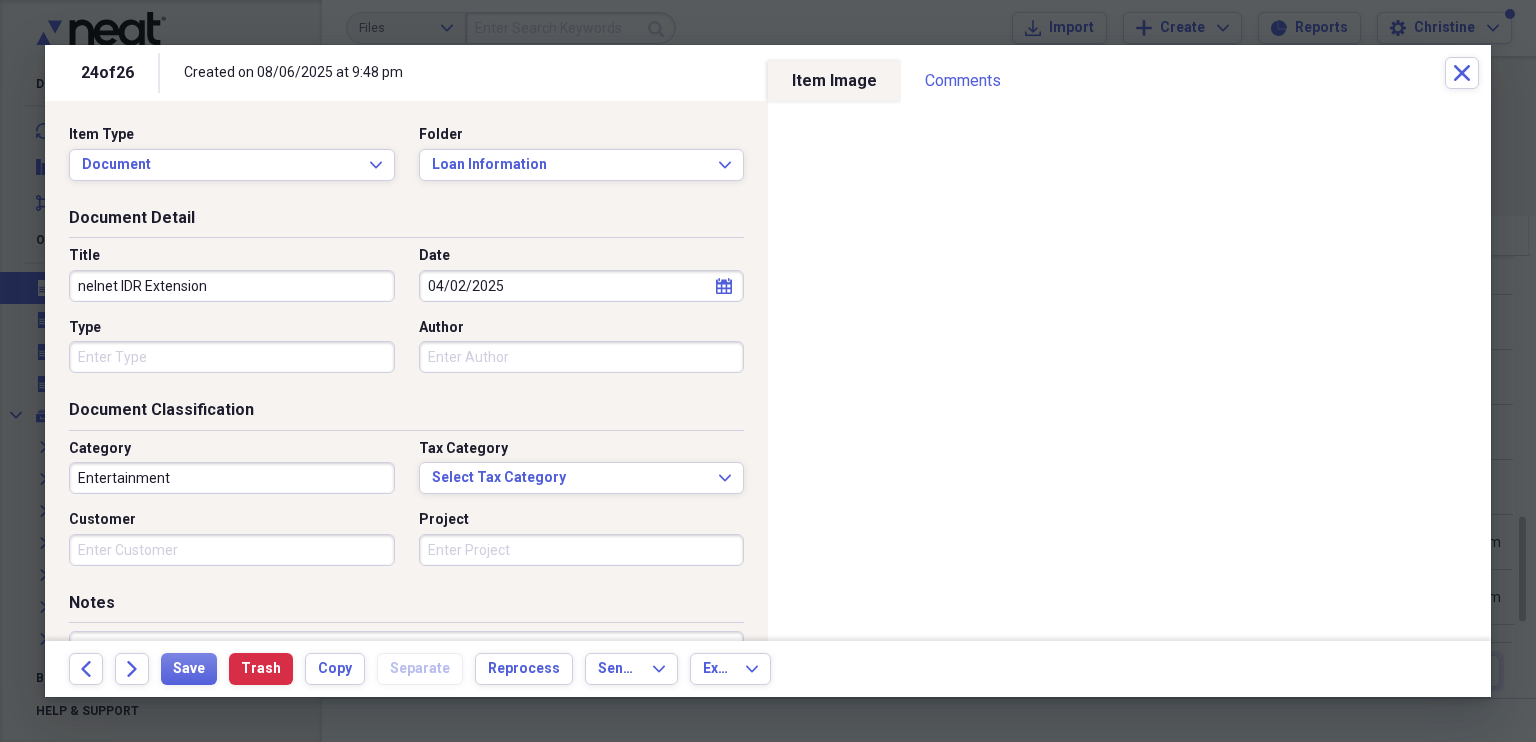 type on "nelnet IDR Extension" 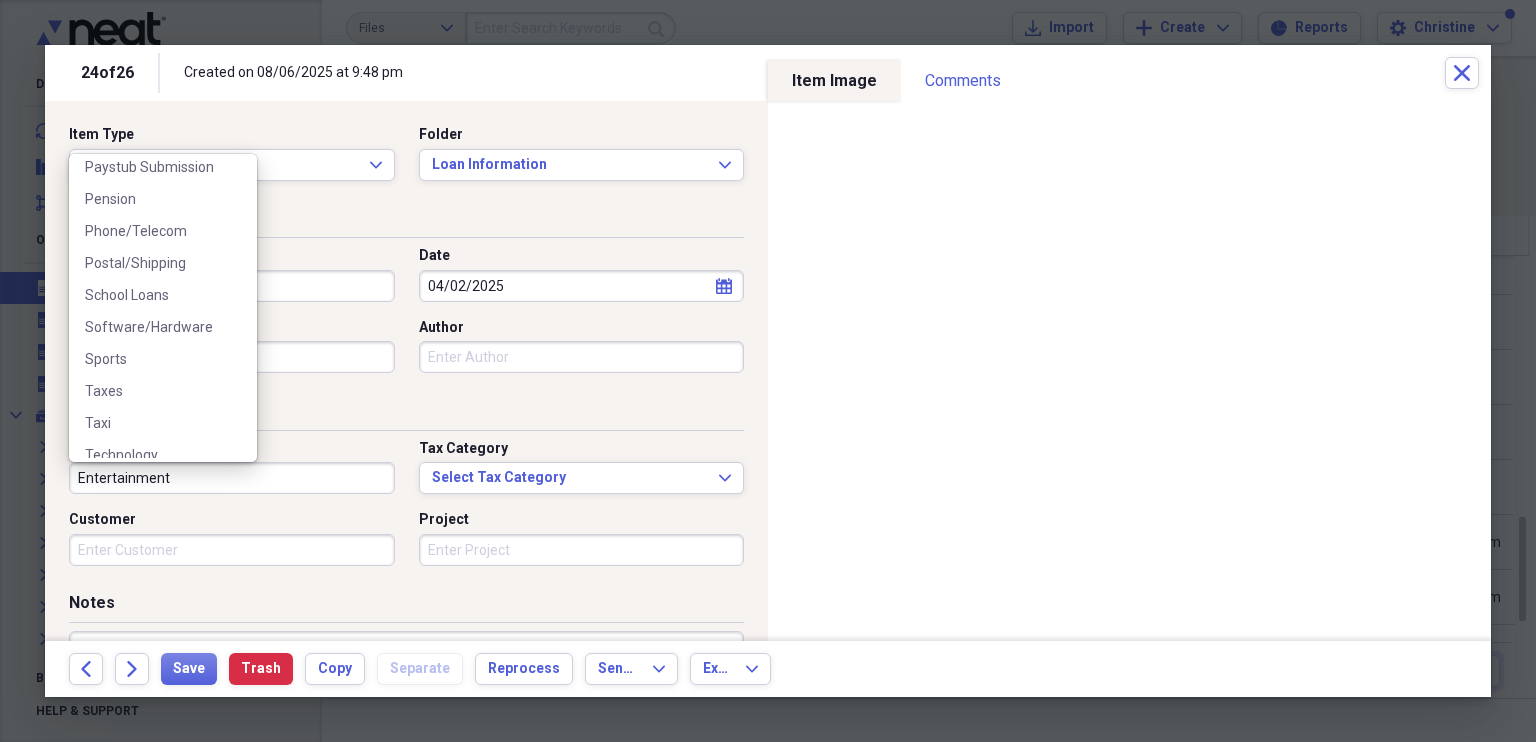scroll, scrollTop: 800, scrollLeft: 0, axis: vertical 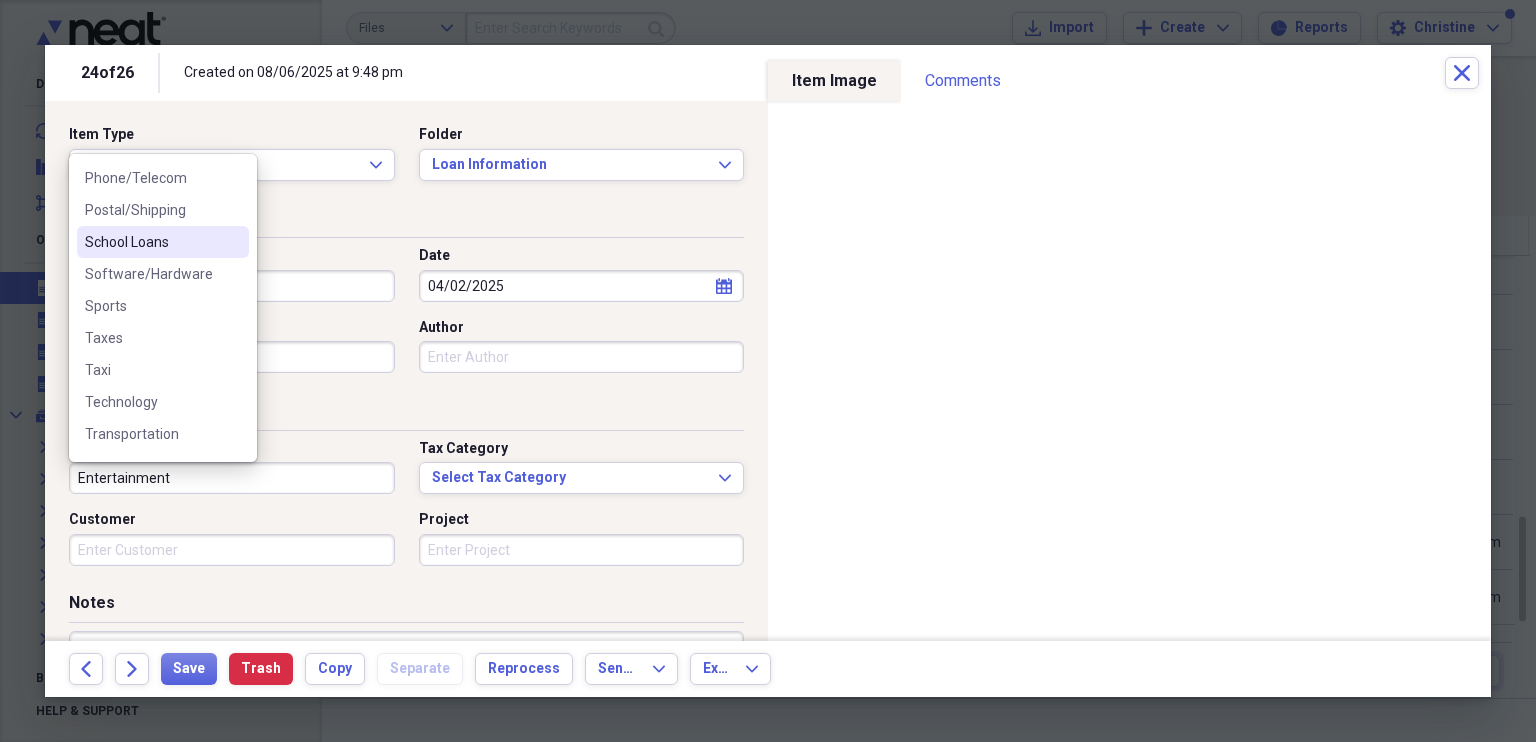 click on "School Loans" at bounding box center [151, 242] 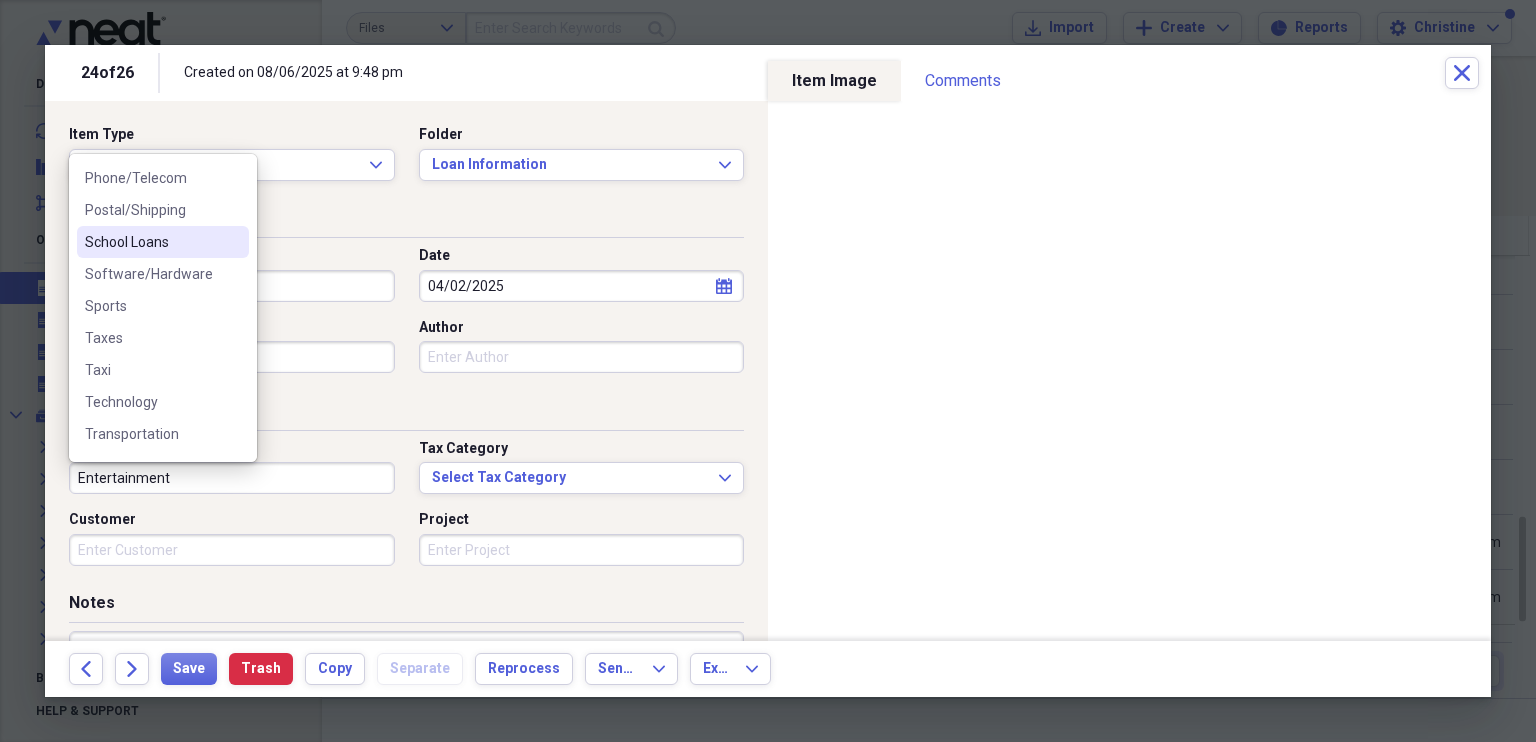 type on "School Loans" 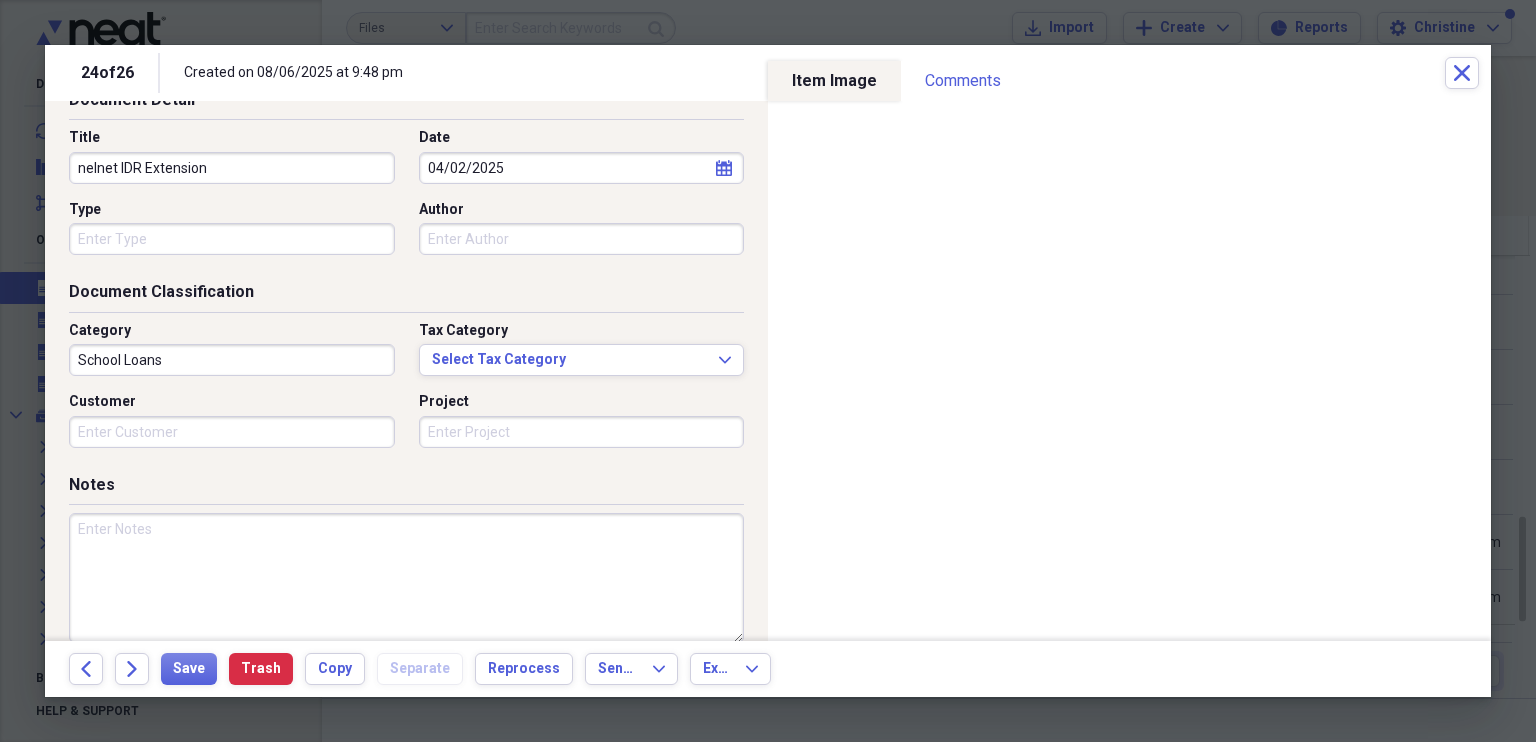 scroll, scrollTop: 193, scrollLeft: 0, axis: vertical 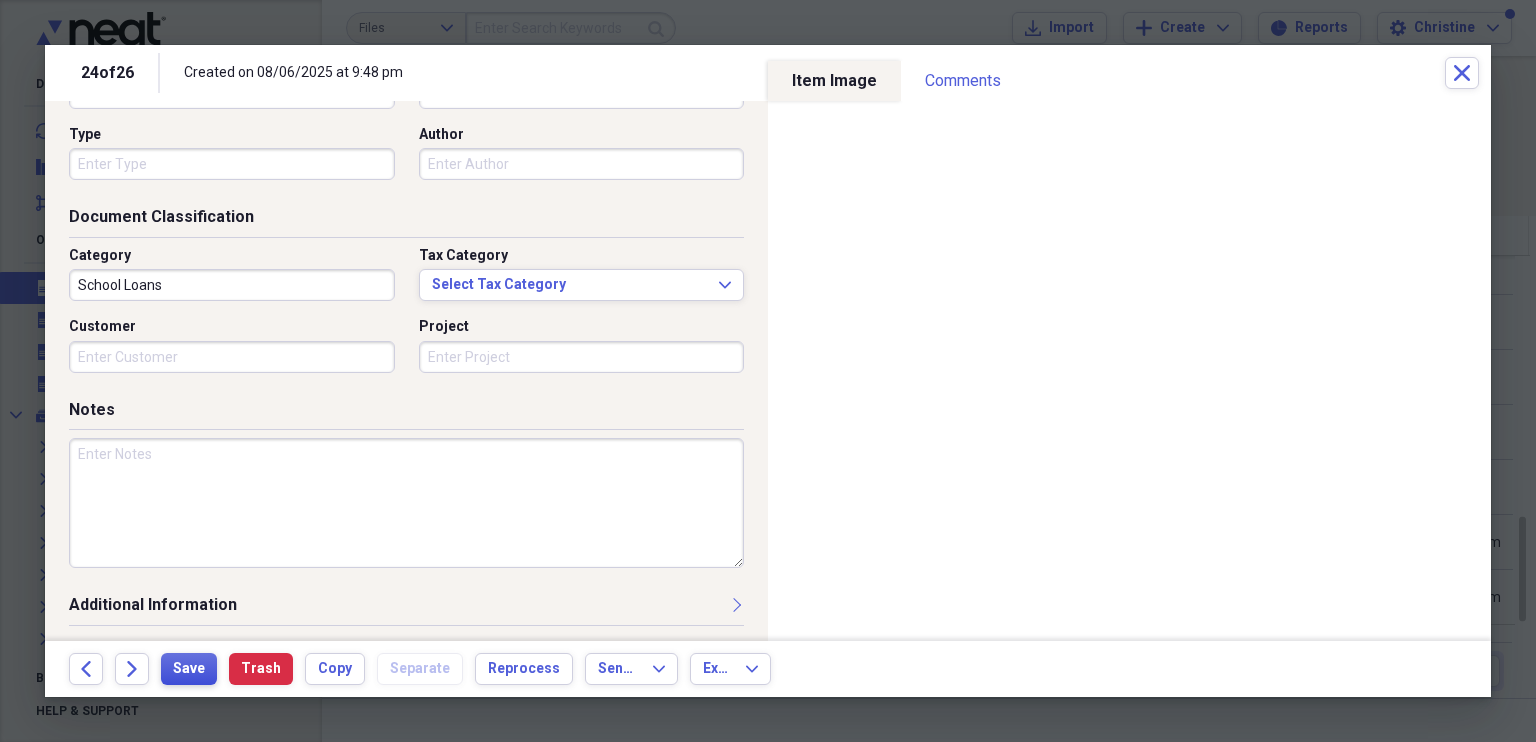 click on "Save" at bounding box center [189, 669] 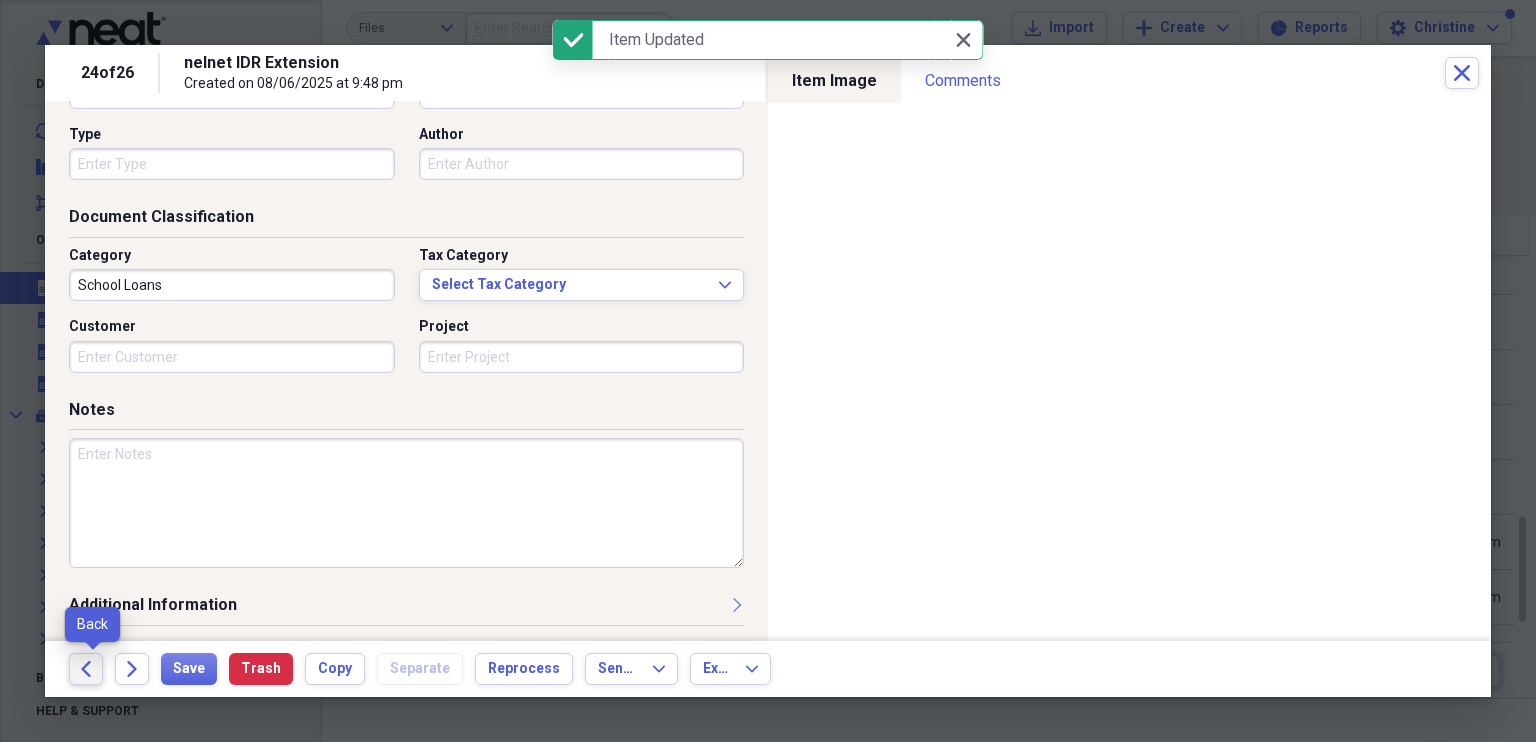 click 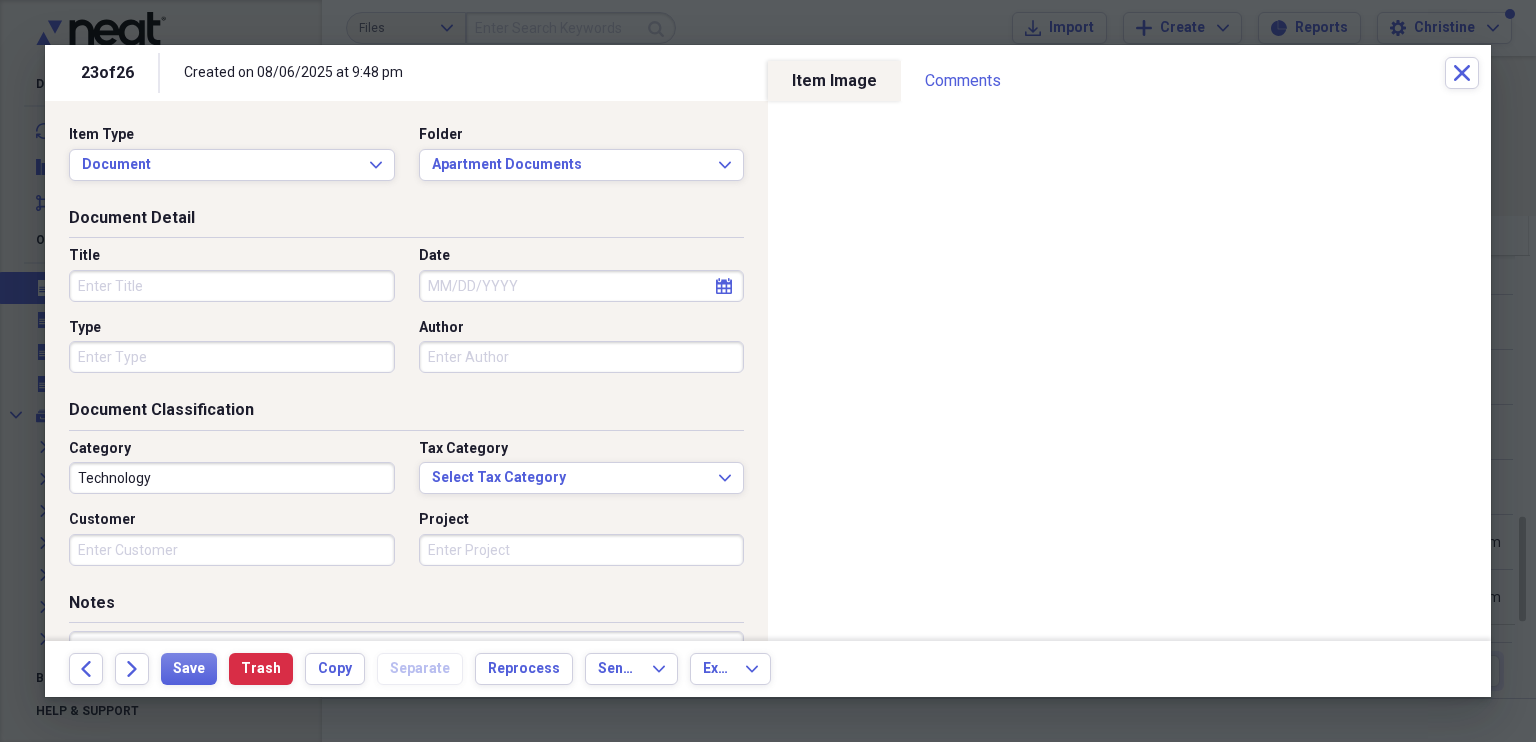 click on "Title" at bounding box center [232, 286] 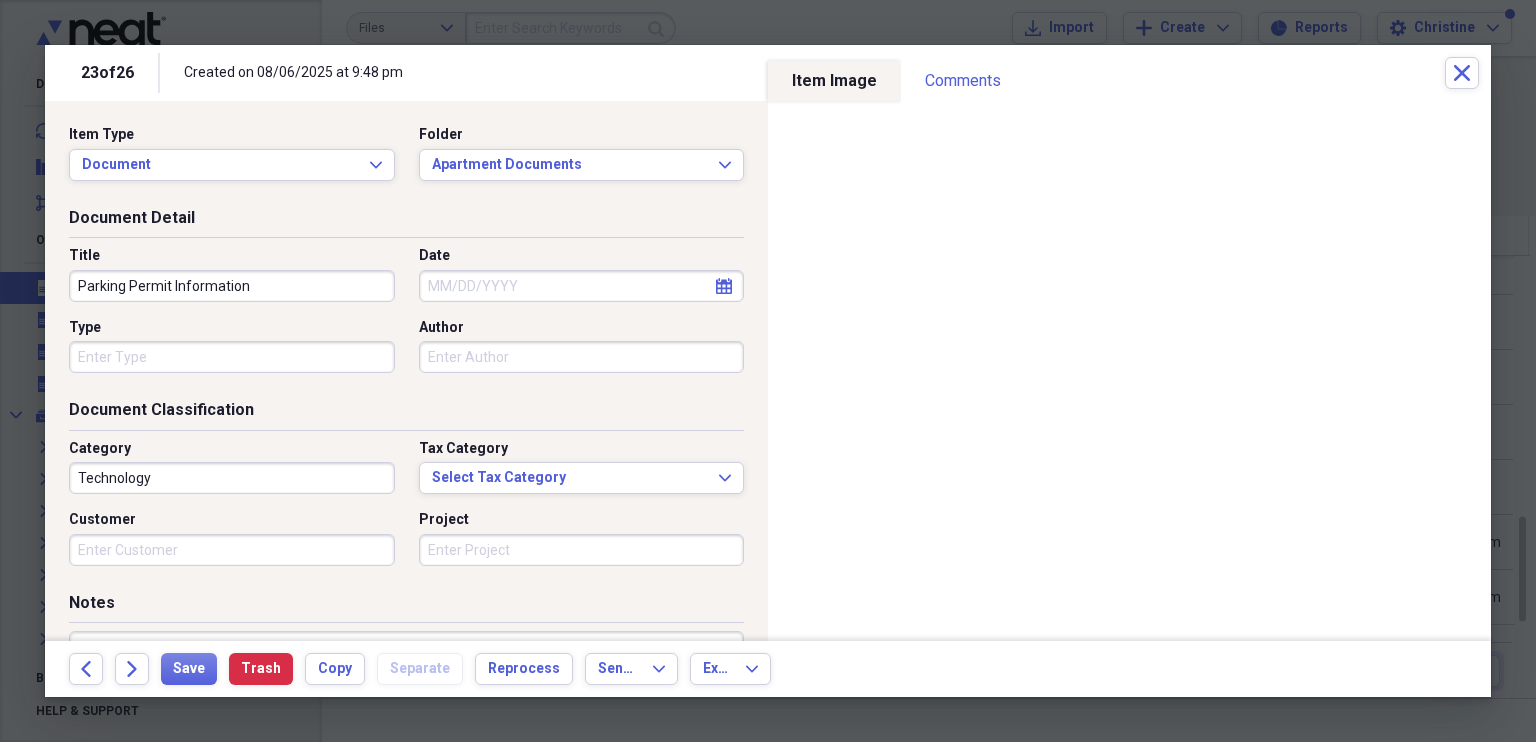type on "Parking Permit Information" 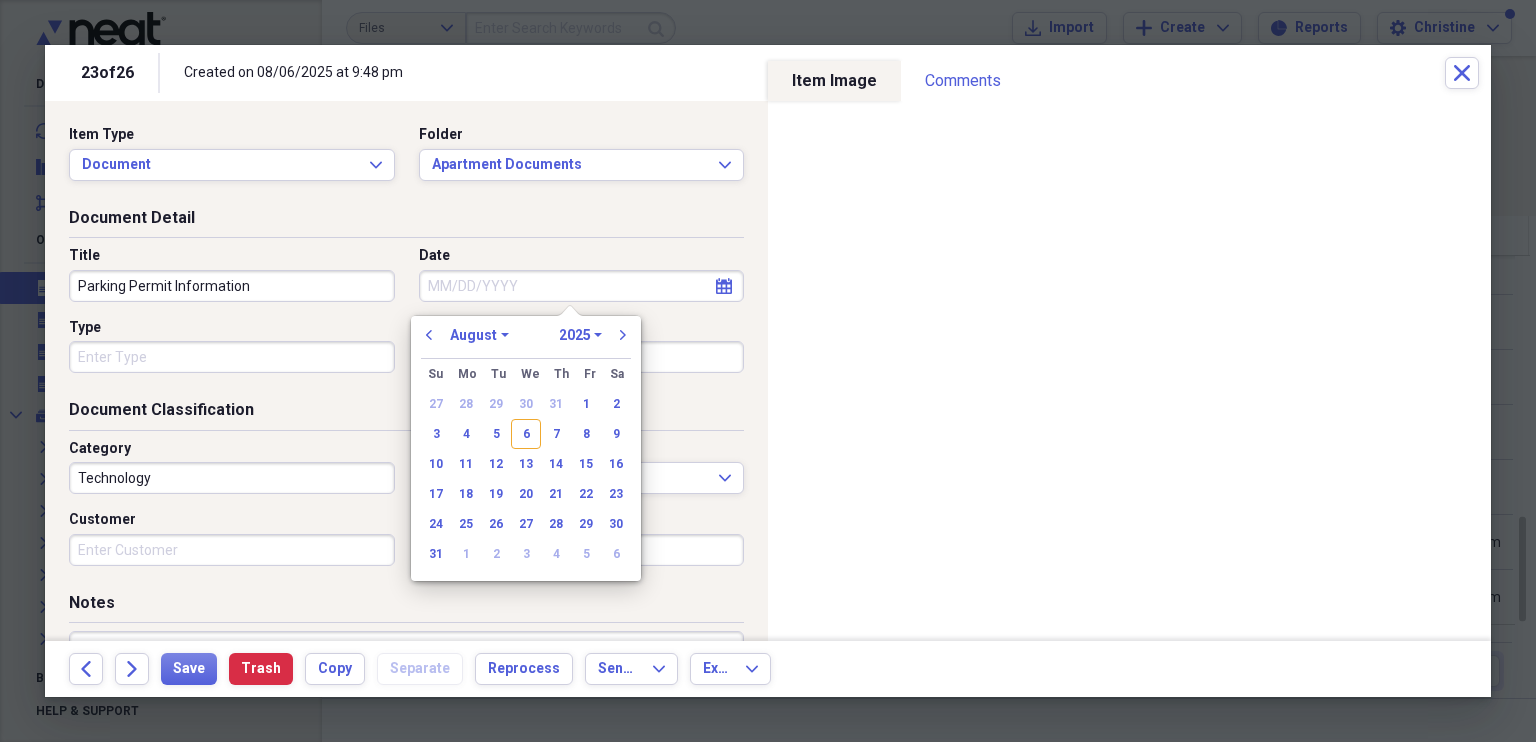 click on "Date" at bounding box center [582, 286] 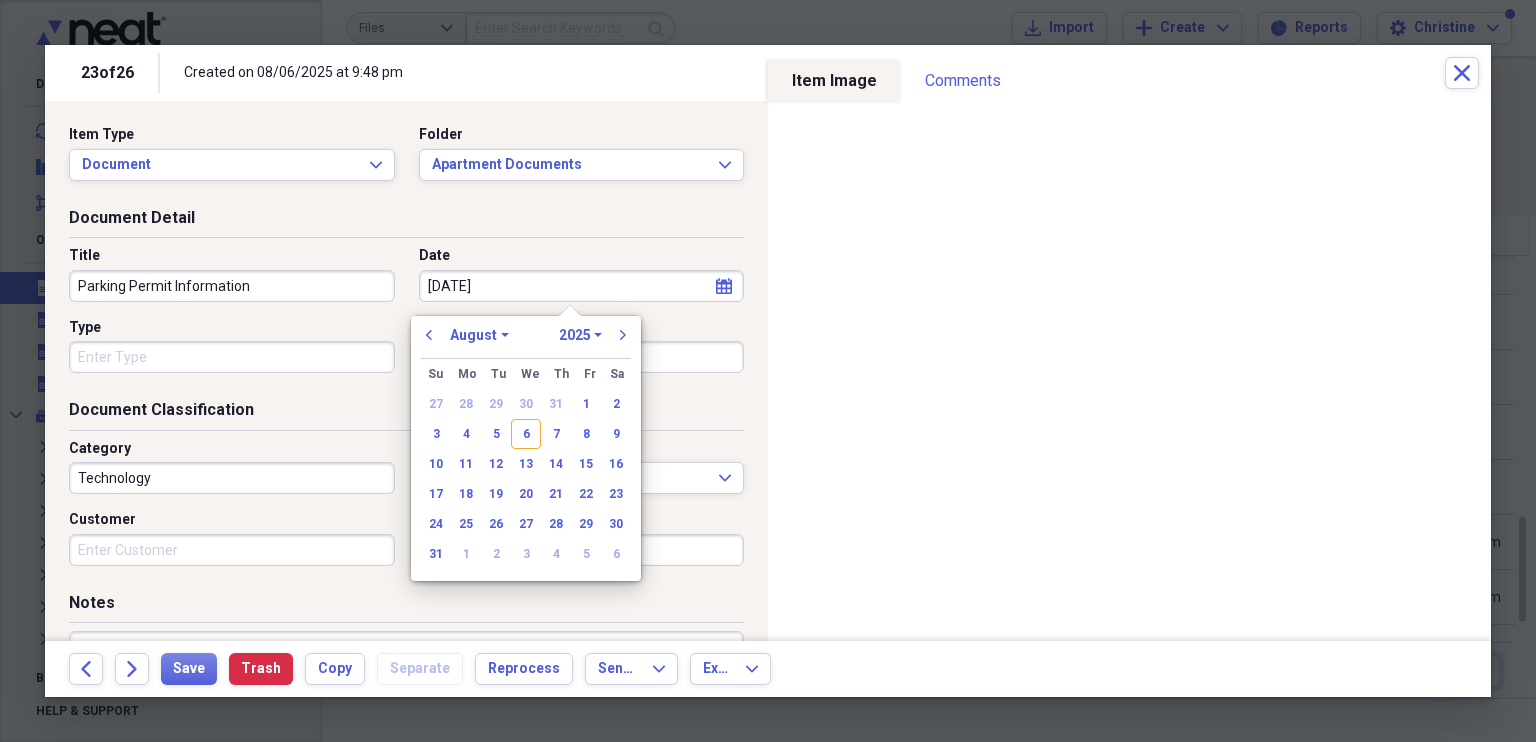type on "03/20/20" 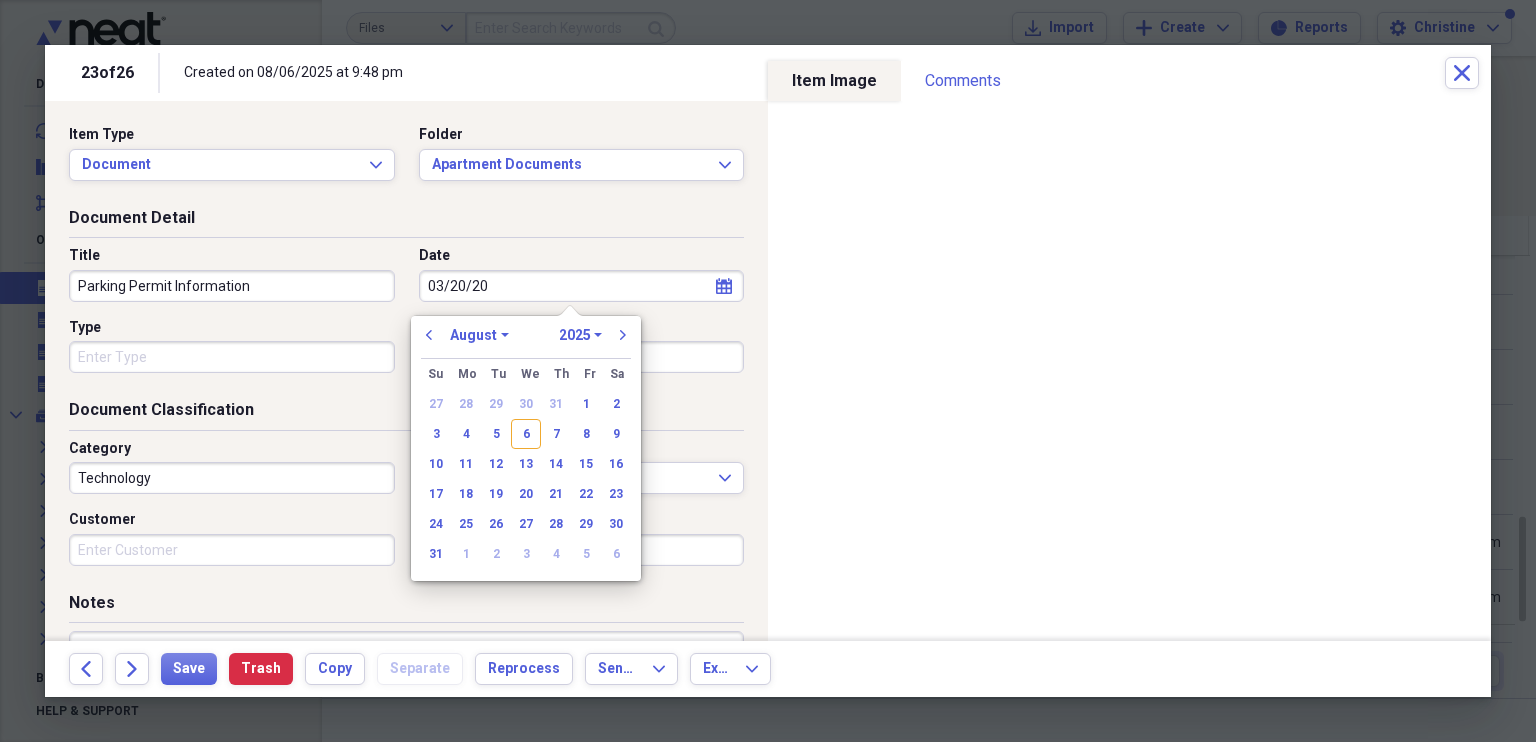 select on "2" 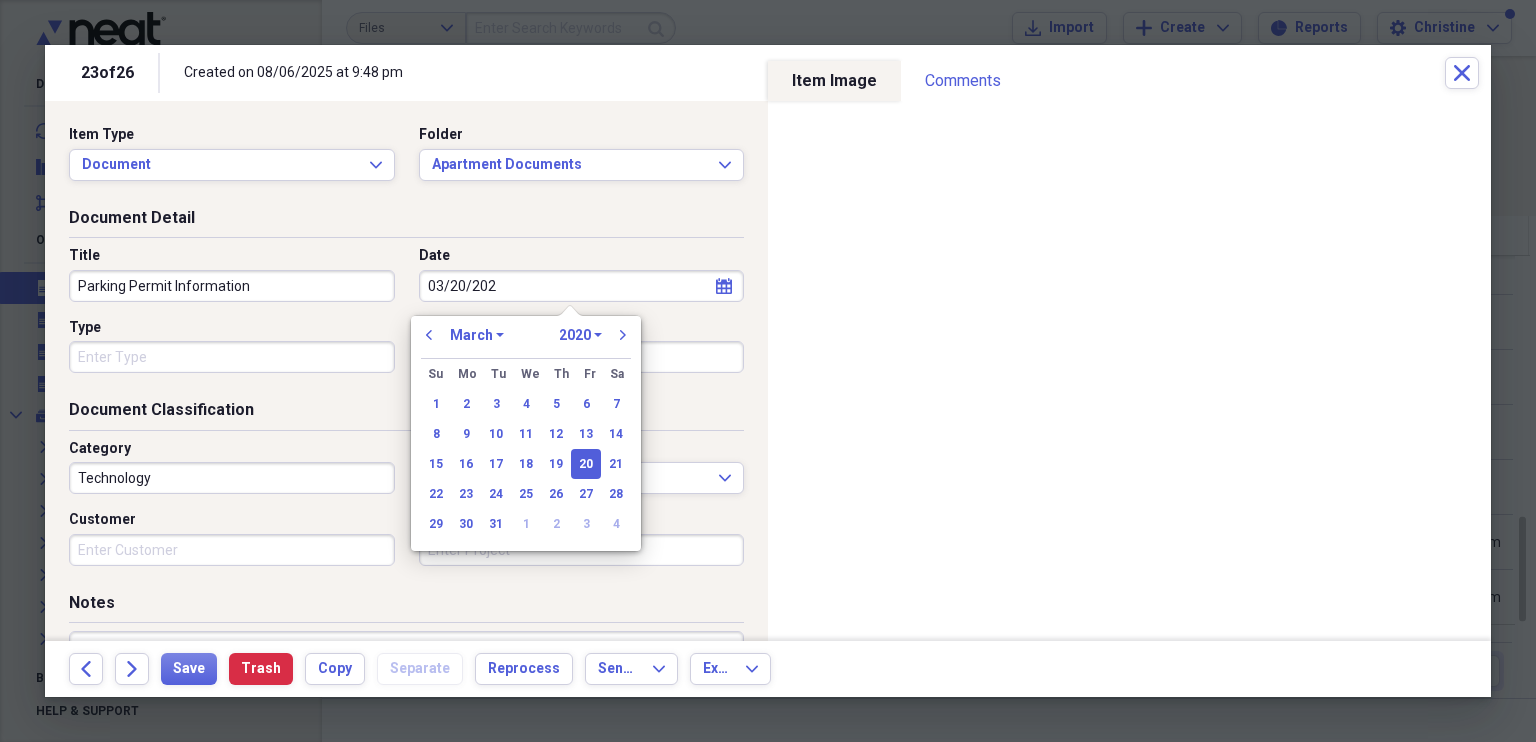type on "[DATE]" 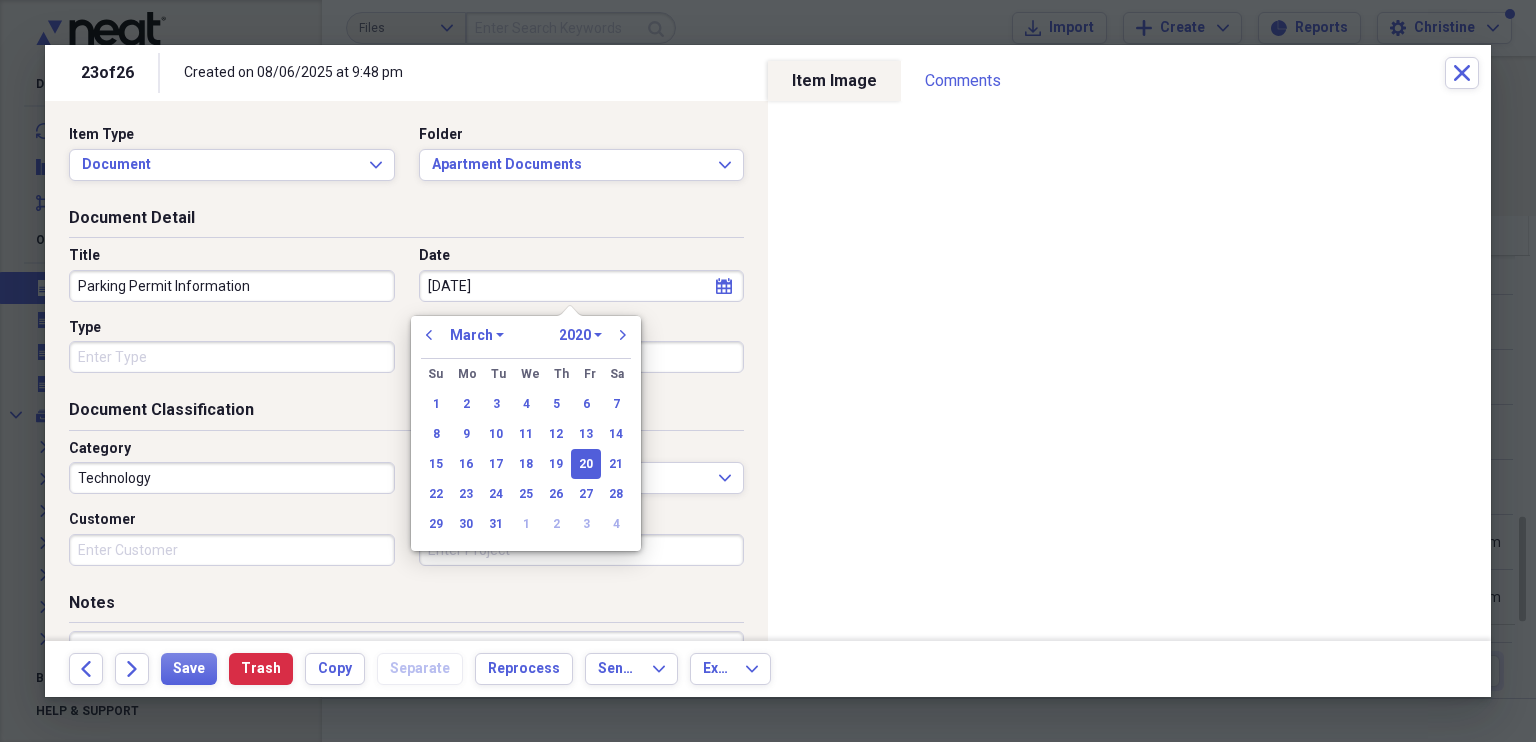 select on "2025" 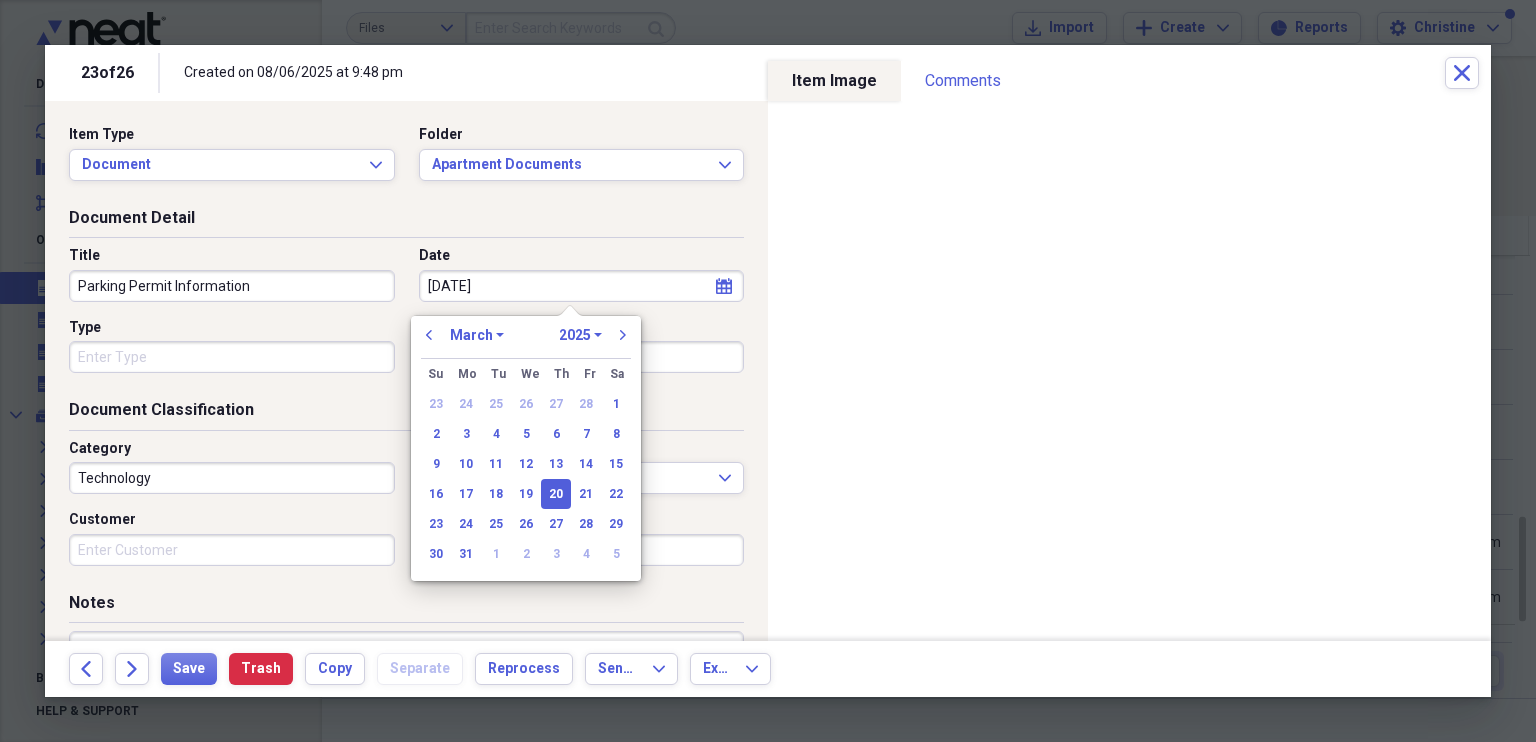 type on "[DATE]" 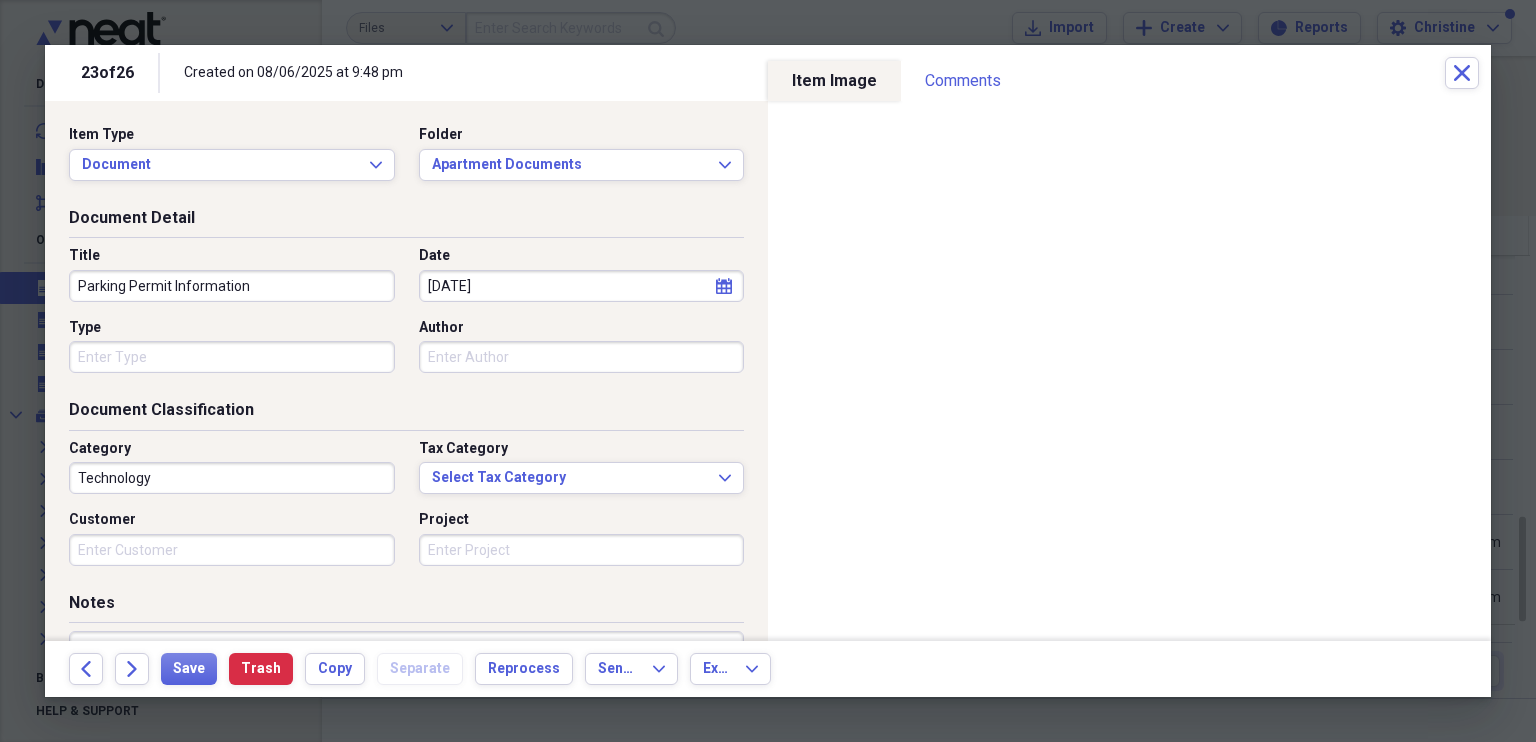 click on "Document Detail" at bounding box center (406, 222) 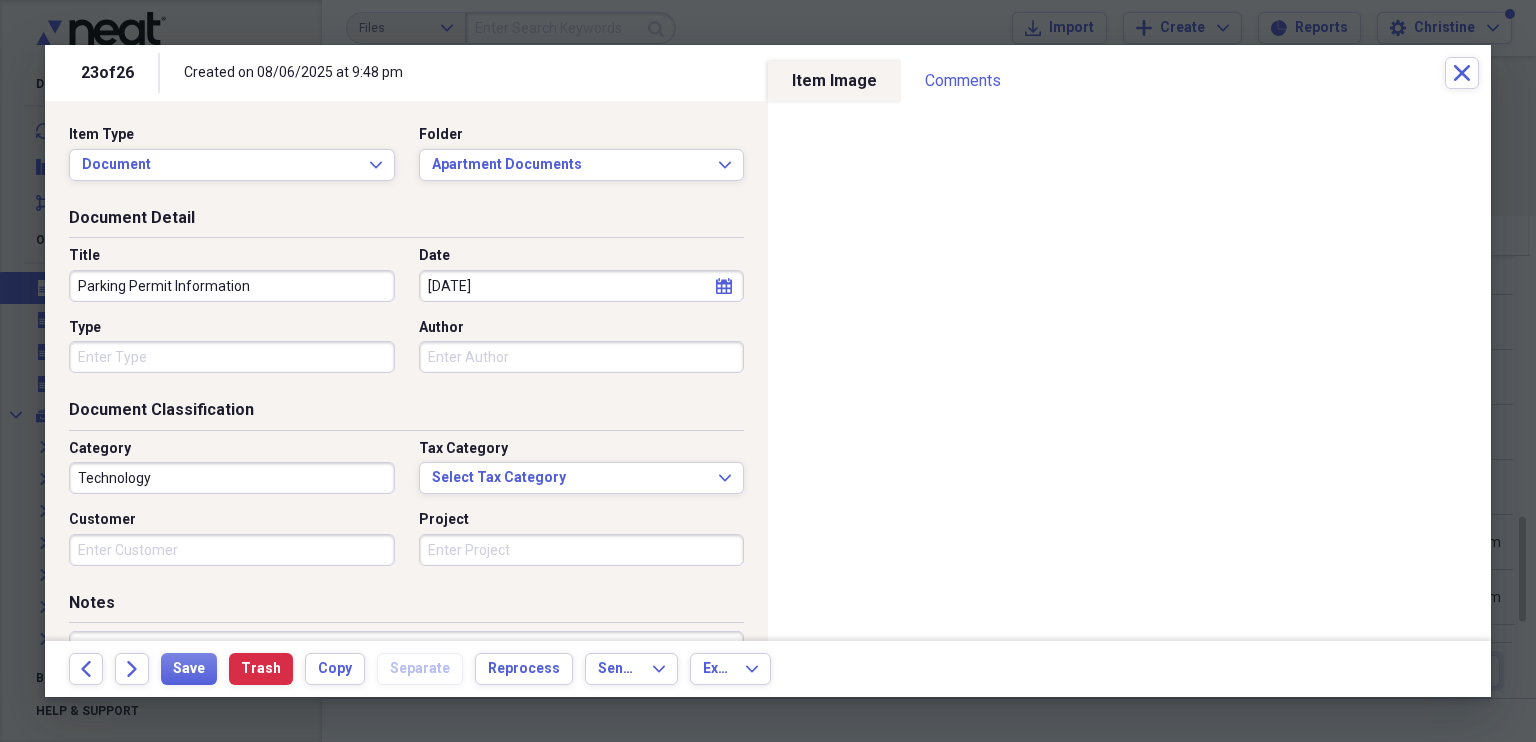 click on "Category Technology" at bounding box center (238, 467) 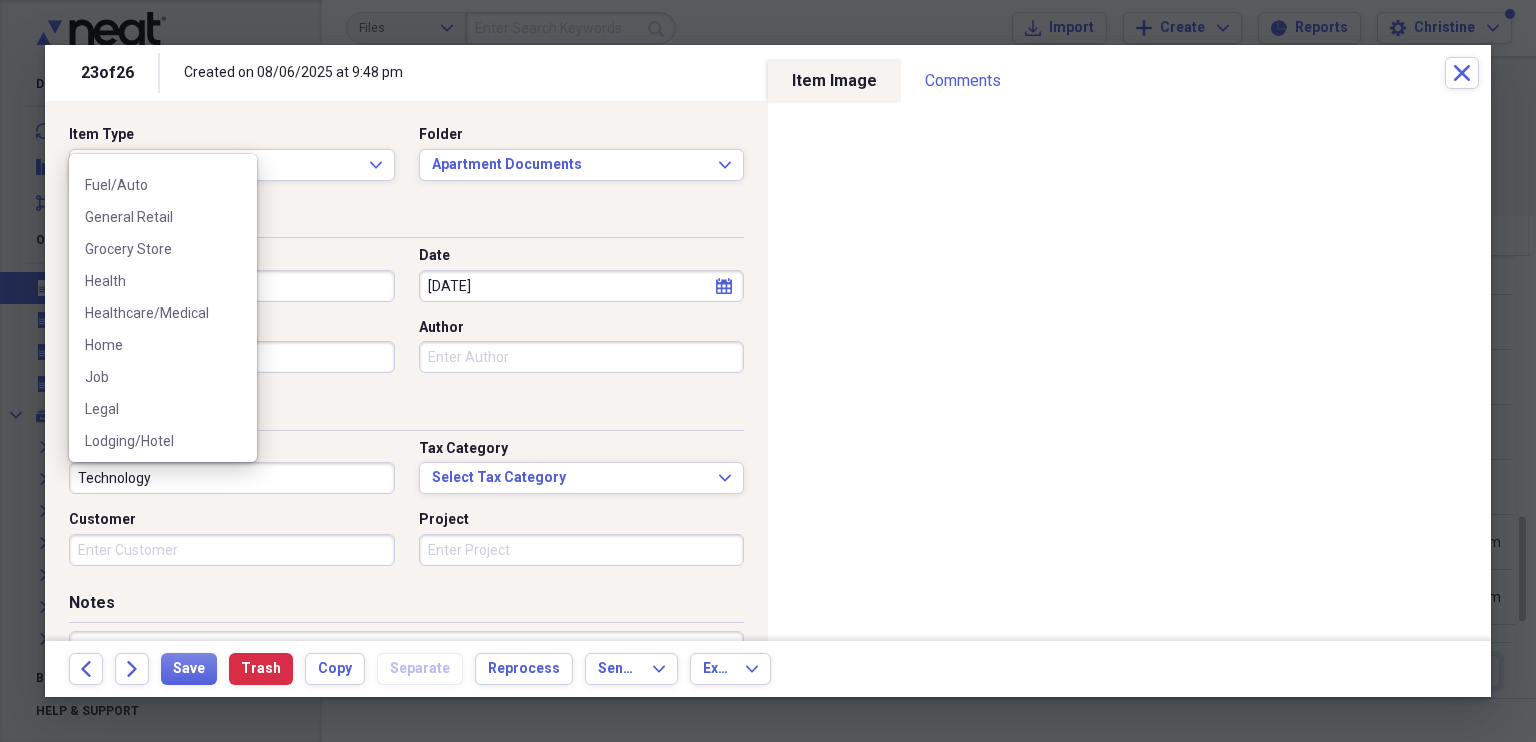 scroll, scrollTop: 372, scrollLeft: 0, axis: vertical 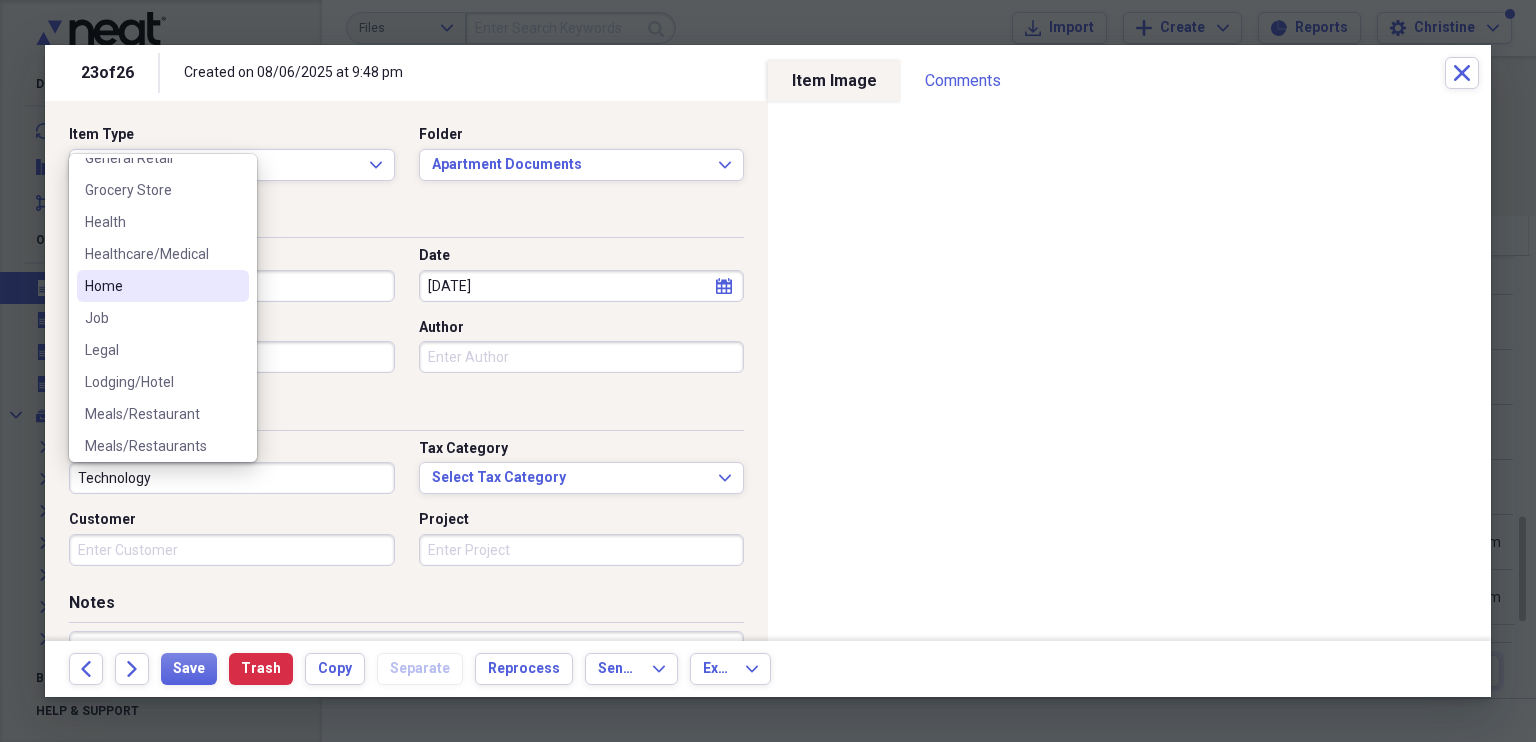 click on "Home" at bounding box center [151, 286] 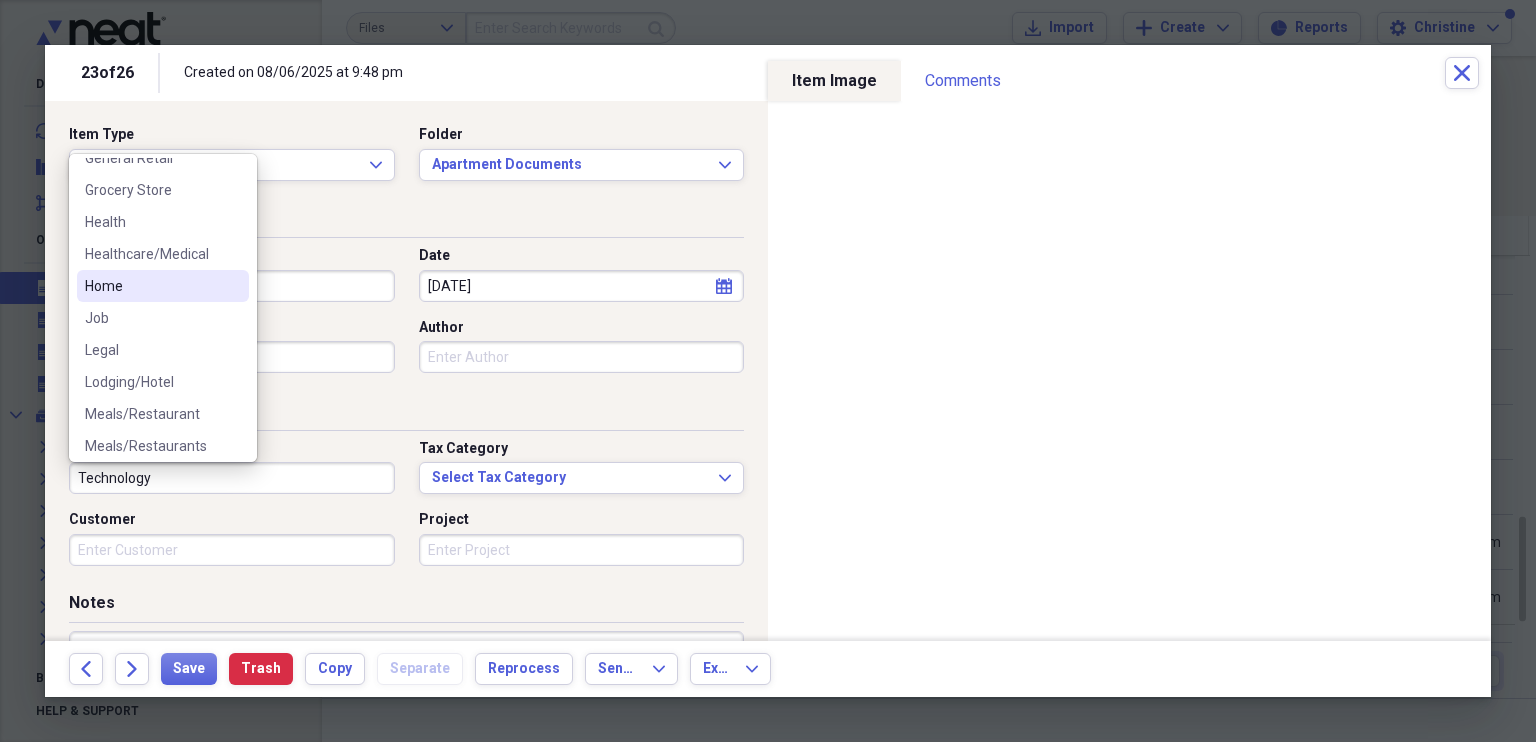 type on "Home" 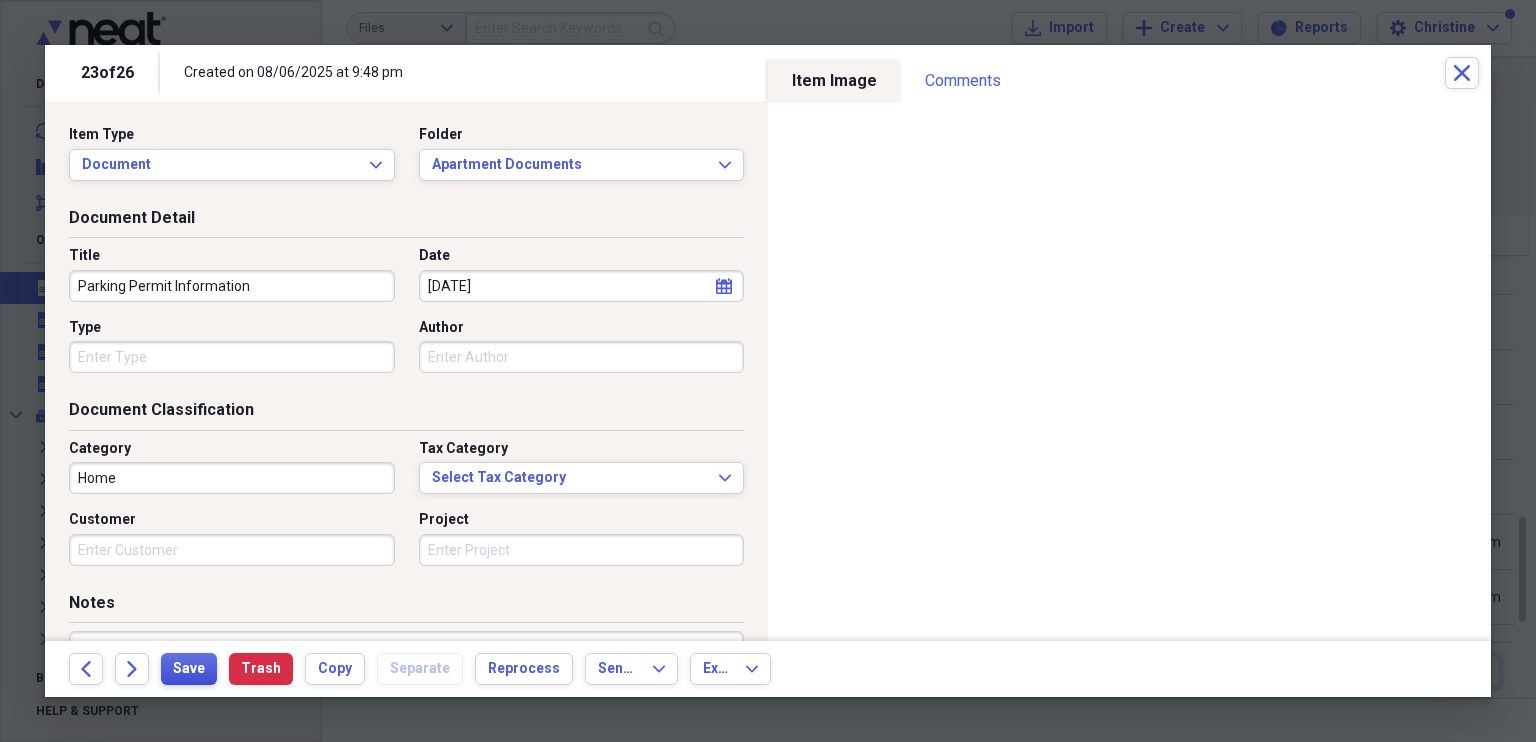 click on "Save" at bounding box center (189, 669) 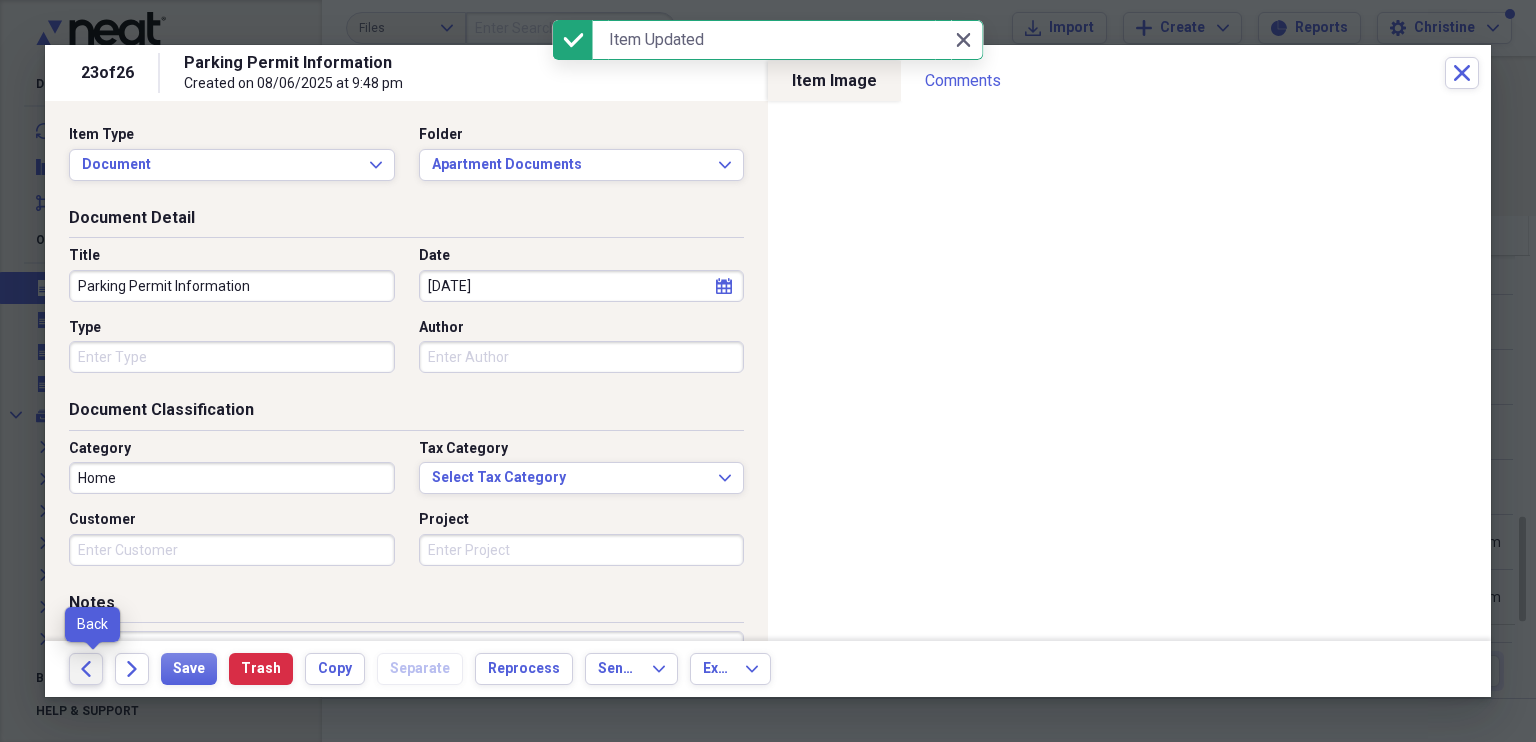 click on "Back" 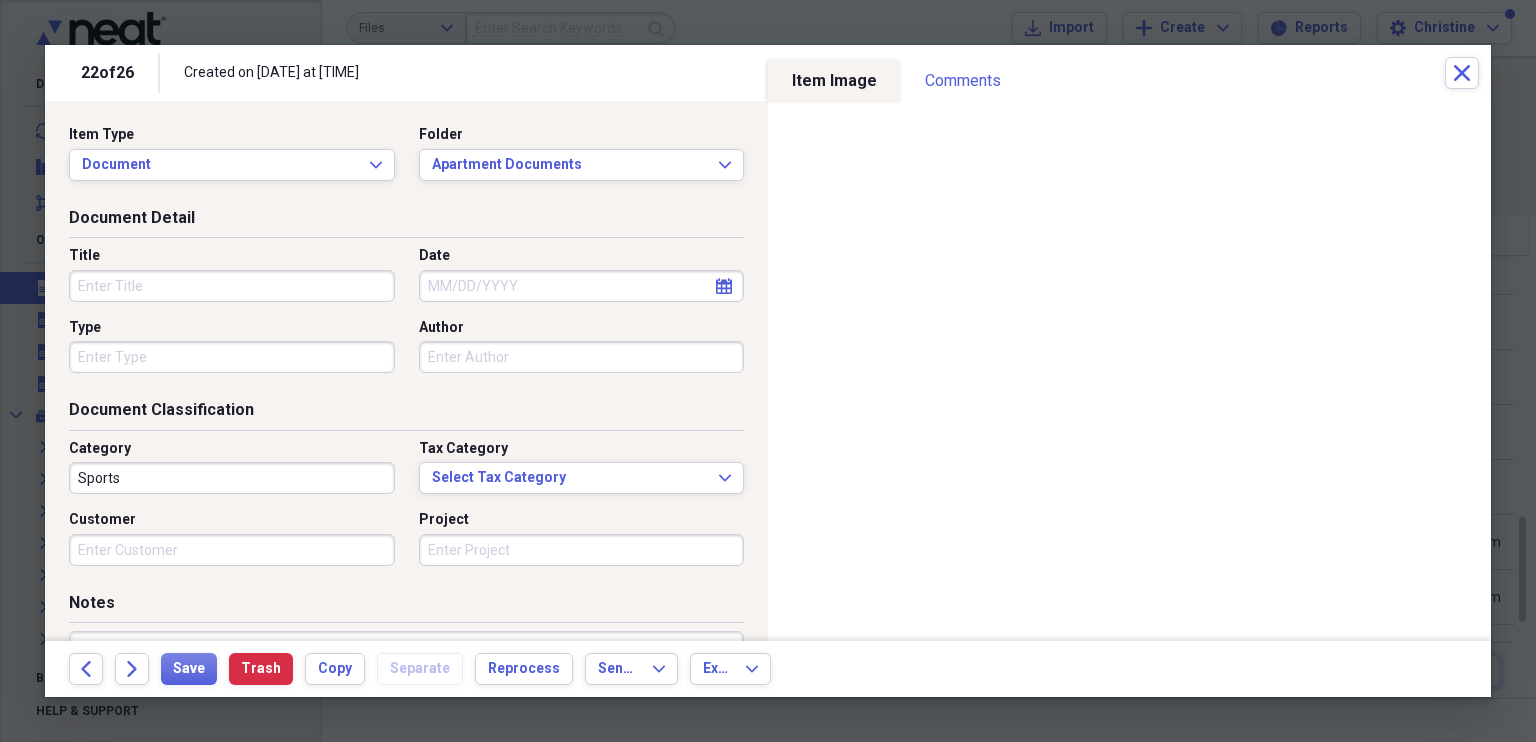 click on "Title" at bounding box center [232, 286] 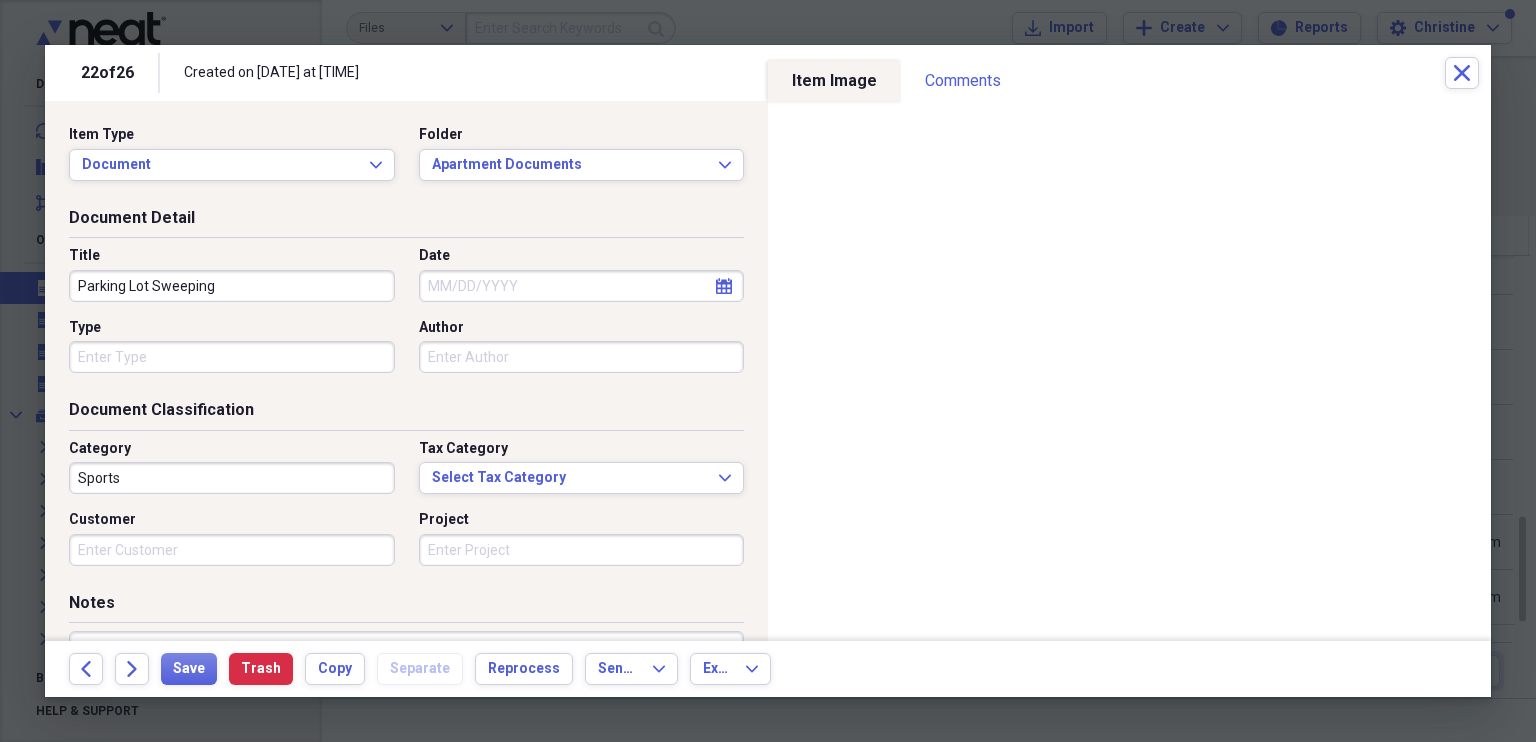 type on "Parking Lot Sweeping" 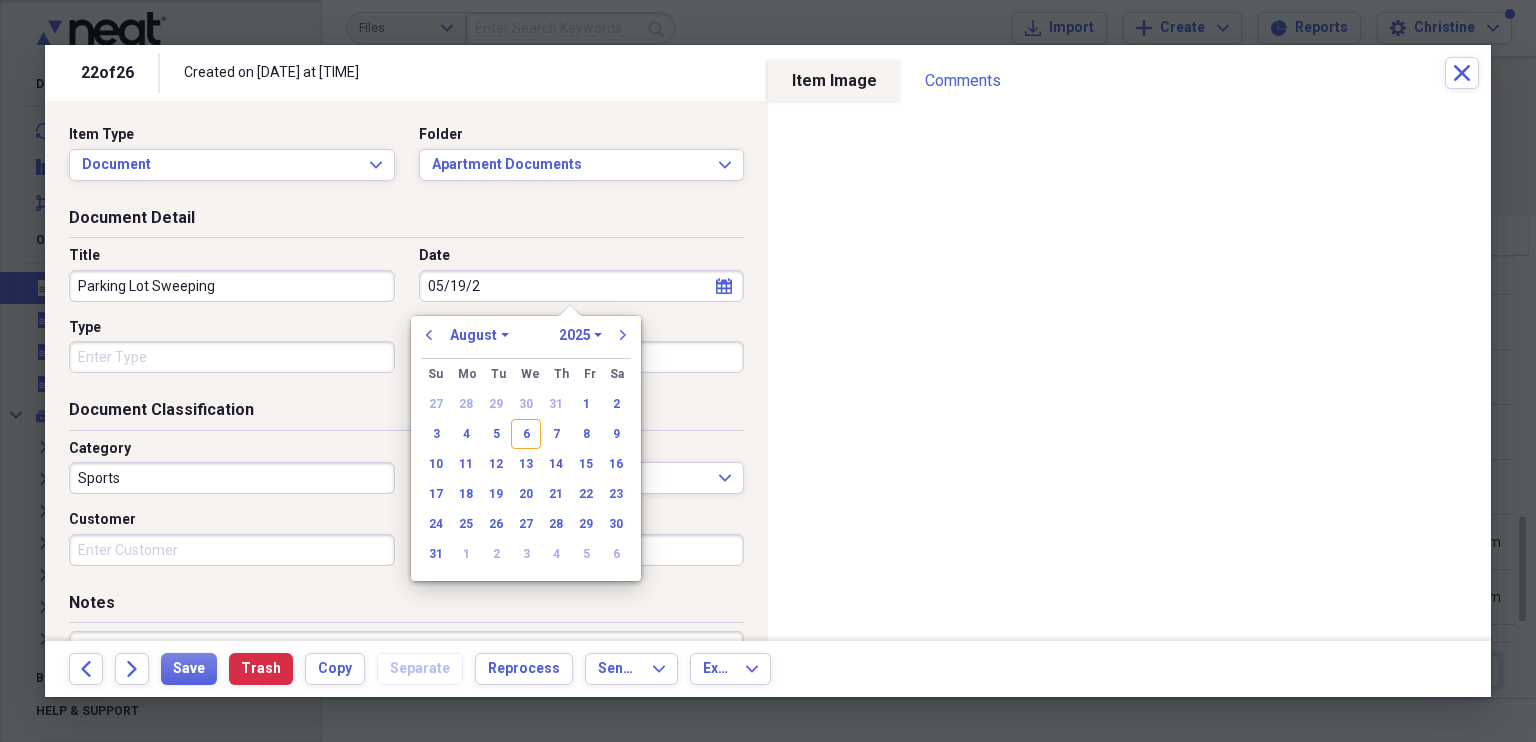type on "05/19/20" 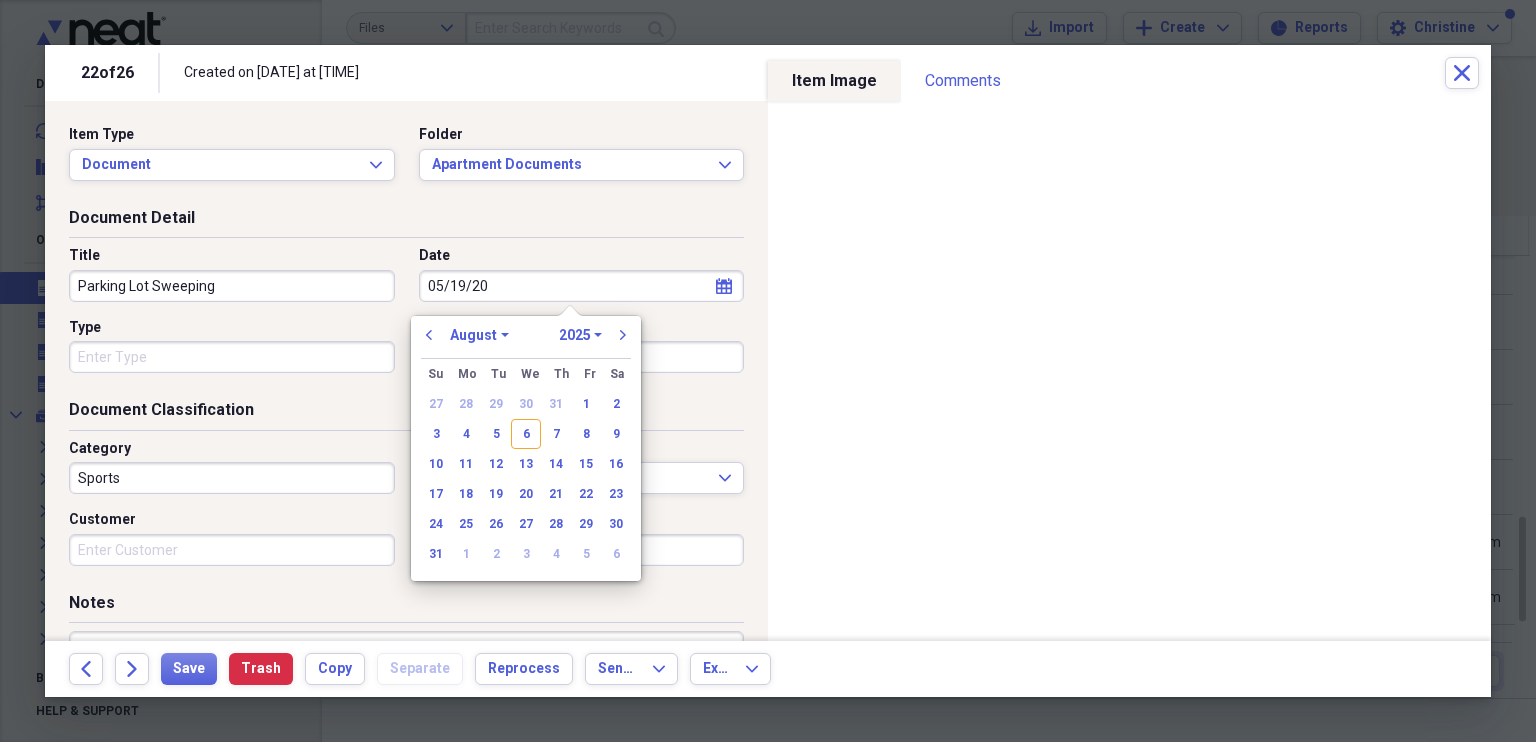select on "4" 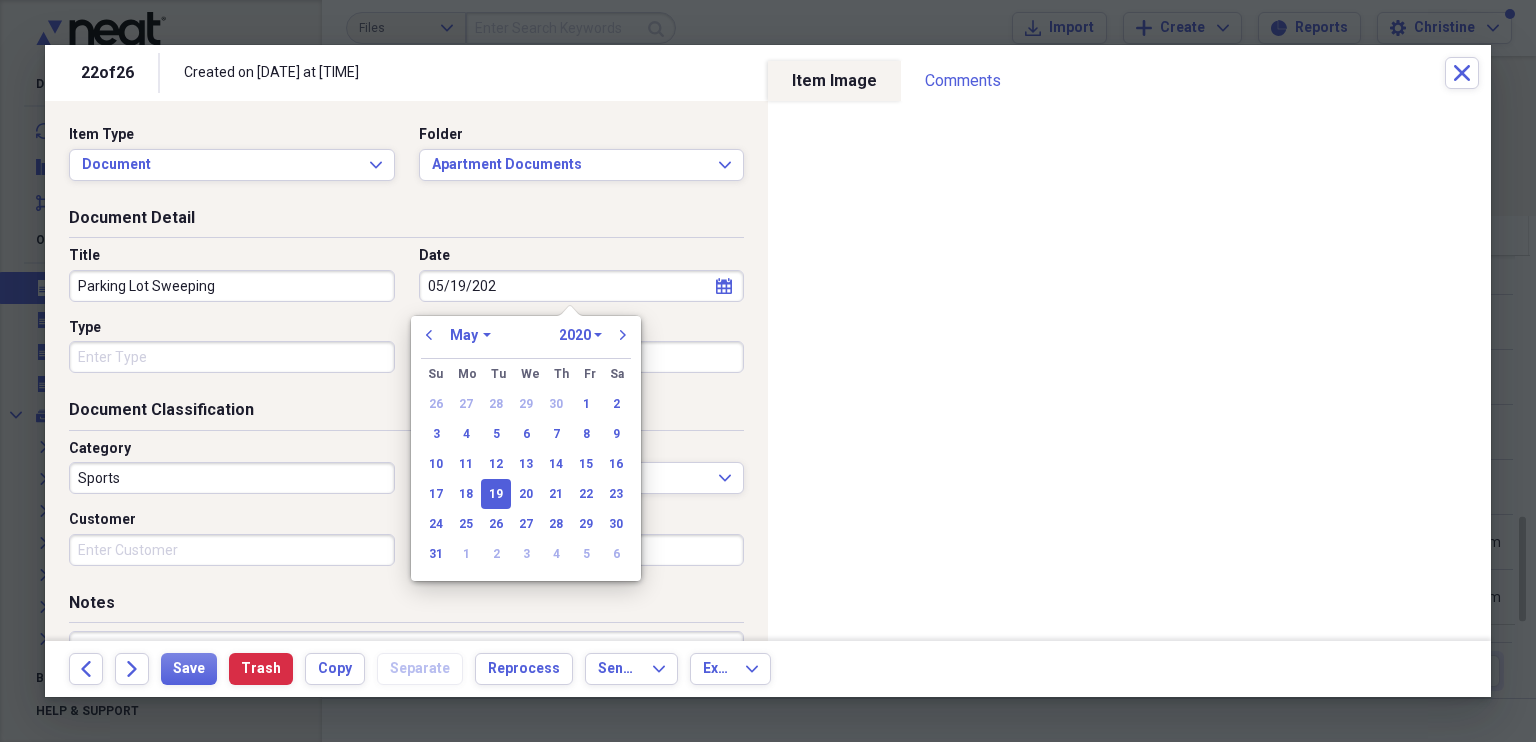 type on "05/19/2025" 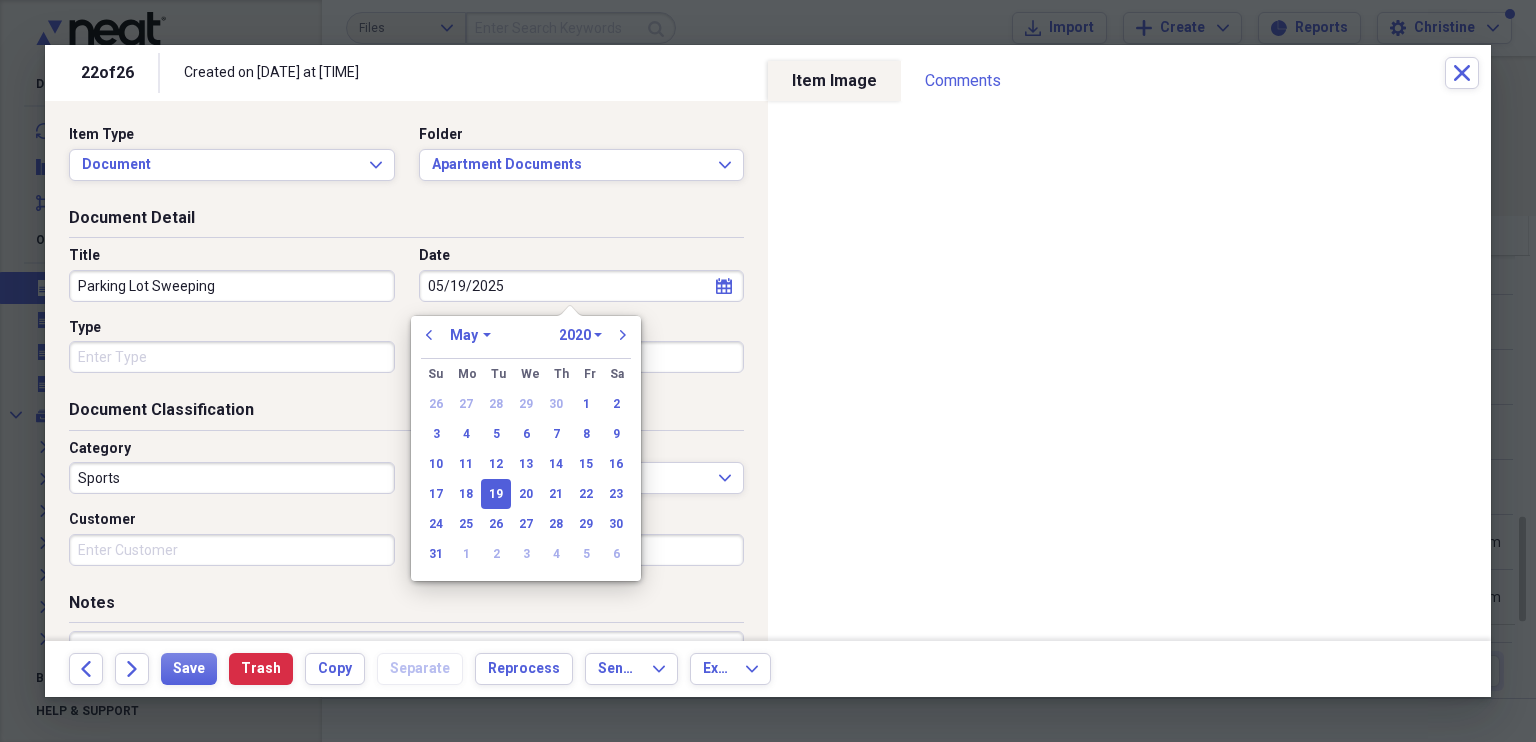 select on "2025" 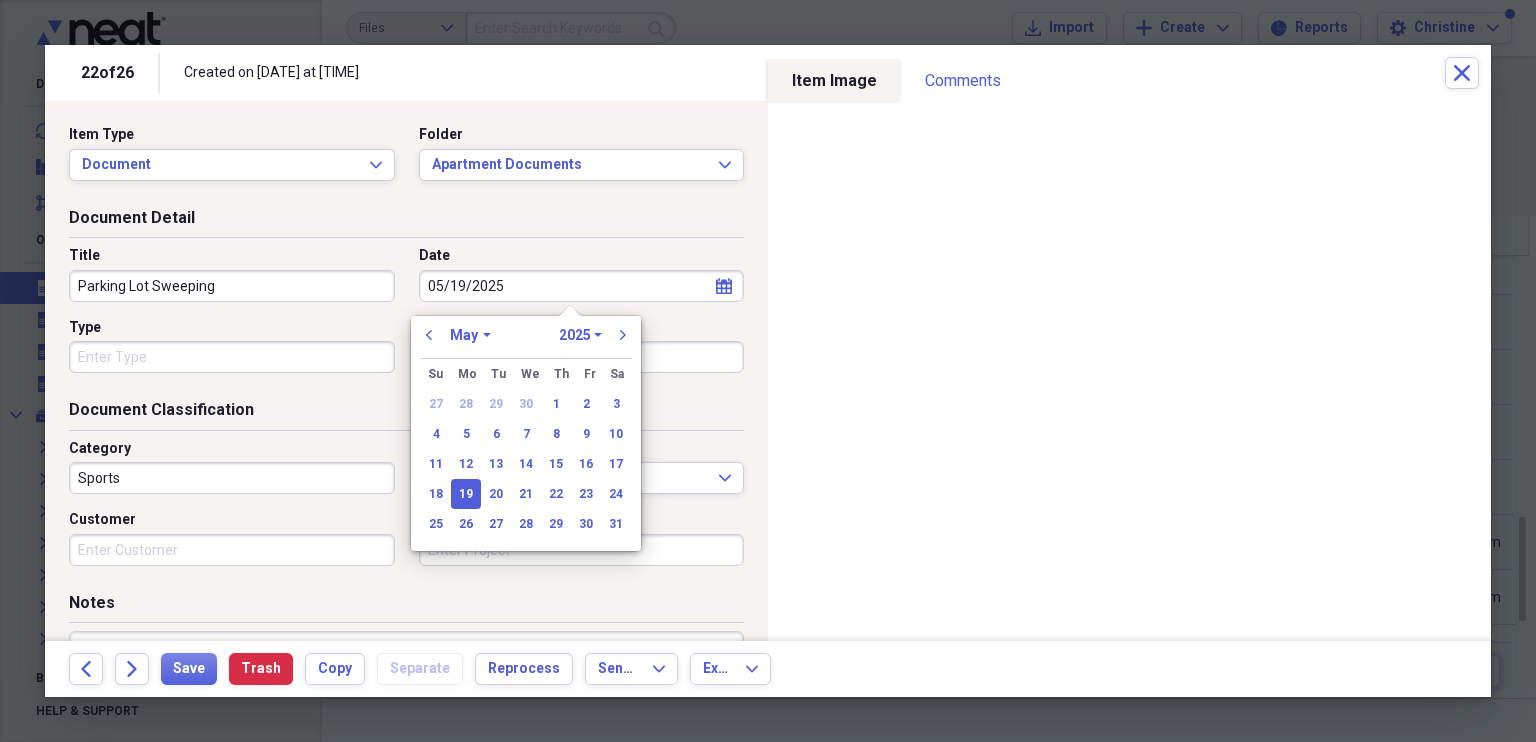 type on "05/19/2025" 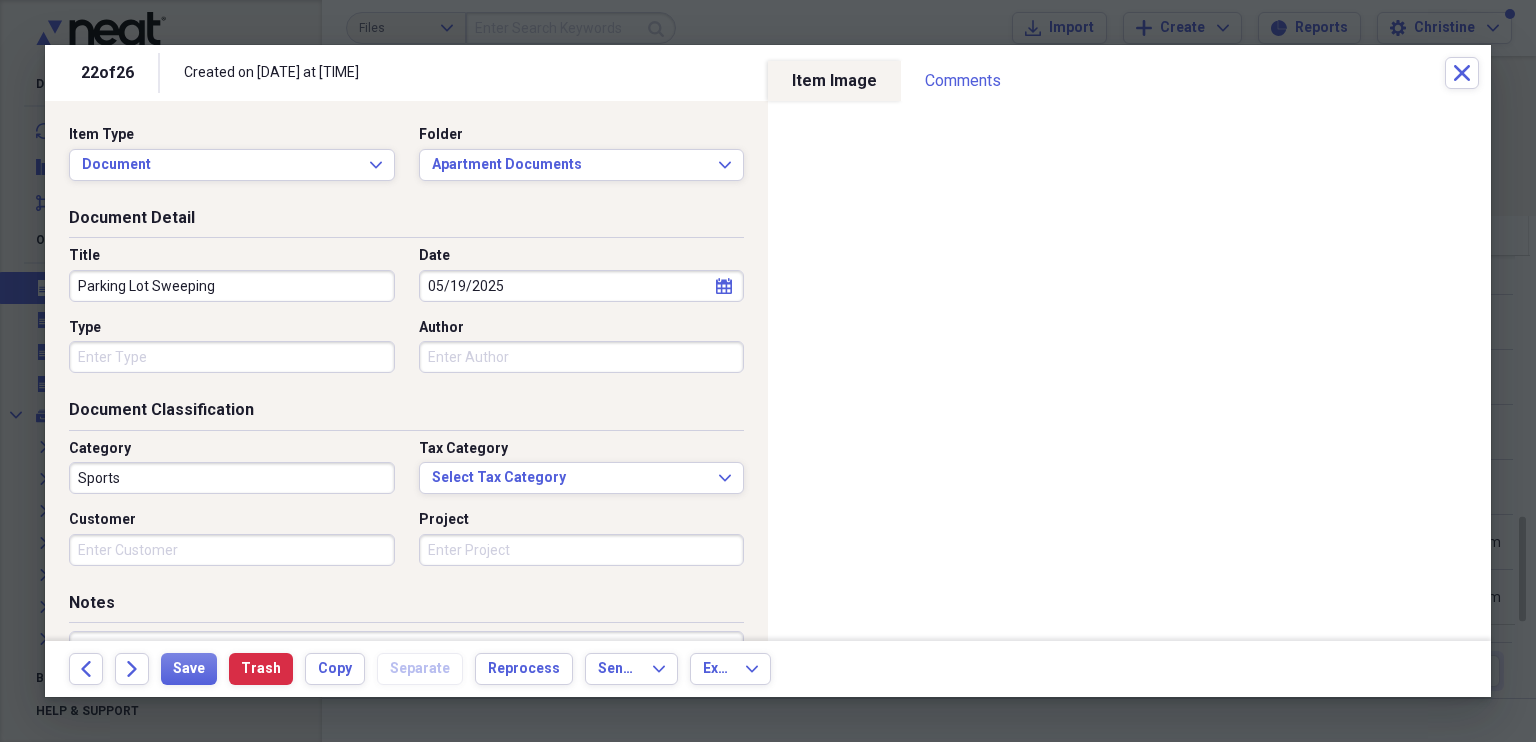 click on "Sports" at bounding box center [232, 478] 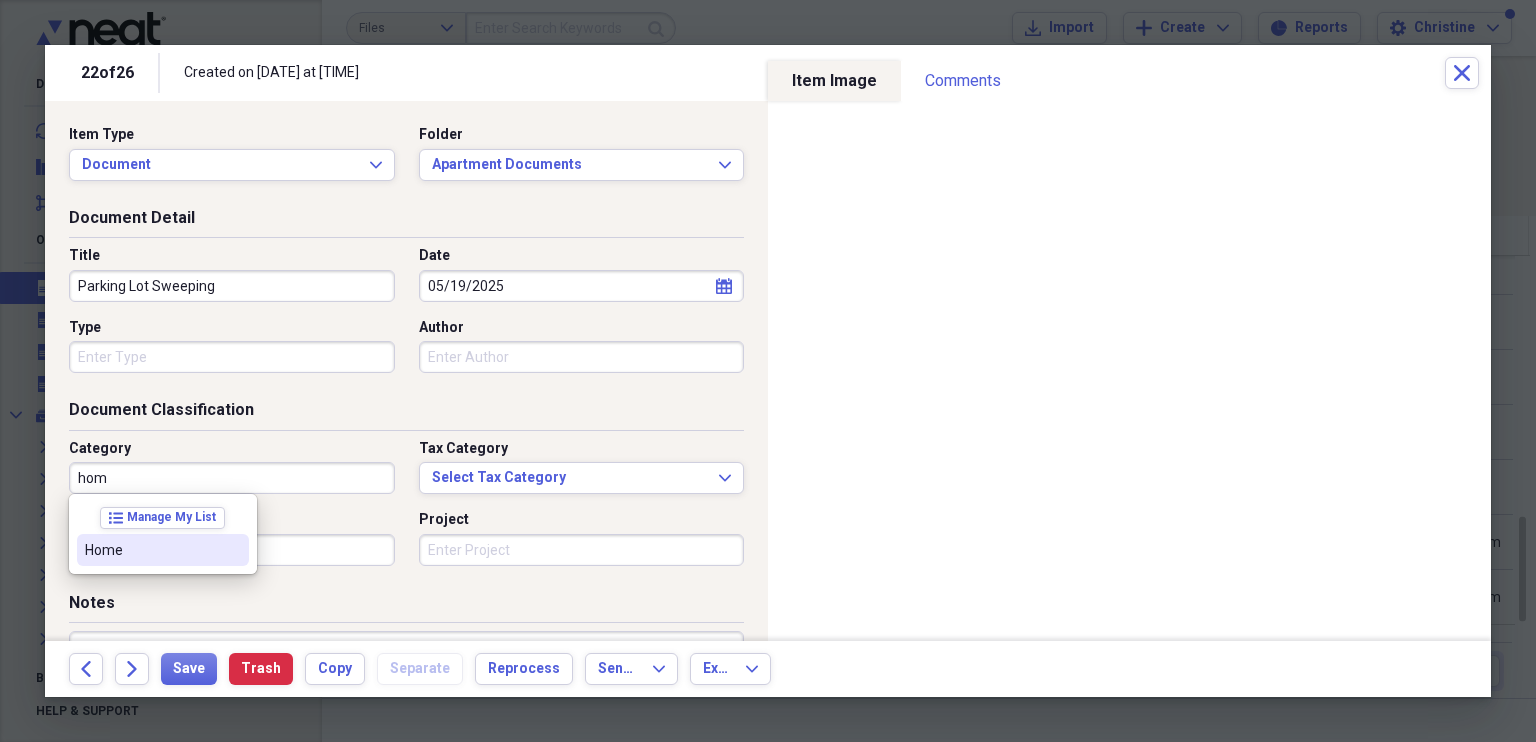 click on "Home" at bounding box center (163, 550) 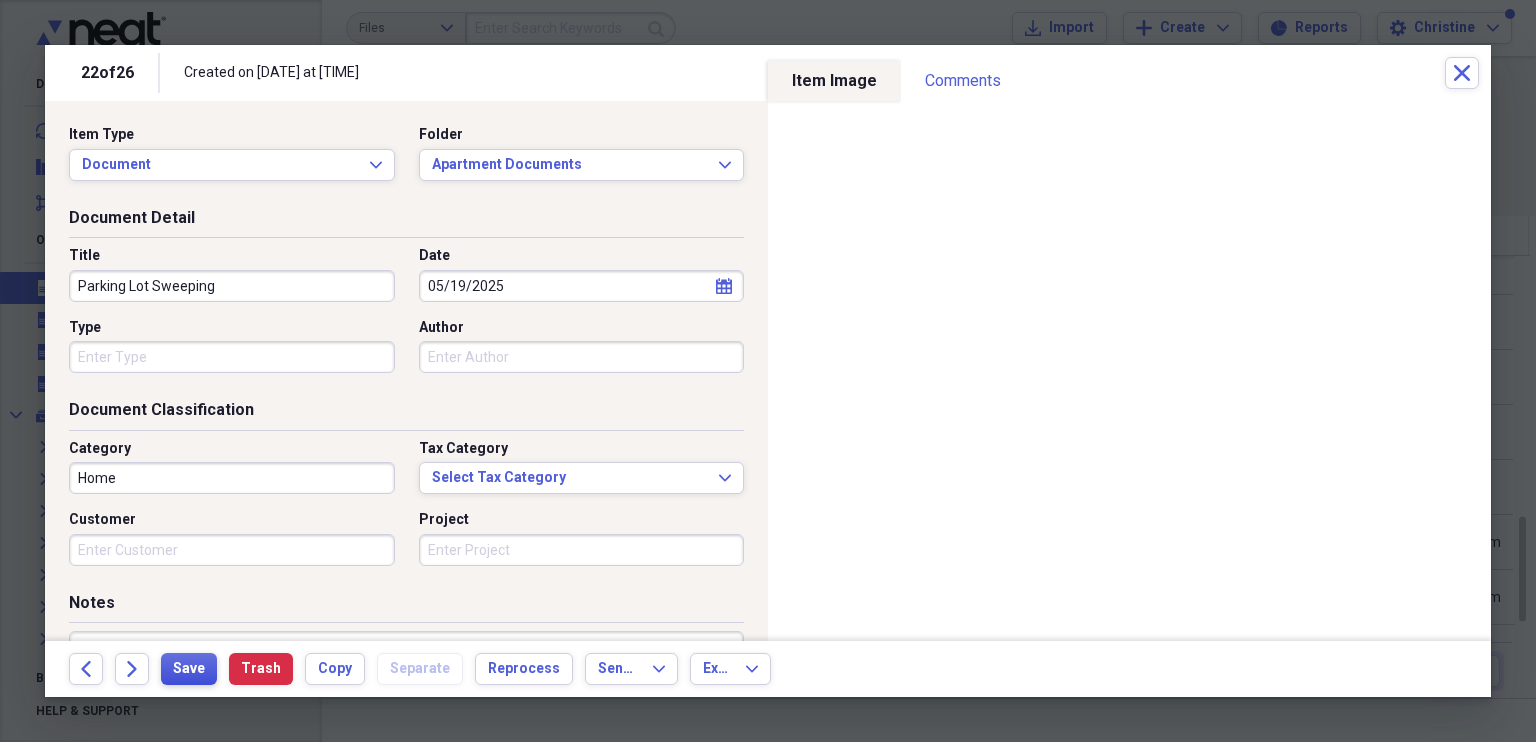click on "Save" at bounding box center (189, 669) 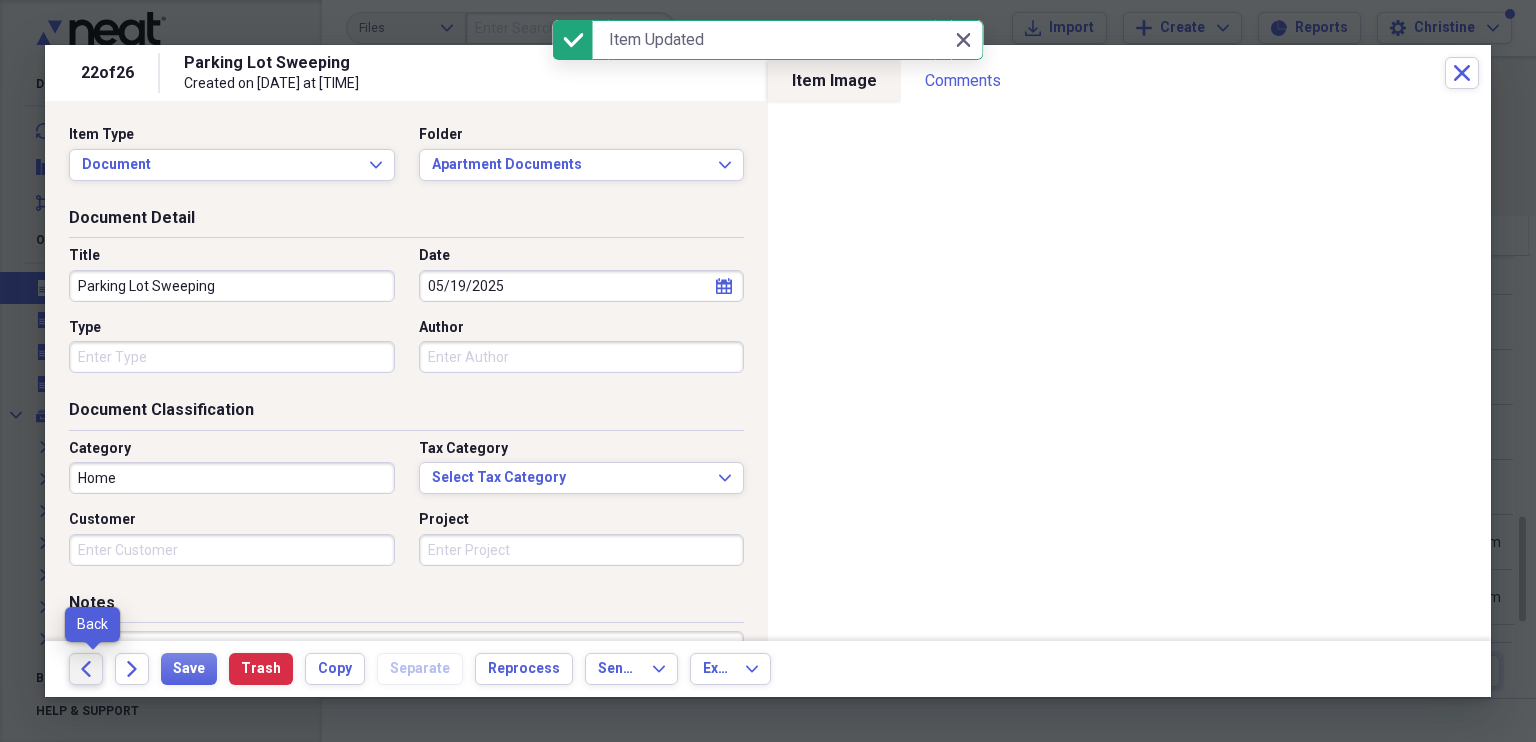 click on "Back" at bounding box center [86, 669] 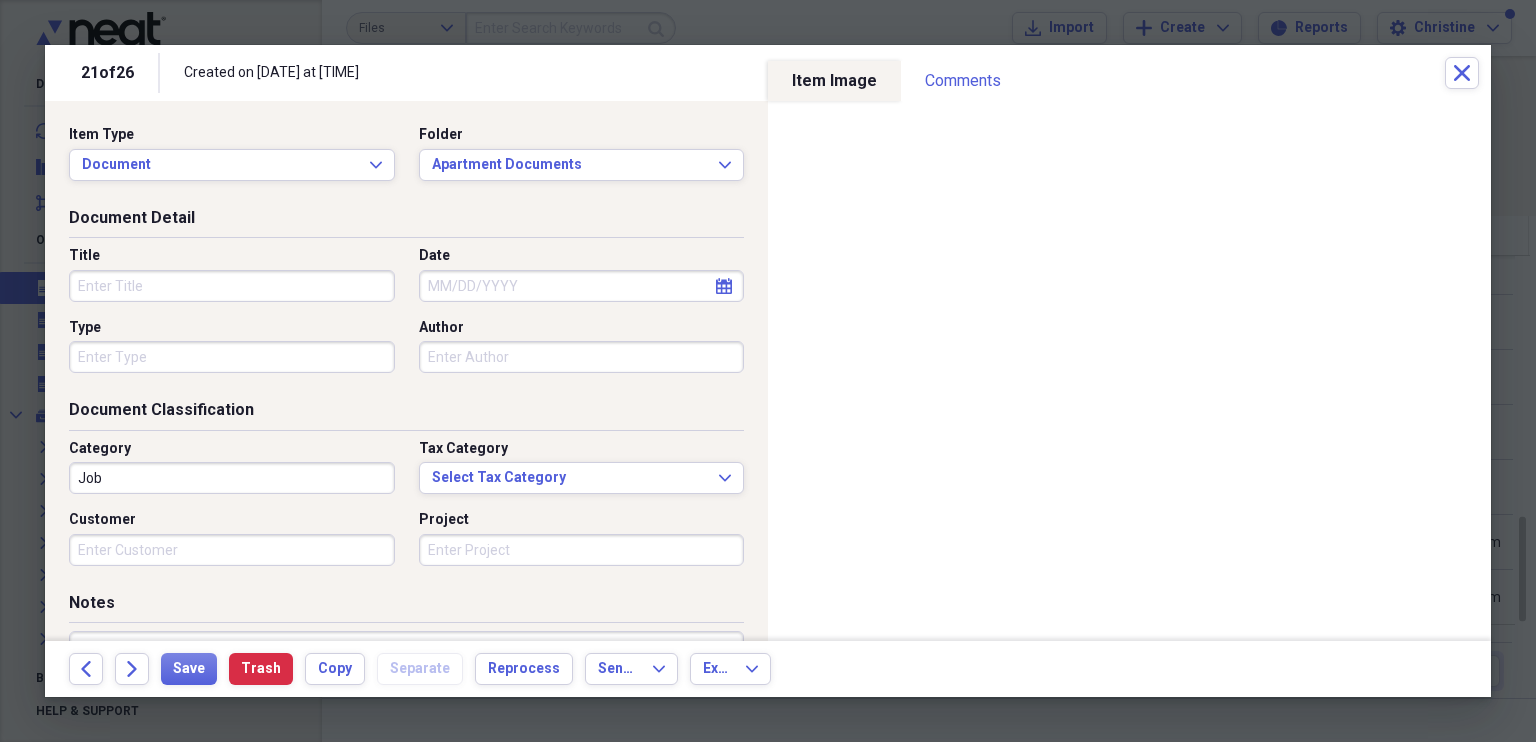 click on "Title Date calendar Calendar Type Author" at bounding box center [406, 317] 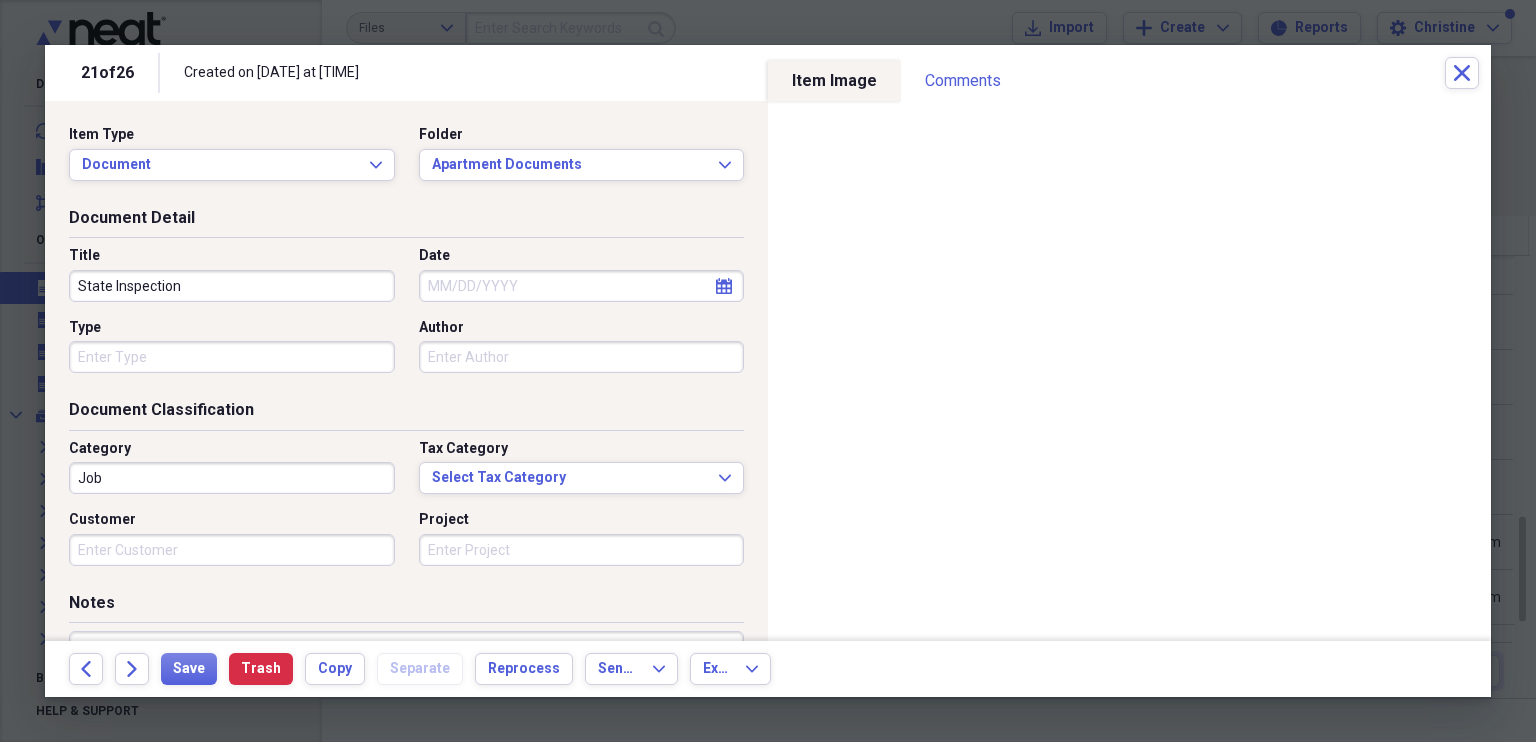 type on "State Inspection" 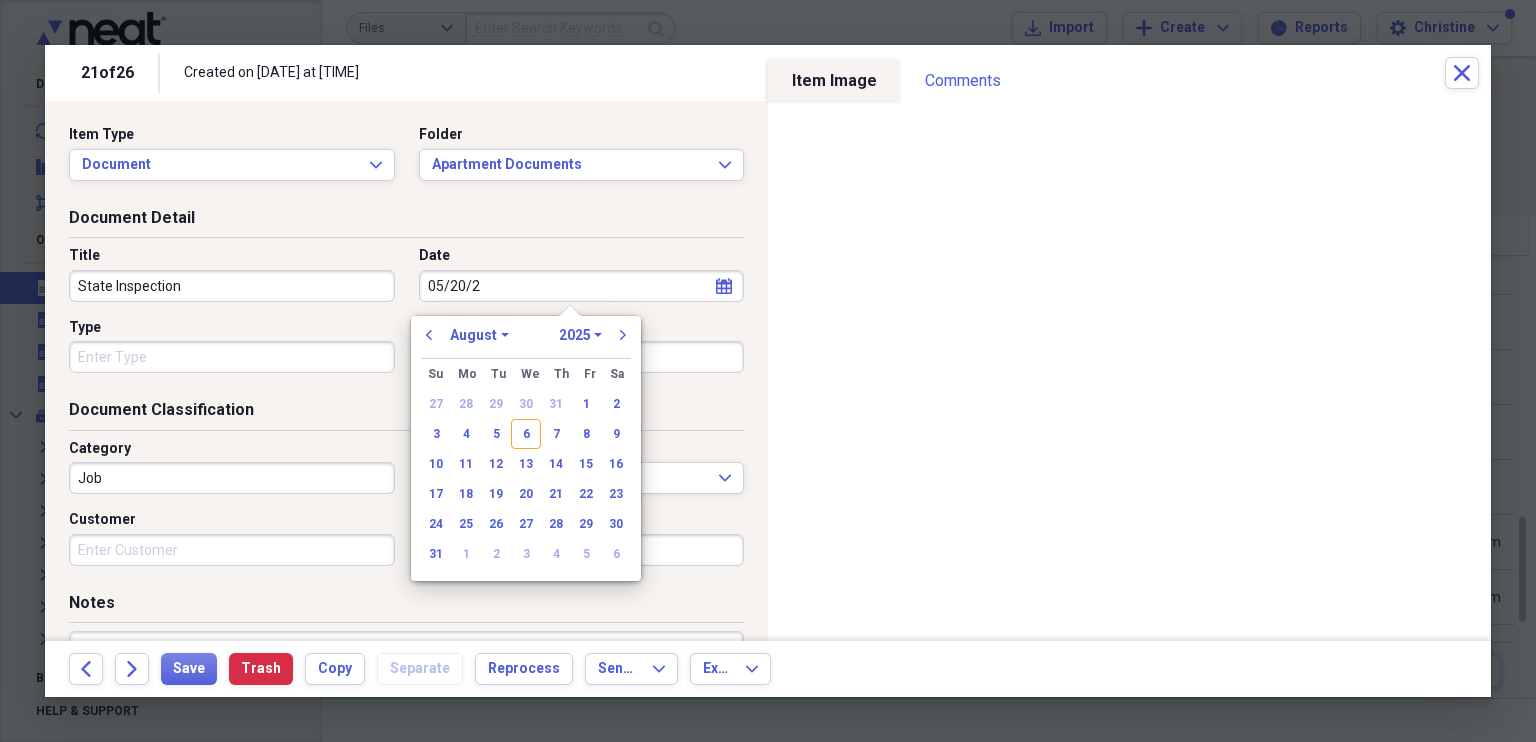 type on "05/20/20" 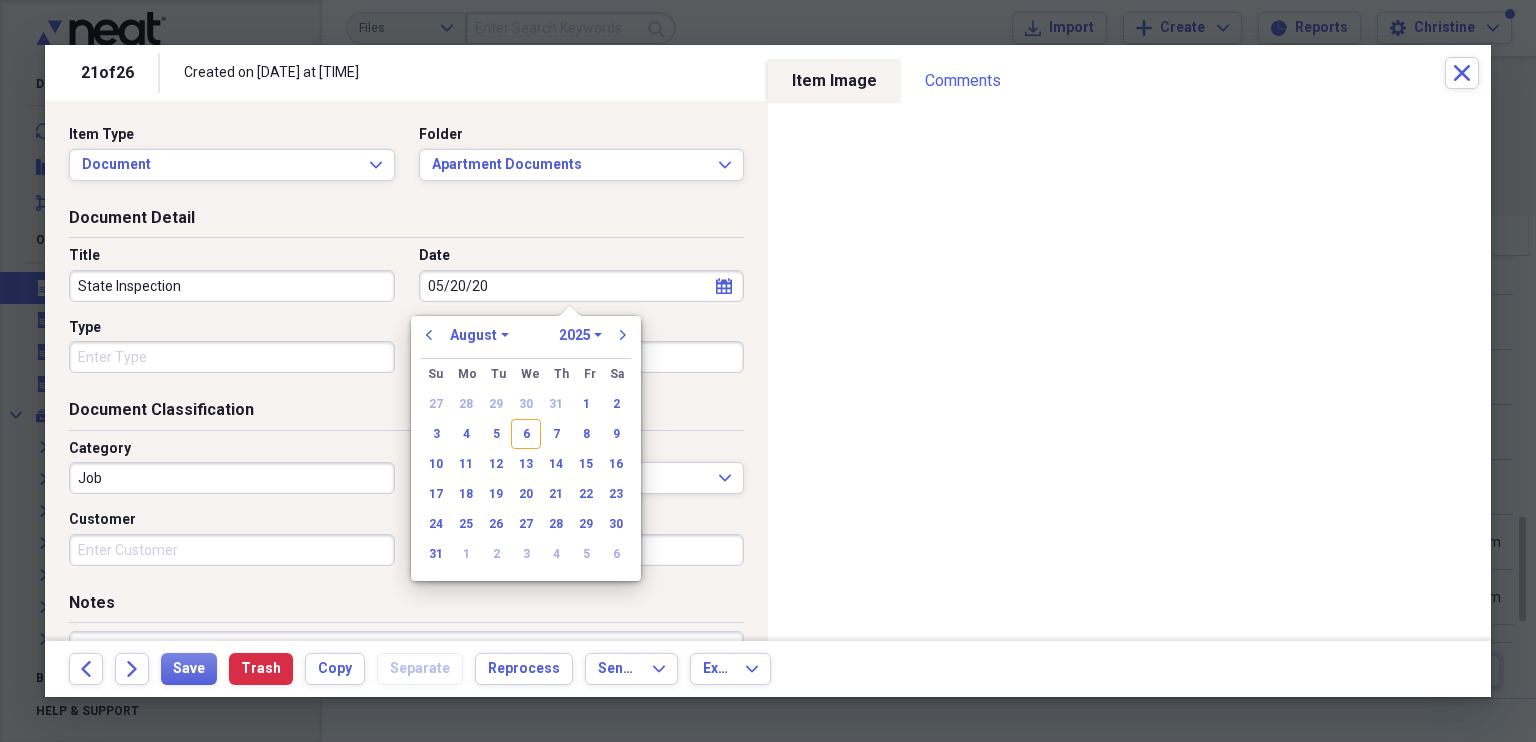 select on "4" 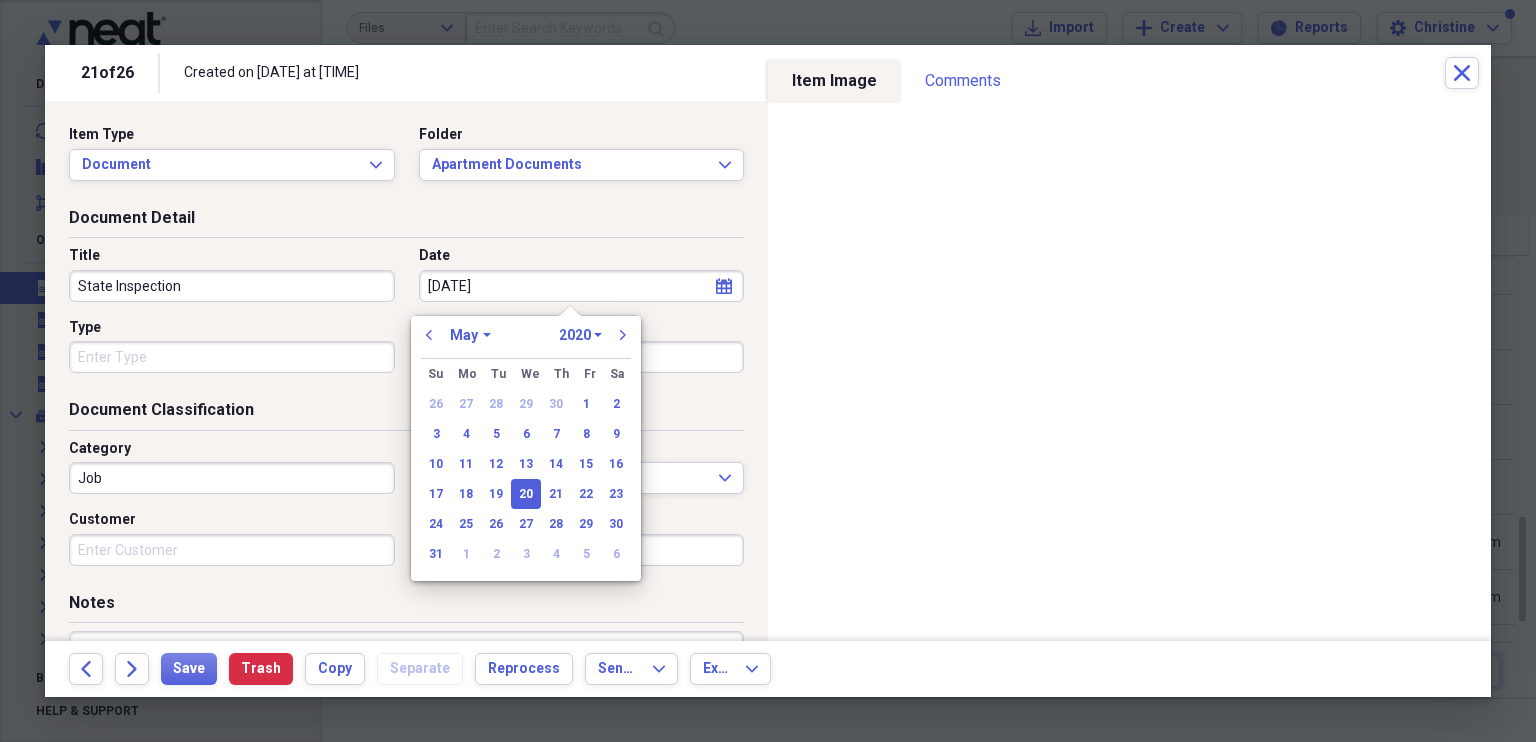 type on "05/20/2025" 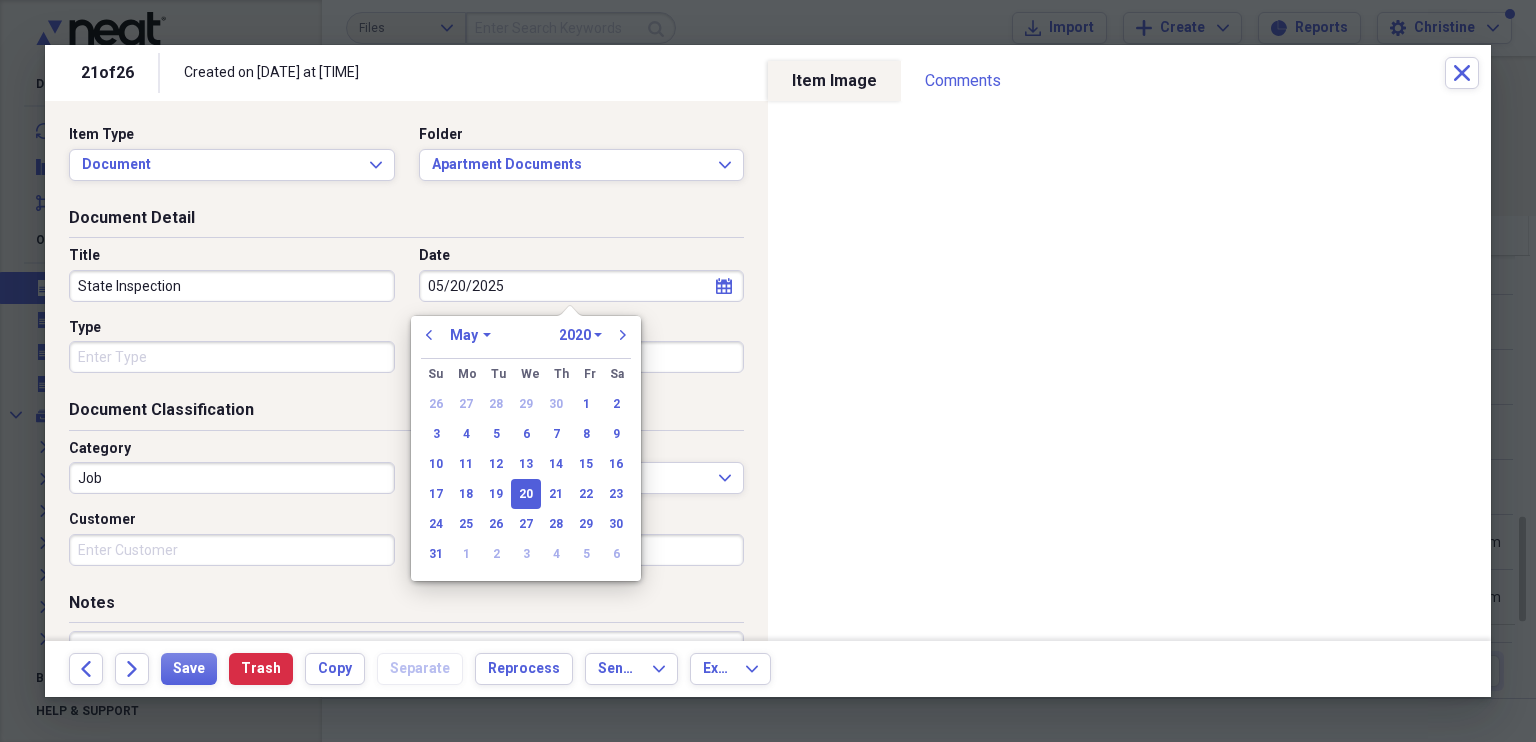 select on "2025" 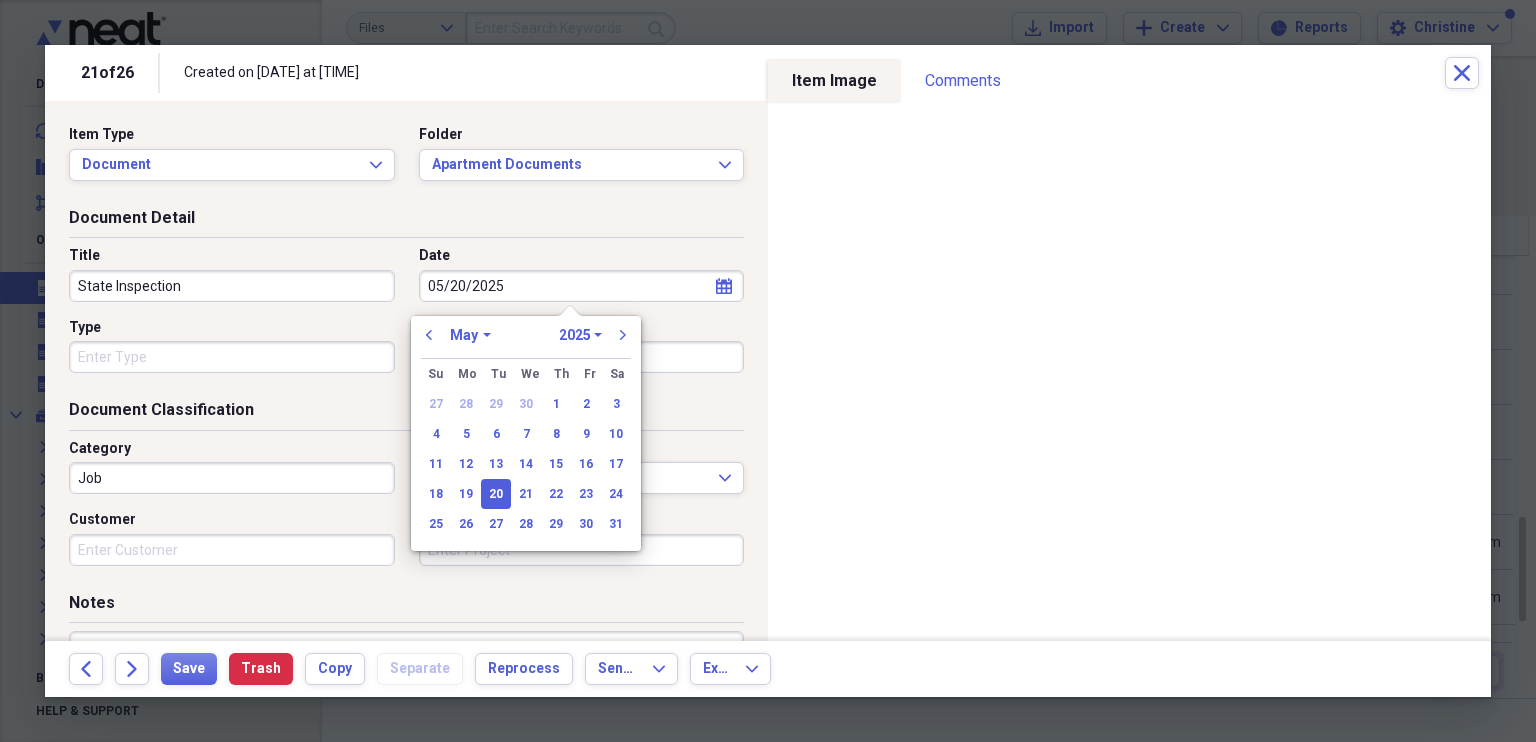 type on "05/20/2025" 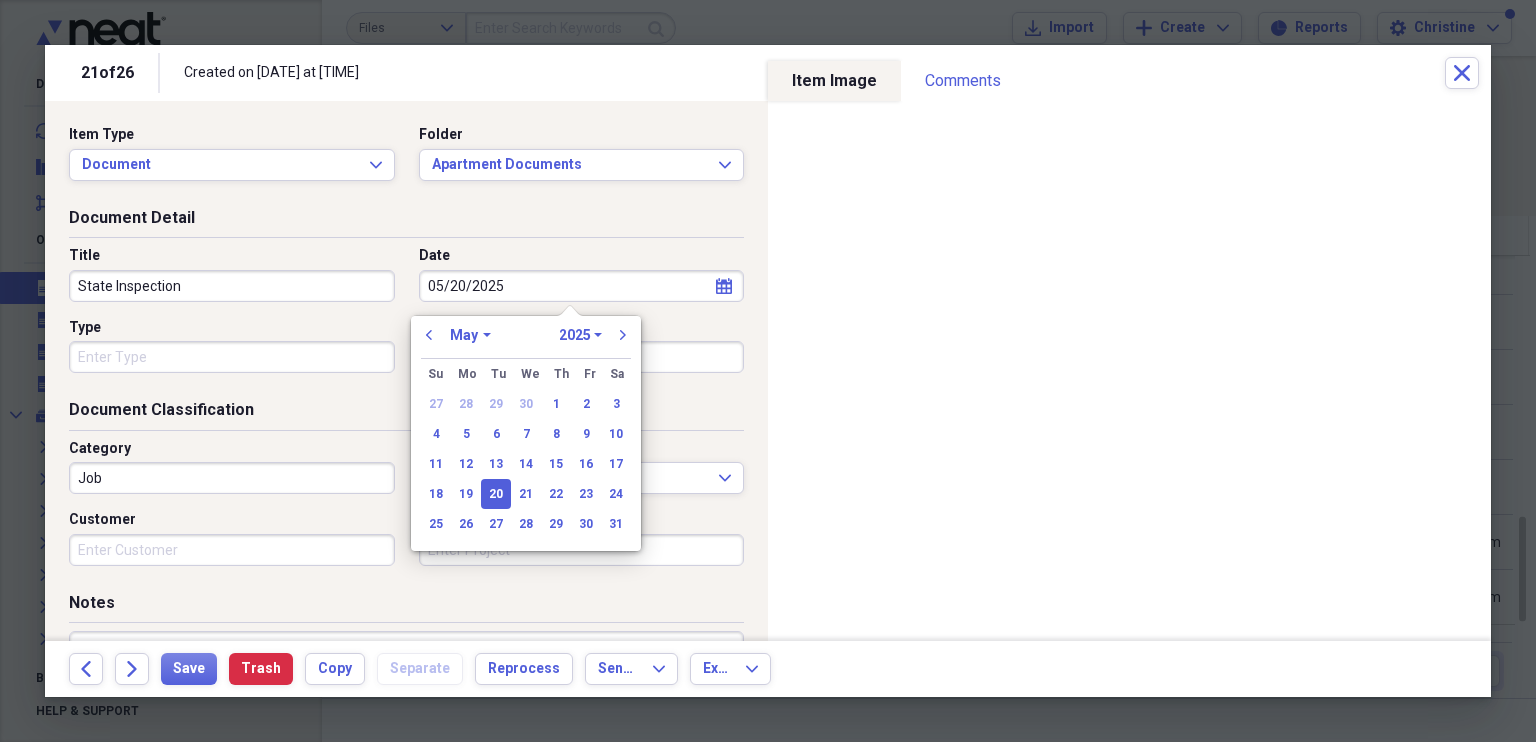 click on "Document Detail" at bounding box center (406, 222) 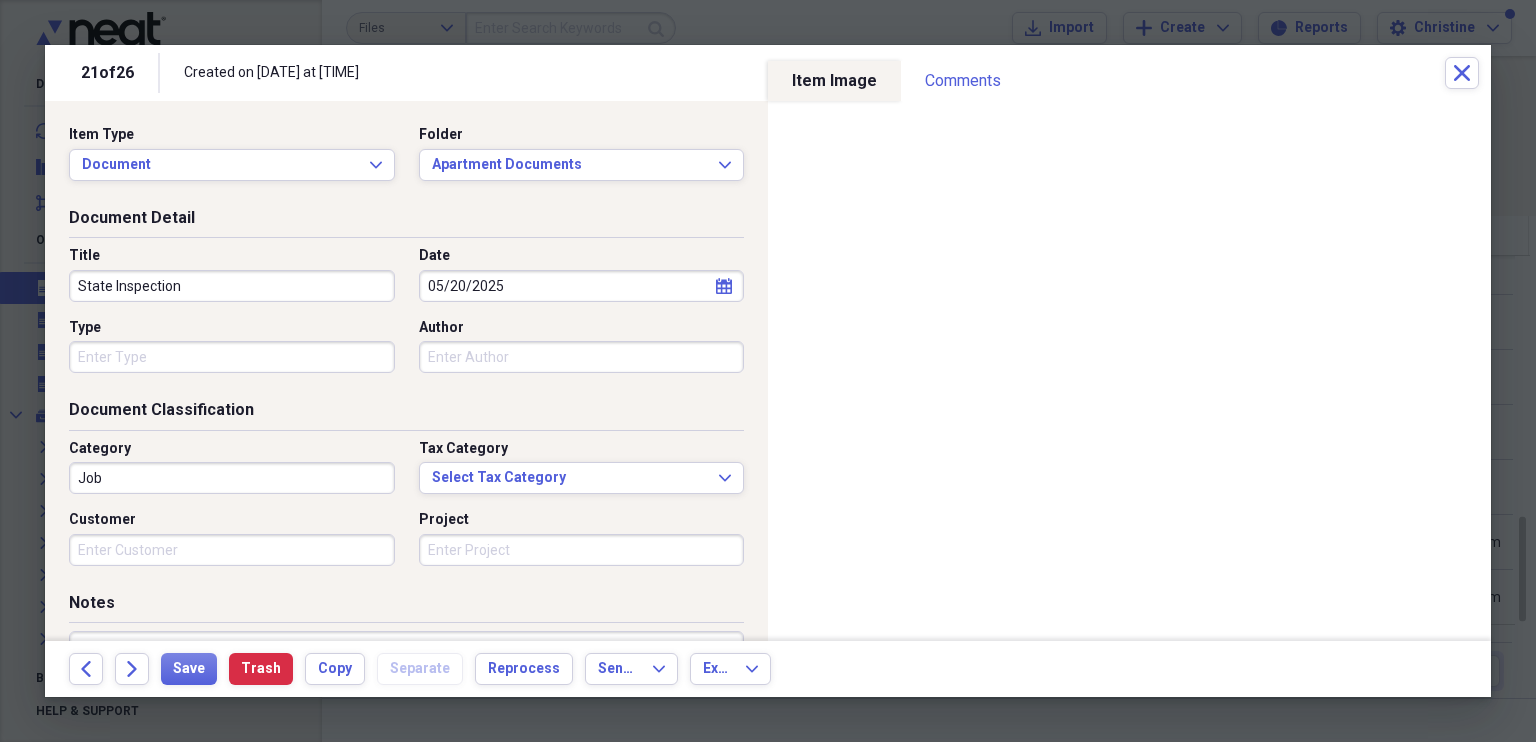 click on "Job" at bounding box center [232, 478] 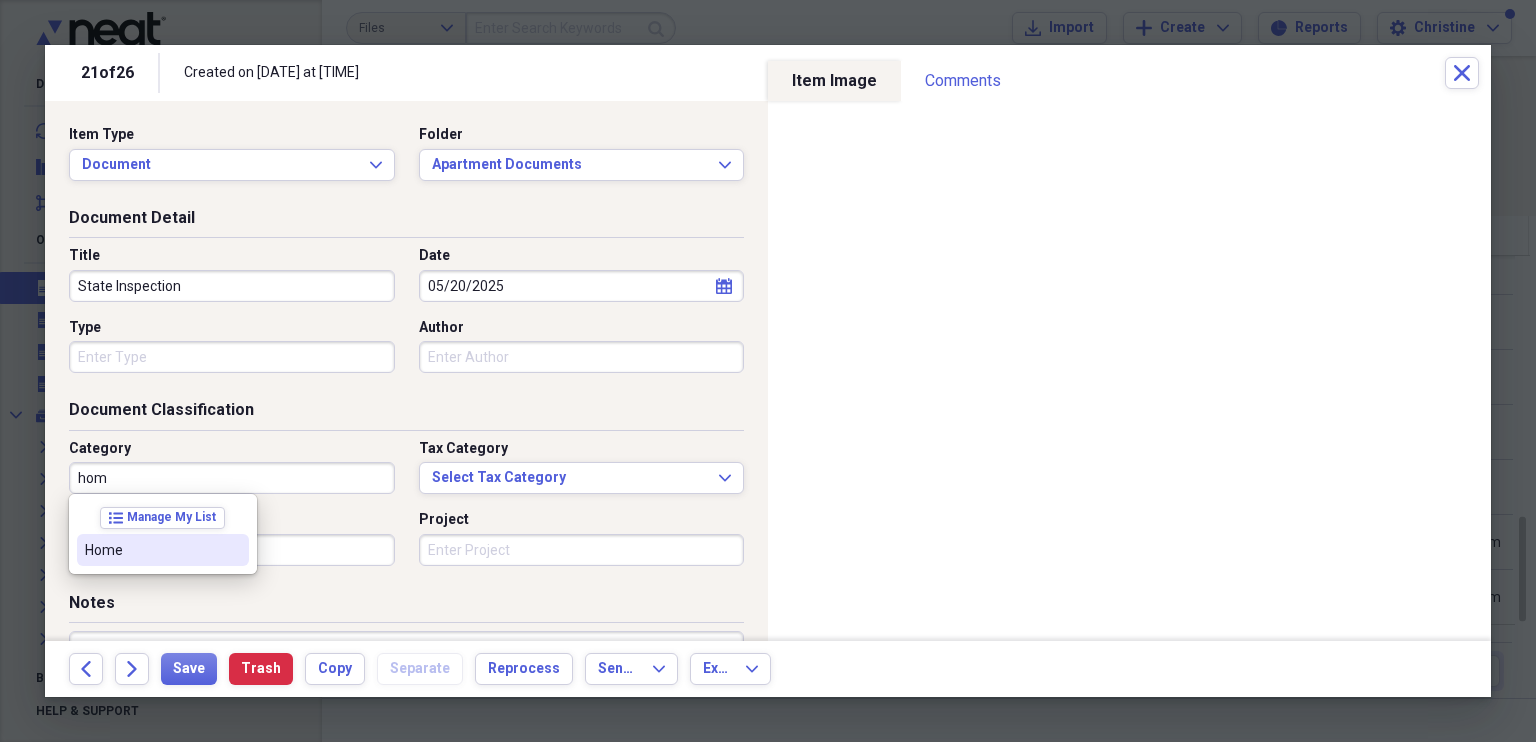 click on "Home" at bounding box center [163, 550] 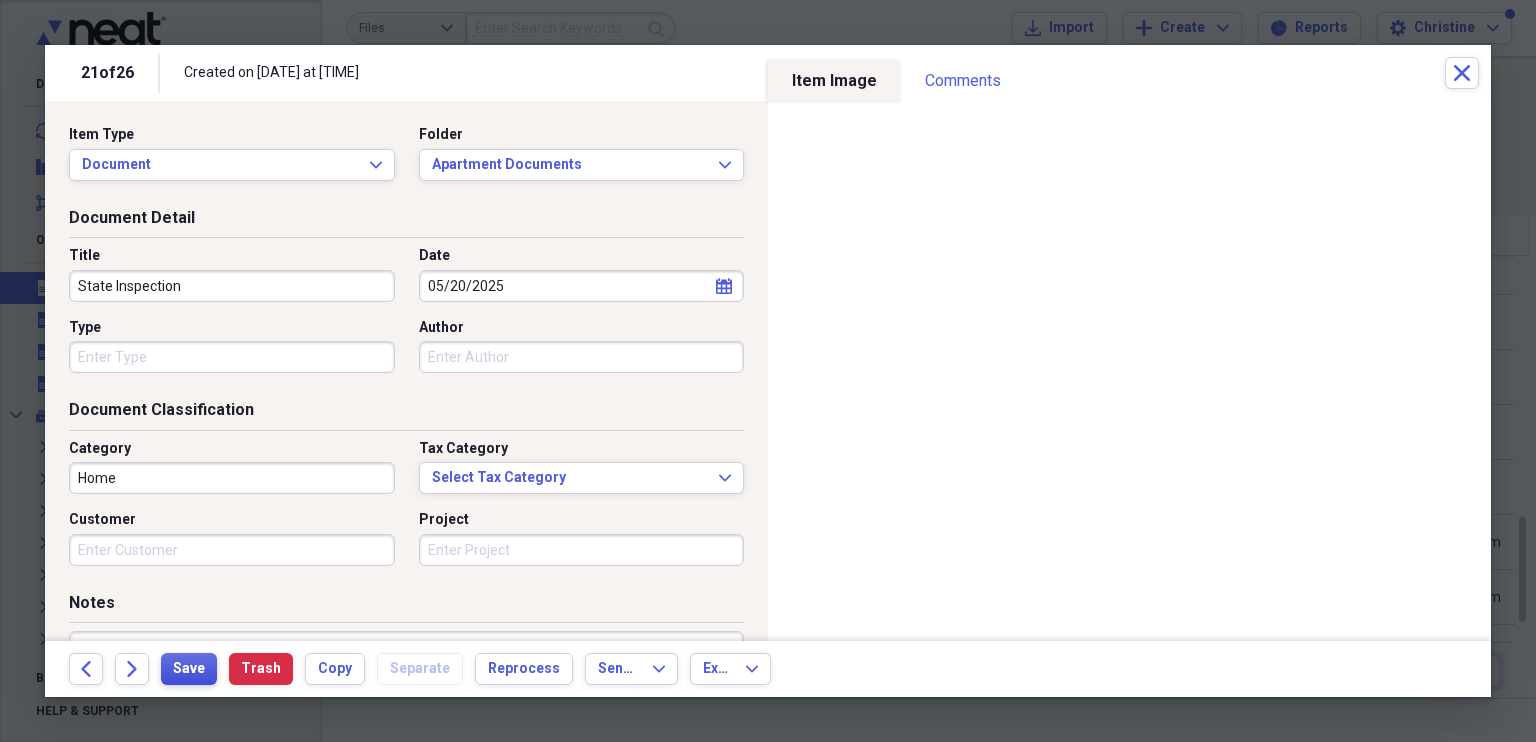 click on "Save" at bounding box center [189, 669] 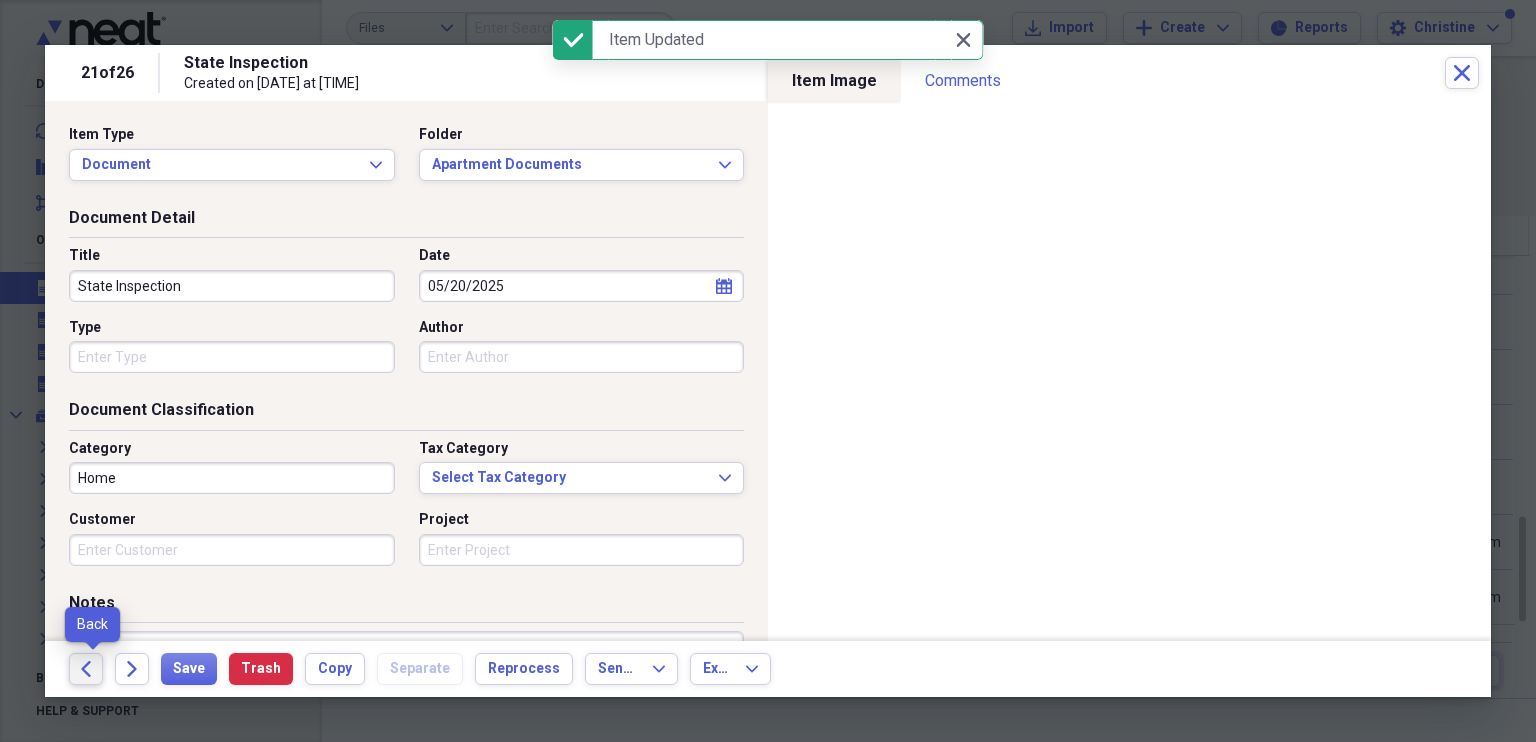click on "Back" at bounding box center [86, 669] 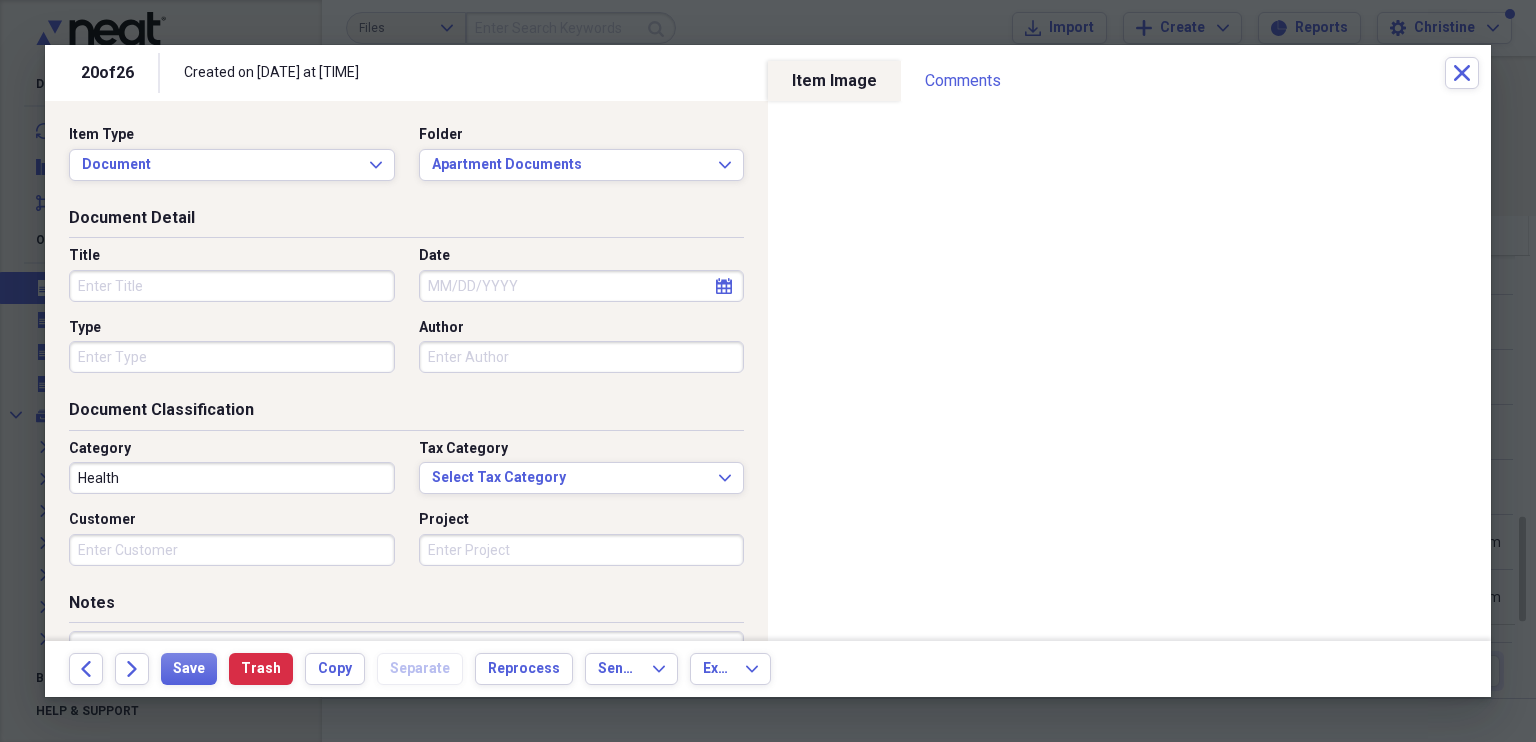 click on "Title" at bounding box center (232, 286) 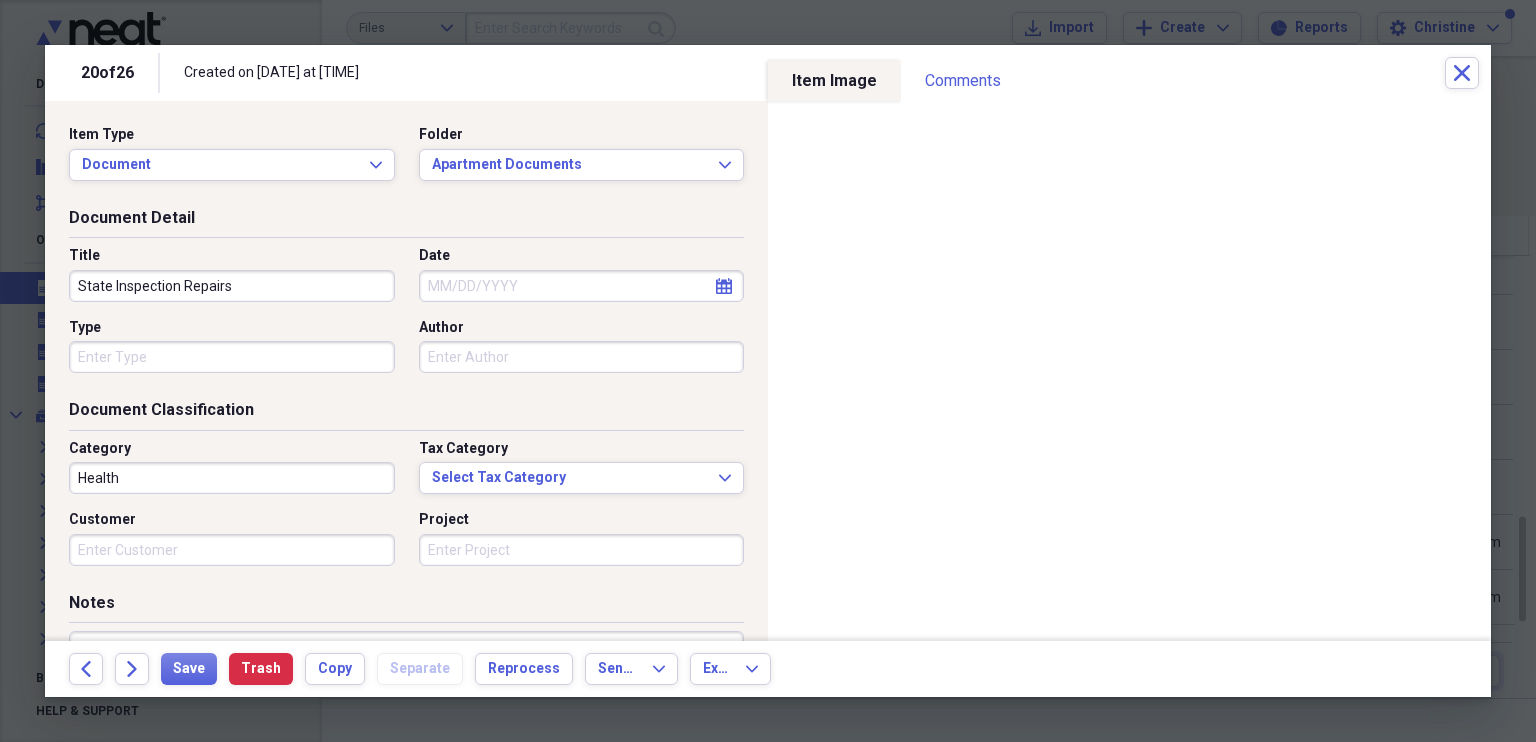 type on "State Inspection Repairs" 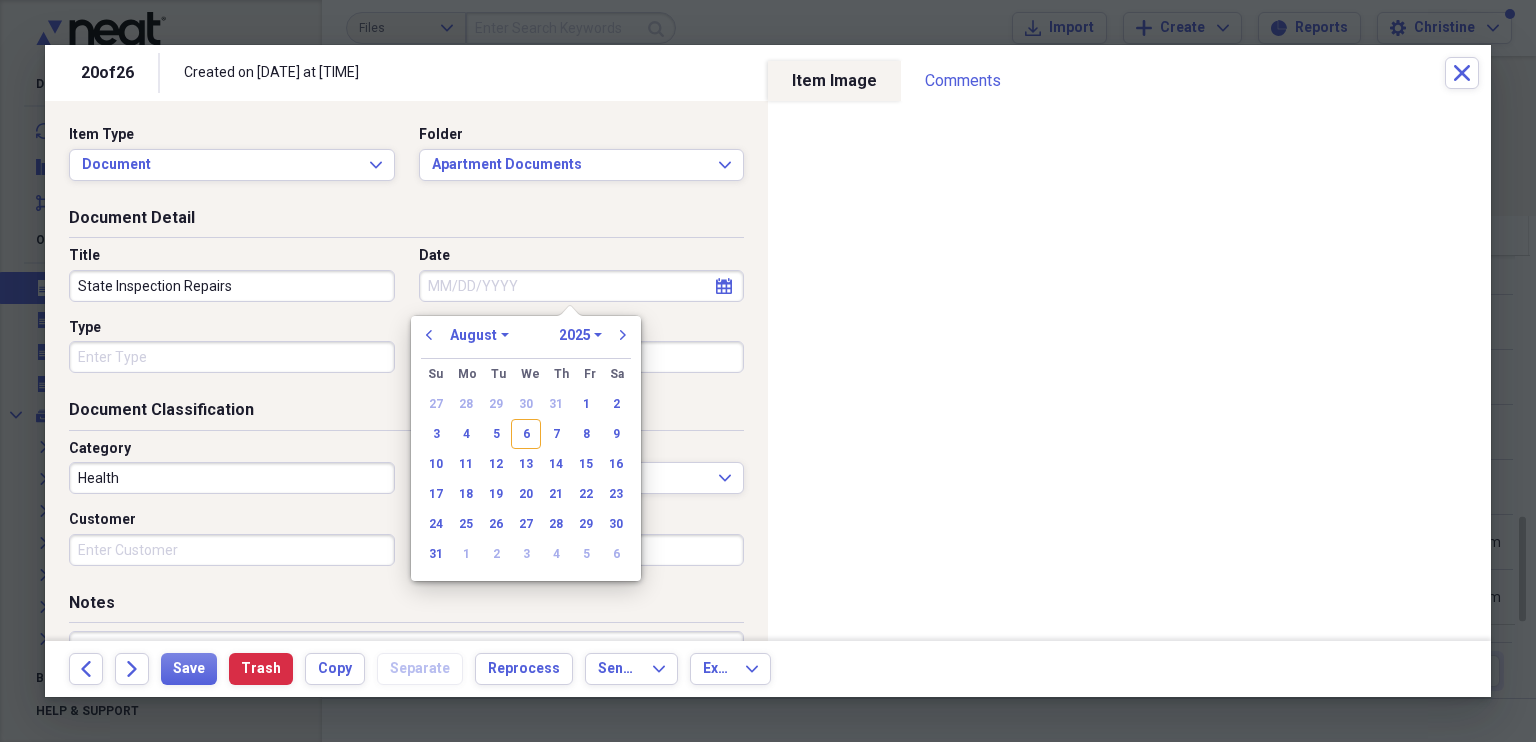 click on "Date" at bounding box center (582, 286) 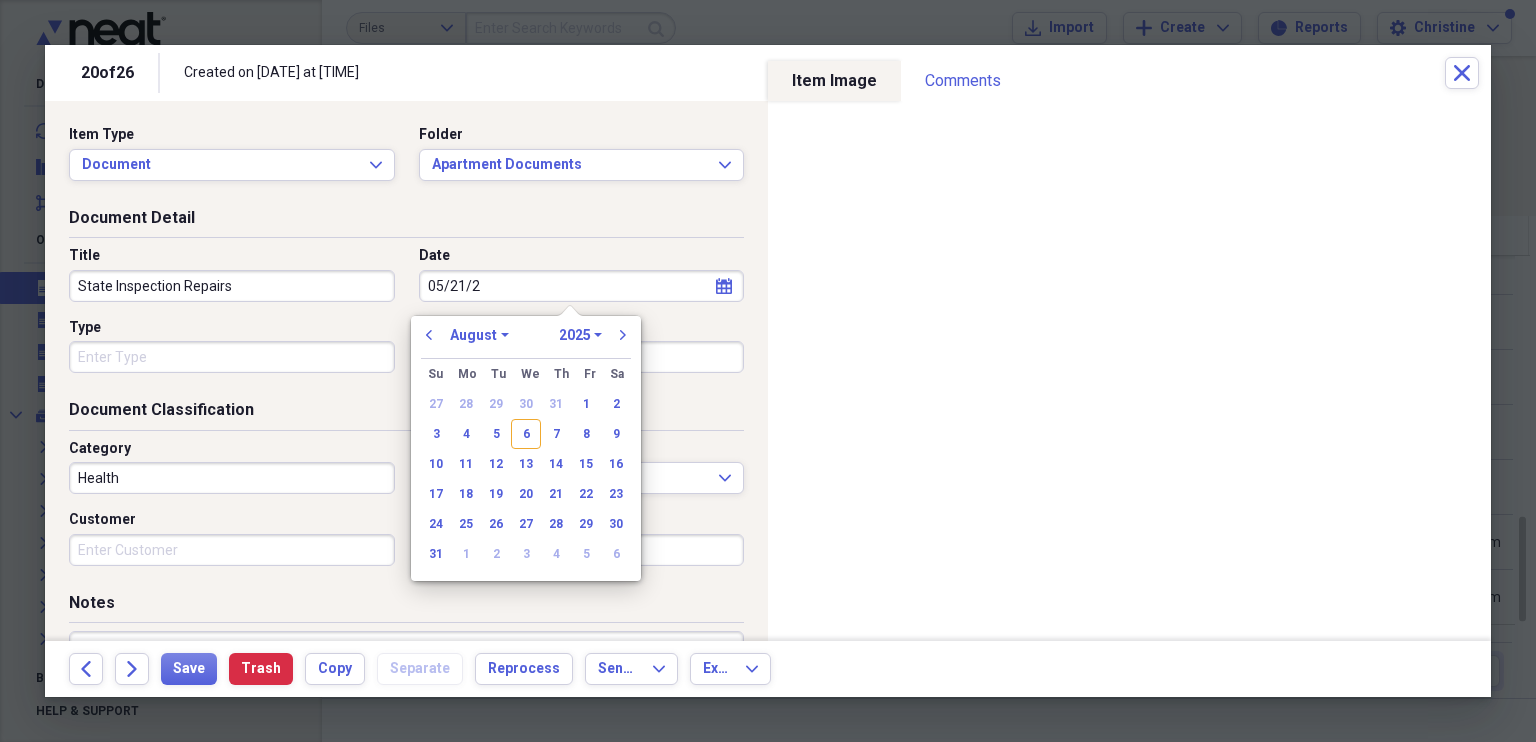 type on "05/21/20" 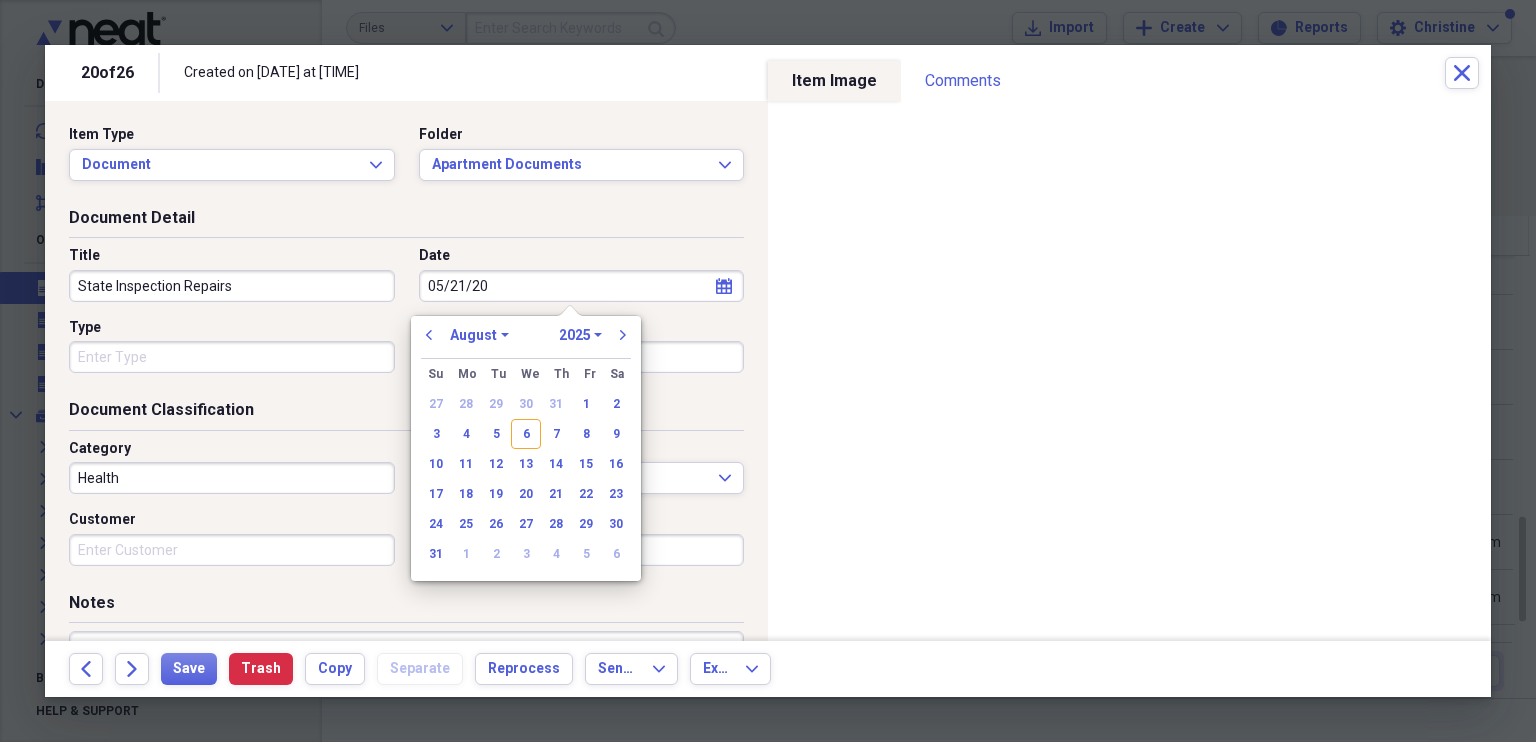 select on "4" 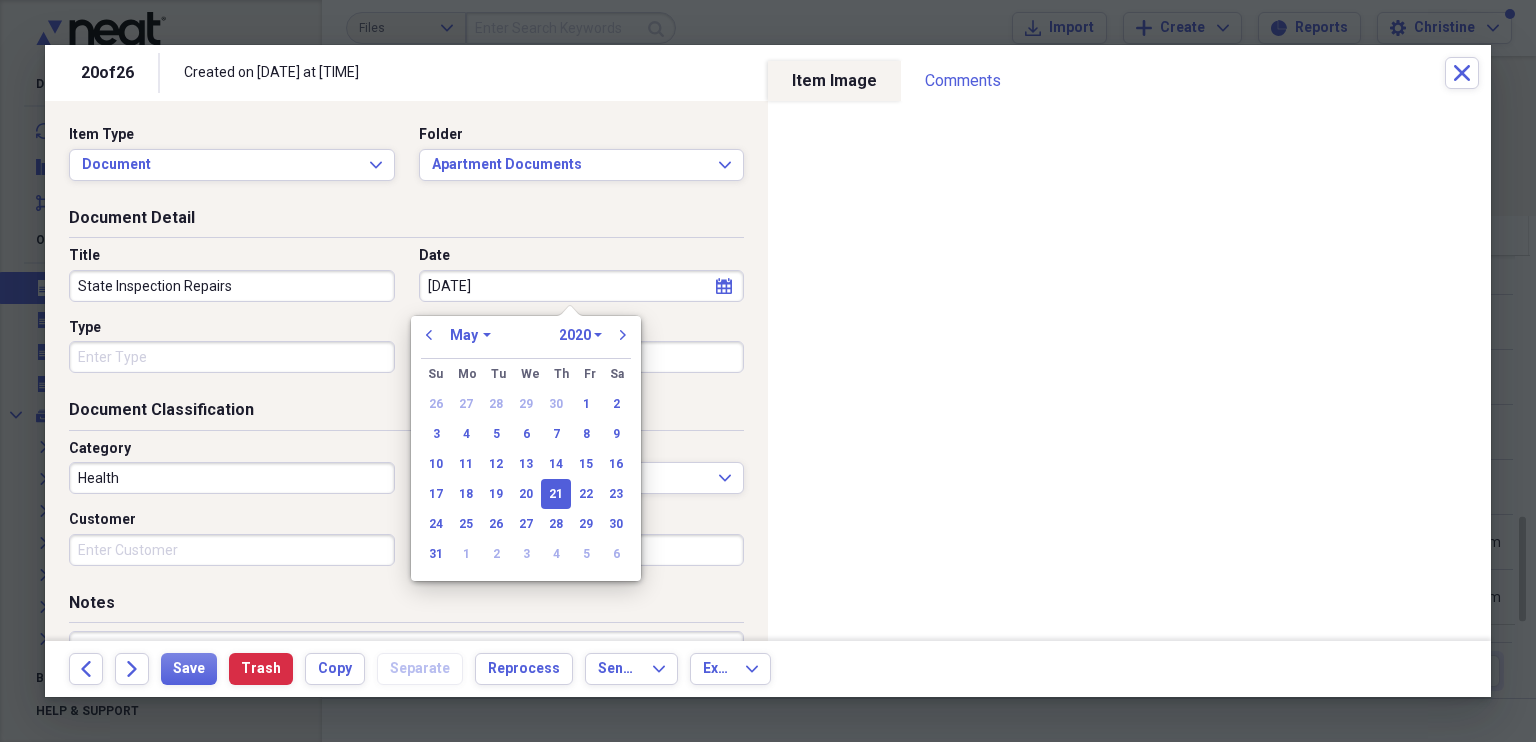 type on "05/21/2025" 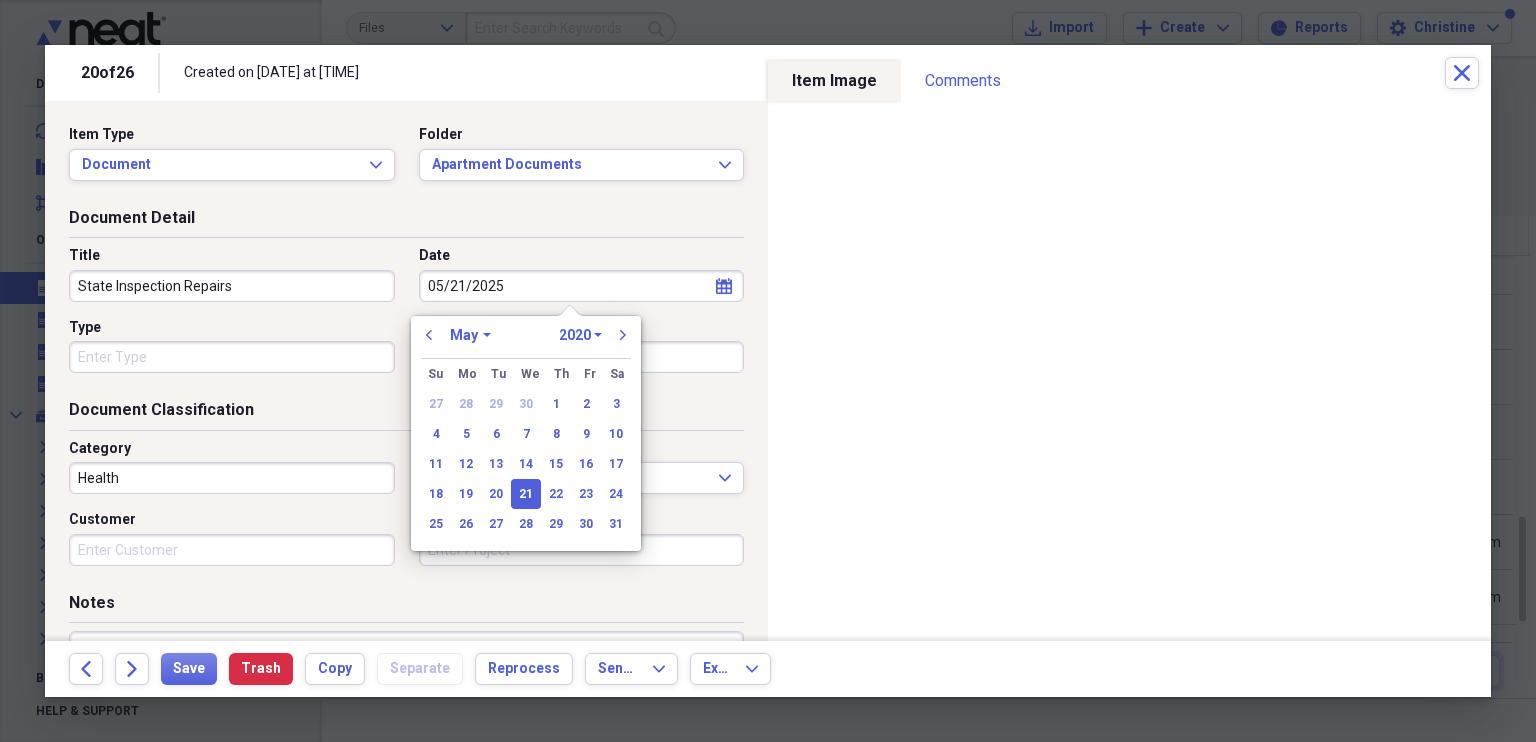select on "2025" 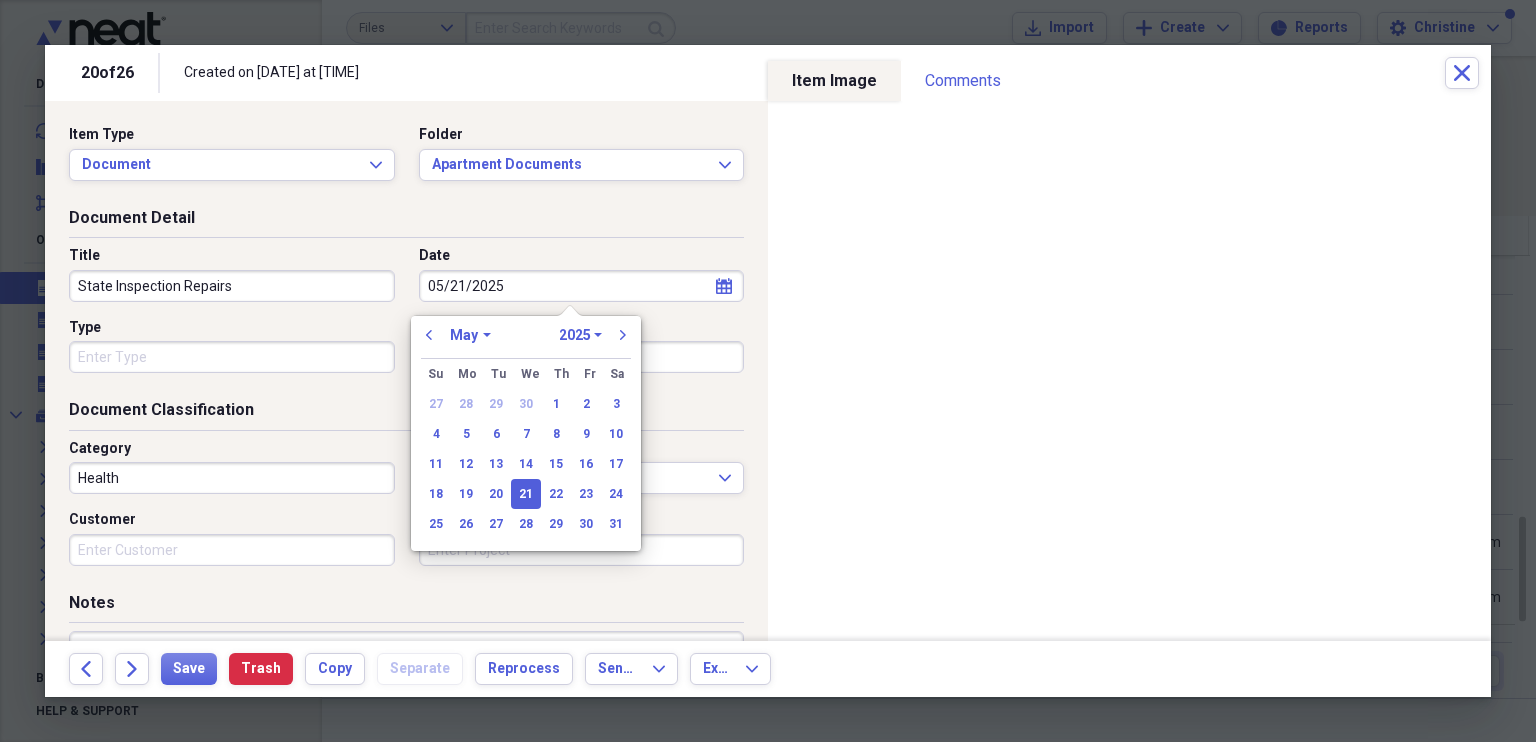 type on "05/21/2025" 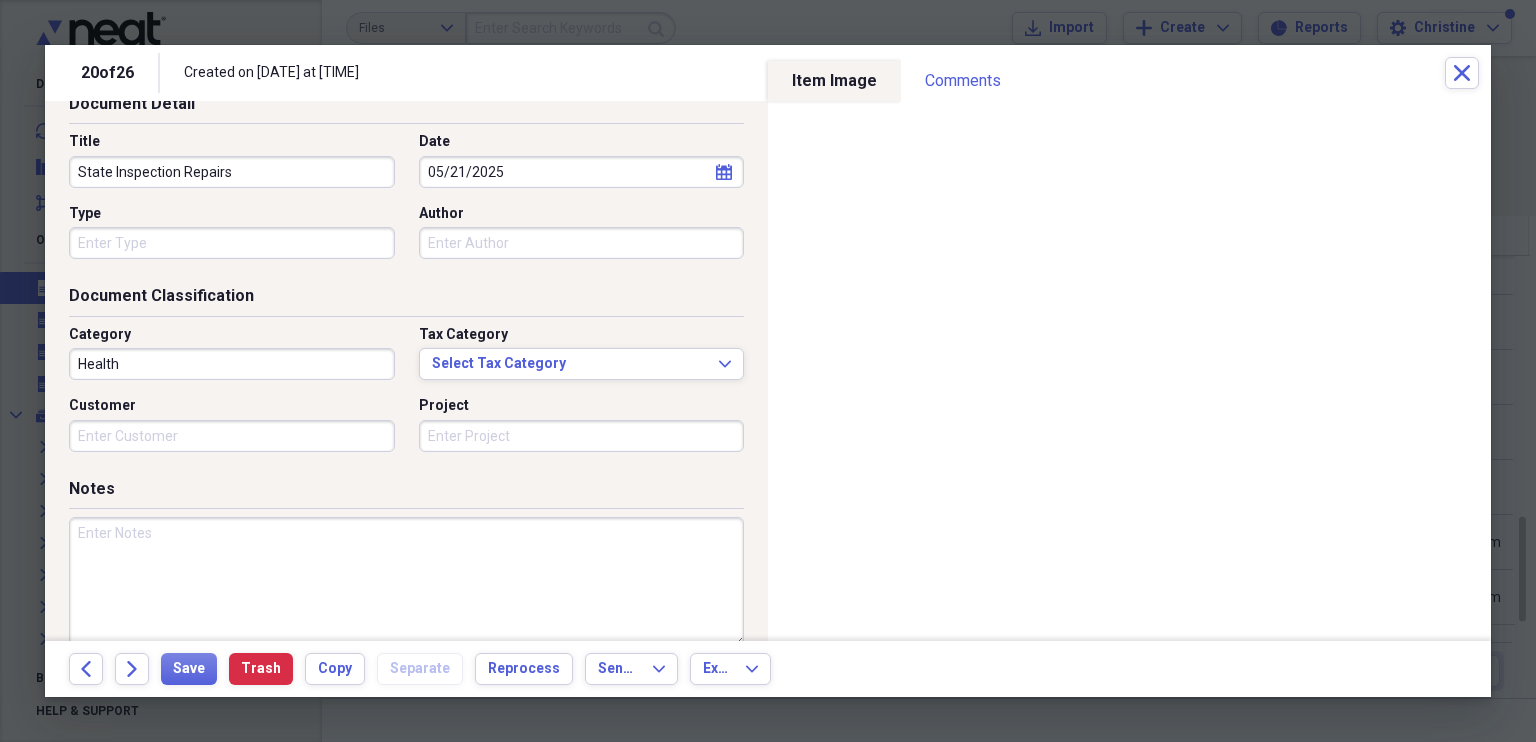scroll, scrollTop: 137, scrollLeft: 0, axis: vertical 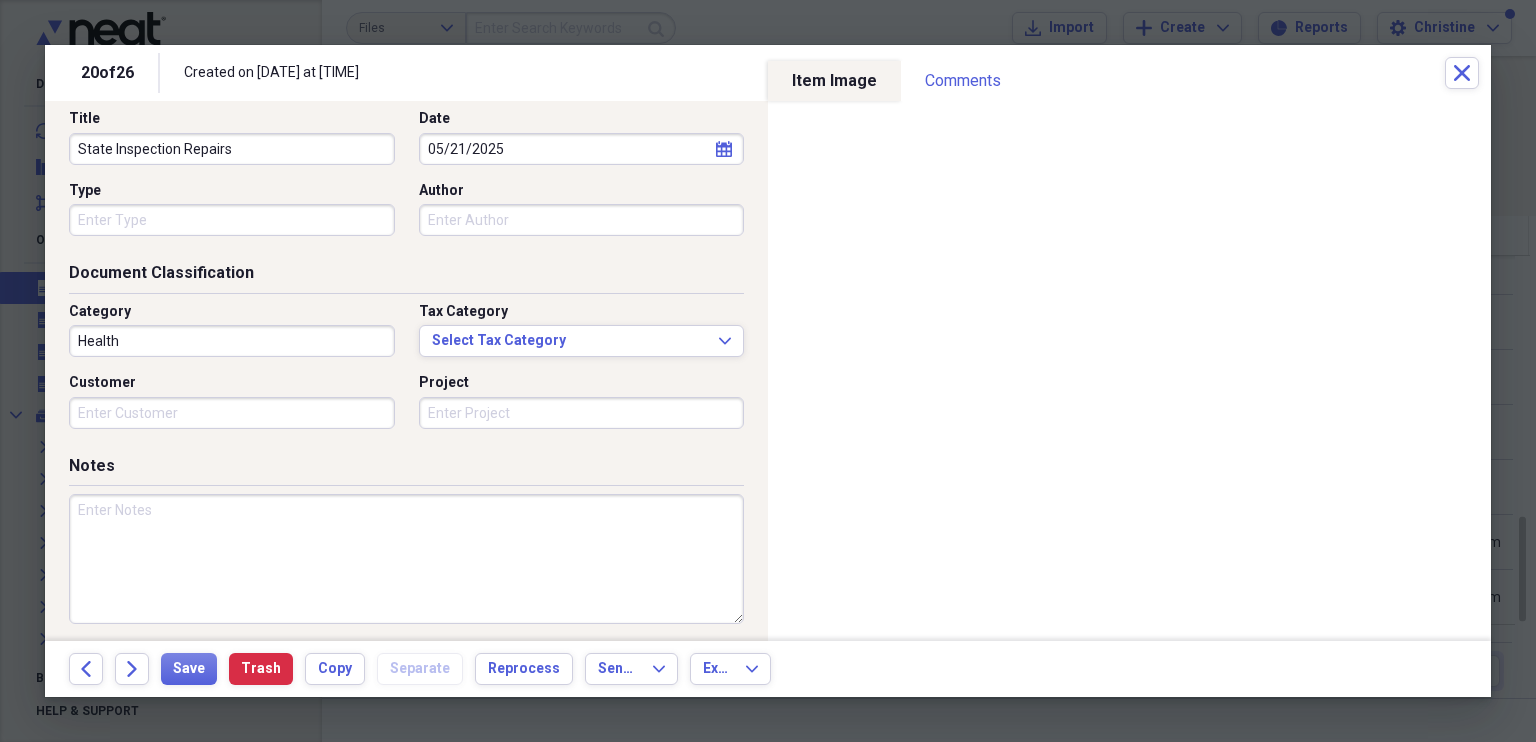 click on "Health" at bounding box center [232, 341] 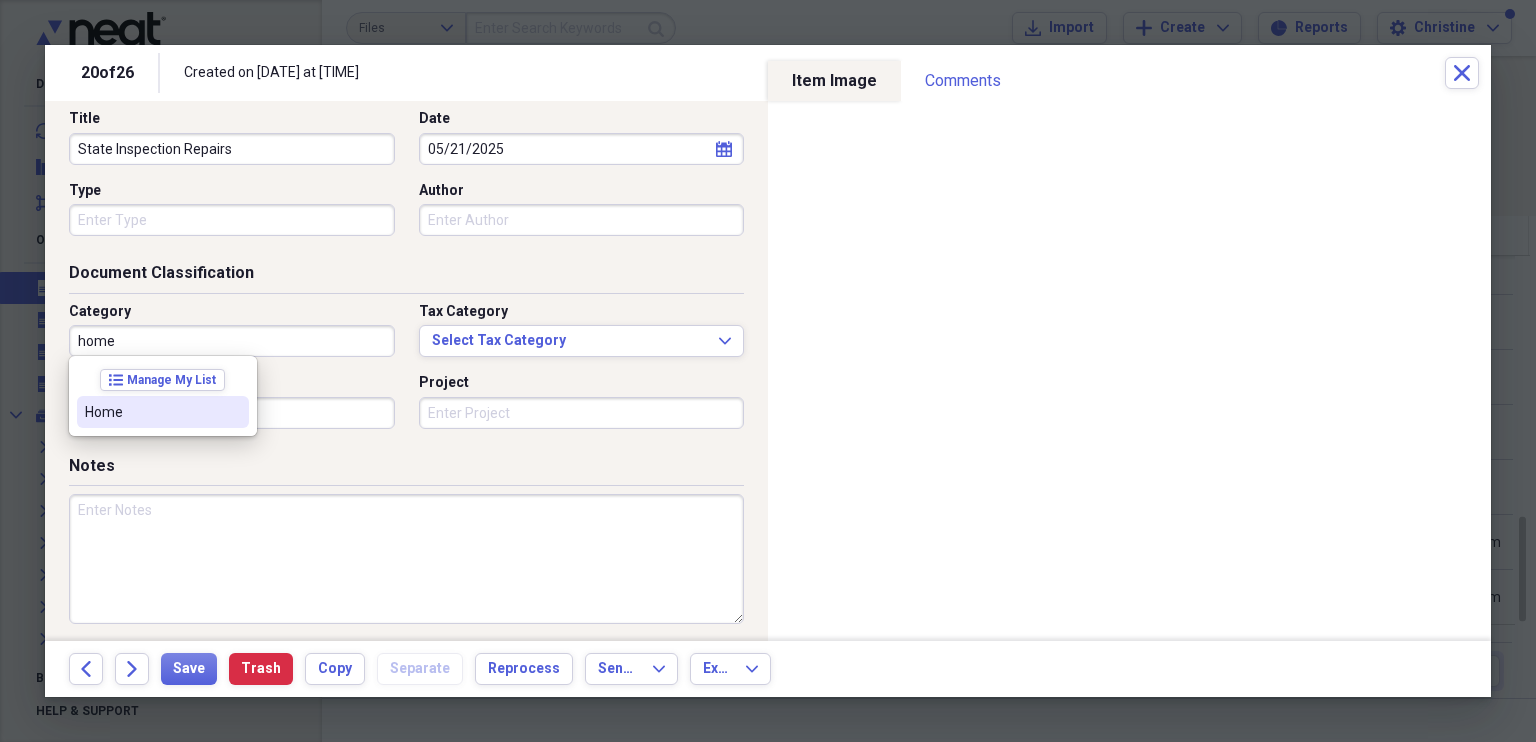 click on "Home" at bounding box center (151, 412) 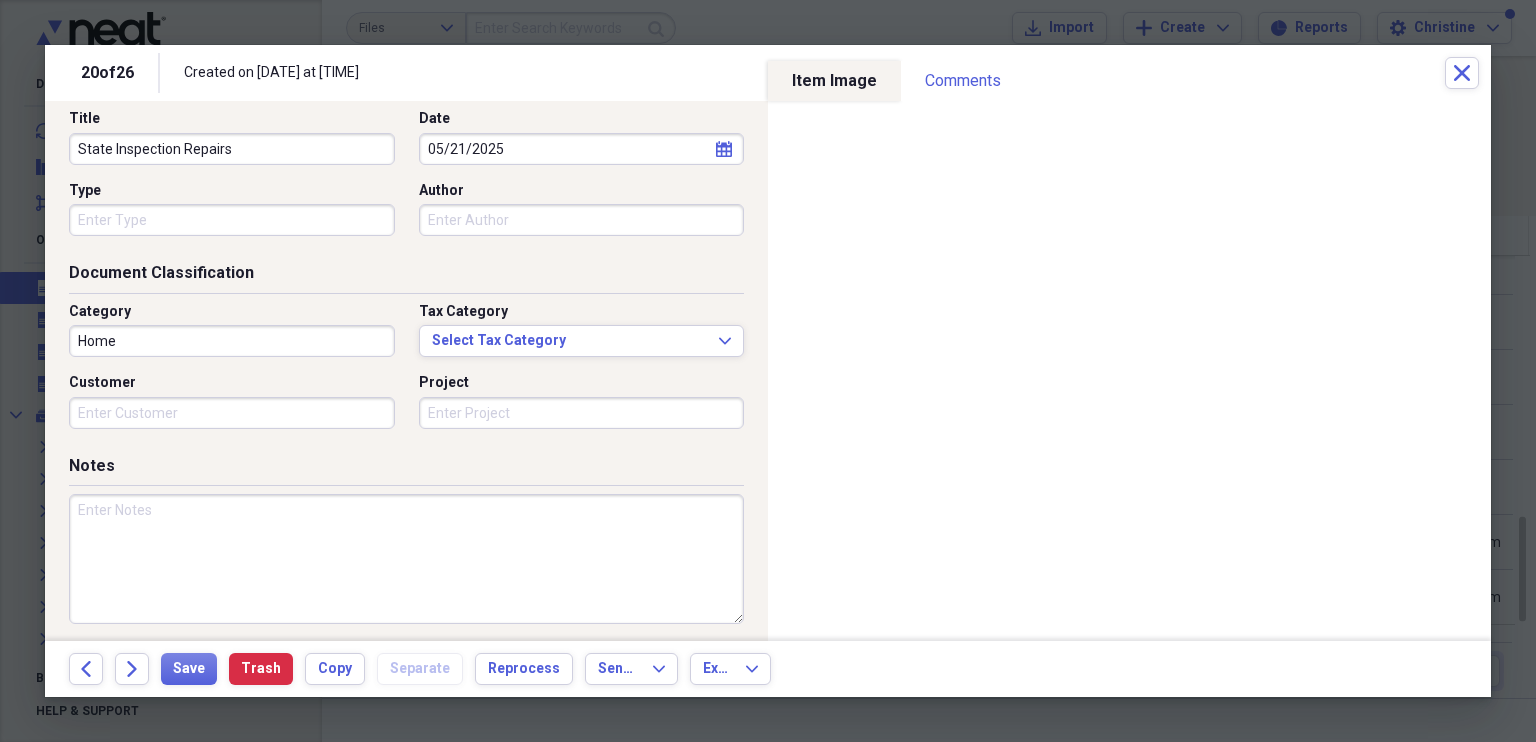 click at bounding box center [406, 559] 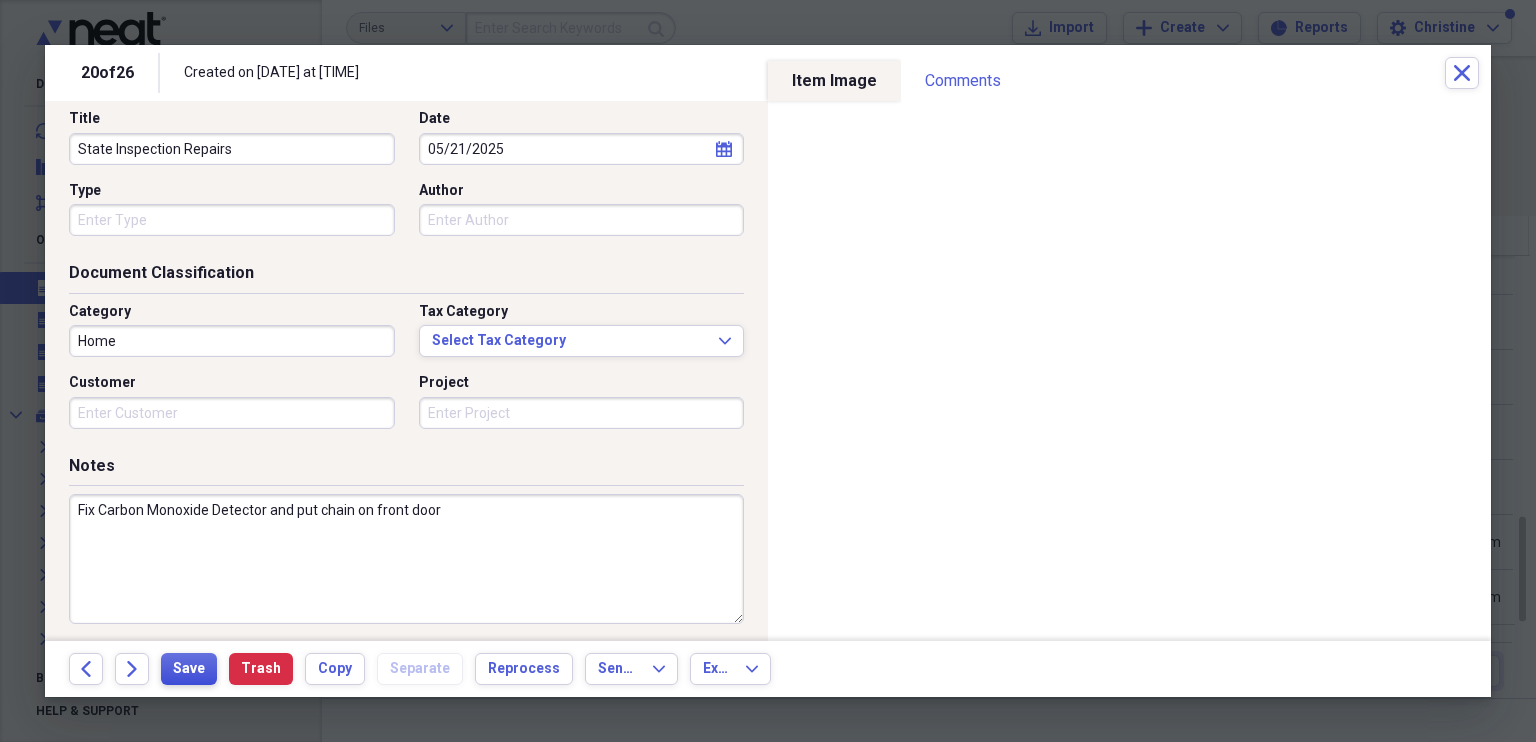 type on "Fix Carbon Monoxide Detector and put chain on front door" 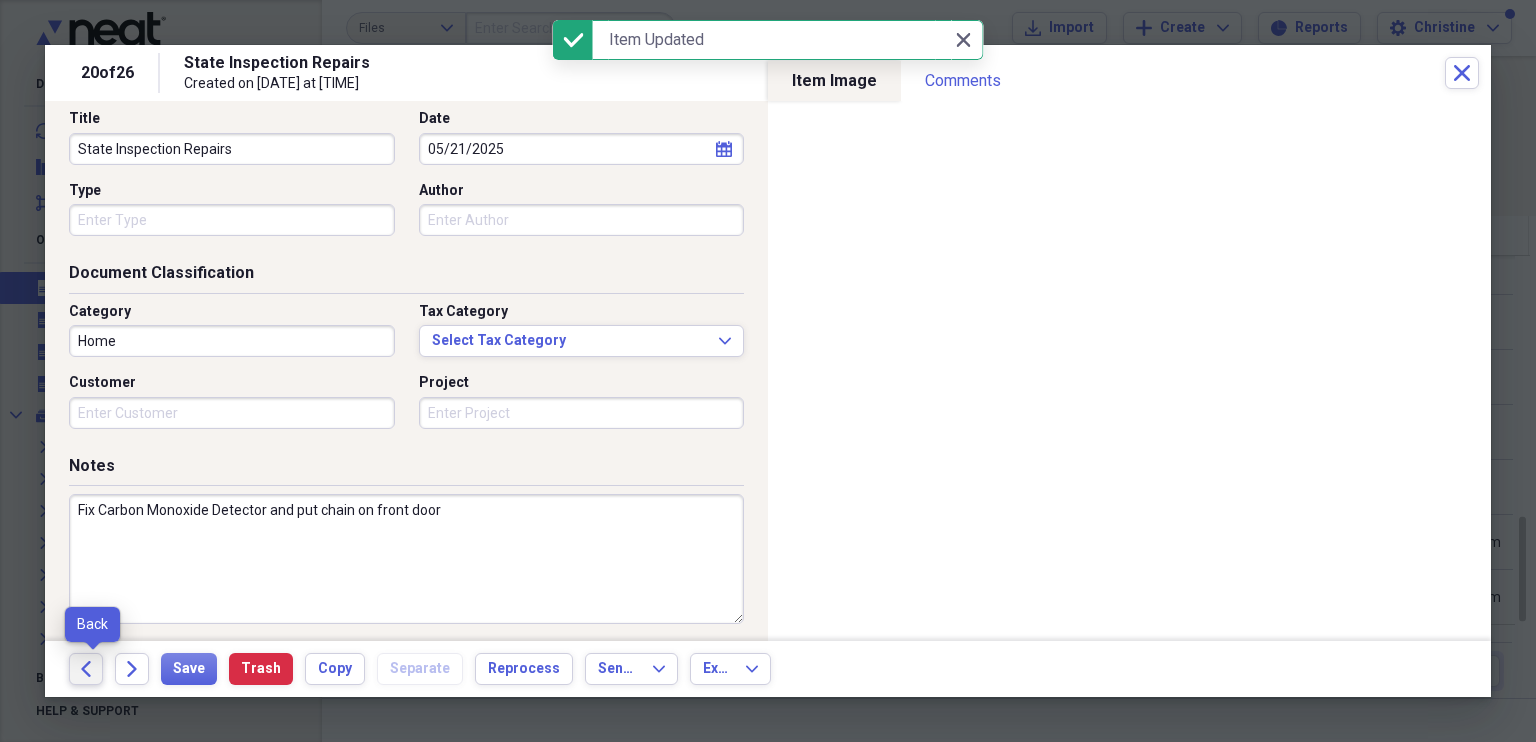 click 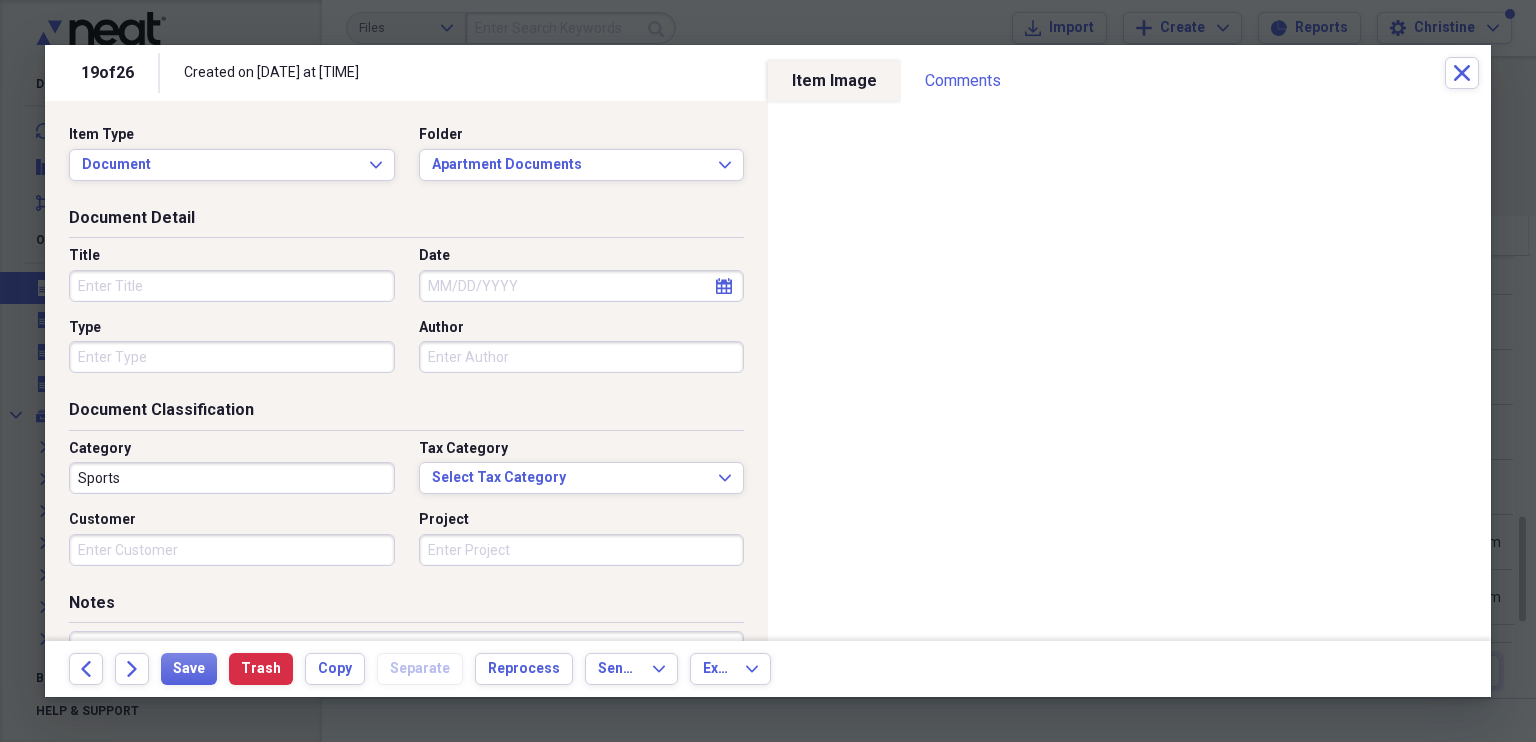 click on "Title" at bounding box center [232, 286] 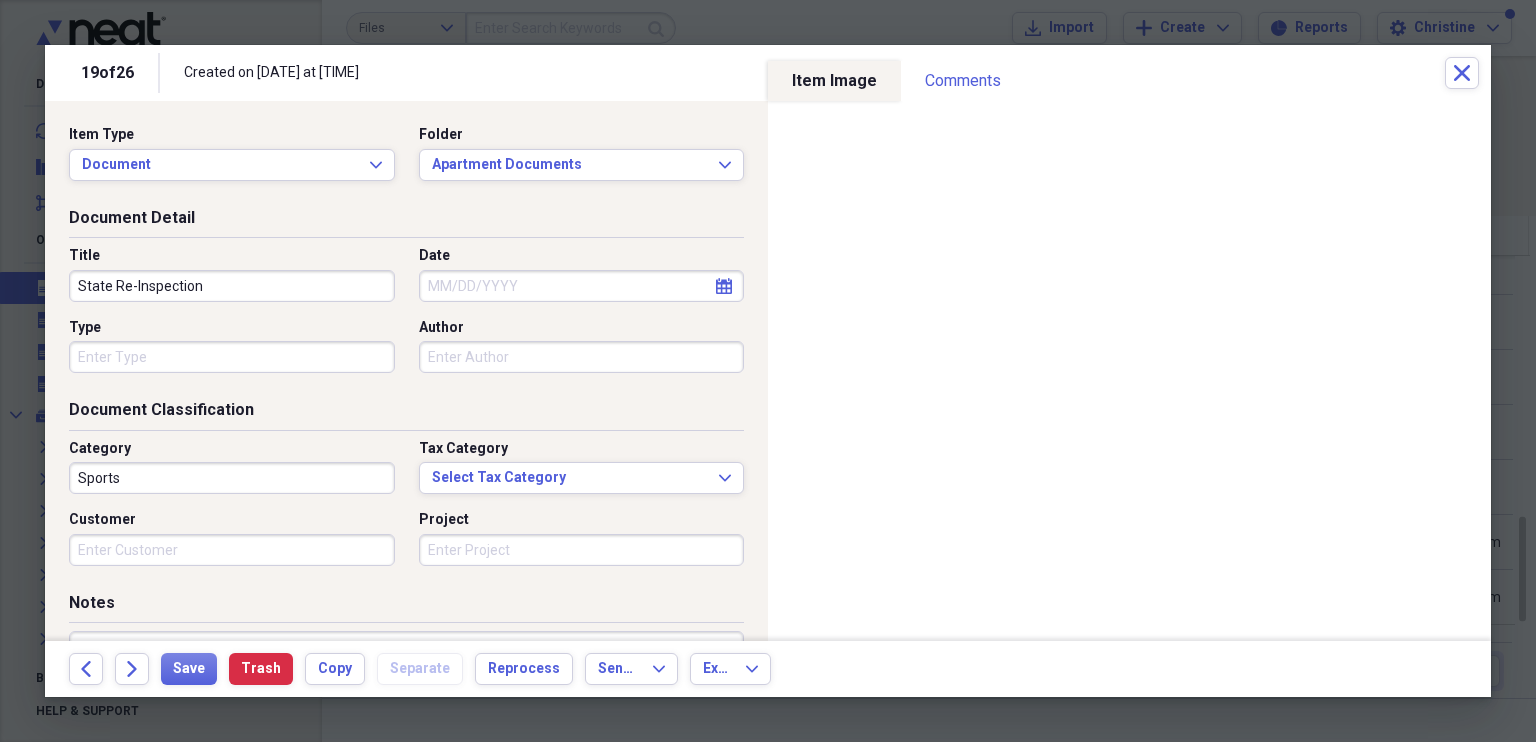 type on "State Re-Inspection" 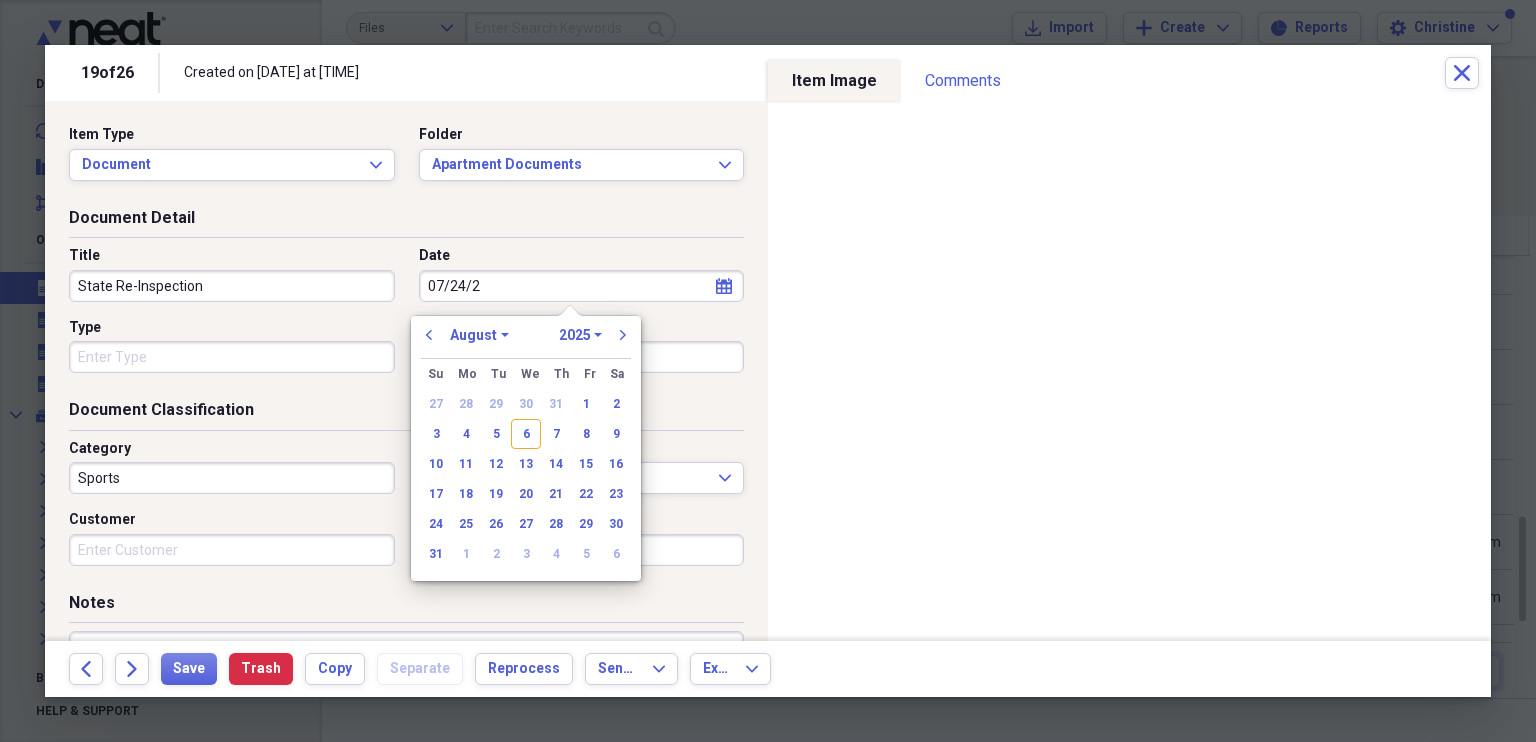type on "07/24/20" 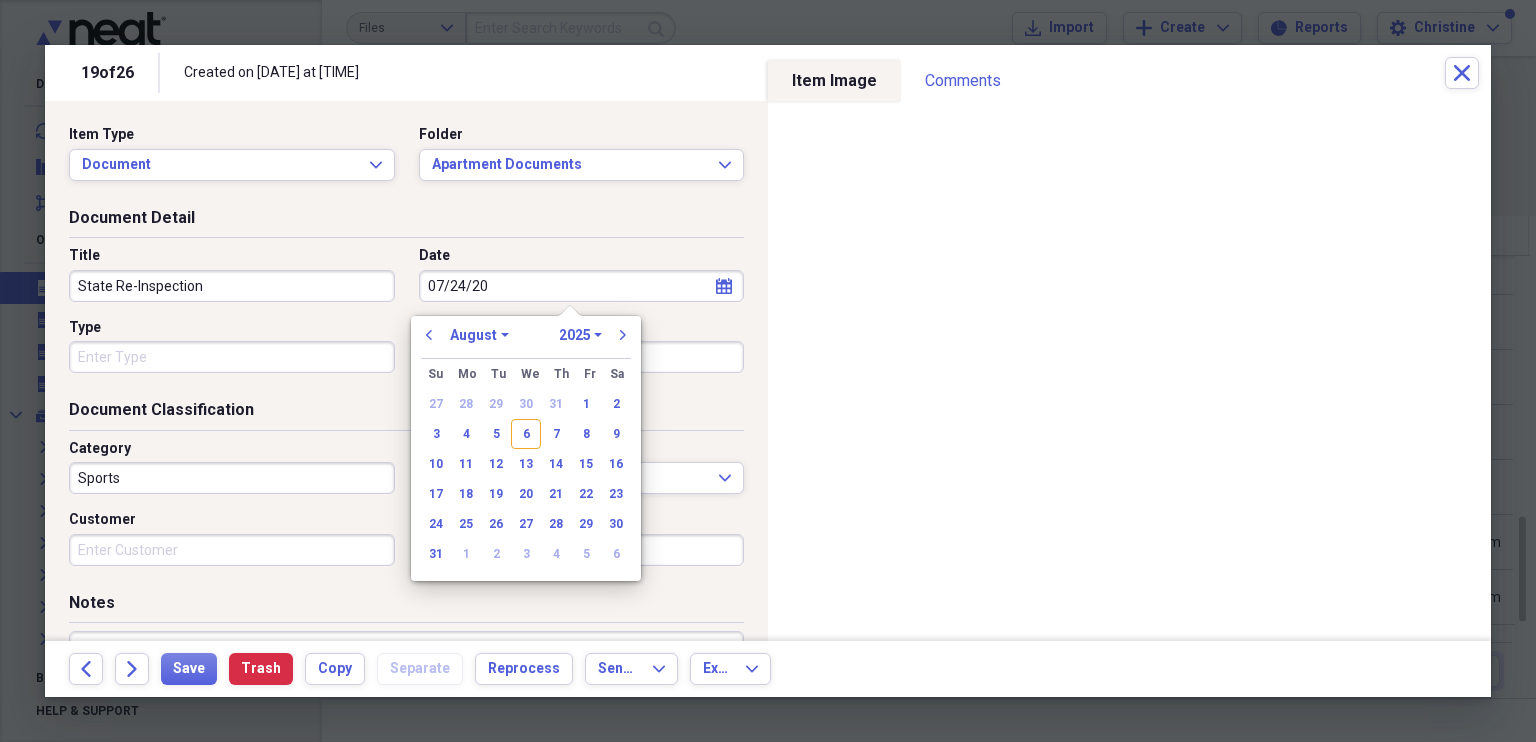 select on "6" 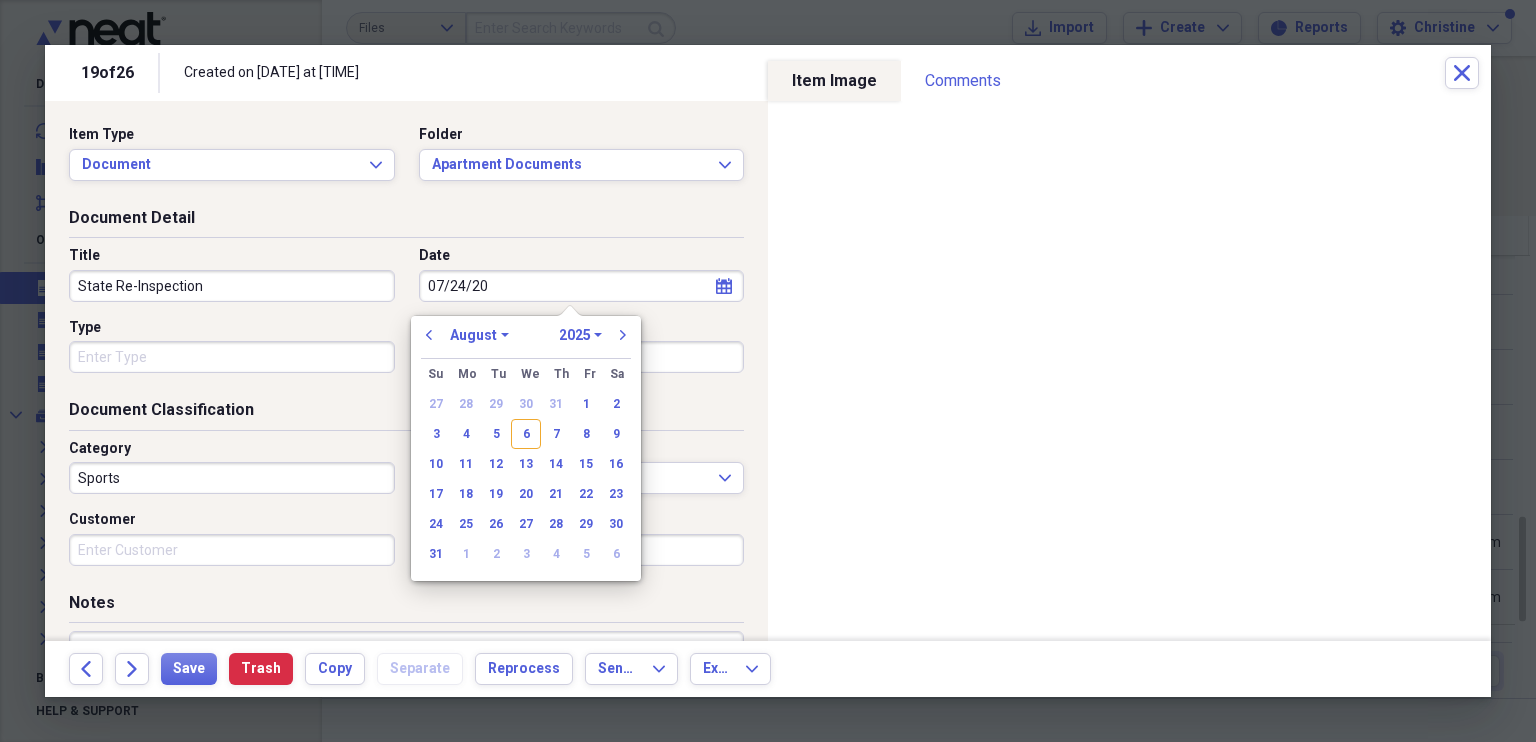 select on "2020" 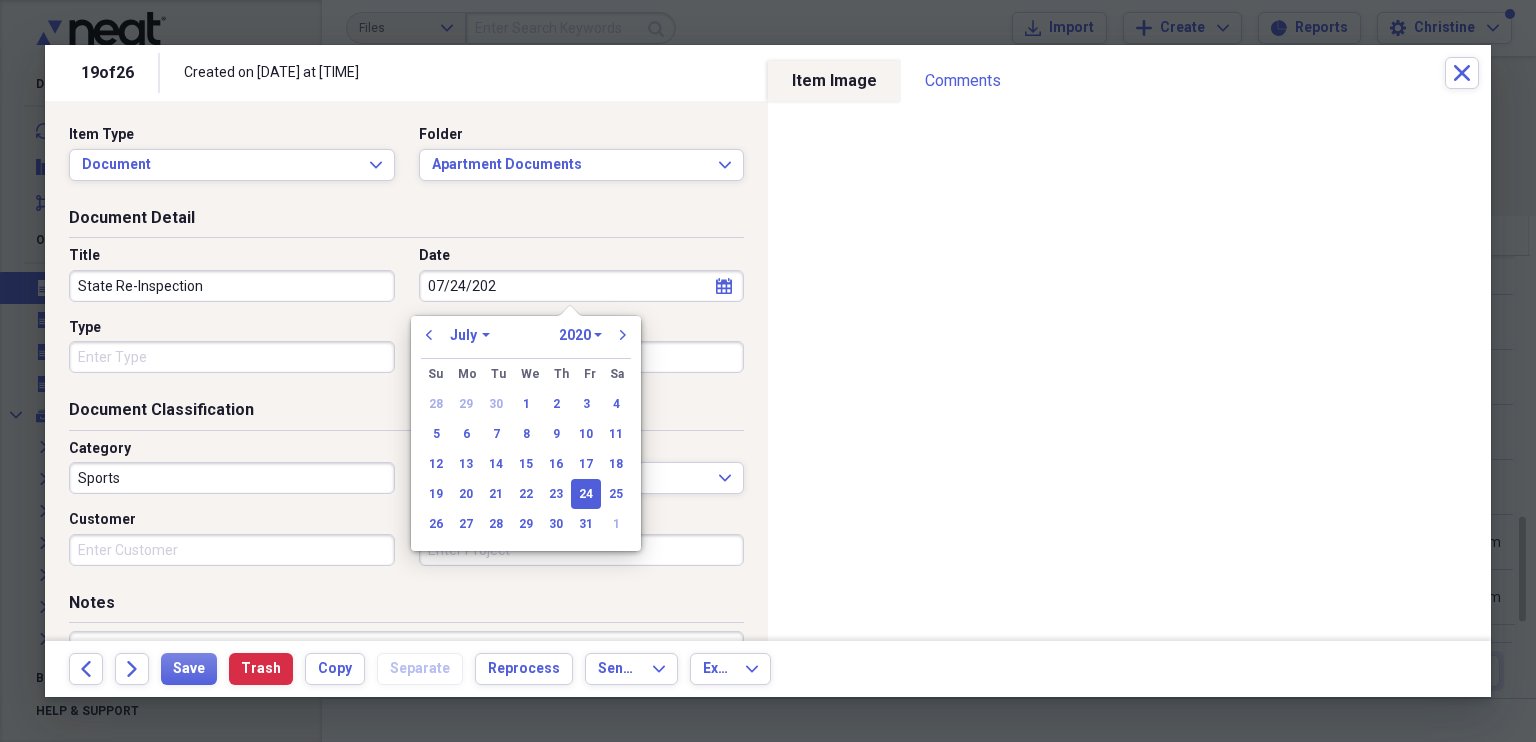type on "07/24/2025" 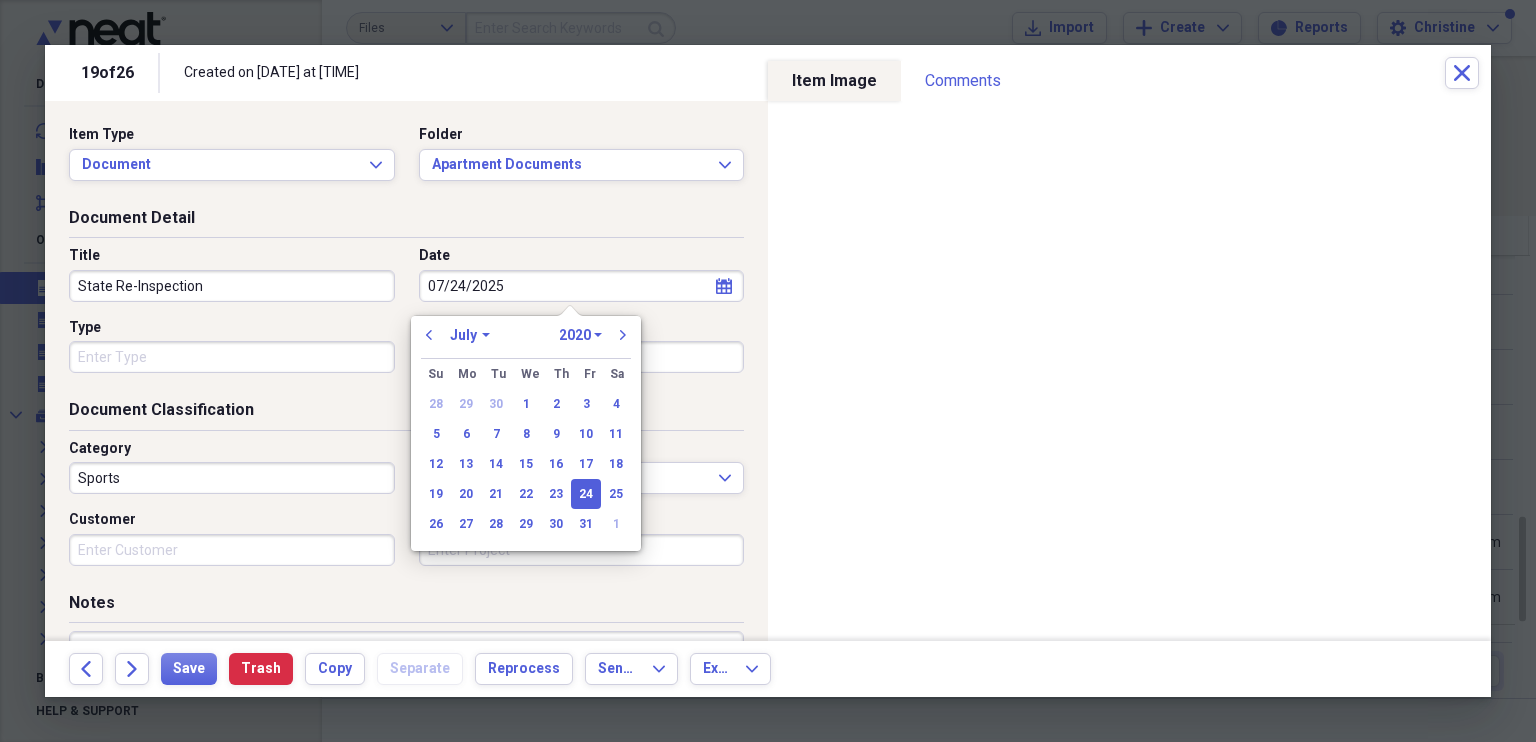 select on "2025" 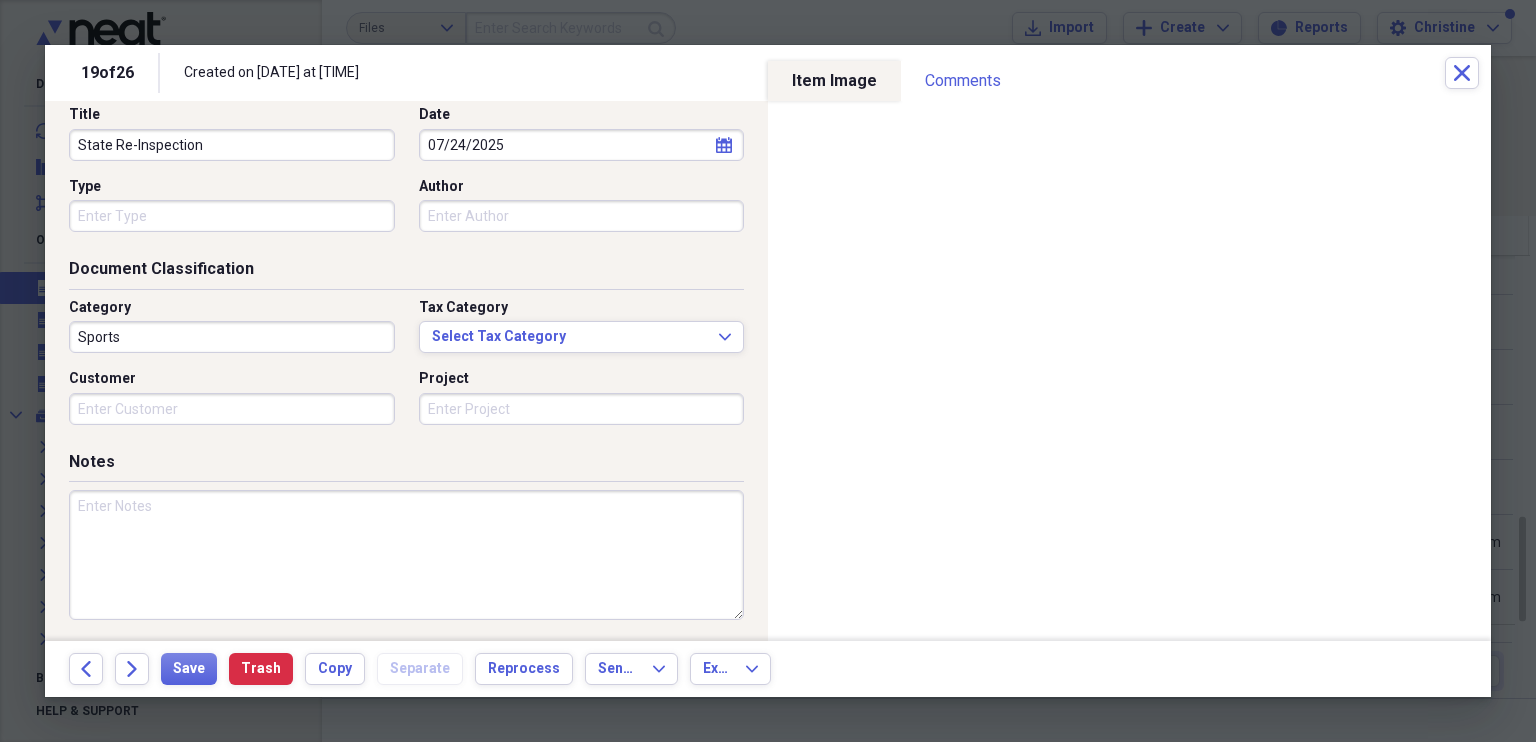 scroll, scrollTop: 172, scrollLeft: 0, axis: vertical 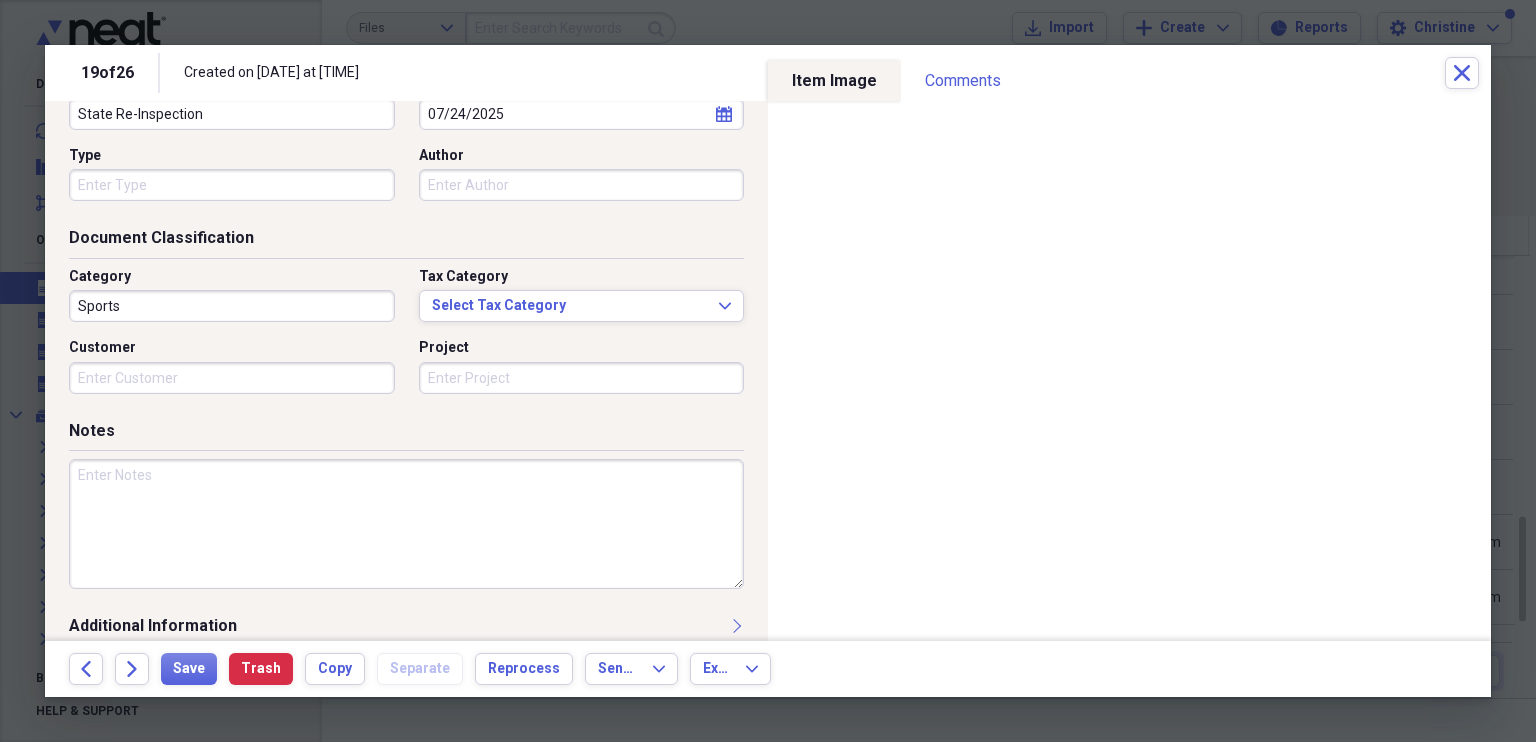 type on "07/24/2025" 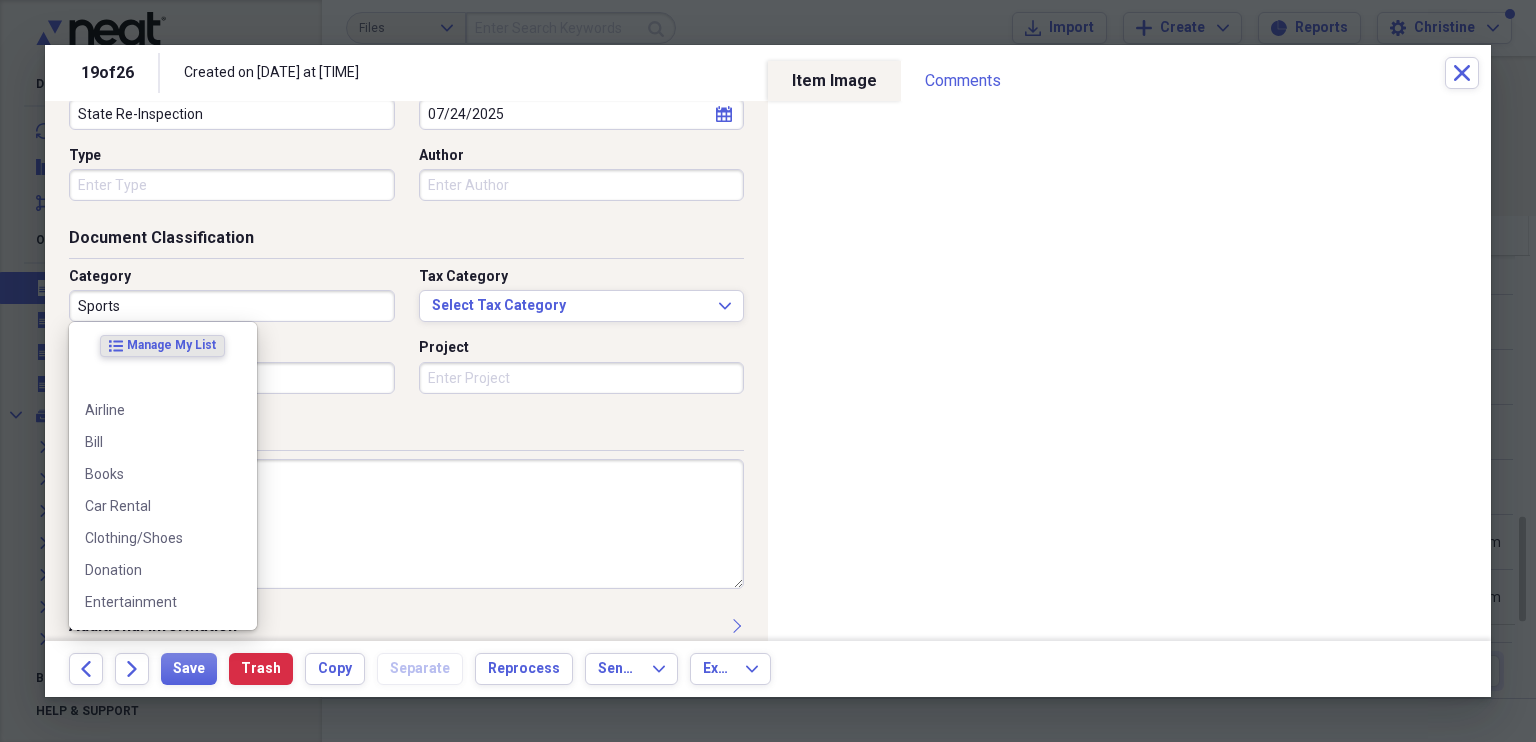 click on "Sports" at bounding box center (232, 306) 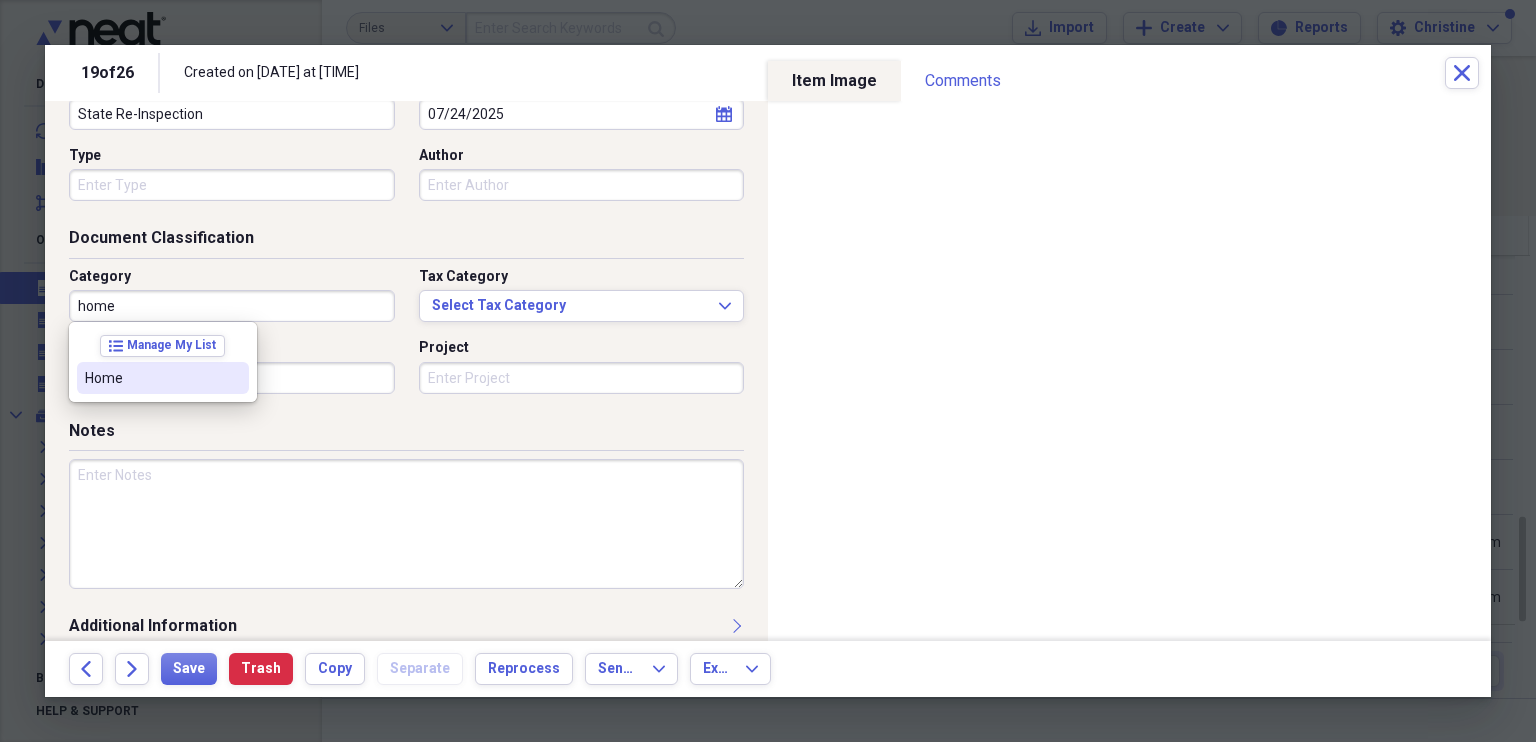 click on "Home" at bounding box center [151, 378] 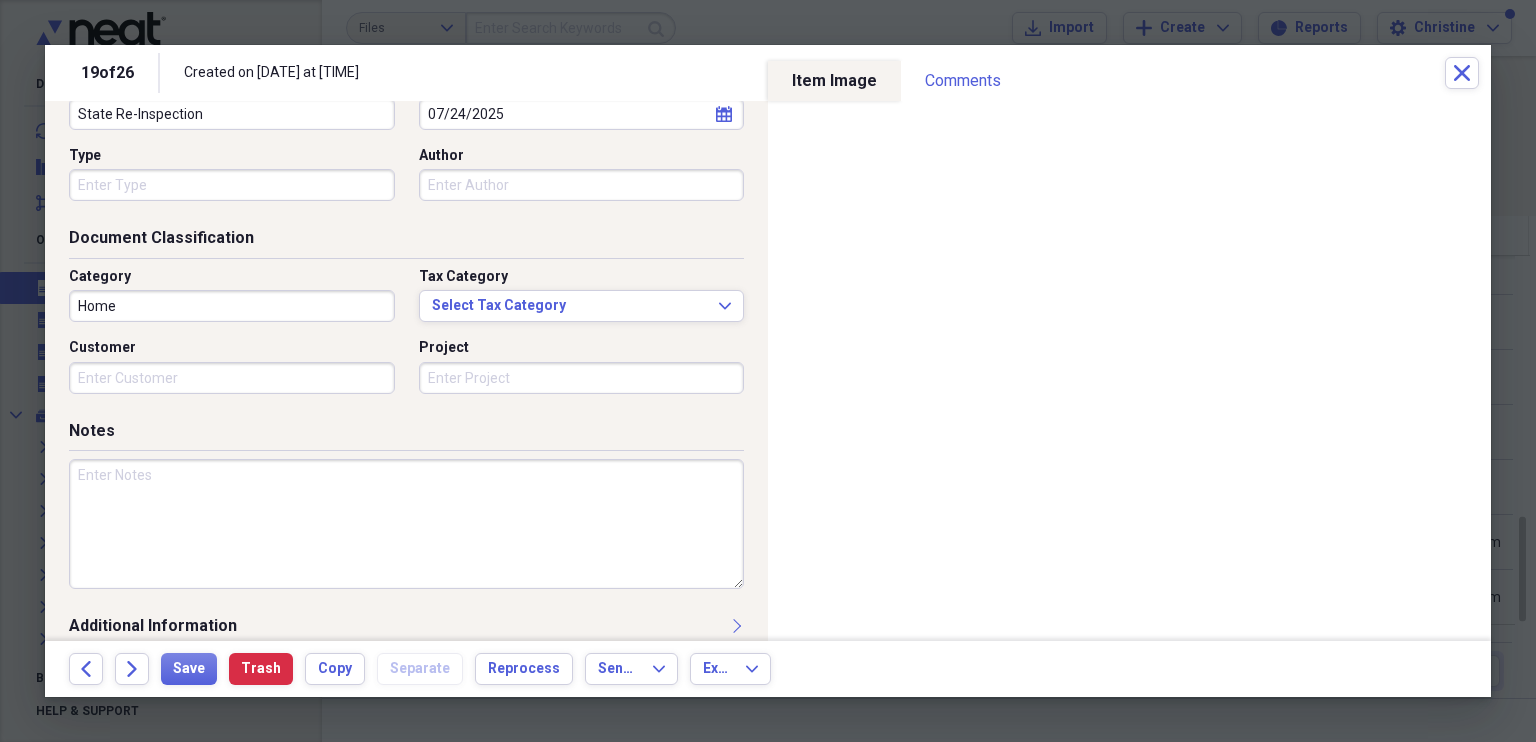 click at bounding box center [406, 524] 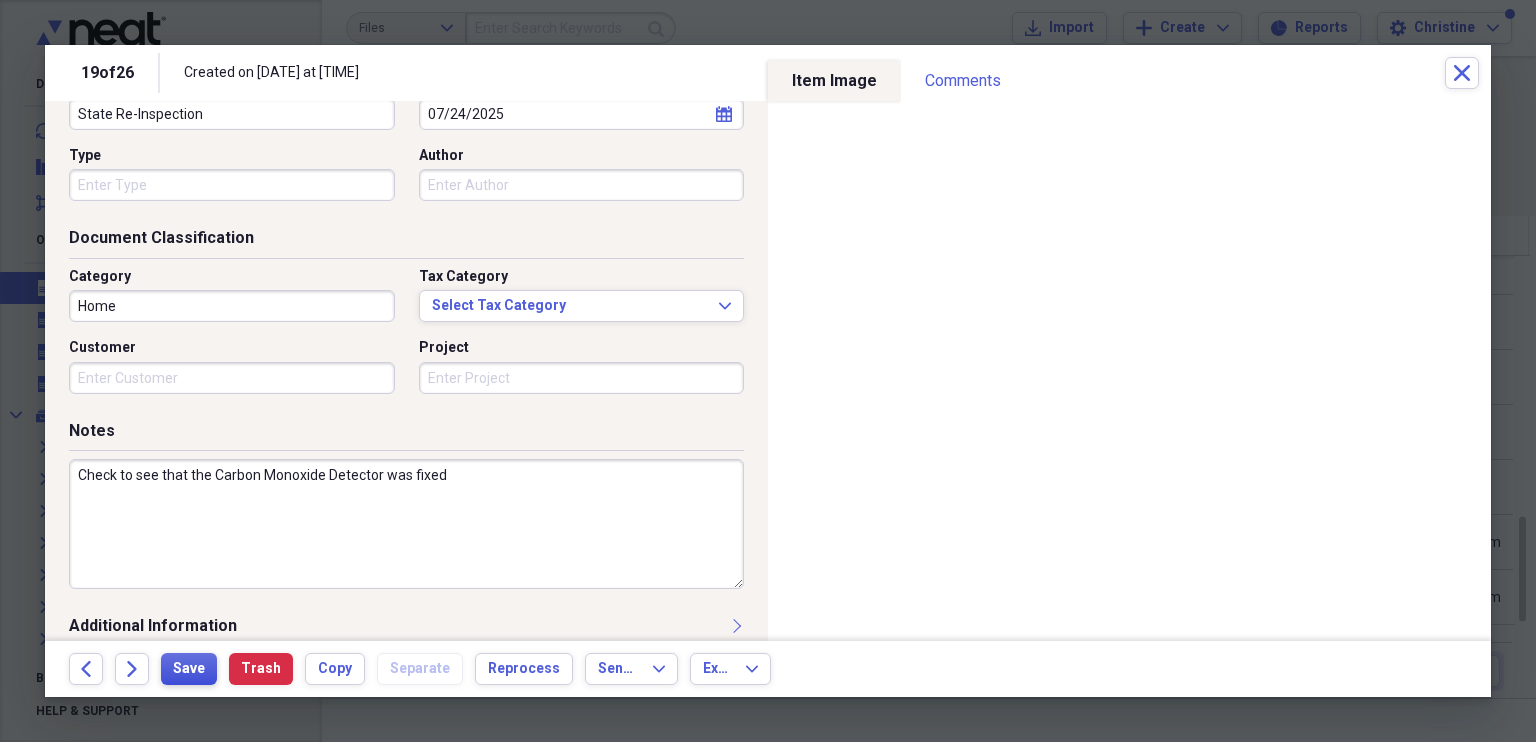 type on "Check to see that the Carbon Monoxide Detector was fixed" 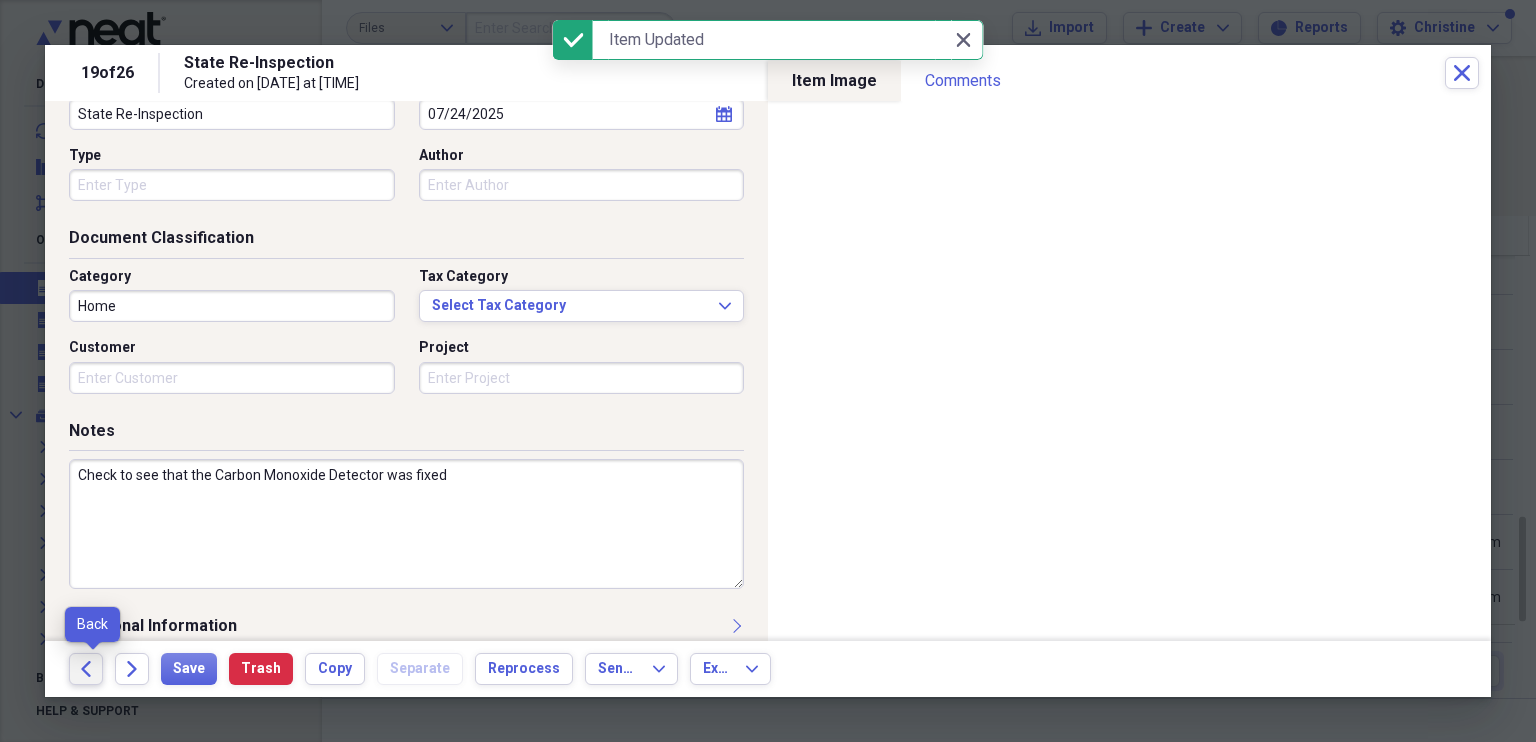 click on "Back" 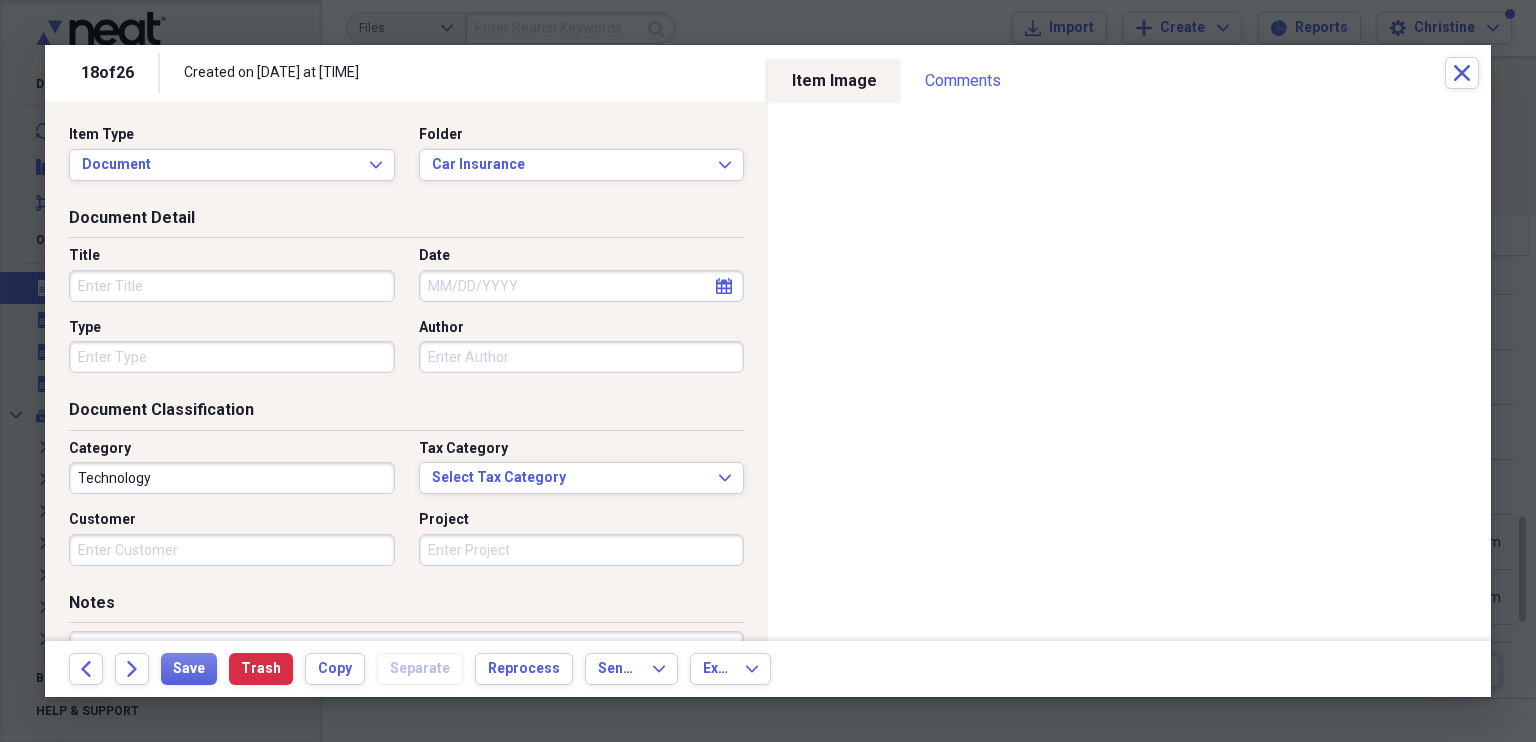 click on "Title" at bounding box center [232, 286] 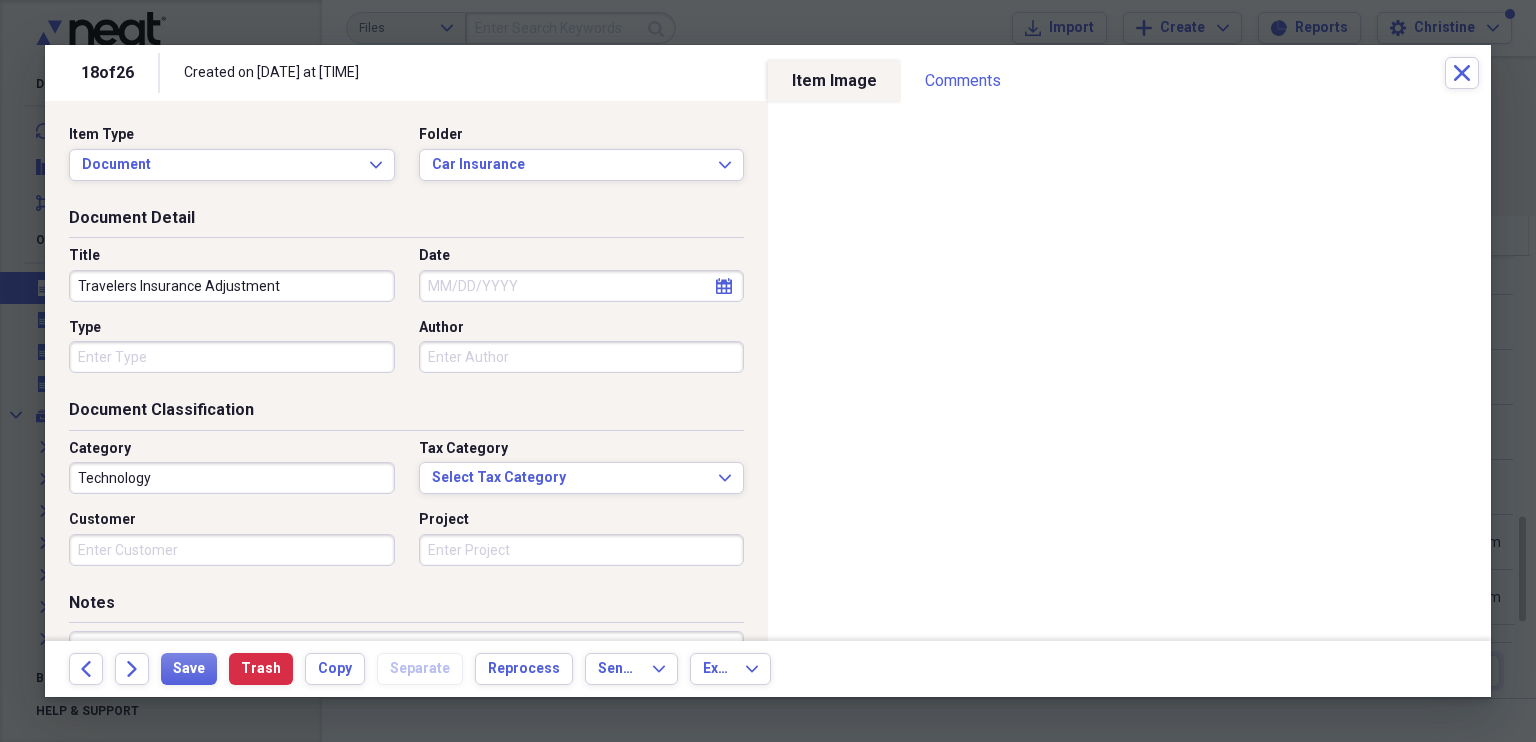 type on "Travelers Insurance Adjustment" 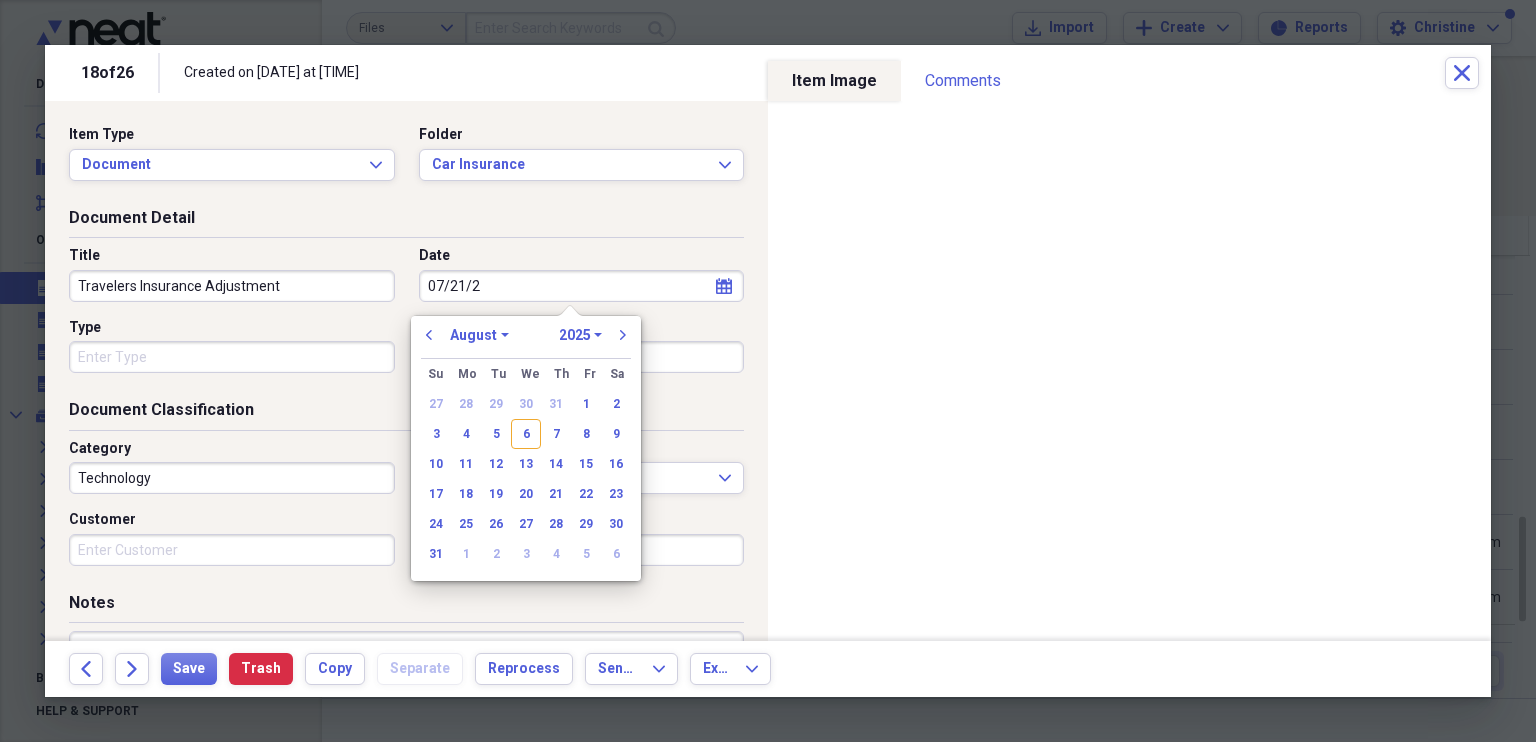 type on "07/21/20" 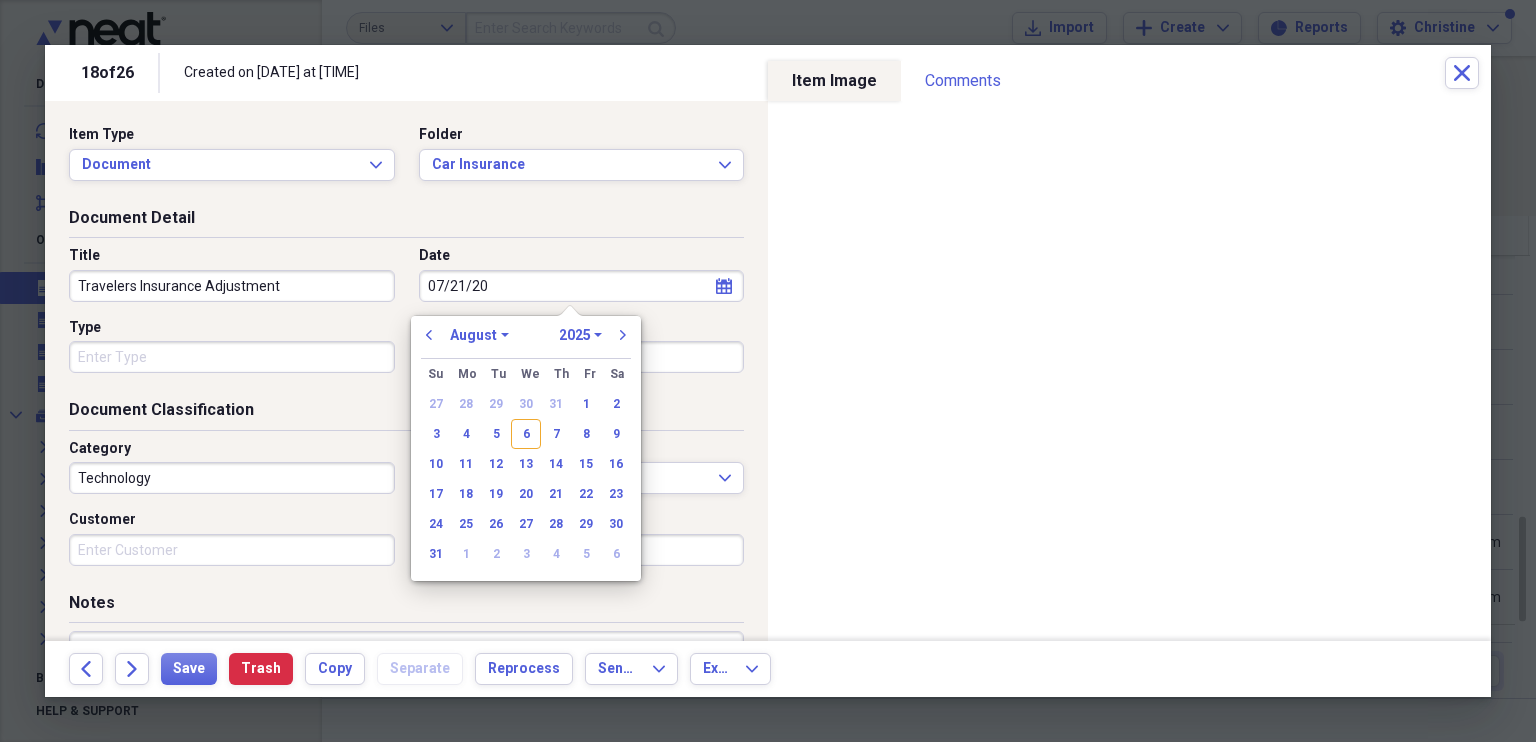 select on "6" 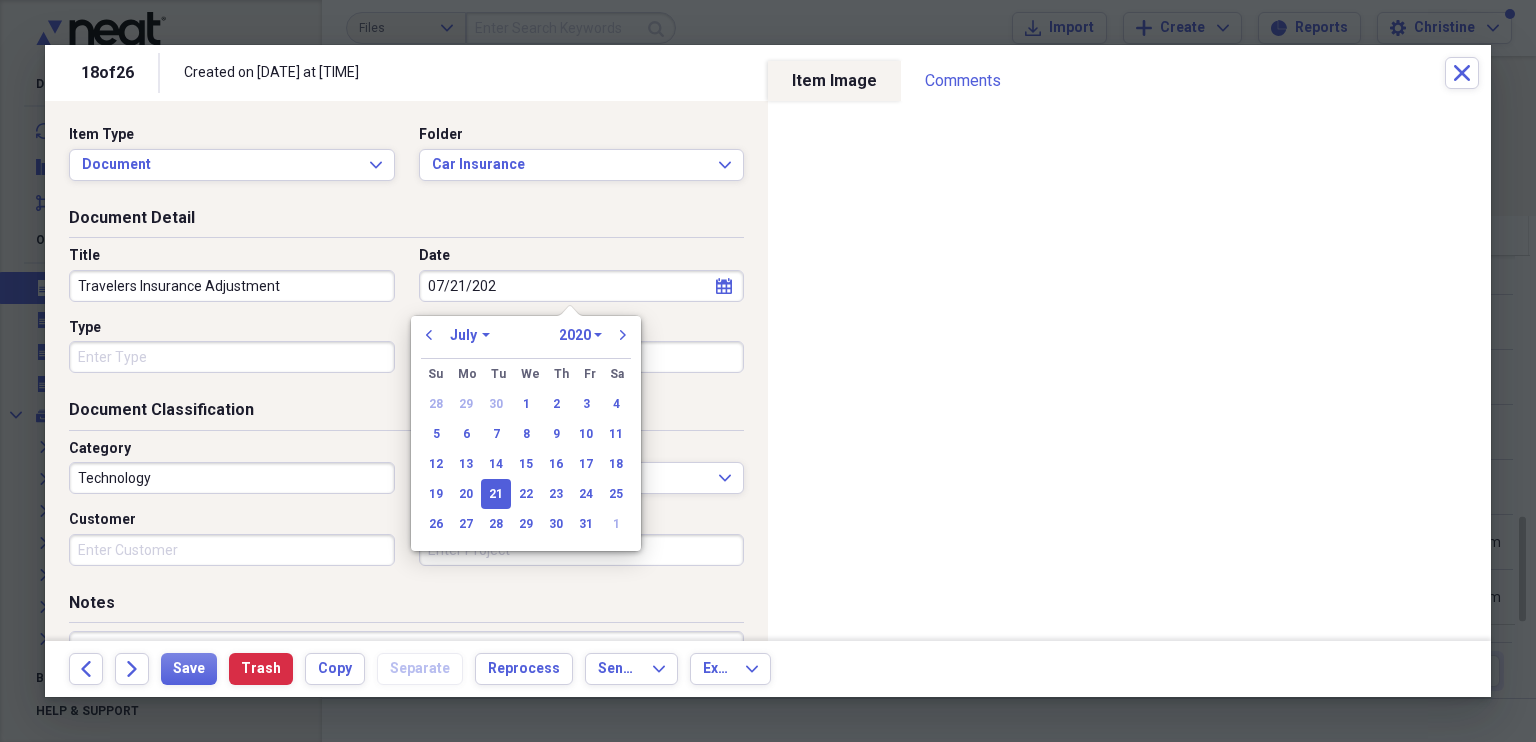 type on "07/21/2025" 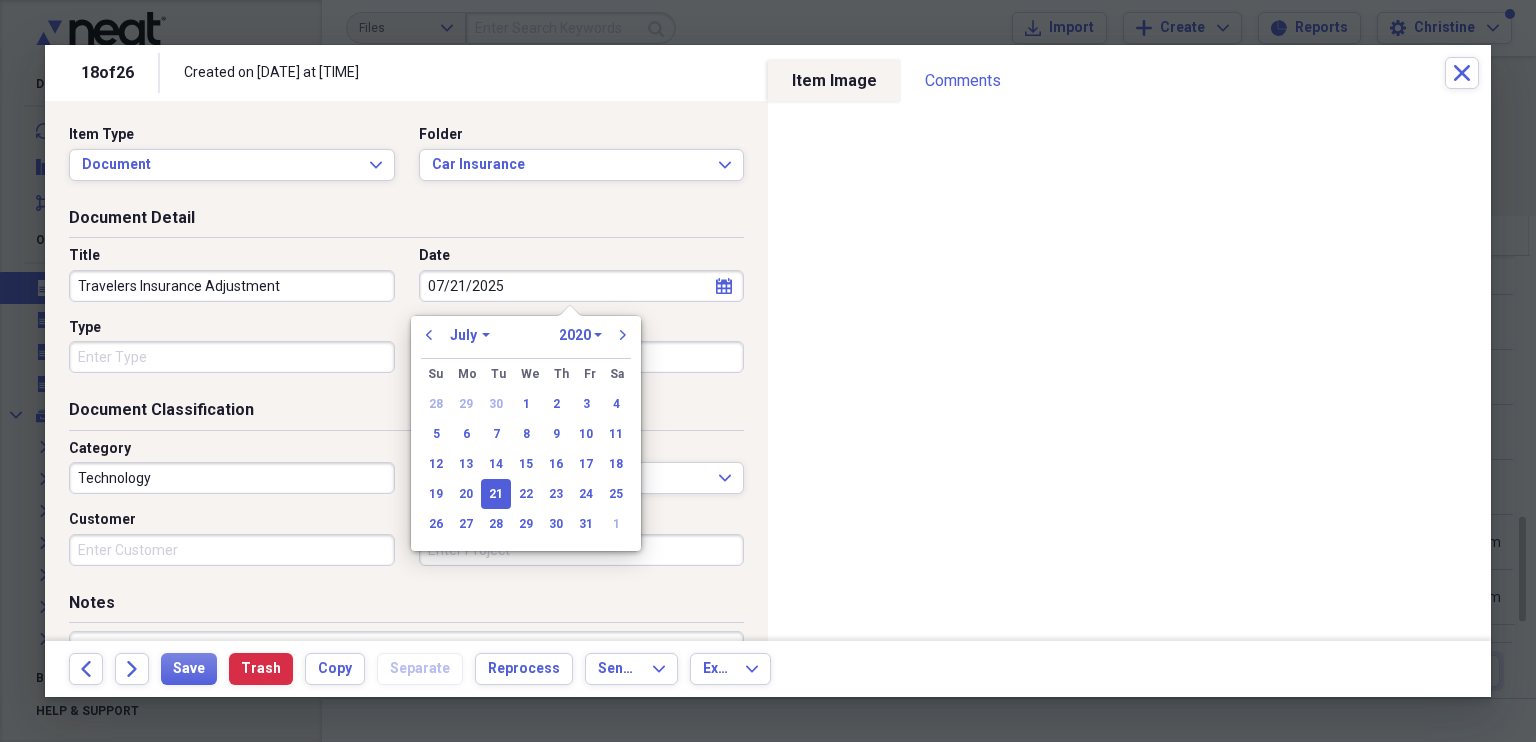 select on "2025" 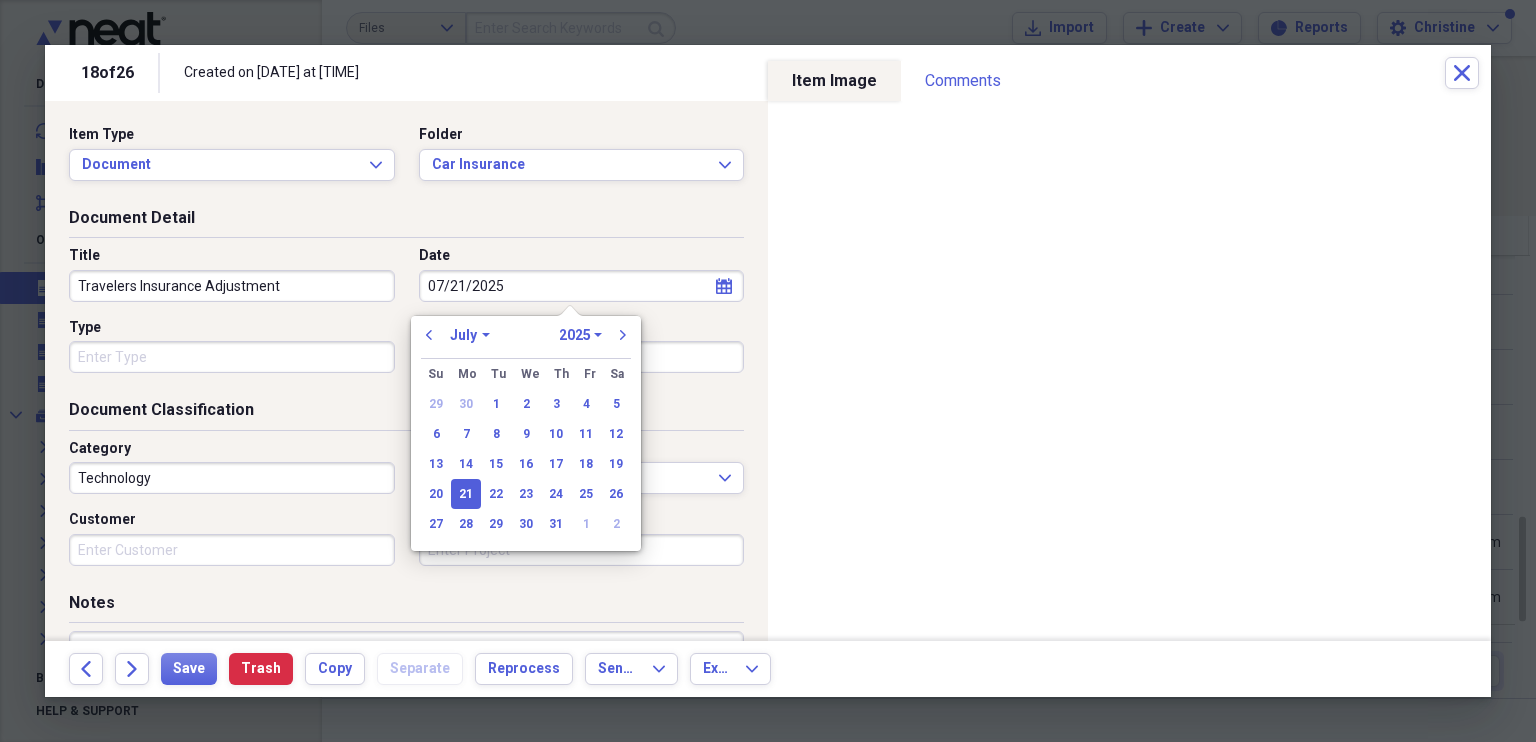 type on "07/21/2025" 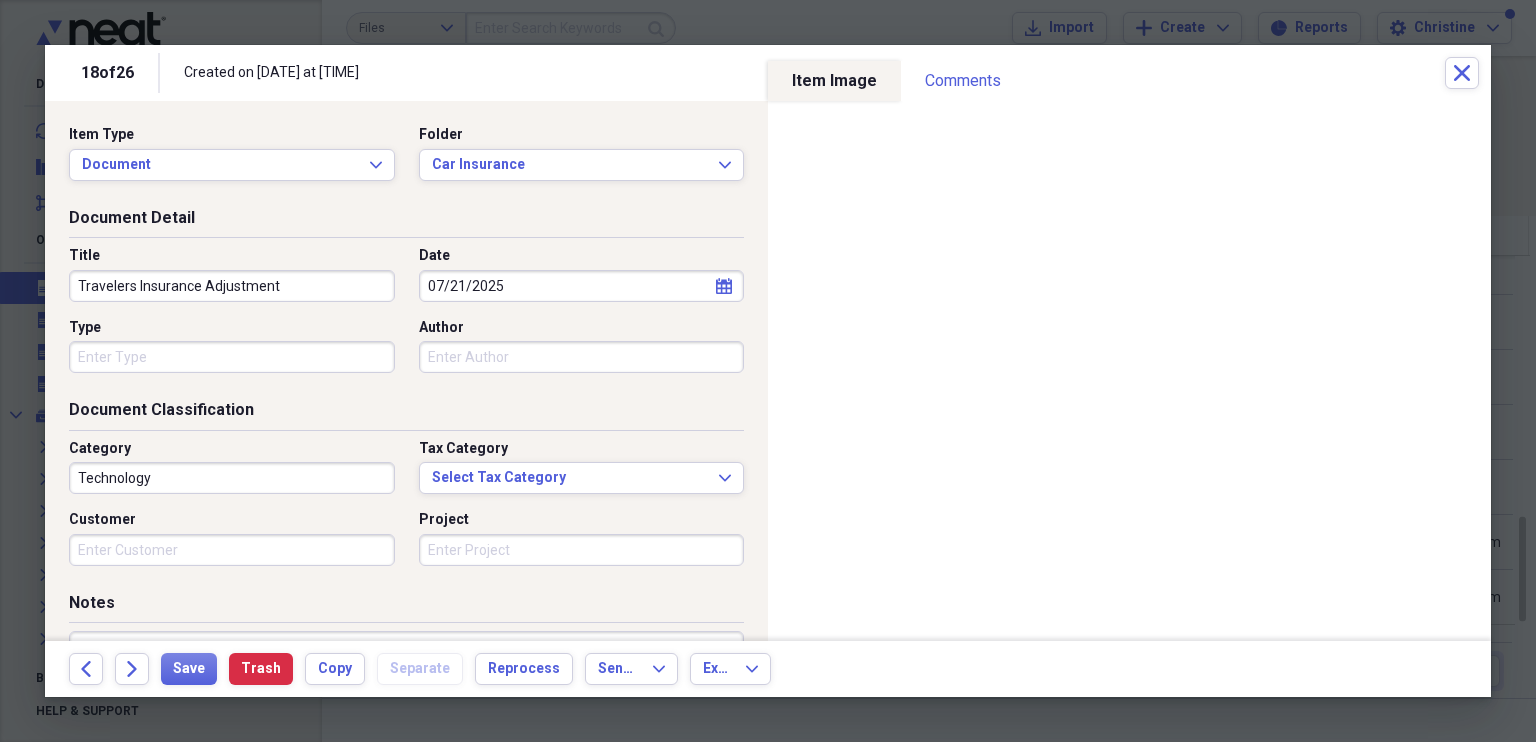 click on "Technology" at bounding box center [232, 478] 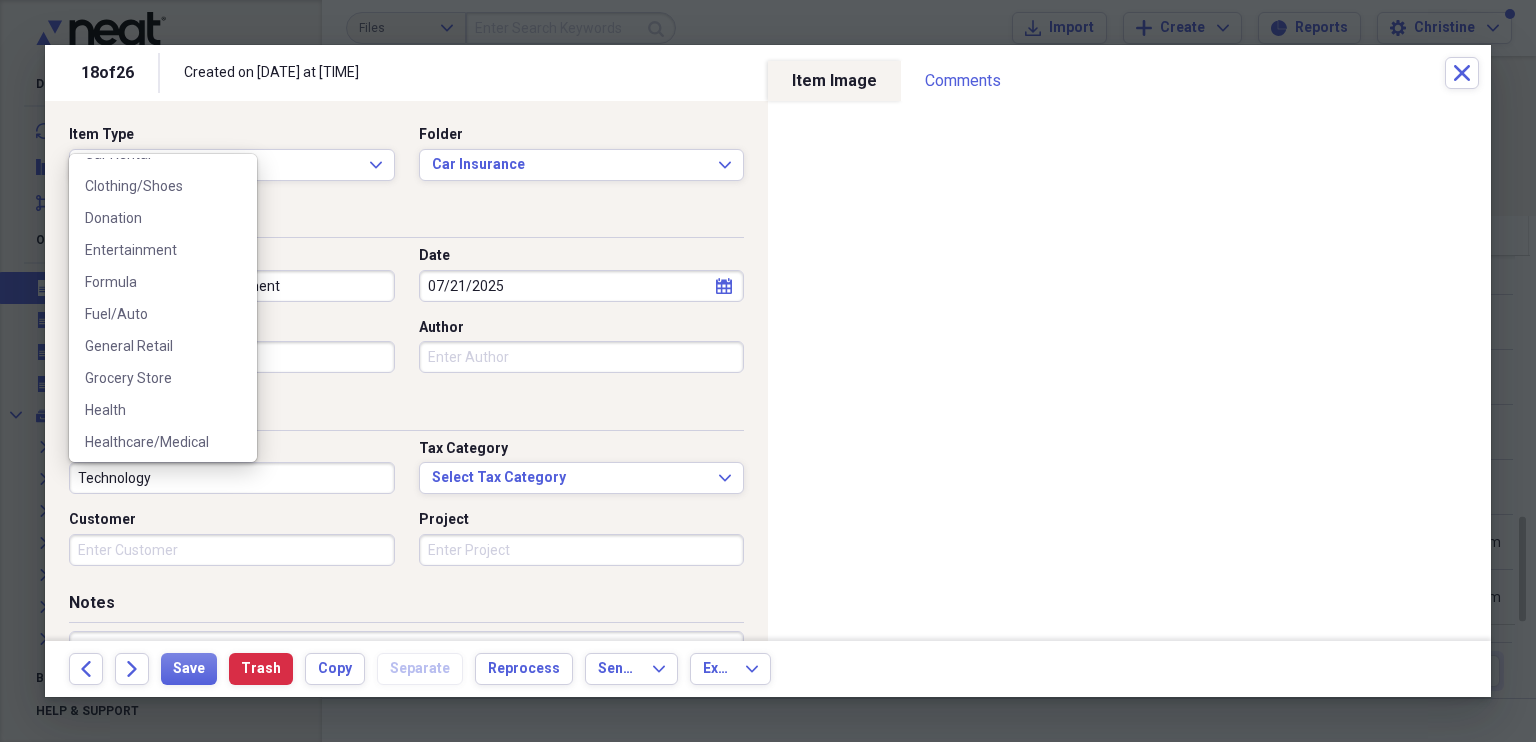 scroll, scrollTop: 237, scrollLeft: 0, axis: vertical 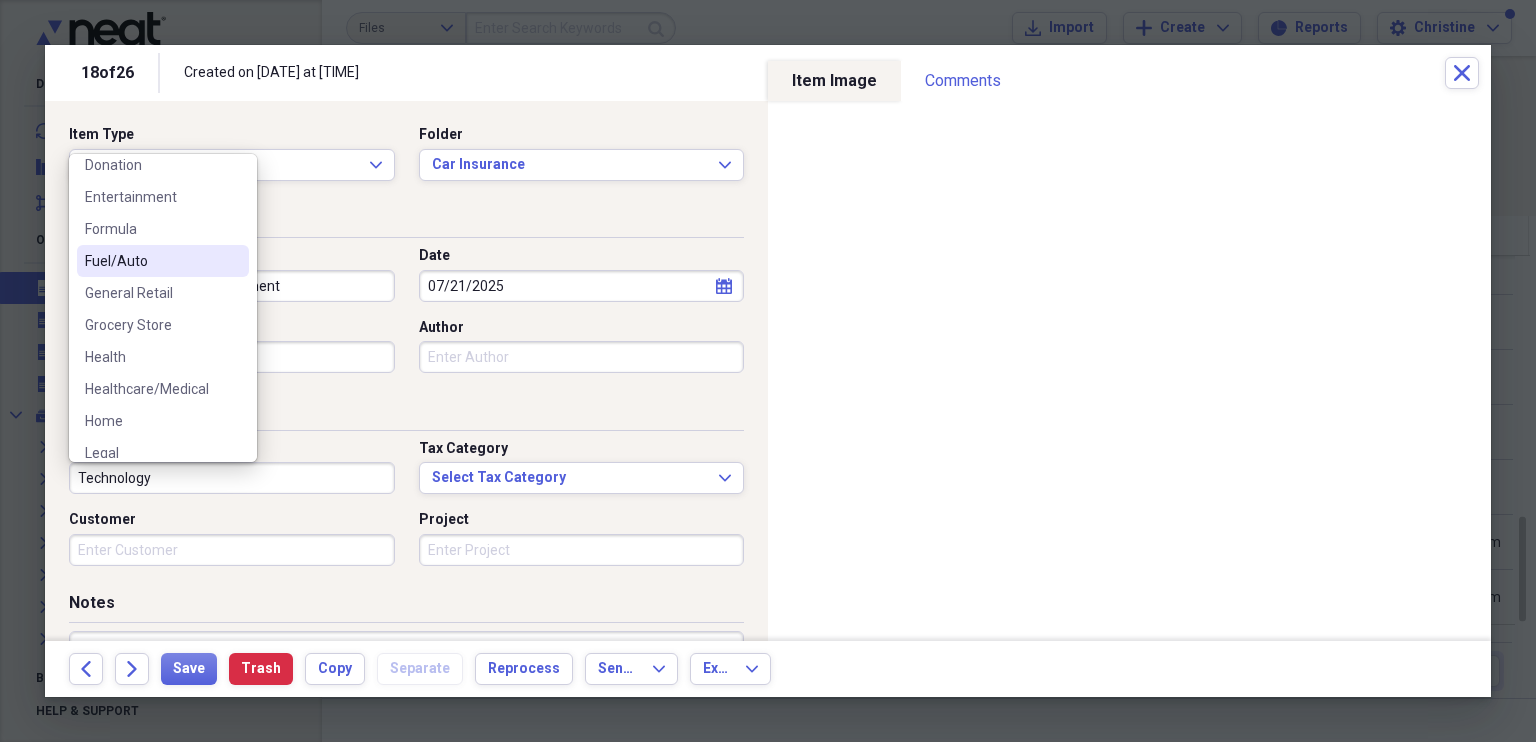 click on "Fuel/Auto" at bounding box center [151, 261] 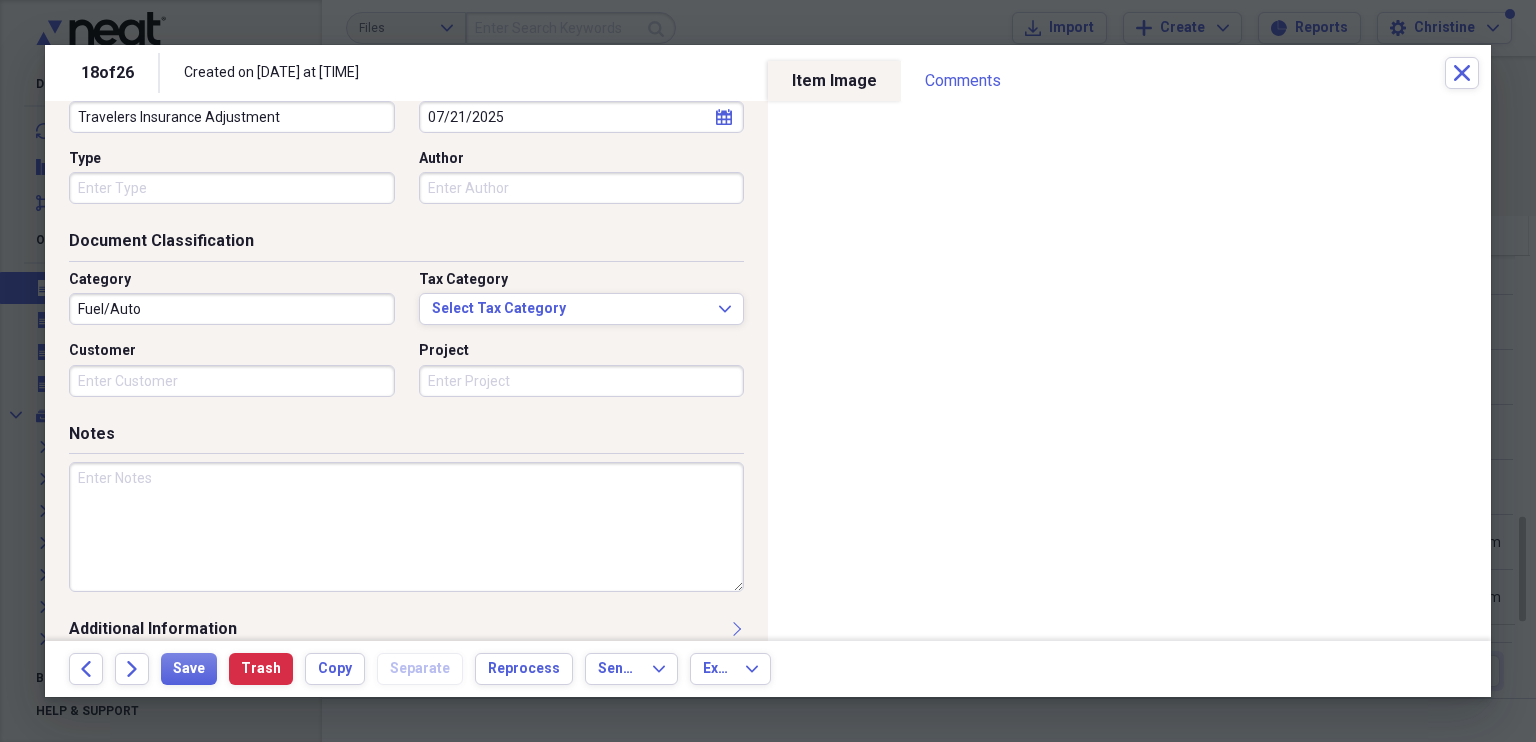 scroll, scrollTop: 190, scrollLeft: 0, axis: vertical 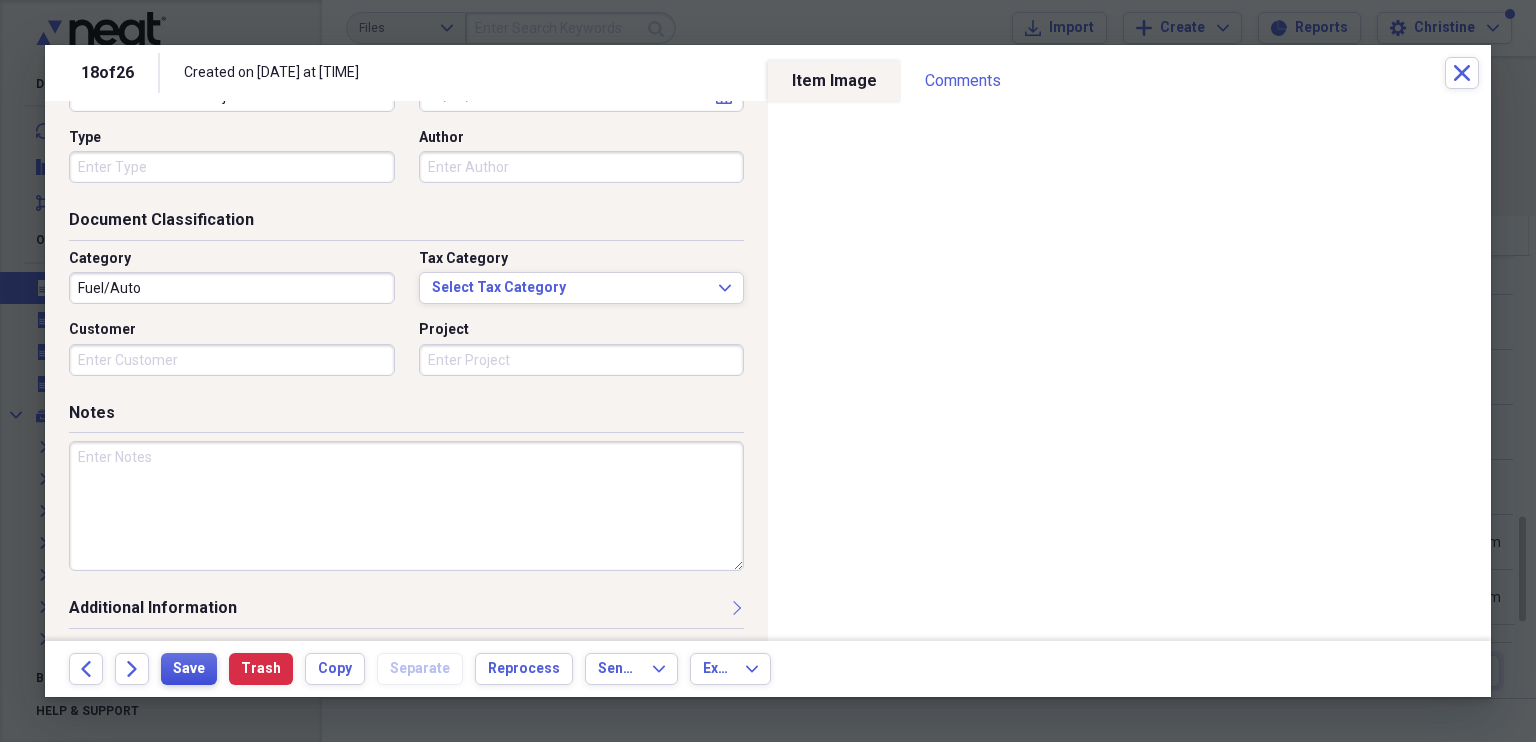 click on "Save" at bounding box center (189, 669) 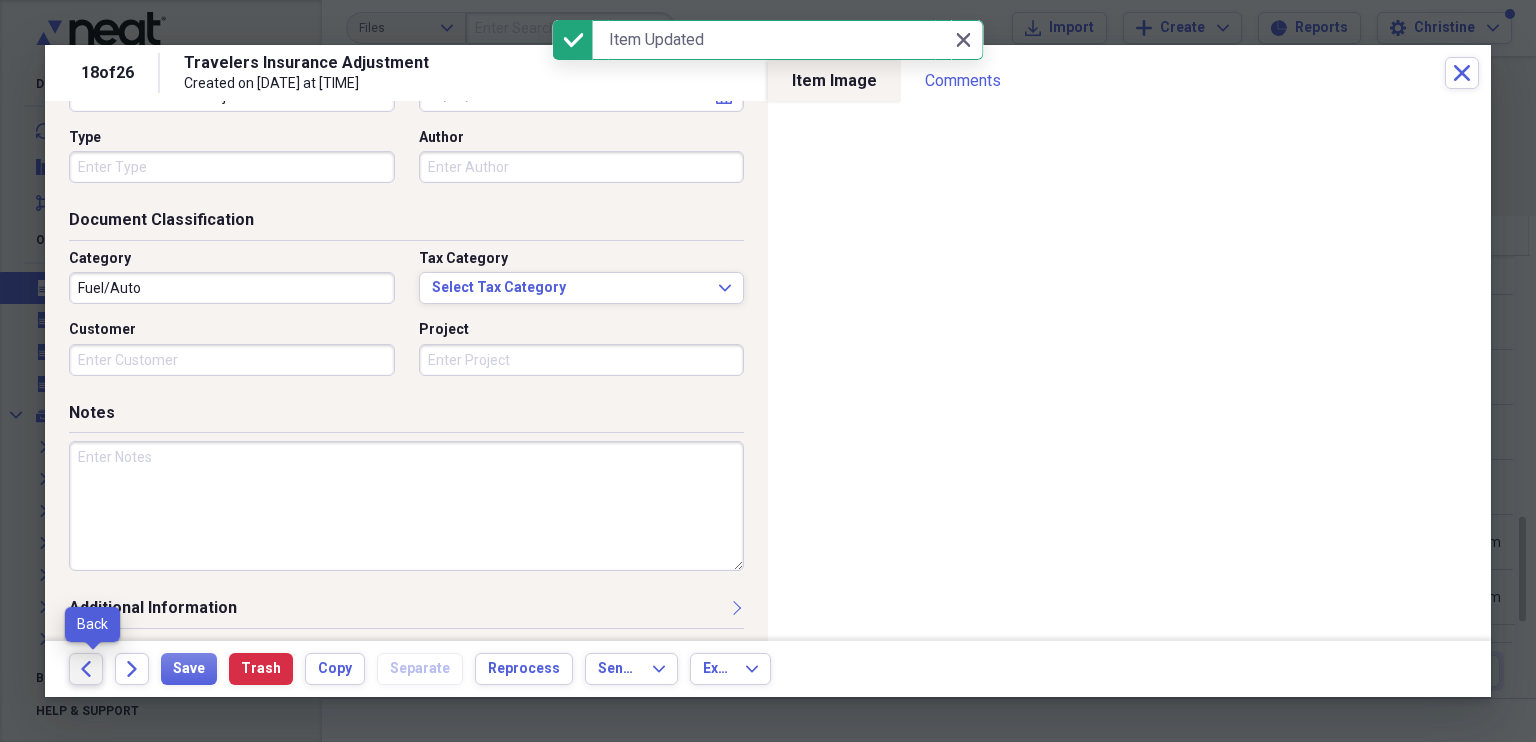 click on "Back" 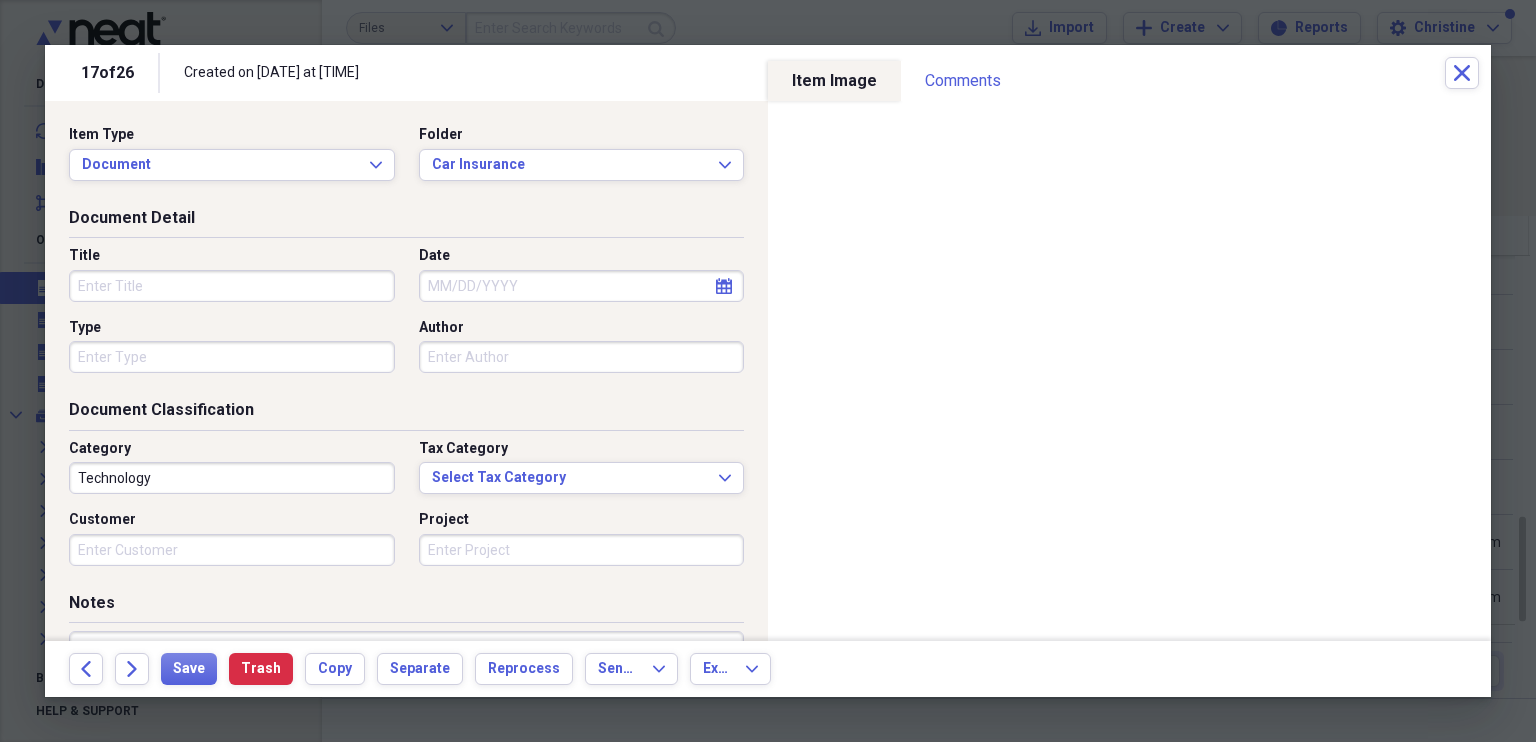 click on "Title" at bounding box center [232, 286] 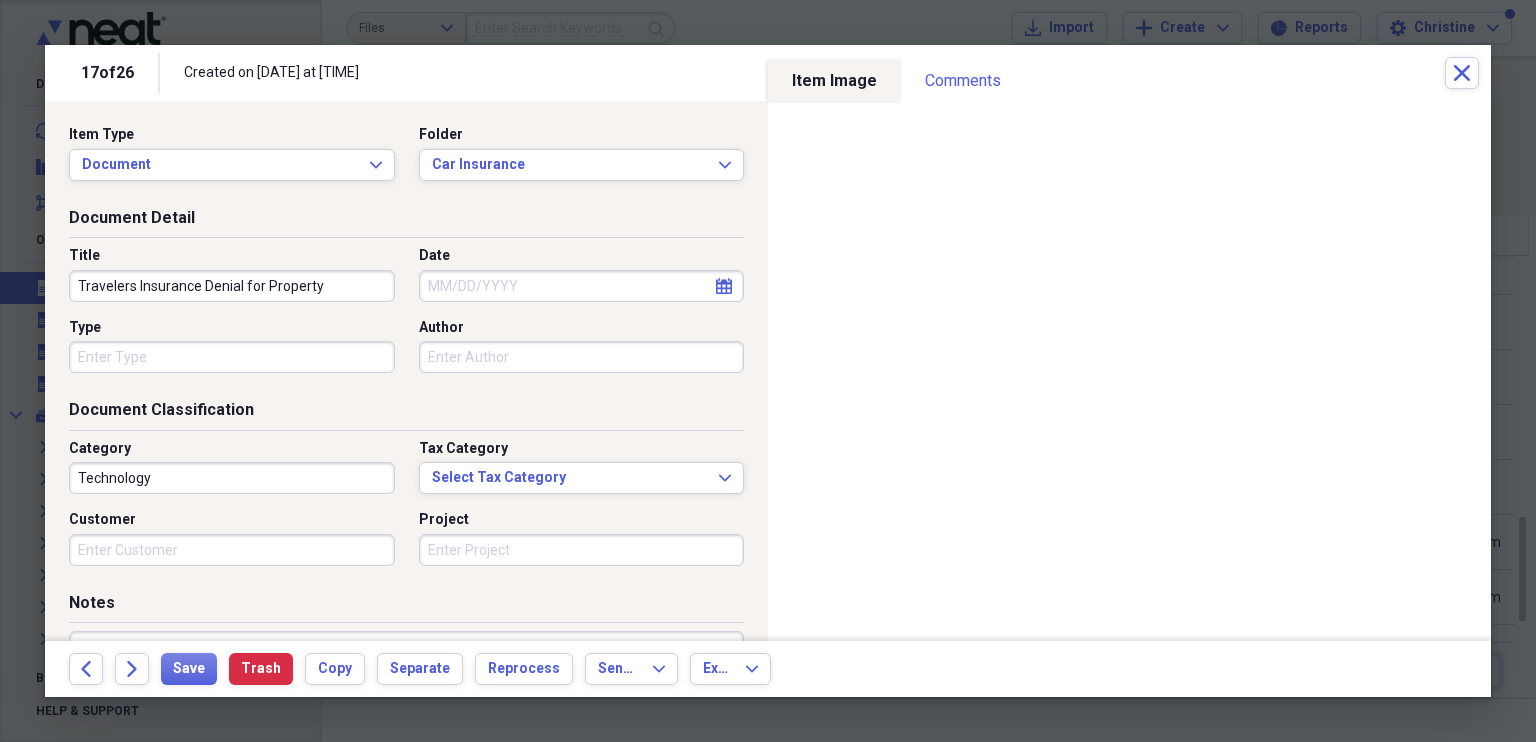 type on "Travelers Insurance Denial for Property" 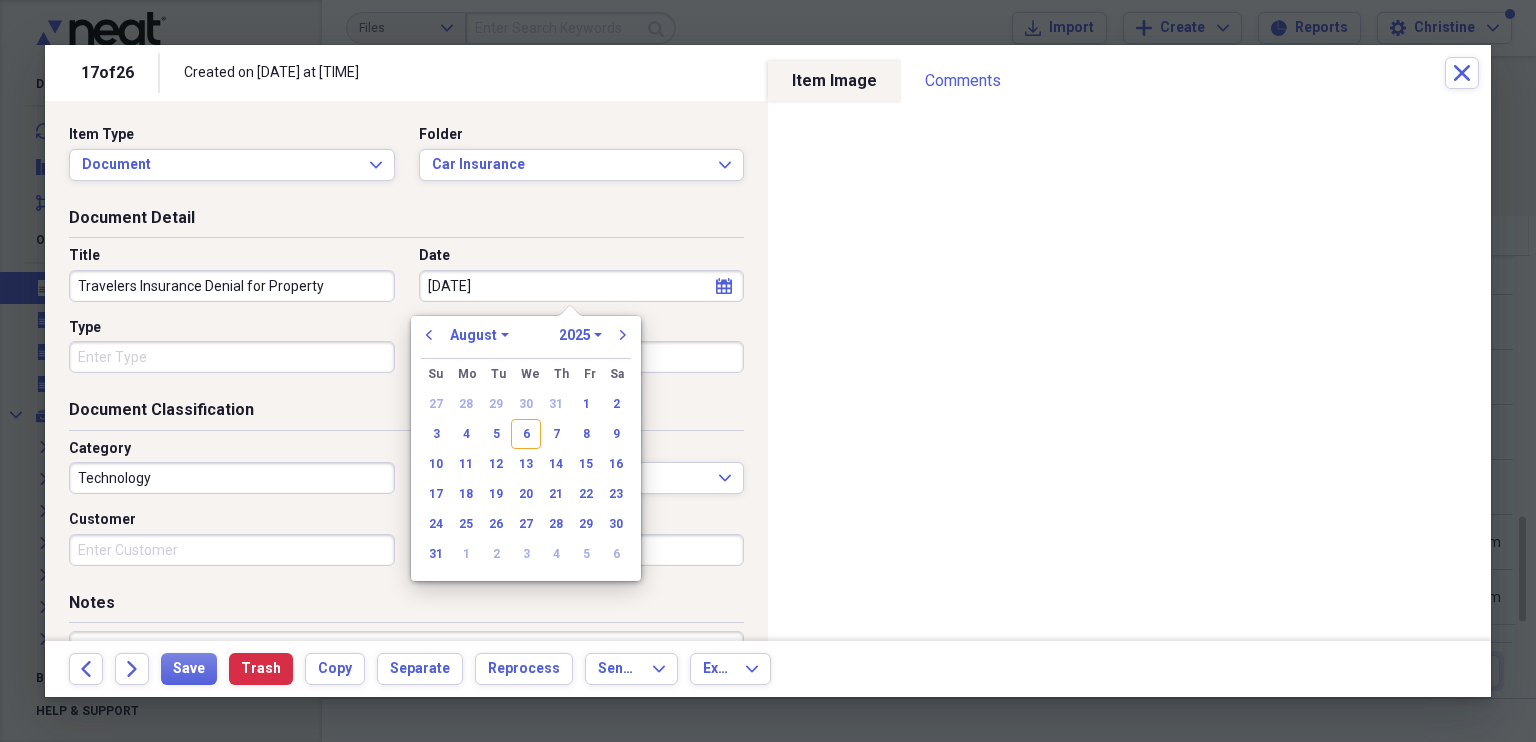 type on "08/28/20" 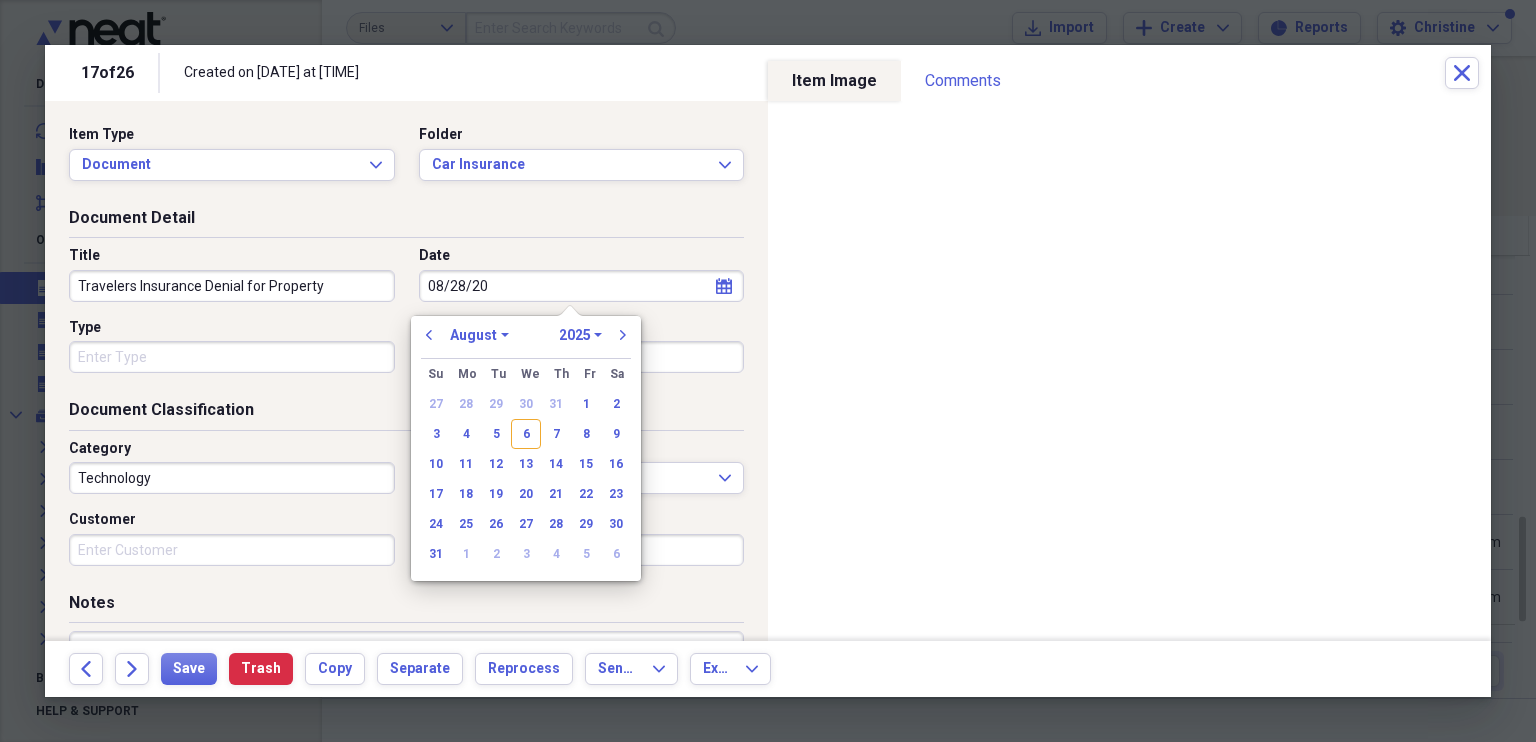 select on "2020" 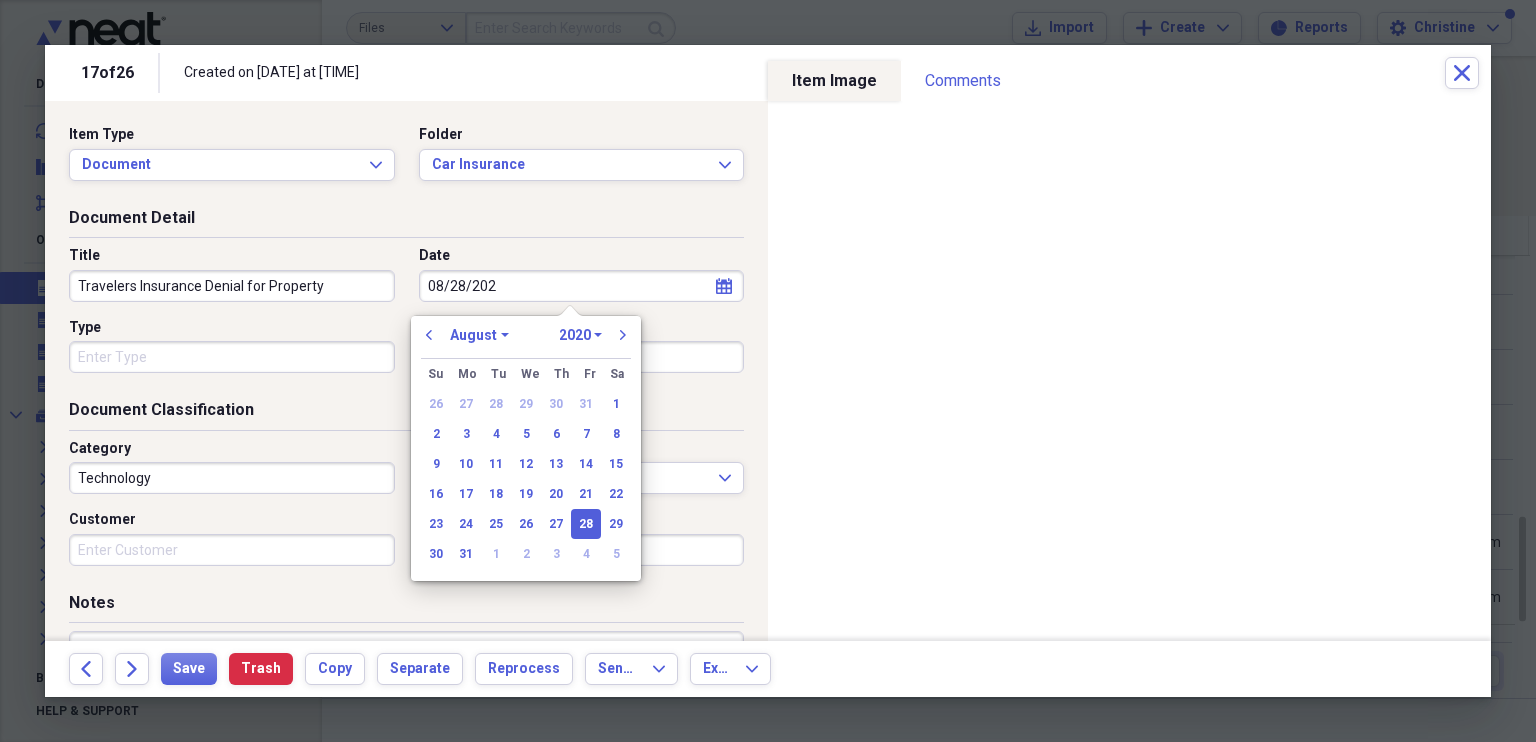 type on "08/28/2024" 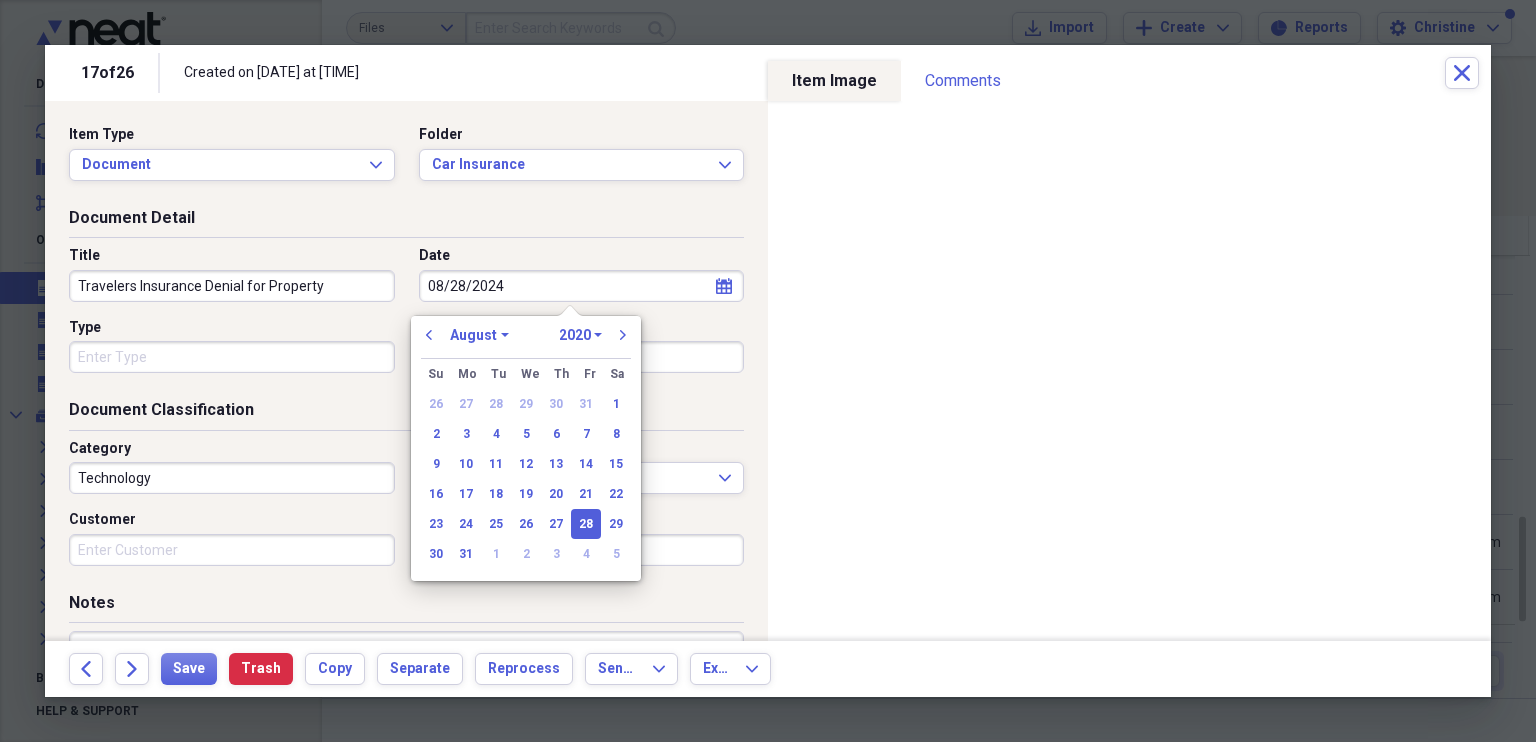 select on "2024" 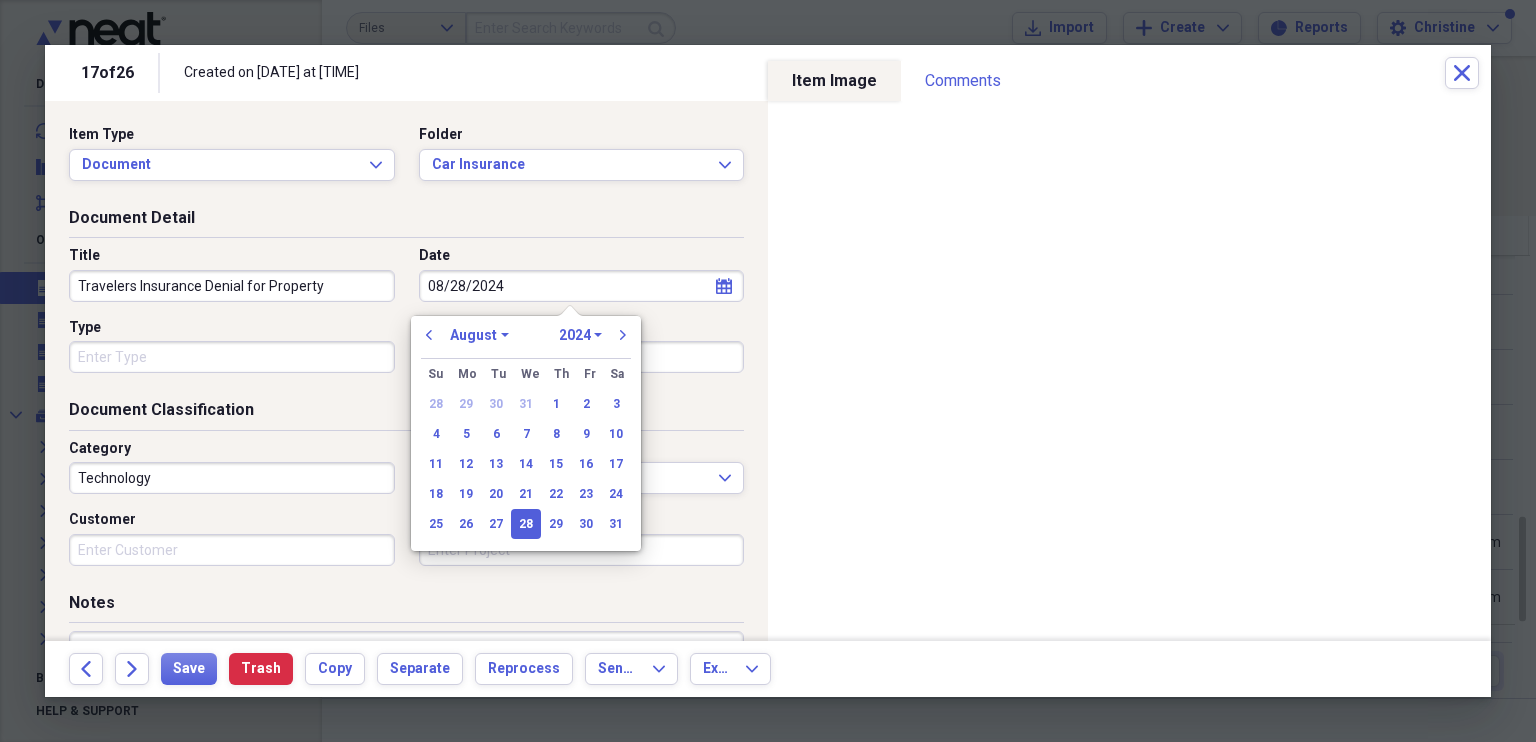 type on "08/28/2024" 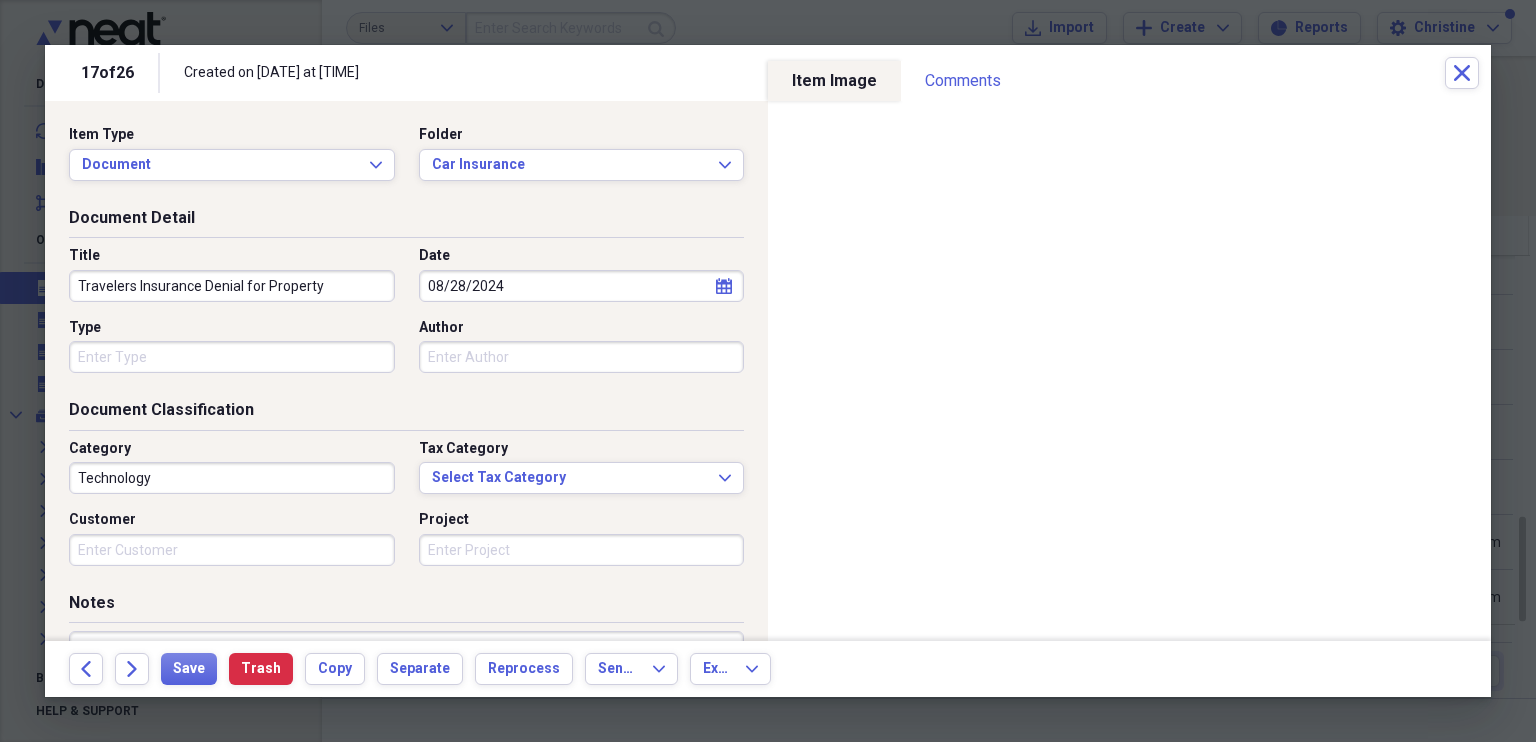 click on "Technology" at bounding box center (232, 478) 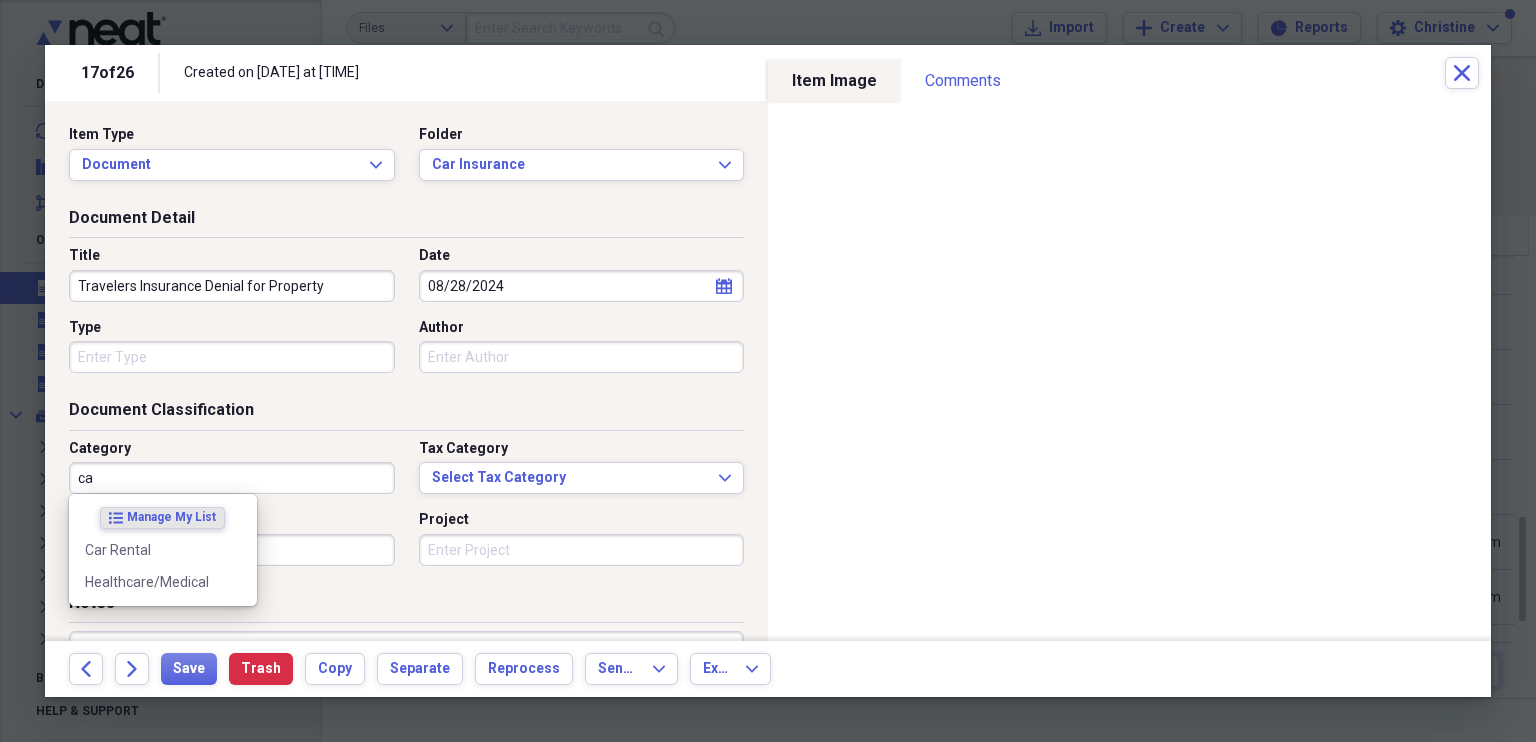 type on "c" 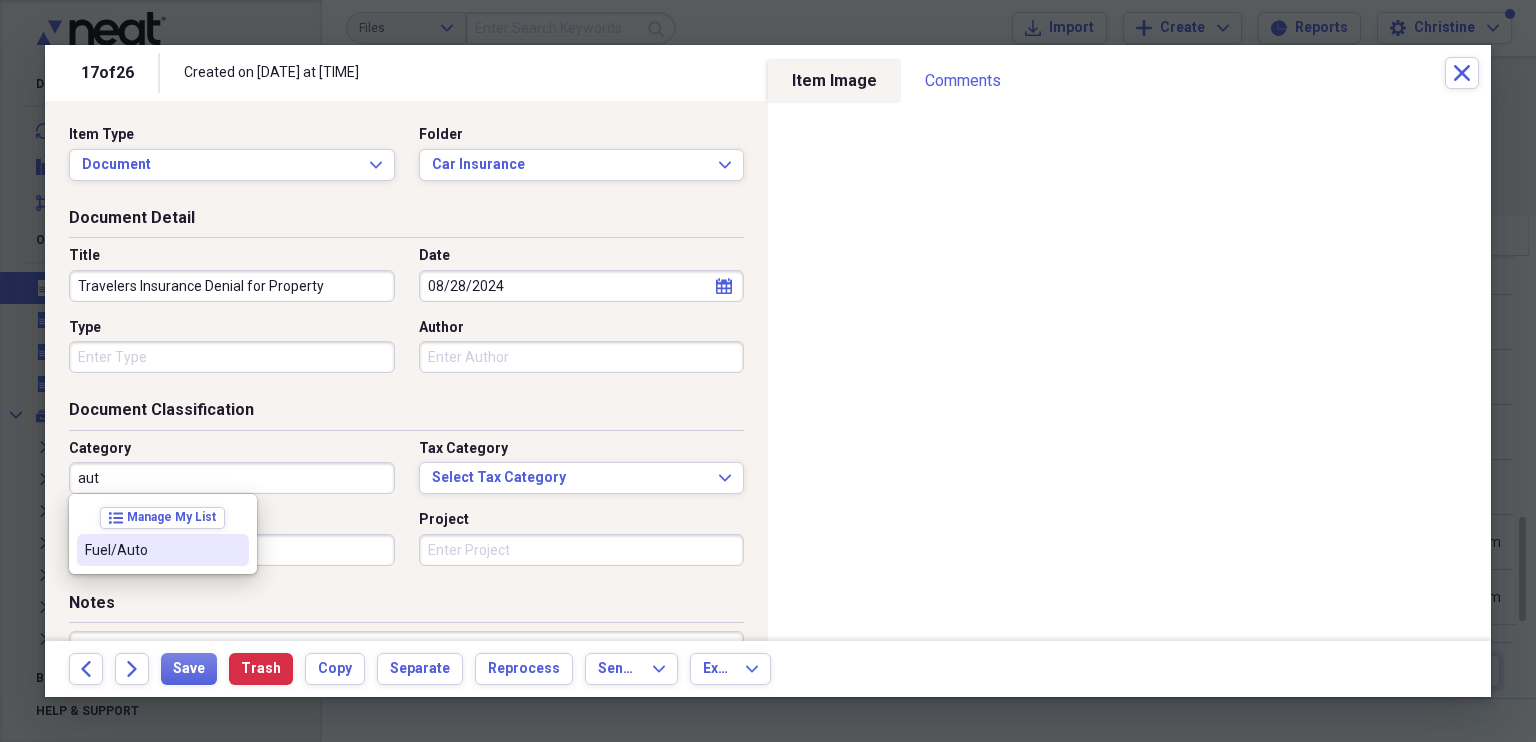 click on "Fuel/Auto" at bounding box center (163, 550) 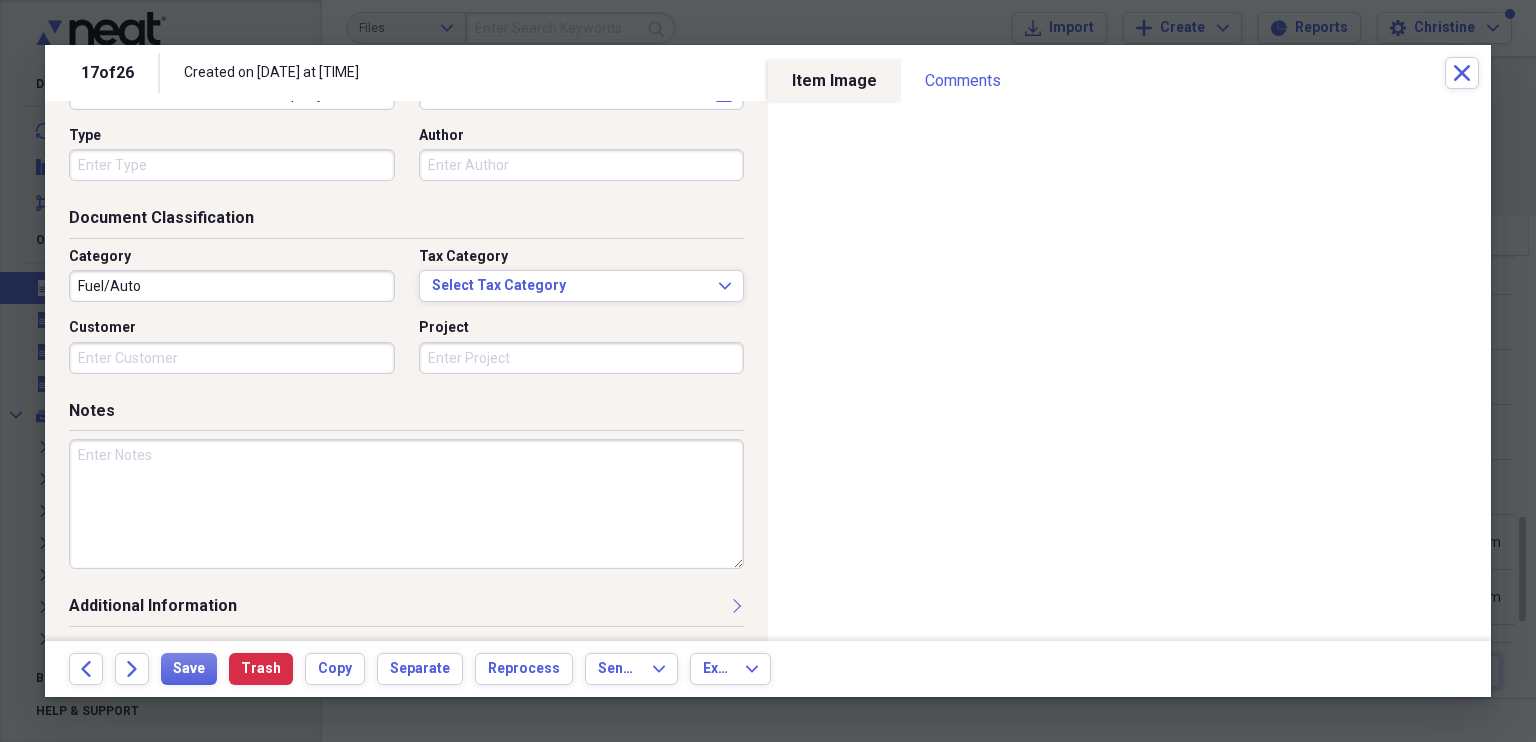 scroll, scrollTop: 193, scrollLeft: 0, axis: vertical 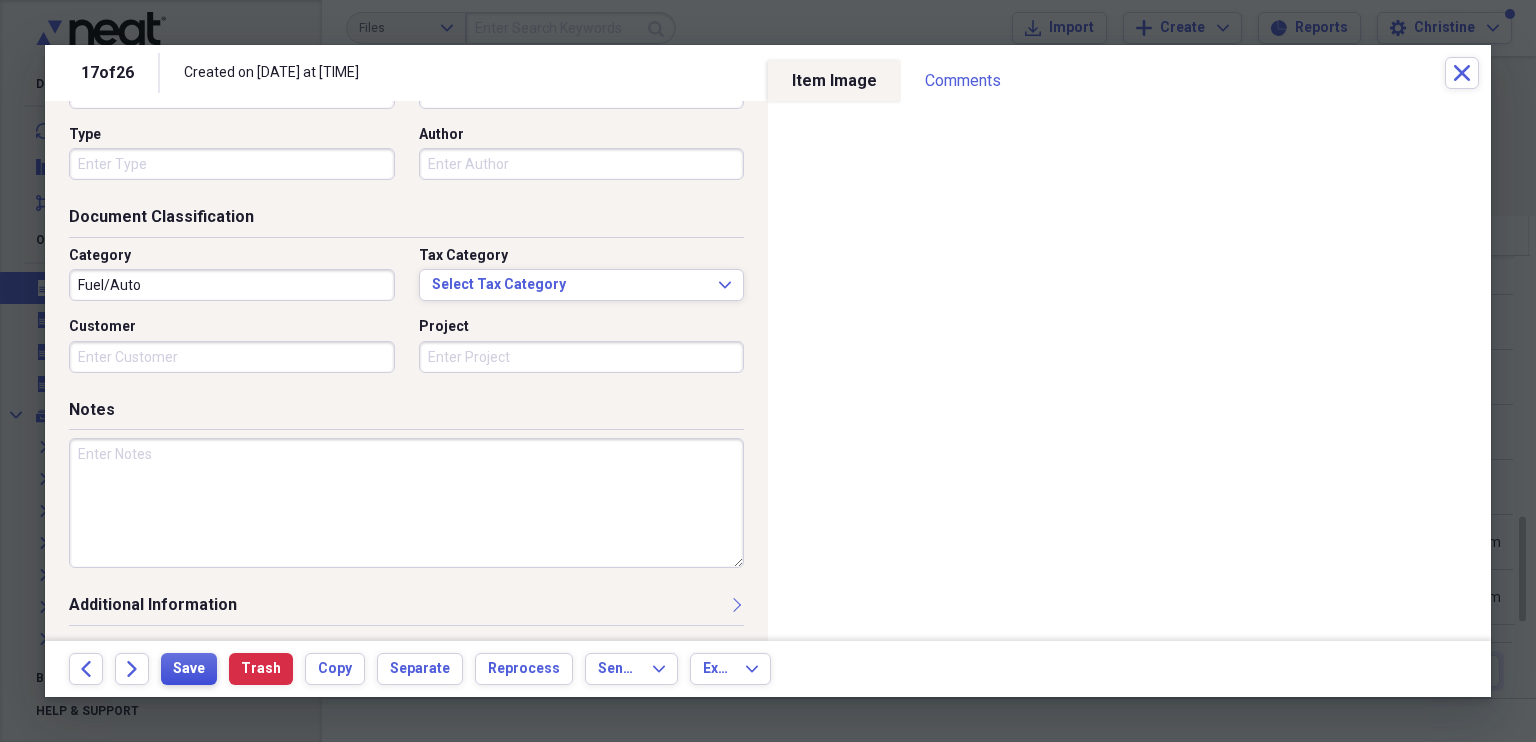click on "Save" at bounding box center [189, 669] 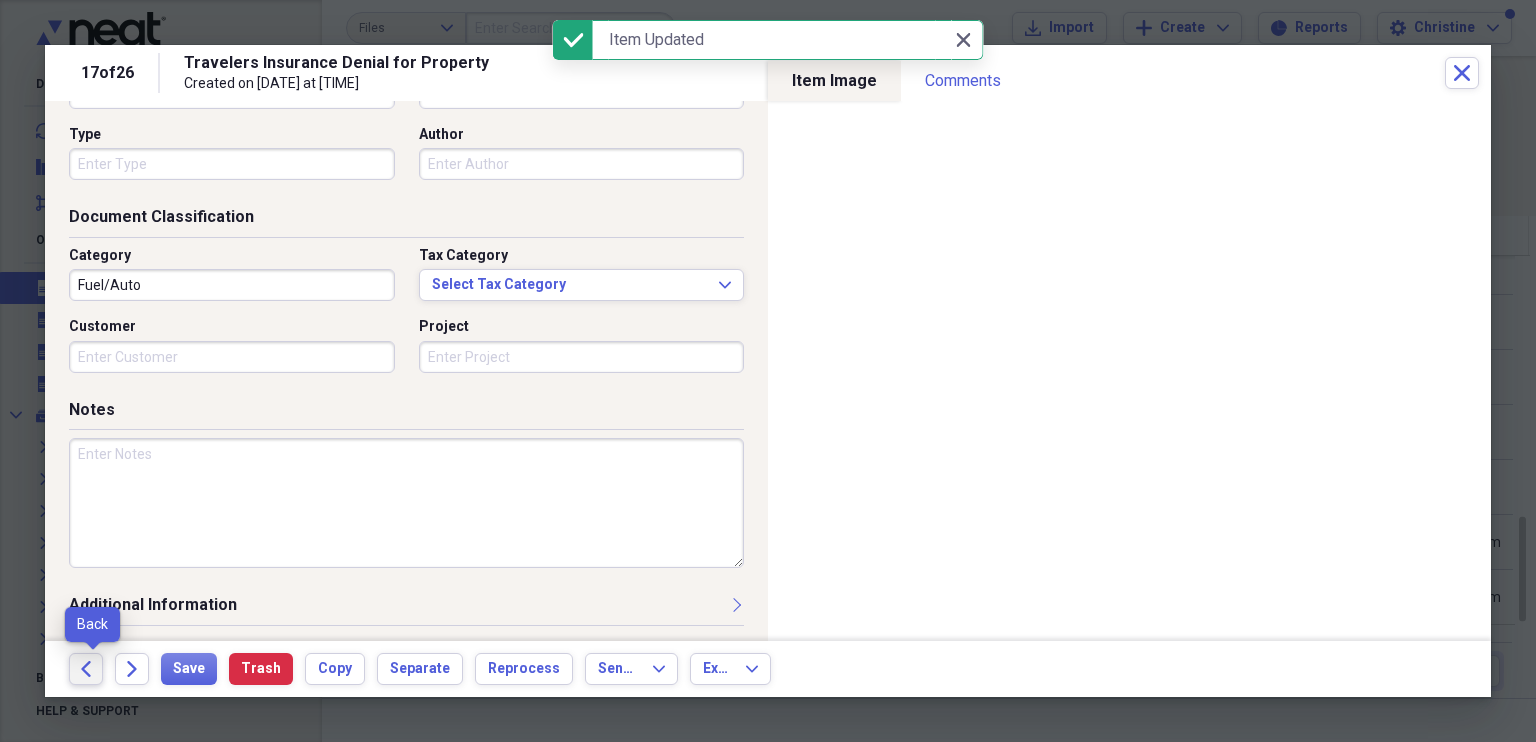 click on "Back" 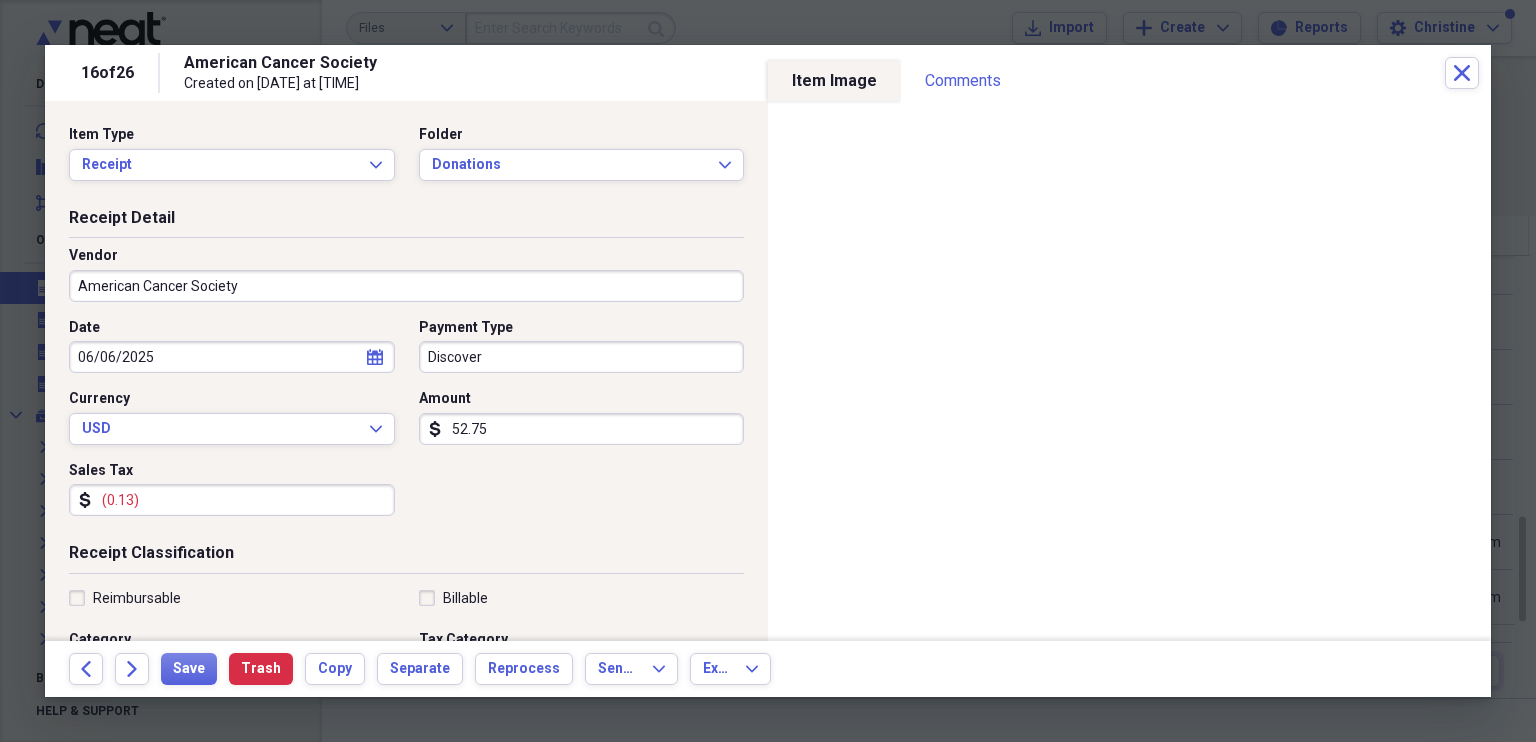 click on "52.75" at bounding box center (582, 429) 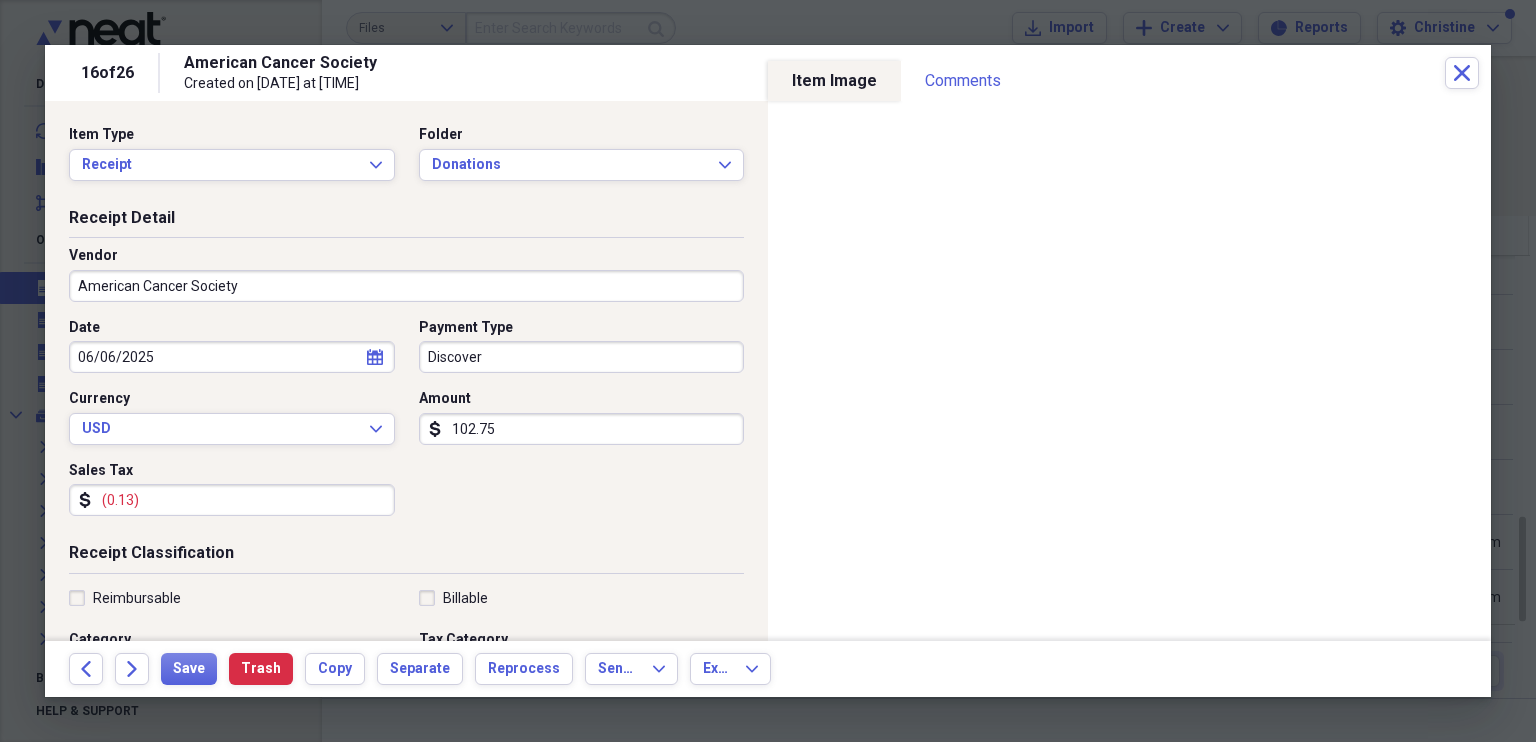 type on "102.75" 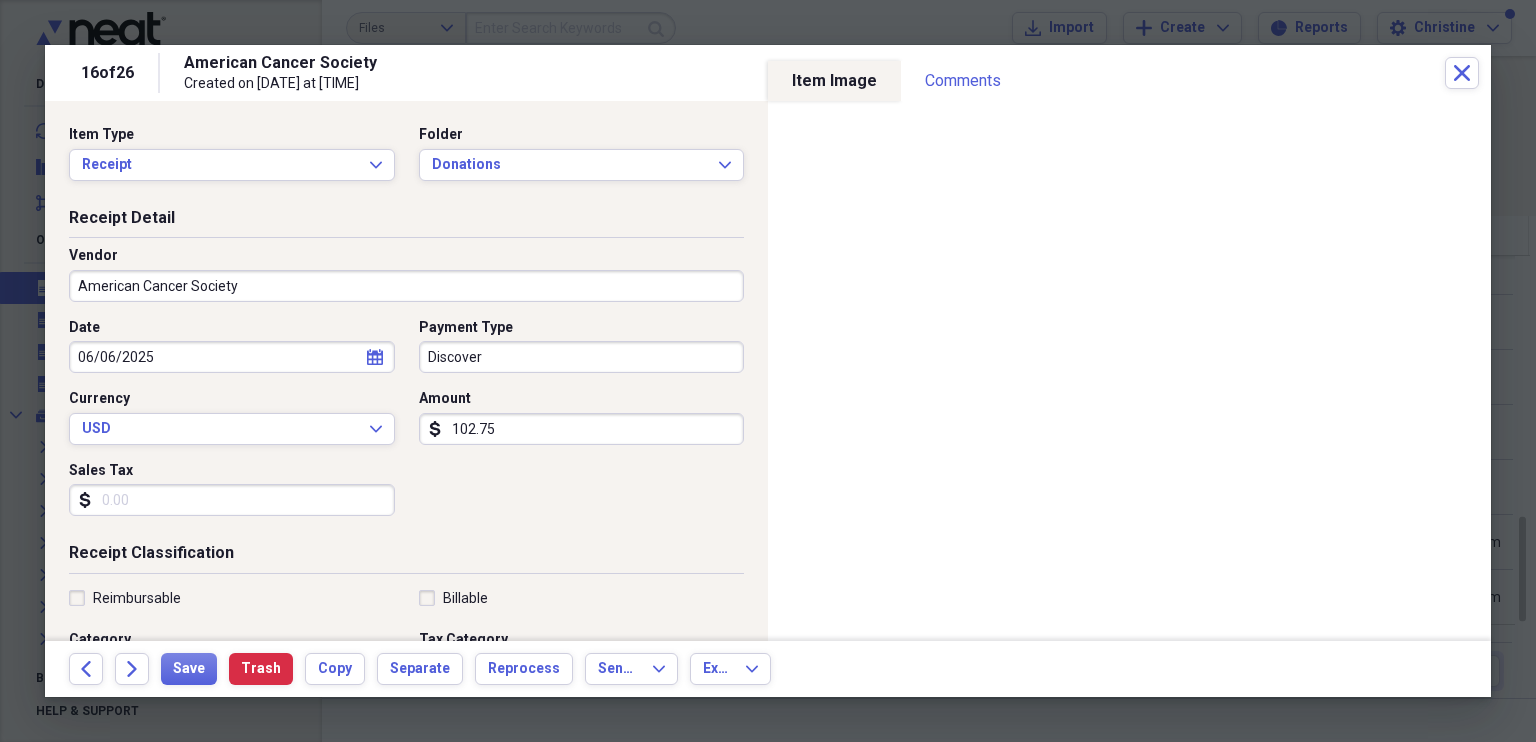 type 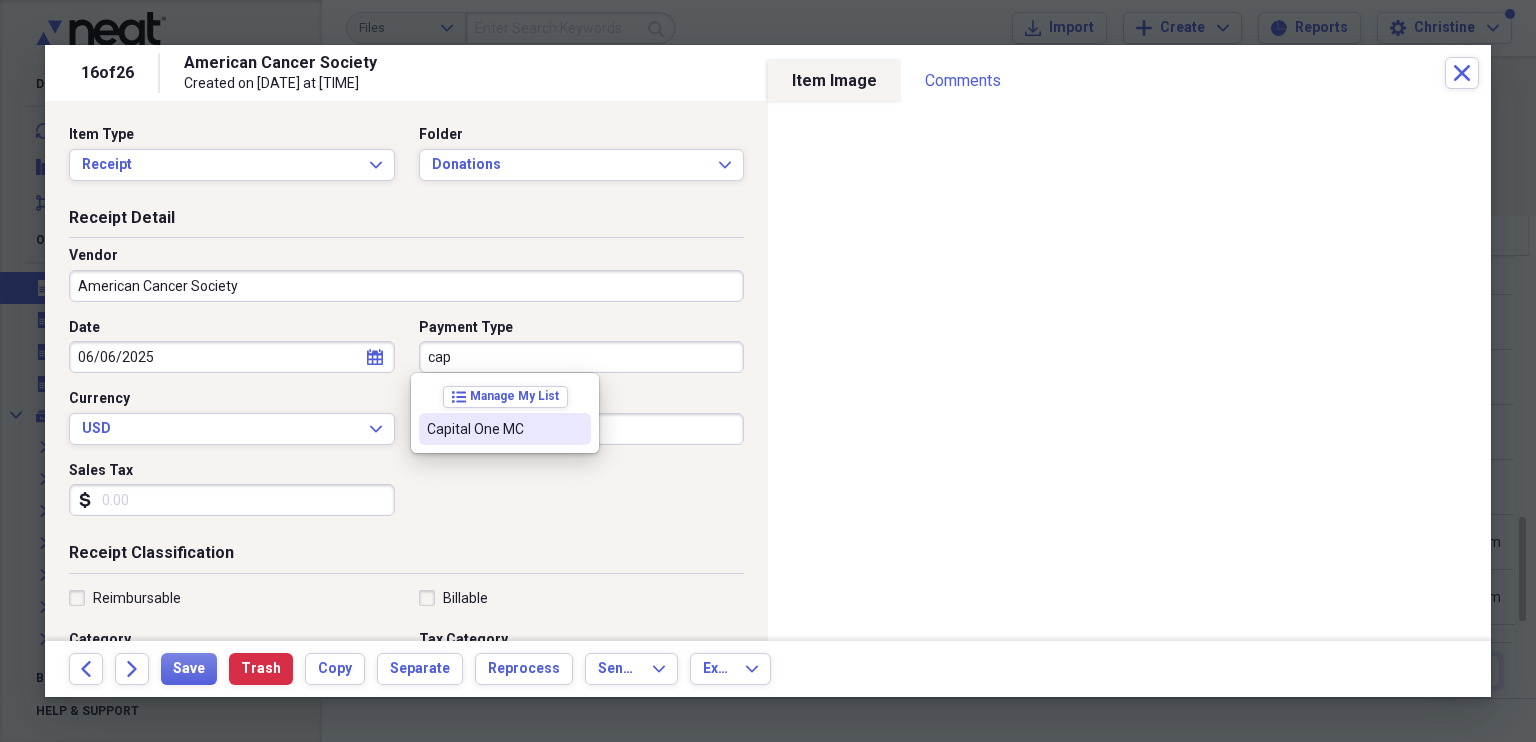 click on "Capital One MC" at bounding box center (493, 429) 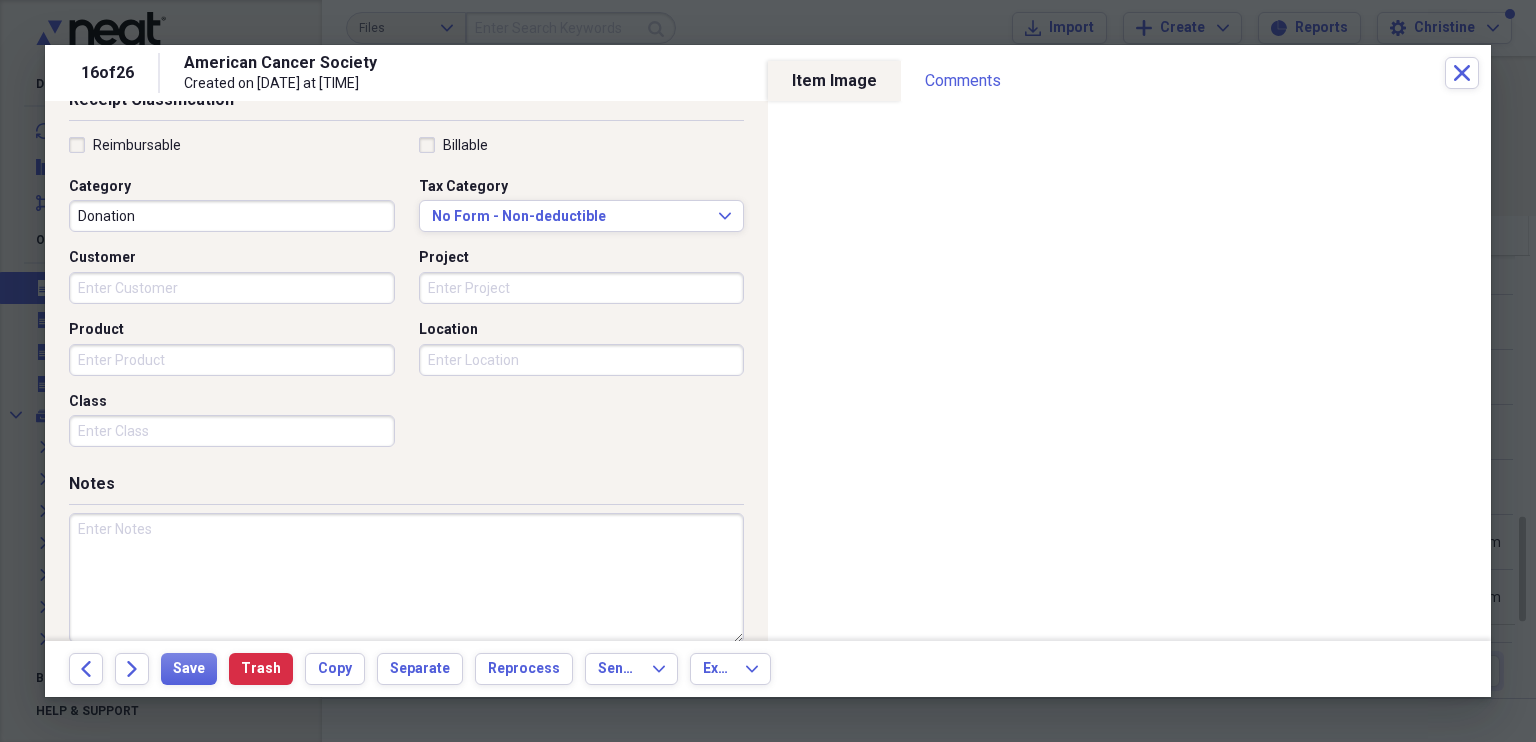 scroll, scrollTop: 479, scrollLeft: 0, axis: vertical 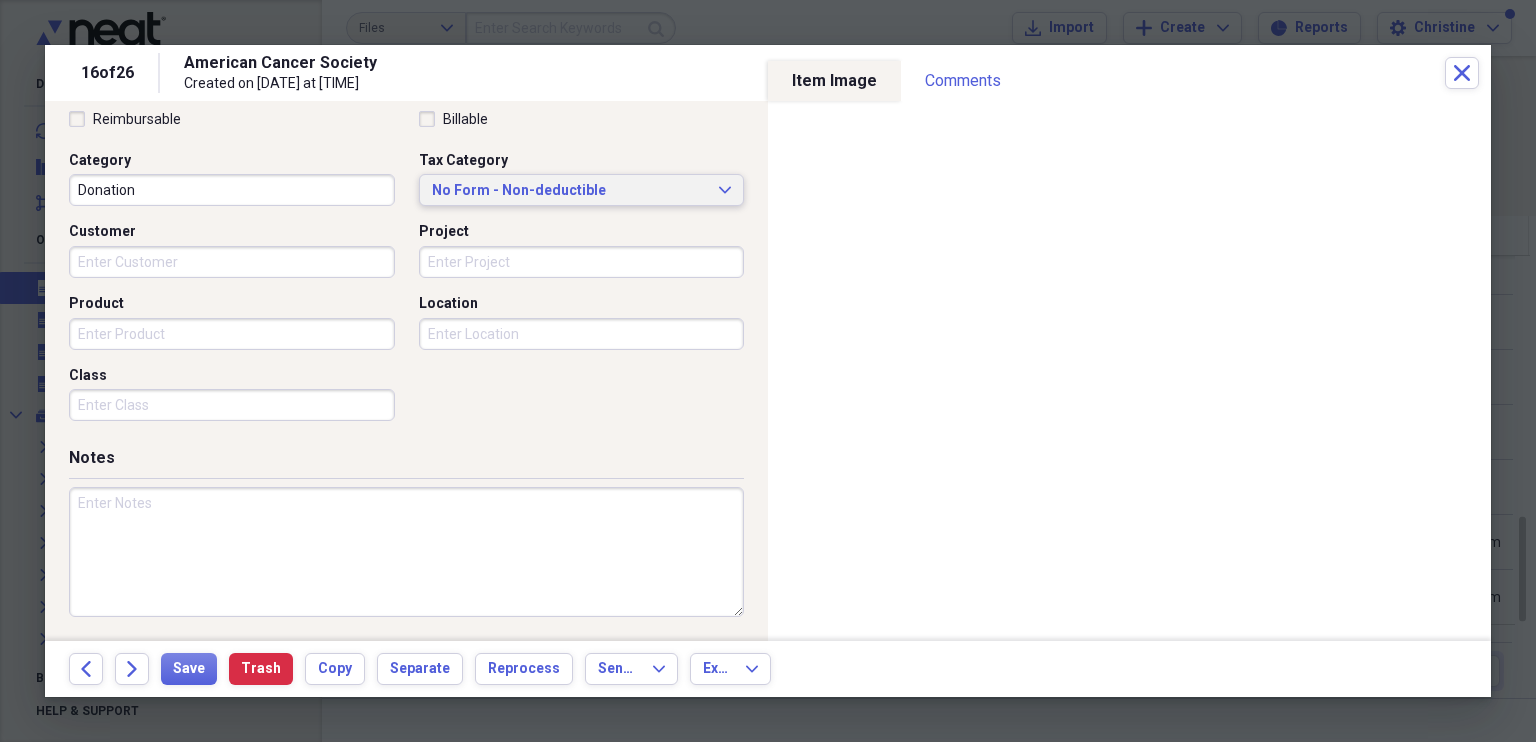click on "No Form - Non-deductible" at bounding box center (570, 191) 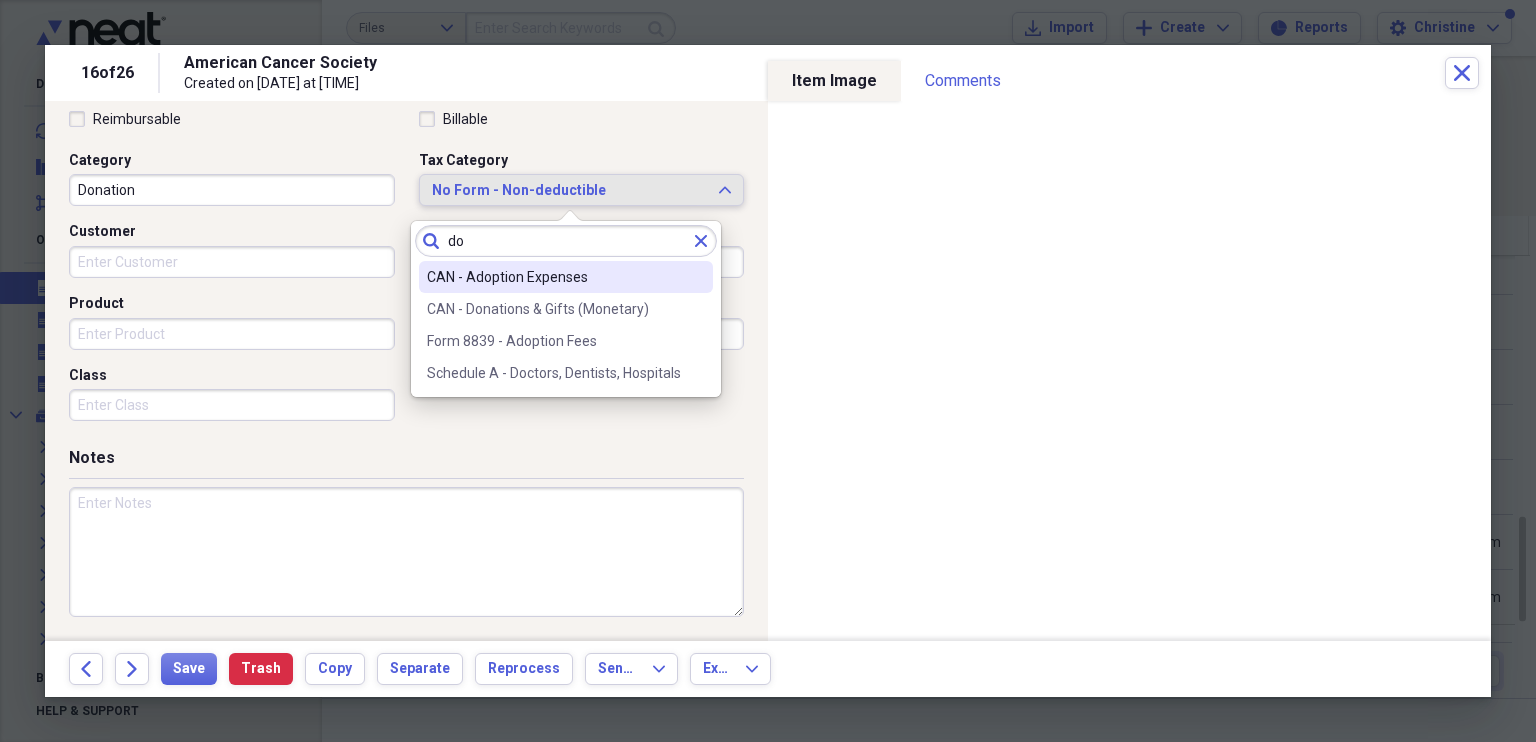 type on "d" 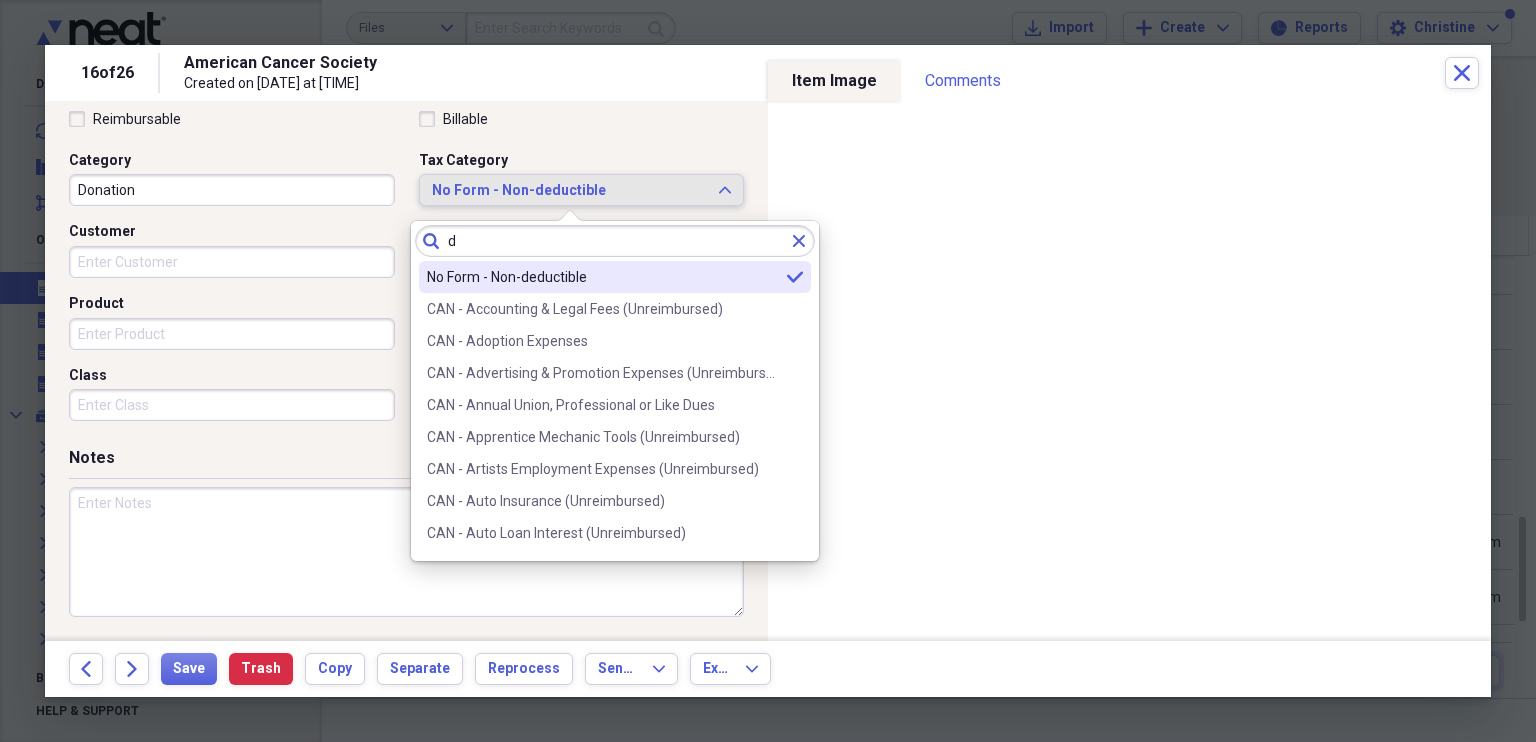 type 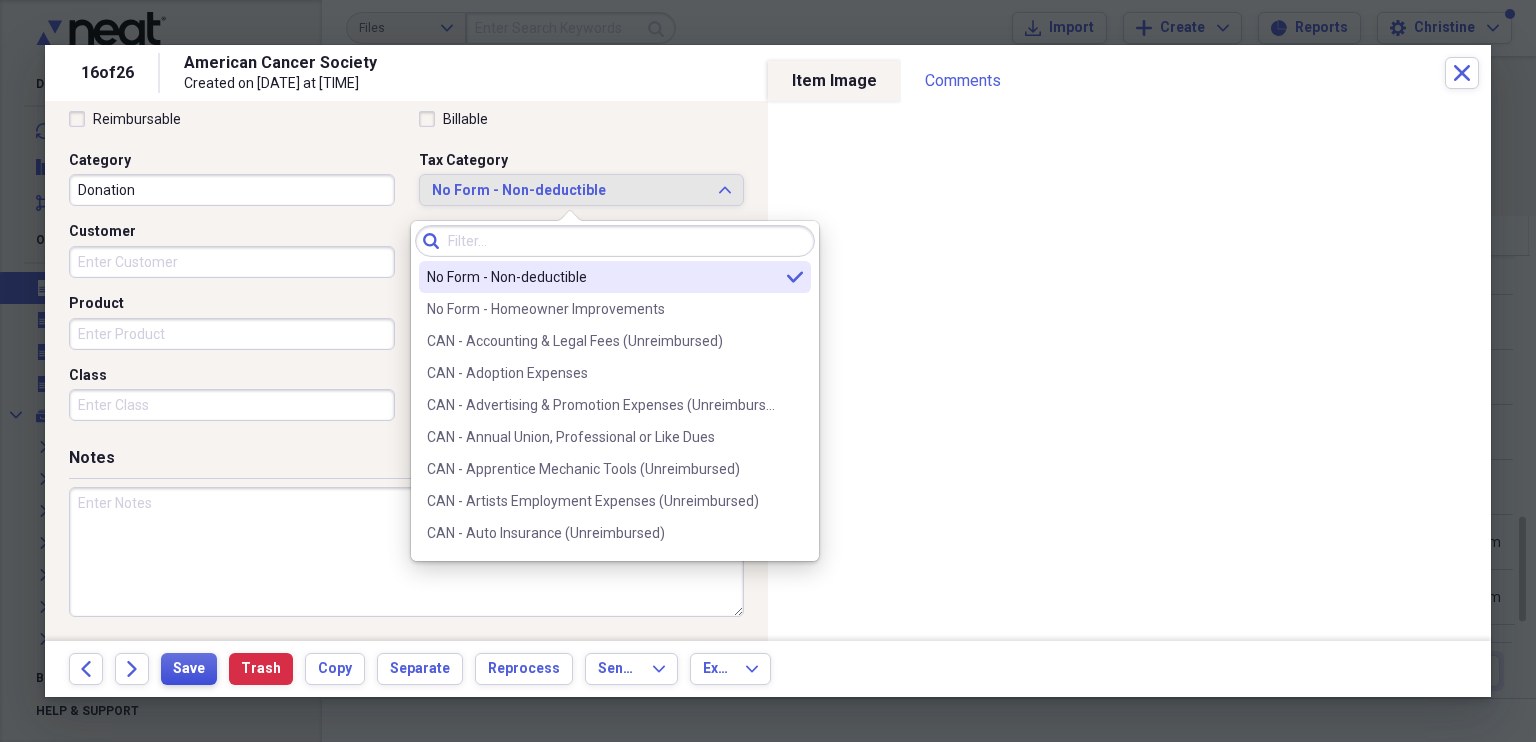 click on "Save" at bounding box center [189, 669] 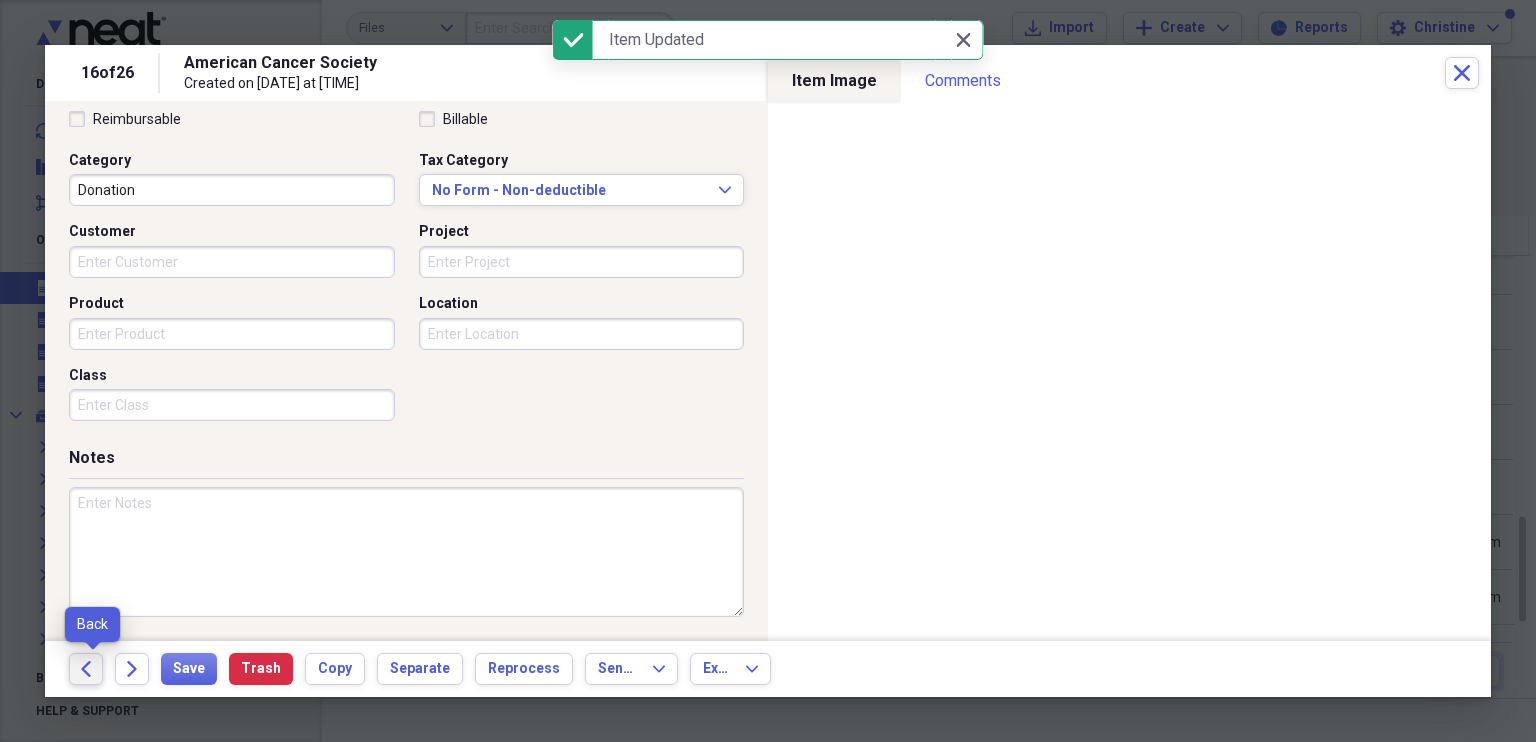 click on "Back" at bounding box center [86, 669] 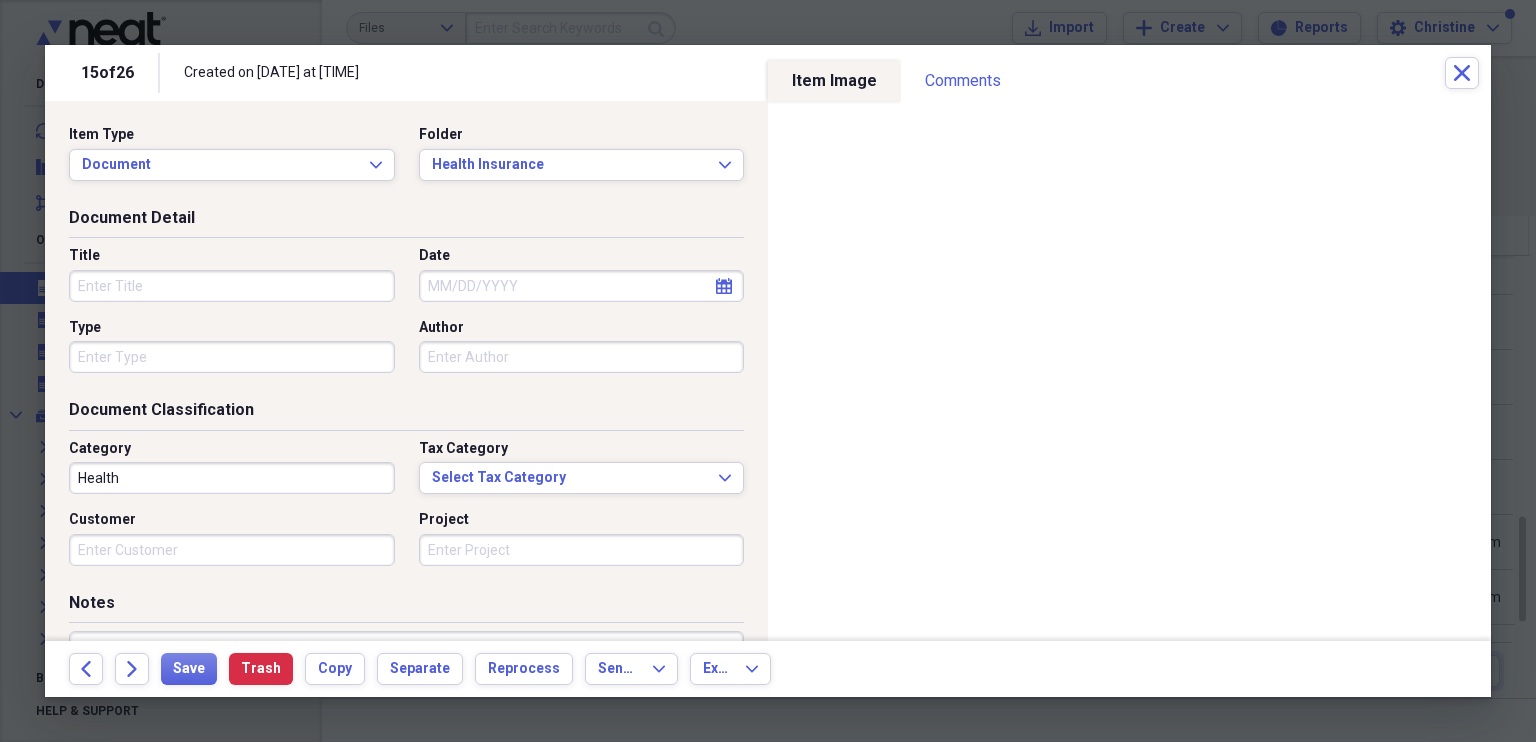 click on "Title" at bounding box center [232, 286] 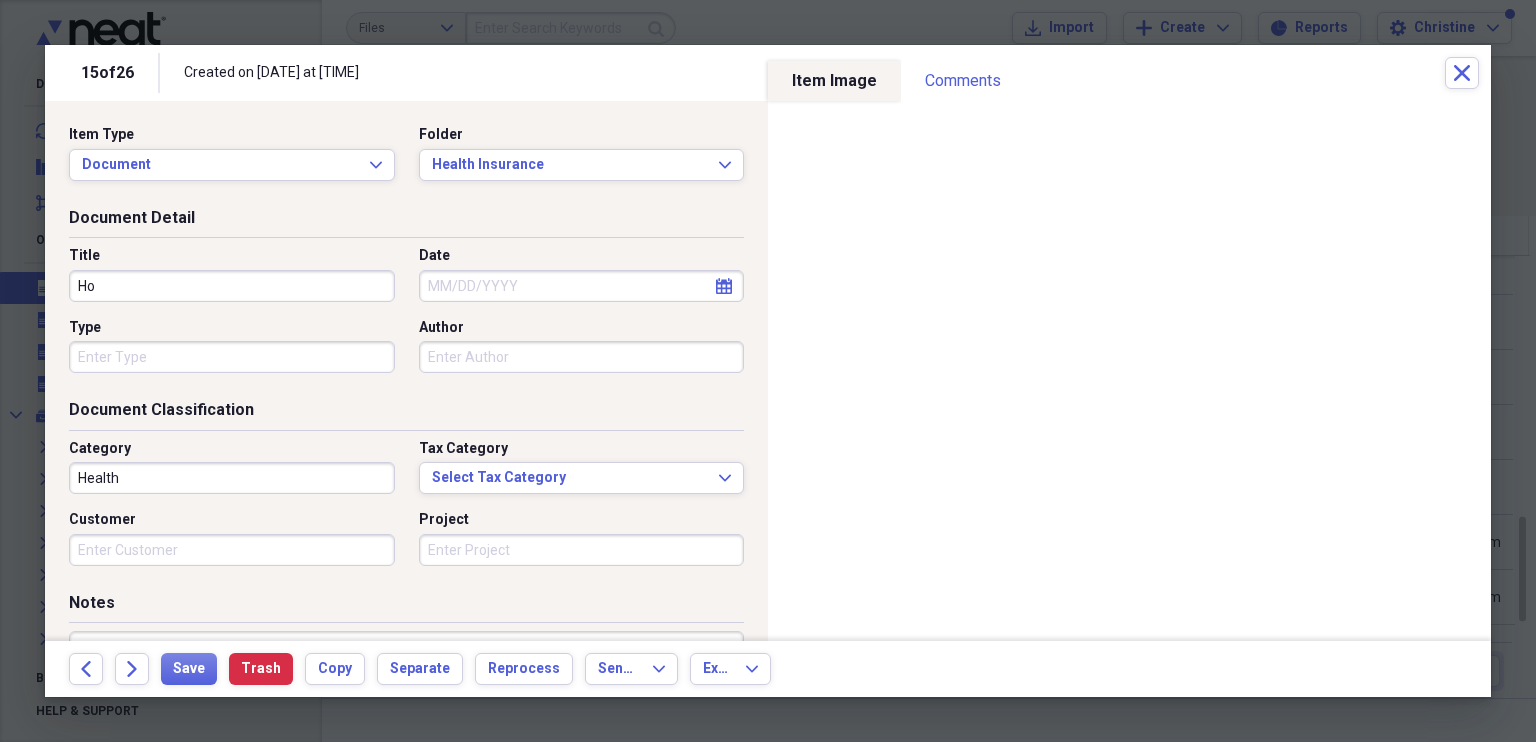 type on "H" 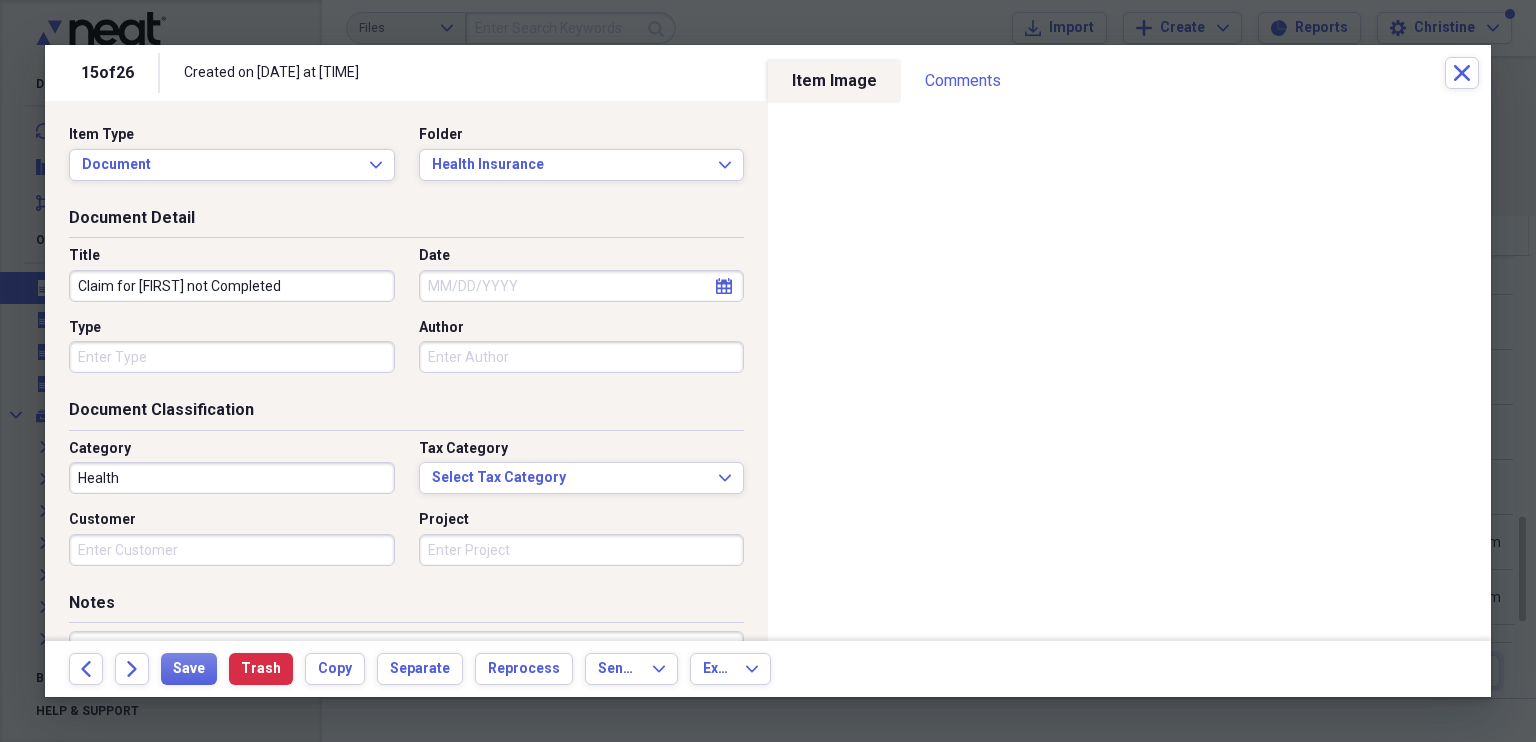type on "Claim for [FIRST] not Completed" 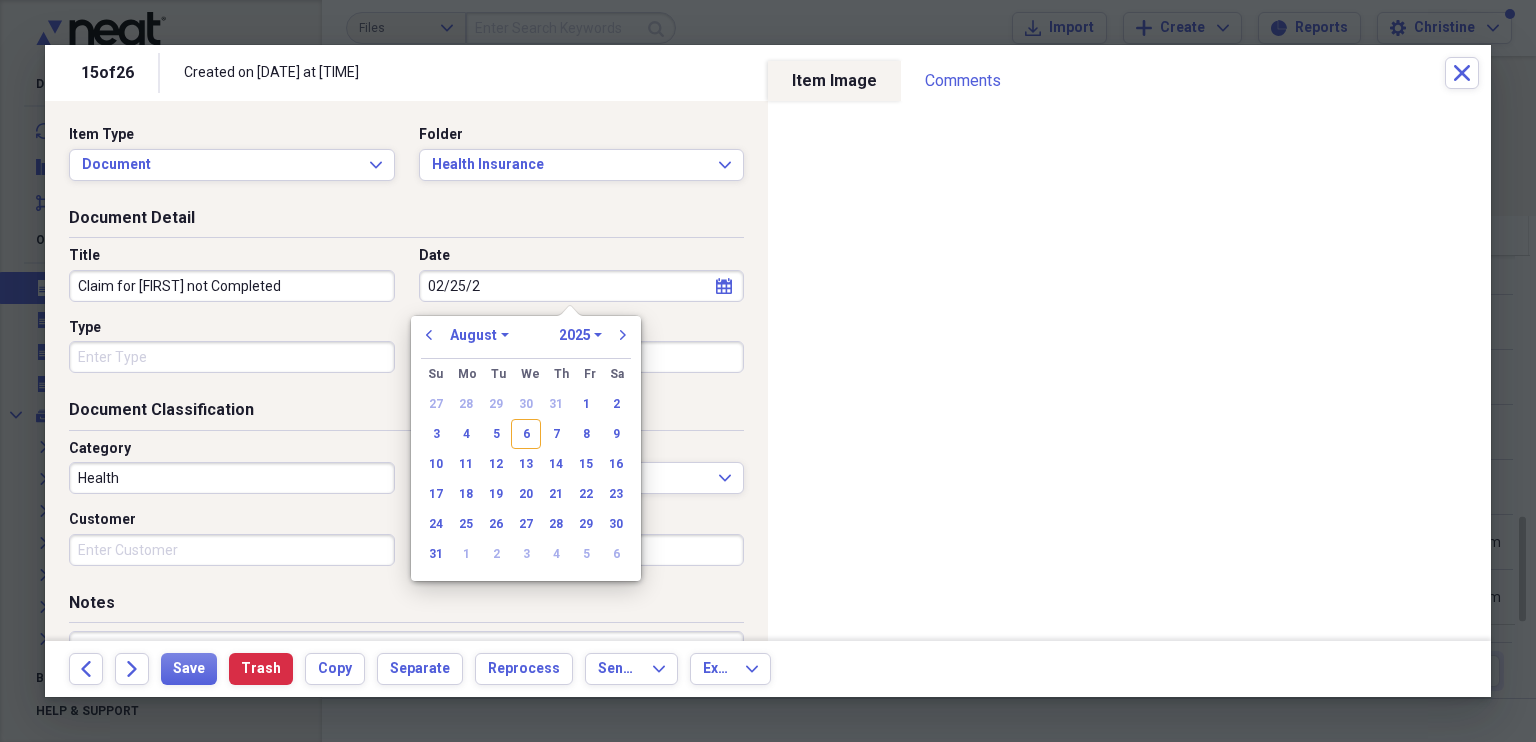 type on "[DATE]" 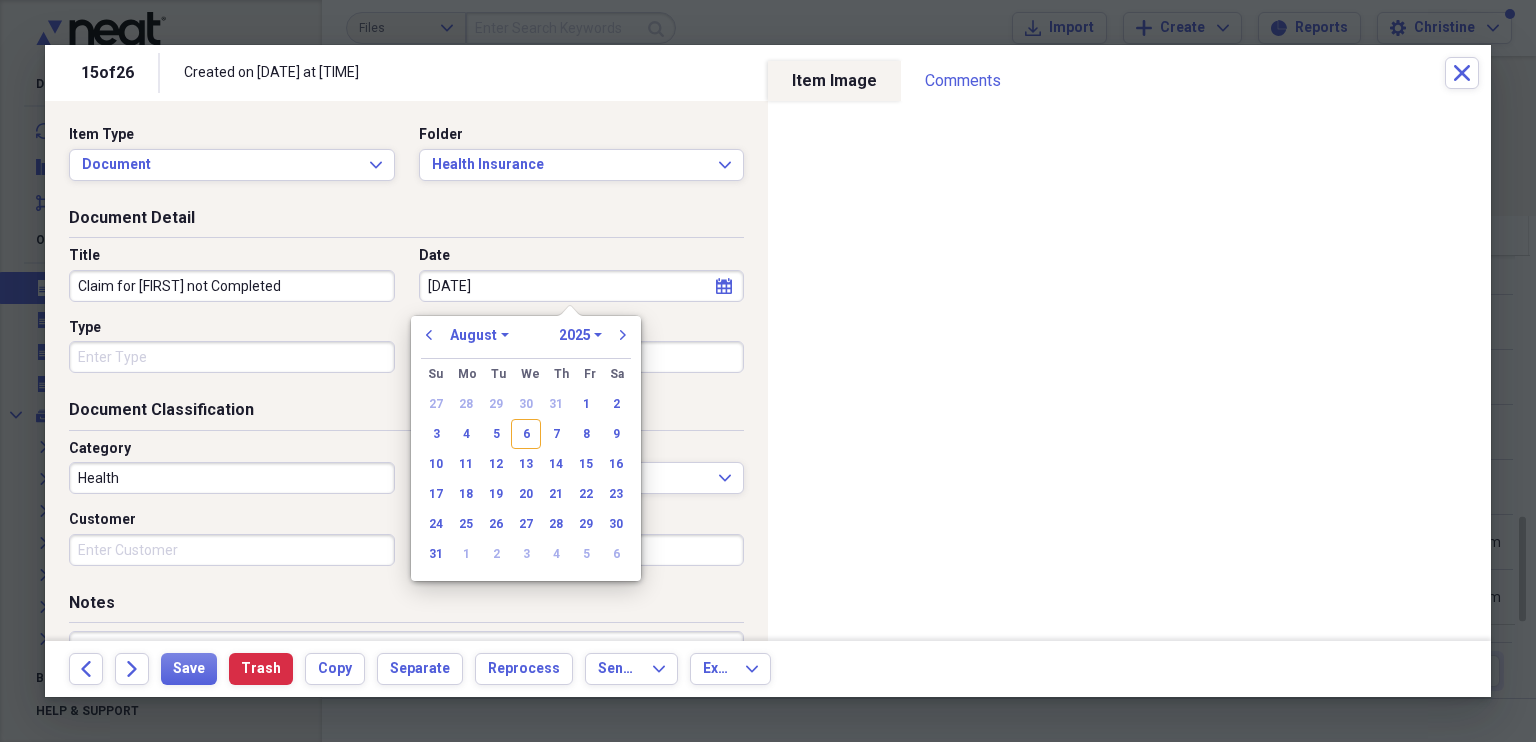 select on "1" 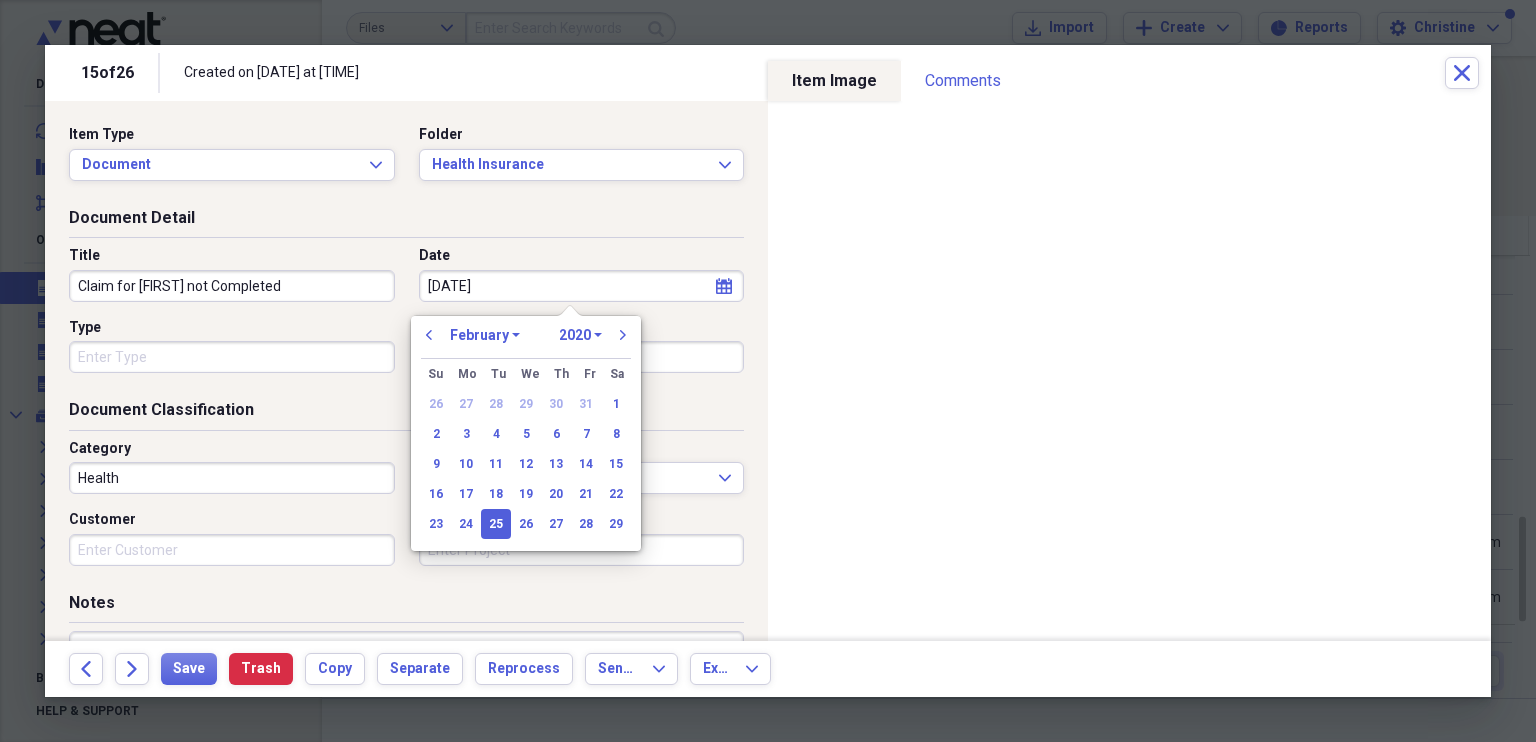 type on "02/25/2025" 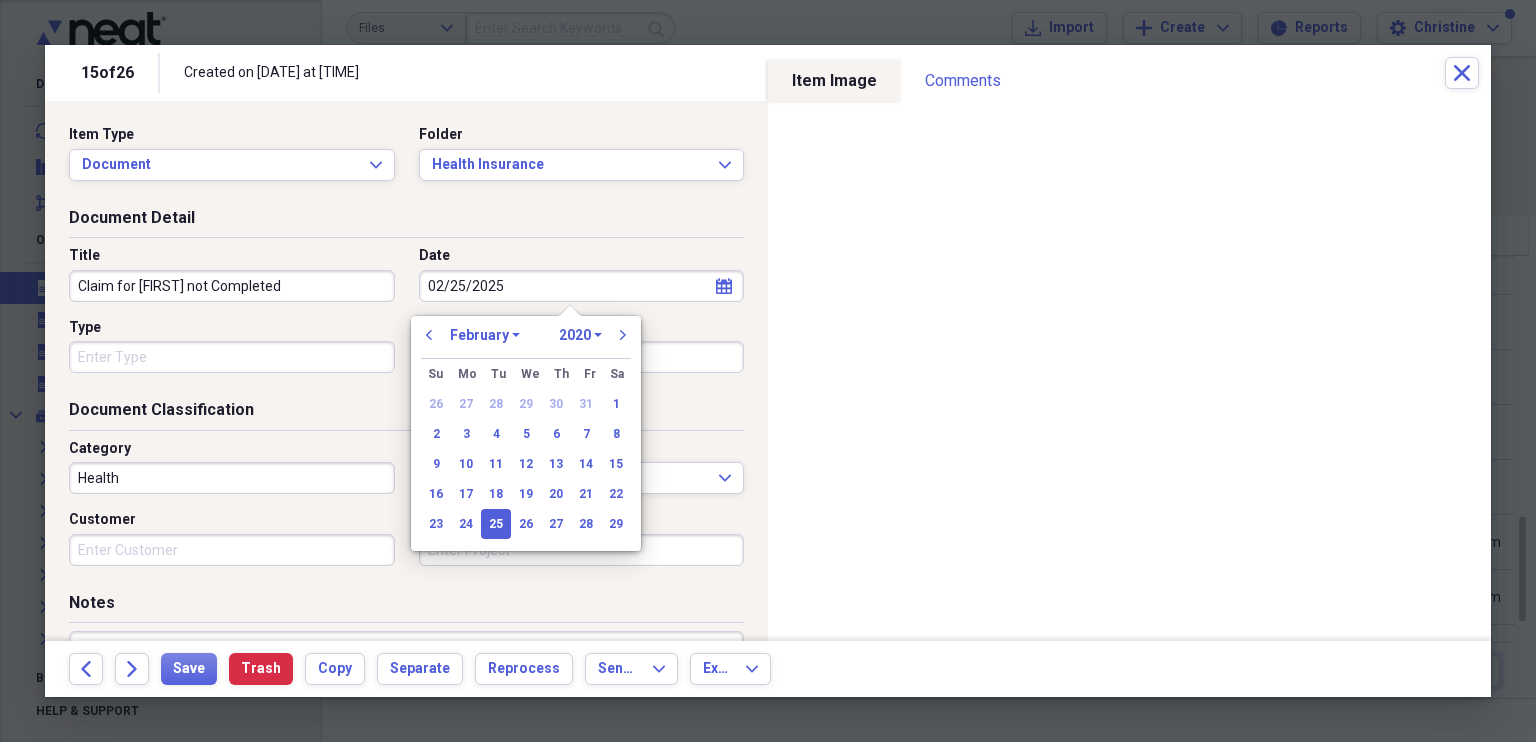 select on "2025" 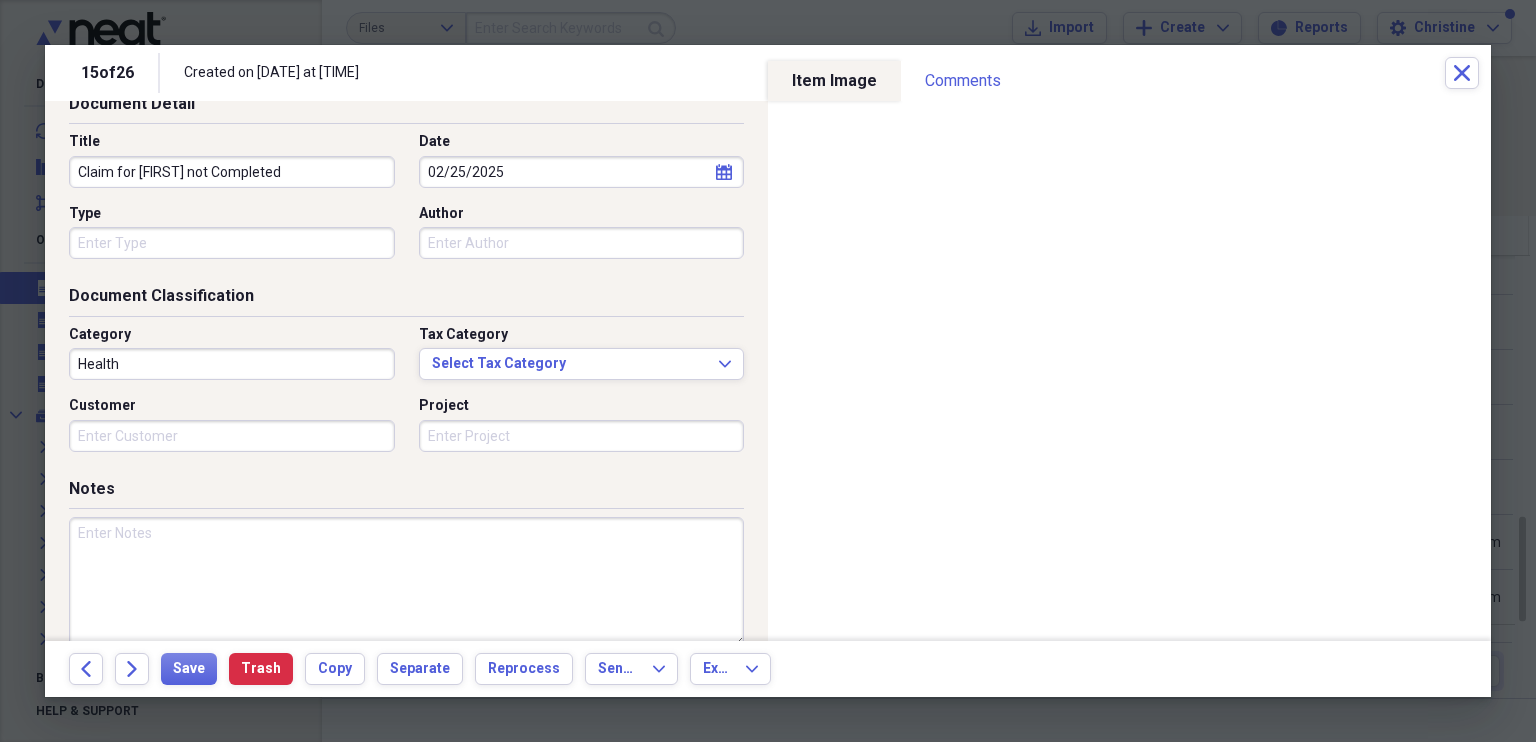 scroll, scrollTop: 116, scrollLeft: 0, axis: vertical 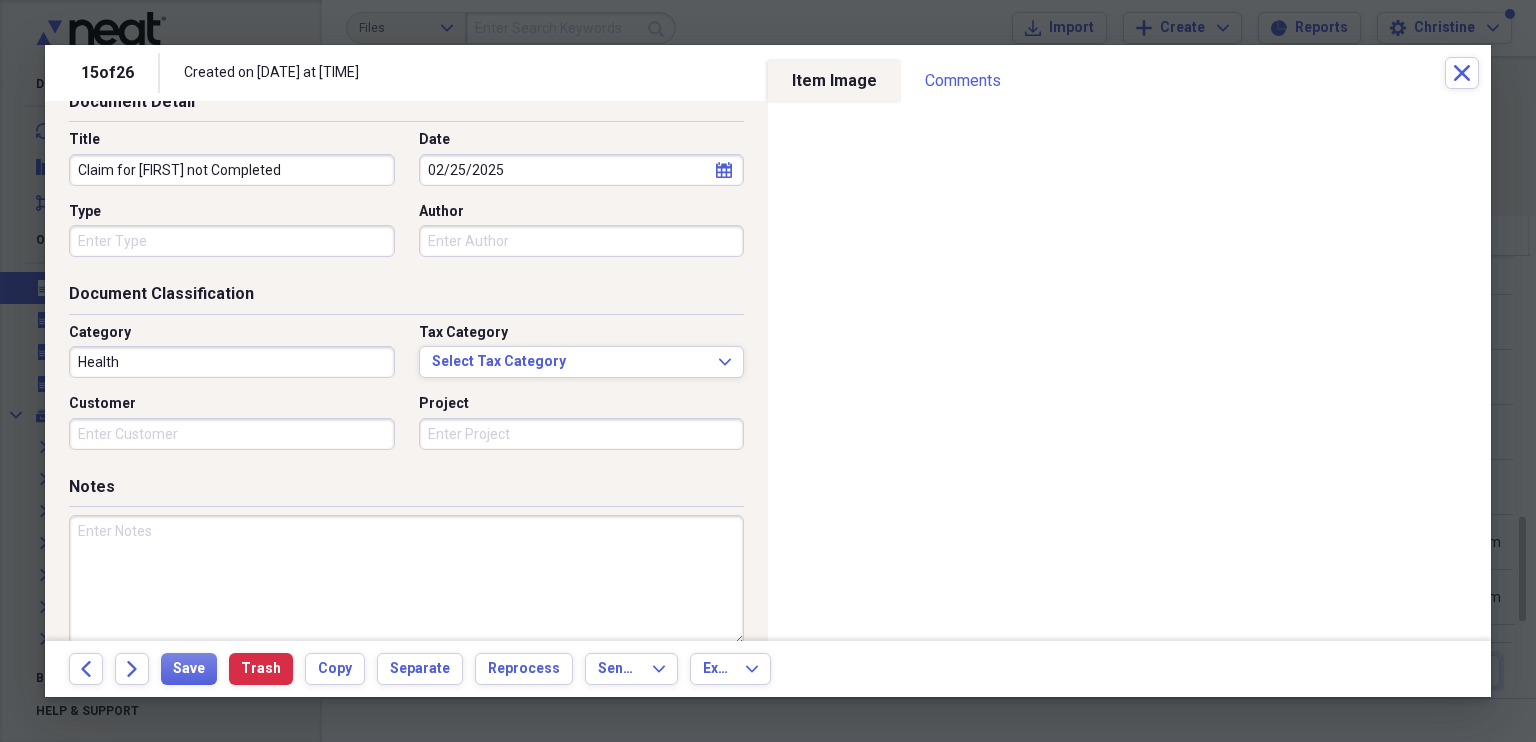 type on "02/25/2025" 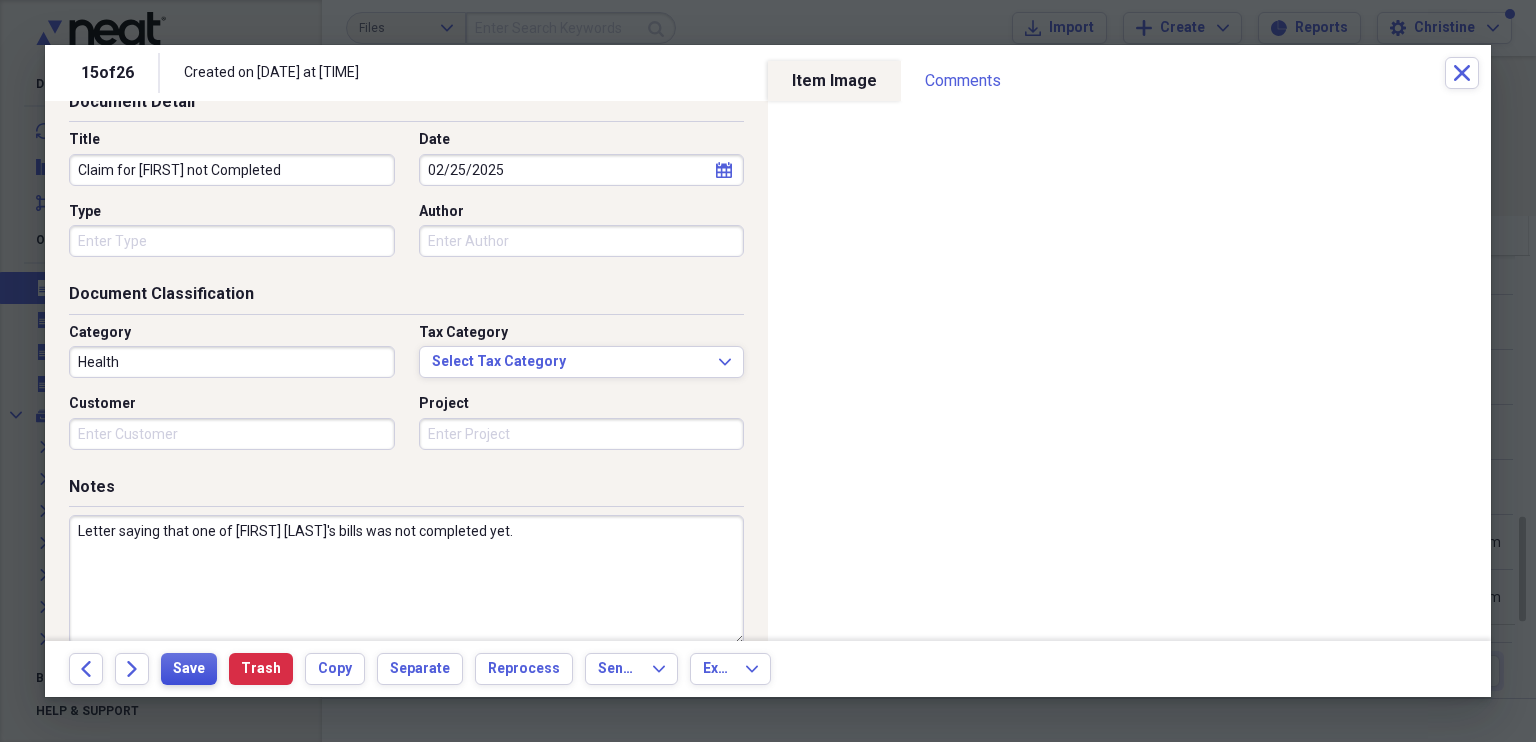 type on "Letter saying that one of [FIRST] [LAST]'s bills was not completed yet." 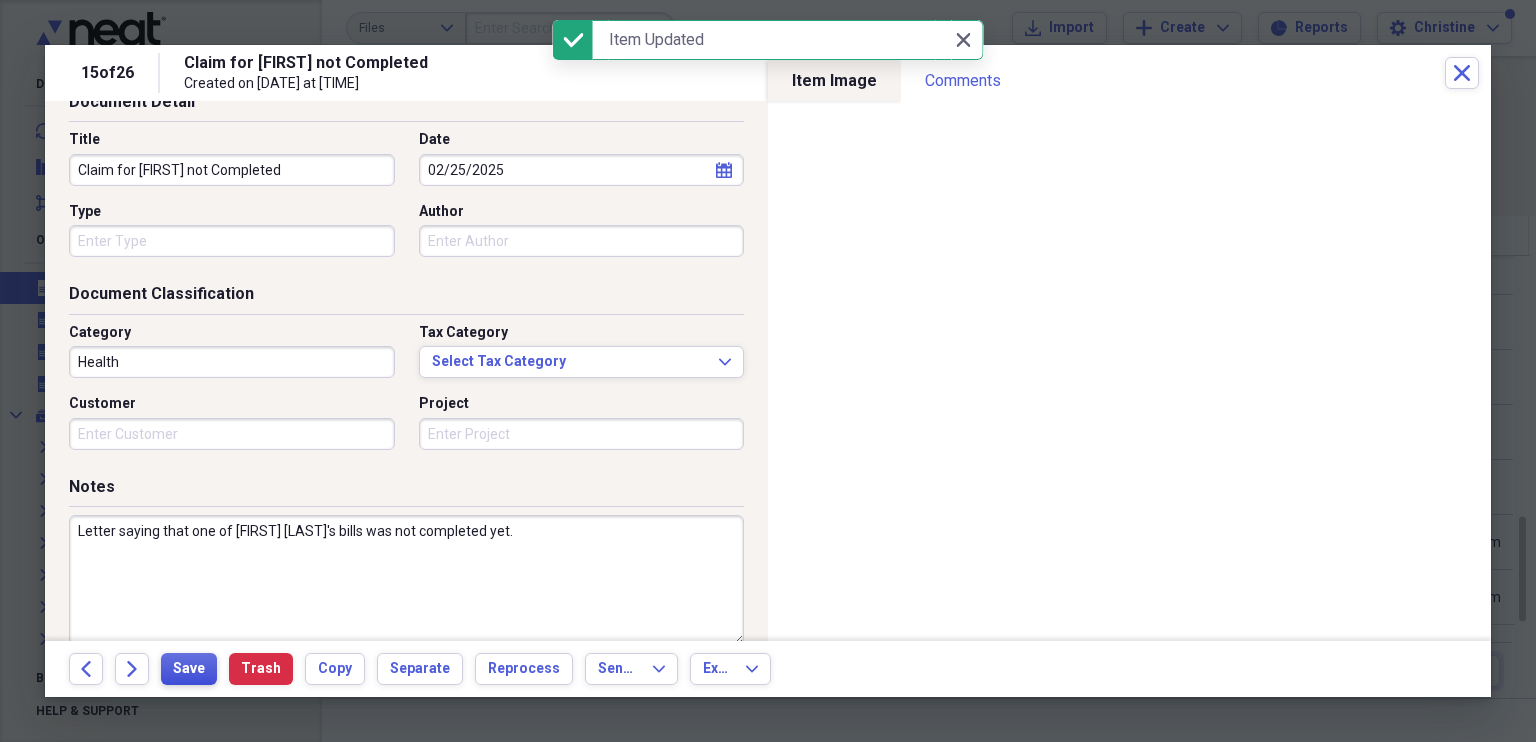 type on "Claim for [FIRST] not Completed" 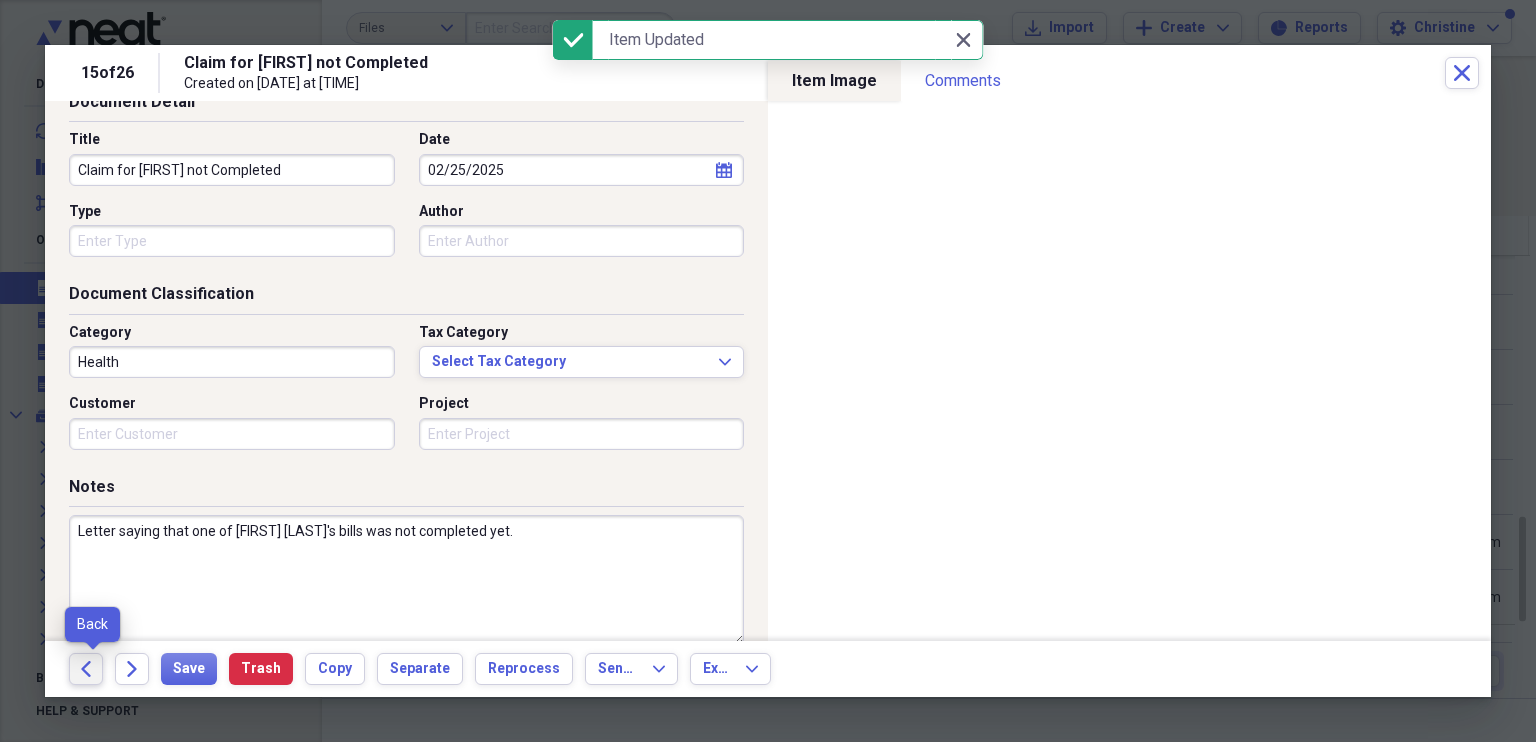 click on "Back" 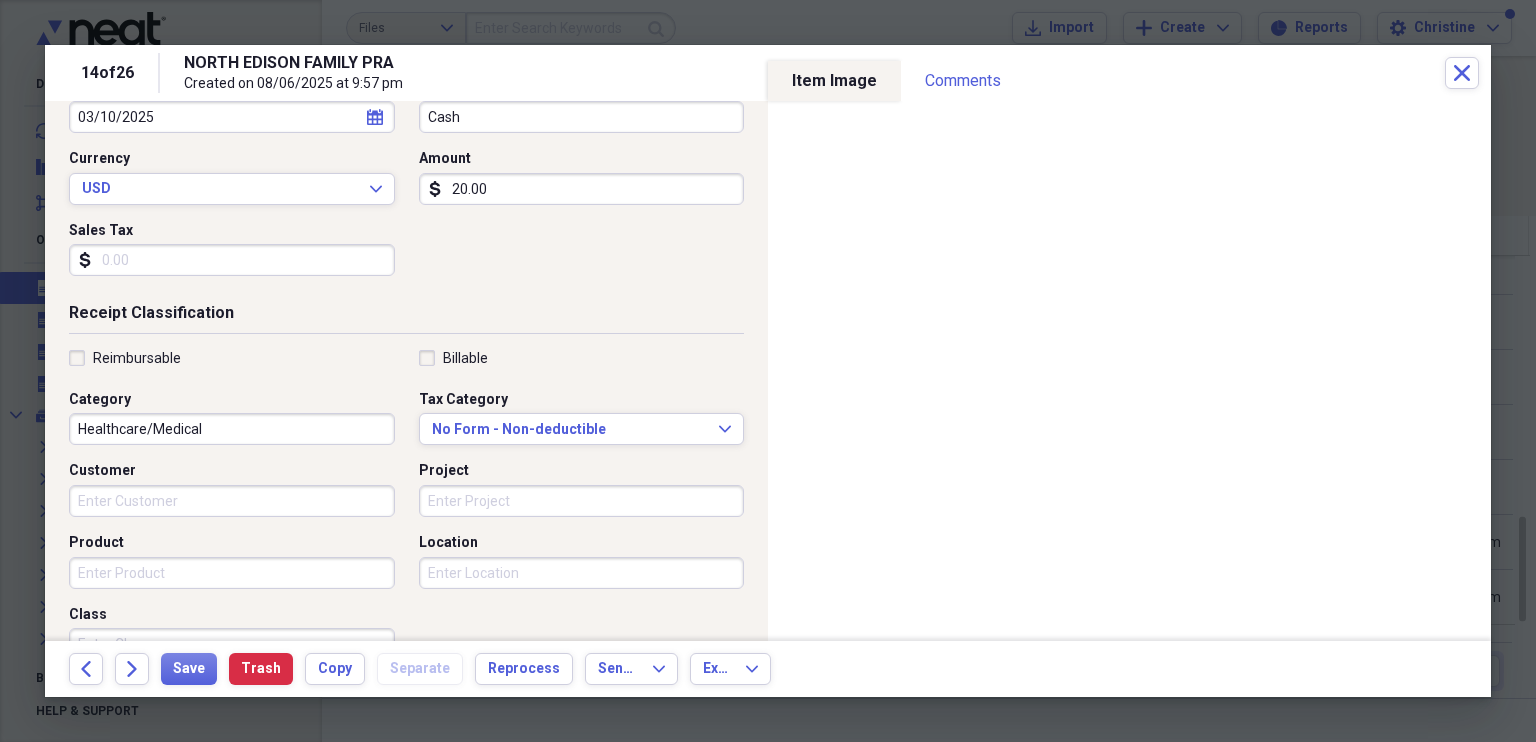 scroll, scrollTop: 277, scrollLeft: 0, axis: vertical 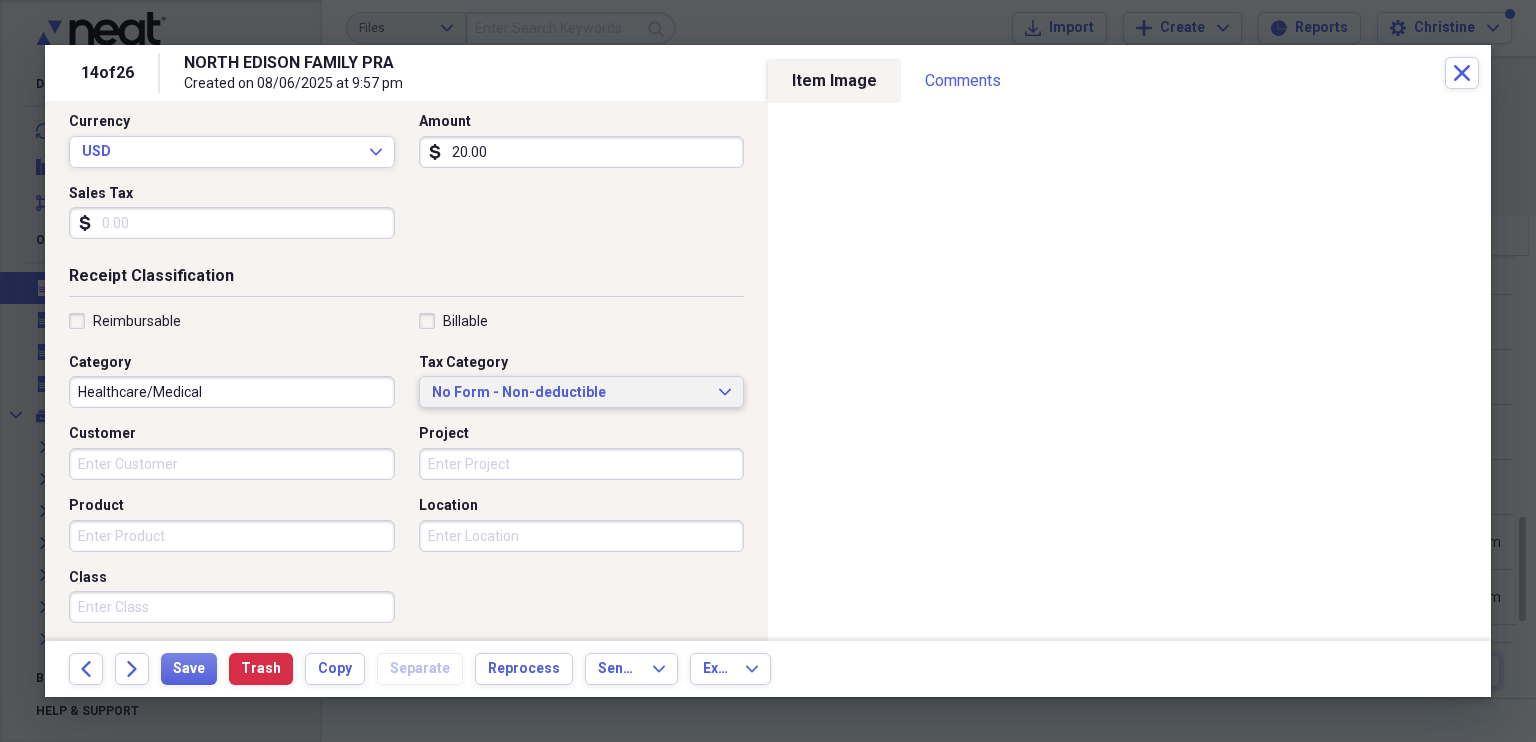 click on "No Form - Non-deductible" at bounding box center [570, 393] 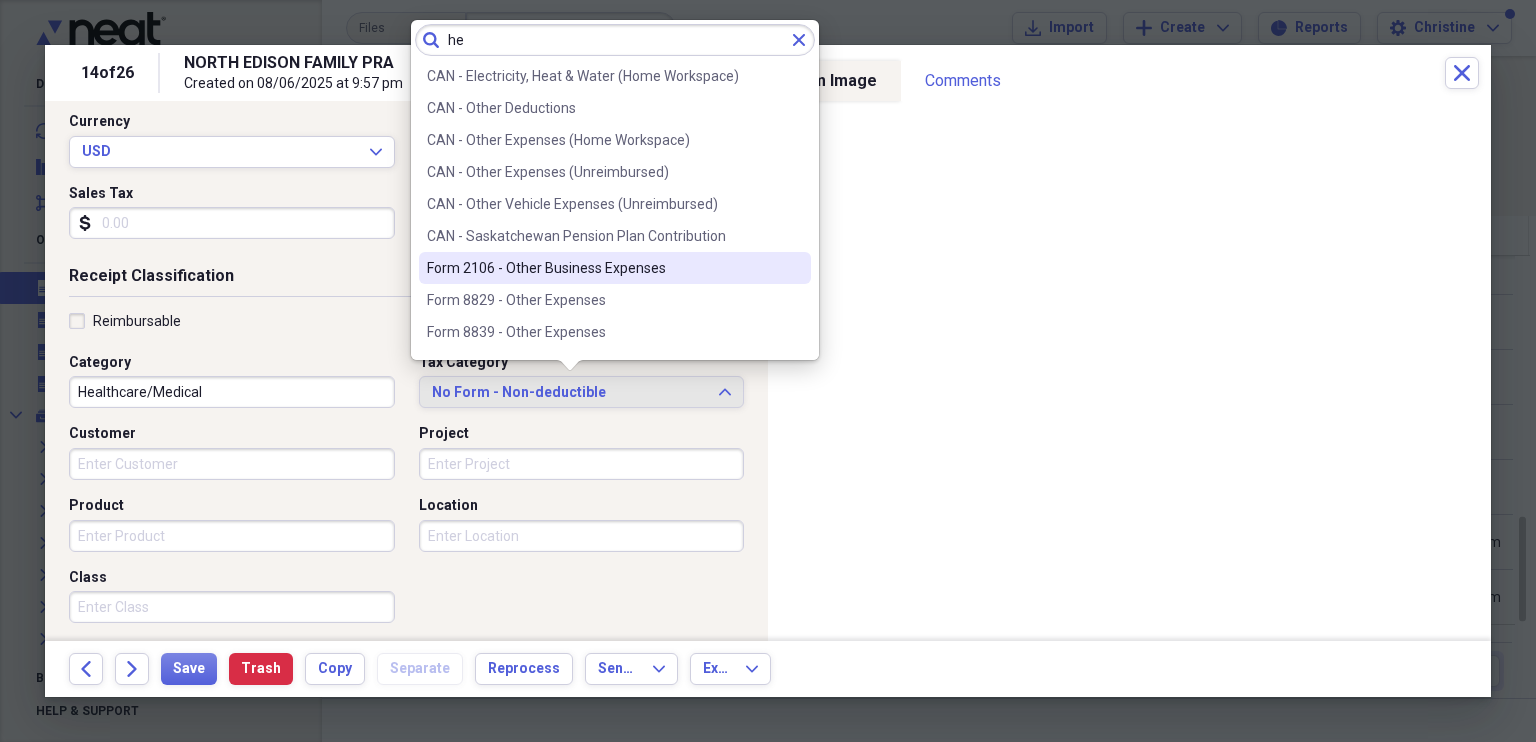 type 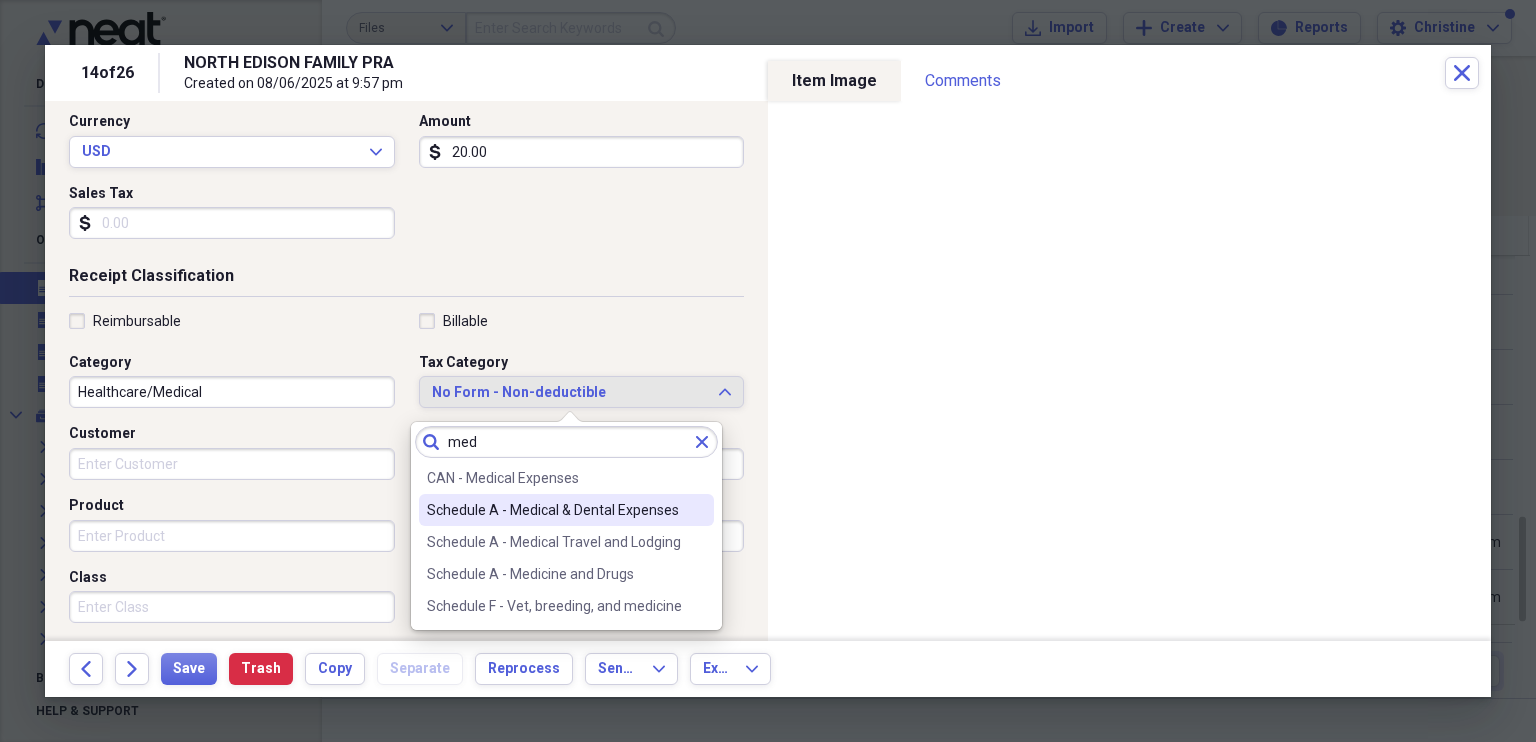 click on "Schedule A - Medical & Dental Expenses" at bounding box center (566, 510) 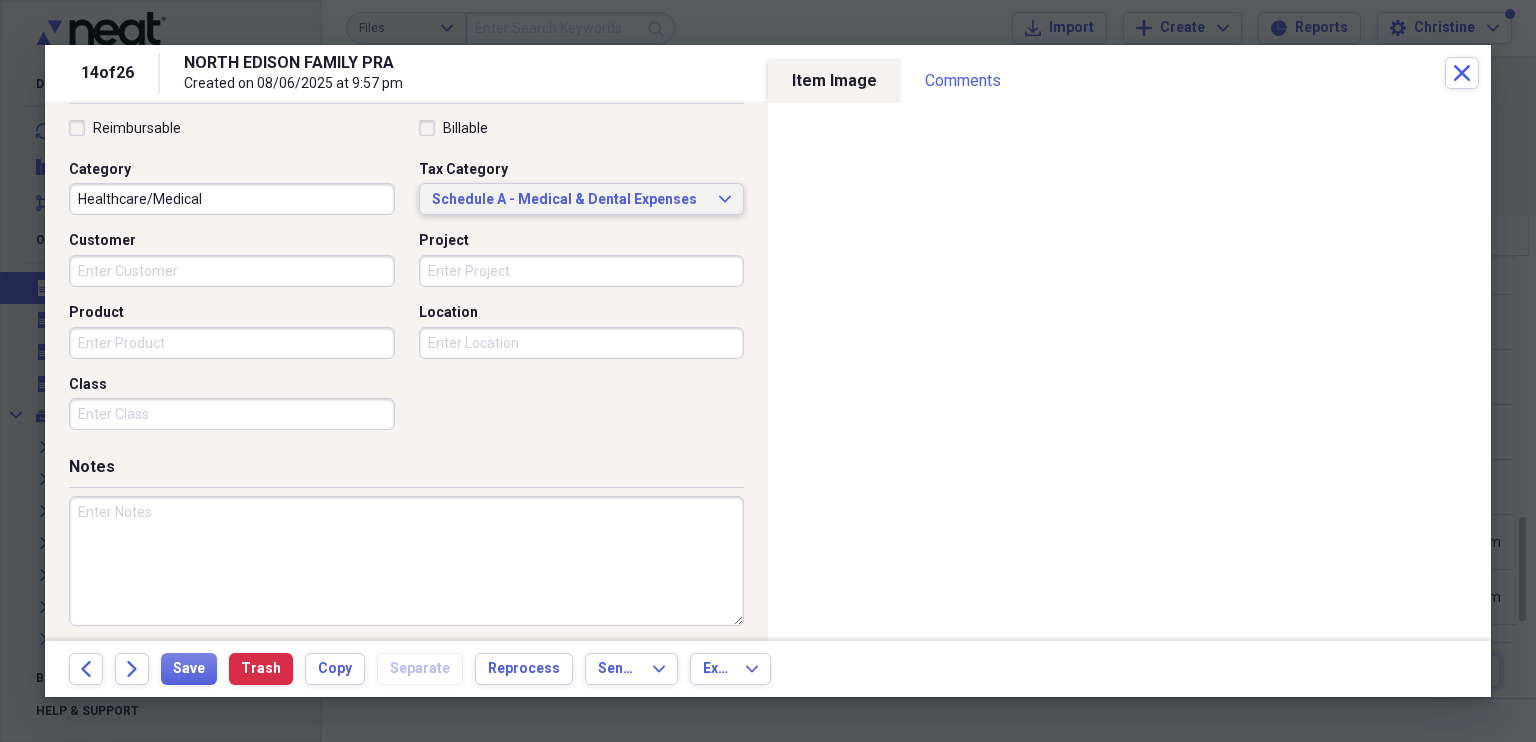 scroll, scrollTop: 479, scrollLeft: 0, axis: vertical 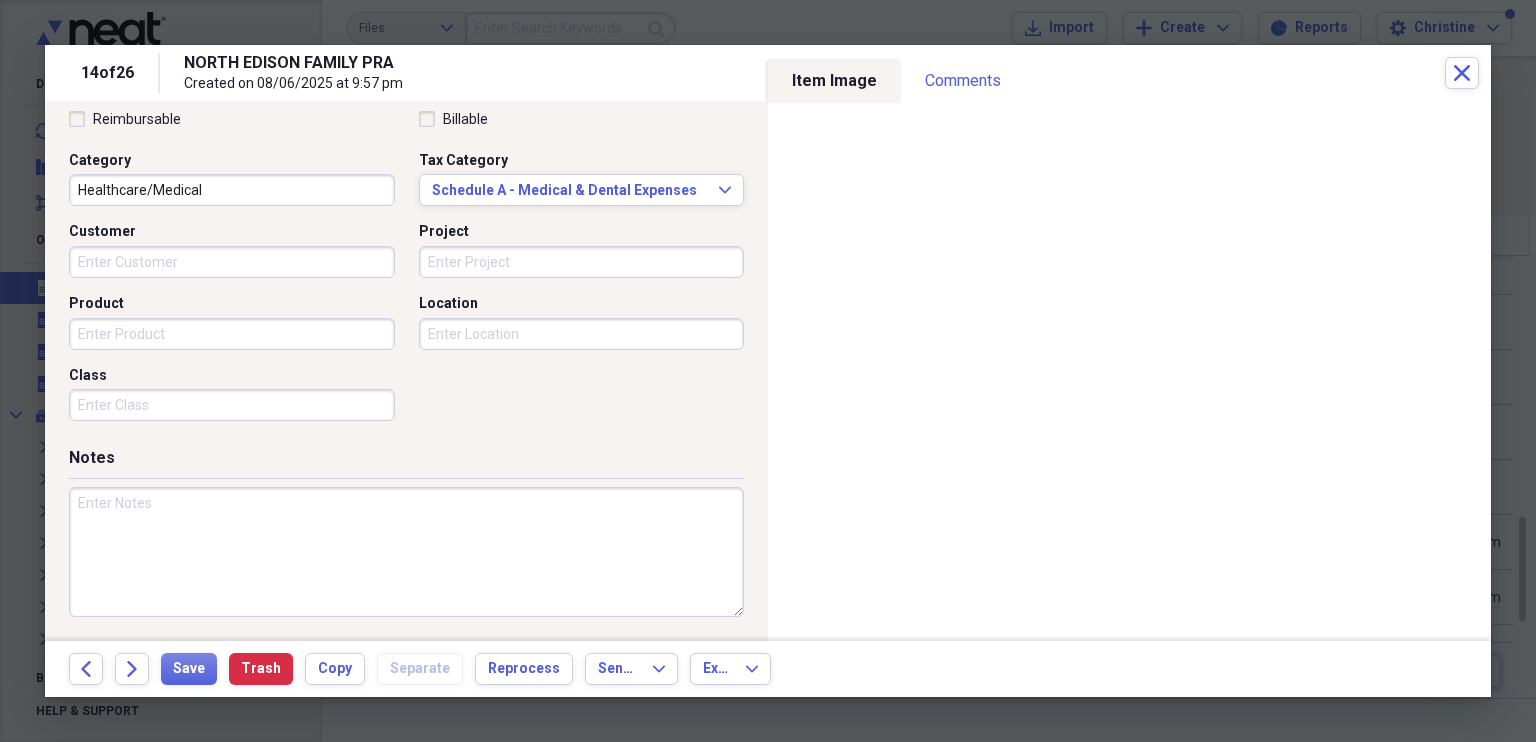 click at bounding box center [406, 552] 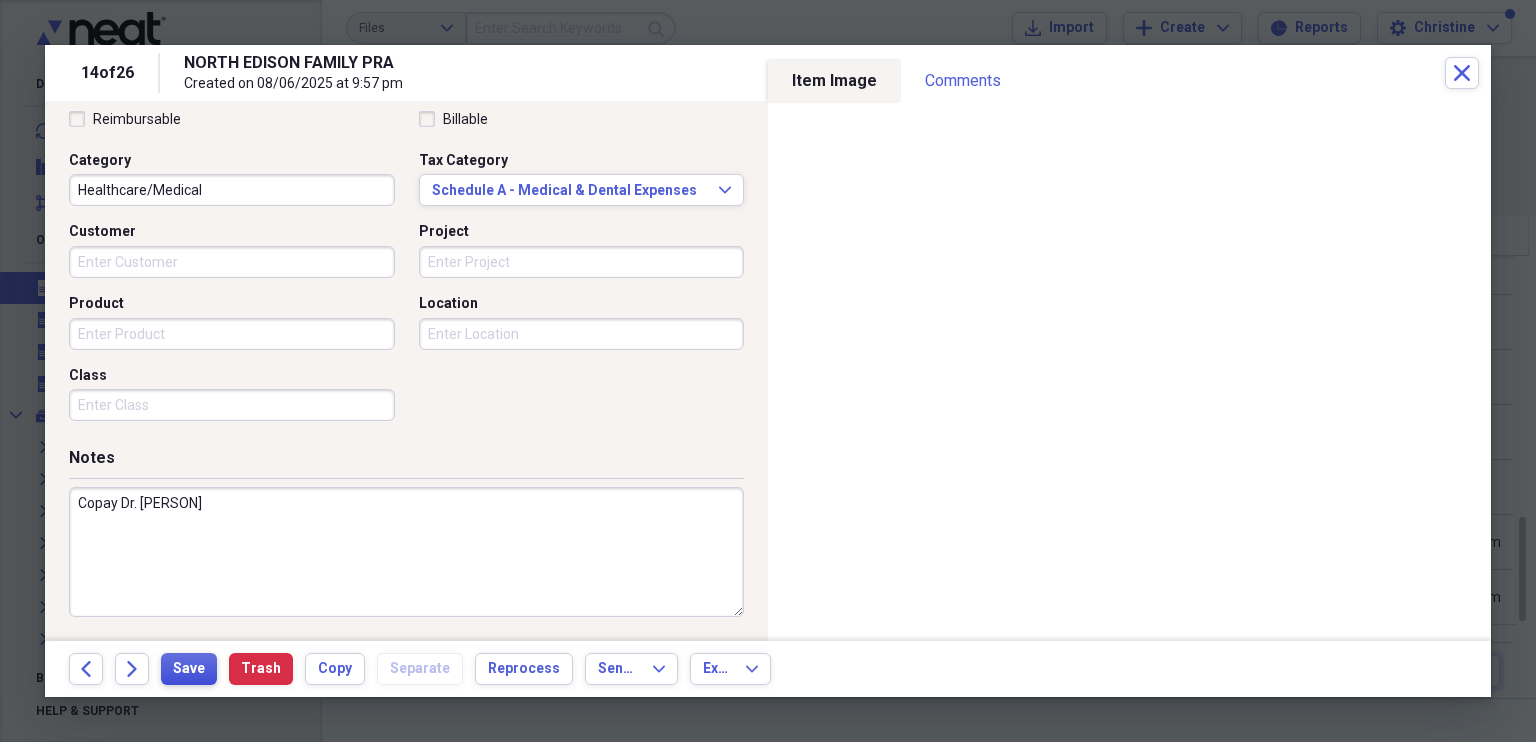 click on "Save" at bounding box center [189, 669] 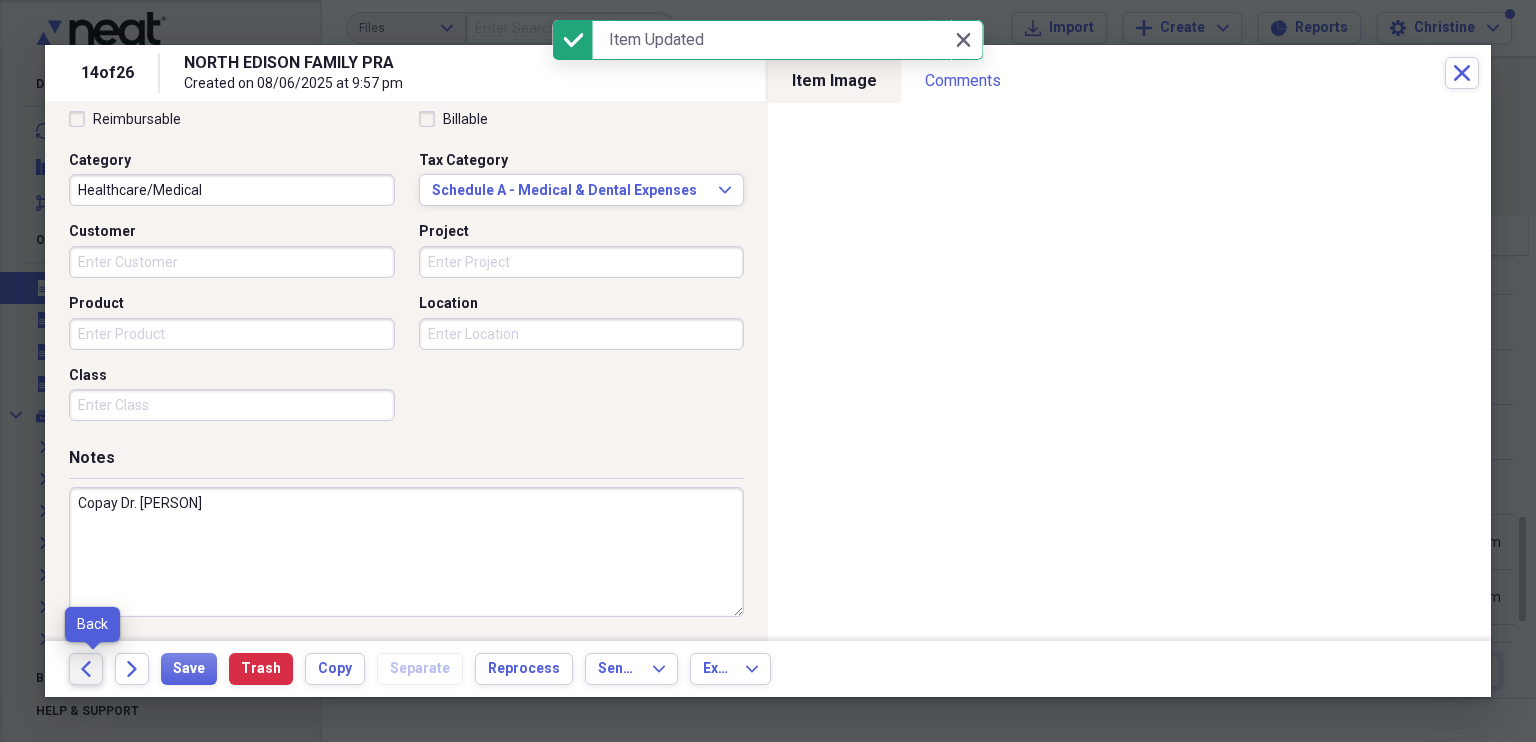 click on "Back" 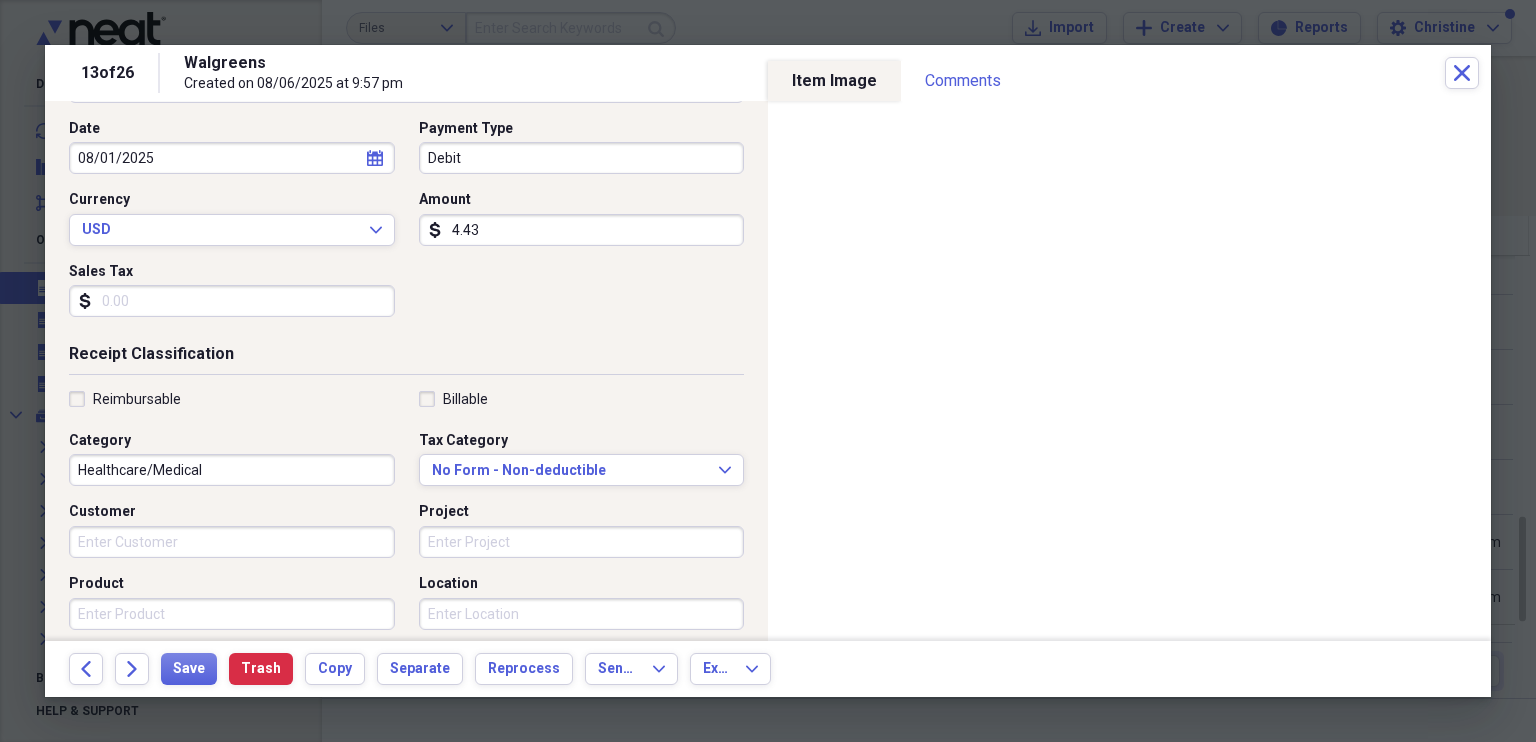 scroll, scrollTop: 240, scrollLeft: 0, axis: vertical 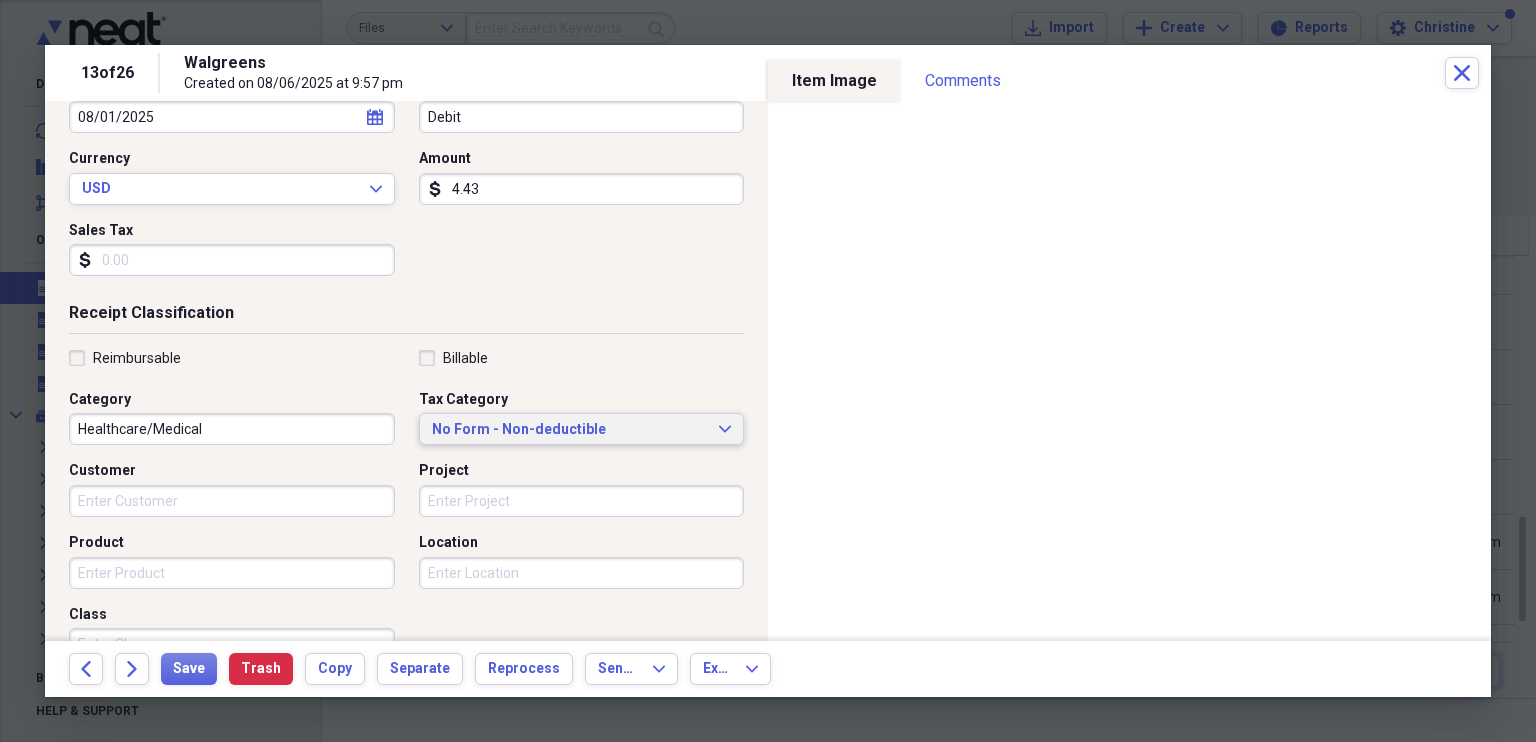 click on "No Form - Non-deductible" at bounding box center [570, 430] 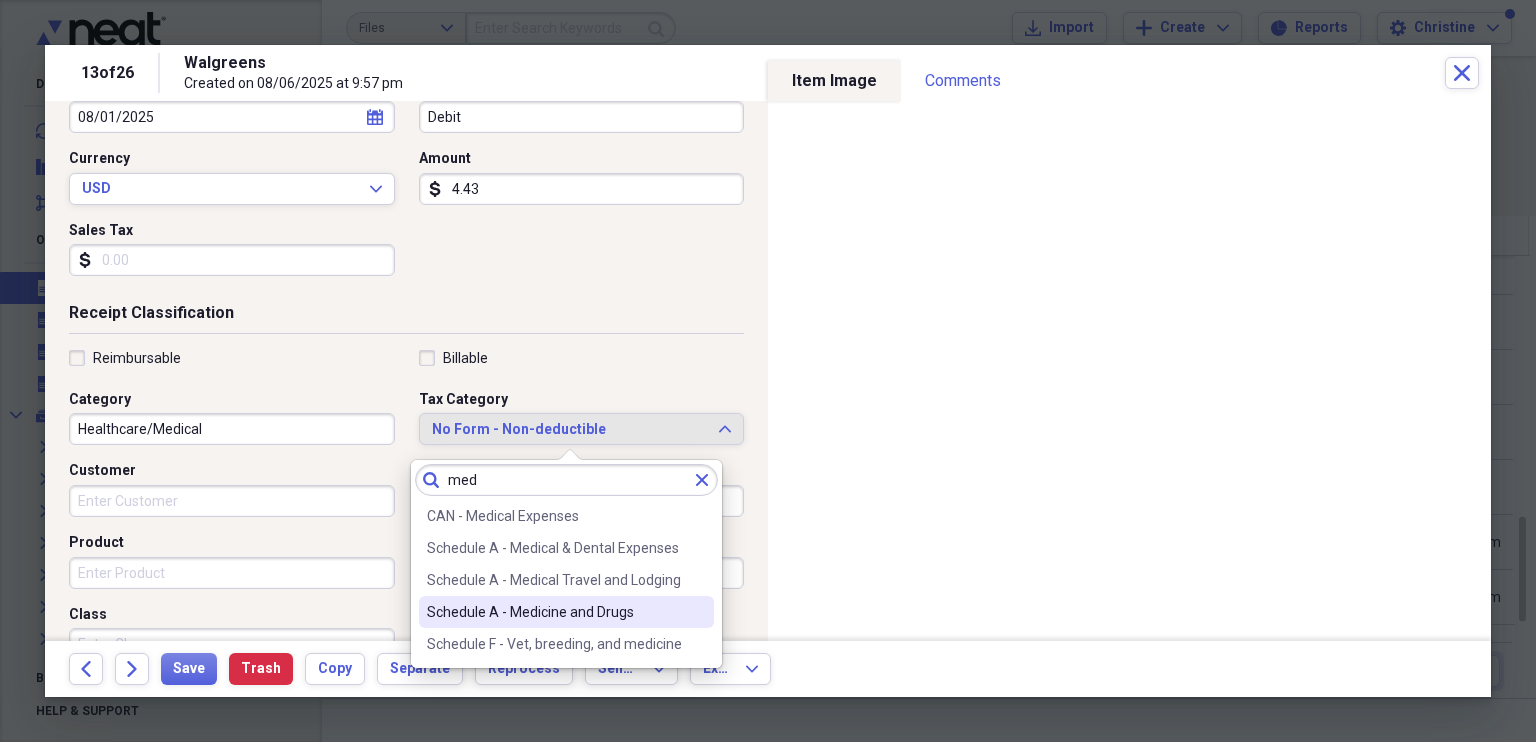 click on "Schedule A - Medicine and Drugs" at bounding box center (554, 612) 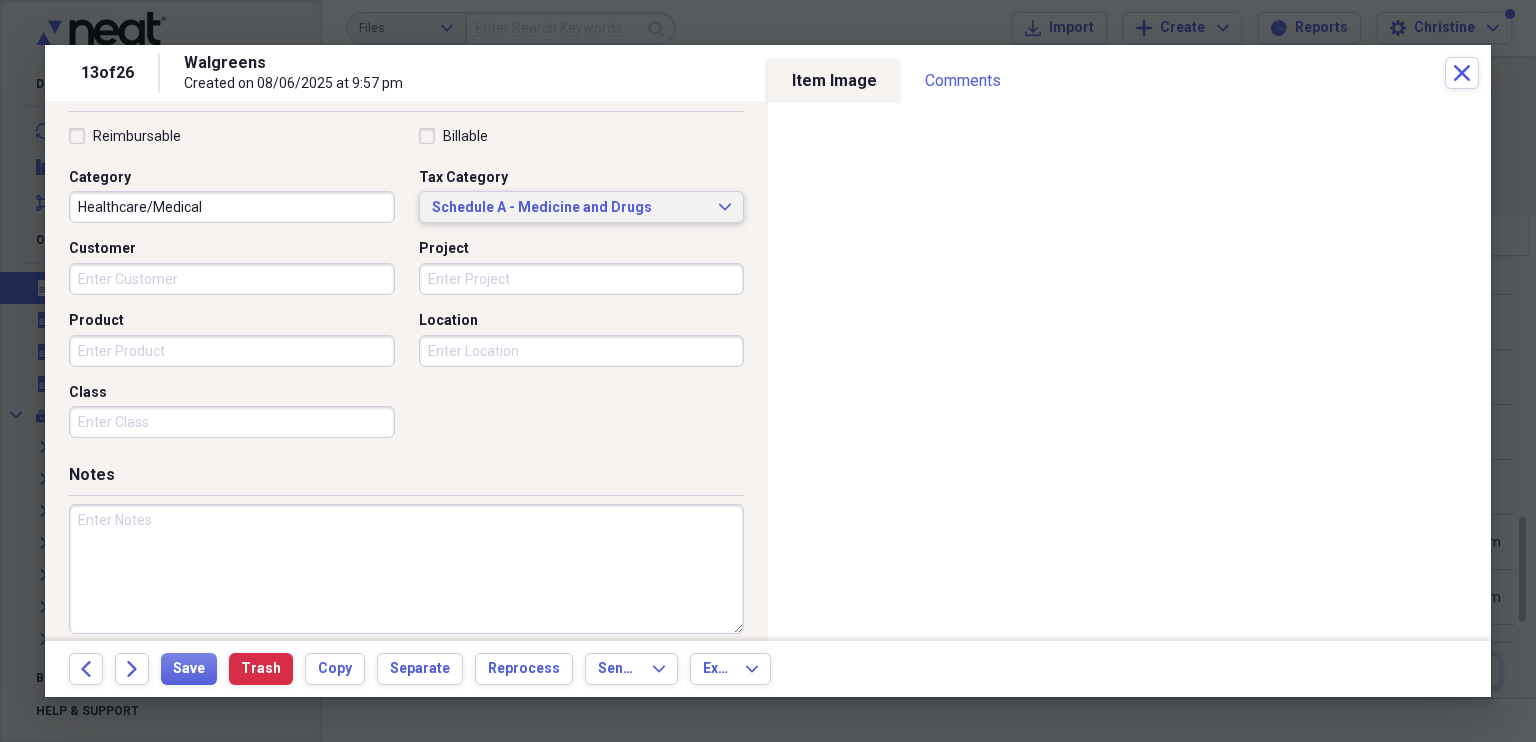 scroll, scrollTop: 479, scrollLeft: 0, axis: vertical 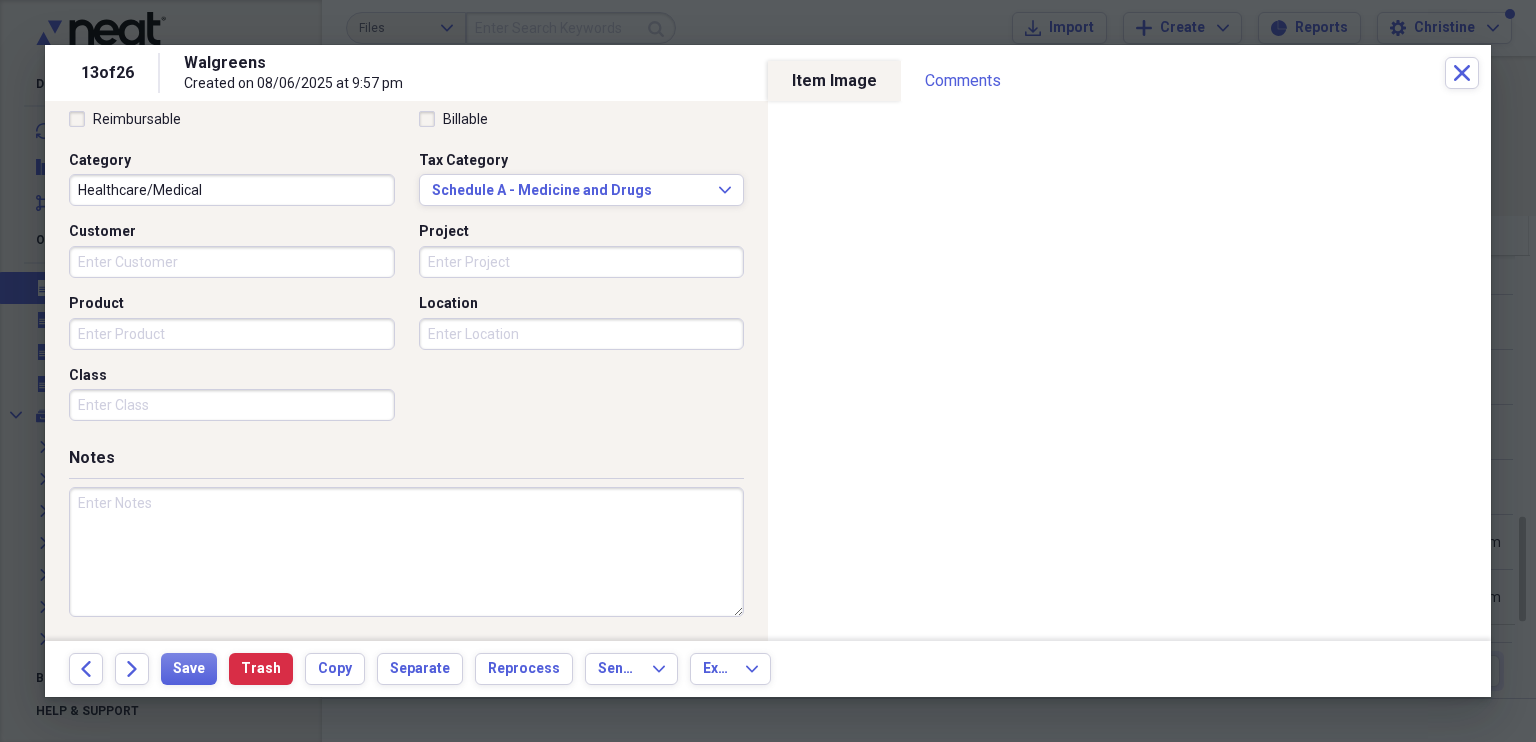 click at bounding box center (406, 552) 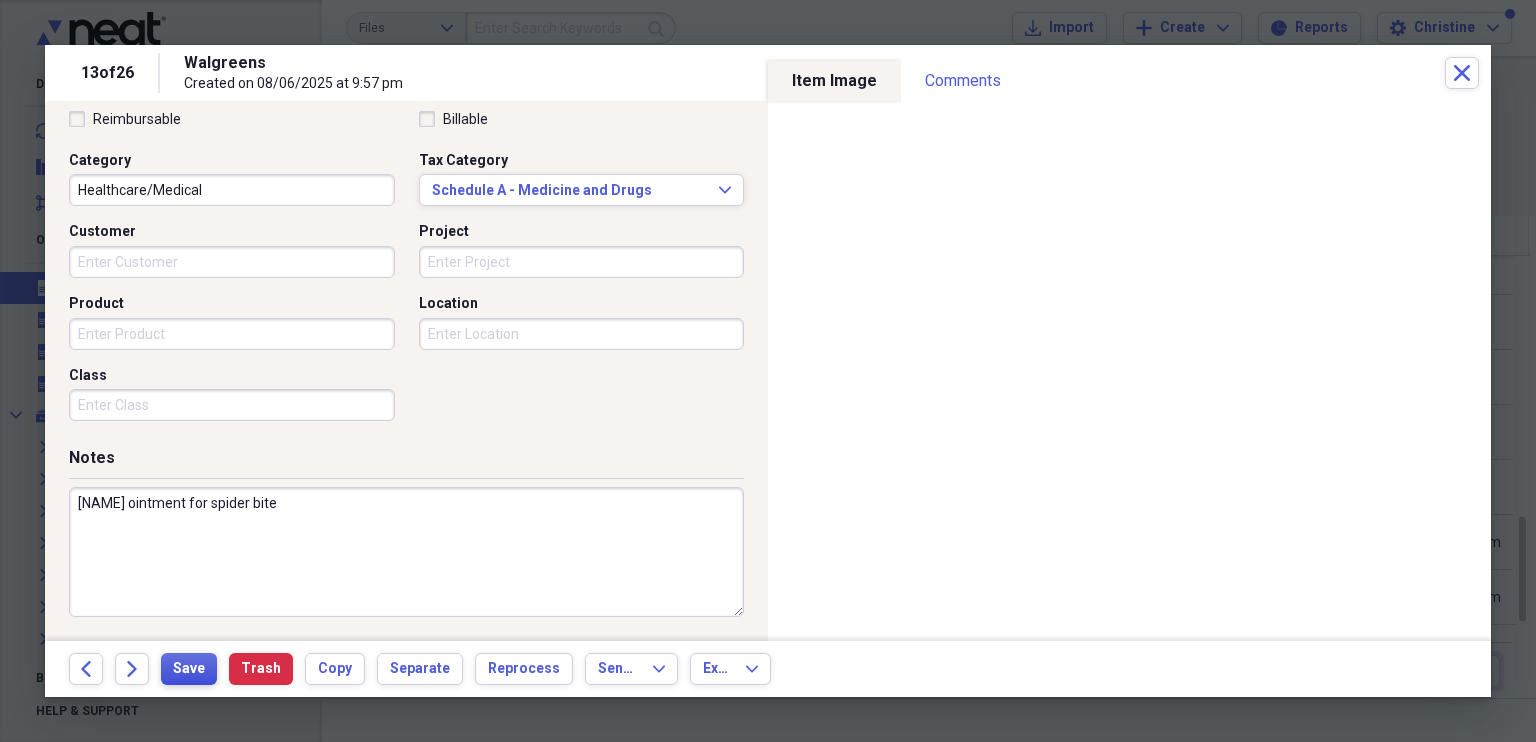 click on "Save" at bounding box center [189, 669] 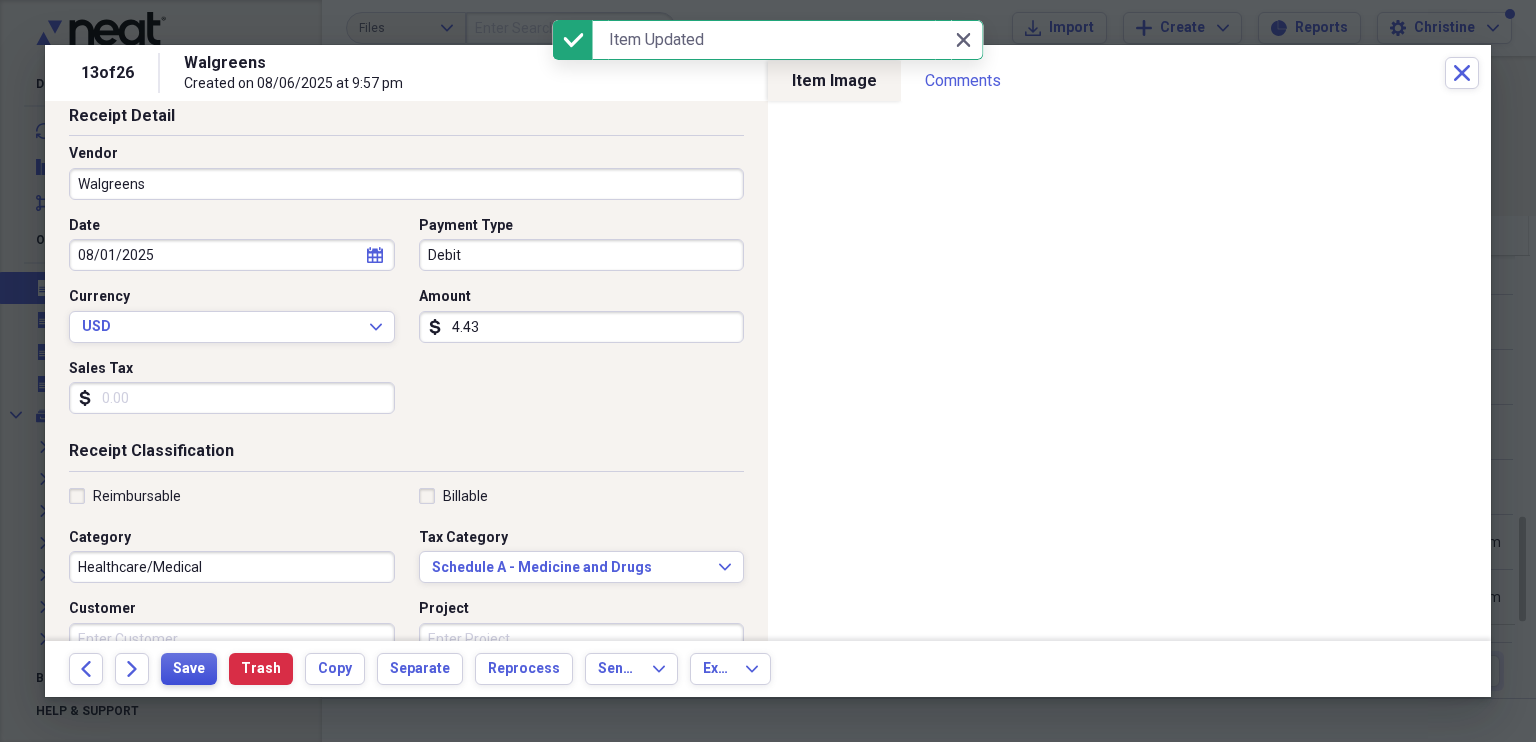 scroll, scrollTop: 66, scrollLeft: 0, axis: vertical 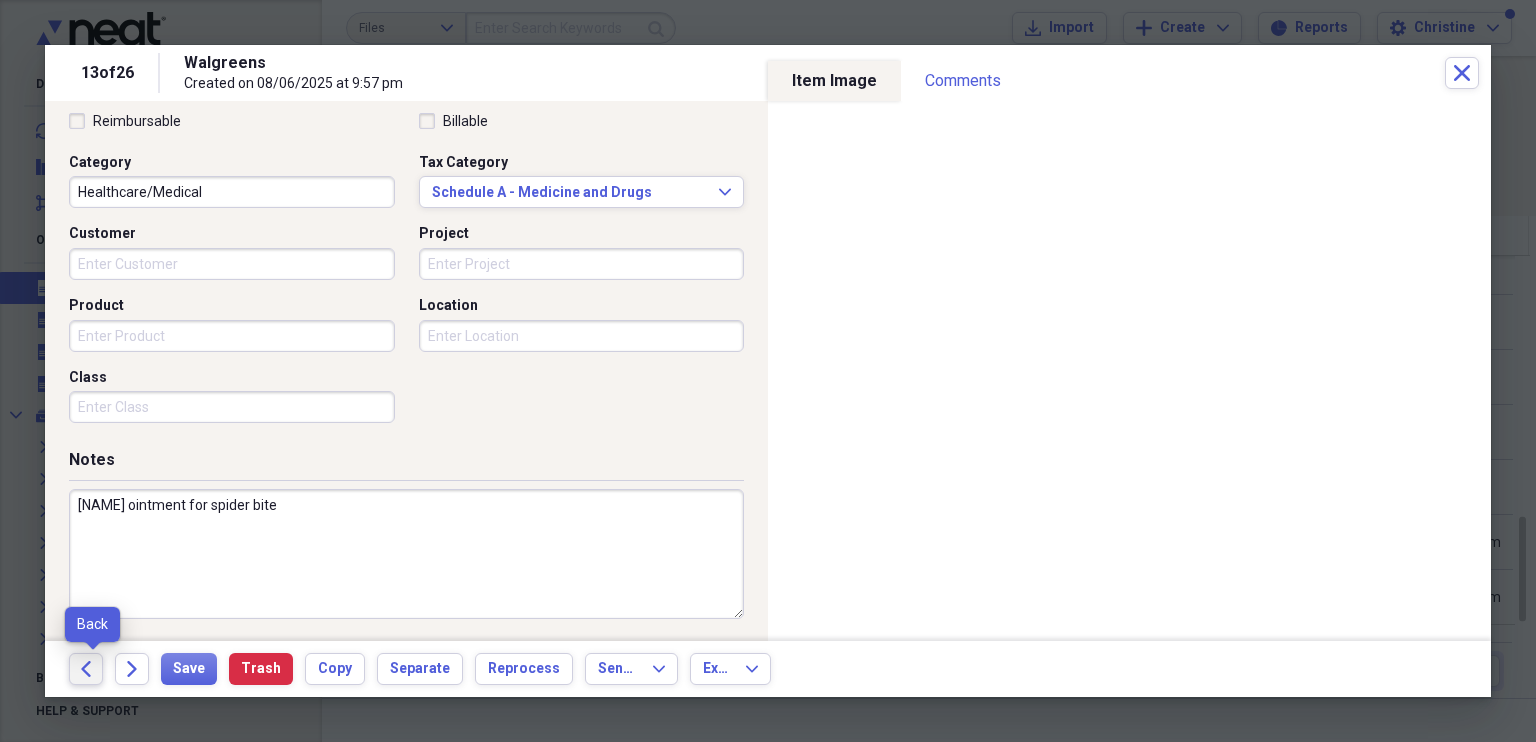 click on "Back" at bounding box center [86, 669] 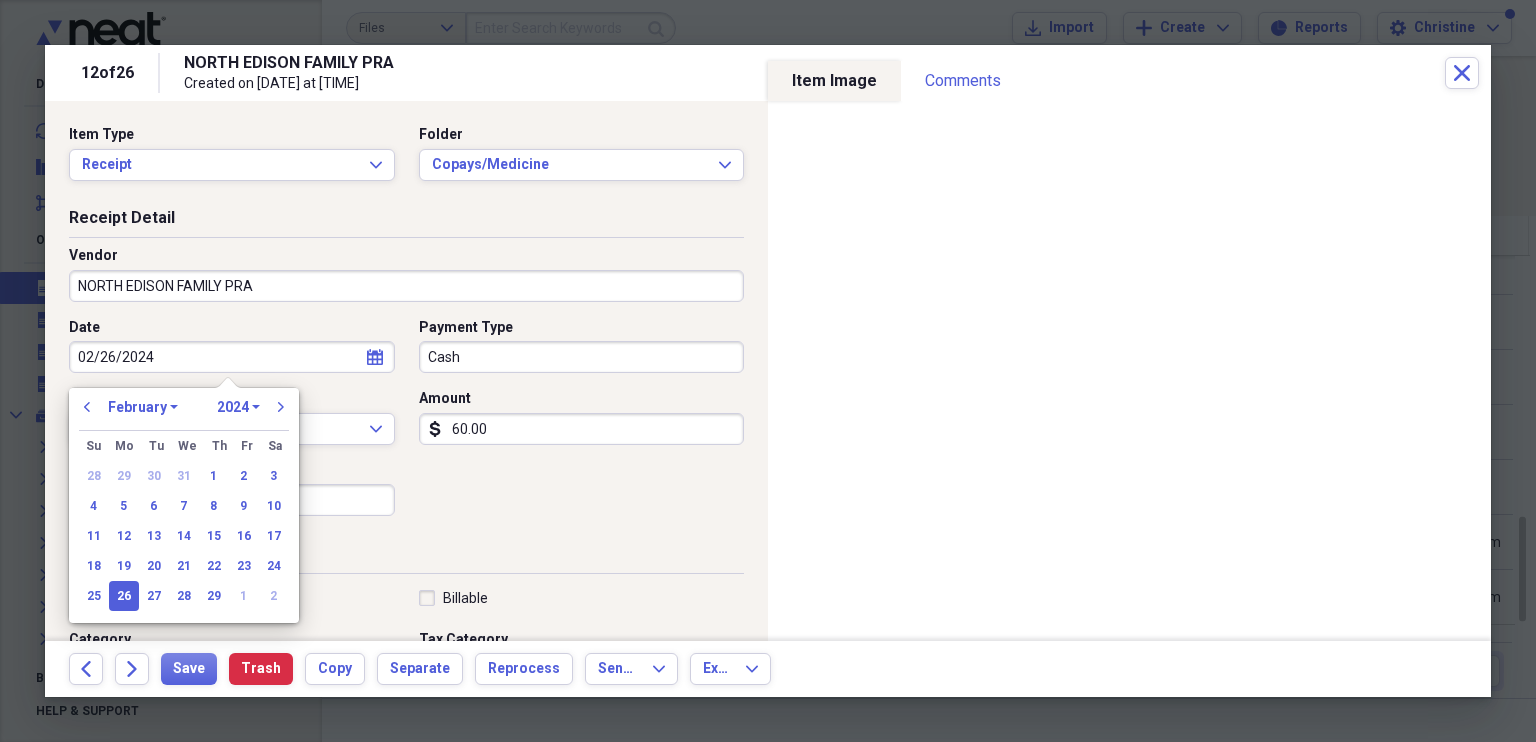 click on "02/26/2024" at bounding box center [232, 357] 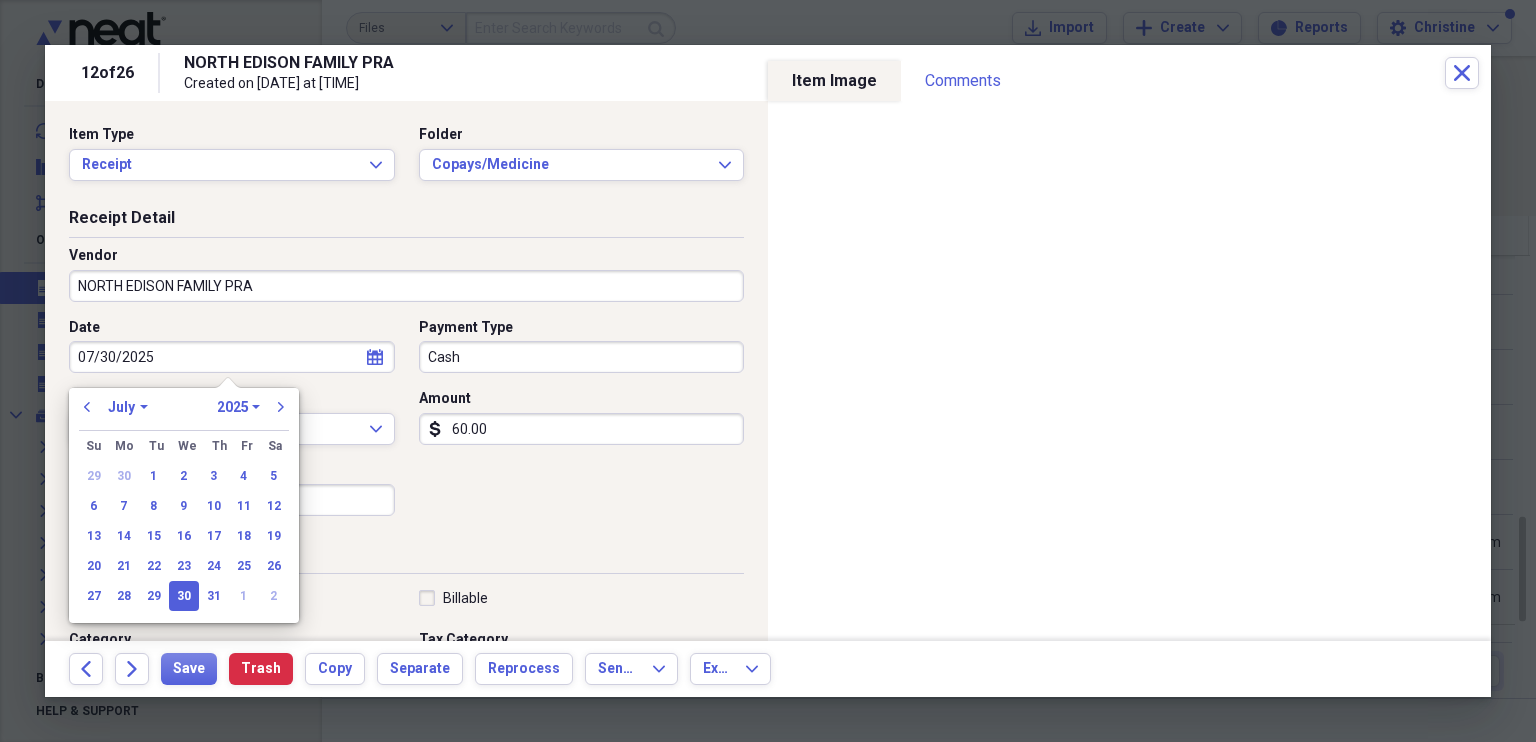 click on "60.00" at bounding box center (582, 429) 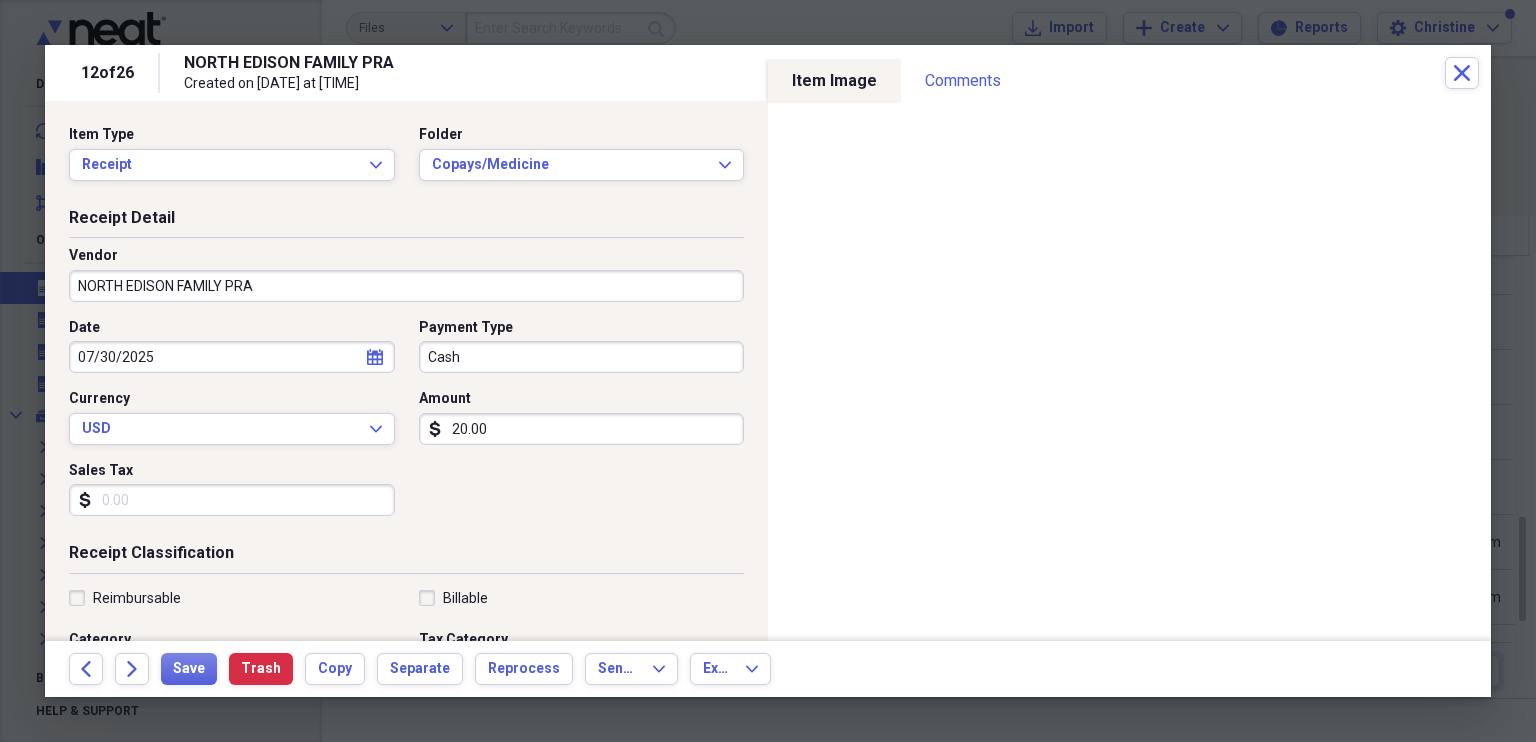 click on "Cash" at bounding box center [582, 357] 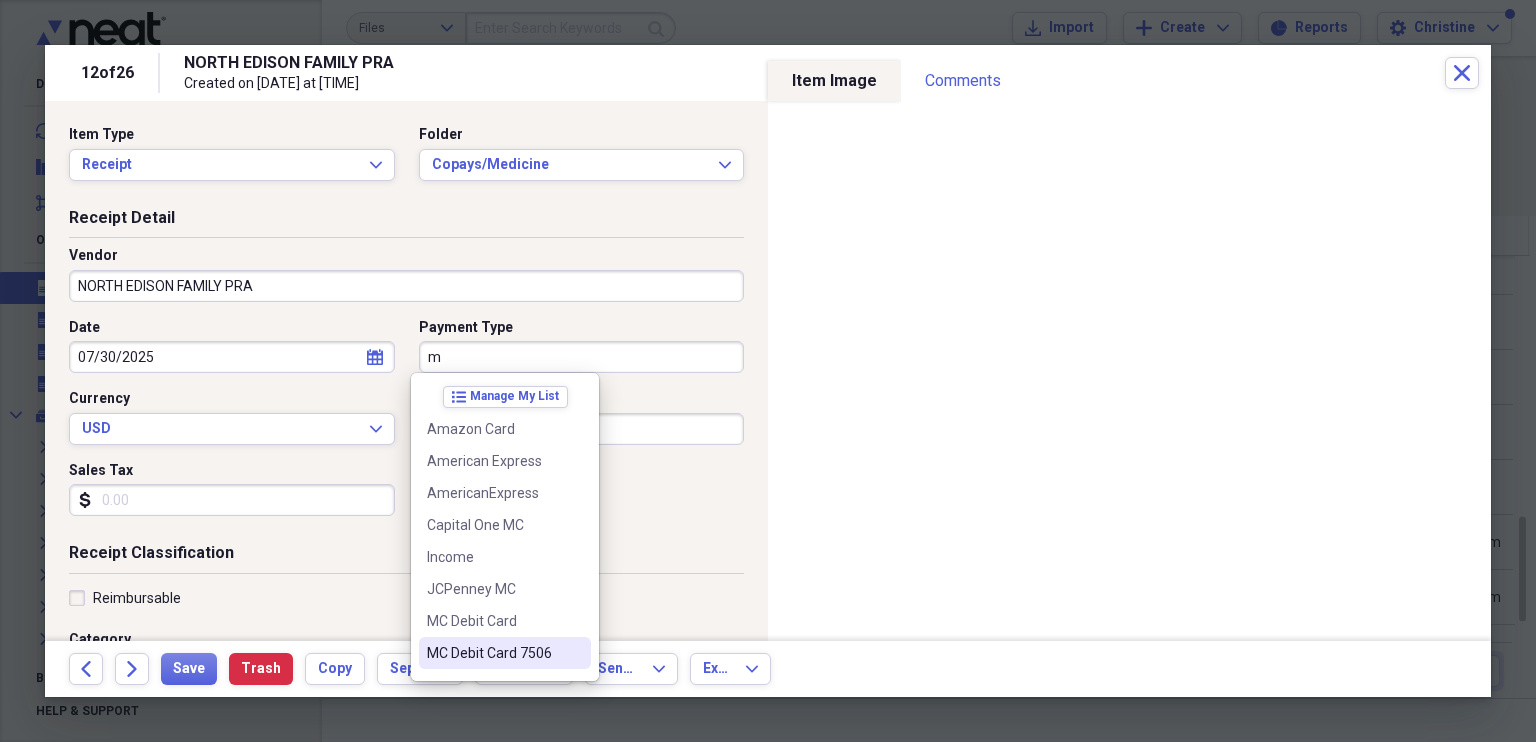 click on "MC Debit Card 7506" at bounding box center [505, 653] 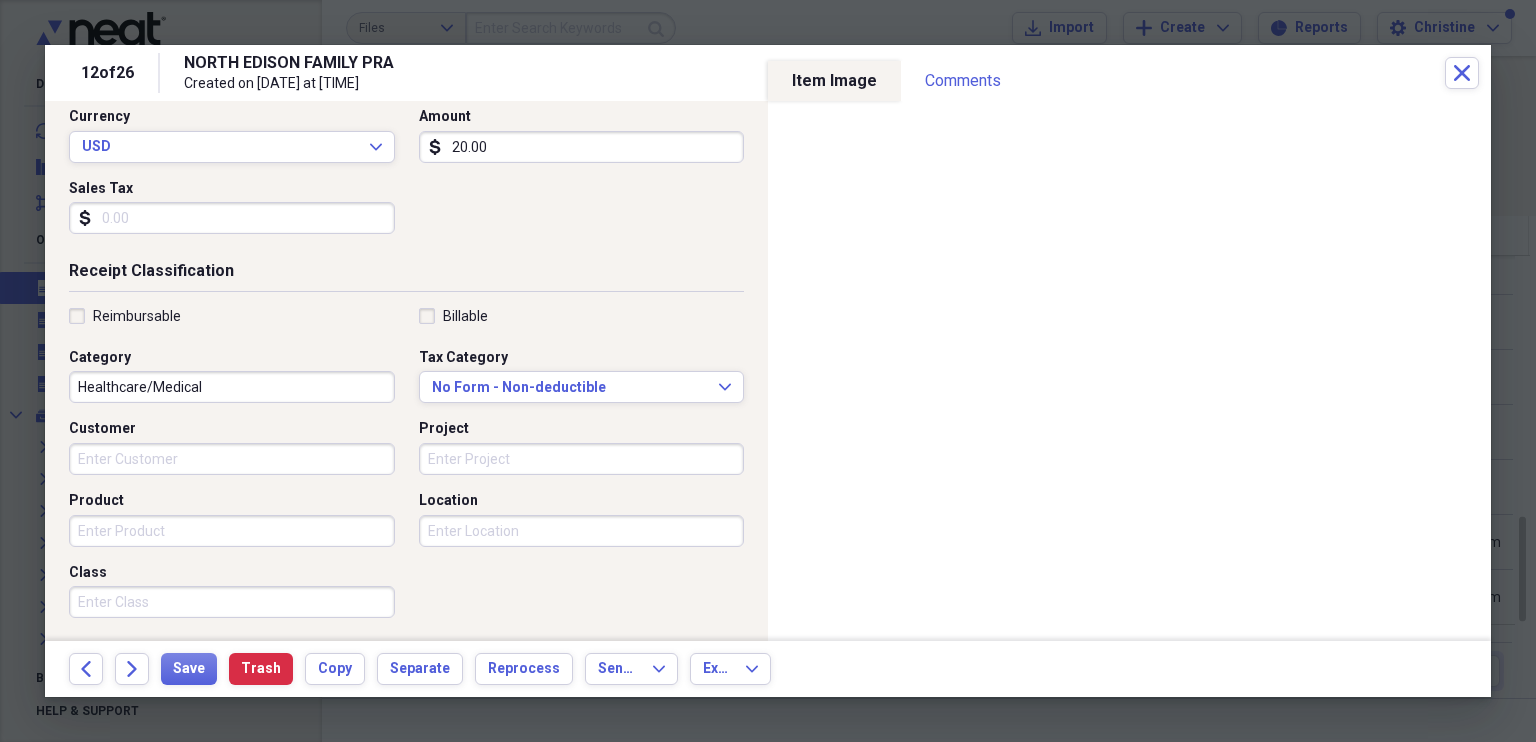 scroll, scrollTop: 293, scrollLeft: 0, axis: vertical 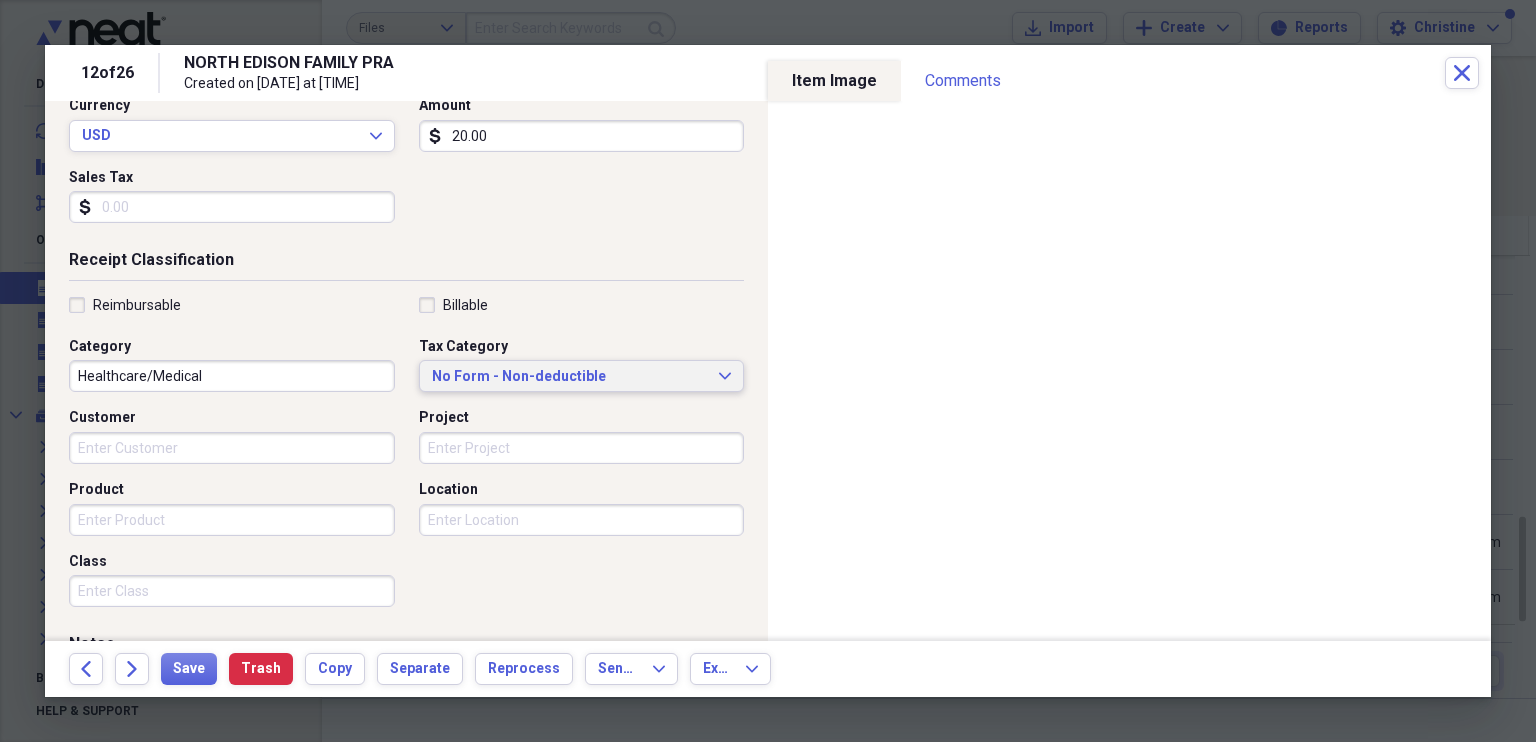 click on "No Form - Non-deductible" at bounding box center (570, 377) 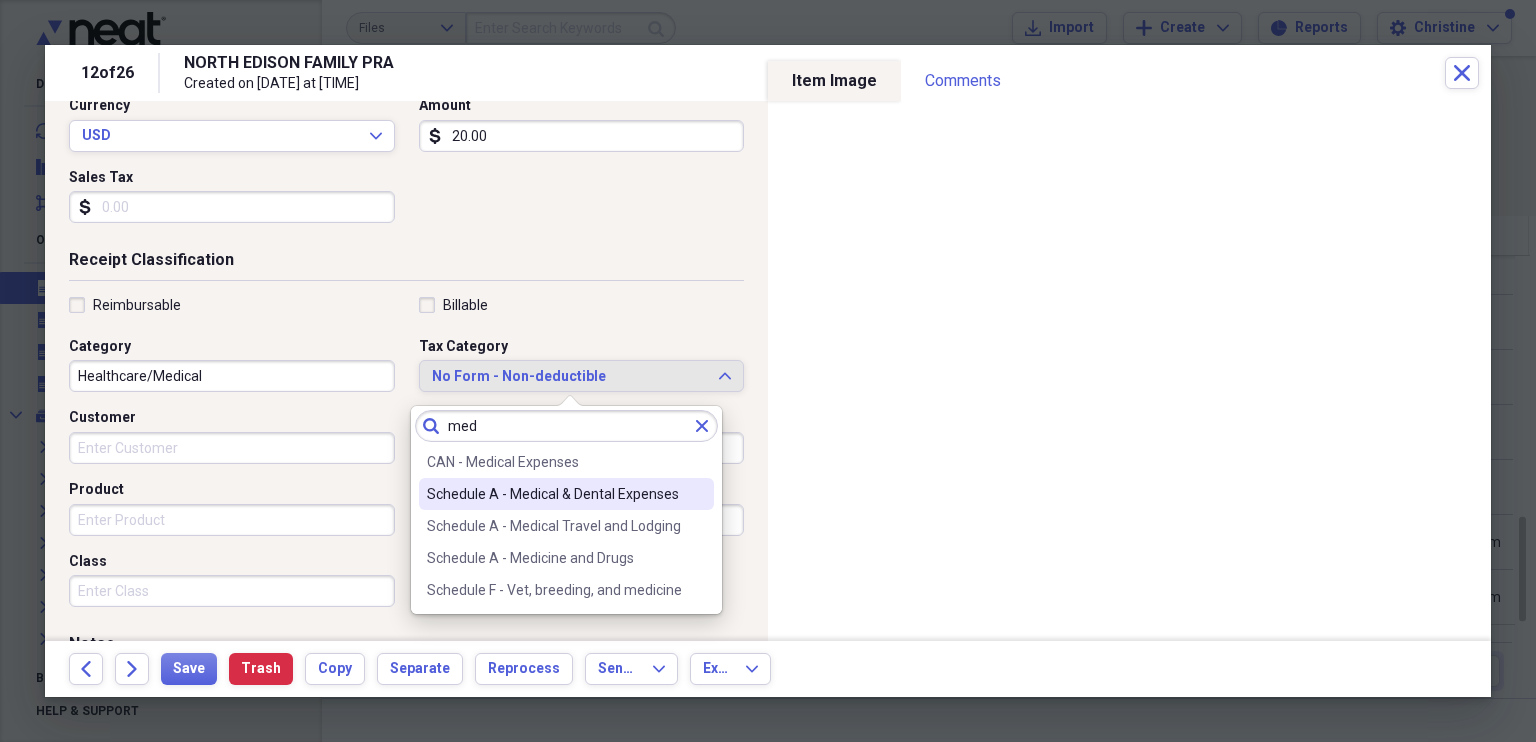 click on "Schedule A - Medical & Dental Expenses" at bounding box center (554, 494) 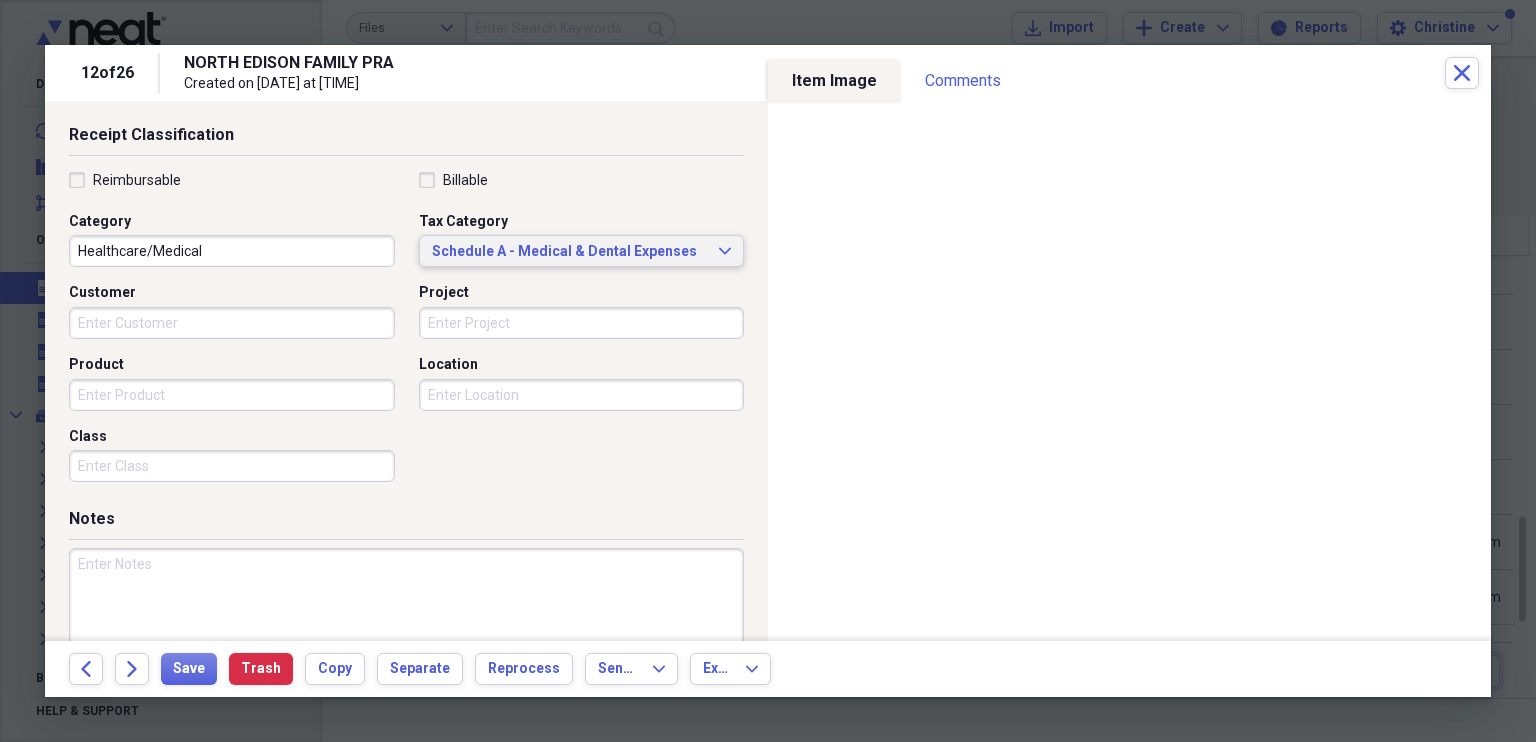 scroll, scrollTop: 479, scrollLeft: 0, axis: vertical 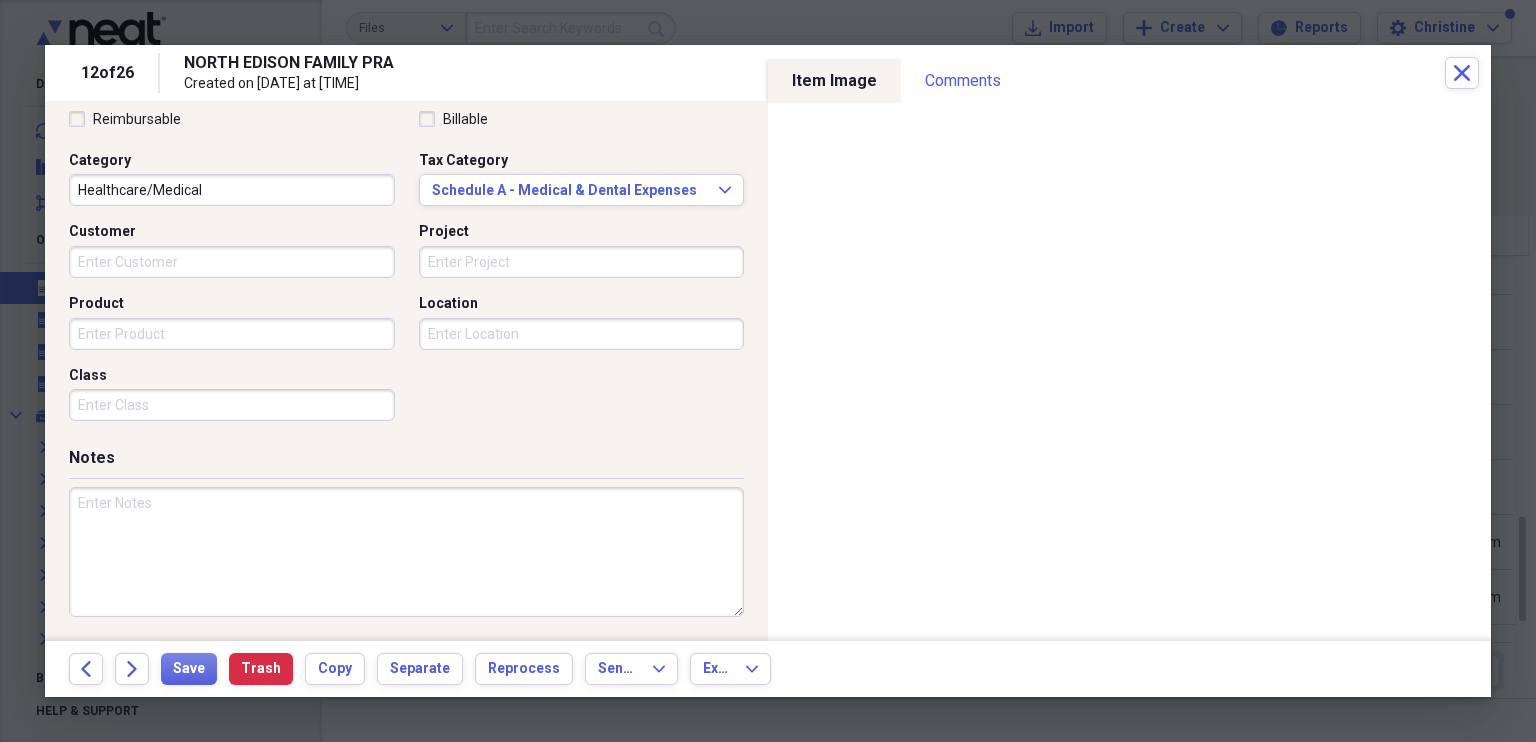 click at bounding box center [406, 552] 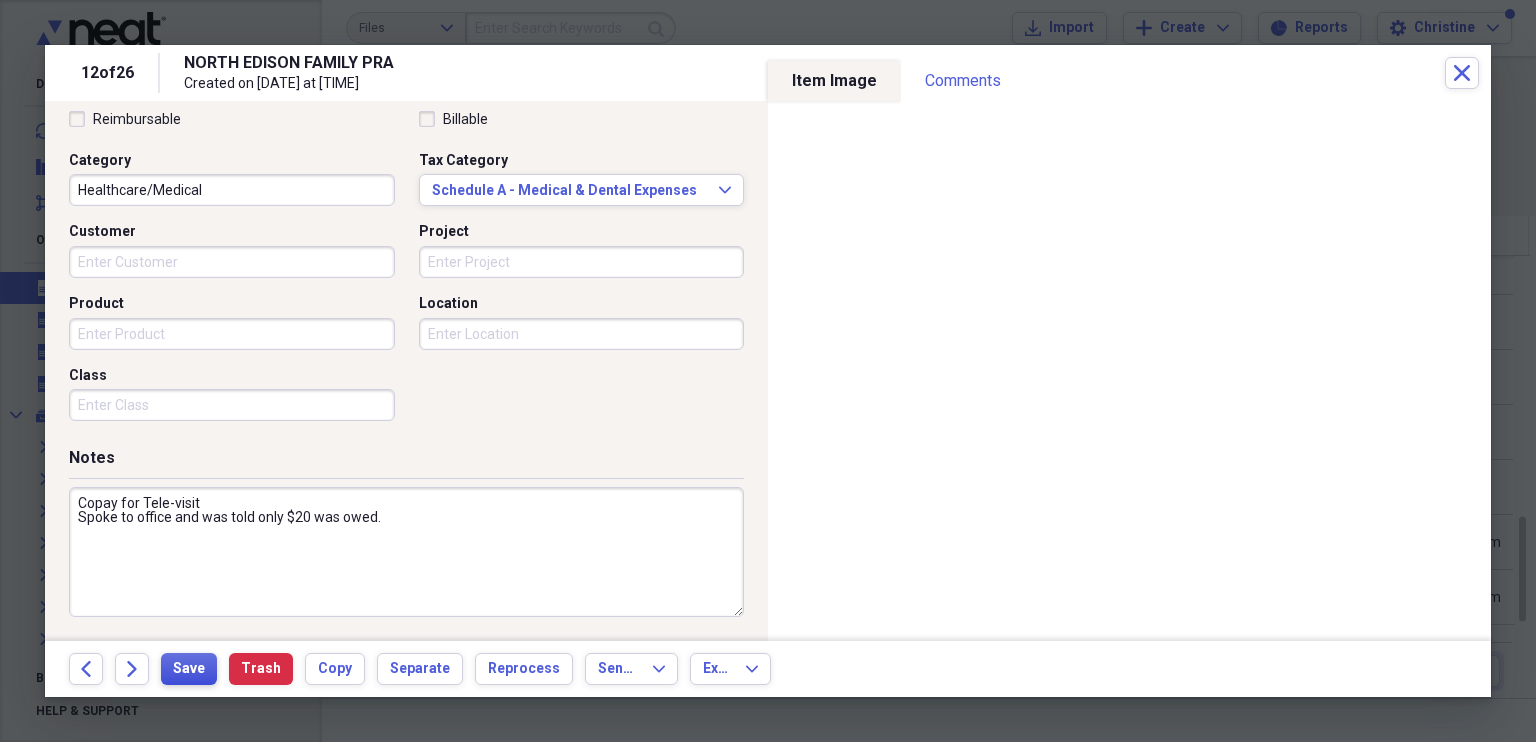 click on "Save" at bounding box center (189, 669) 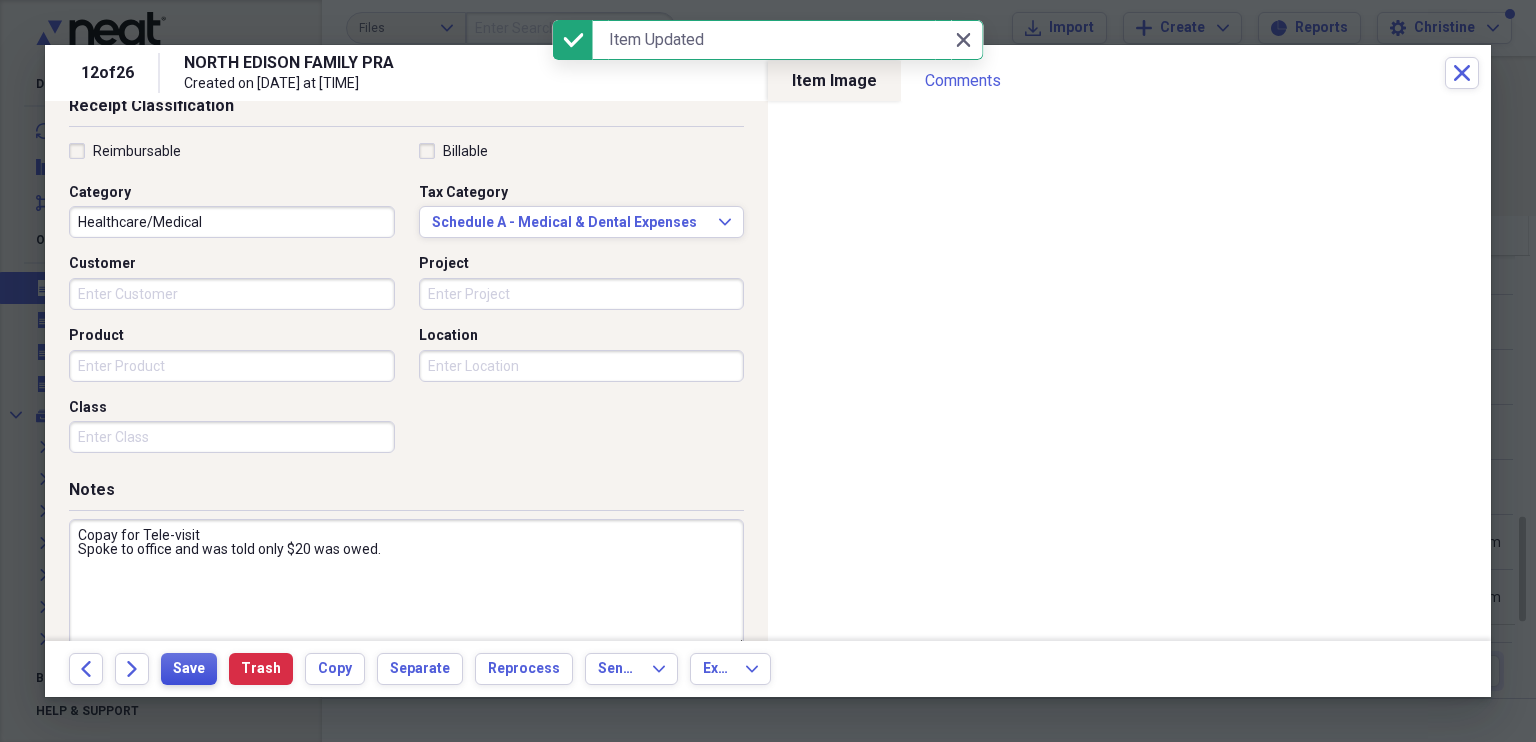scroll, scrollTop: 455, scrollLeft: 0, axis: vertical 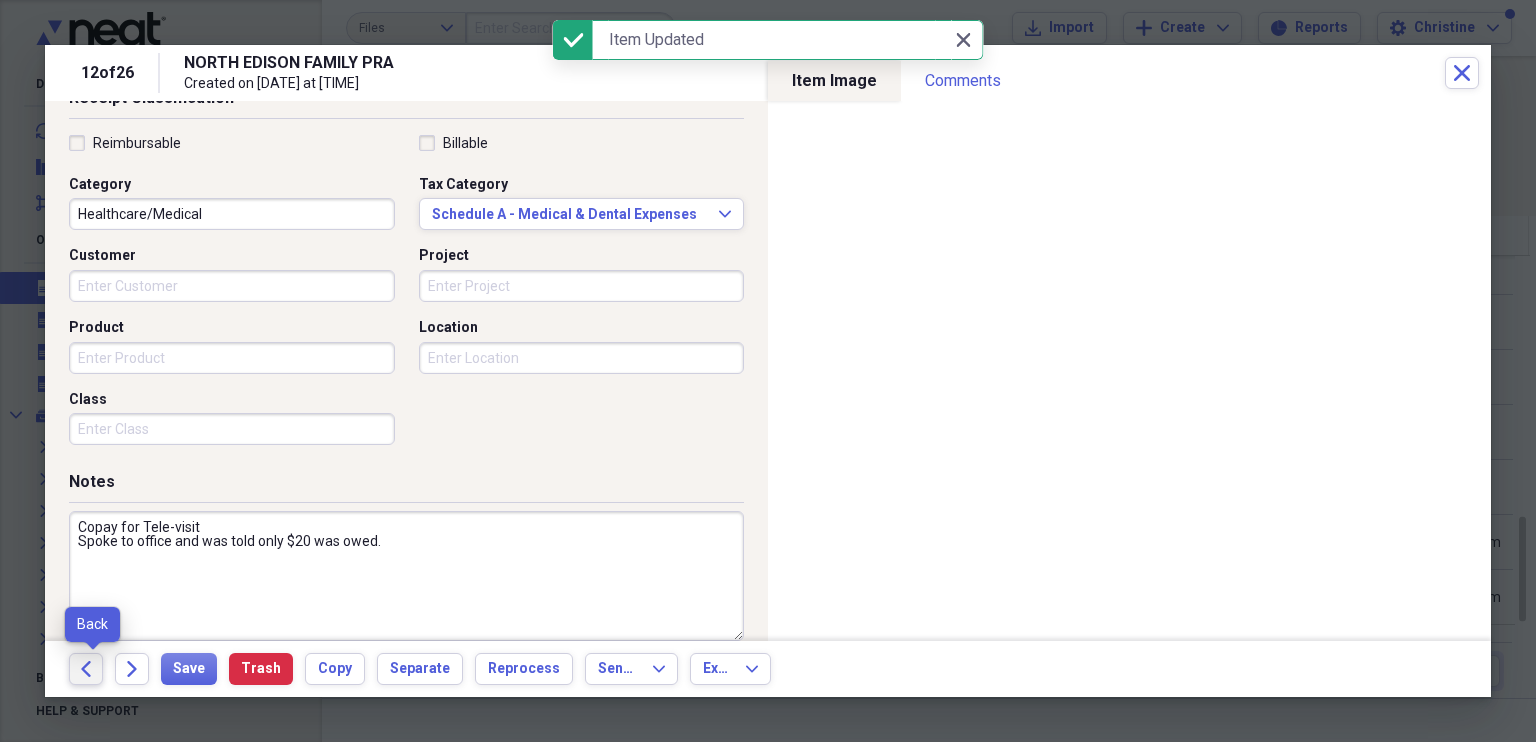 click 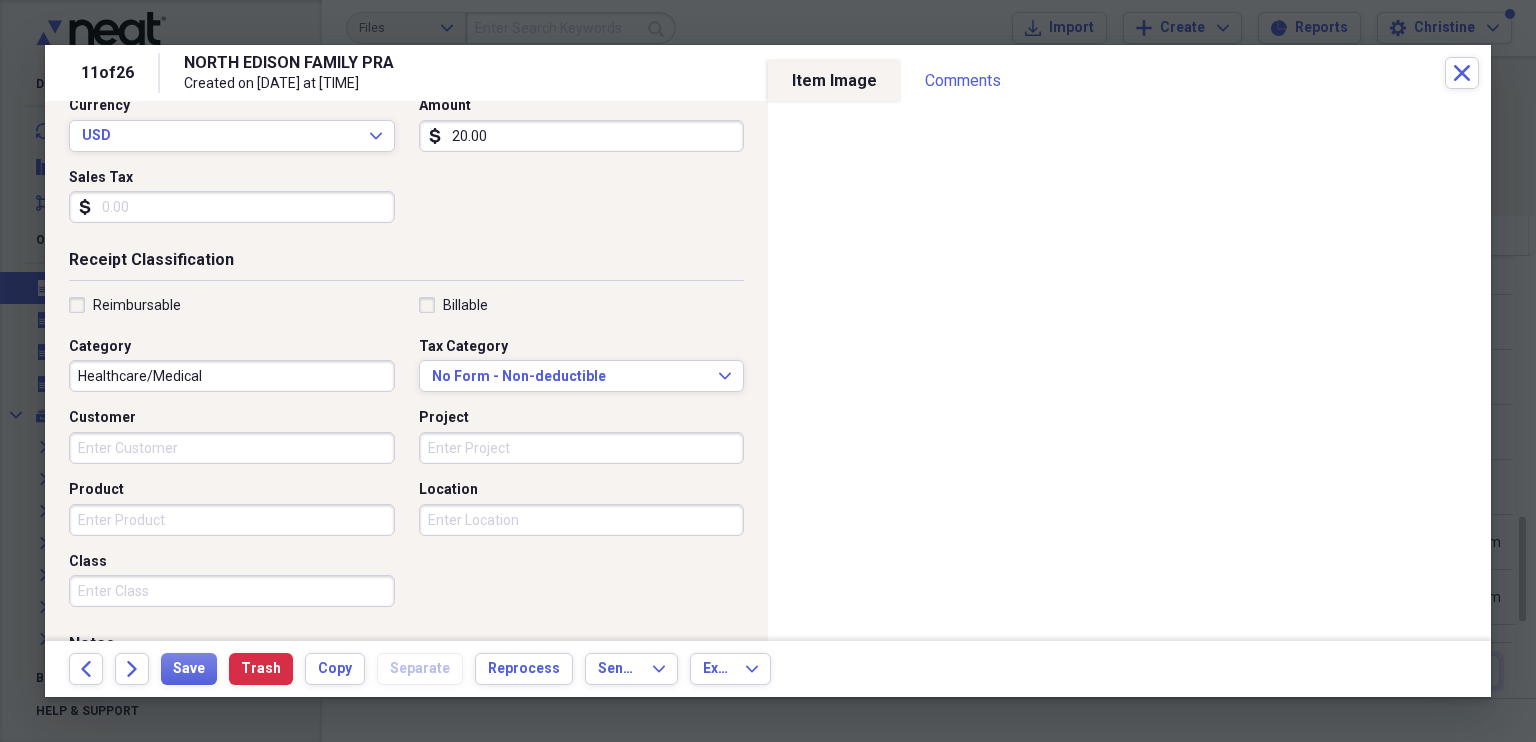 scroll, scrollTop: 296, scrollLeft: 0, axis: vertical 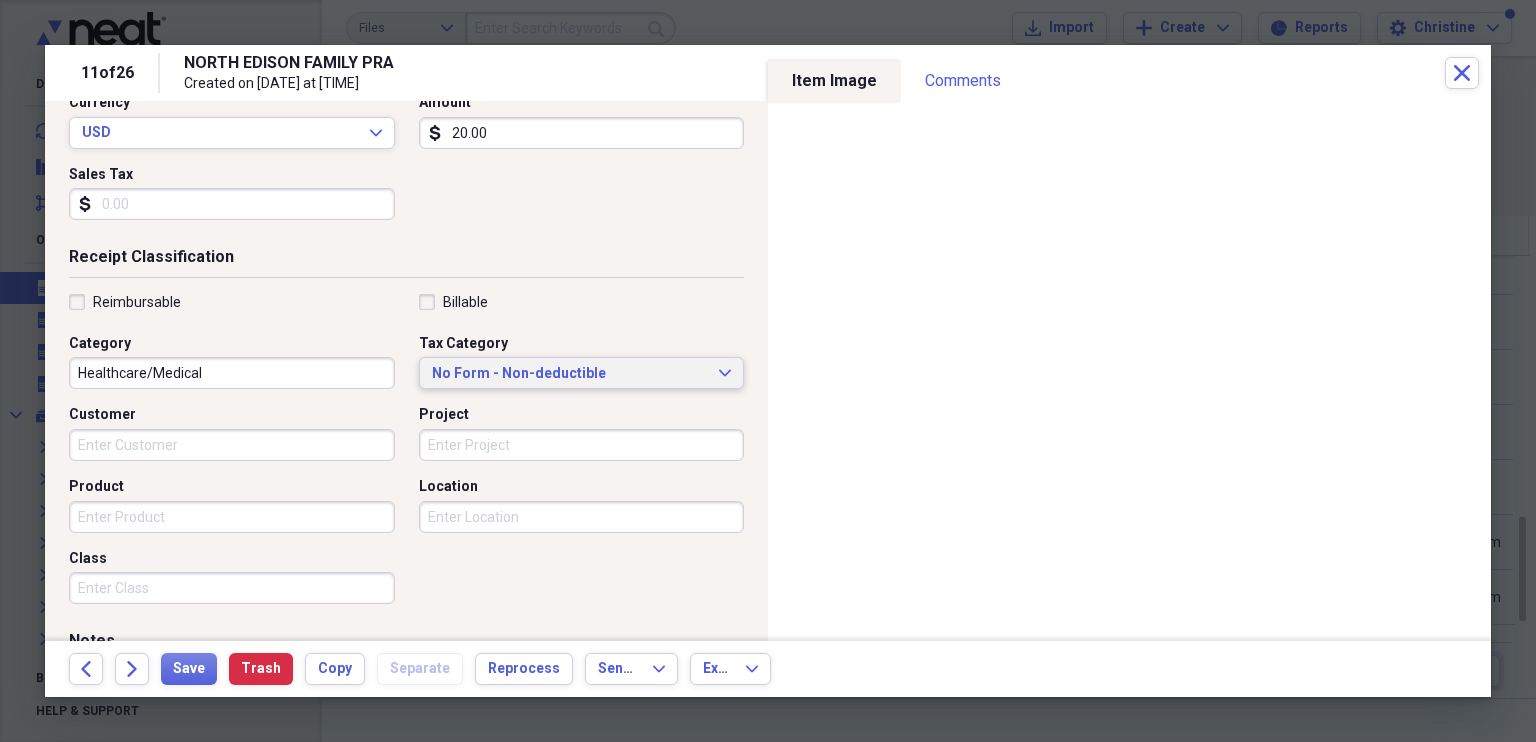 click on "No Form - Non-deductible" at bounding box center [570, 374] 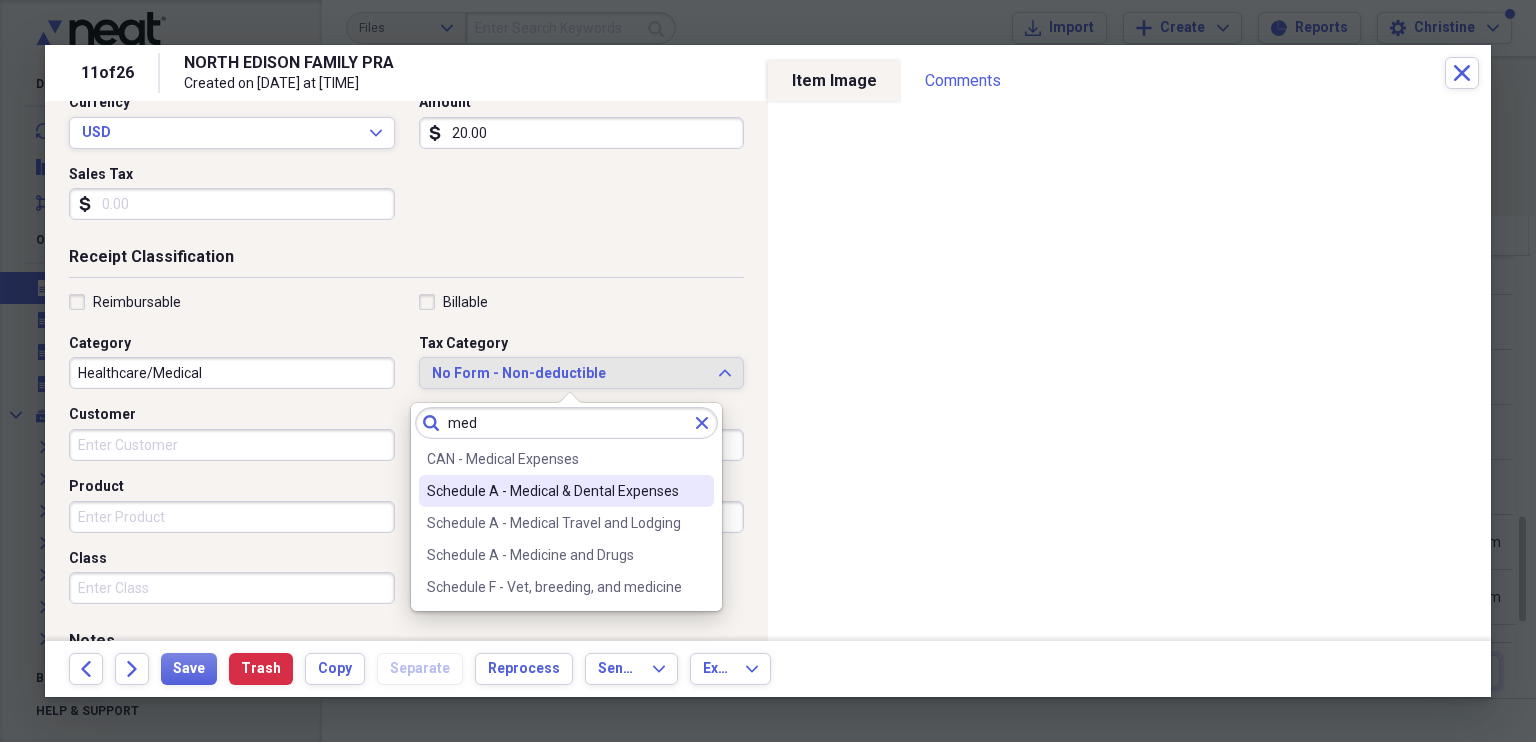 click on "Schedule A - Medical & Dental Expenses" at bounding box center [554, 491] 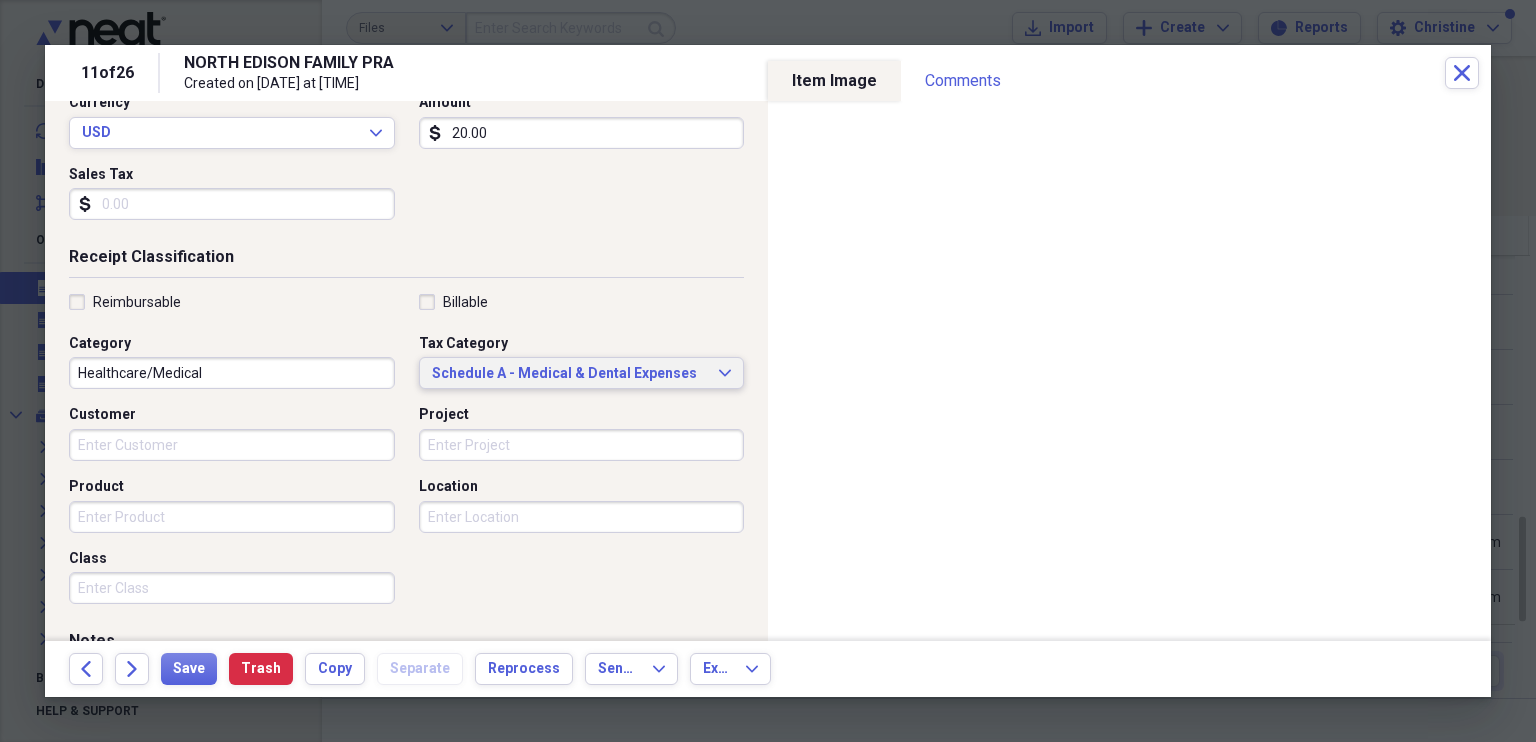 scroll, scrollTop: 479, scrollLeft: 0, axis: vertical 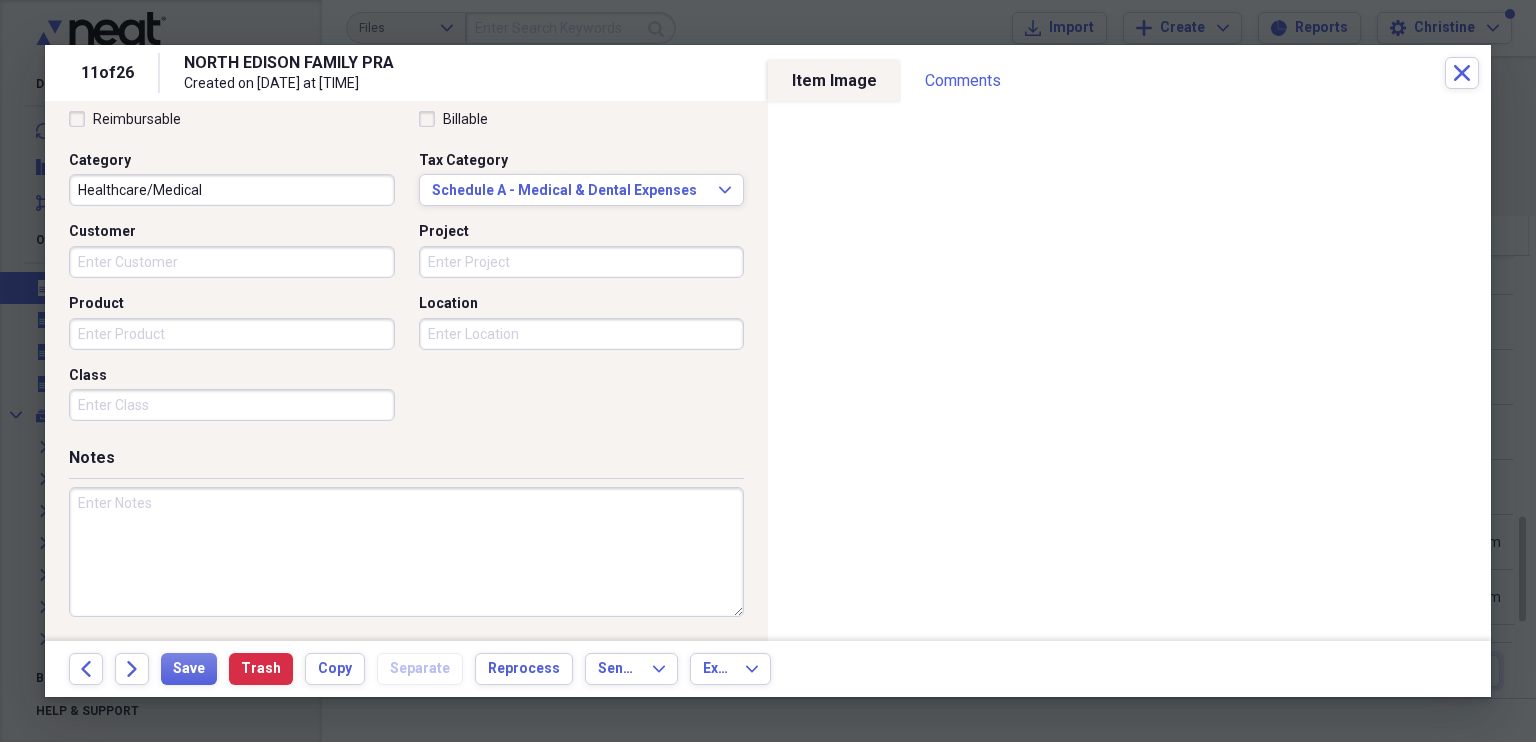 click at bounding box center (406, 552) 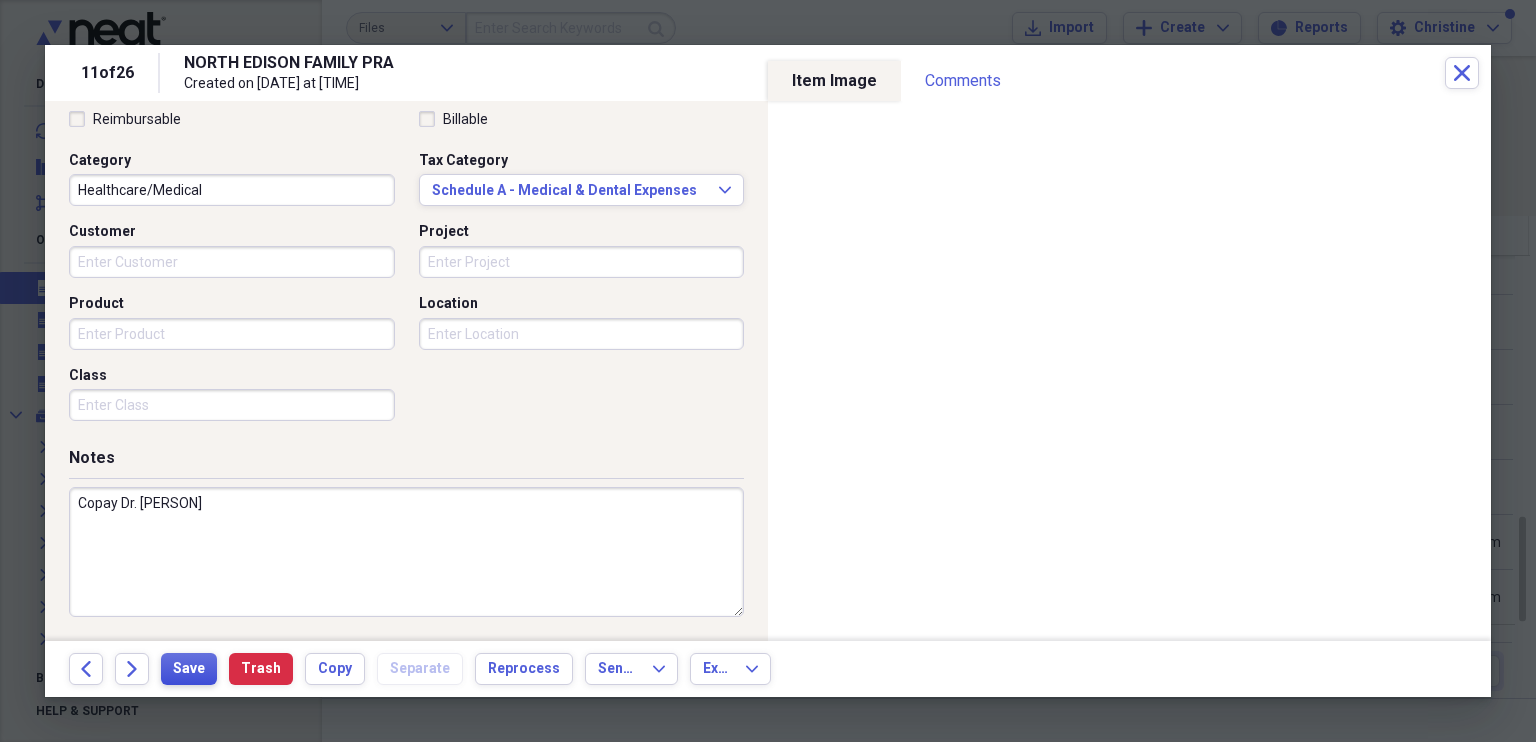 click on "Save" at bounding box center (189, 669) 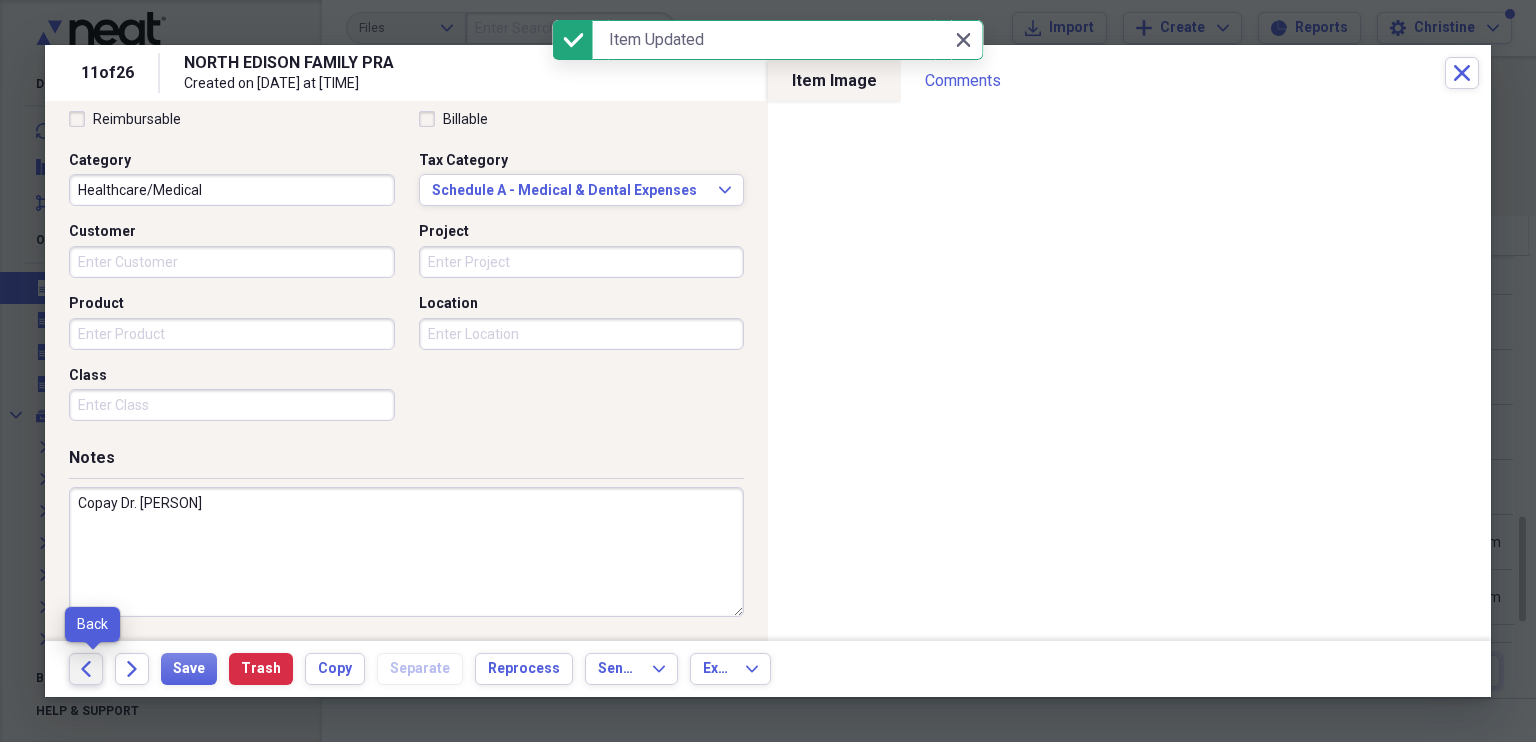 click 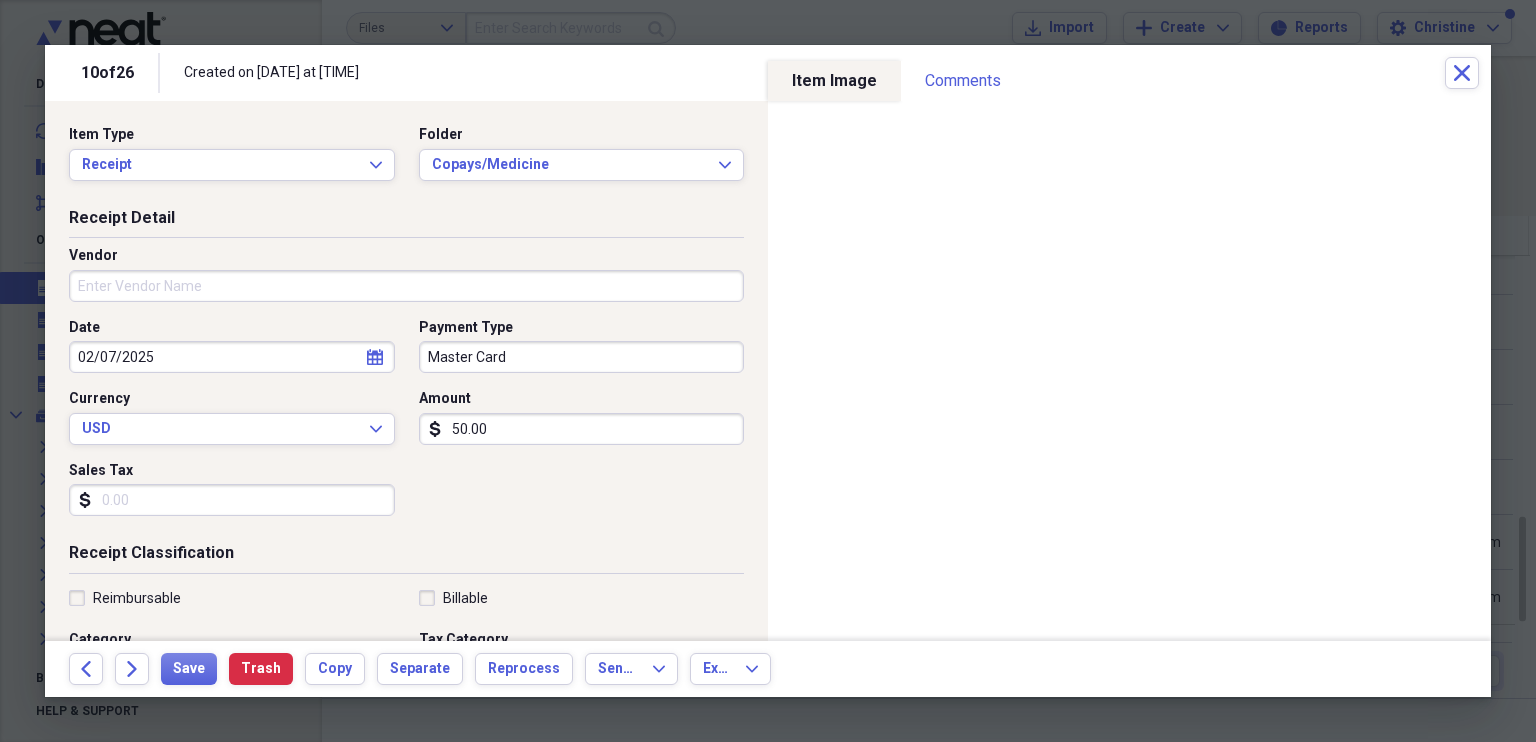 click on "Vendor" at bounding box center (406, 286) 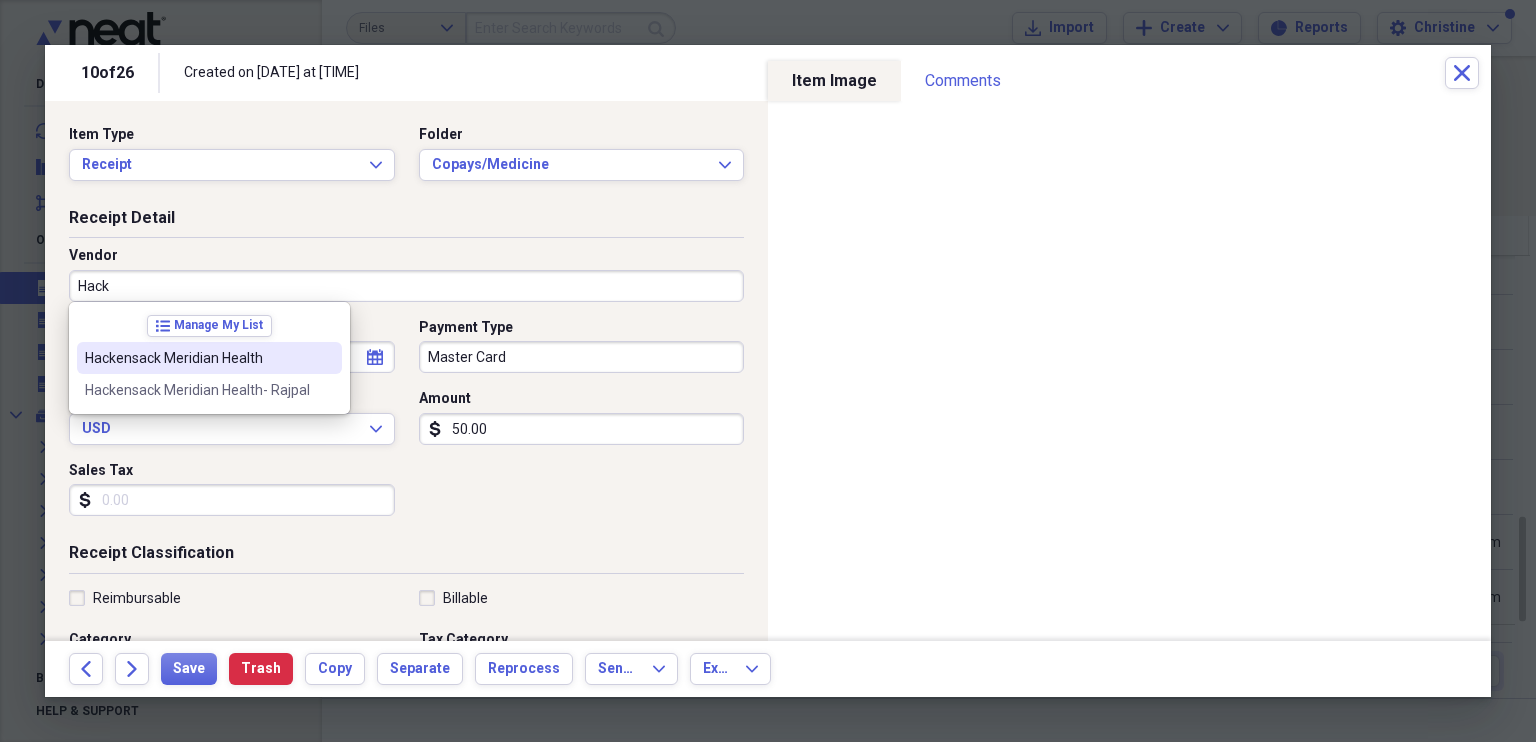 click on "Hackensack Meridian Health" at bounding box center (197, 358) 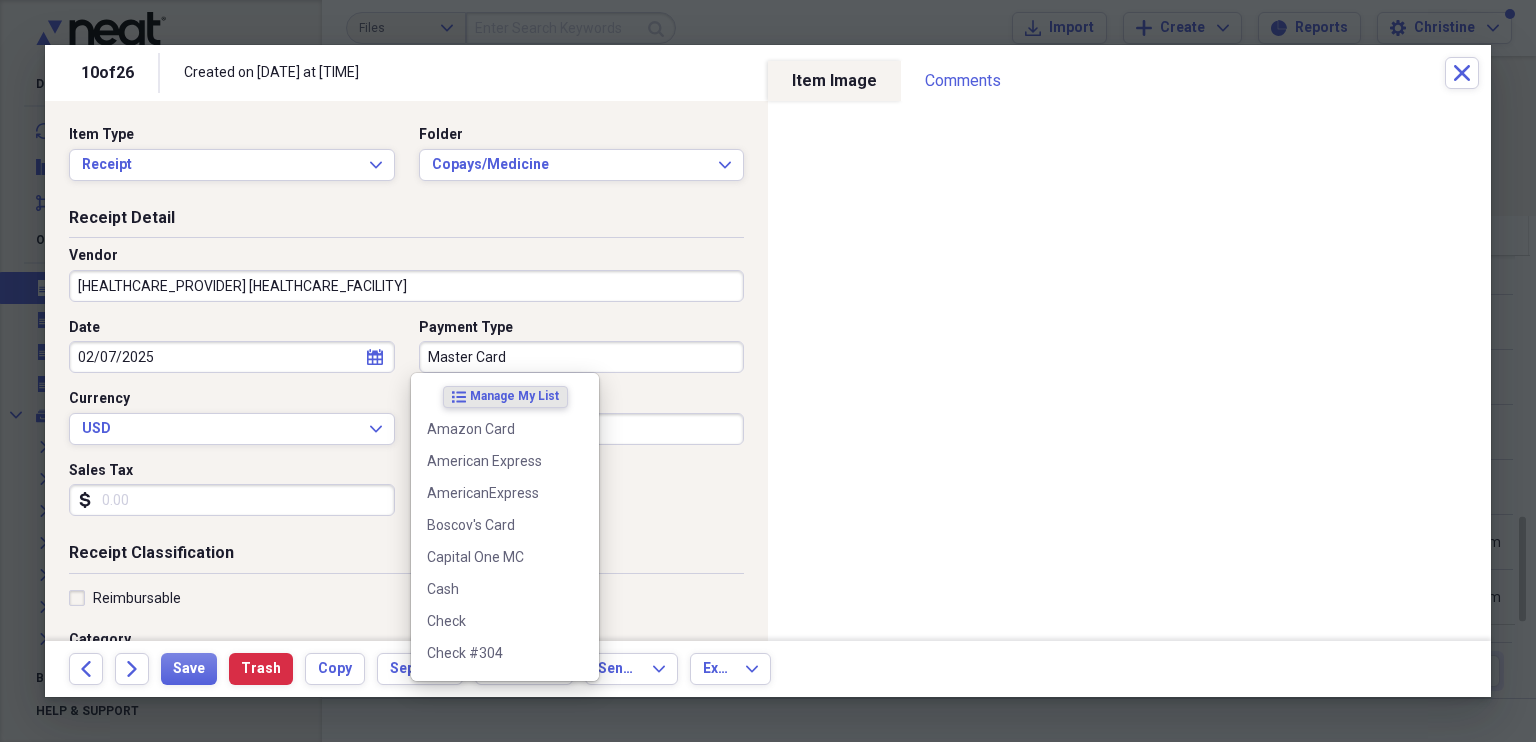 click on "Master Card" at bounding box center (582, 357) 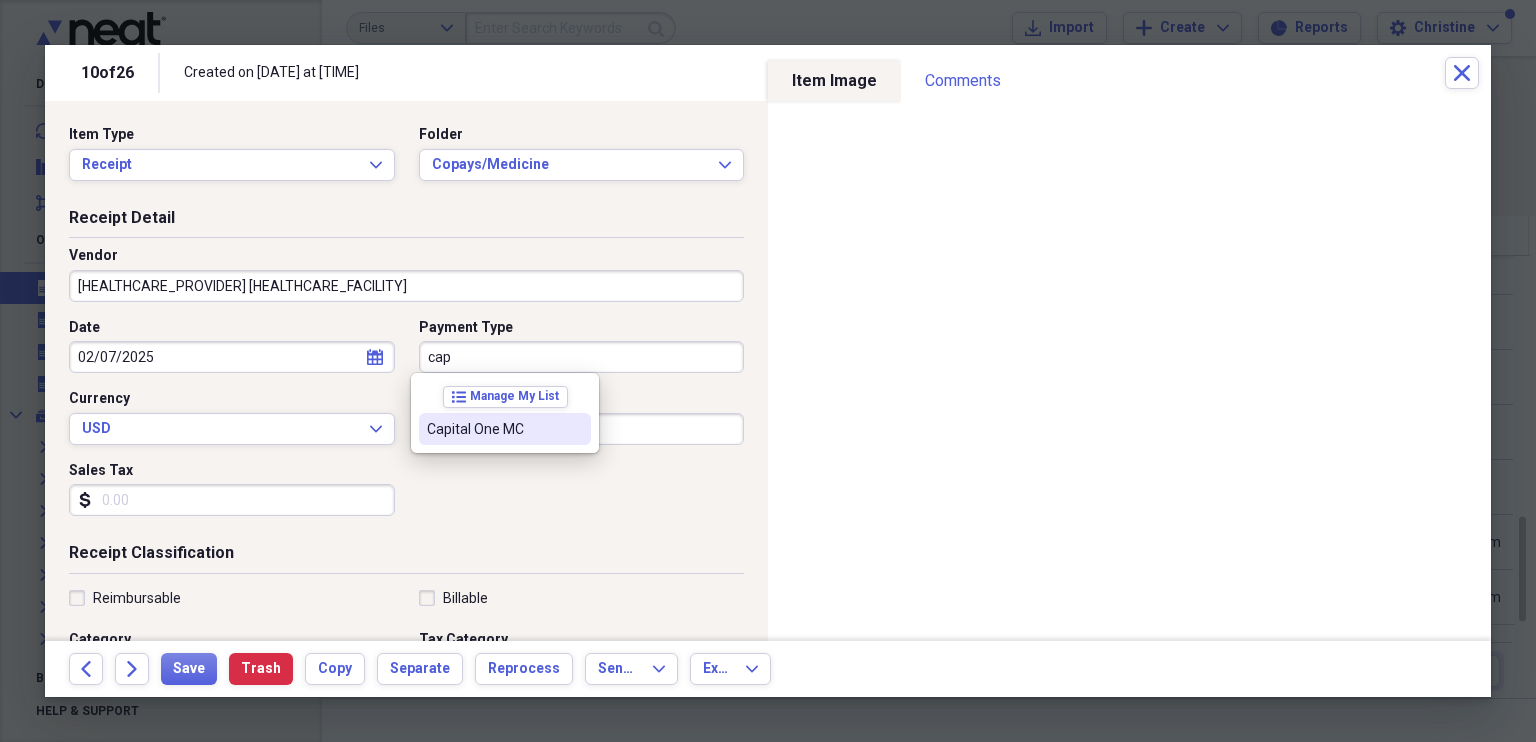 click on "Capital One MC" at bounding box center [505, 429] 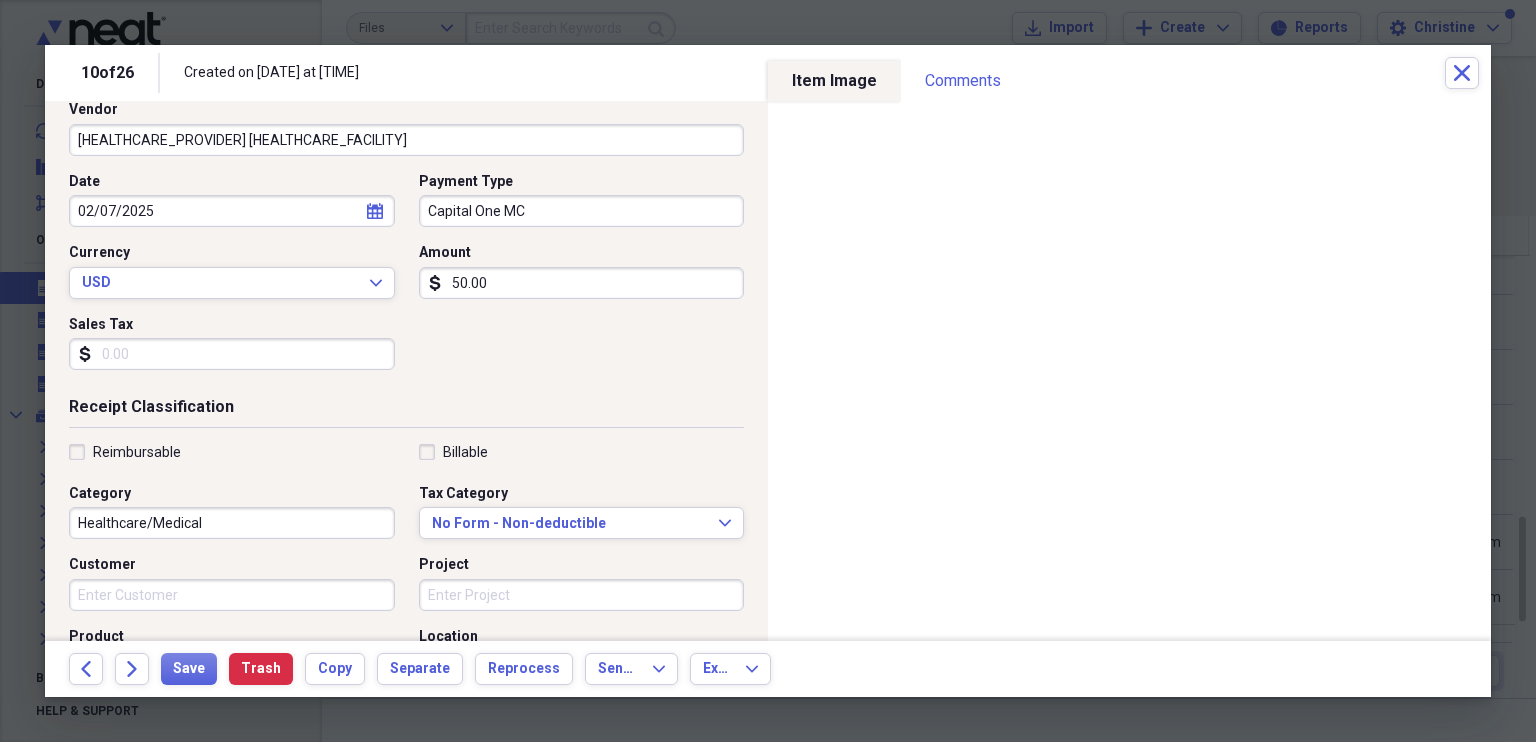 scroll, scrollTop: 151, scrollLeft: 0, axis: vertical 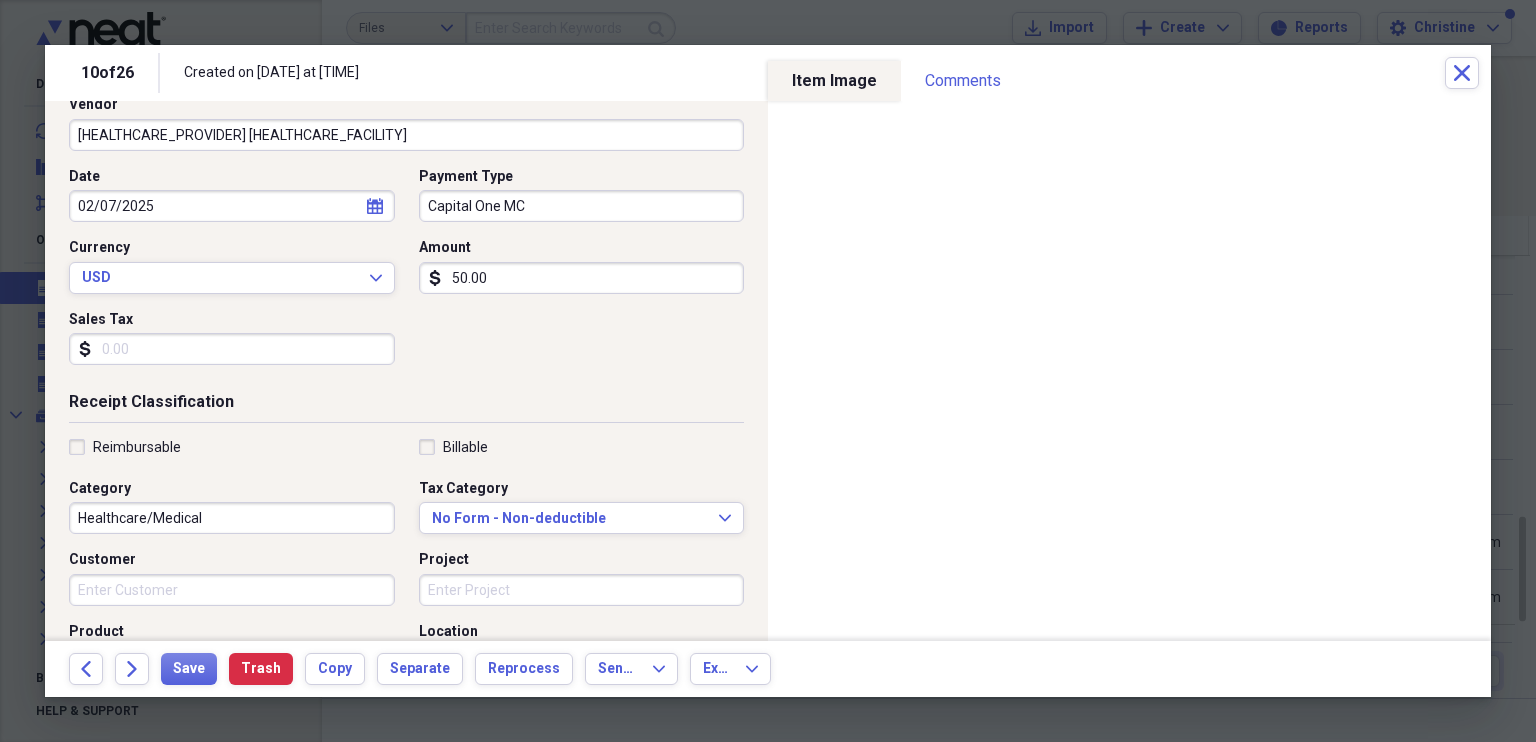 click on "02/07/2025" at bounding box center (232, 206) 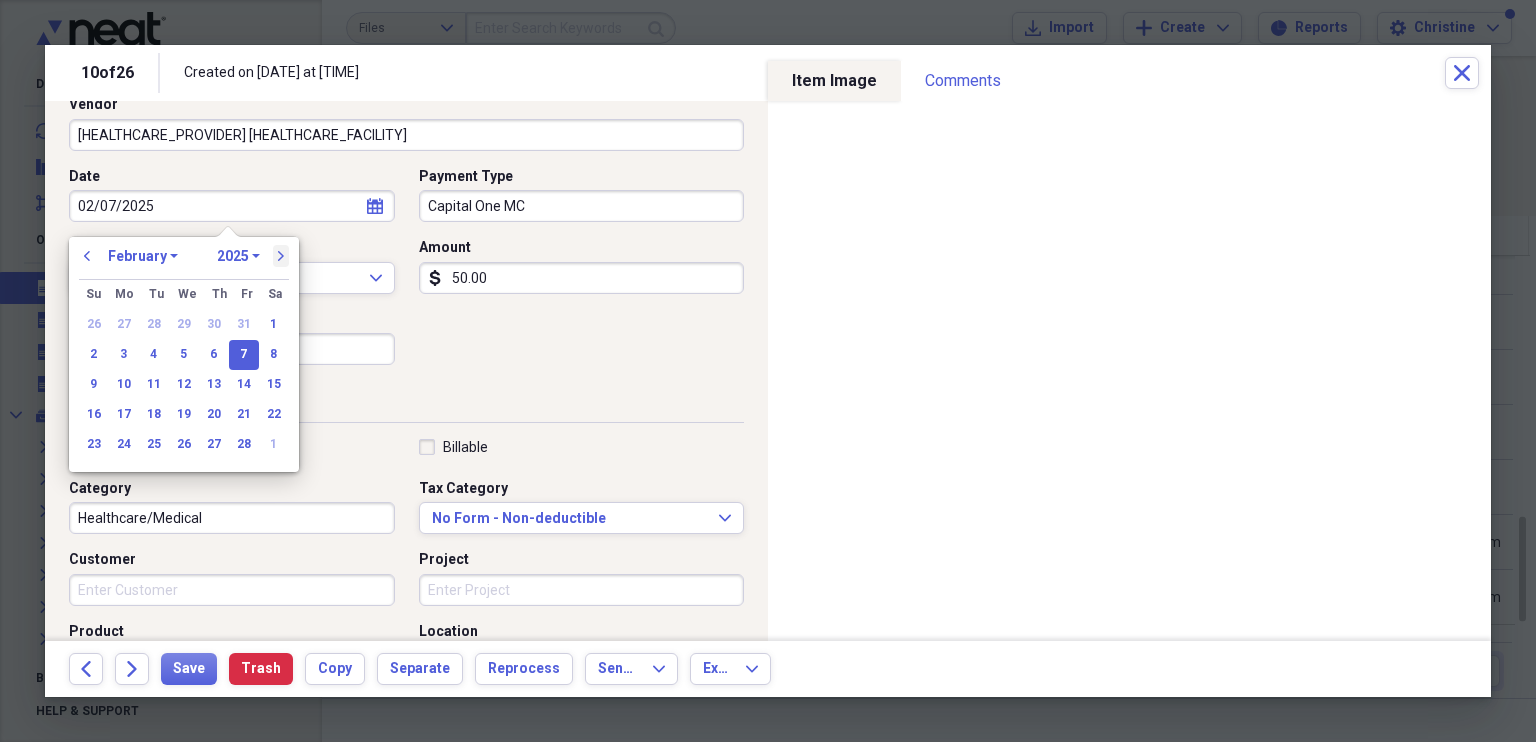 click on "next" at bounding box center (281, 256) 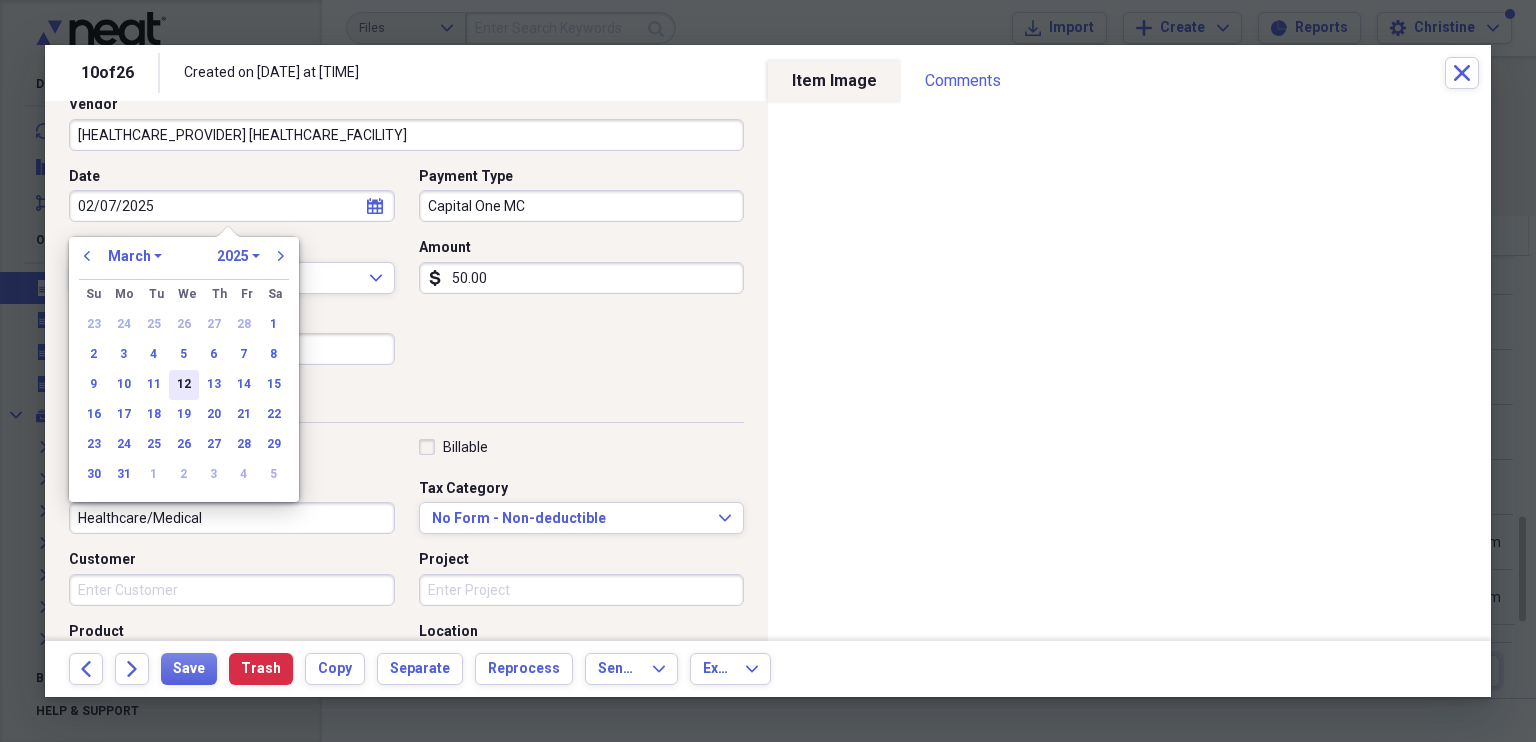click on "12" at bounding box center (184, 385) 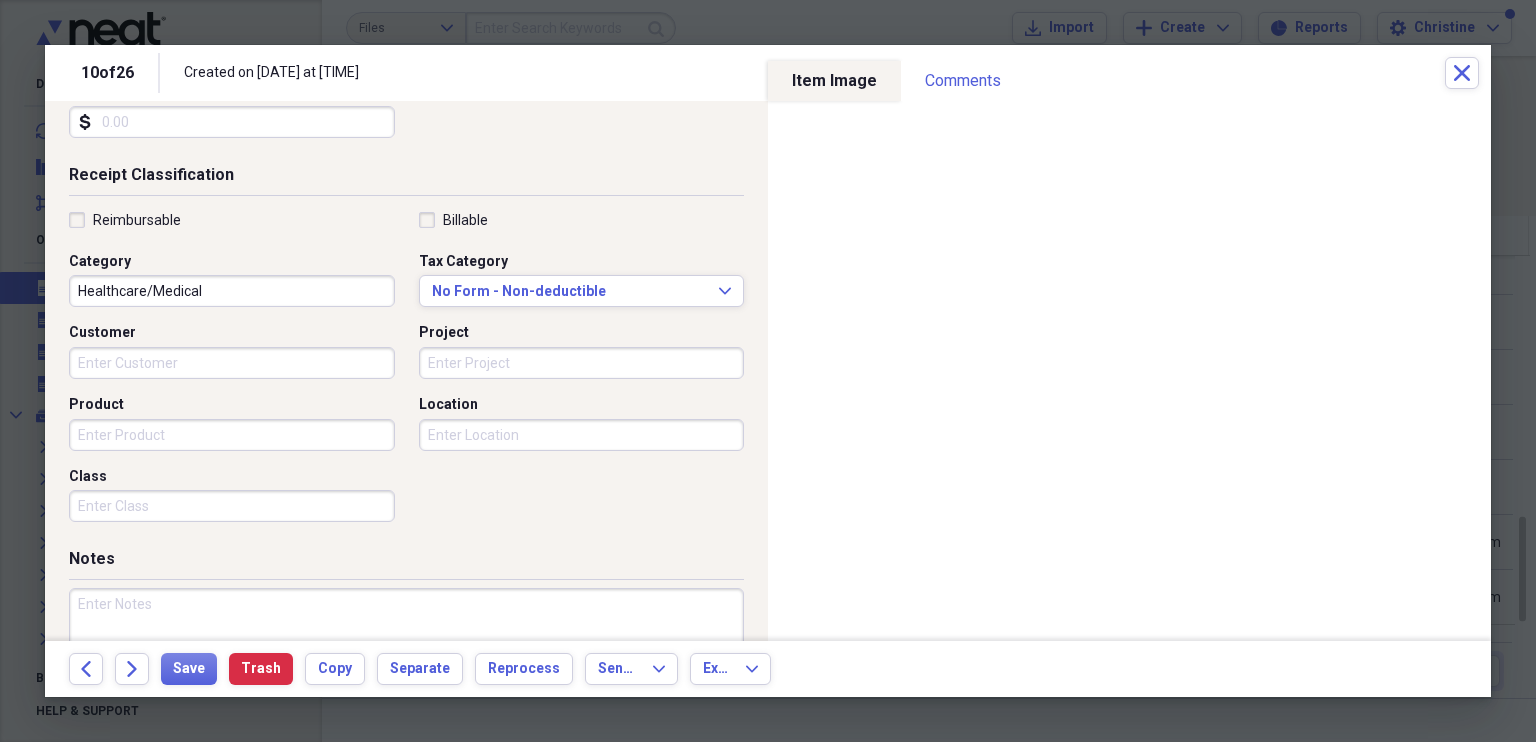 scroll, scrollTop: 479, scrollLeft: 0, axis: vertical 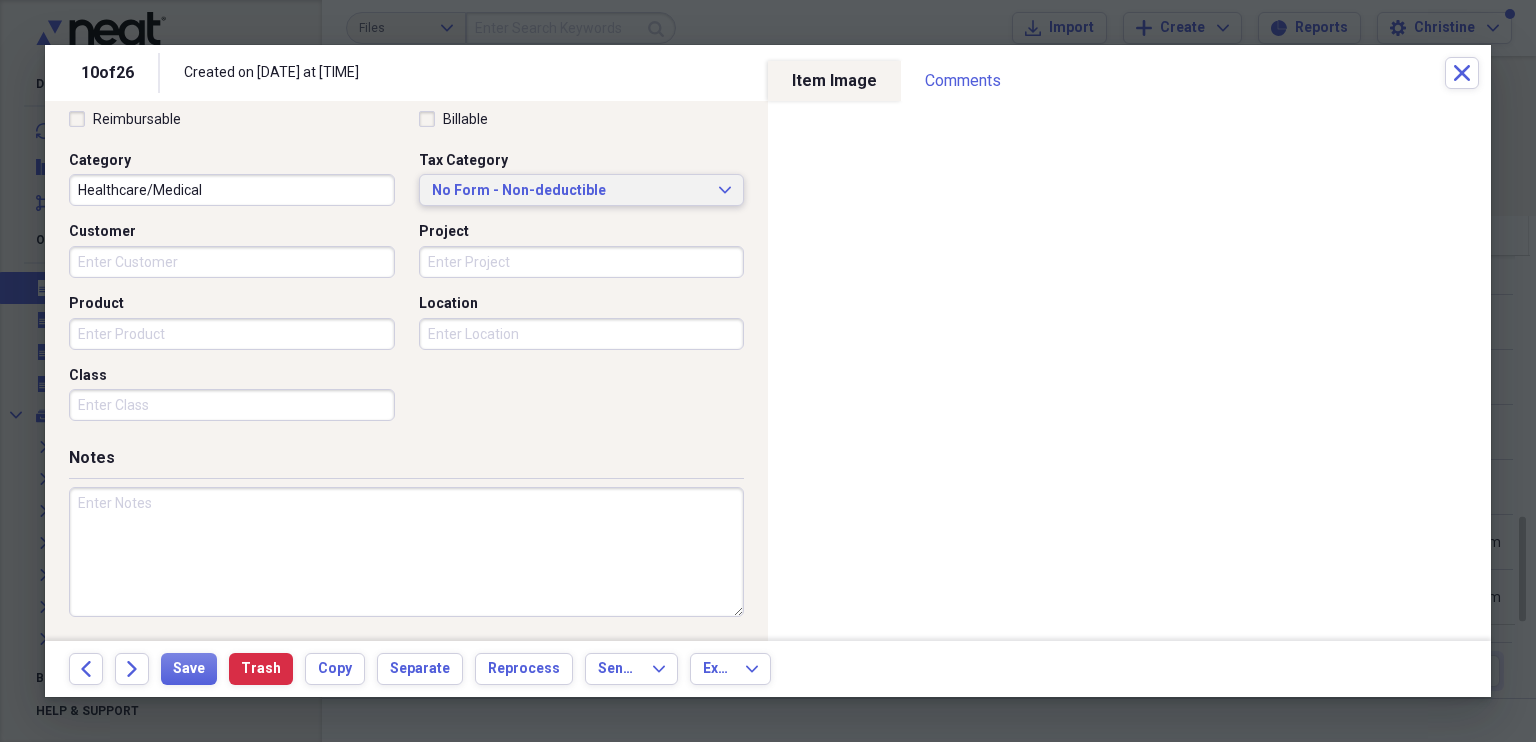 click on "No Form - Non-deductible" at bounding box center [570, 191] 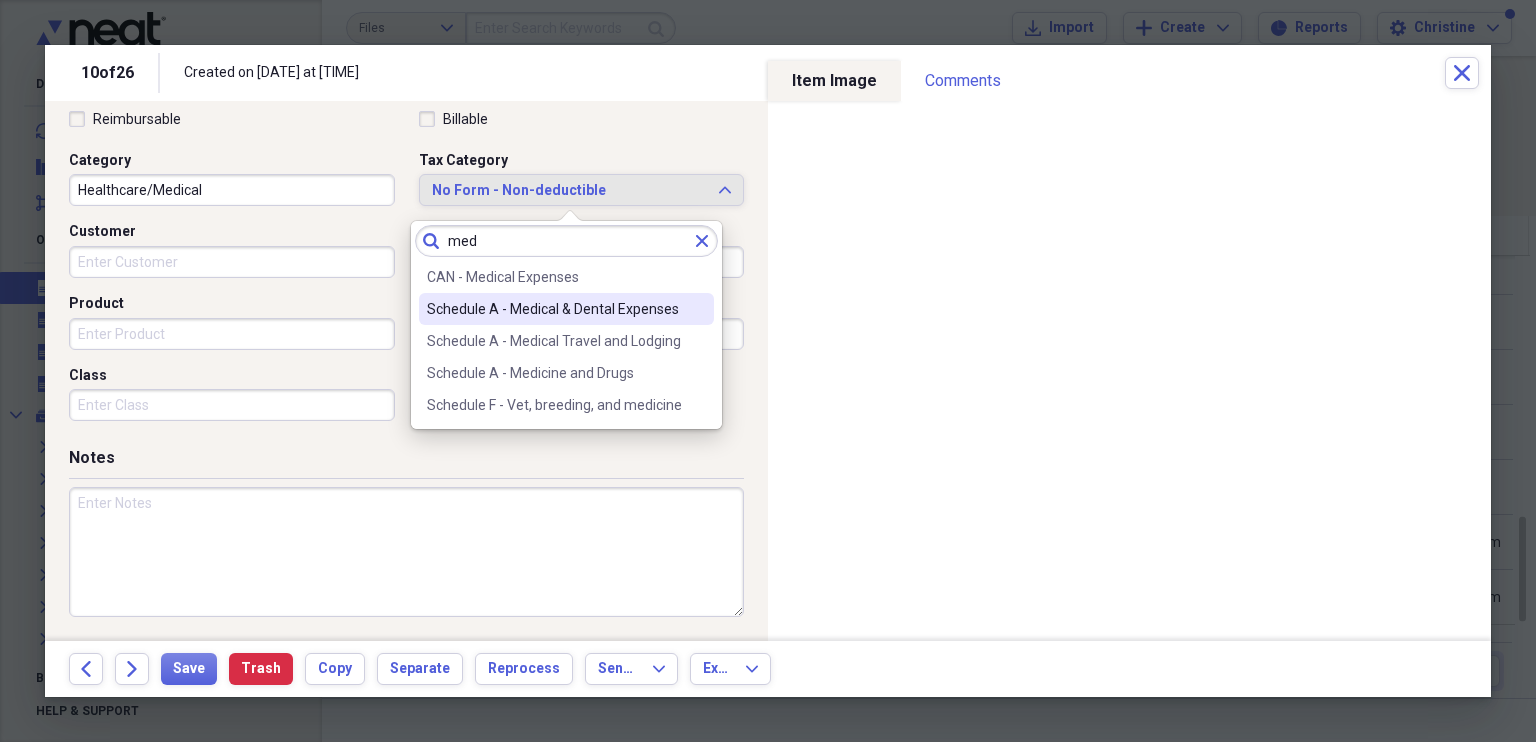 click on "Schedule A - Medical & Dental Expenses" at bounding box center [554, 309] 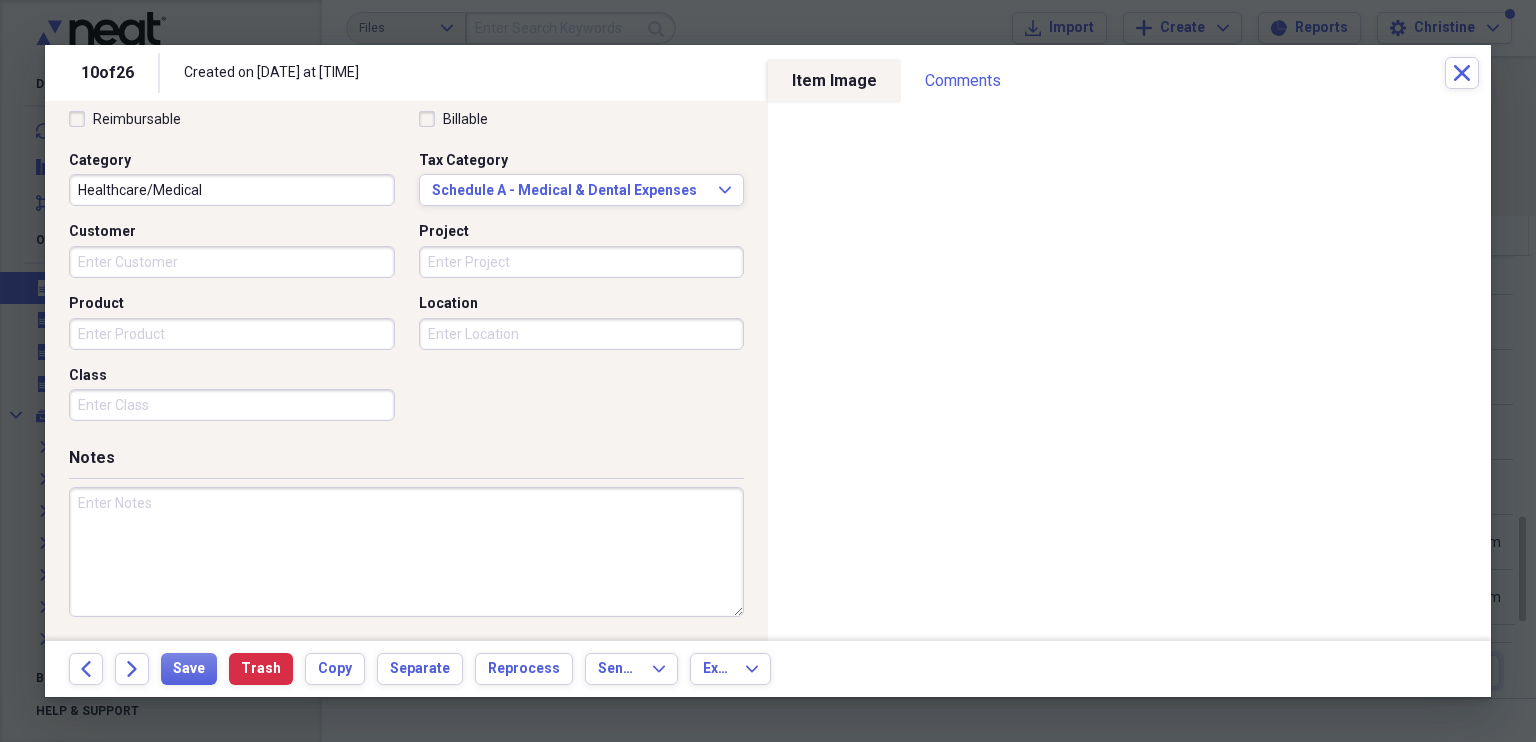 click at bounding box center [406, 552] 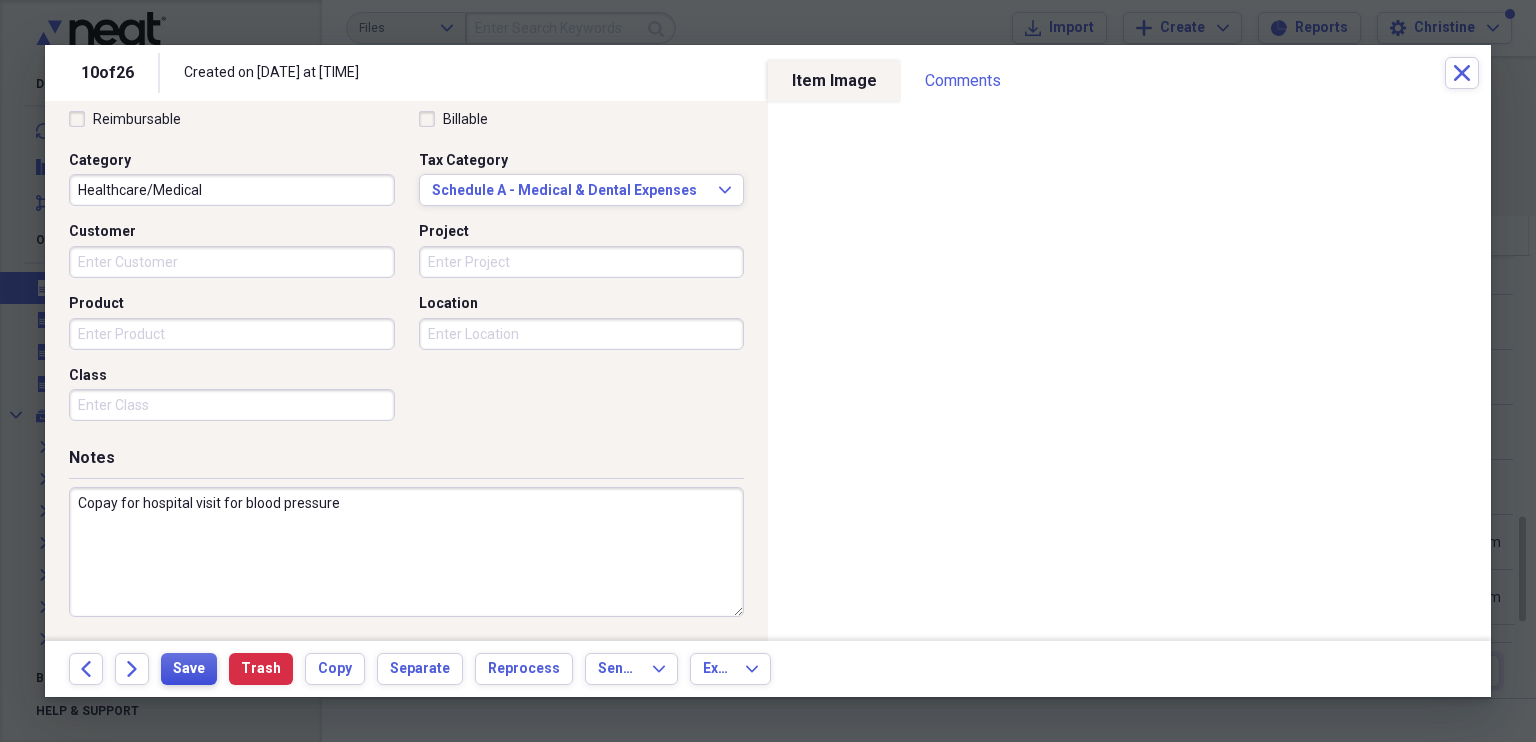 click on "Save" at bounding box center (189, 669) 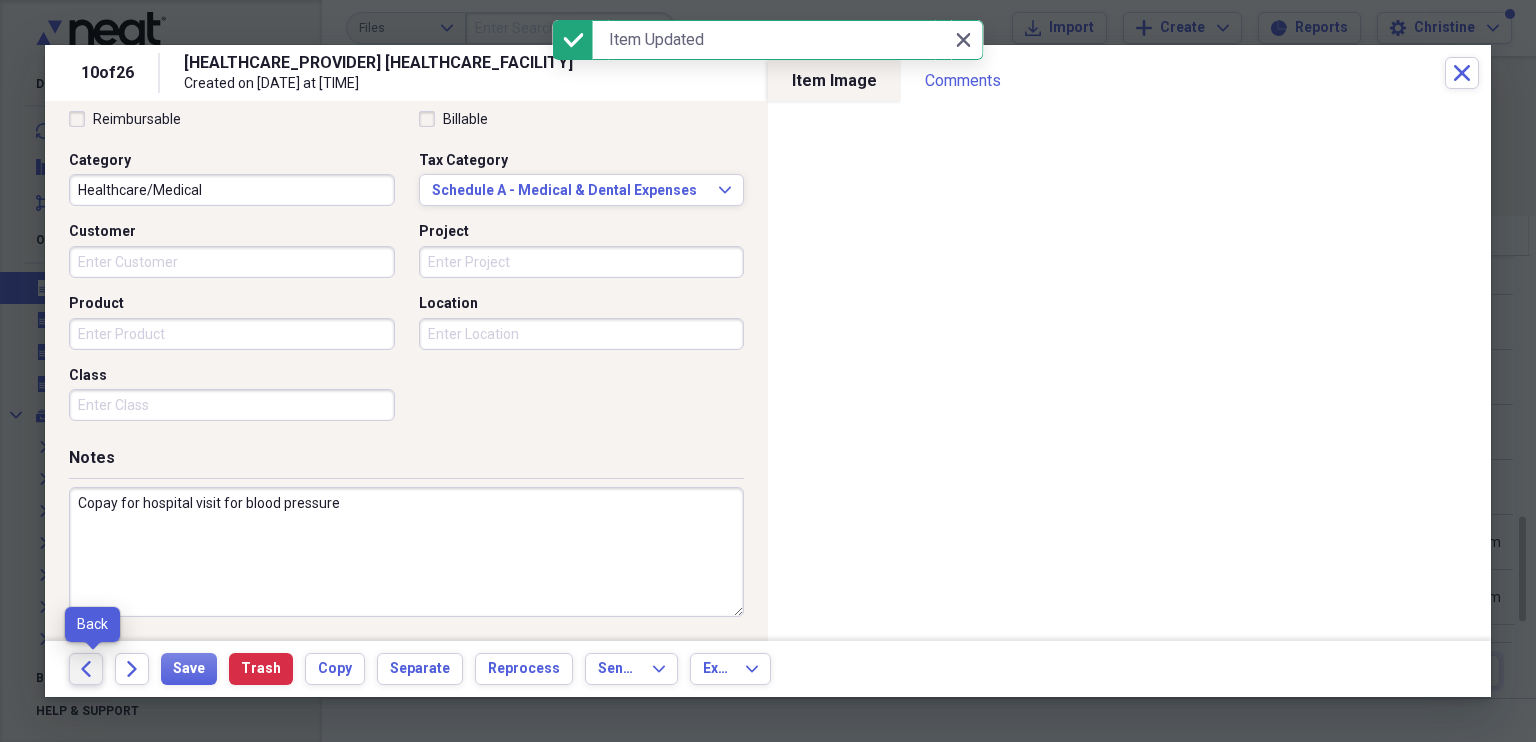 click on "Back" at bounding box center [86, 669] 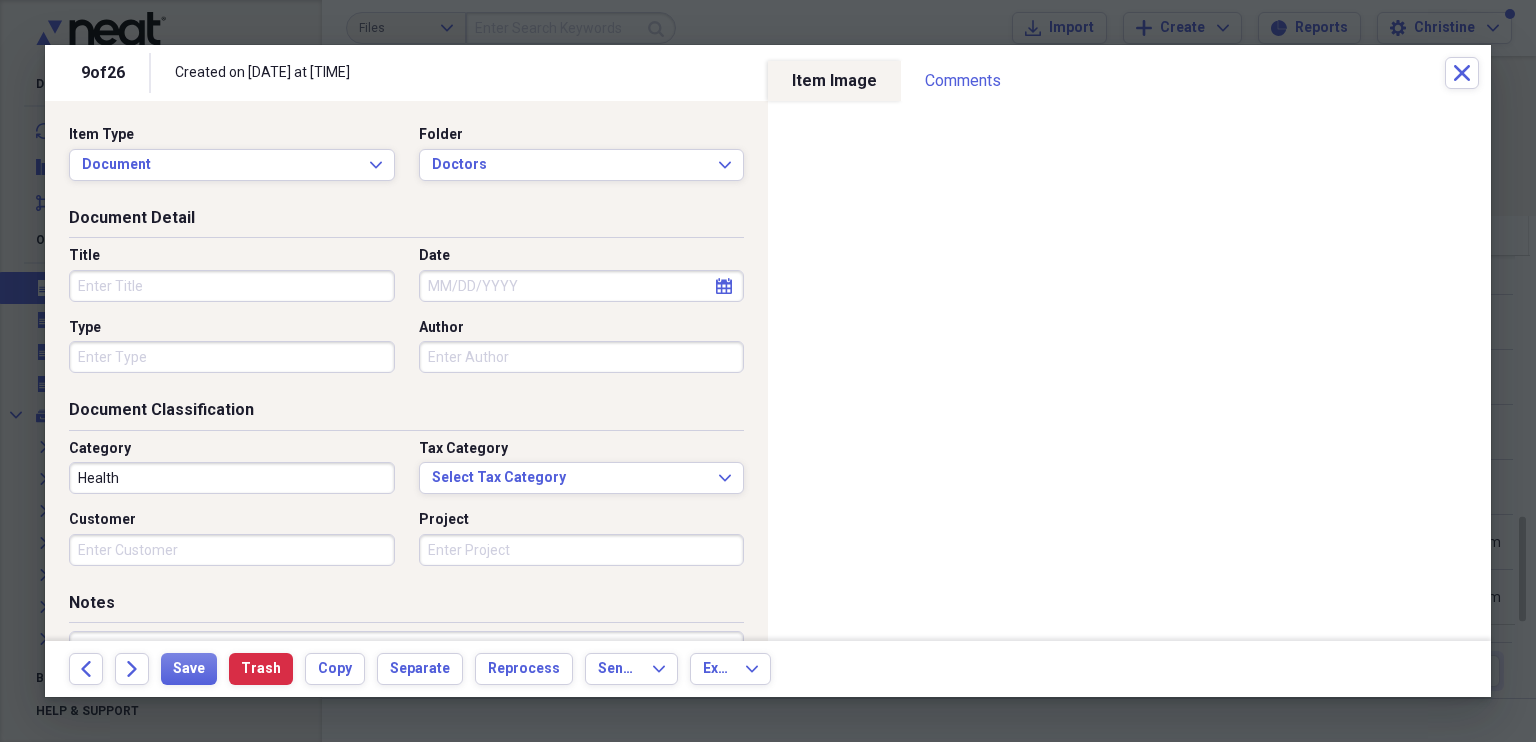 click on "Title" at bounding box center [232, 286] 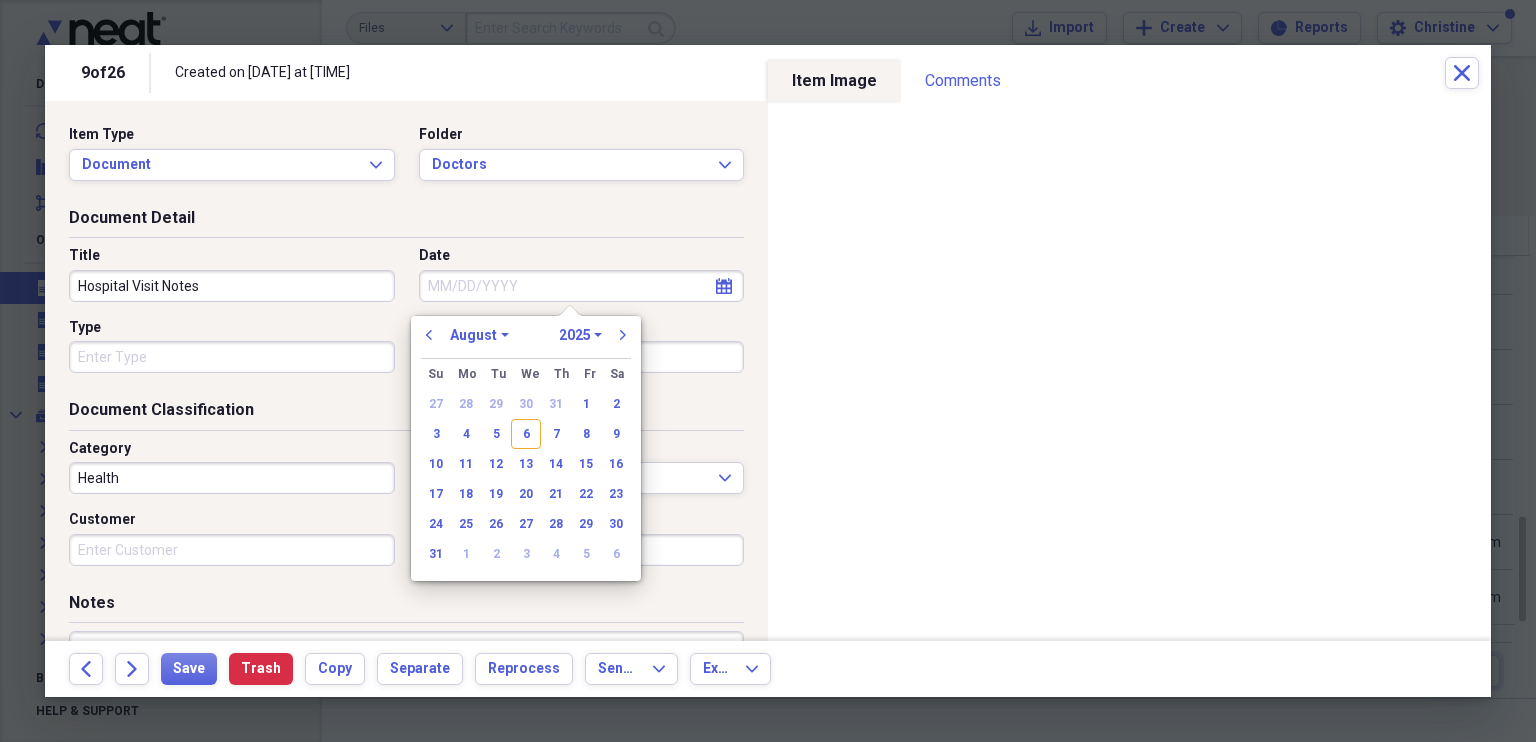 click on "Date" at bounding box center (582, 286) 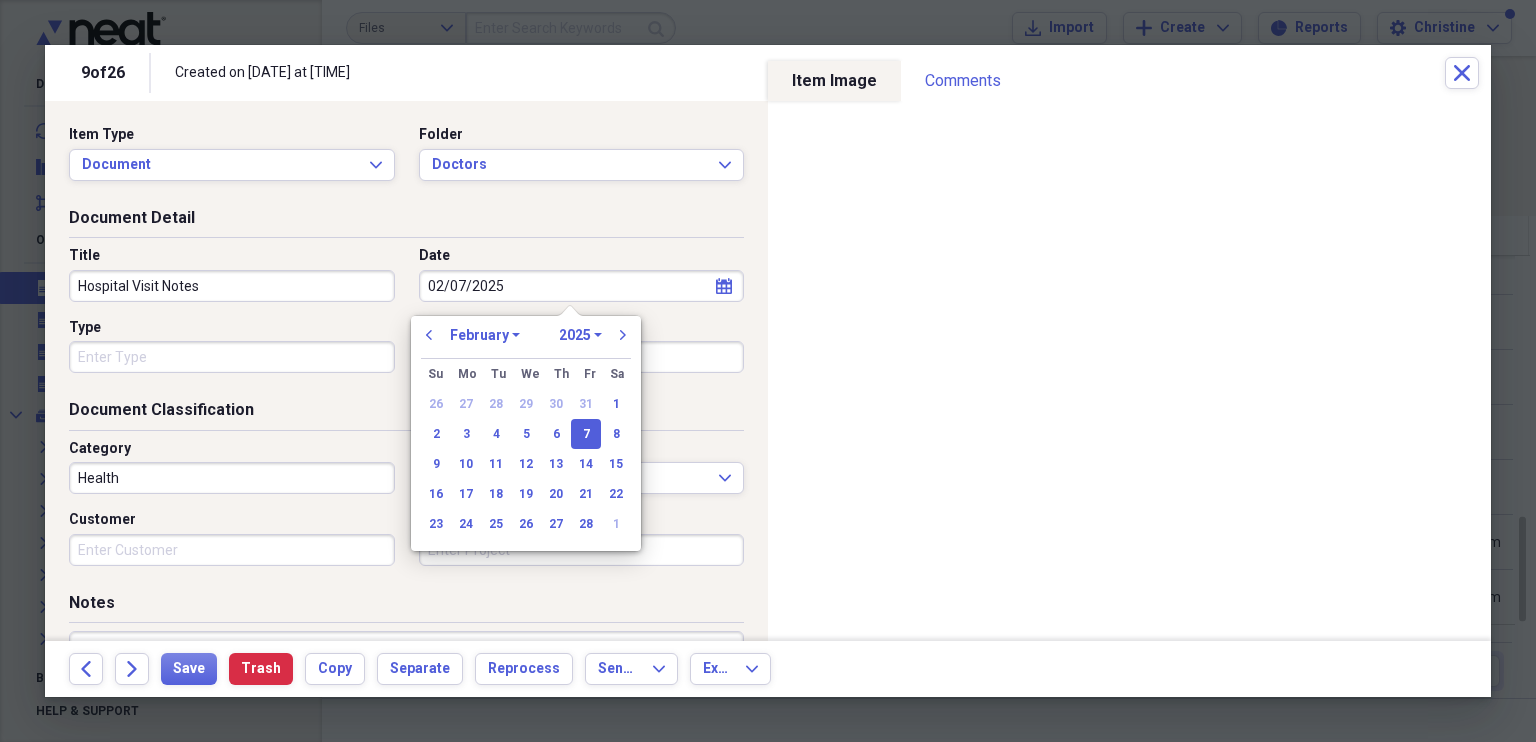 click on "Date" at bounding box center (582, 256) 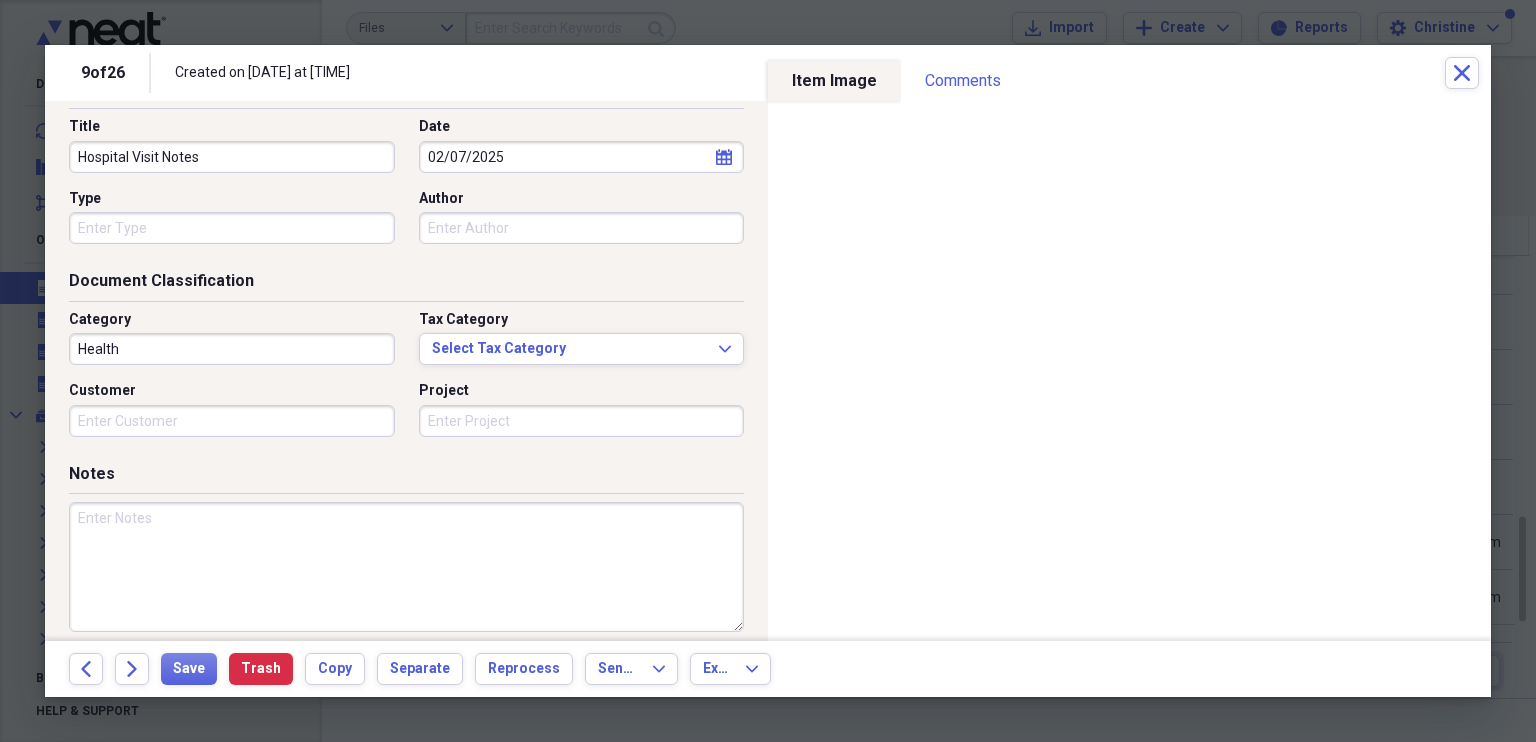 scroll, scrollTop: 172, scrollLeft: 0, axis: vertical 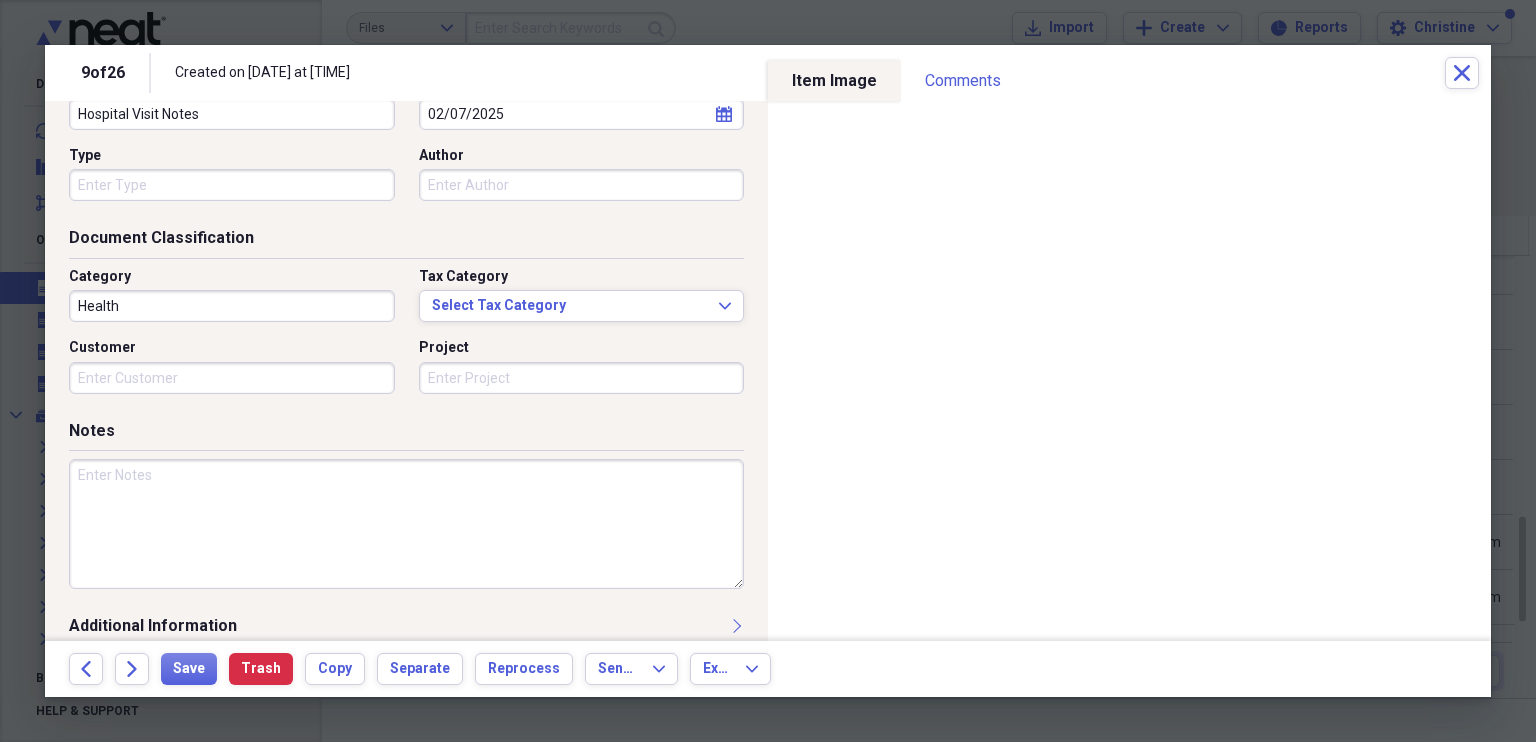click at bounding box center [406, 524] 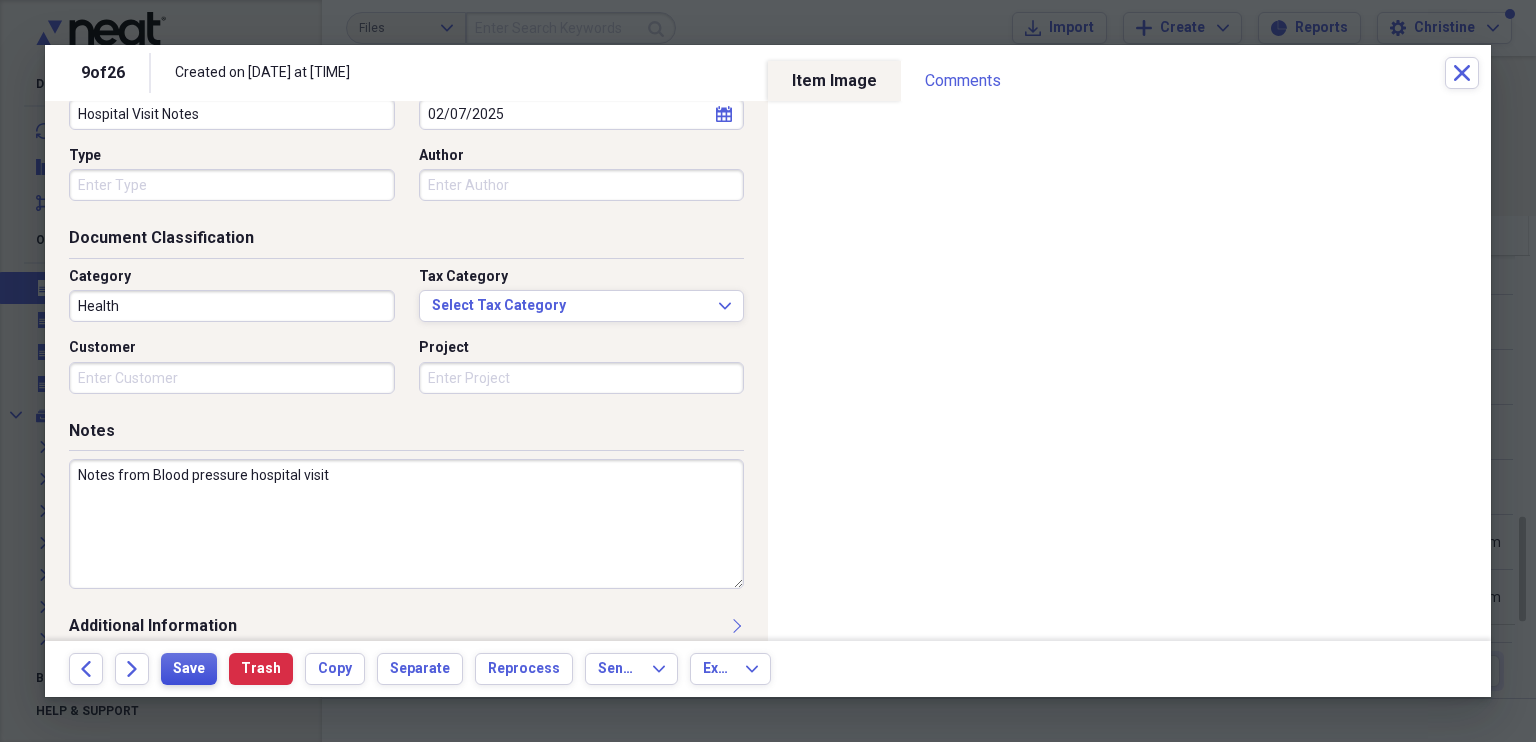 click on "Save" at bounding box center [189, 669] 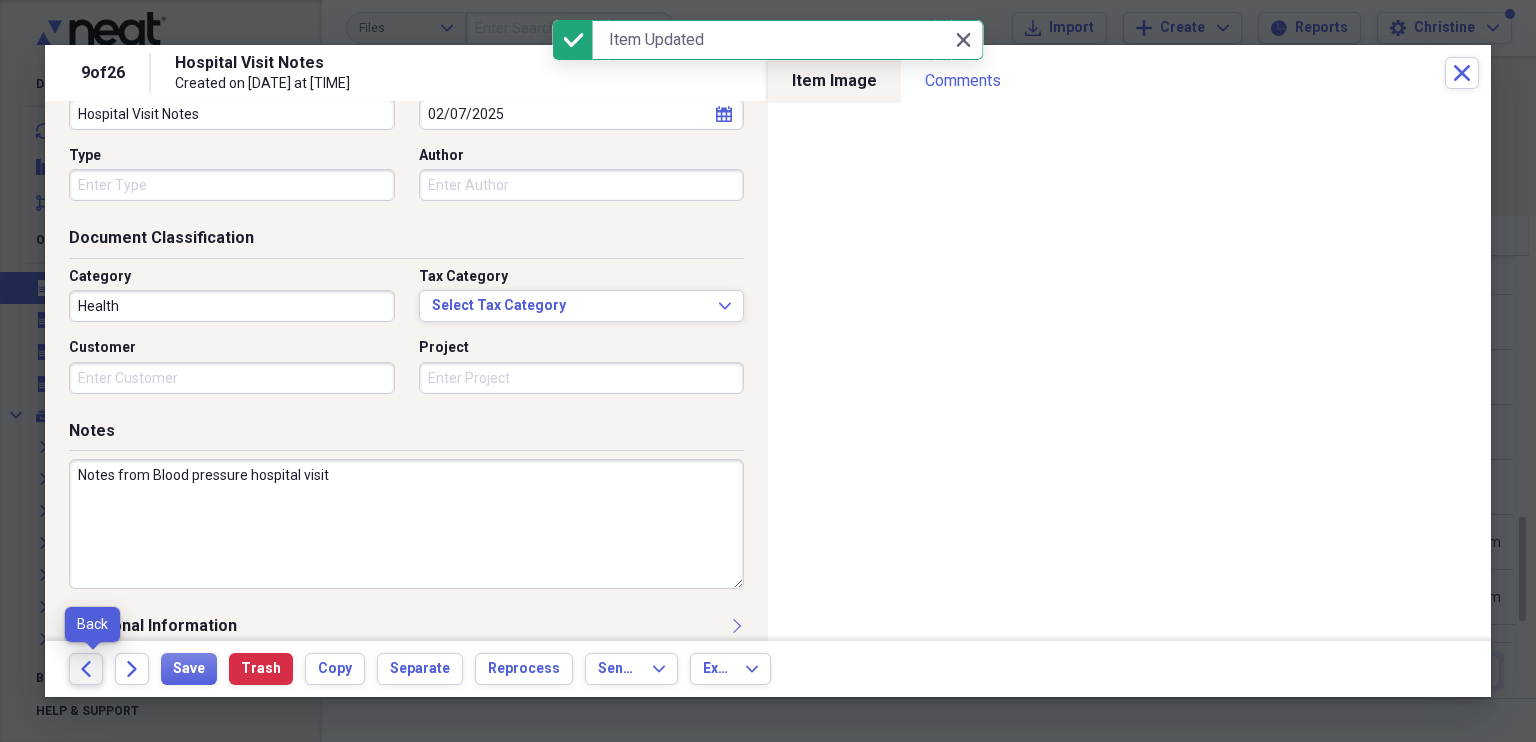 click on "Back" 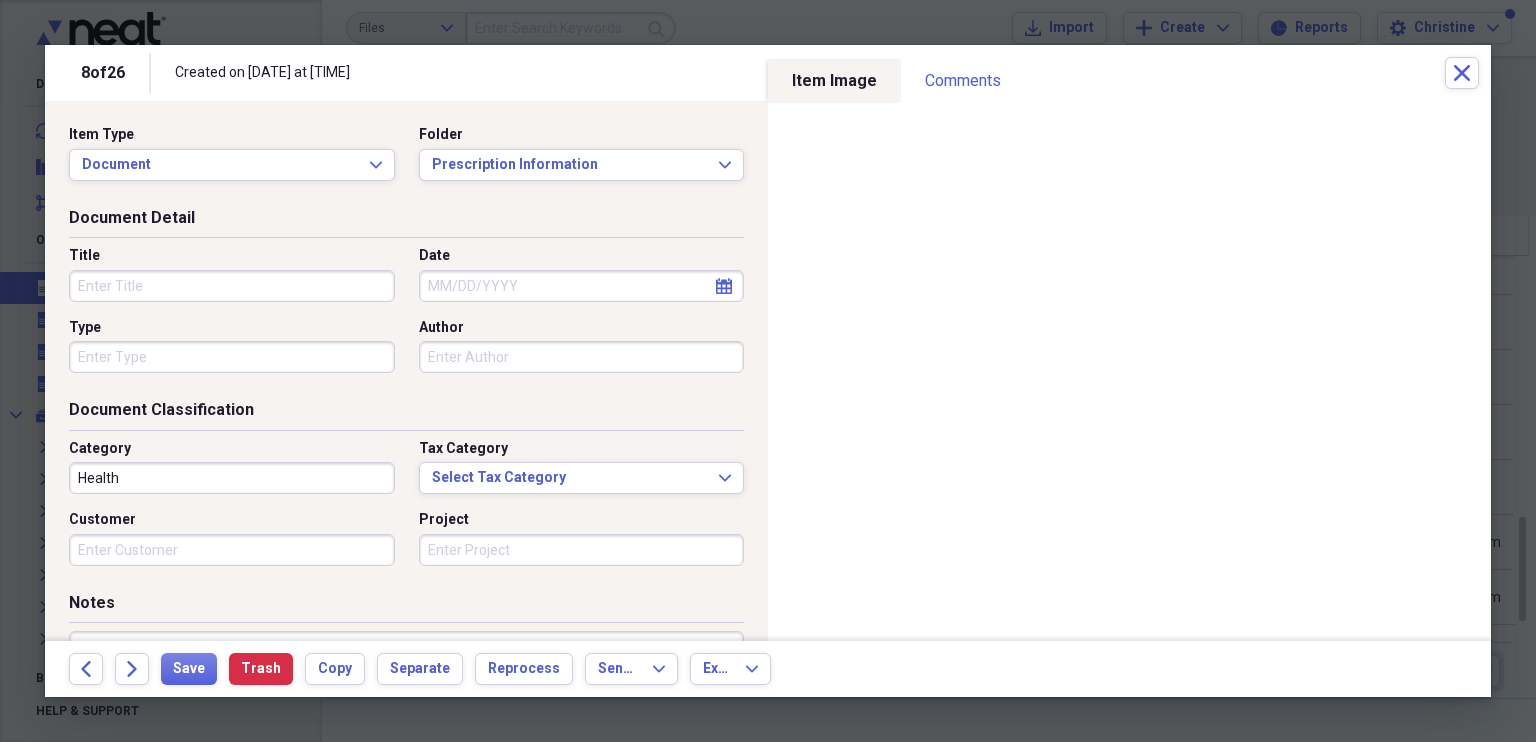 click on "Title" at bounding box center (232, 286) 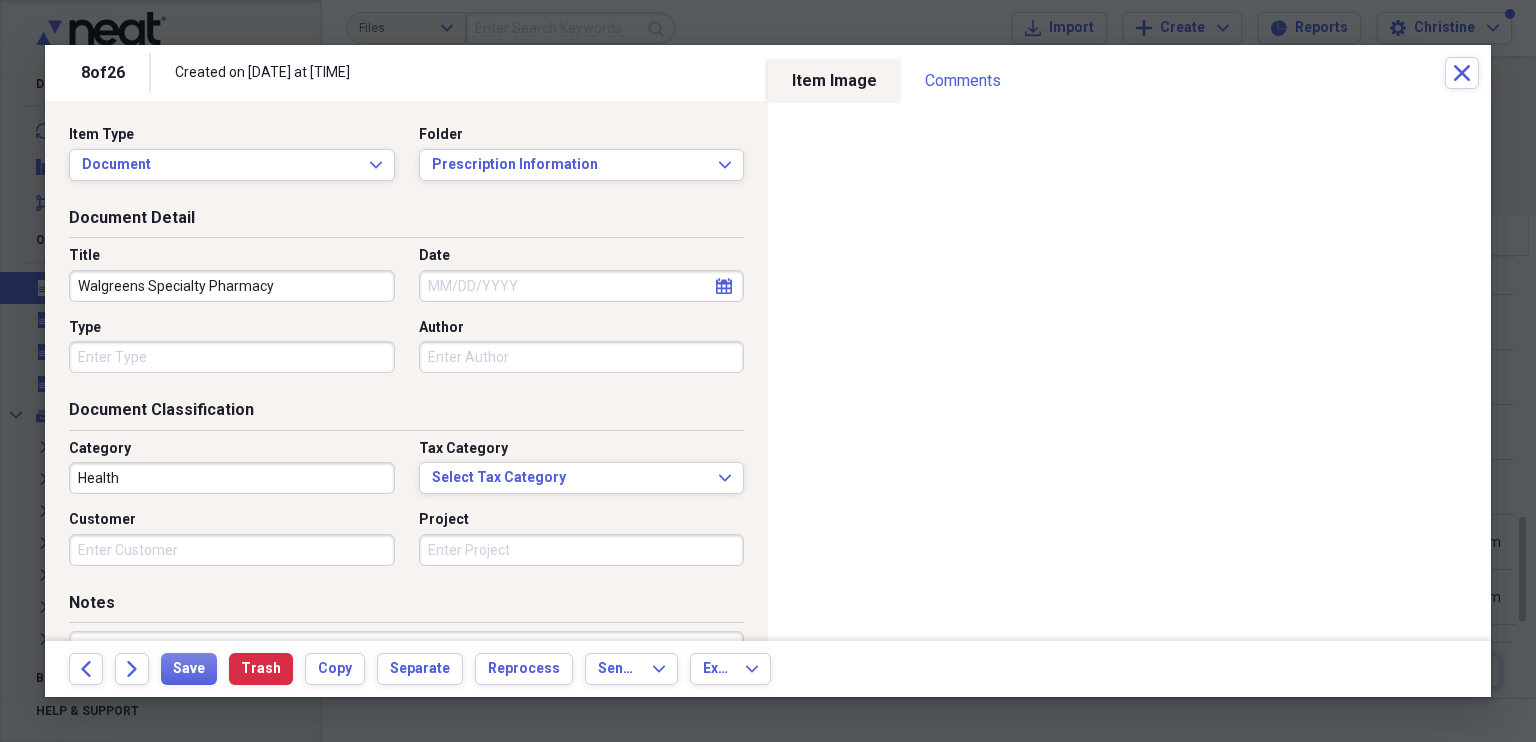 click on "Date" at bounding box center (582, 286) 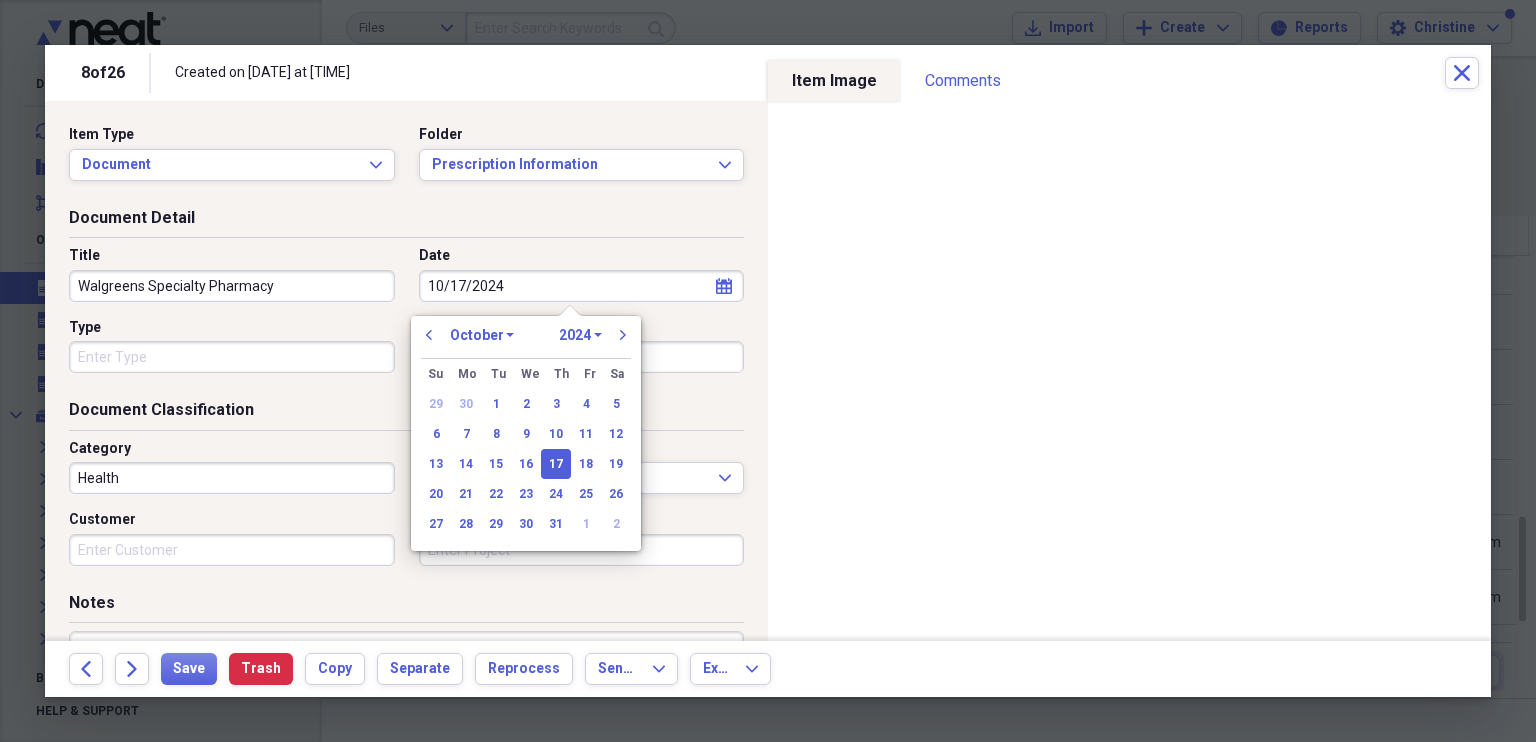click on "Document Detail Title Walgreens Specialty Pharmacy Date 10/17/2024 calendar Calendar Type Author" at bounding box center (406, 303) 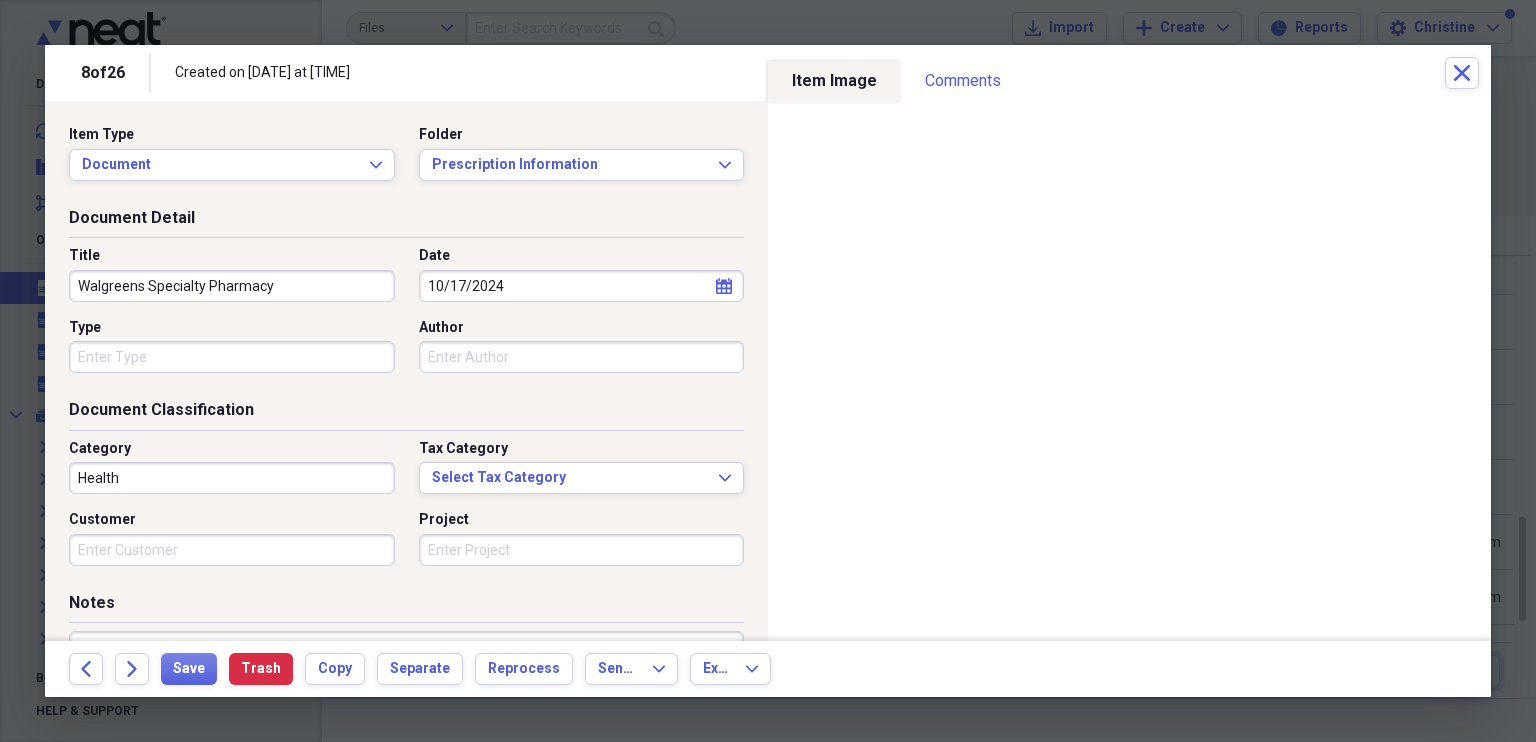 scroll, scrollTop: 193, scrollLeft: 0, axis: vertical 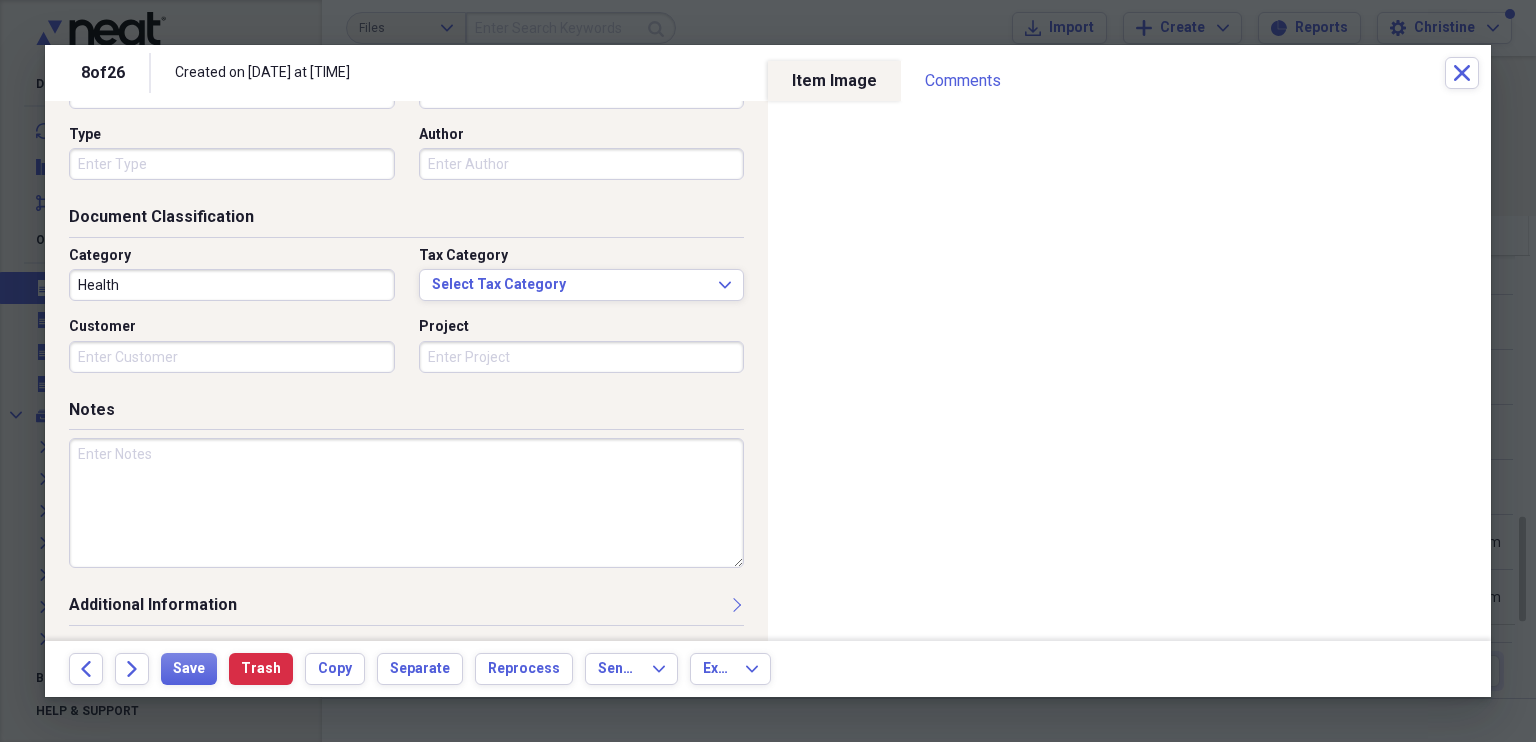click at bounding box center [406, 503] 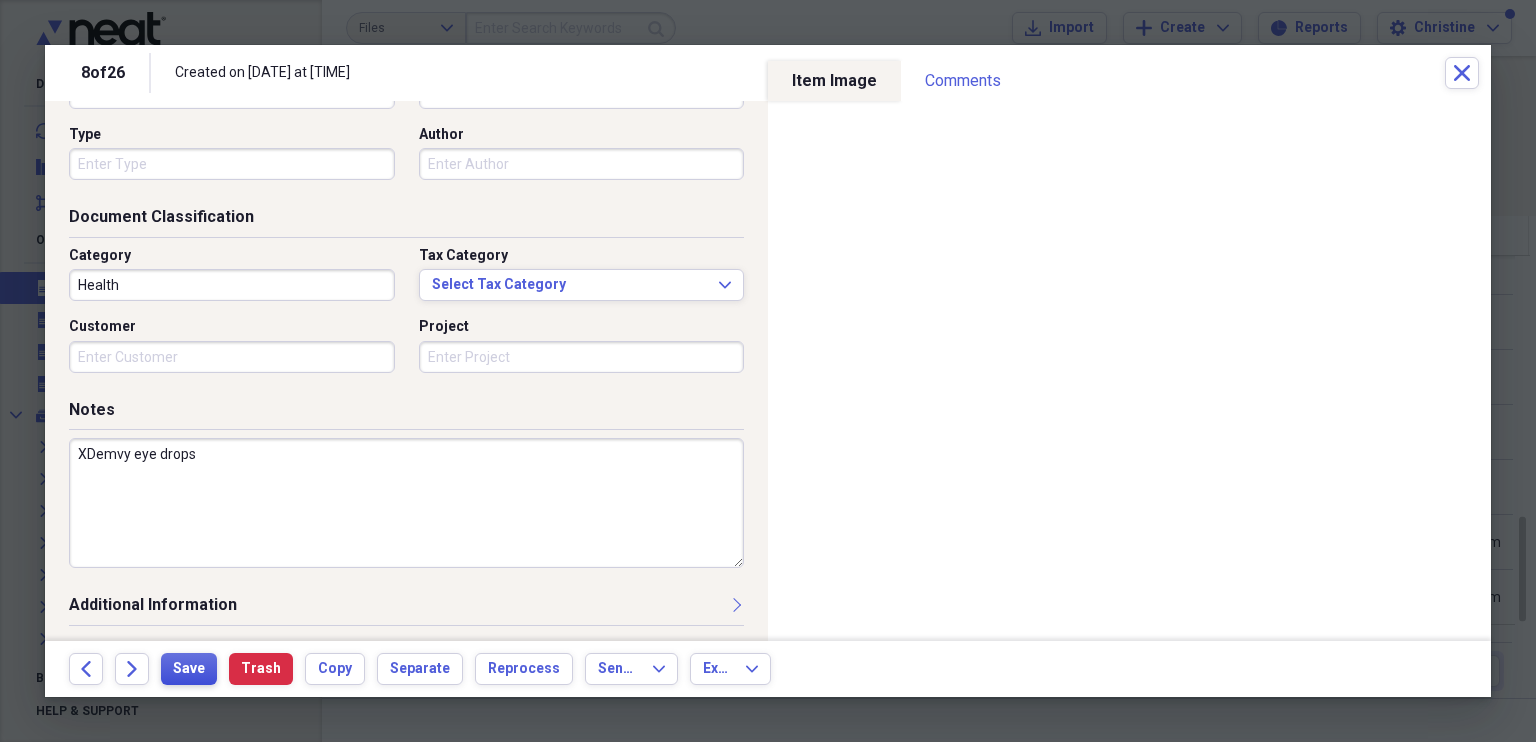 click on "Save" at bounding box center (189, 669) 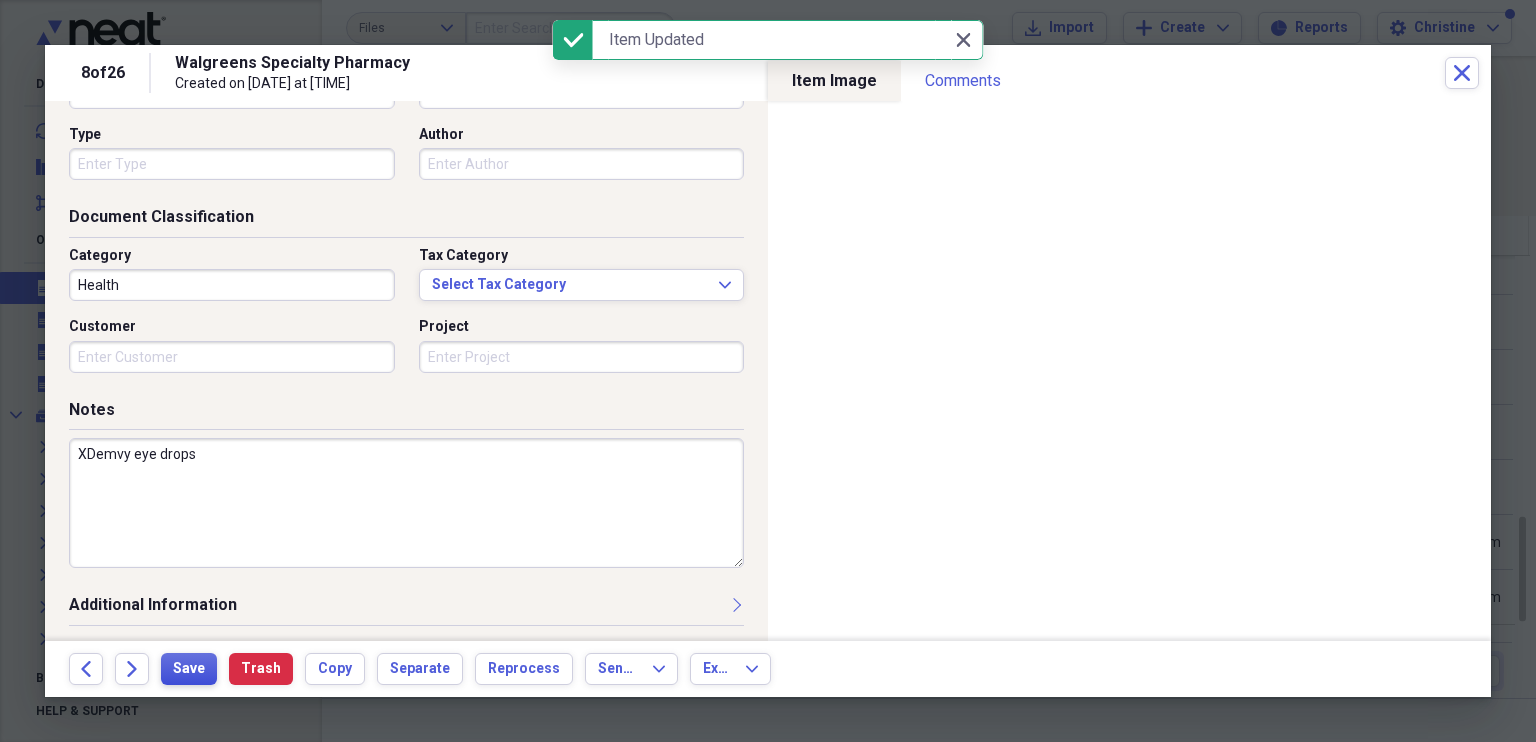 scroll, scrollTop: 0, scrollLeft: 0, axis: both 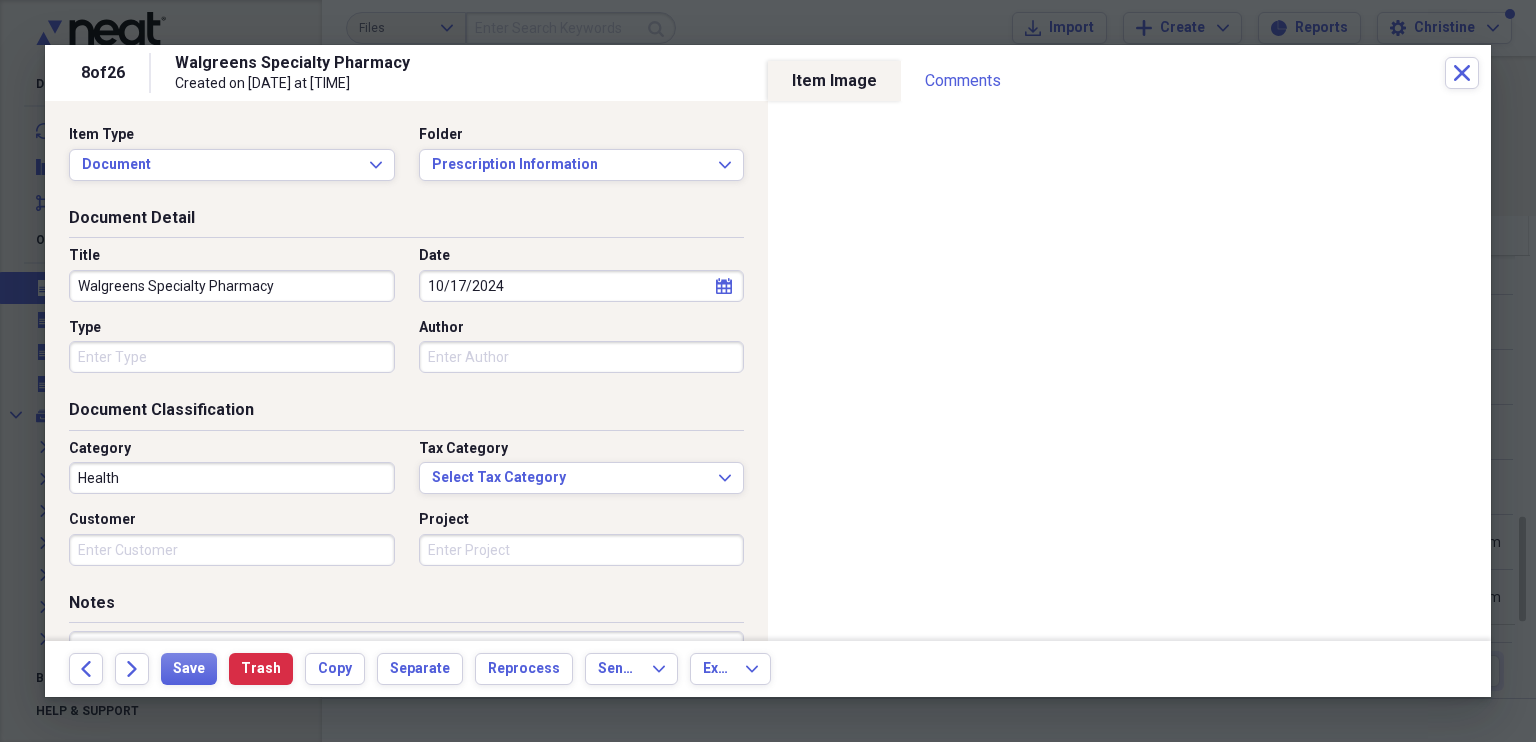click on "Walgreens Specialty Pharmacy" at bounding box center (232, 286) 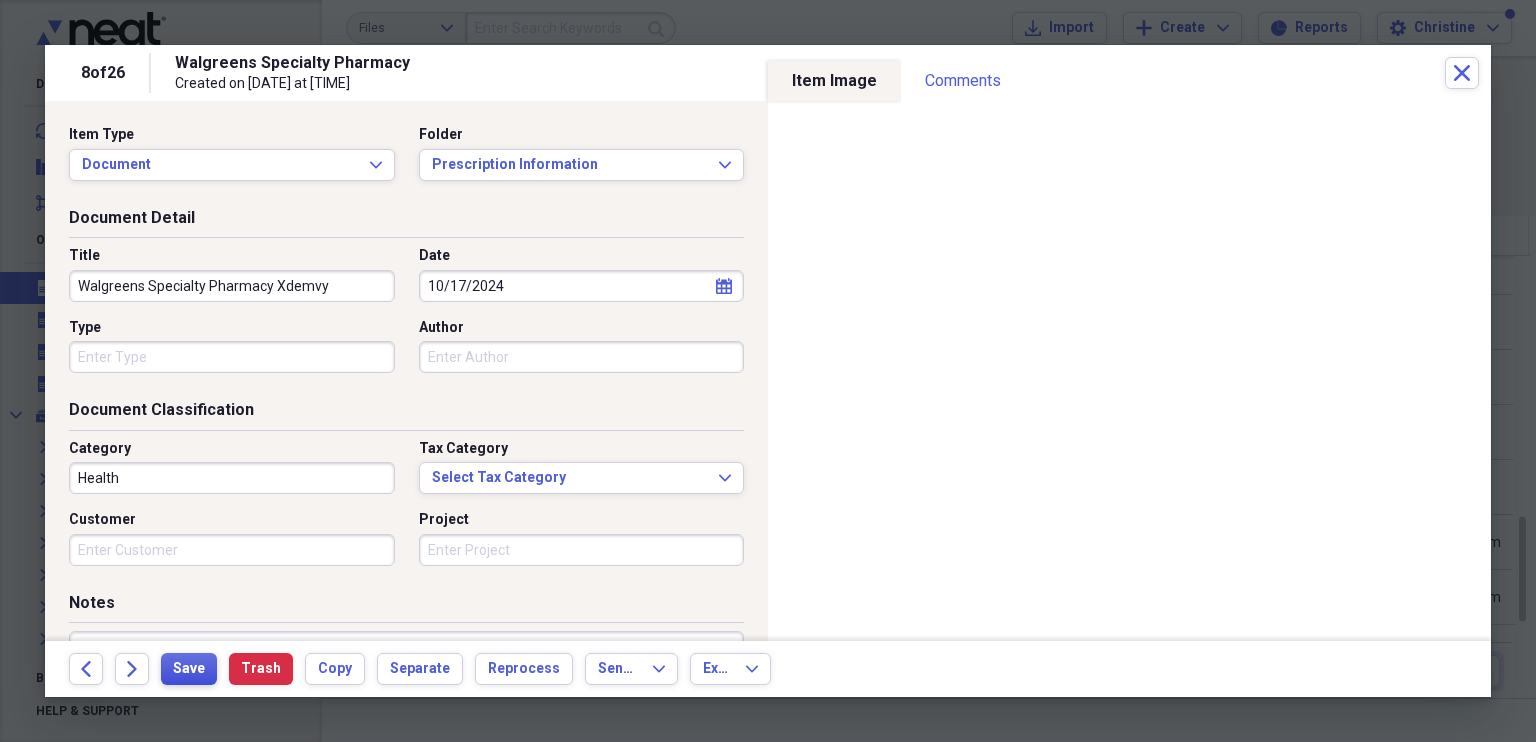 click on "Save" at bounding box center (189, 669) 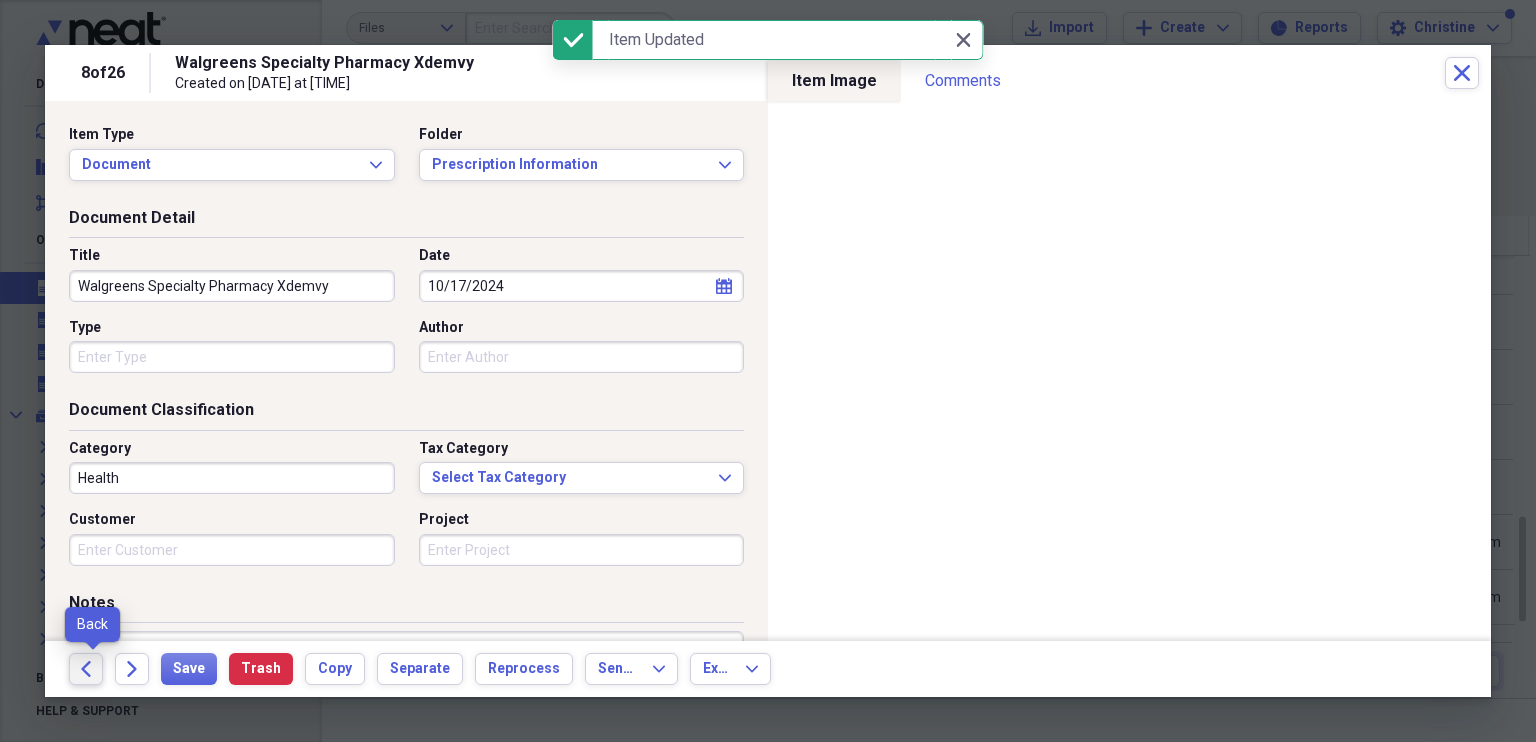 click on "Back" 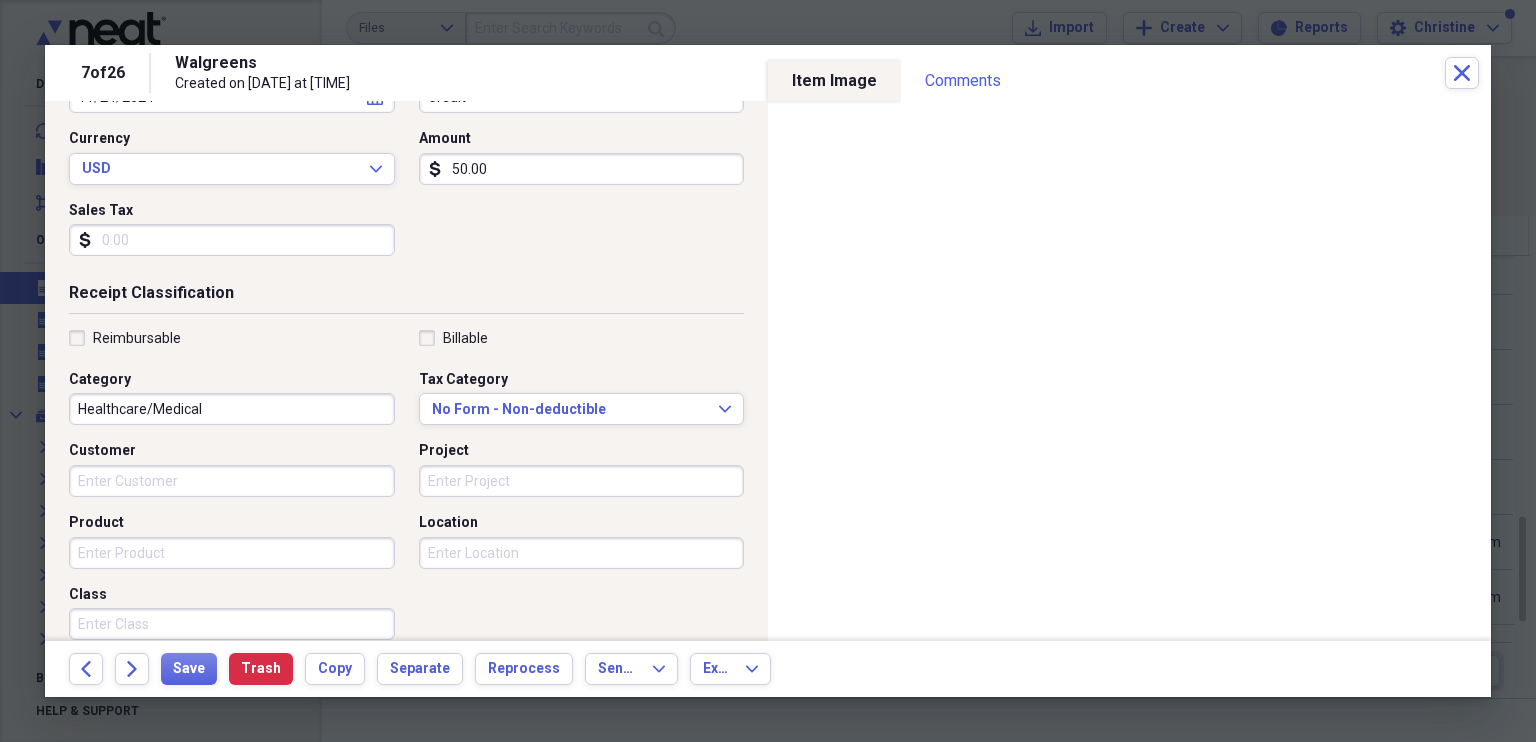 scroll, scrollTop: 264, scrollLeft: 0, axis: vertical 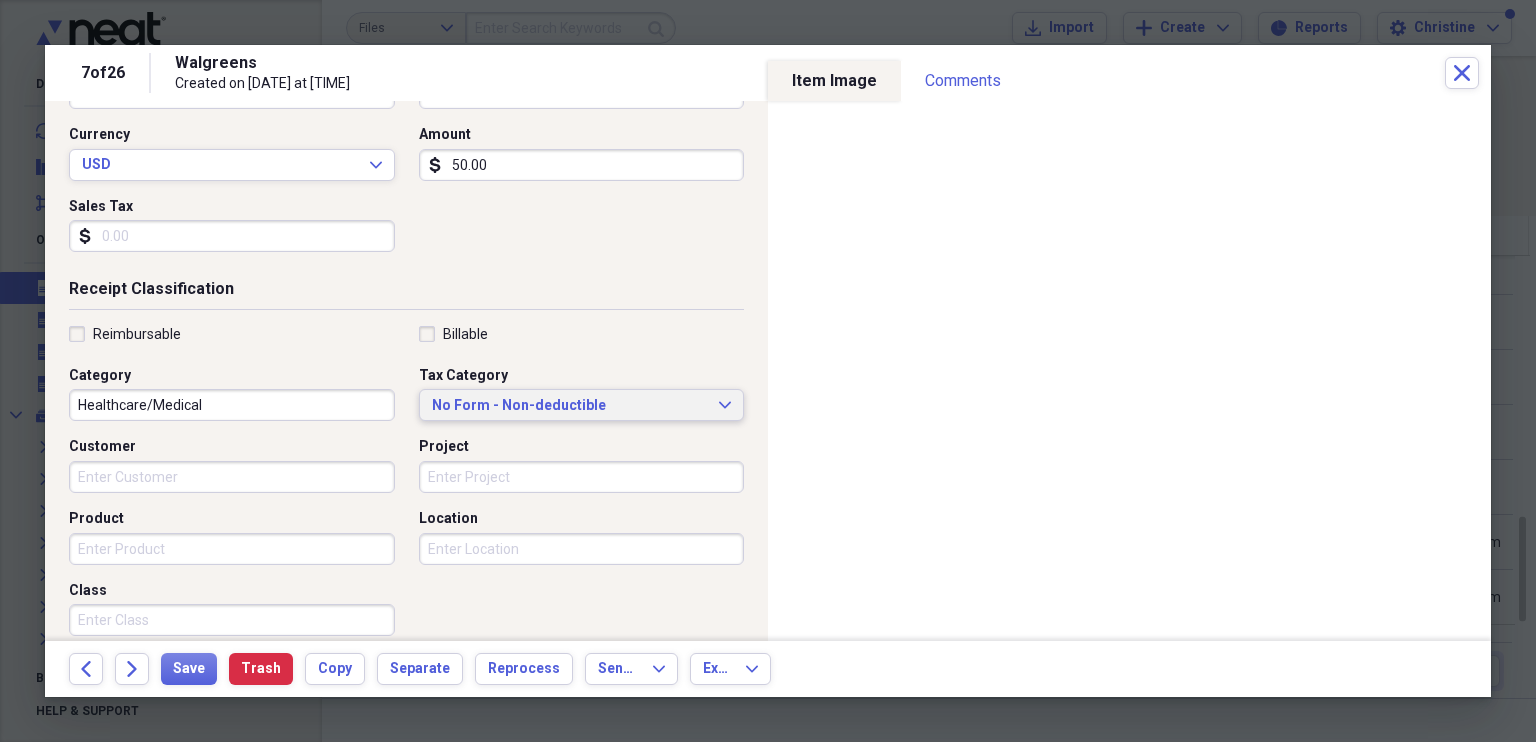 click on "No Form - Non-deductible" at bounding box center [570, 406] 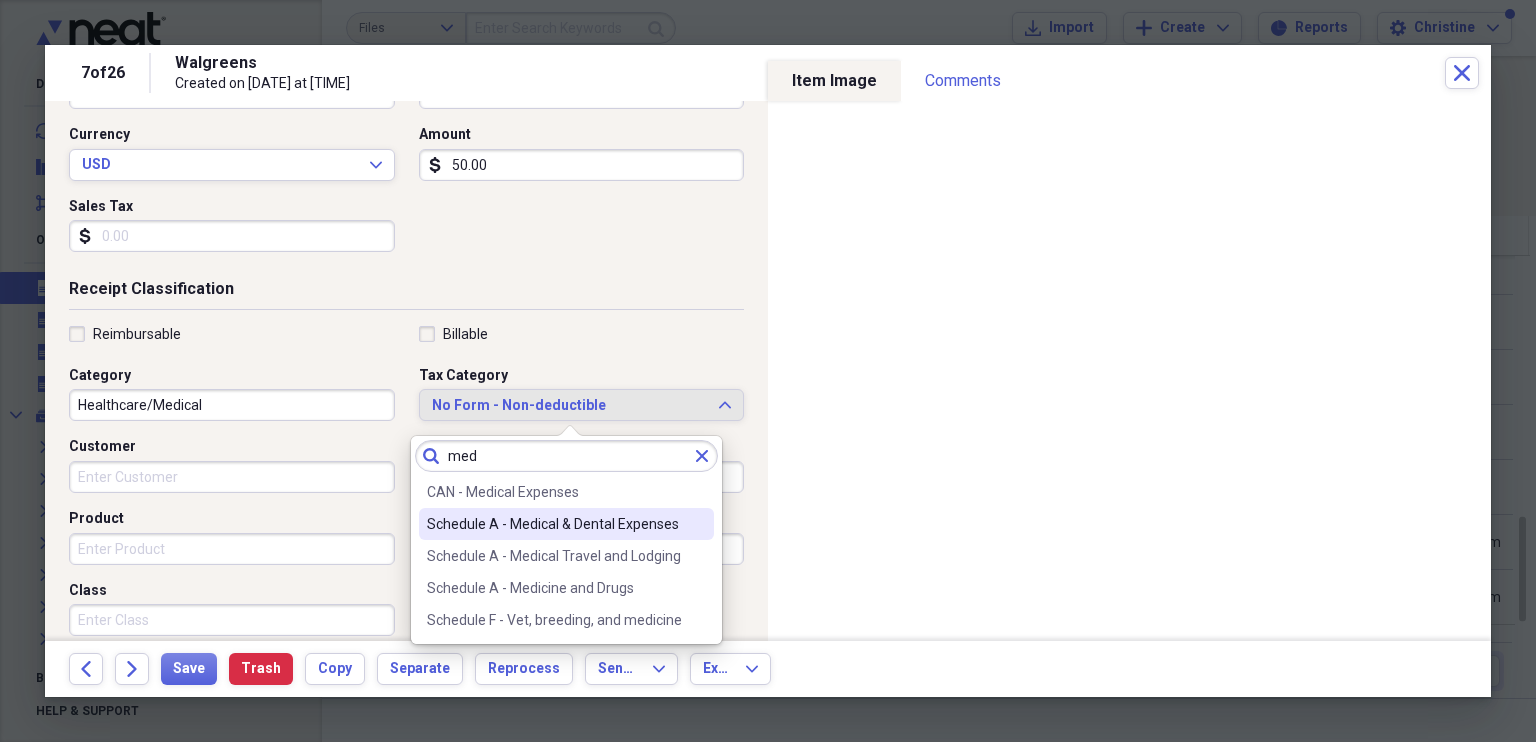 click on "Schedule A - Medical & Dental Expenses" at bounding box center [554, 524] 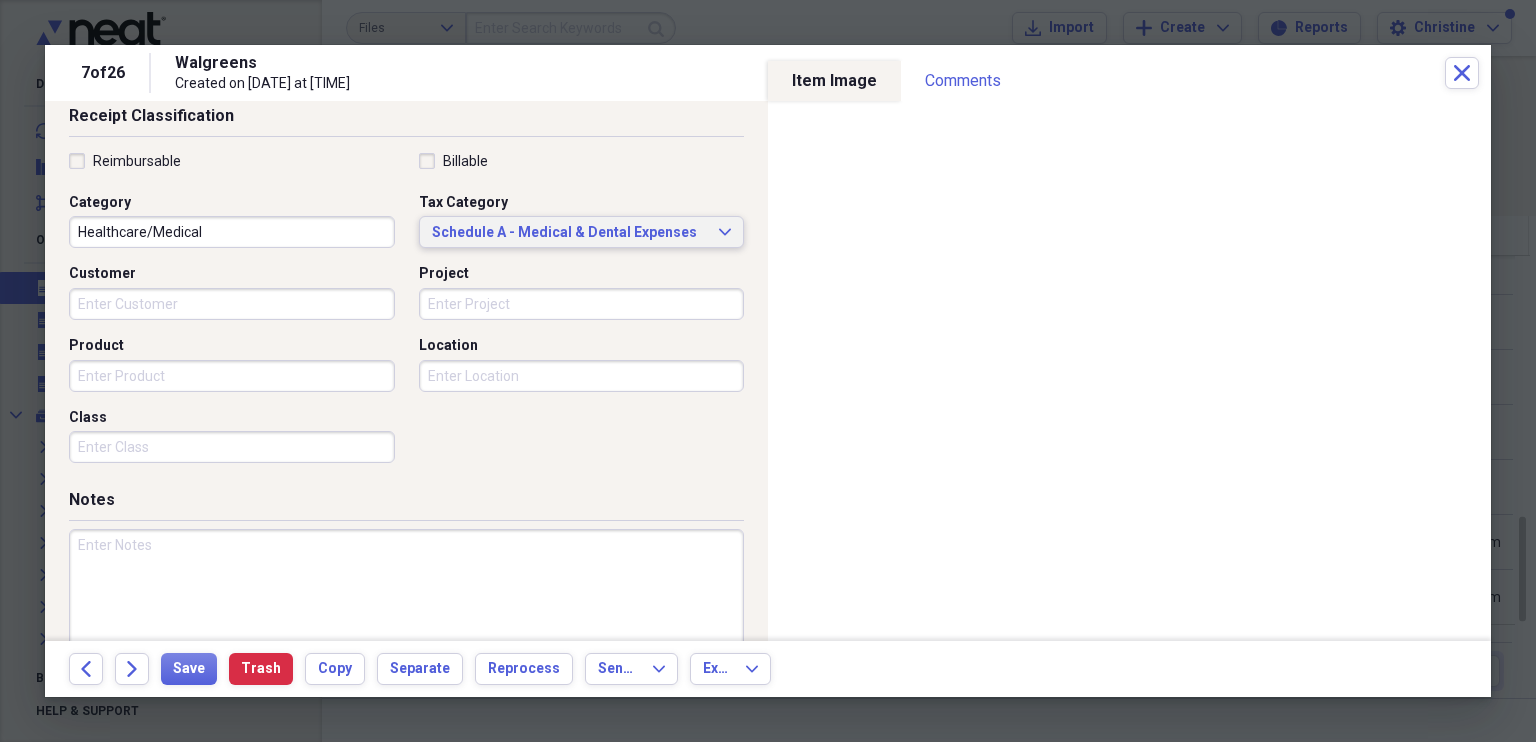 scroll, scrollTop: 475, scrollLeft: 0, axis: vertical 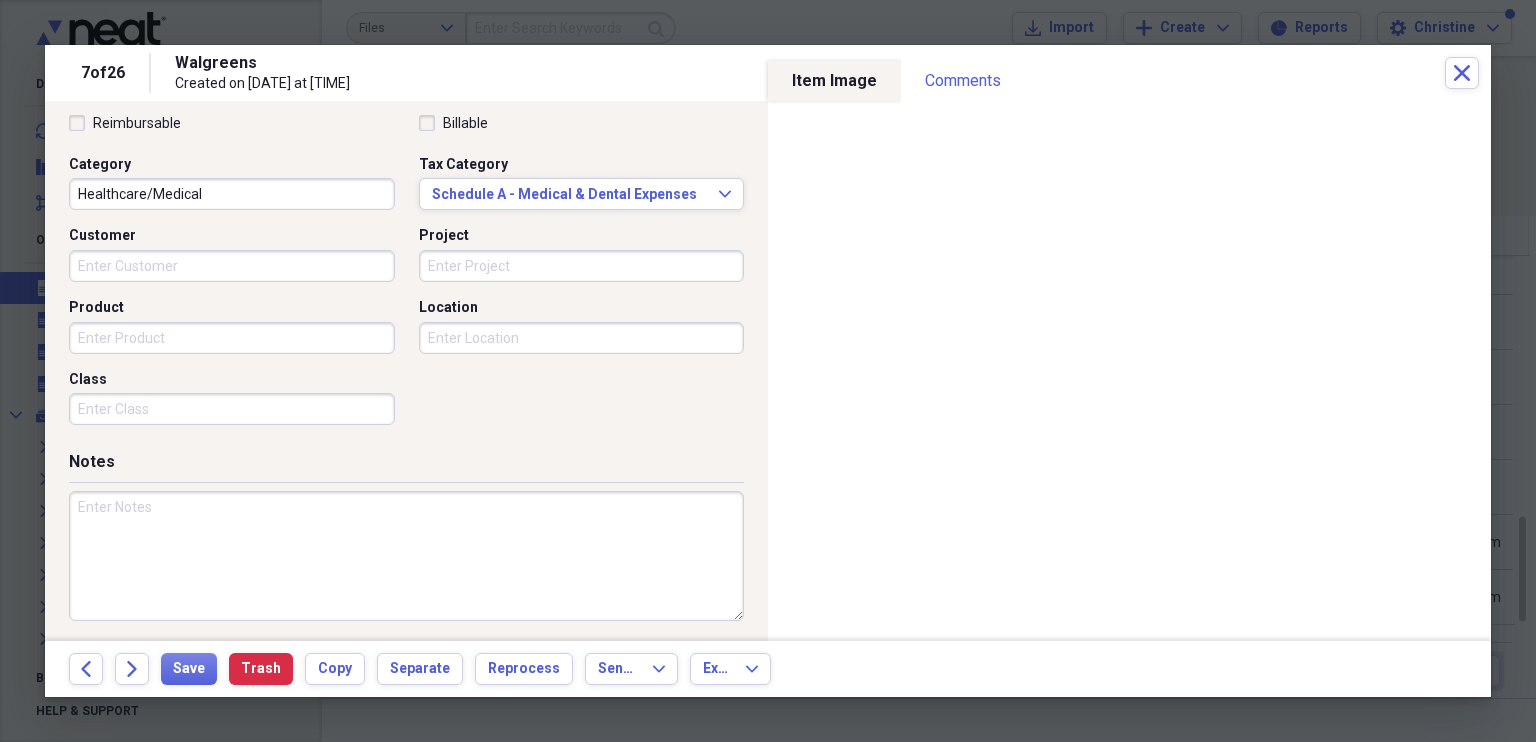 click at bounding box center [406, 556] 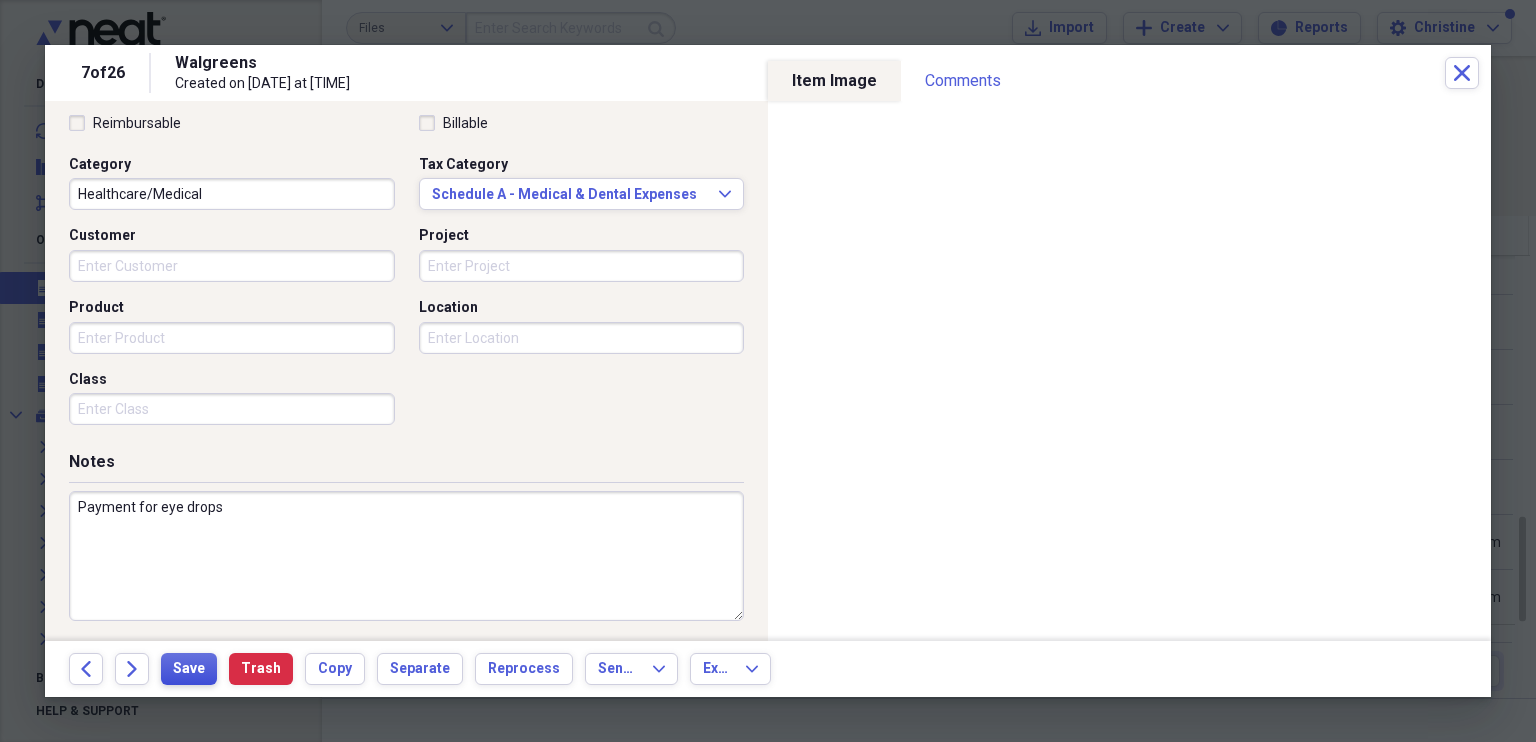 click on "Save" at bounding box center (189, 669) 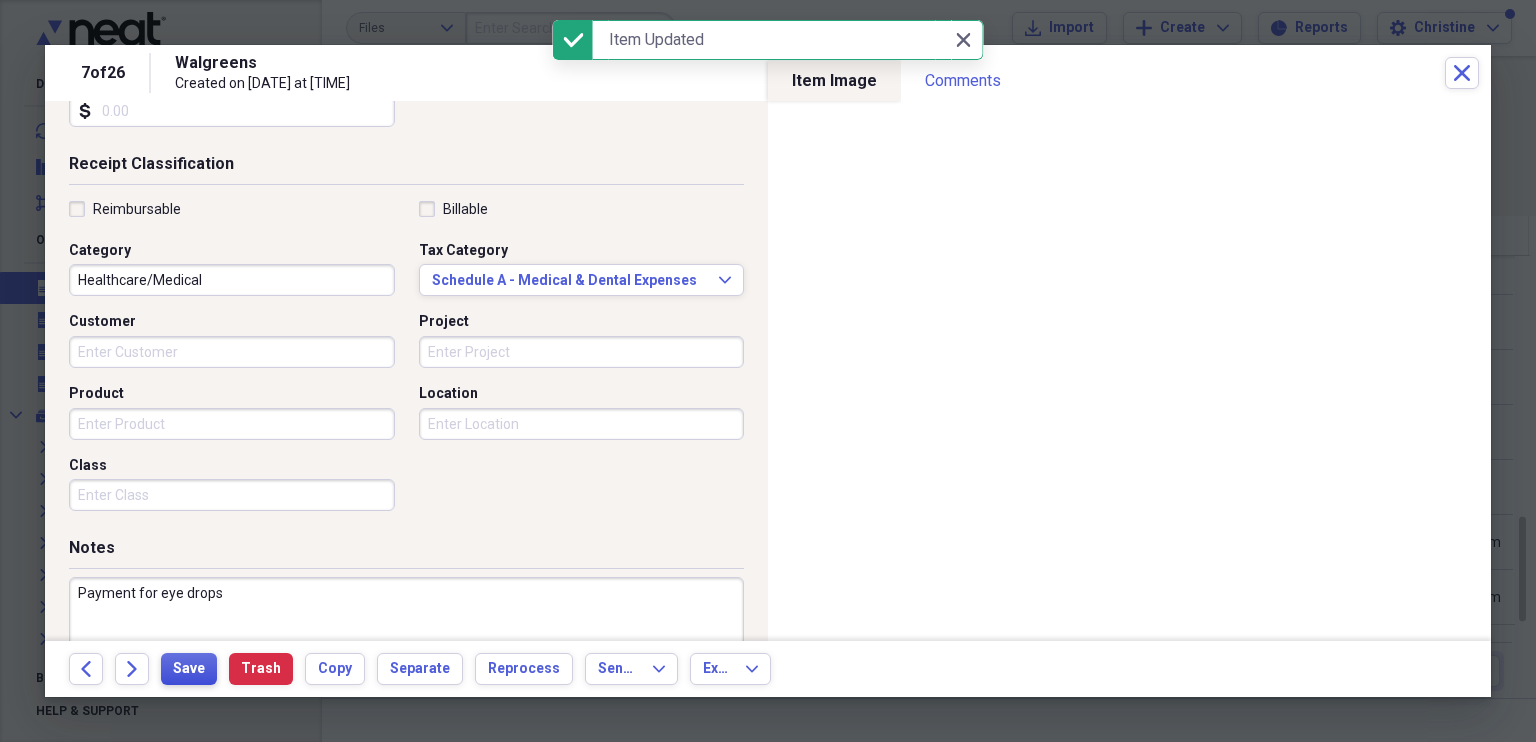 scroll, scrollTop: 479, scrollLeft: 0, axis: vertical 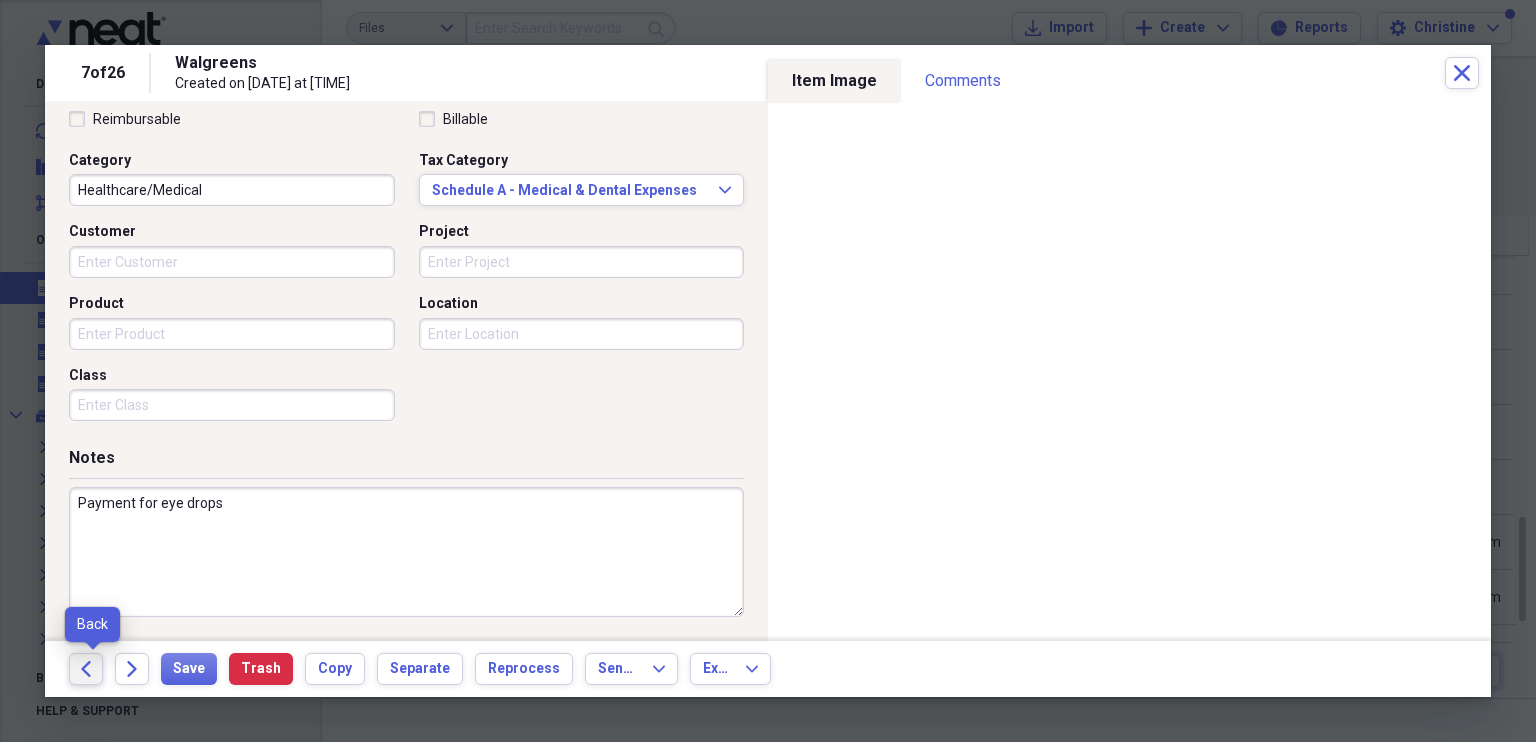 click on "Back" at bounding box center [86, 669] 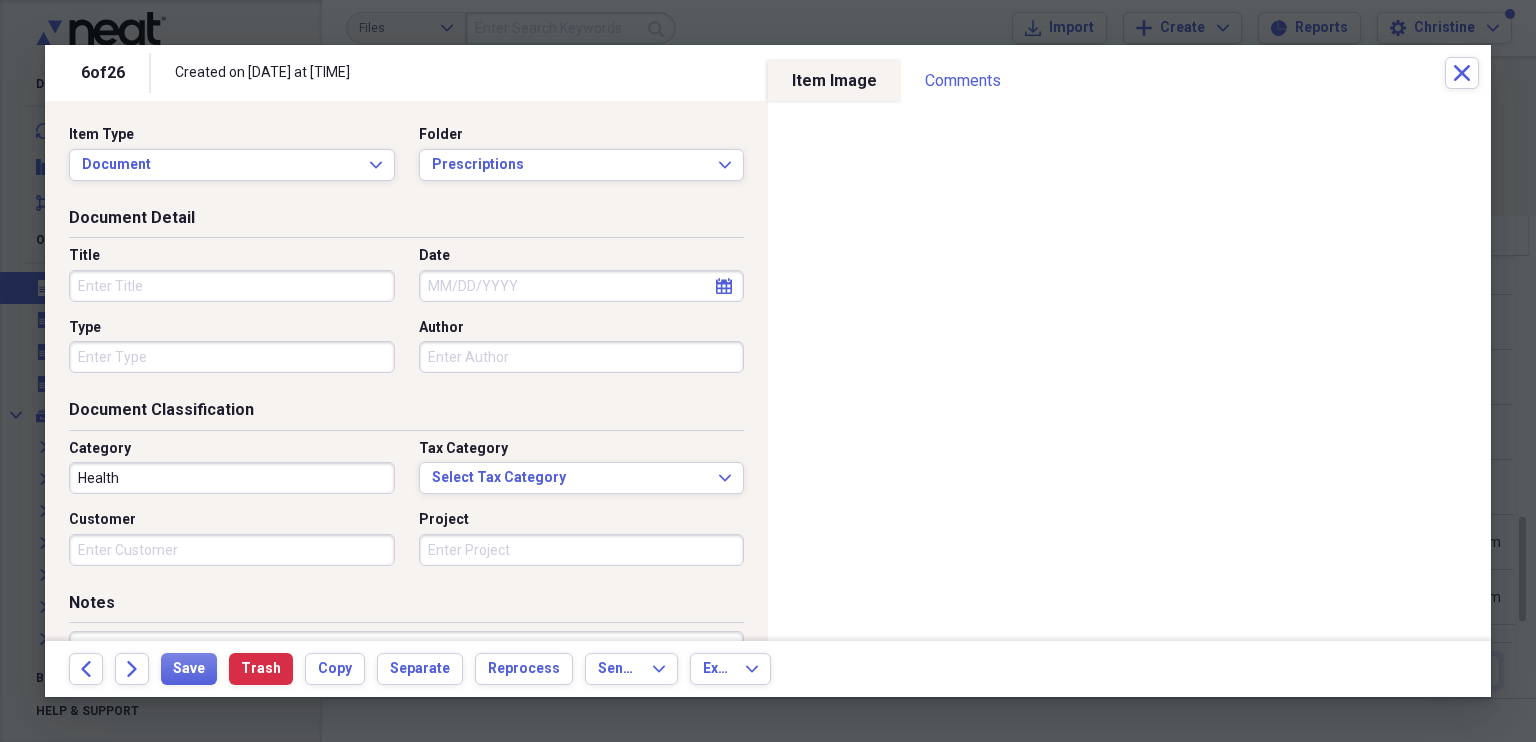click on "Title" at bounding box center (232, 286) 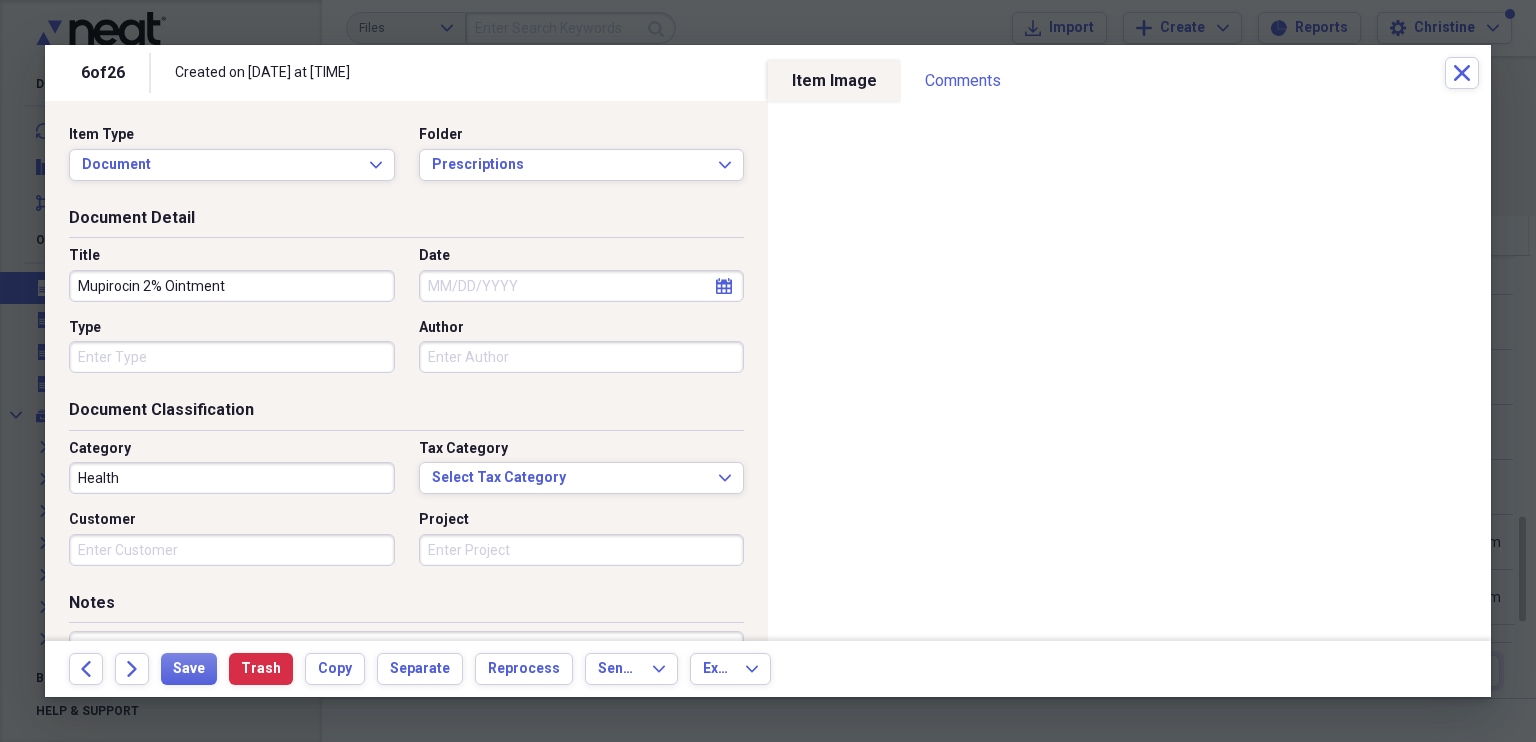 click on "Date" at bounding box center (582, 286) 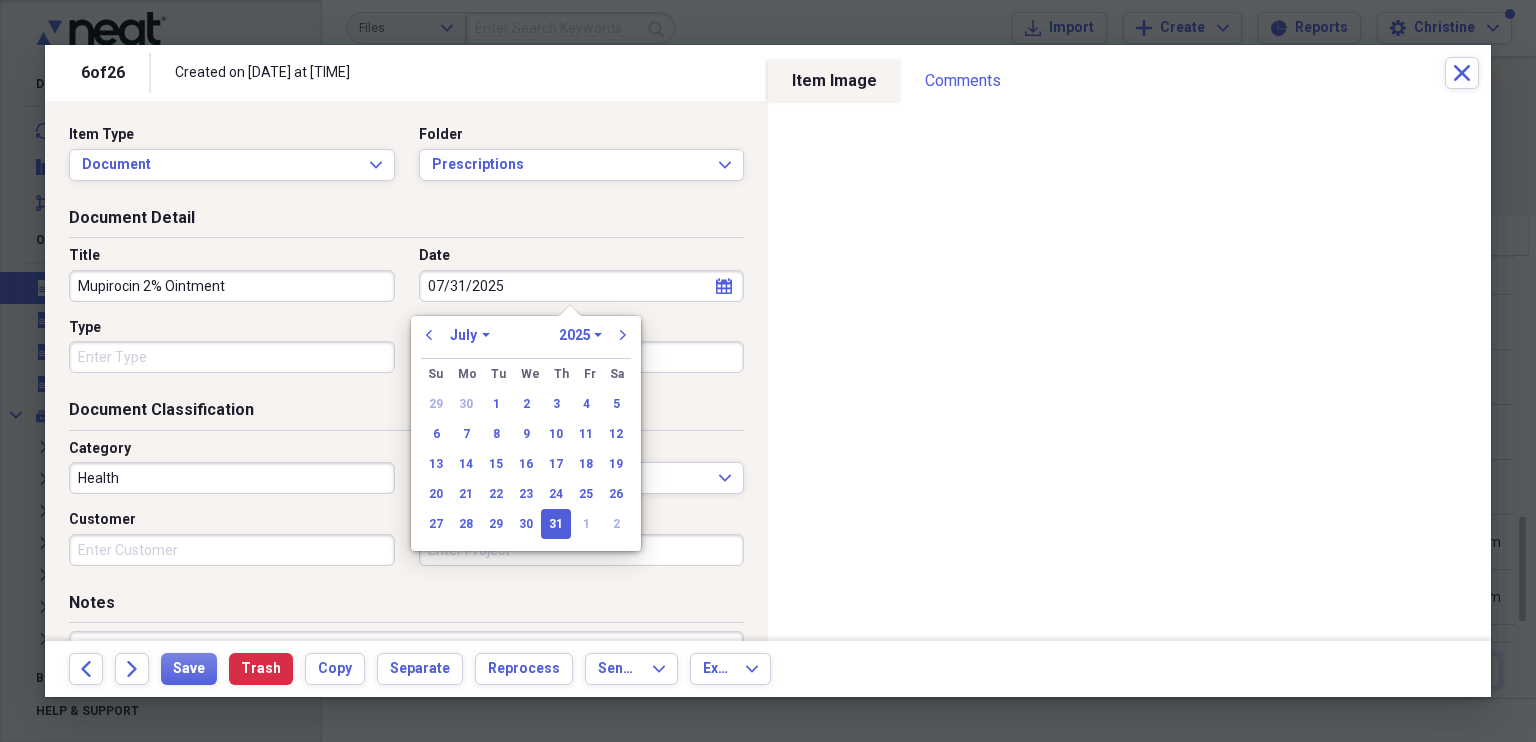 click on "Document Classification" at bounding box center (406, 414) 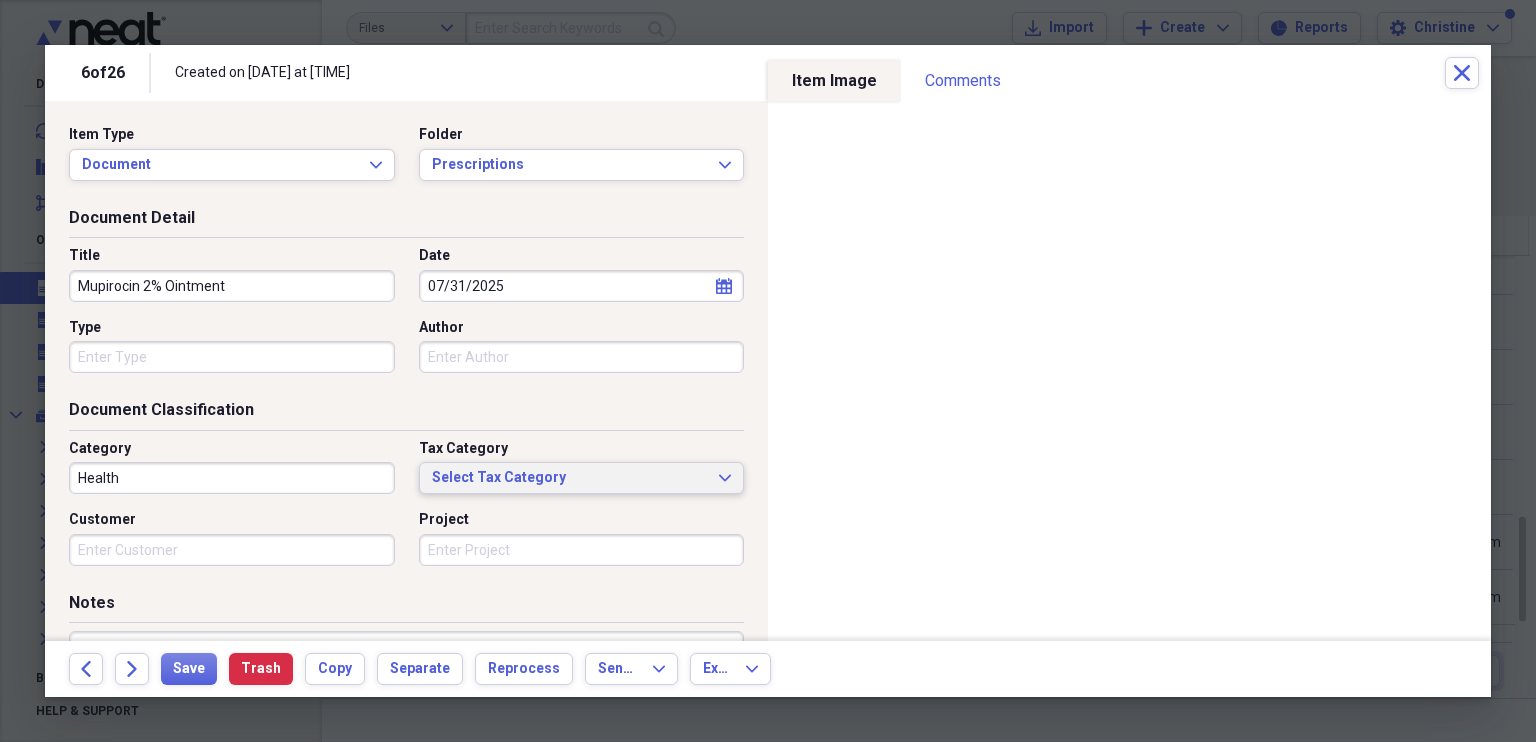 click on "Select Tax Category" at bounding box center (570, 478) 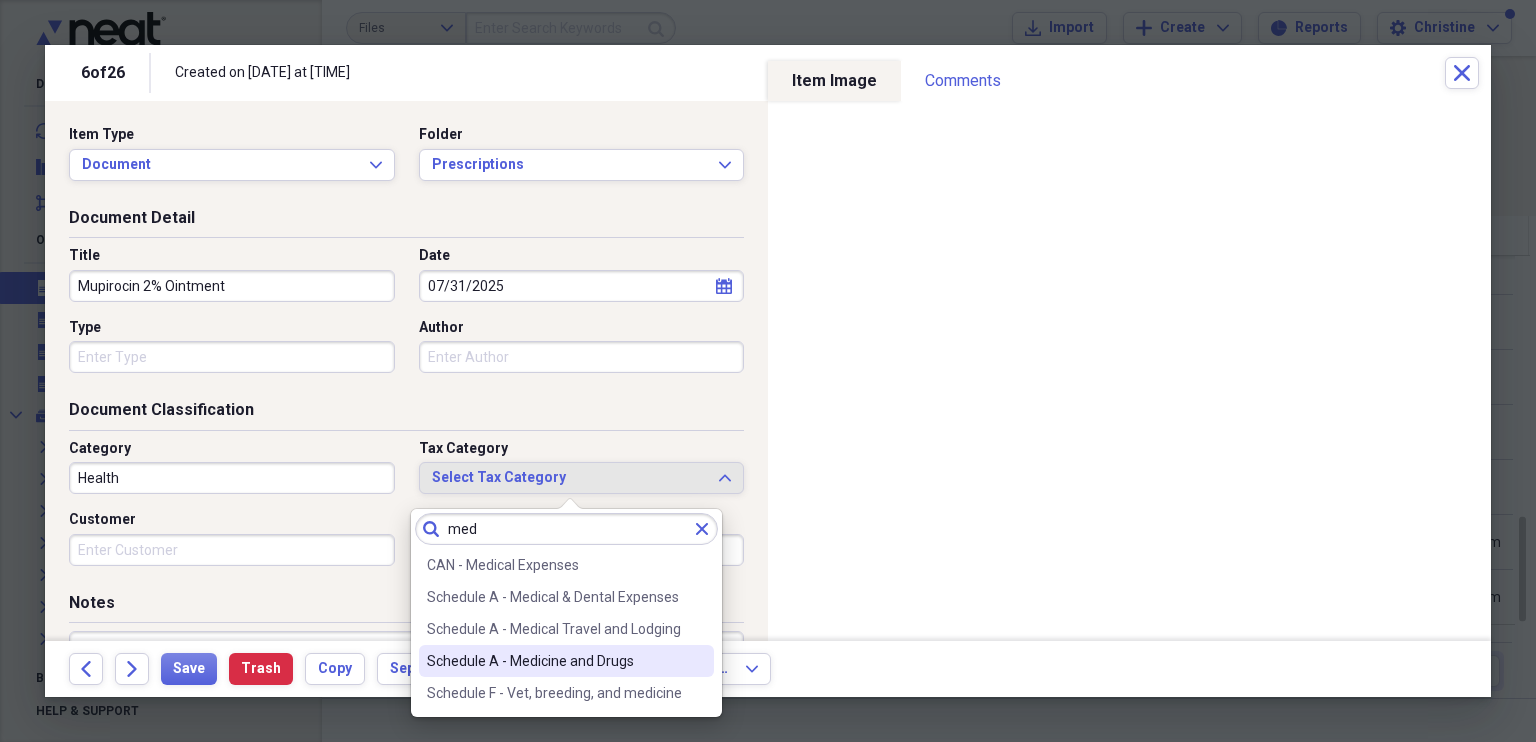 click on "Schedule A - Medicine and Drugs" at bounding box center (566, 661) 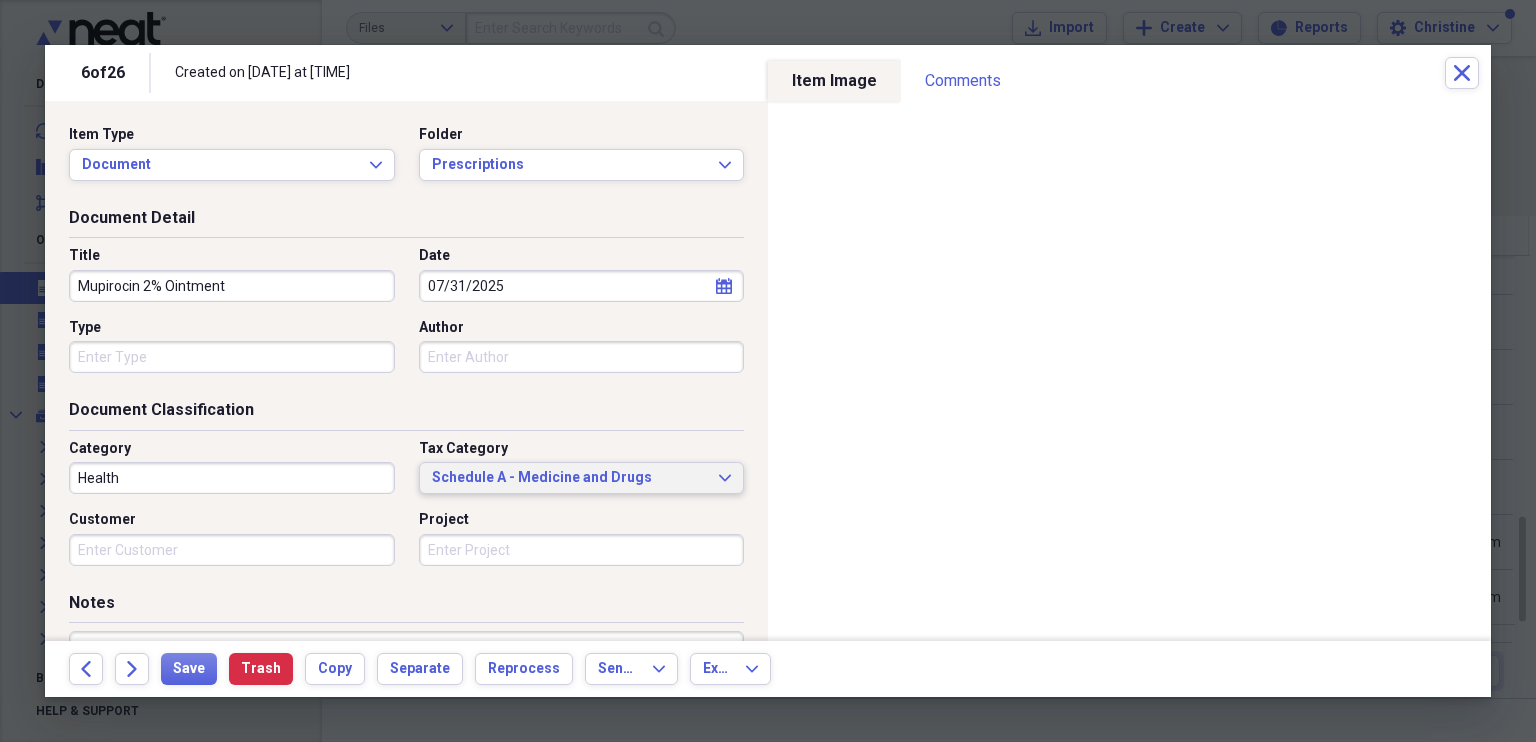 scroll, scrollTop: 193, scrollLeft: 0, axis: vertical 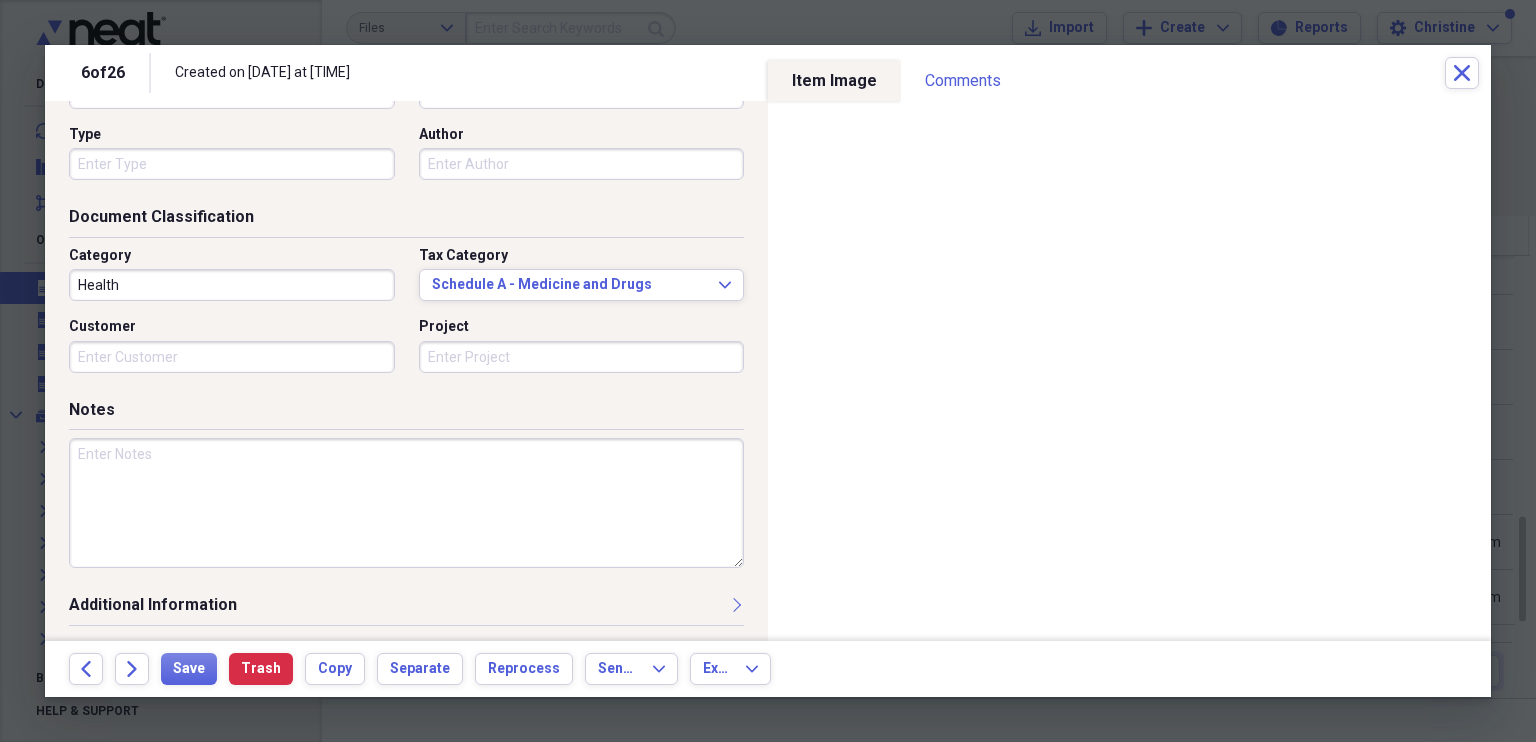 click at bounding box center [406, 503] 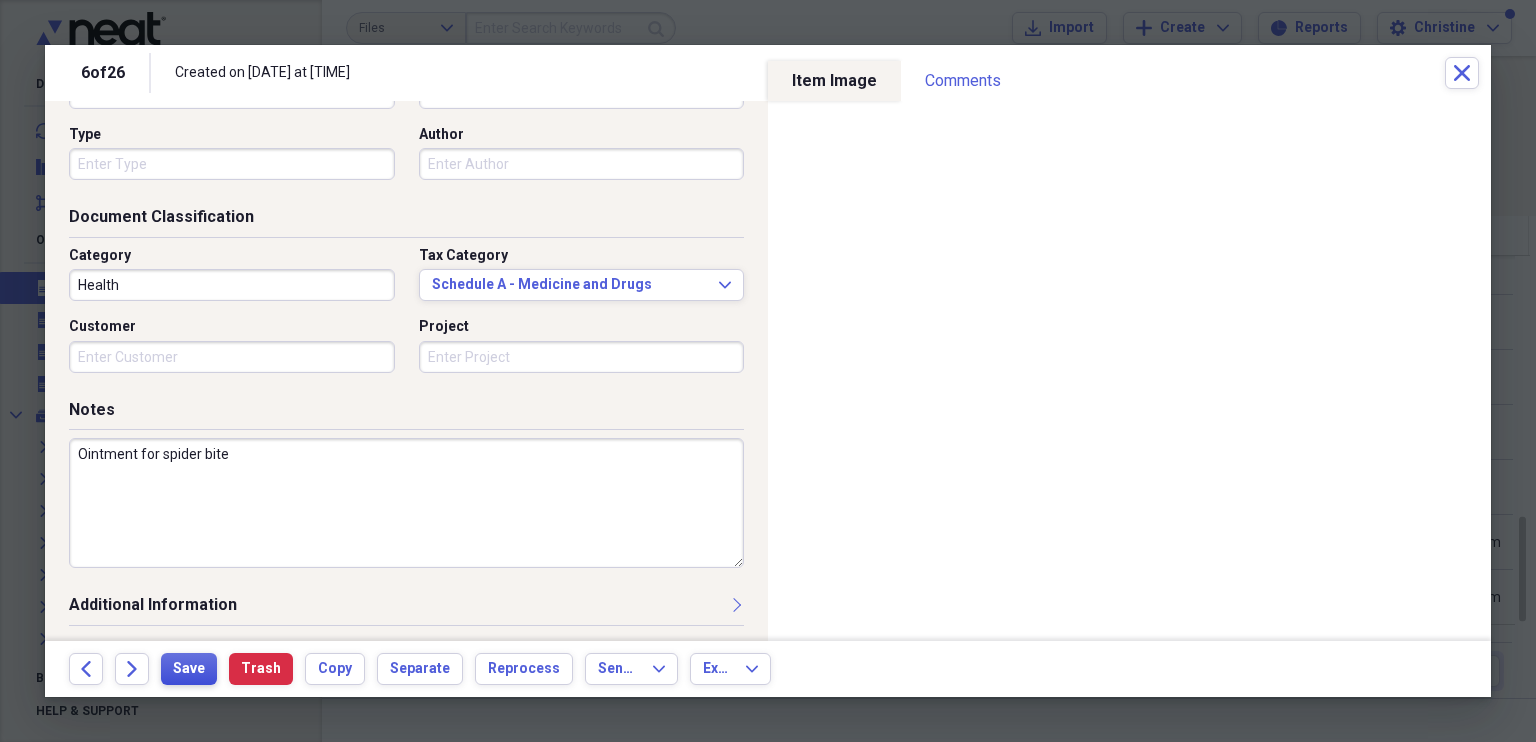 click on "Save" at bounding box center [189, 669] 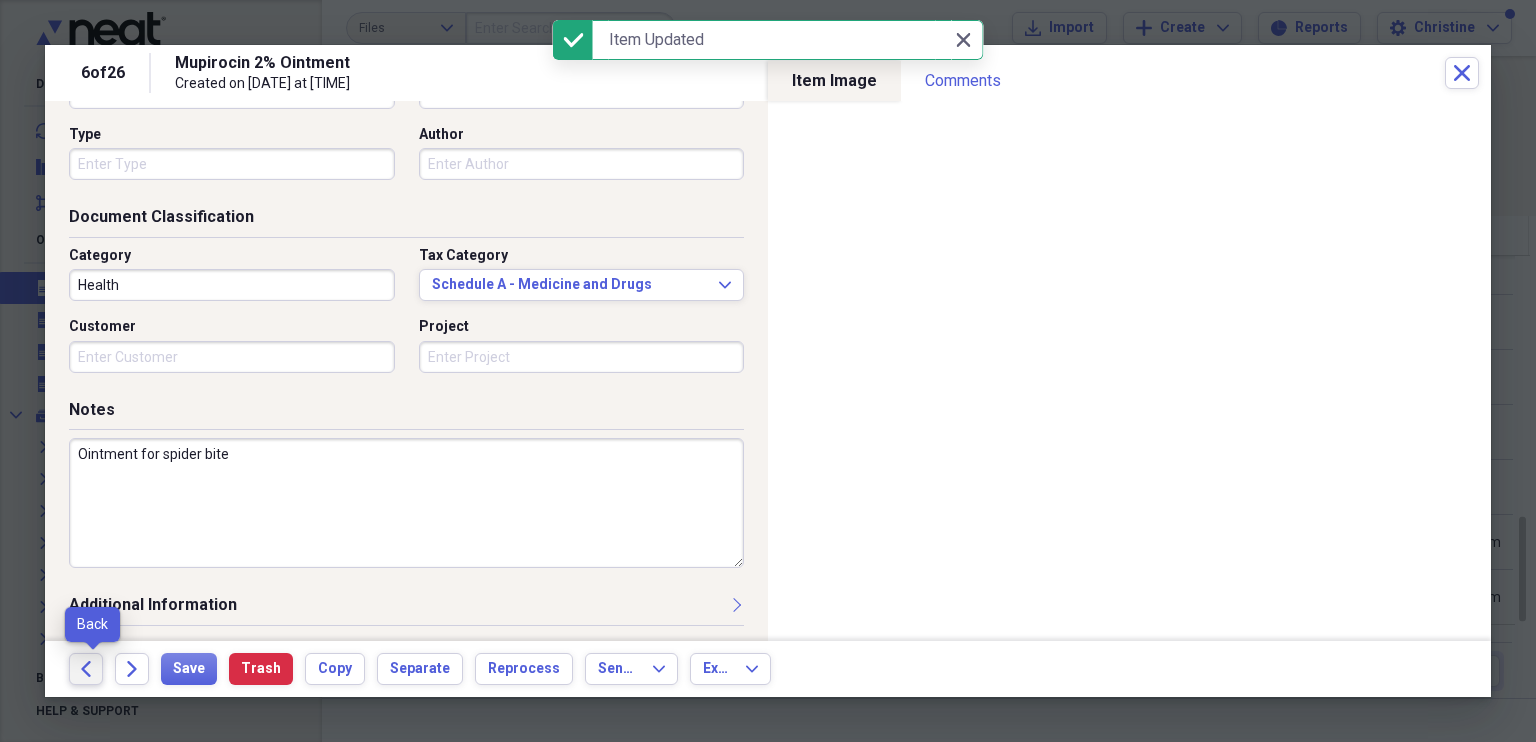 click on "Back" at bounding box center (86, 669) 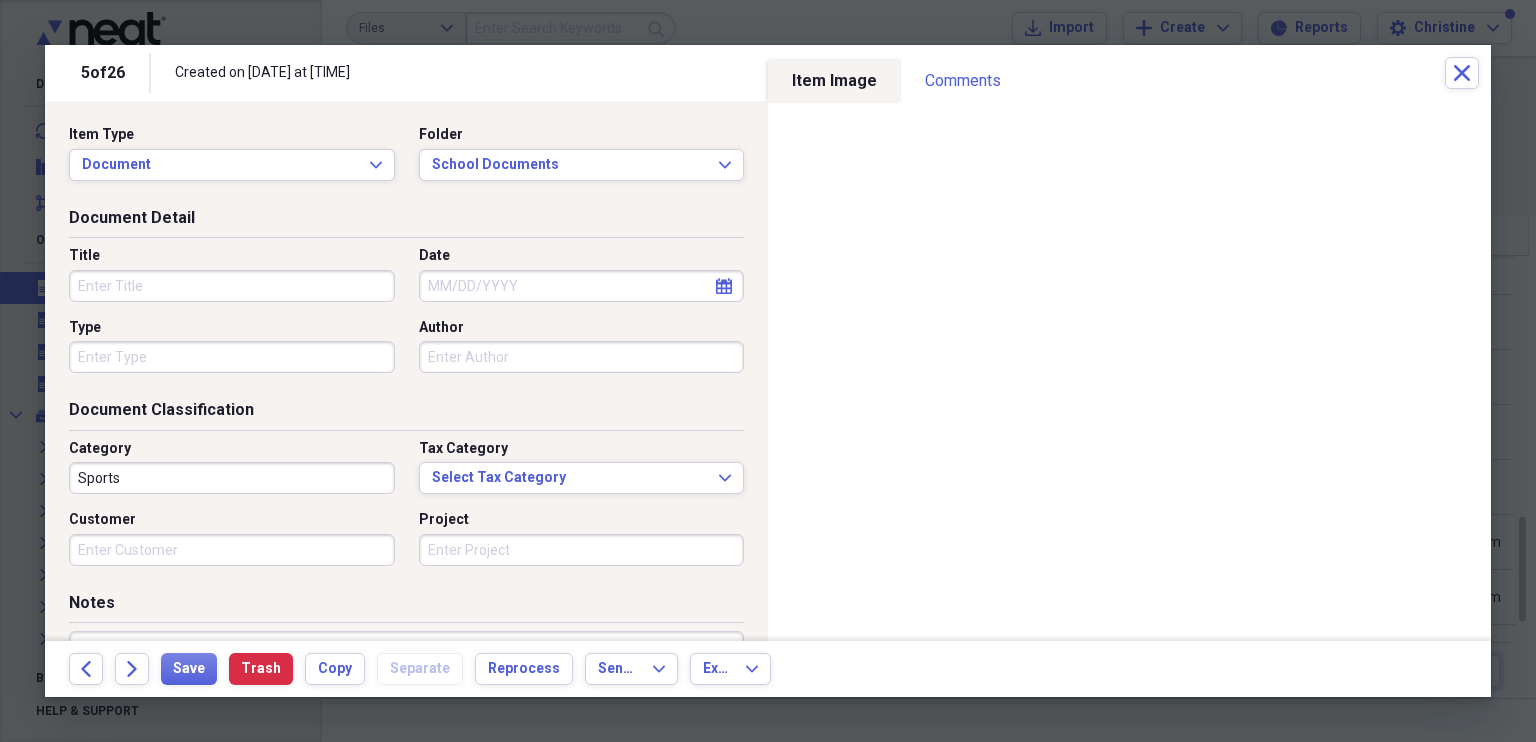 click on "Title" at bounding box center (232, 286) 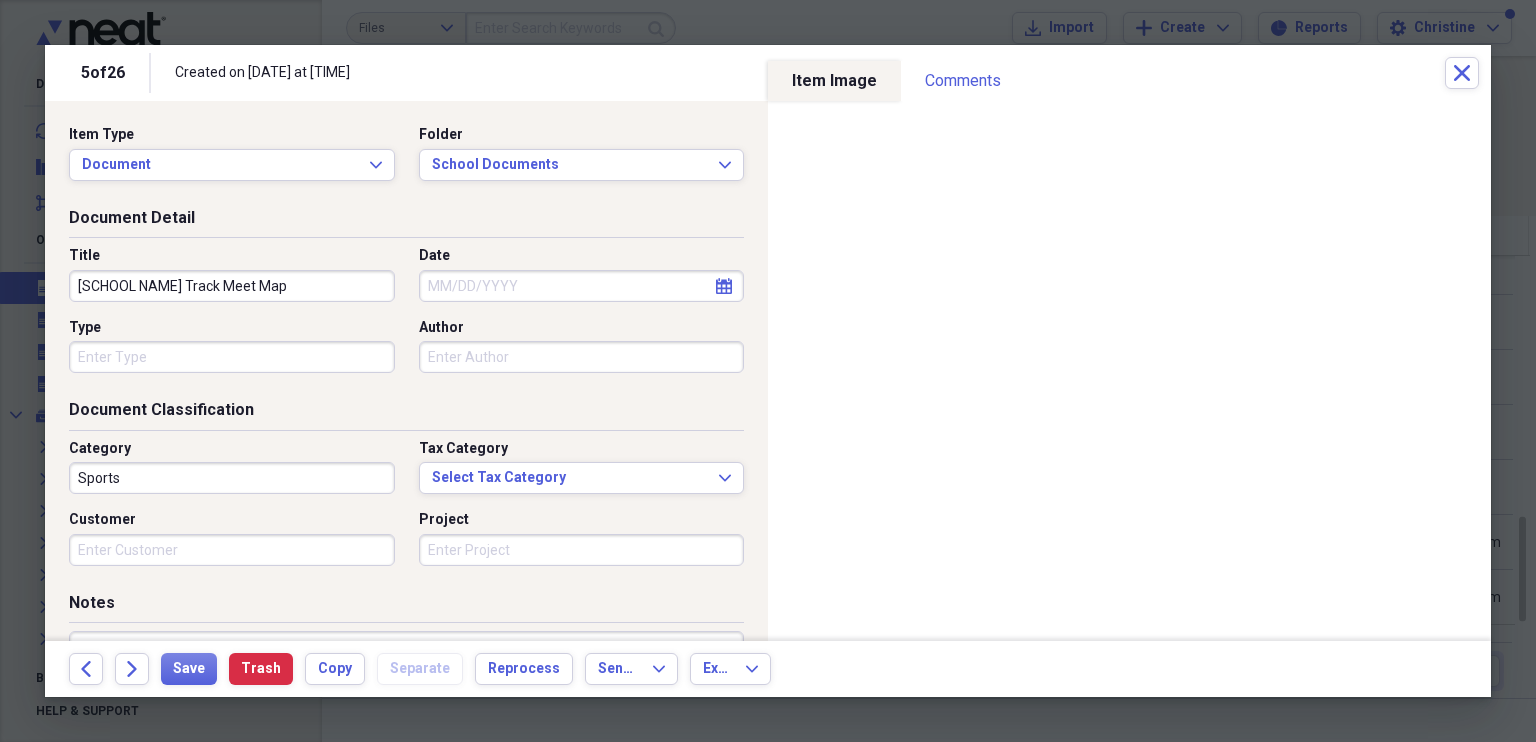 click on "Date" at bounding box center [582, 286] 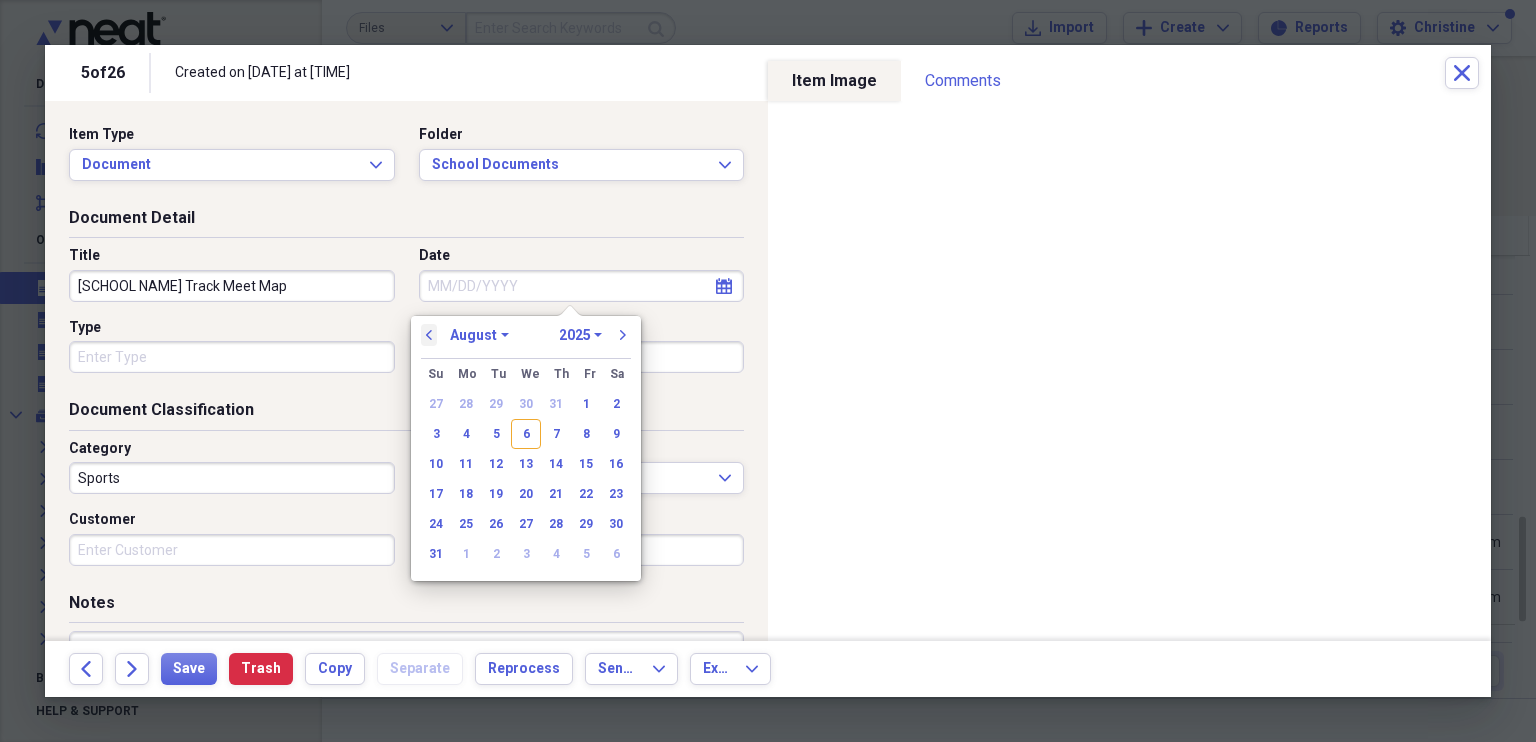 click on "previous" at bounding box center (429, 335) 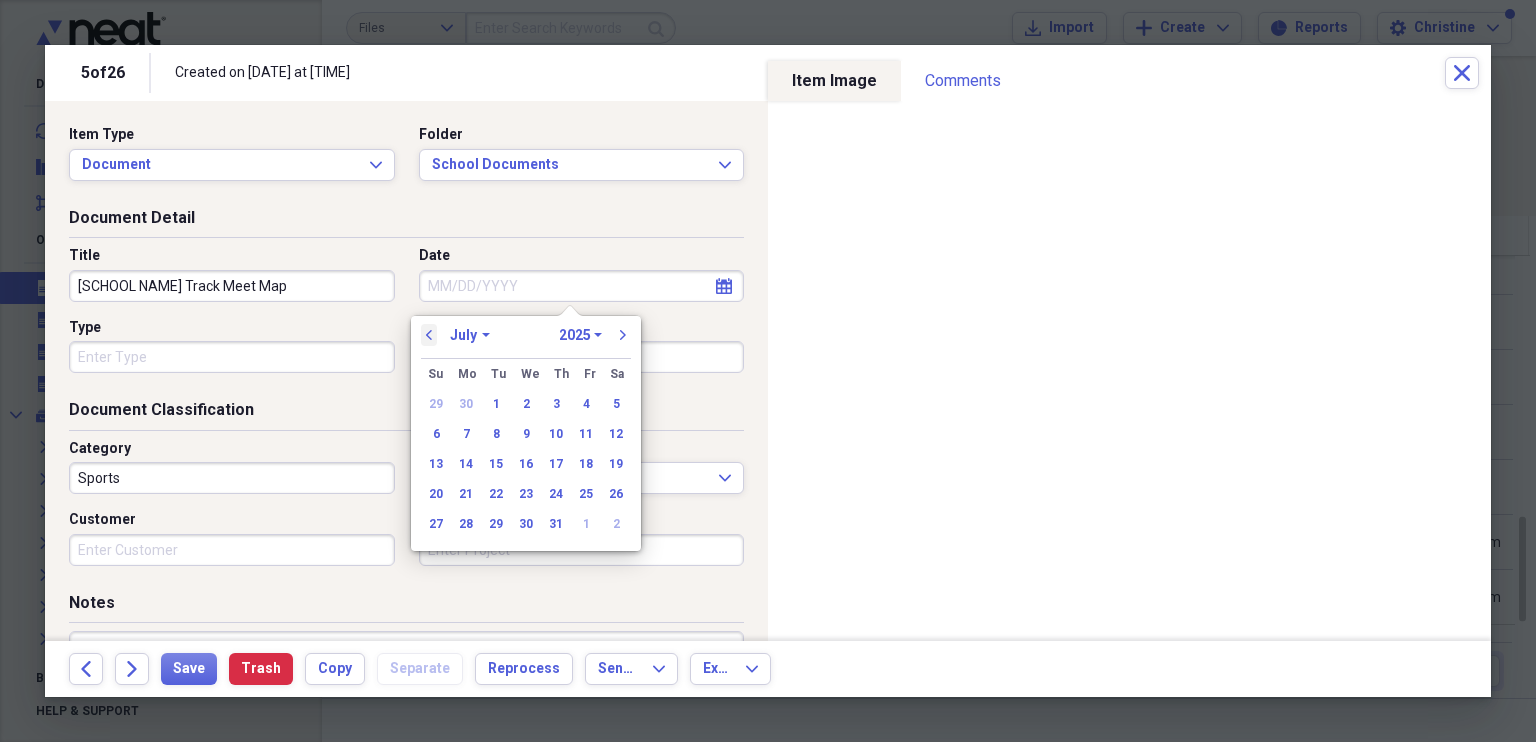 click on "previous" at bounding box center (429, 335) 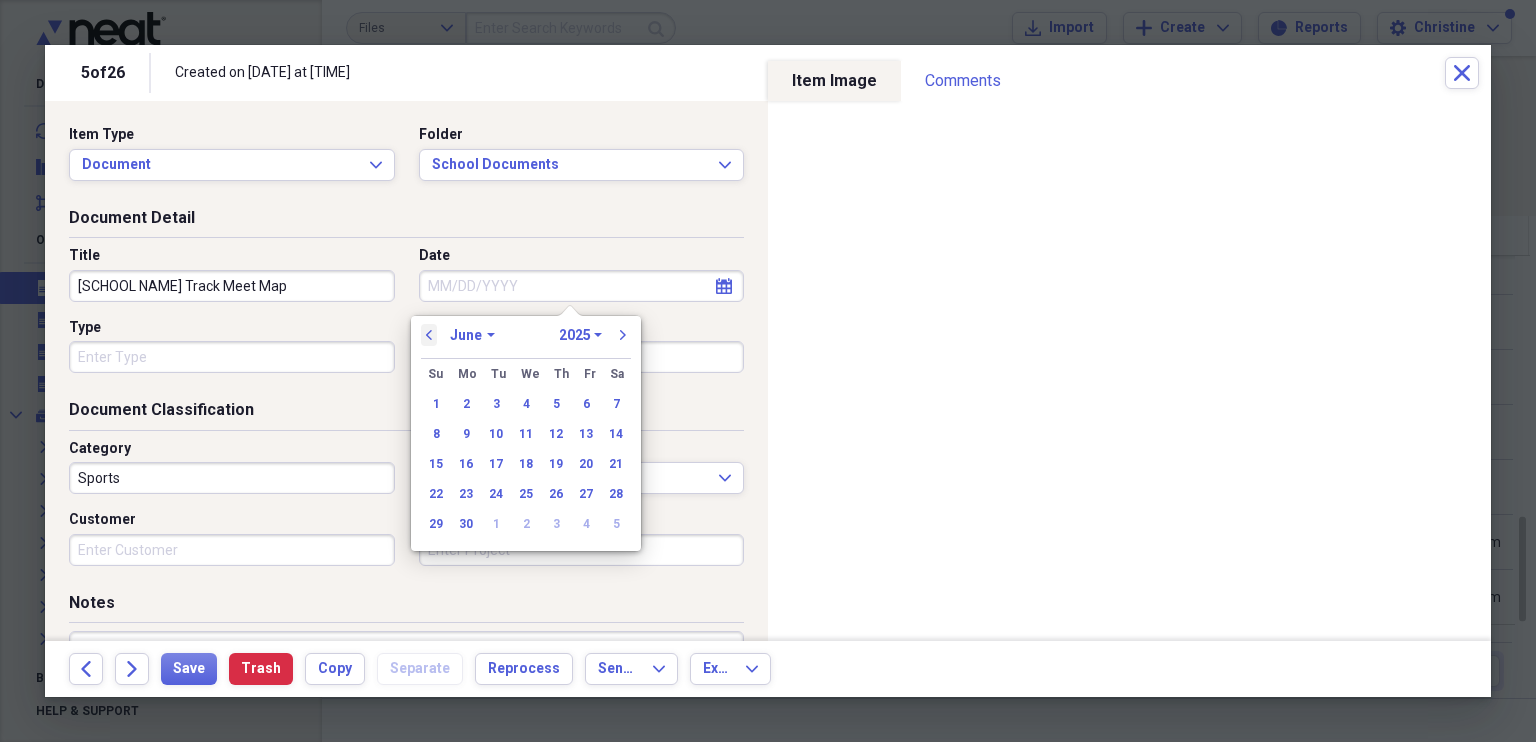 click on "previous" at bounding box center (429, 335) 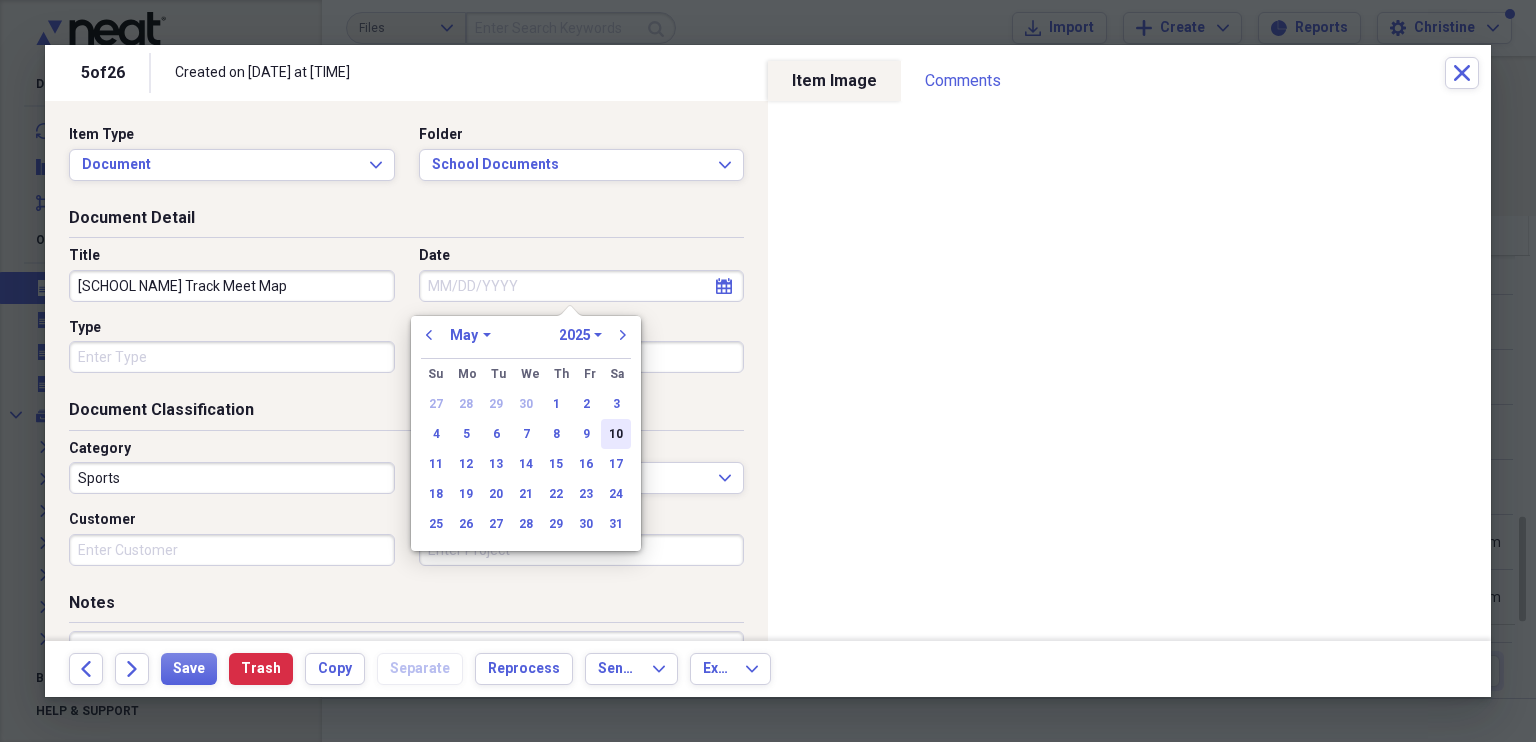 click on "10" at bounding box center (616, 434) 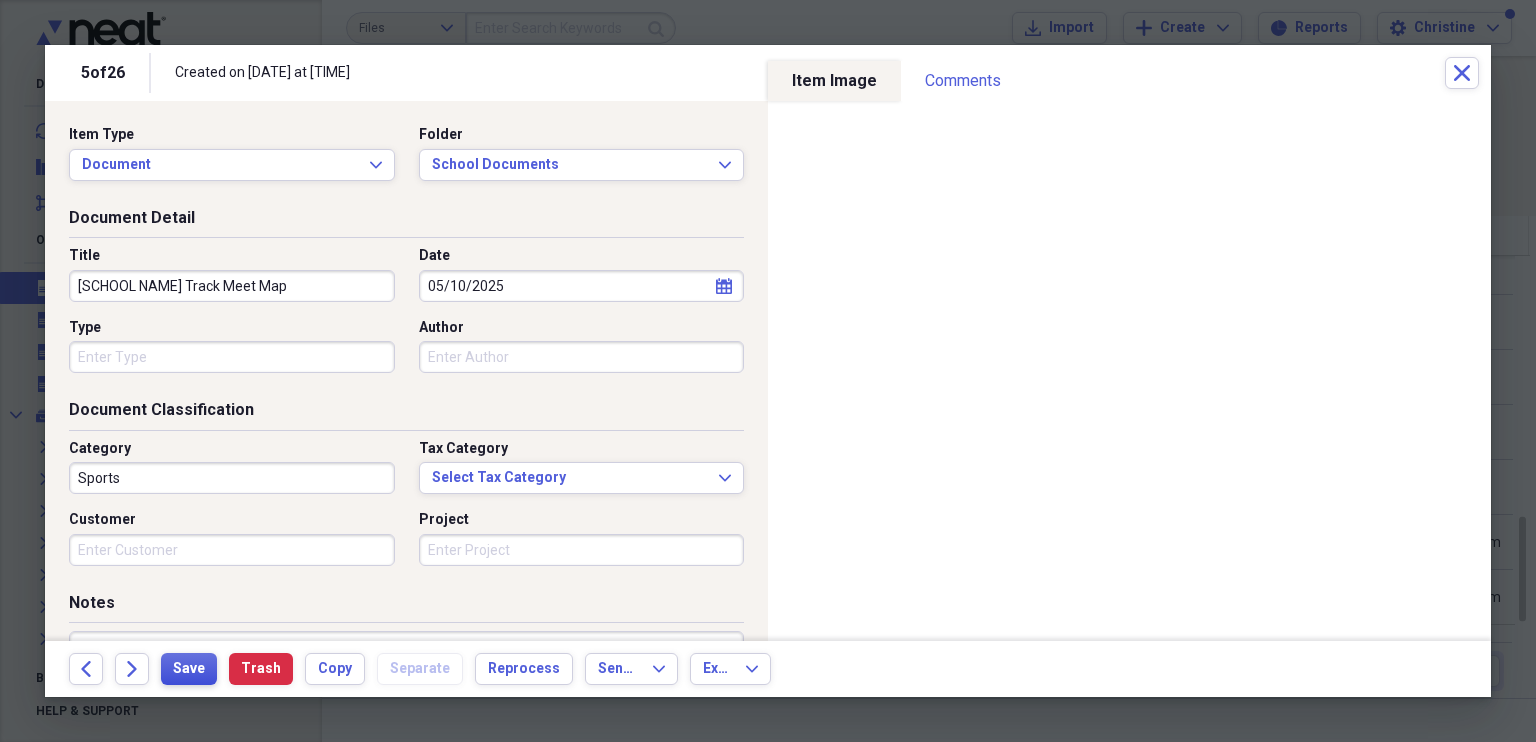 click on "Save" at bounding box center [189, 669] 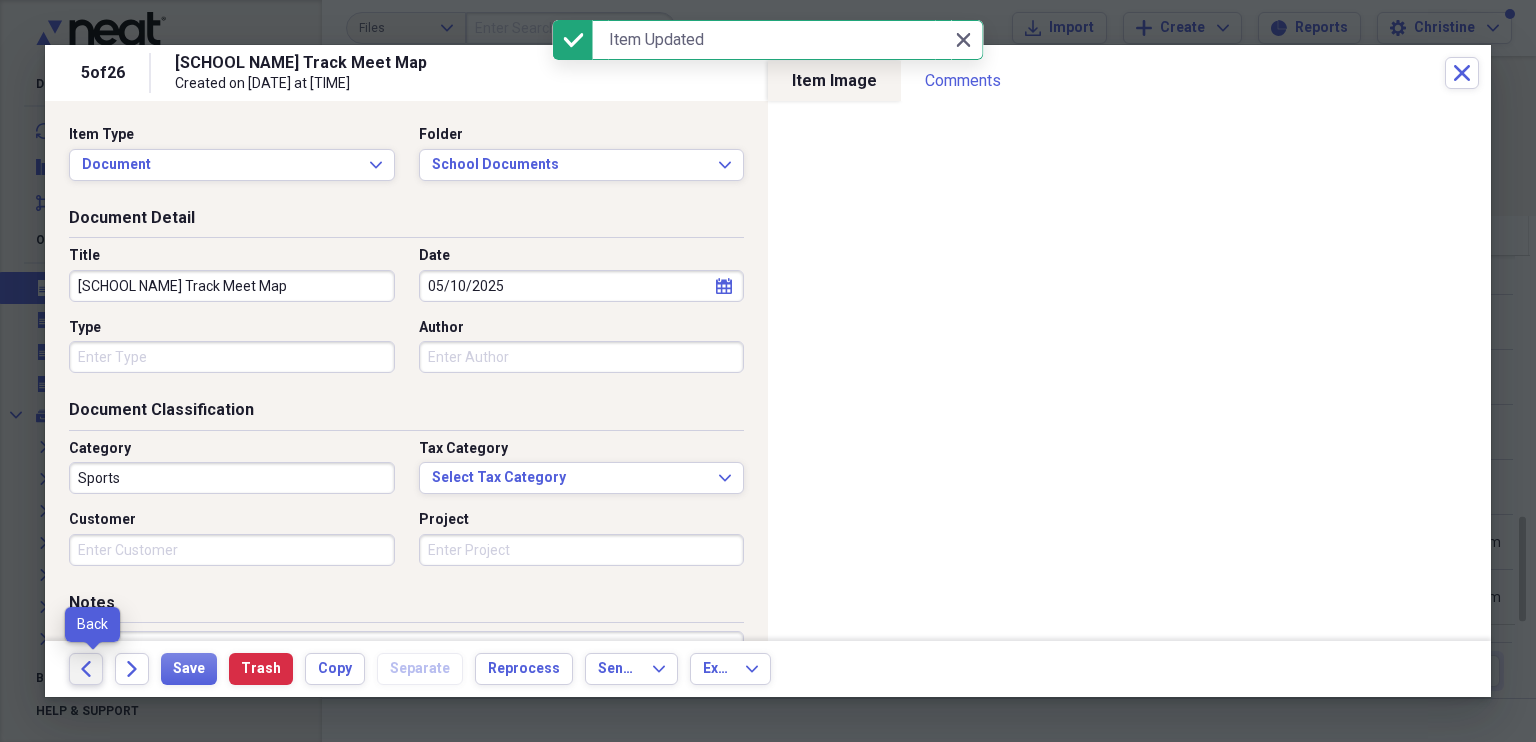 click on "Back" at bounding box center [86, 669] 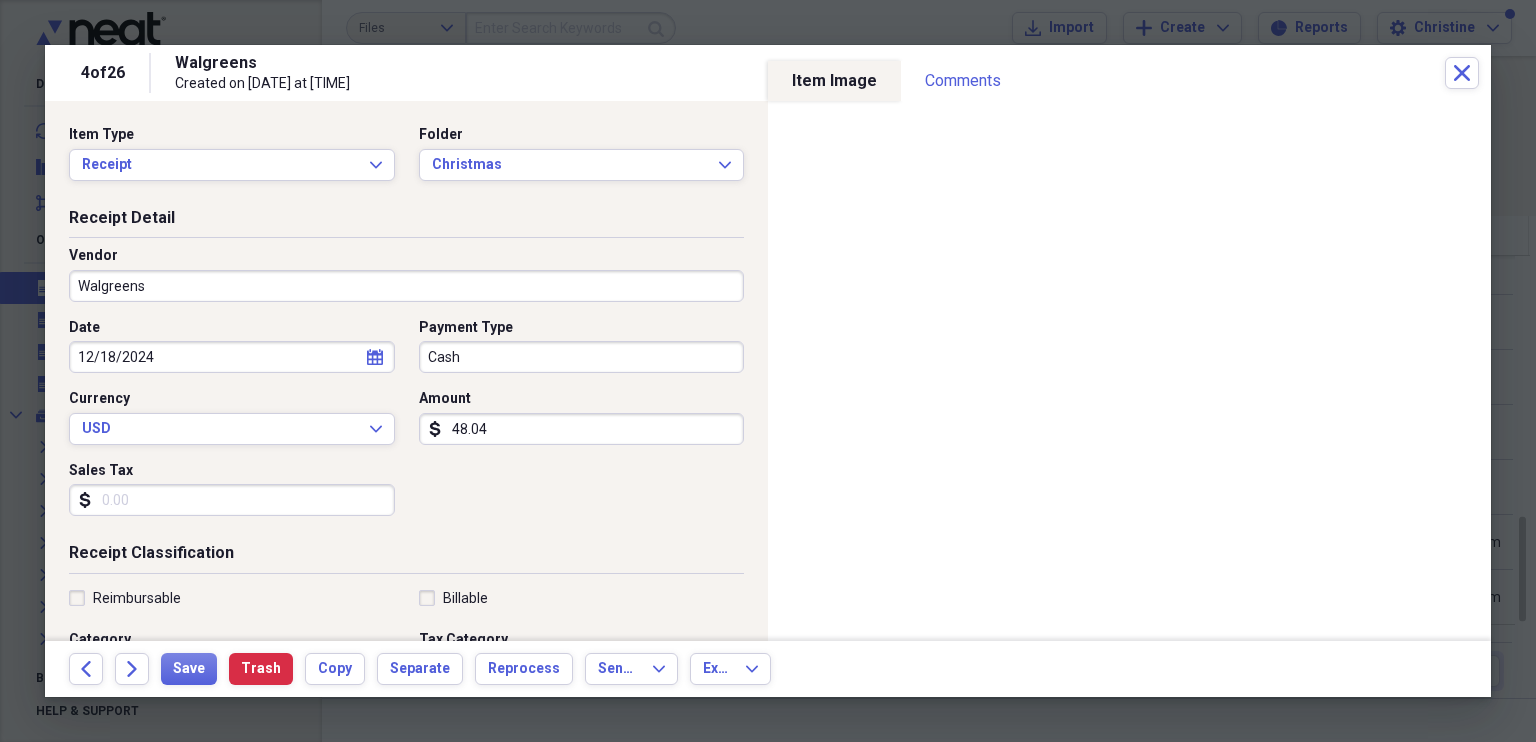 click on "Sales Tax" at bounding box center (232, 500) 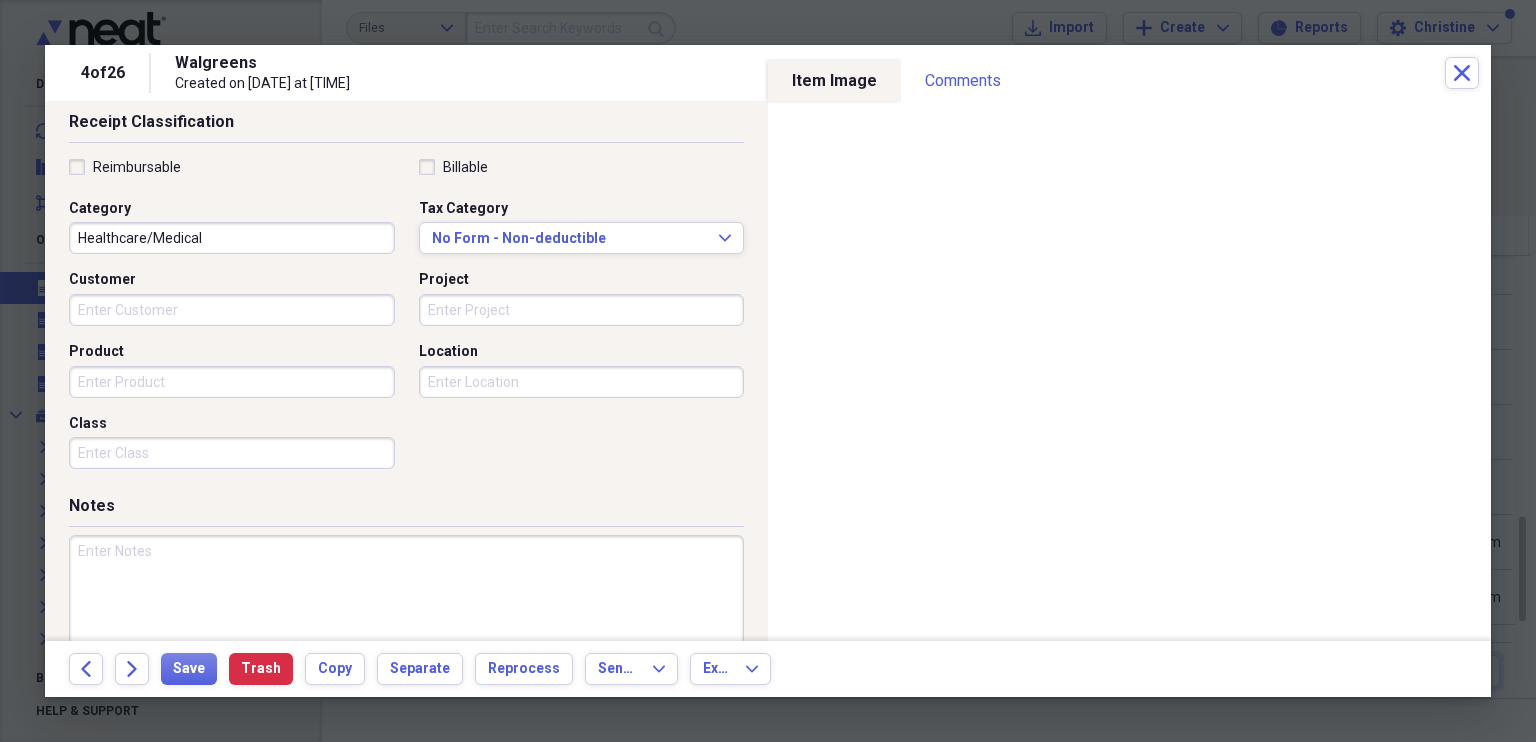scroll, scrollTop: 439, scrollLeft: 0, axis: vertical 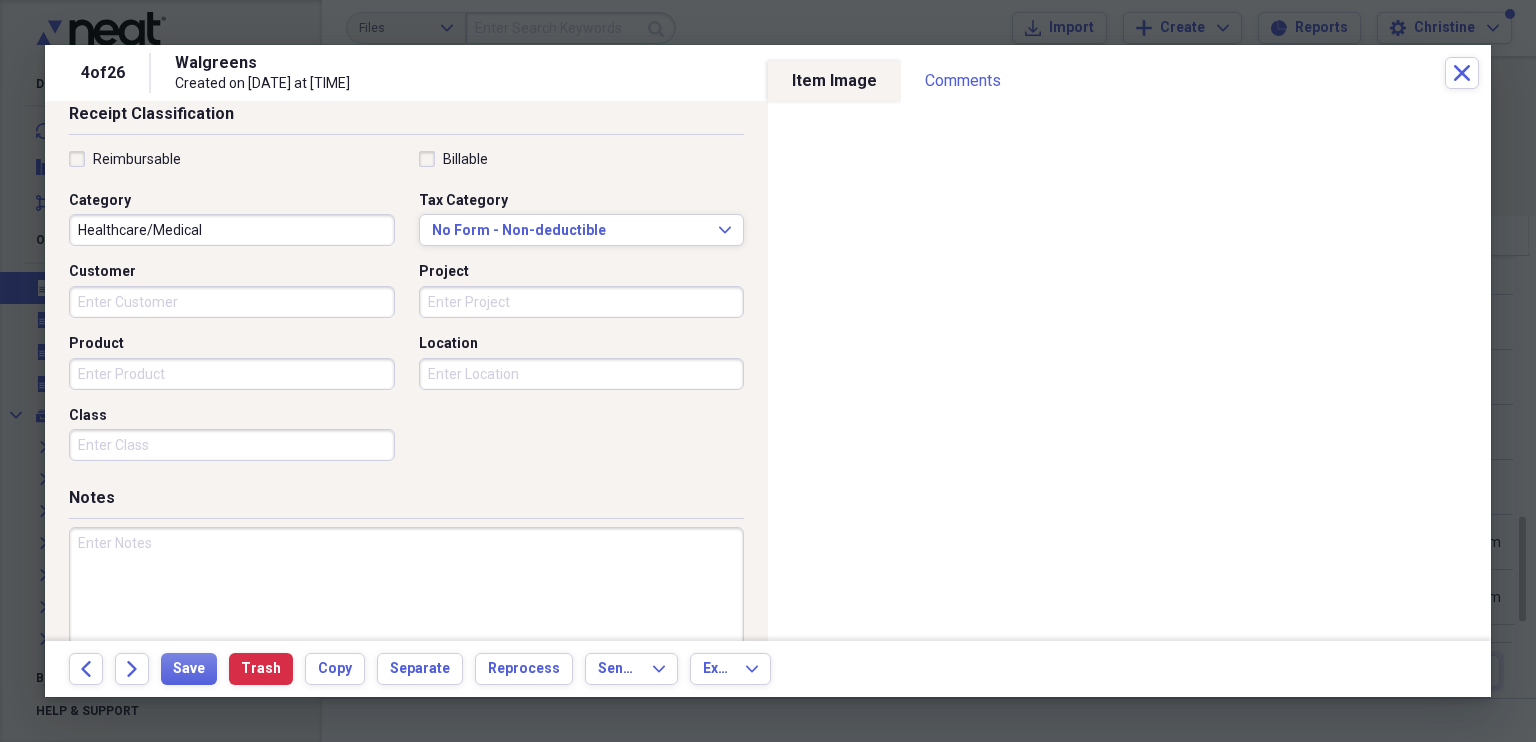 click on "Healthcare/Medical" at bounding box center [232, 230] 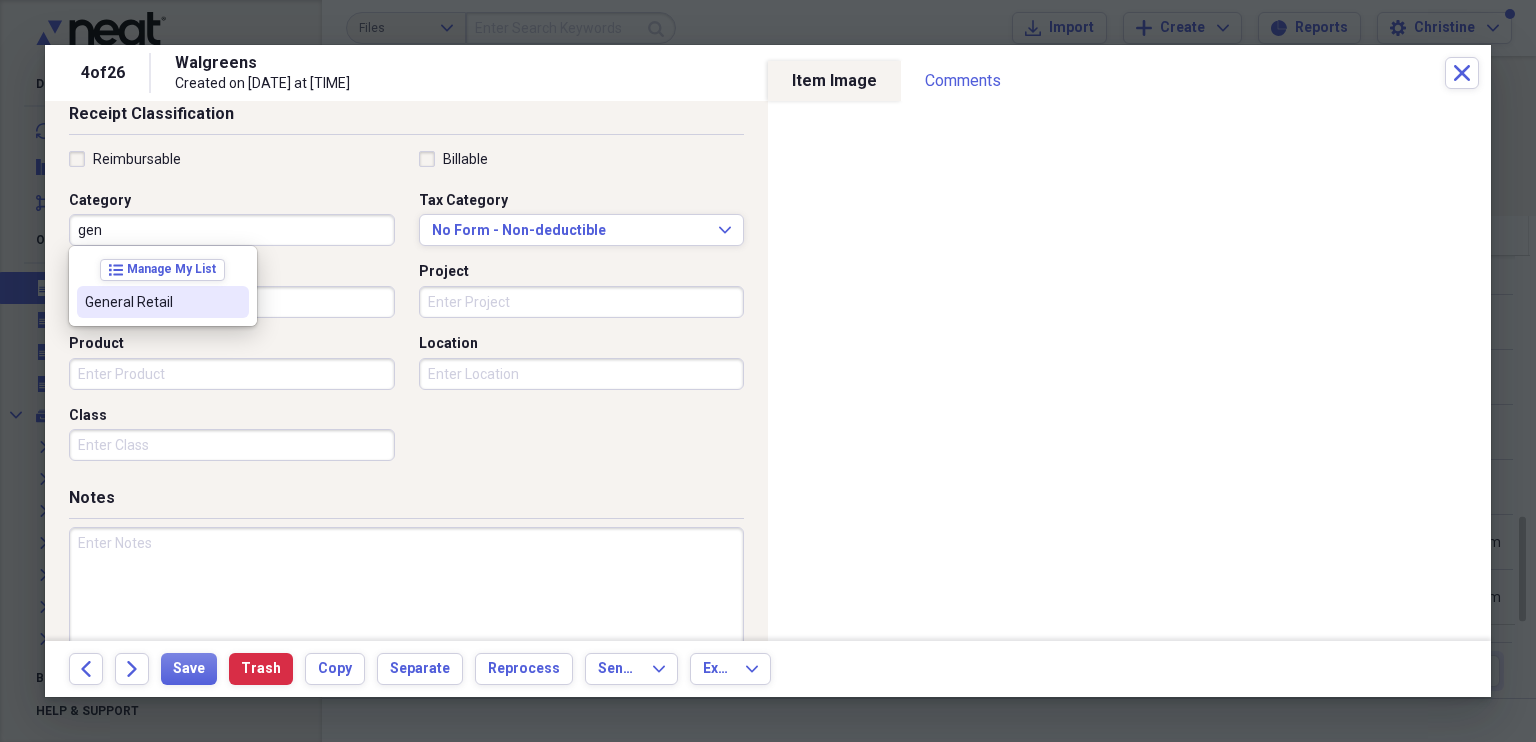 click on "list Manage My List General Retail" at bounding box center (163, 286) 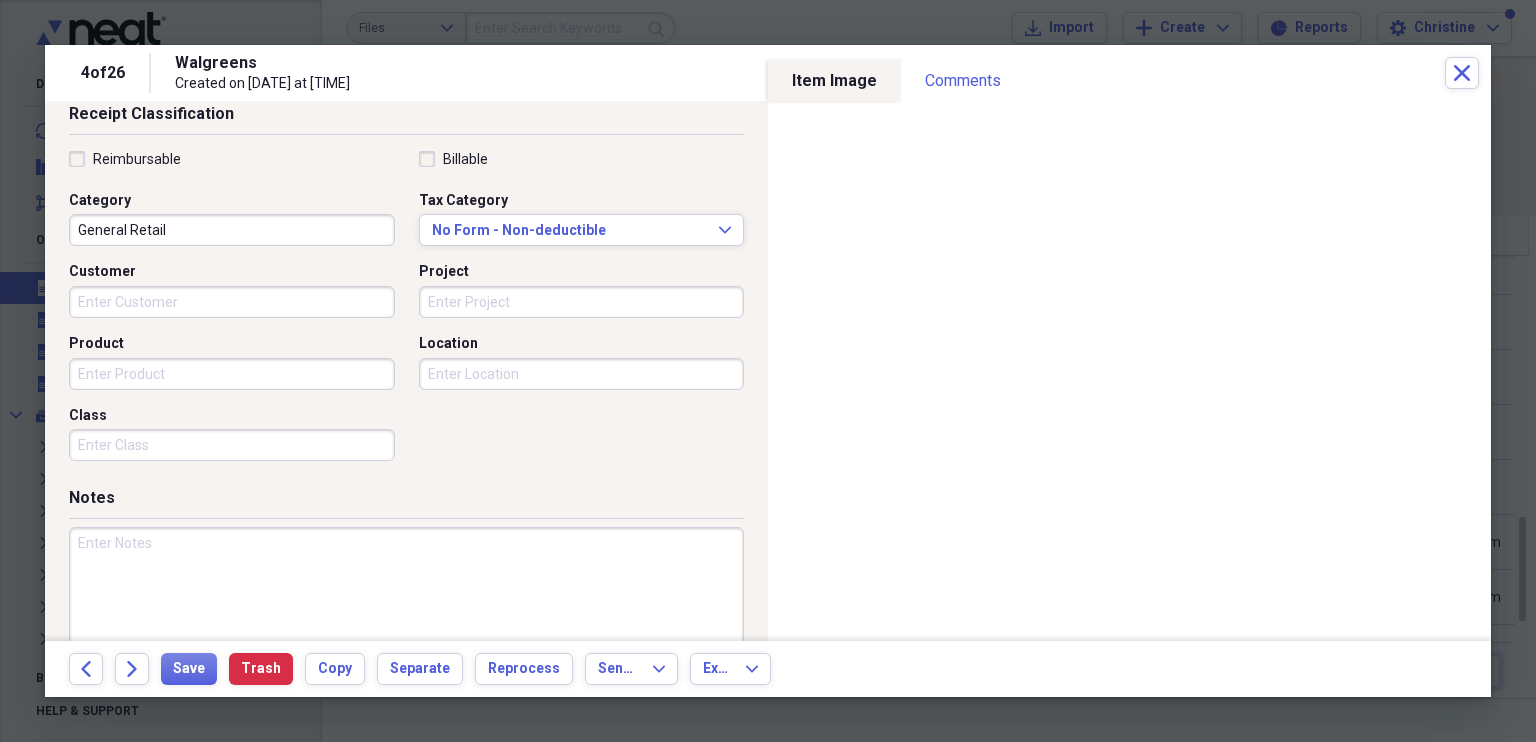 click at bounding box center [406, 592] 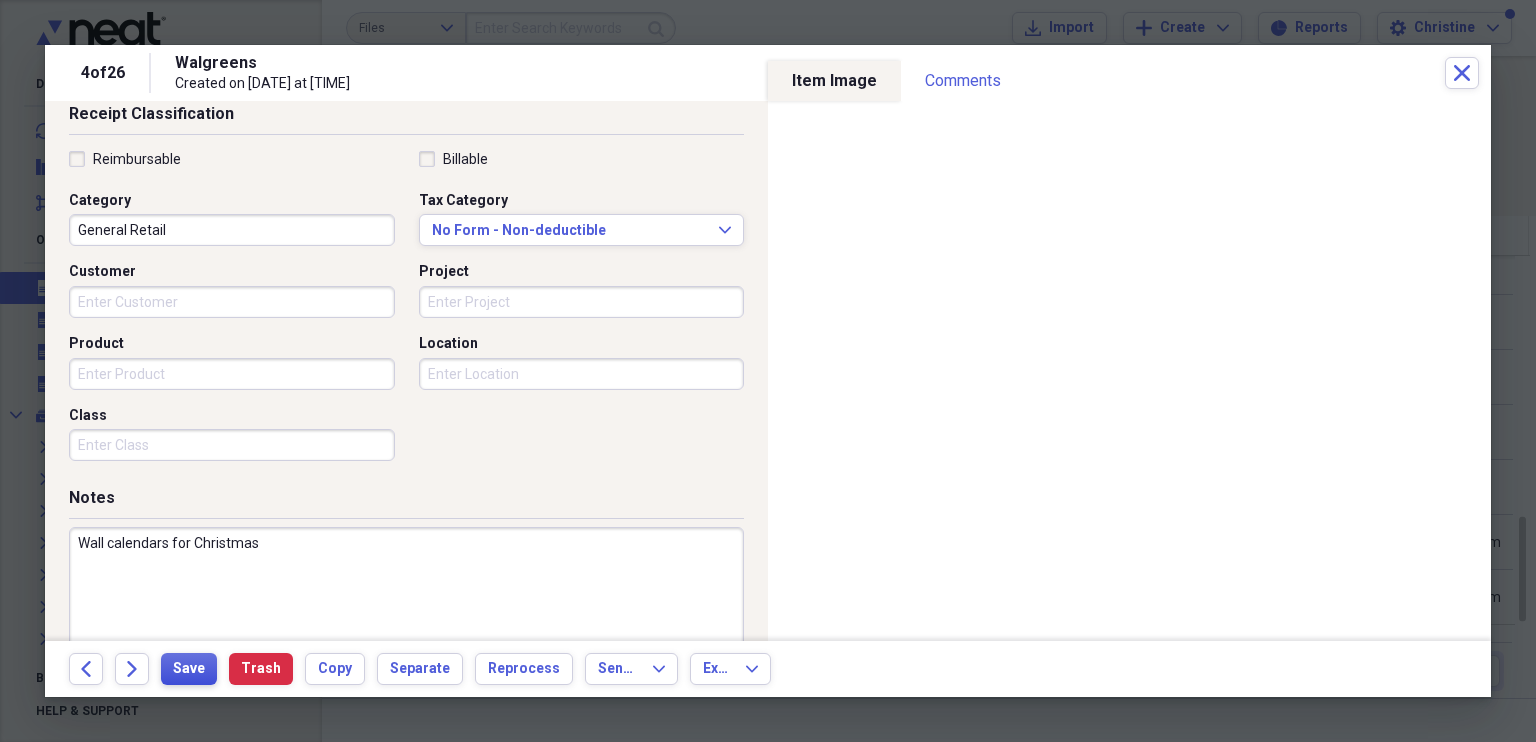 click on "Save" at bounding box center (189, 669) 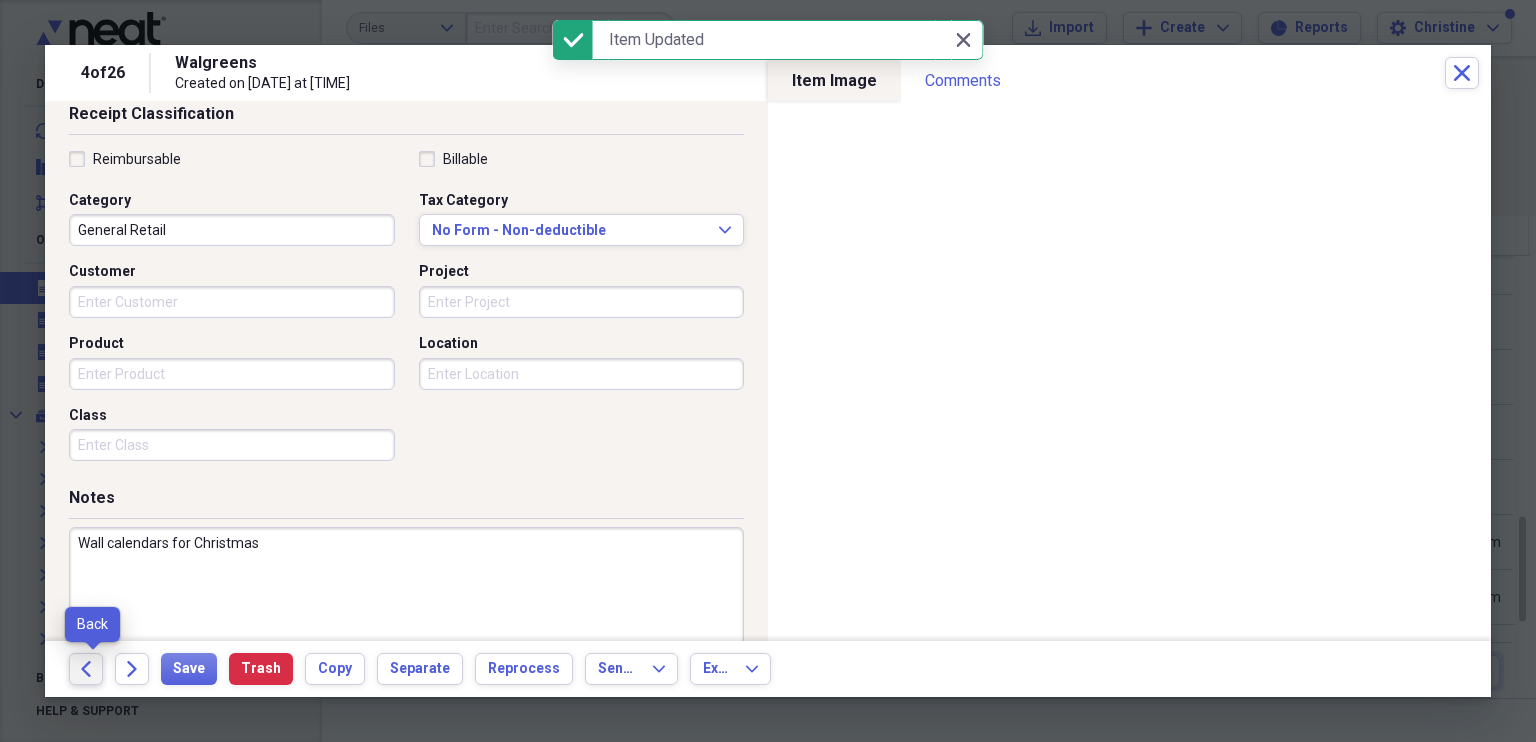 click on "Back" at bounding box center [86, 669] 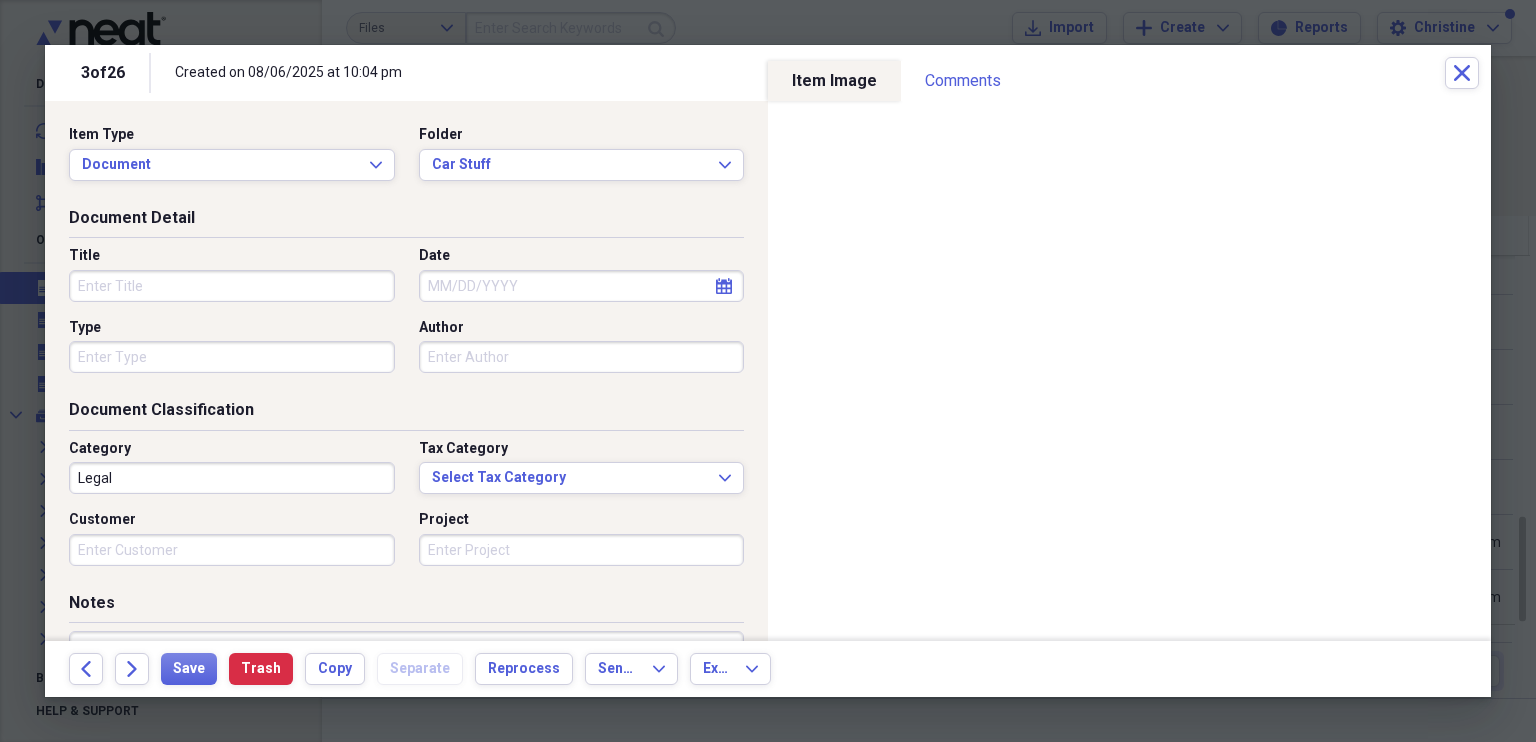 click on "Title" at bounding box center (232, 286) 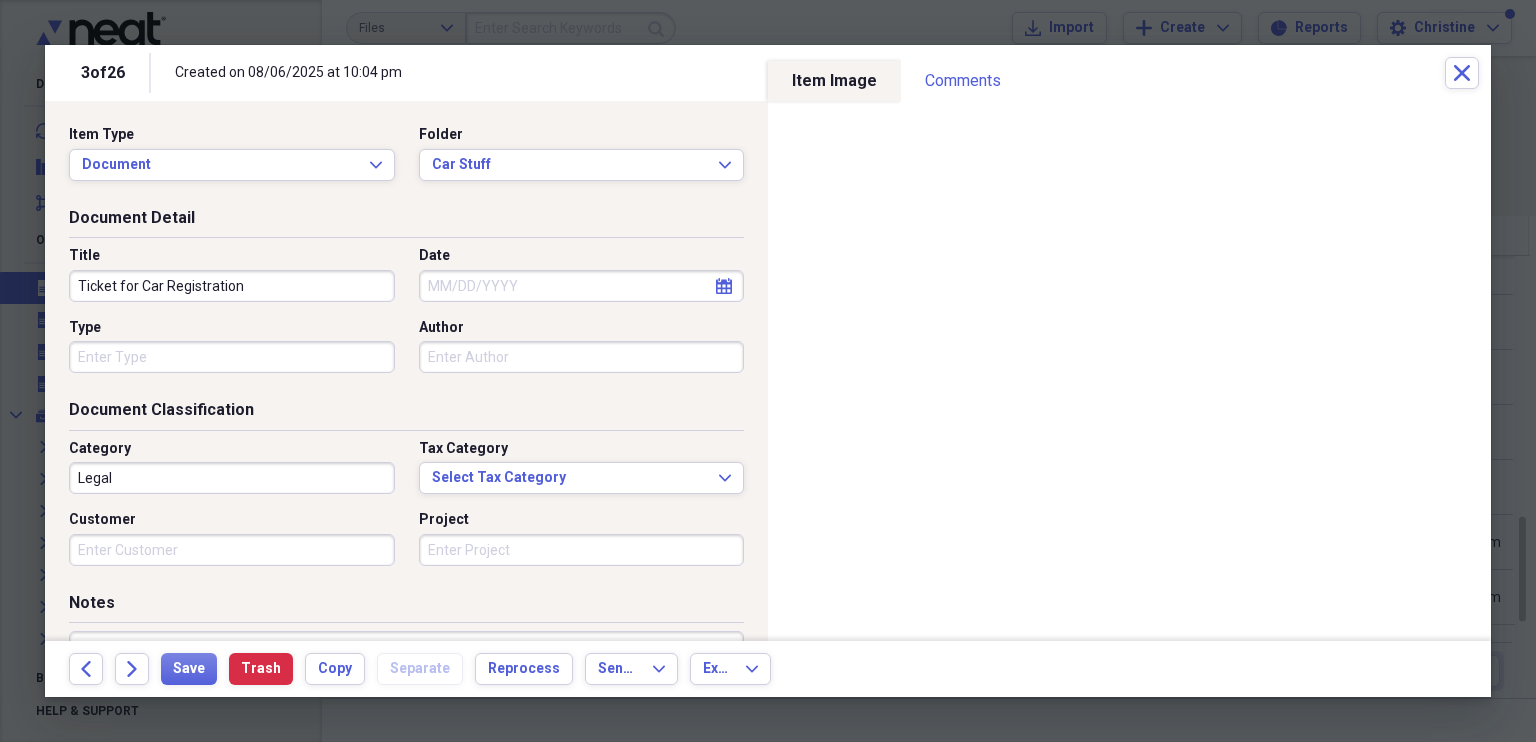 click on "Date" at bounding box center (582, 286) 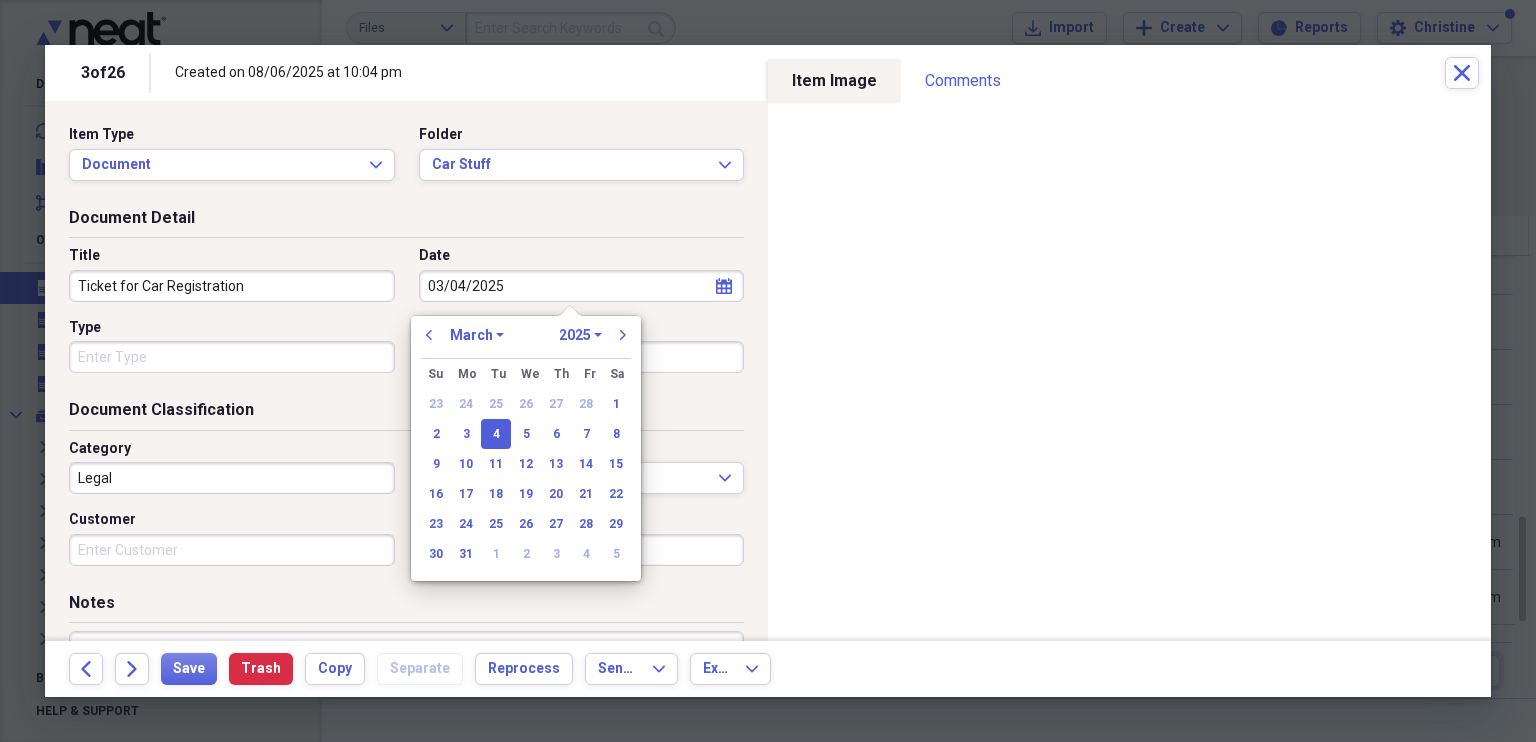 click on "Document Detail Title Ticket for Car Registration Date [DATE] calendar Calendar Type Author" at bounding box center (406, 303) 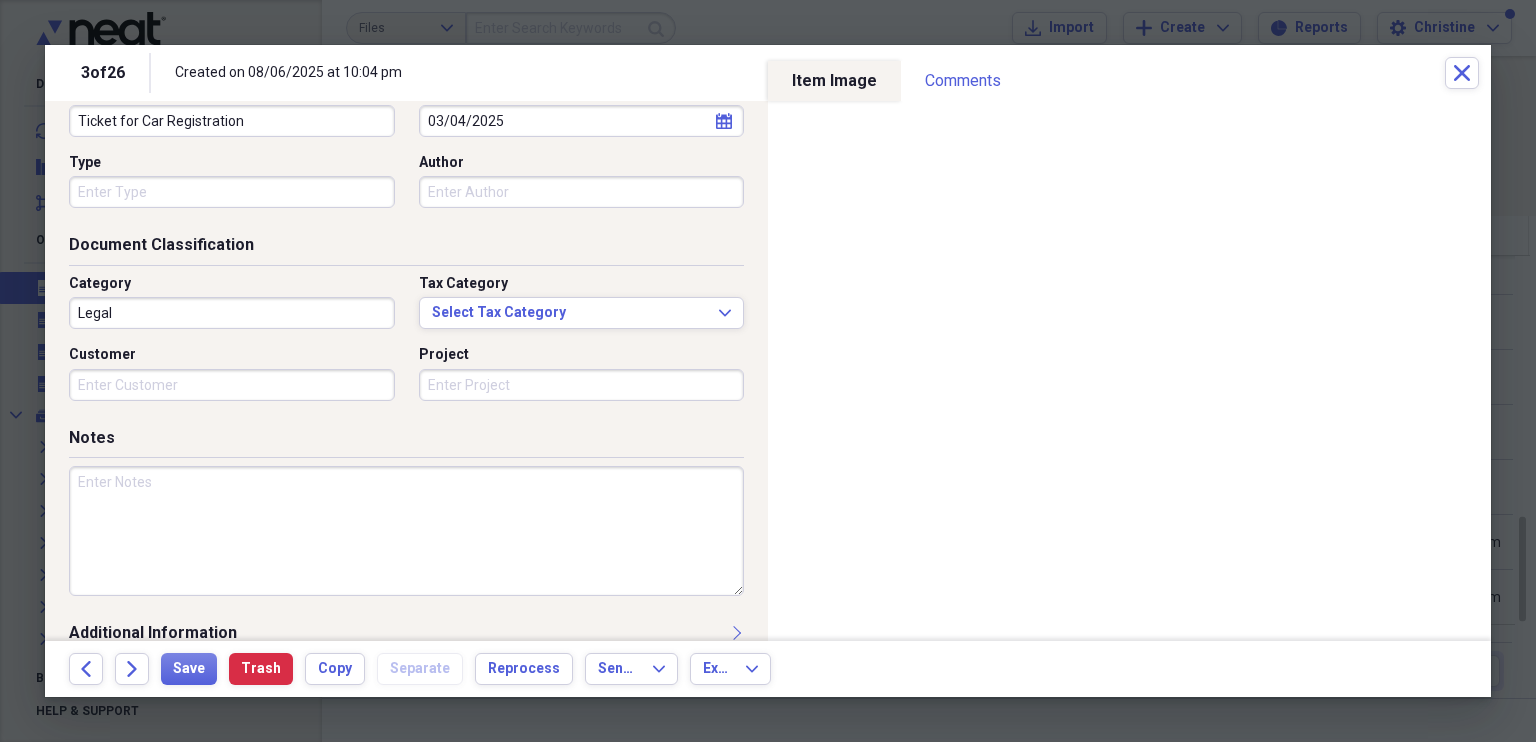 scroll, scrollTop: 190, scrollLeft: 0, axis: vertical 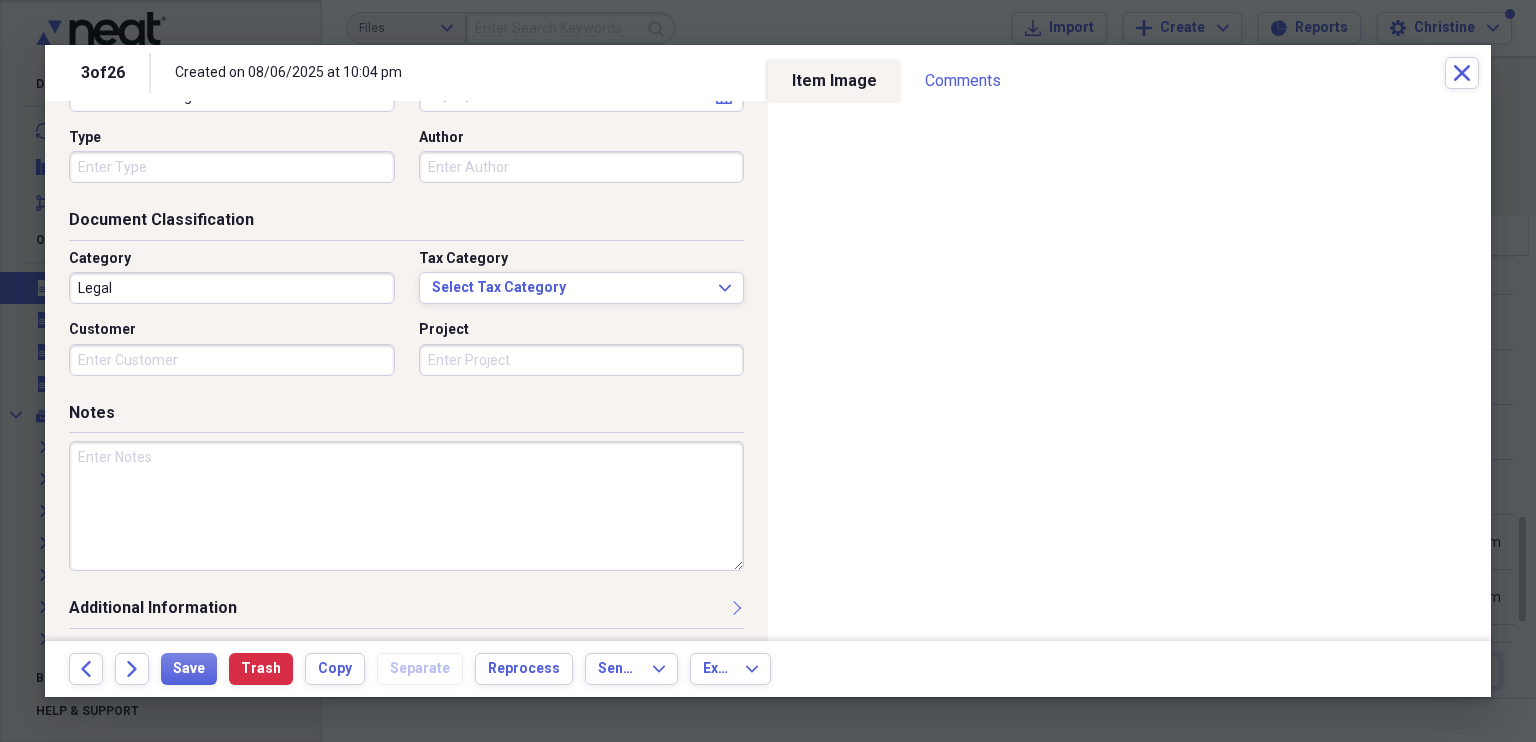 click at bounding box center (406, 506) 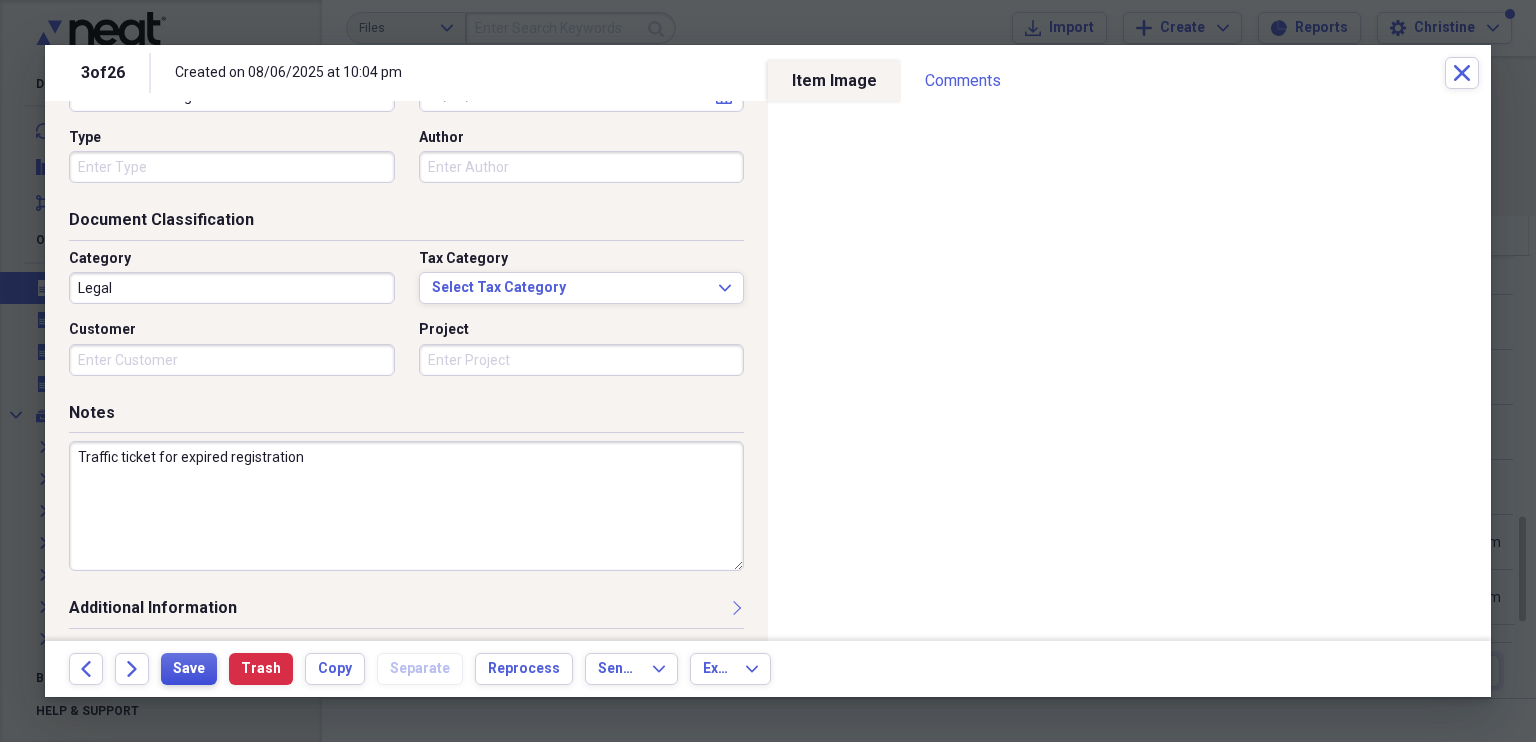 click on "Save" at bounding box center [189, 669] 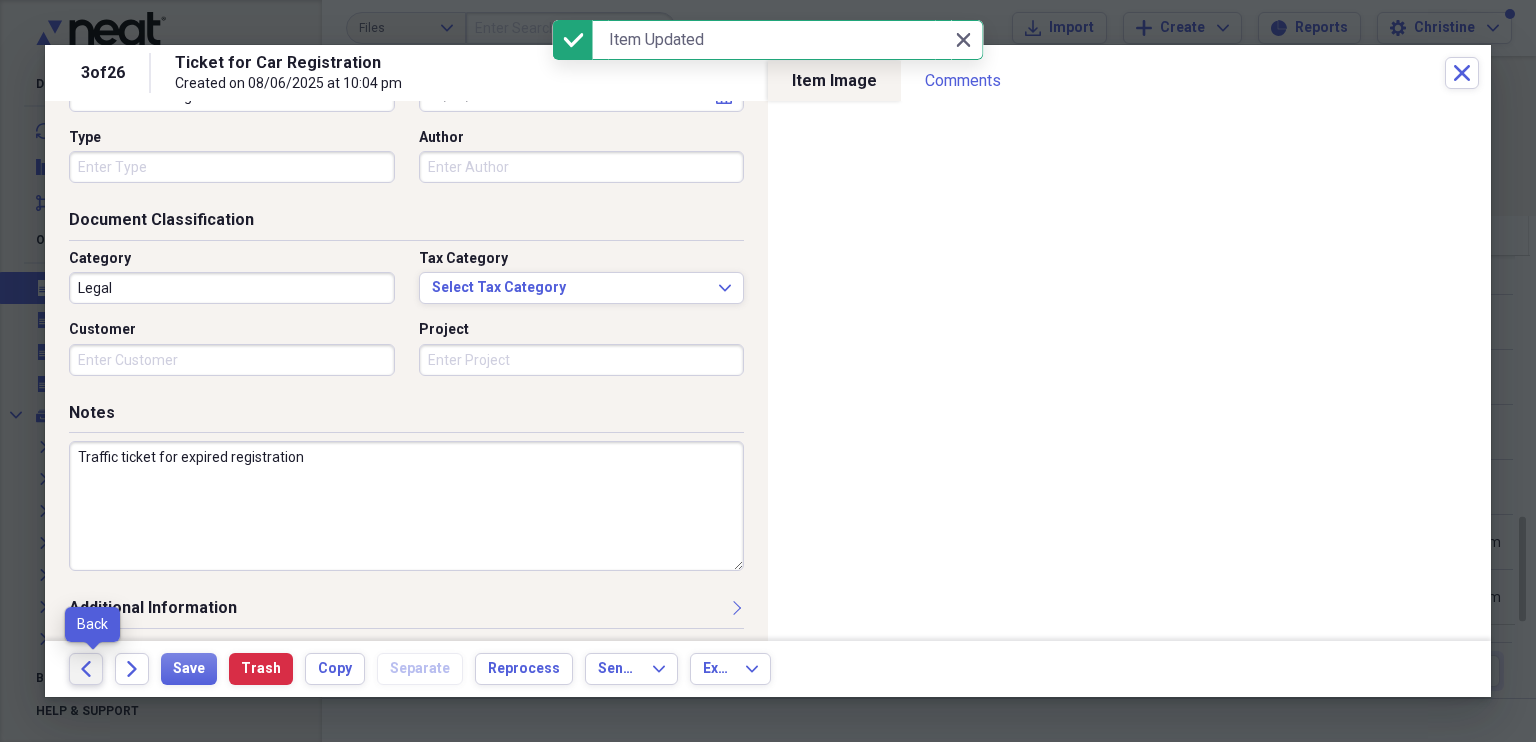 click on "Back" at bounding box center [86, 669] 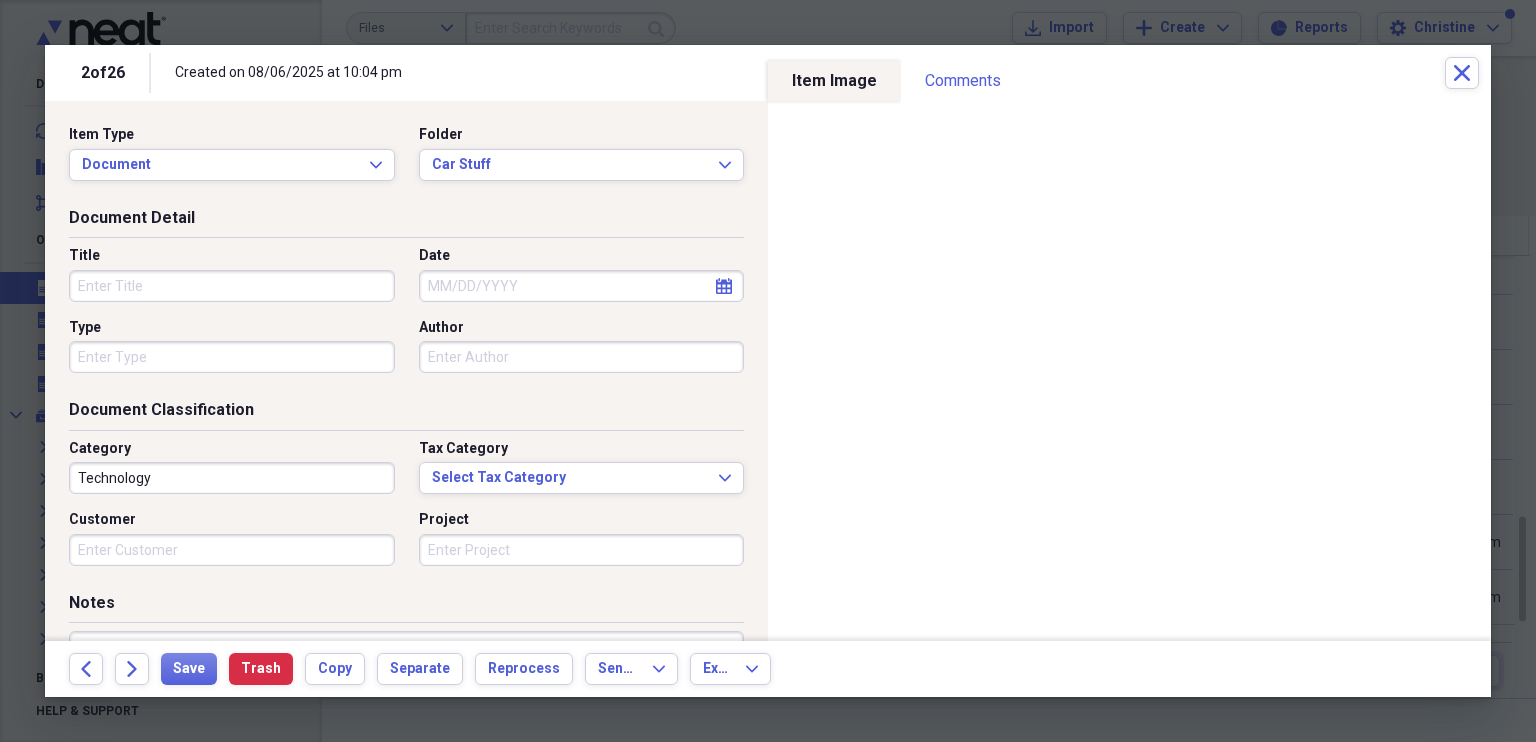 click on "Title" at bounding box center (232, 286) 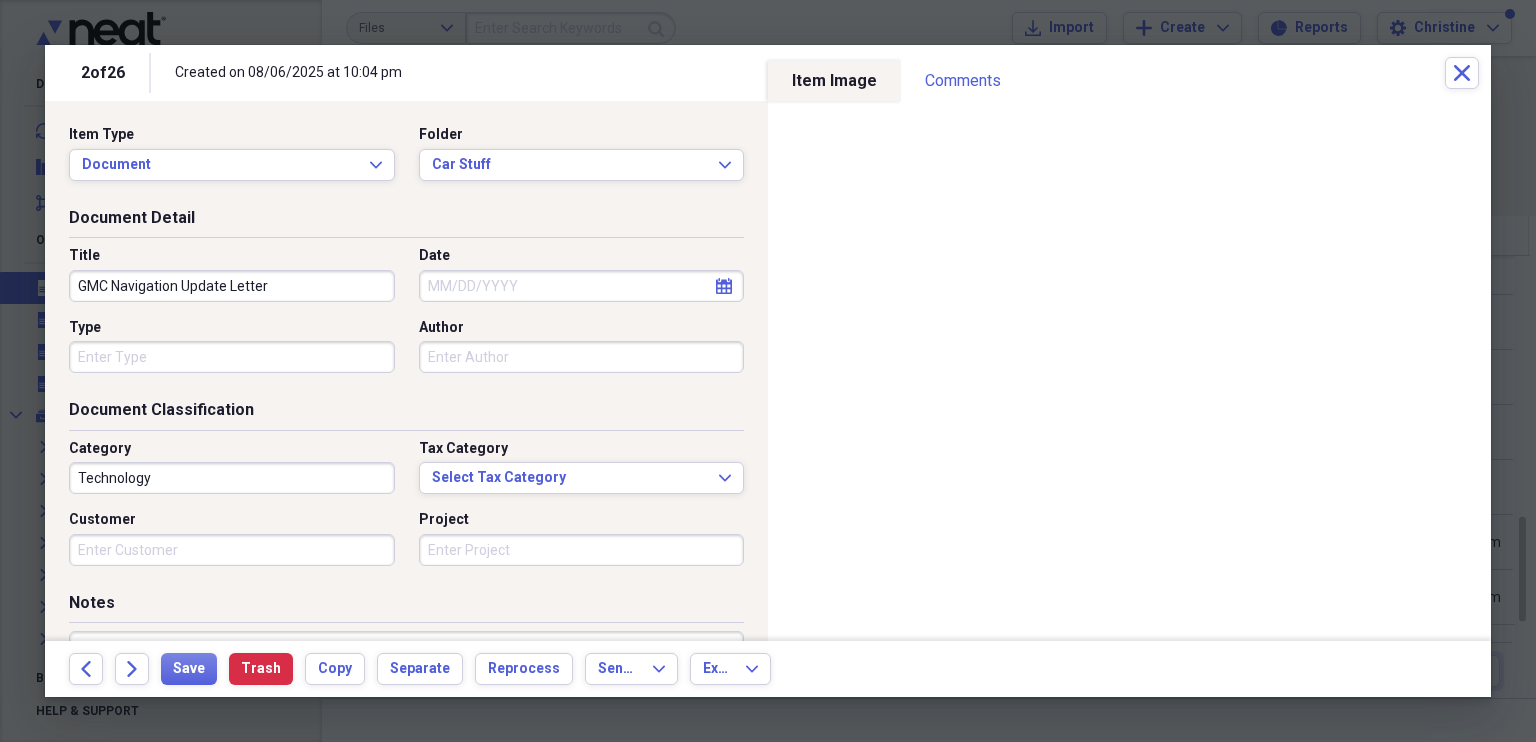 click on "Date" at bounding box center (582, 286) 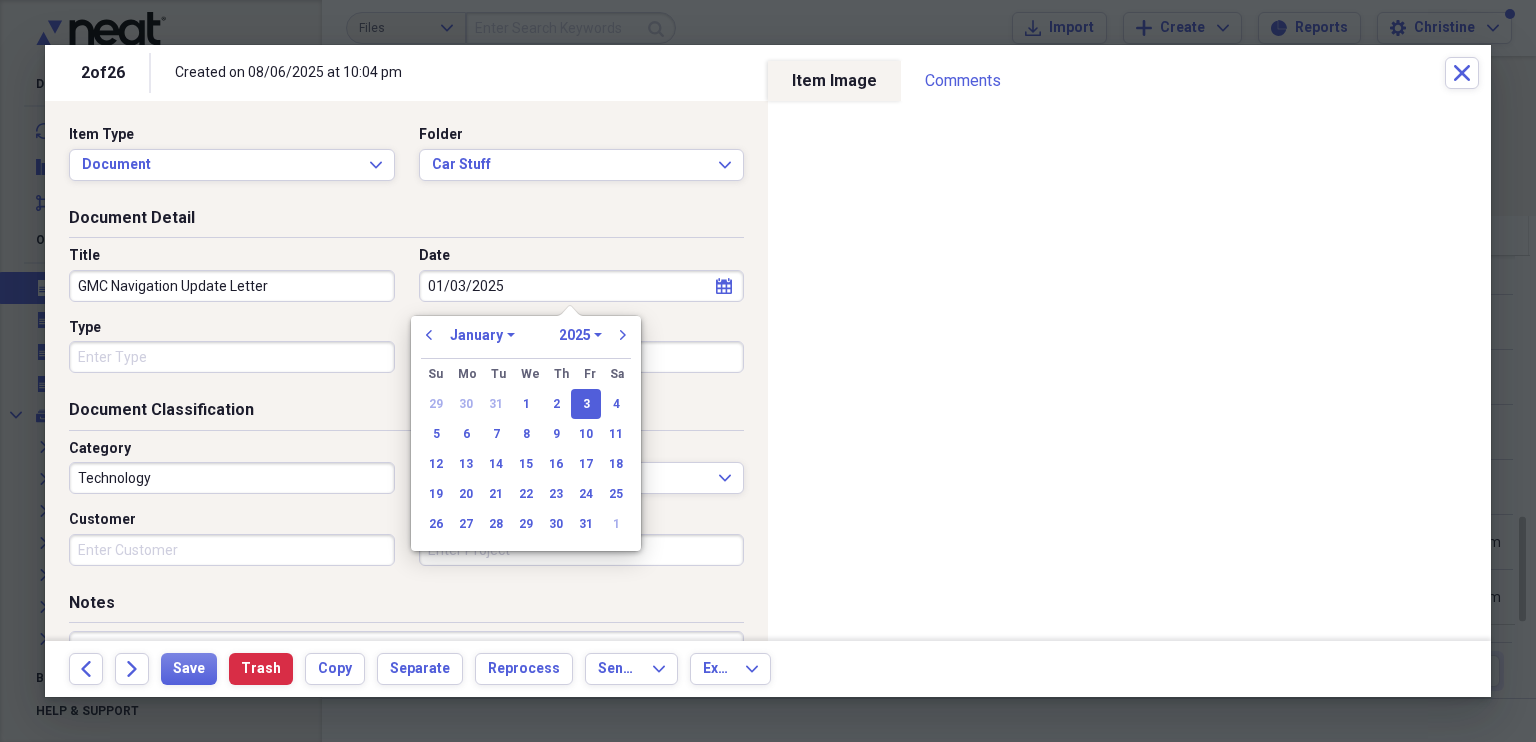 click on "Document Detail" at bounding box center (406, 222) 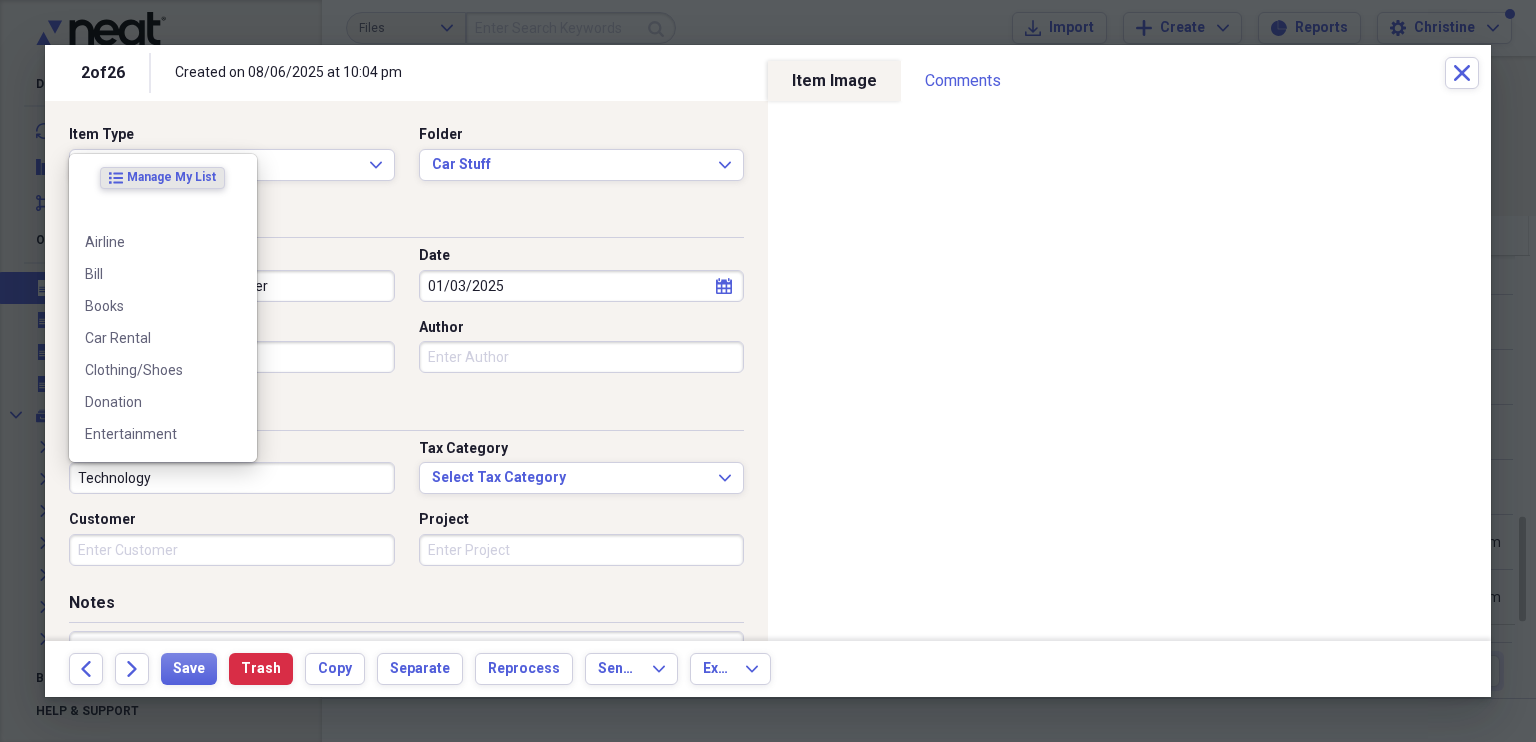 click on "Technology" at bounding box center (232, 478) 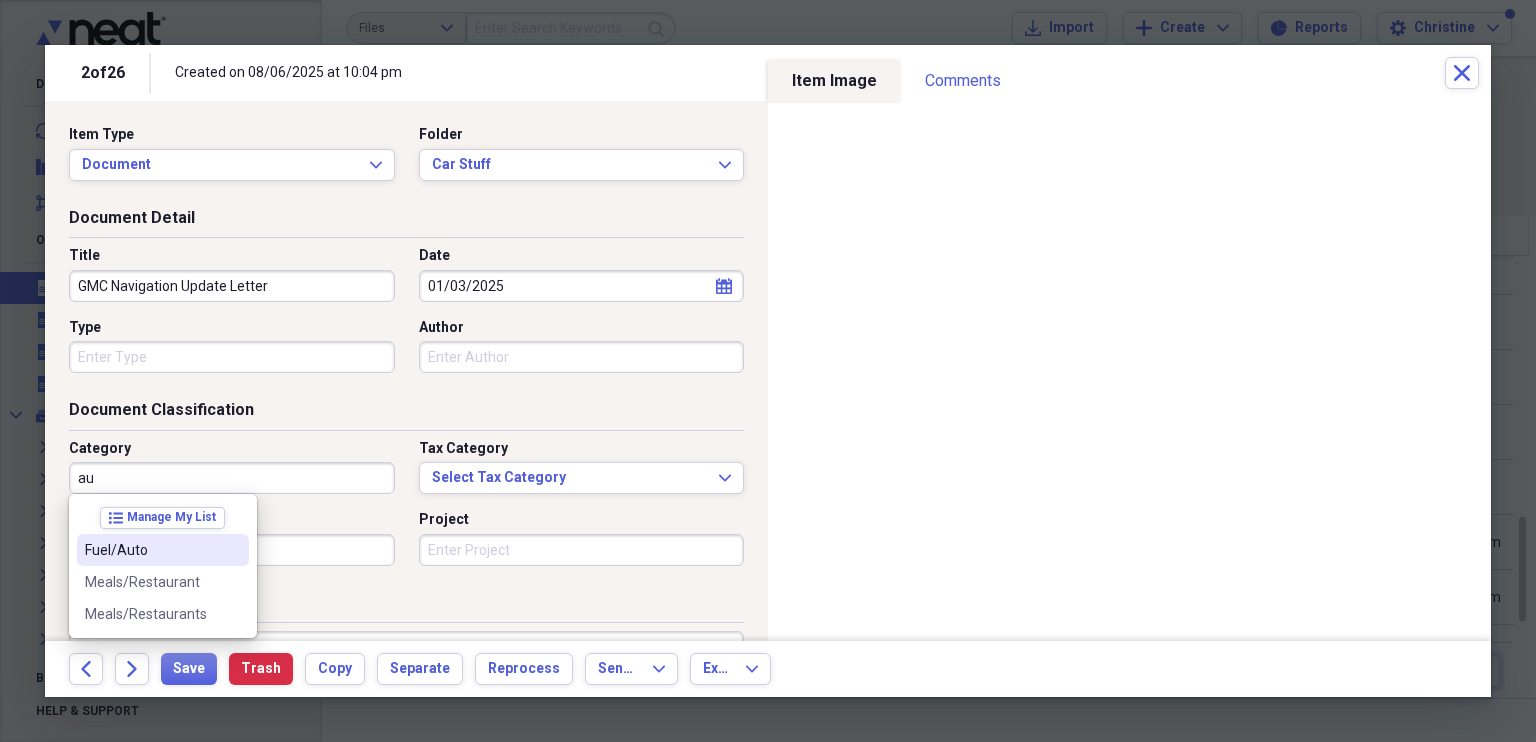 click on "Fuel/Auto" at bounding box center (151, 550) 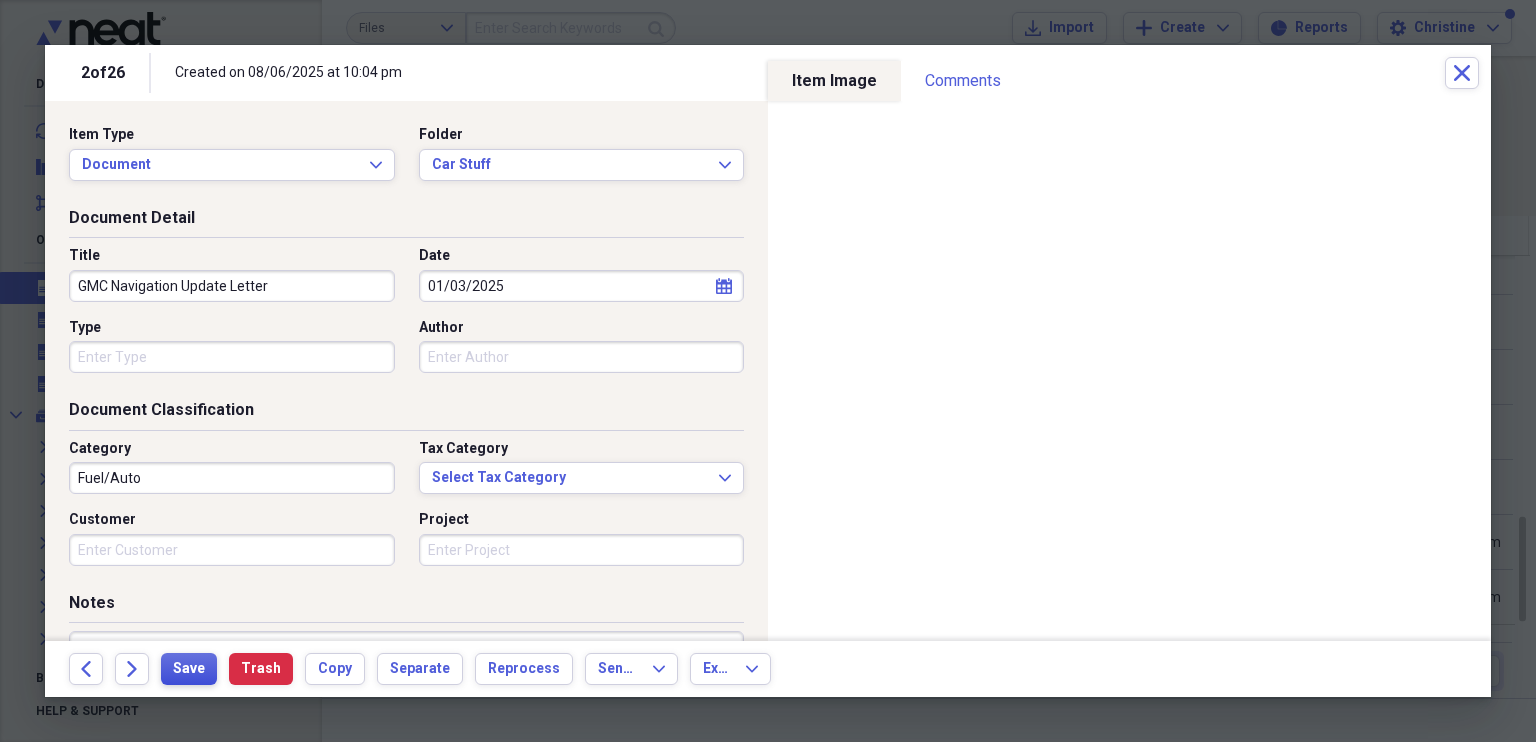 click on "Save" at bounding box center (189, 669) 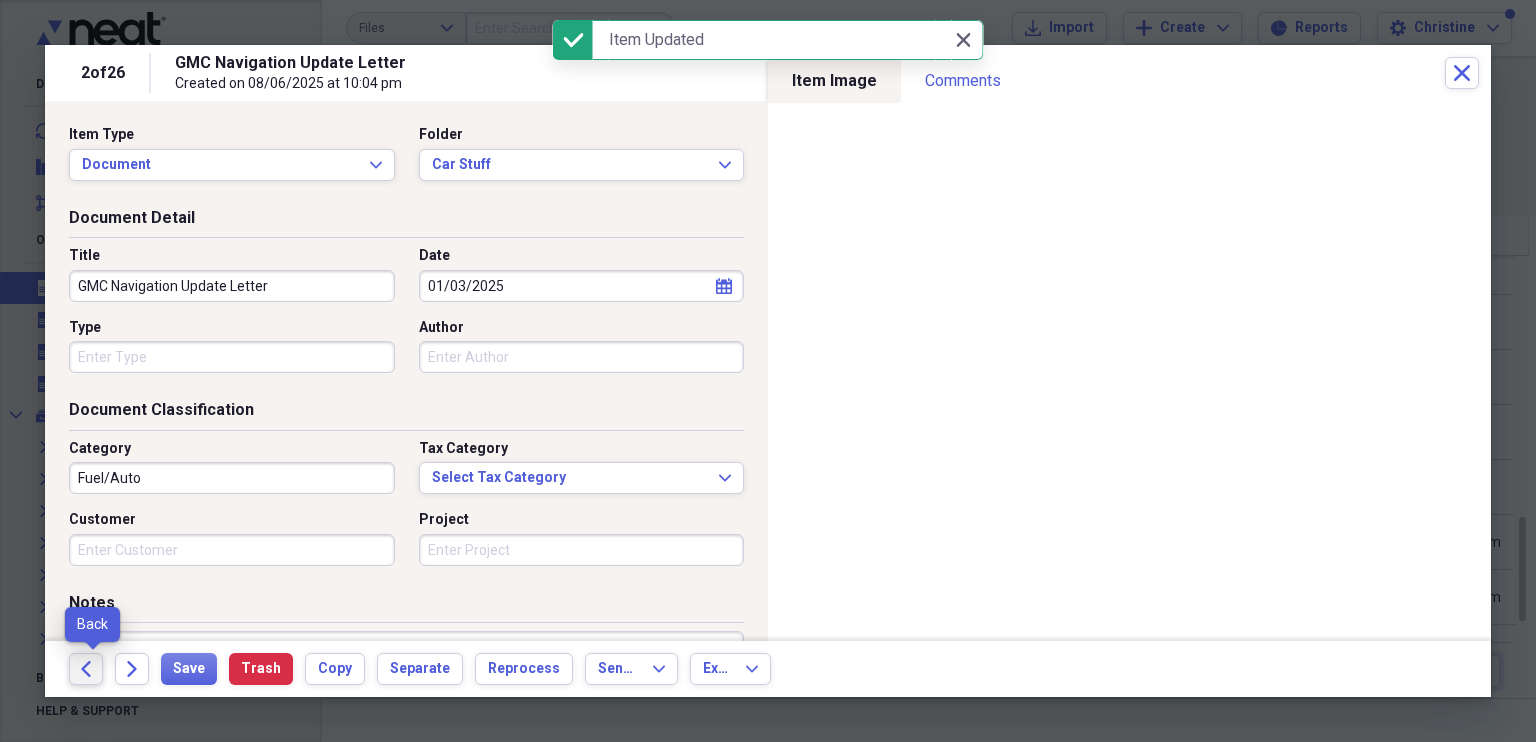 click on "Back" 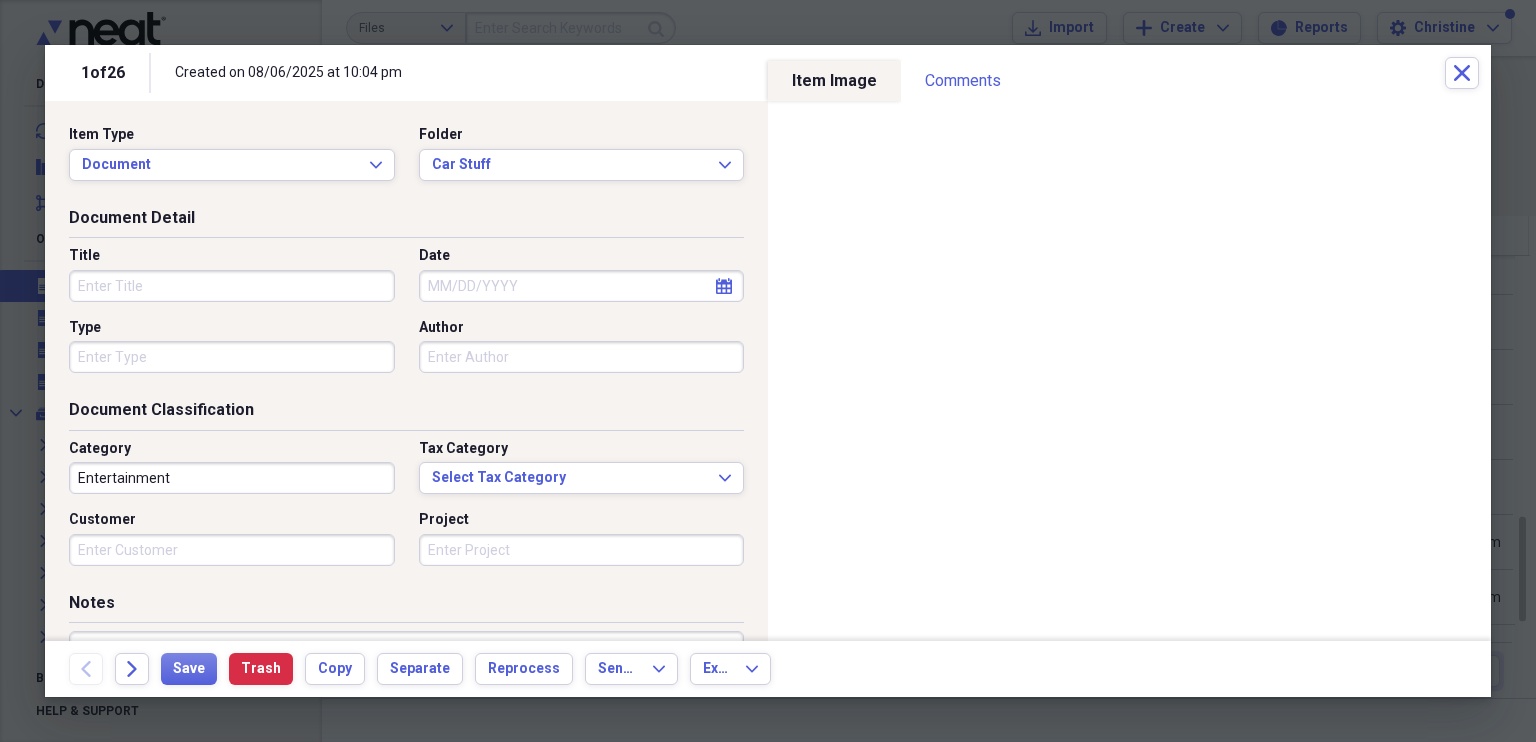click on "Title" at bounding box center [232, 286] 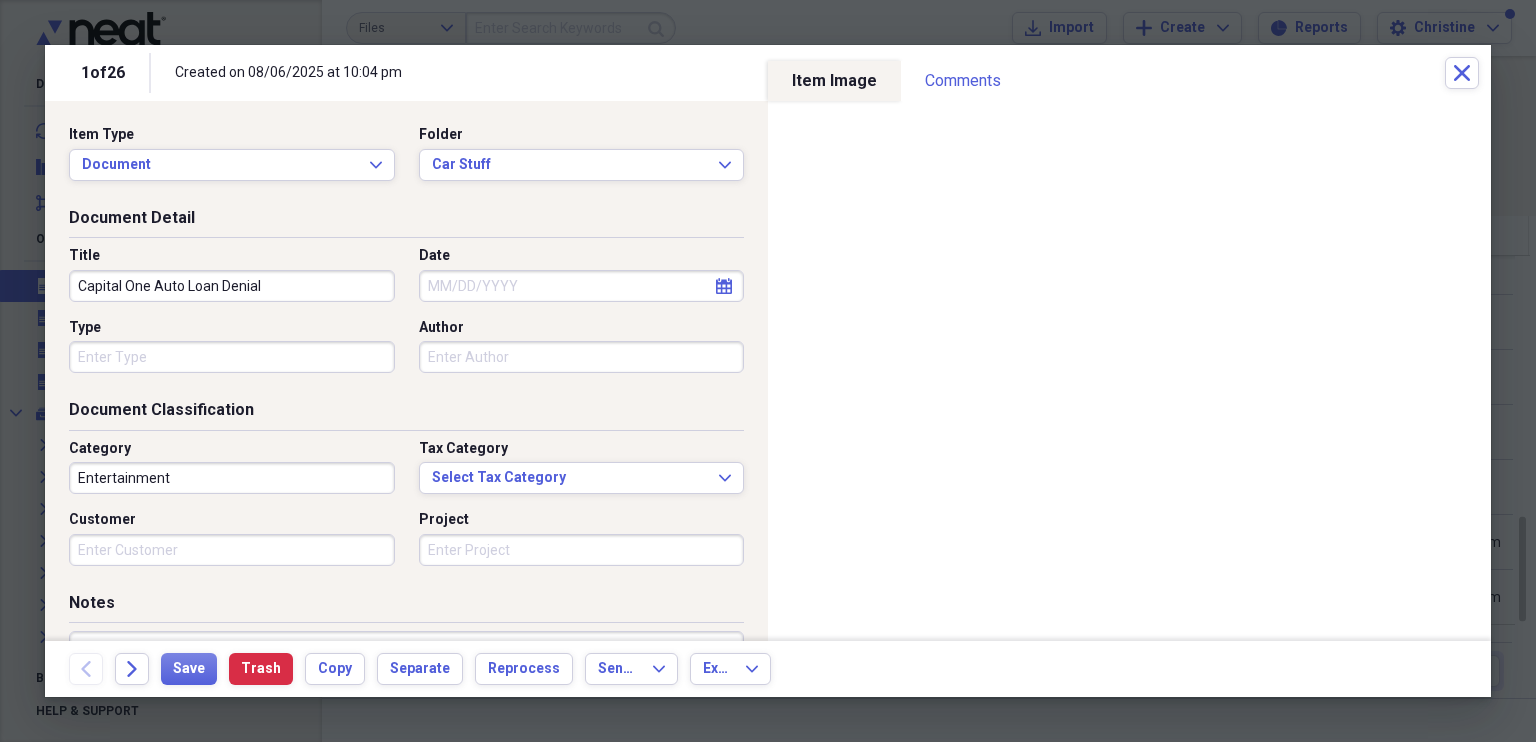click on "Date" at bounding box center [582, 286] 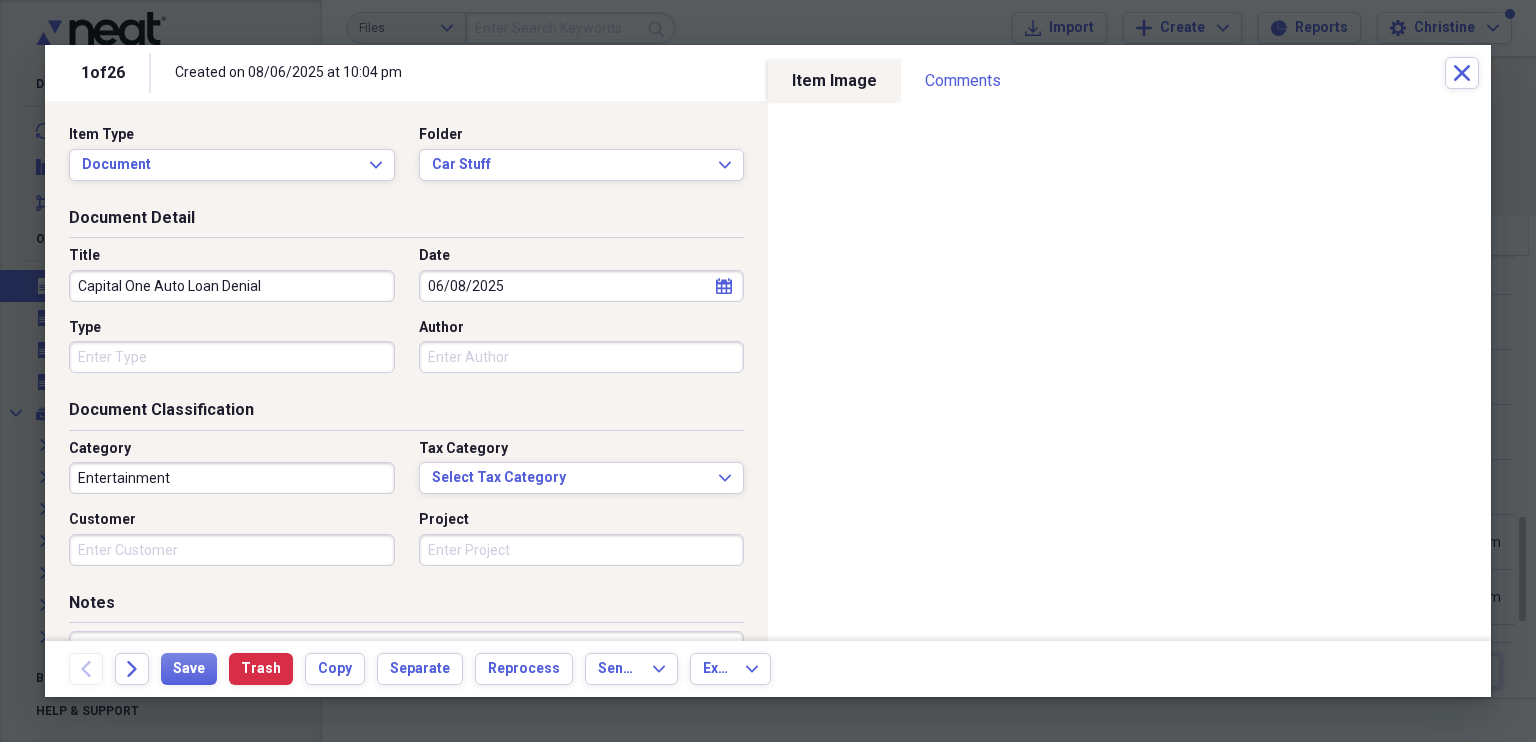 click on "Document Detail" at bounding box center [406, 222] 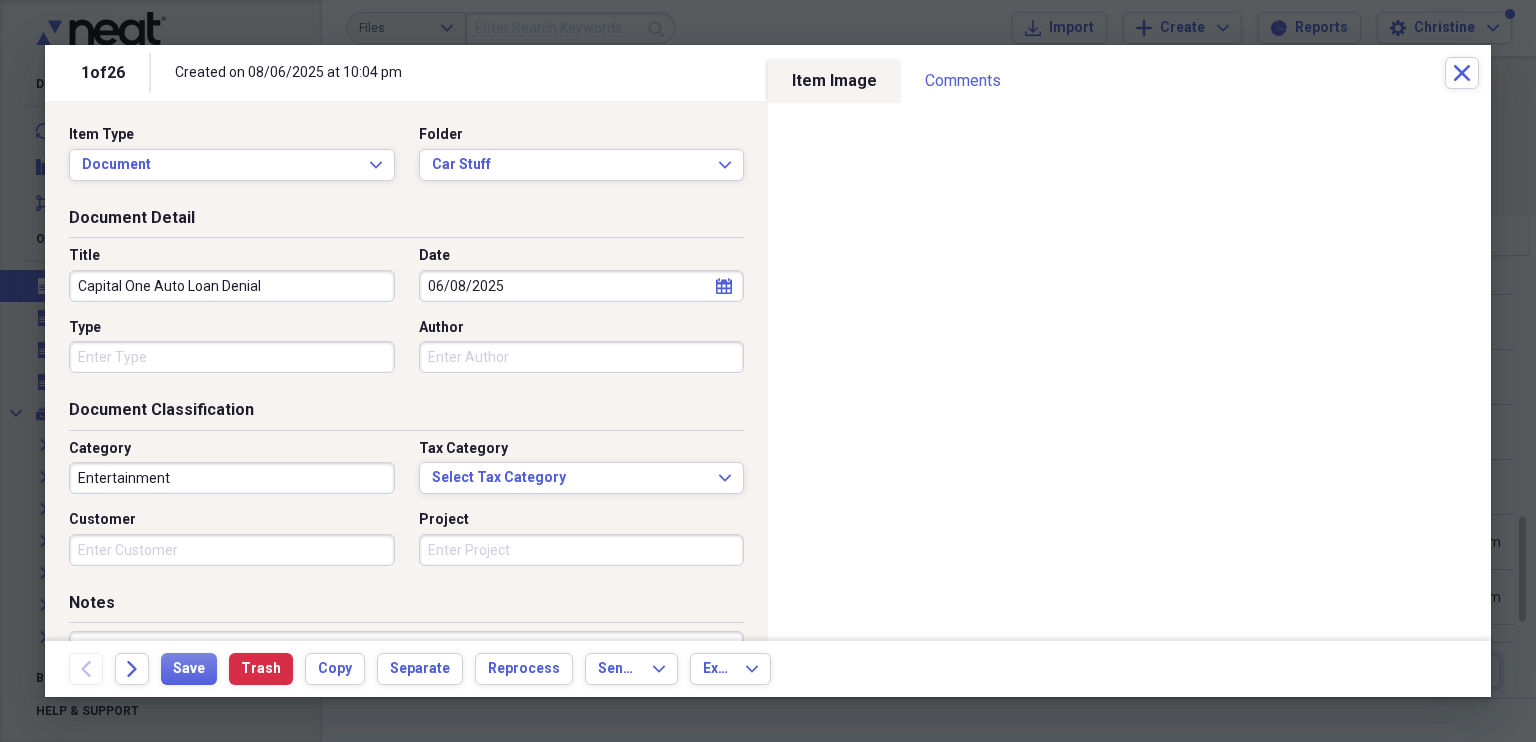 click on "Entertainment" at bounding box center (232, 478) 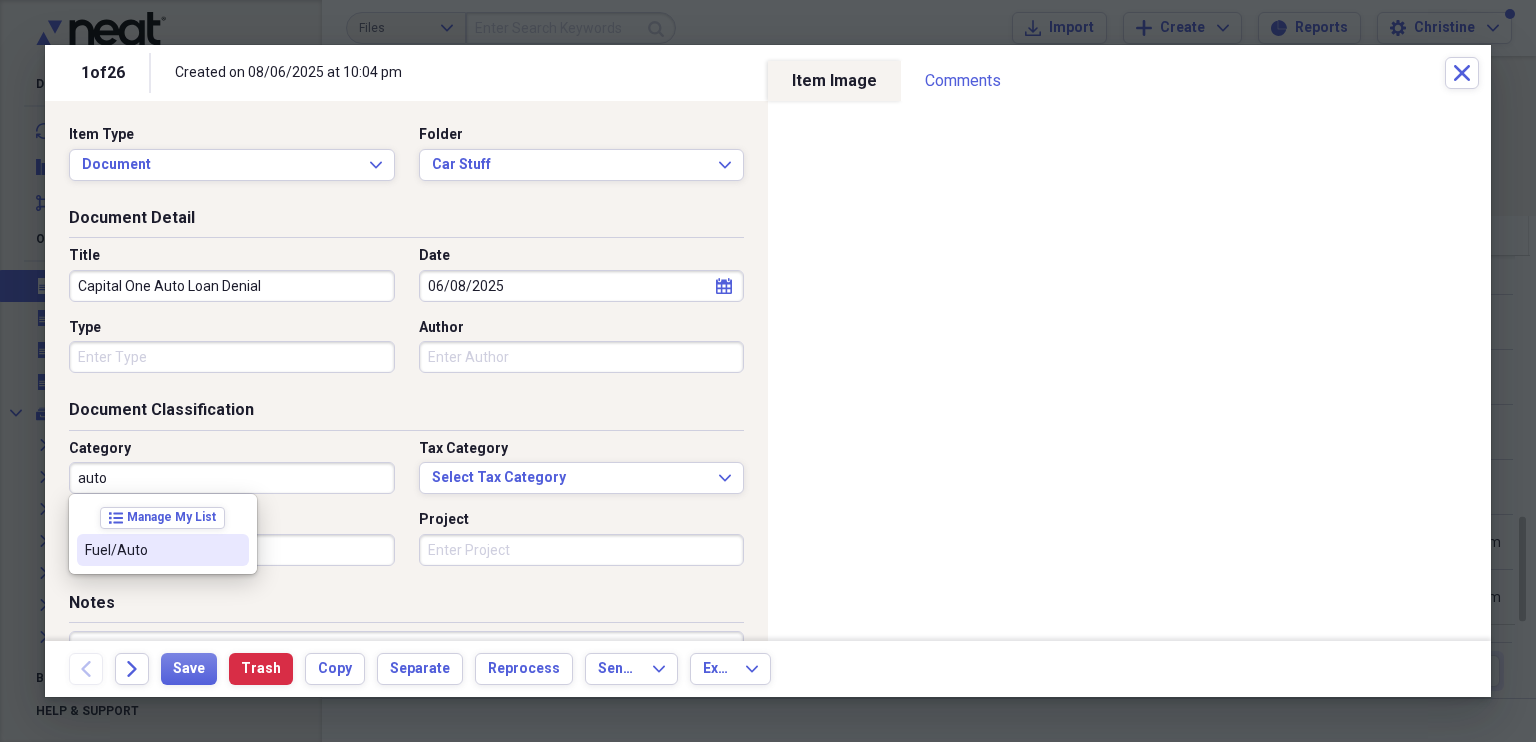 click on "Fuel/Auto" at bounding box center [163, 550] 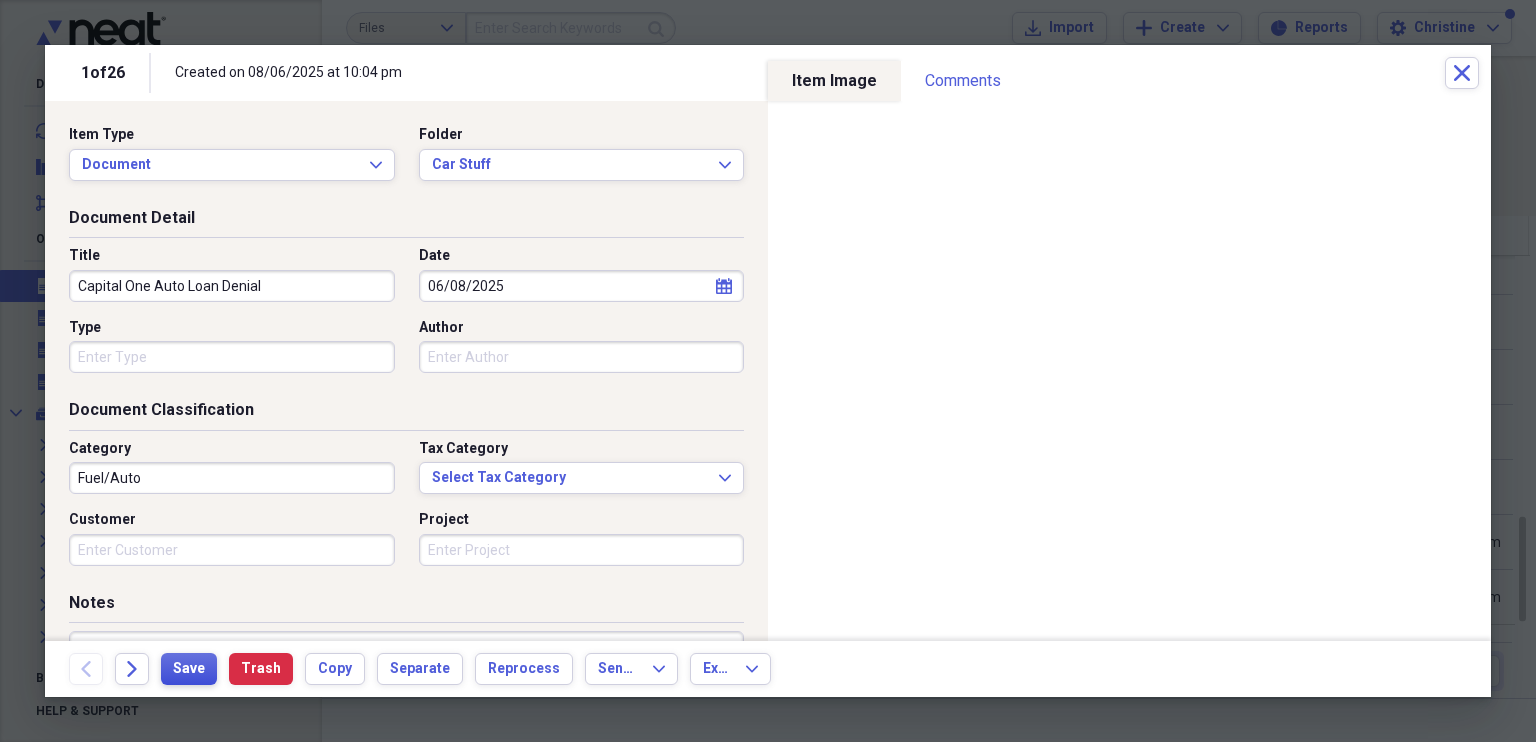 click on "Save" at bounding box center (189, 669) 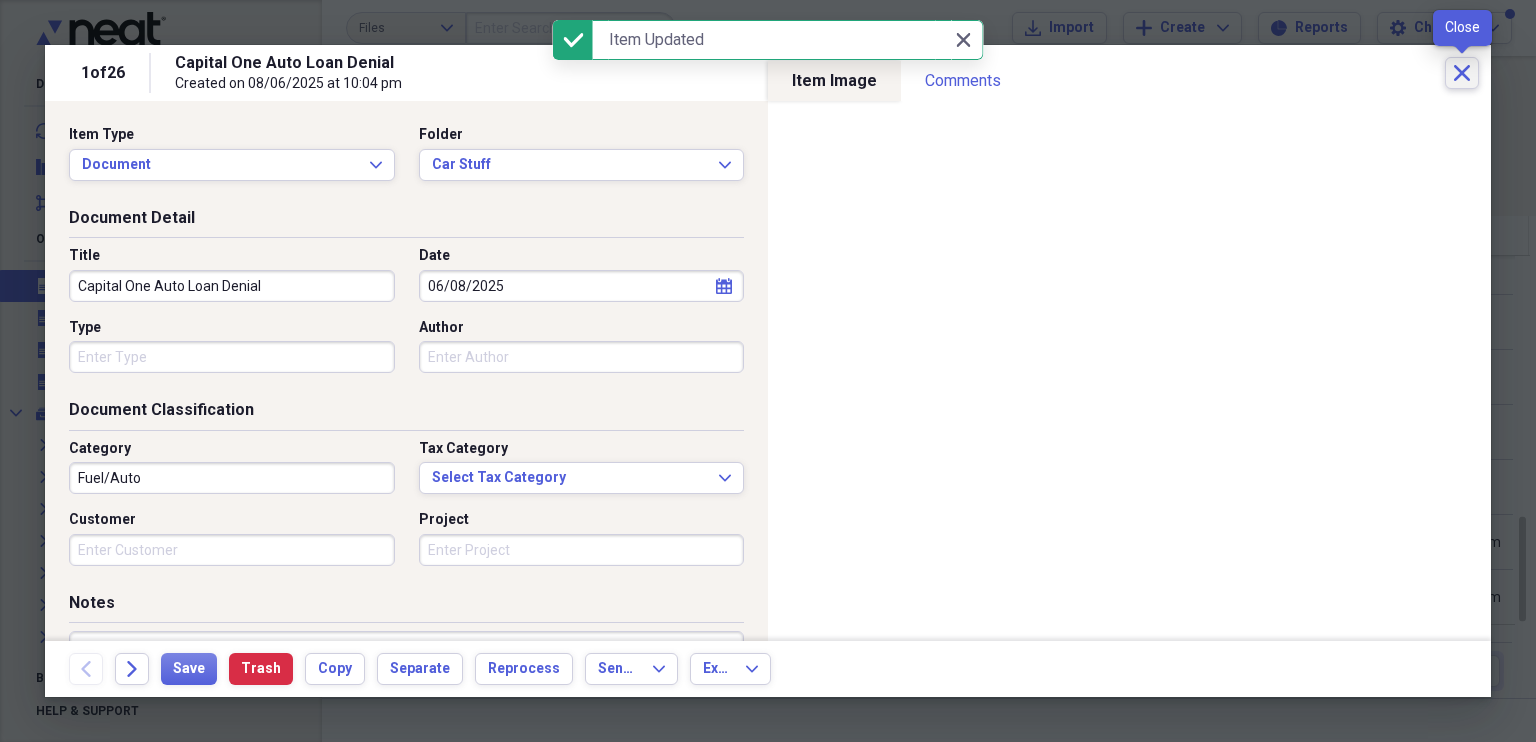 click 